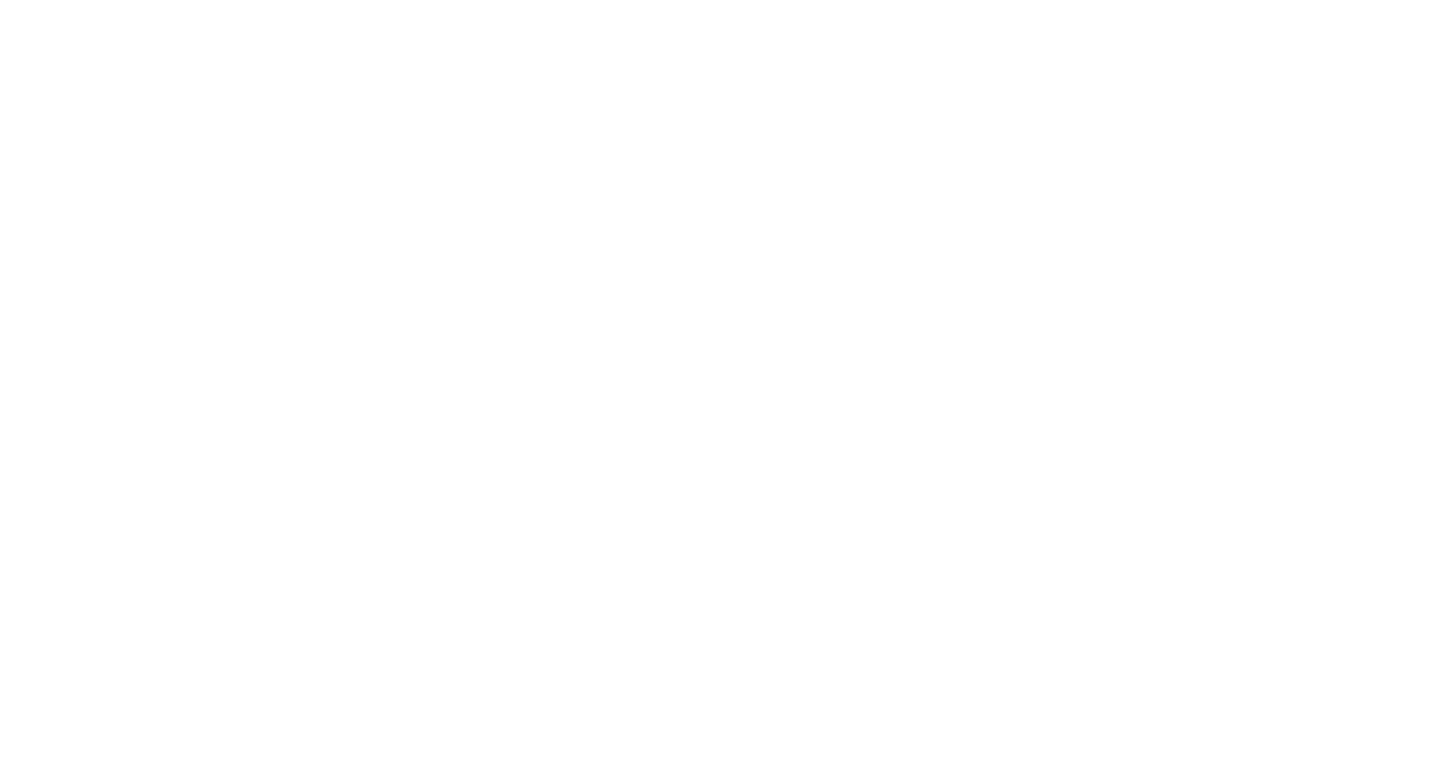 scroll, scrollTop: 0, scrollLeft: 0, axis: both 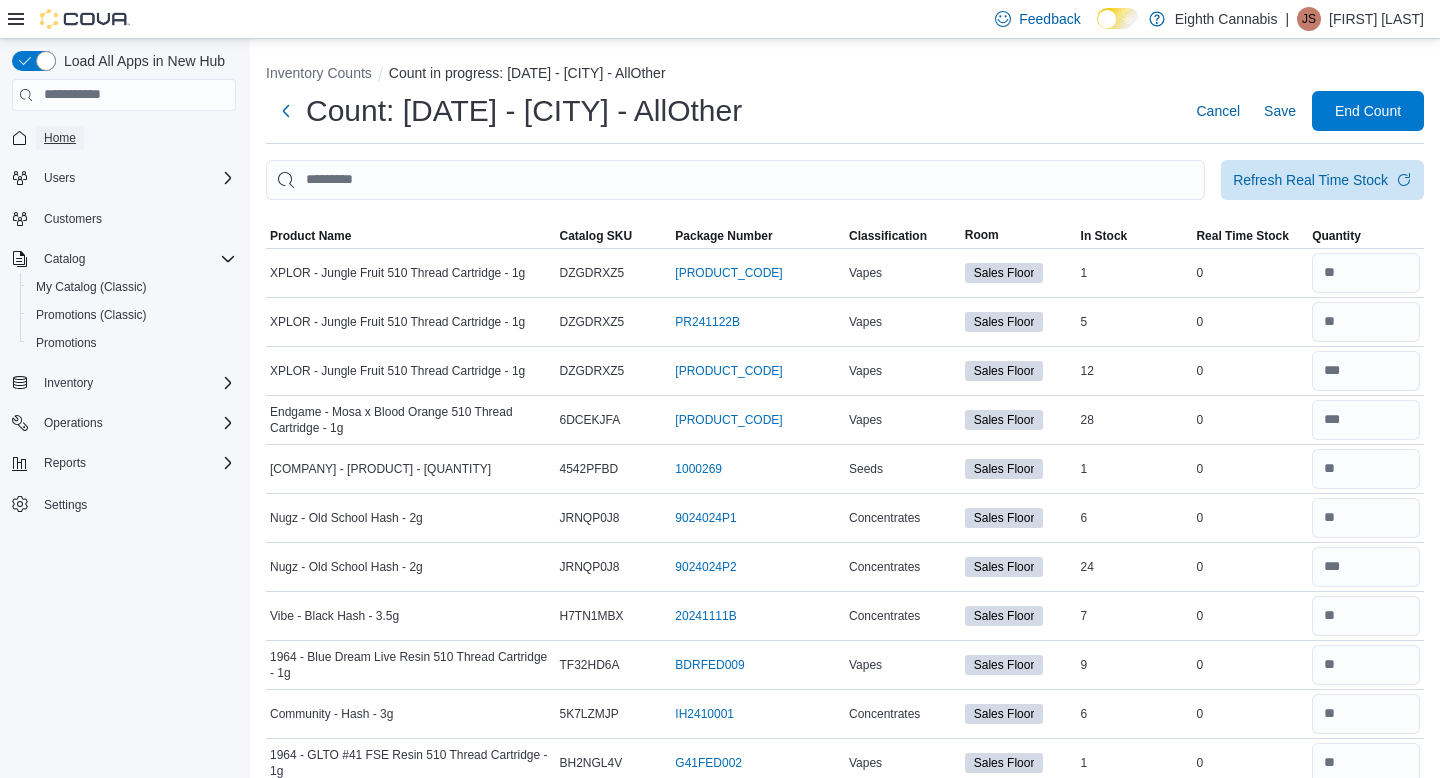 click on "Home" at bounding box center (60, 138) 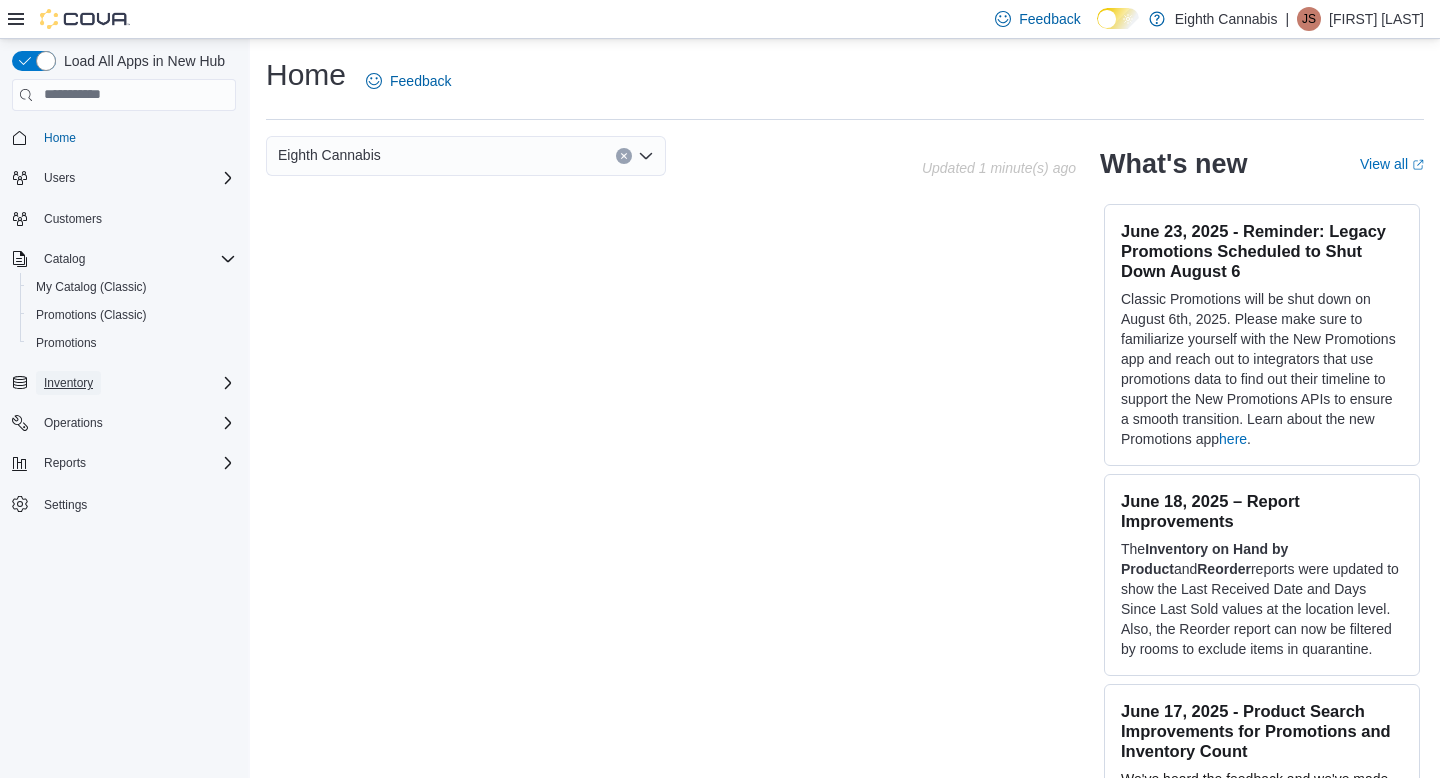 click on "Inventory" at bounding box center (68, 383) 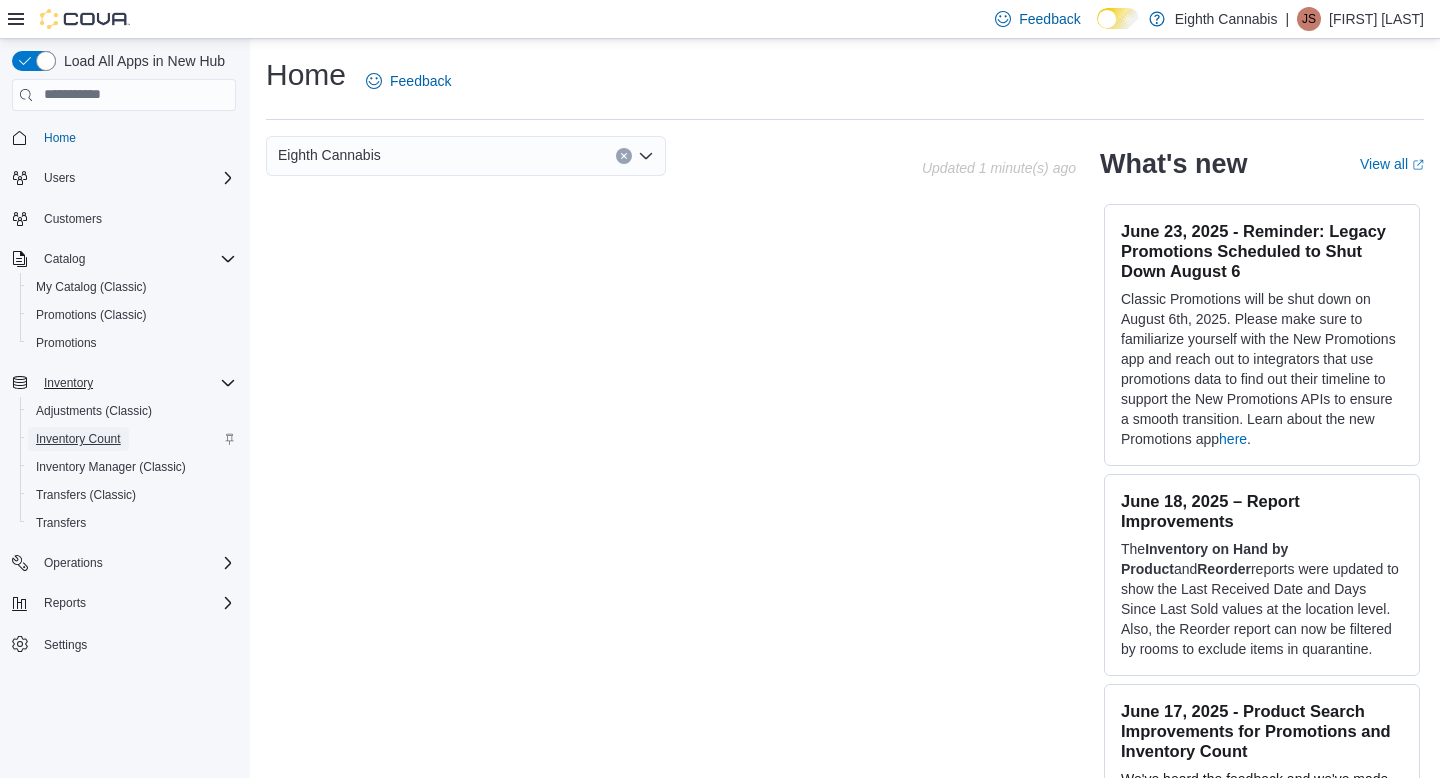 click on "Inventory Count" at bounding box center [78, 439] 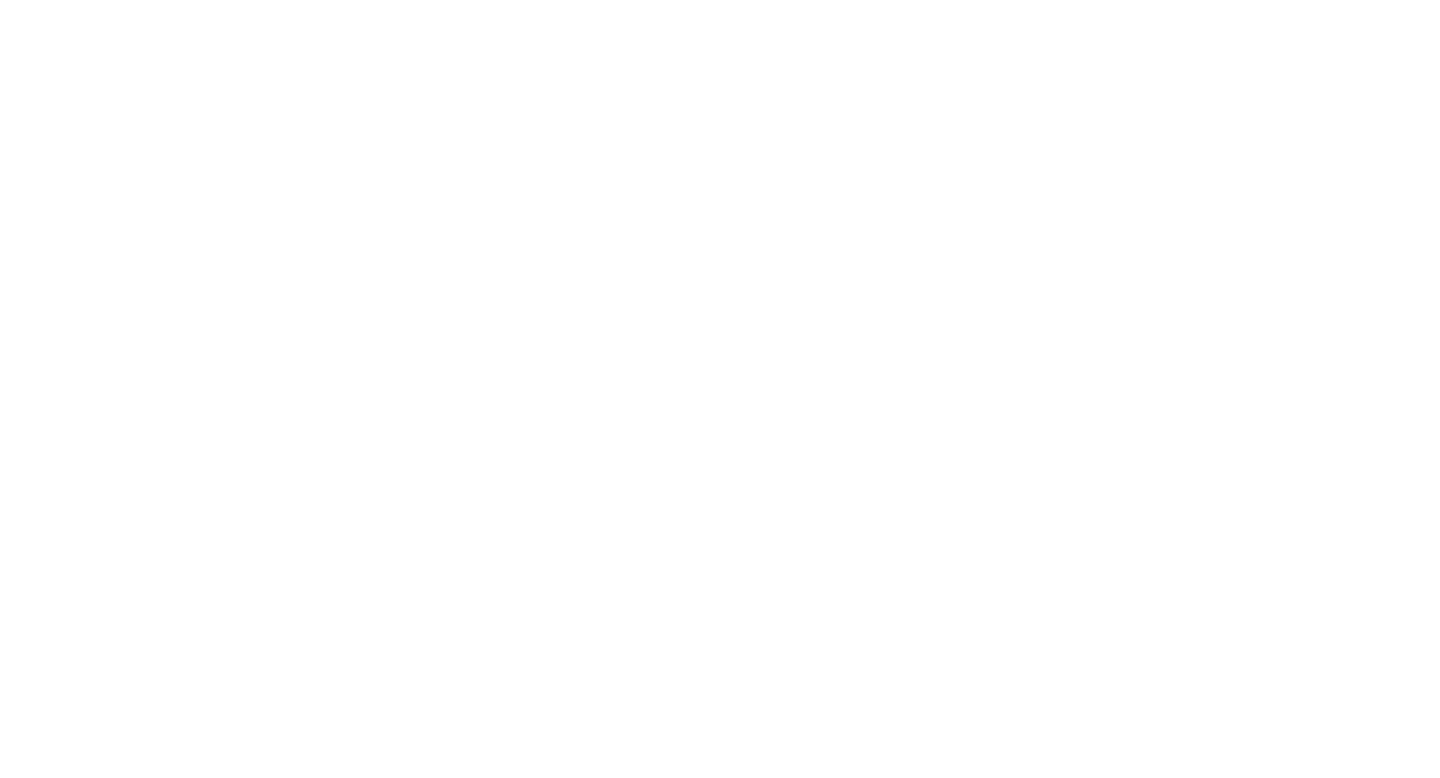 scroll, scrollTop: 0, scrollLeft: 0, axis: both 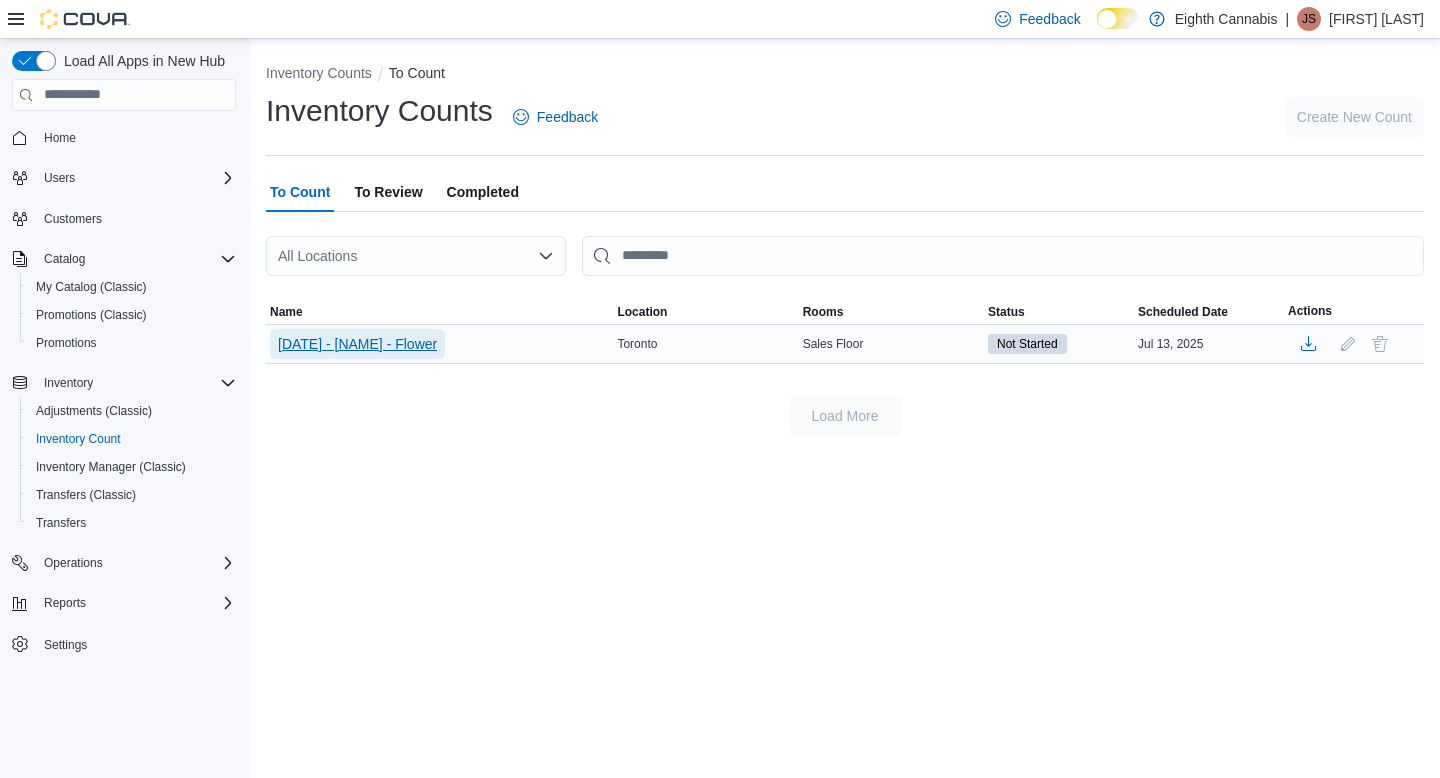 click on "[DATE] - [NAME] - Flower" at bounding box center (357, 344) 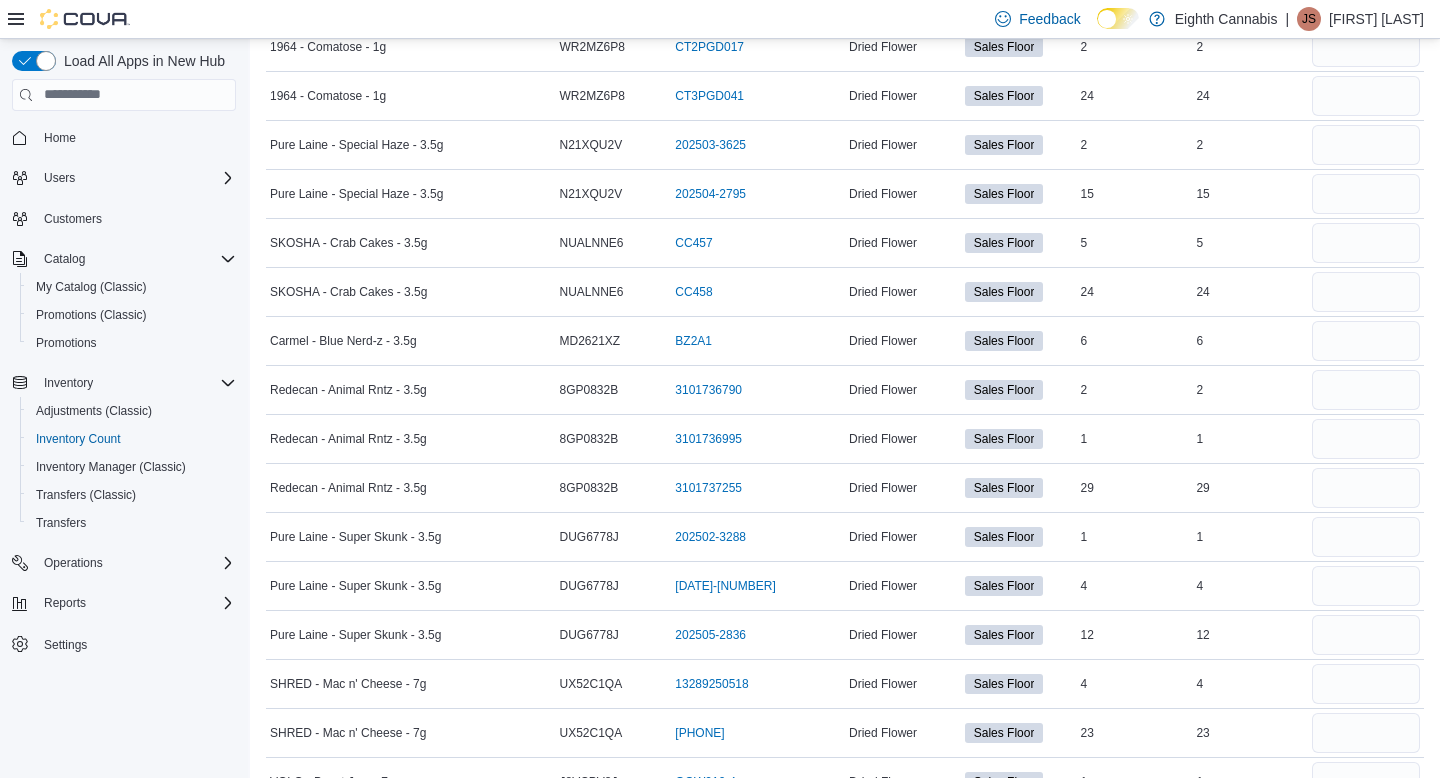 scroll, scrollTop: 5371, scrollLeft: 0, axis: vertical 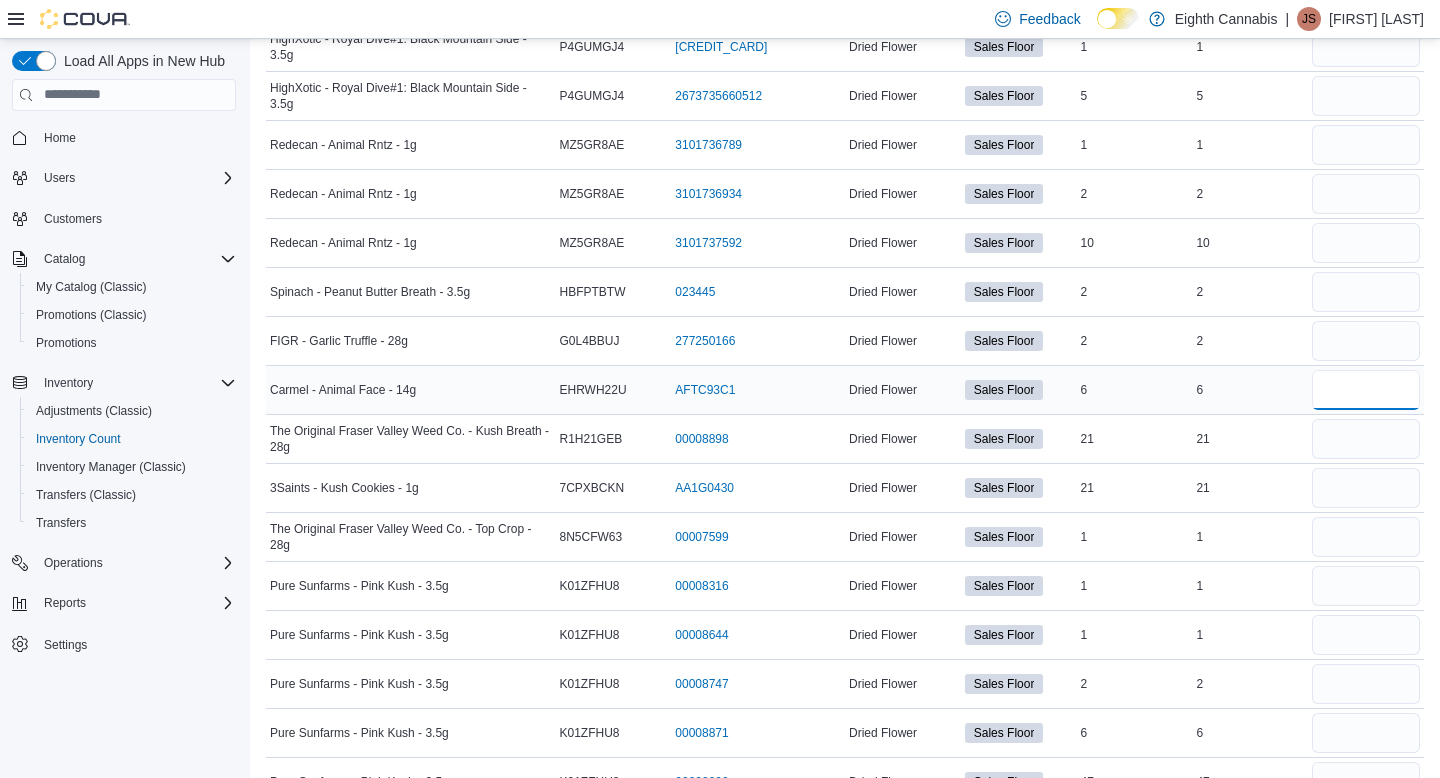 click at bounding box center (1366, 390) 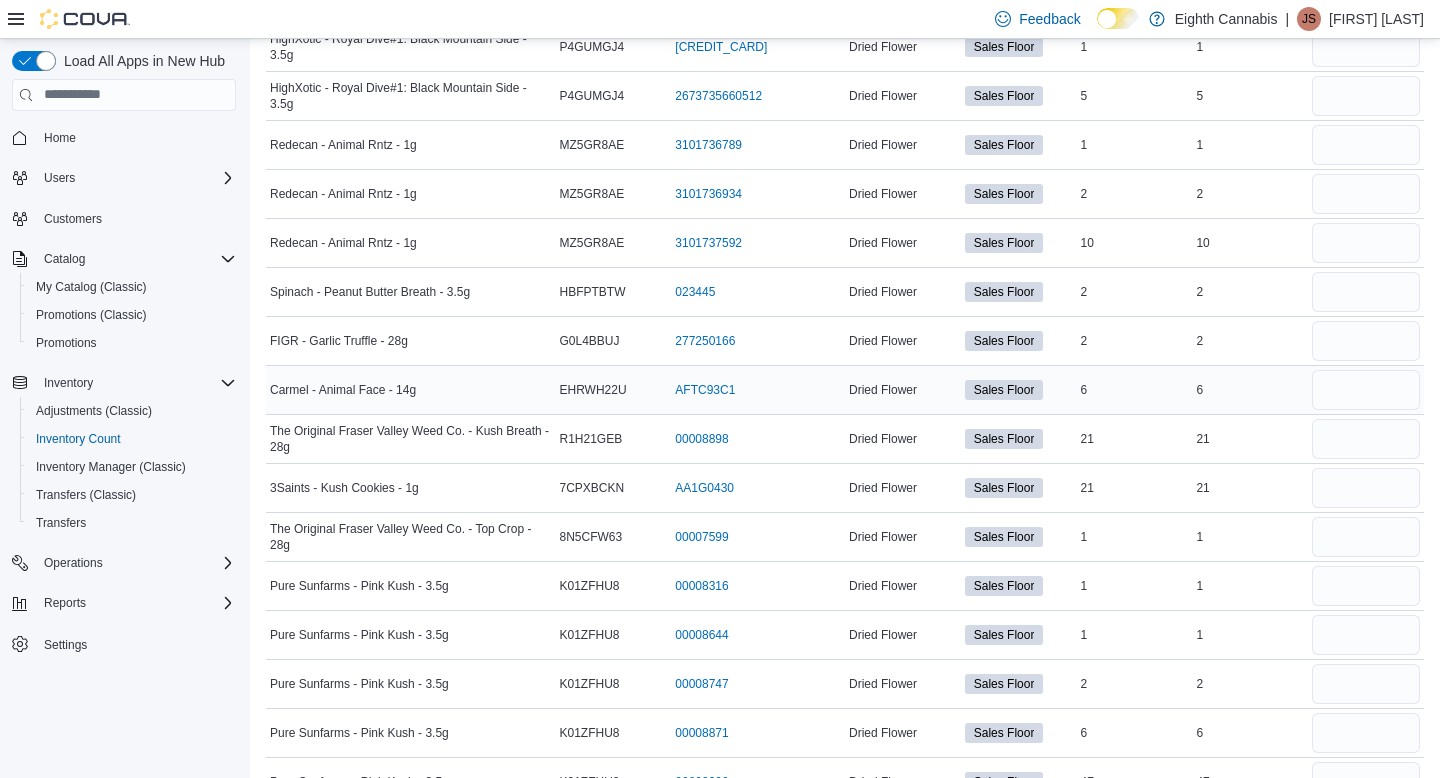 type 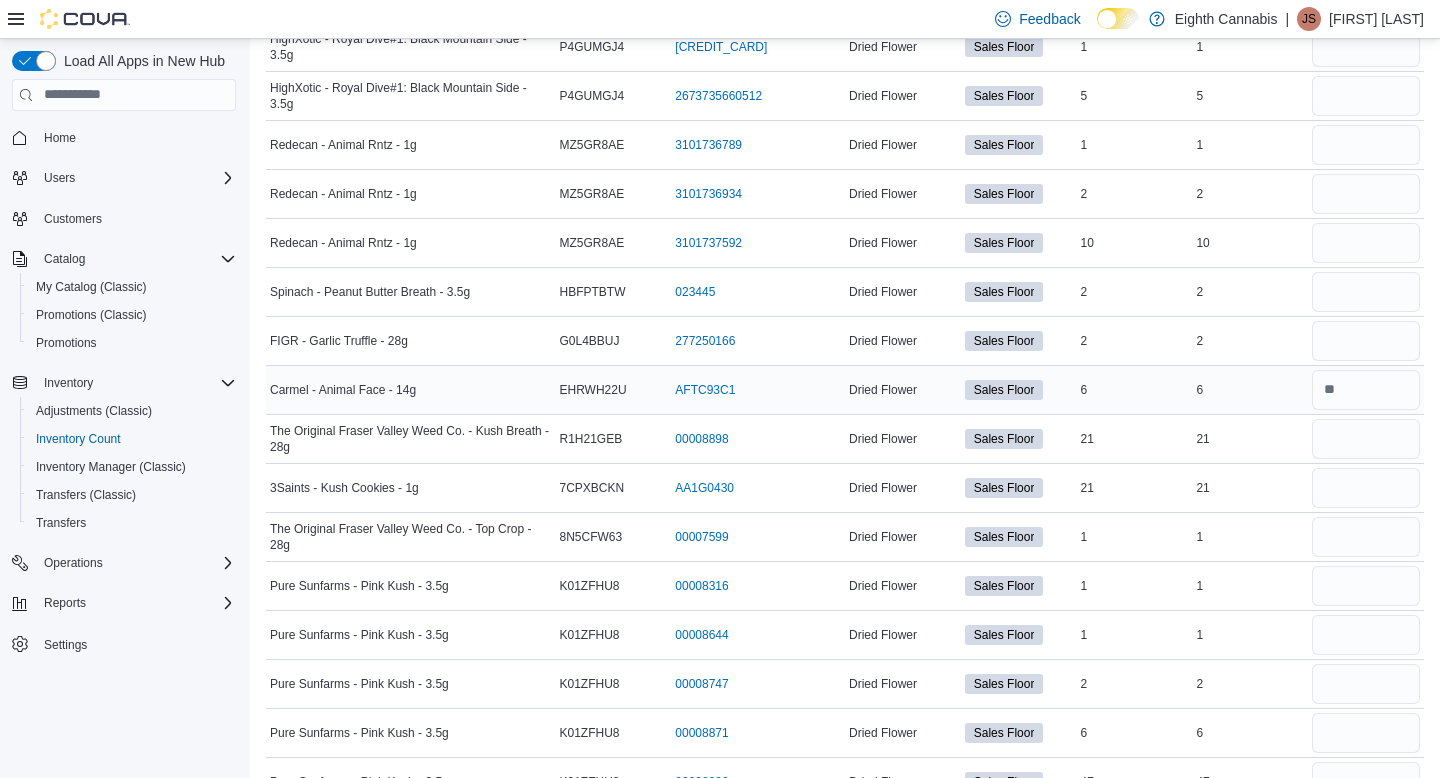 scroll, scrollTop: 5812, scrollLeft: 0, axis: vertical 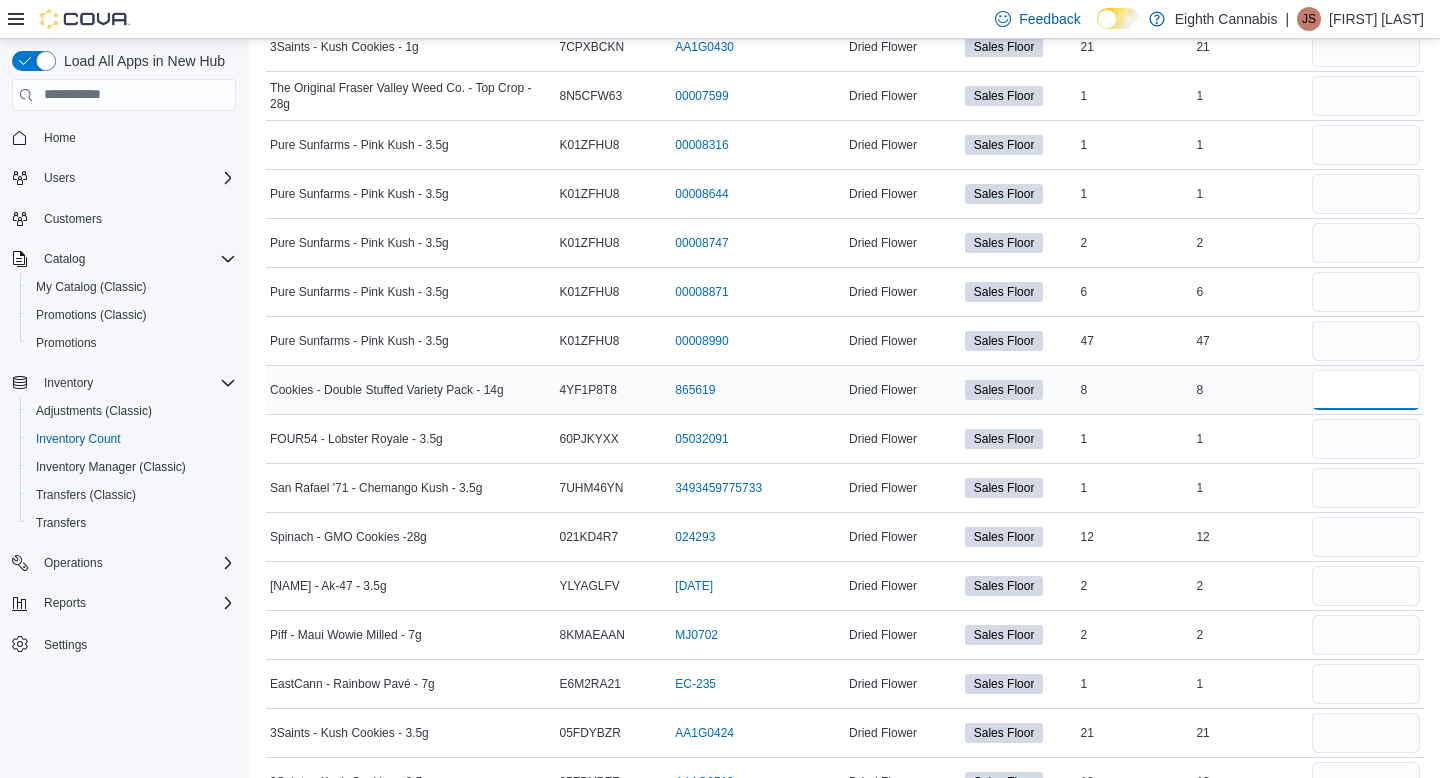 click at bounding box center [1366, 390] 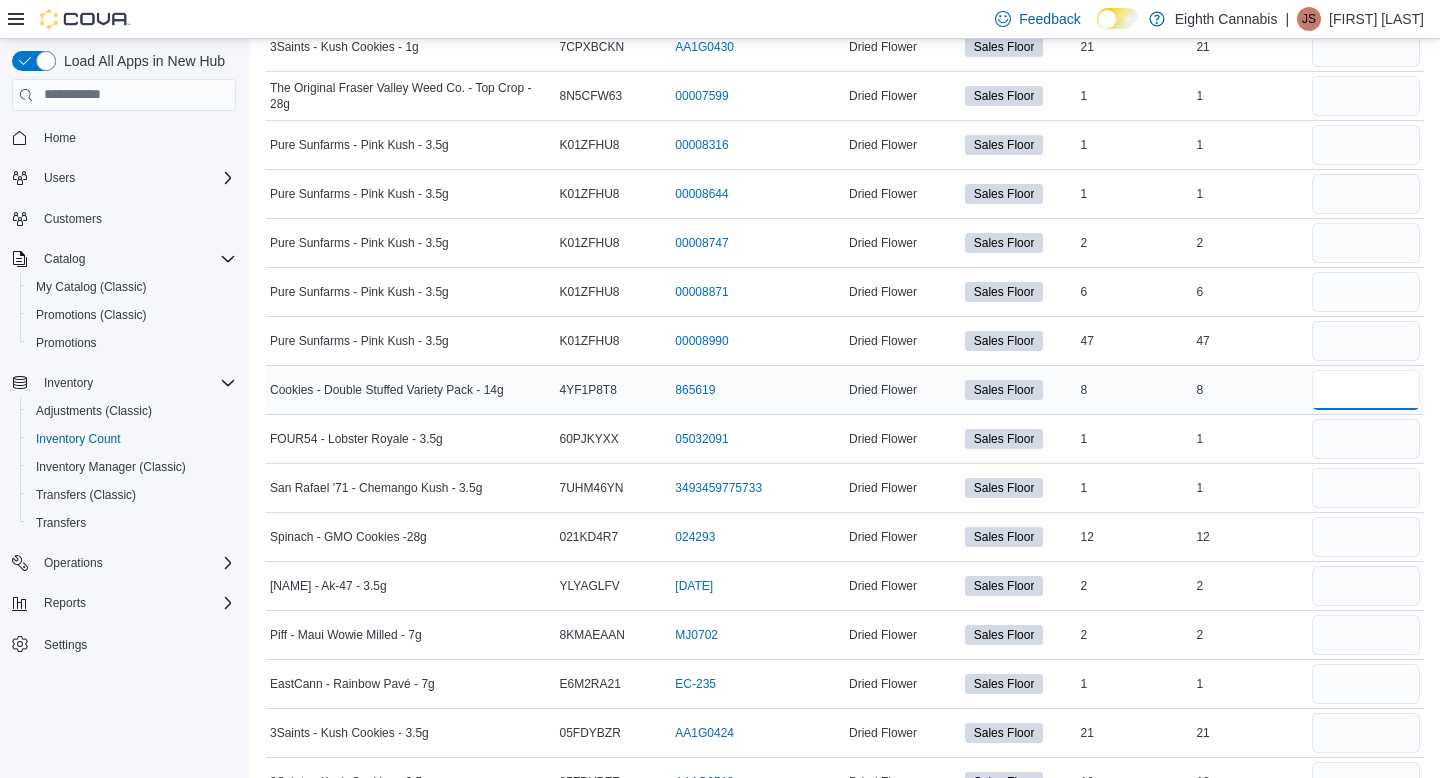 type on "*" 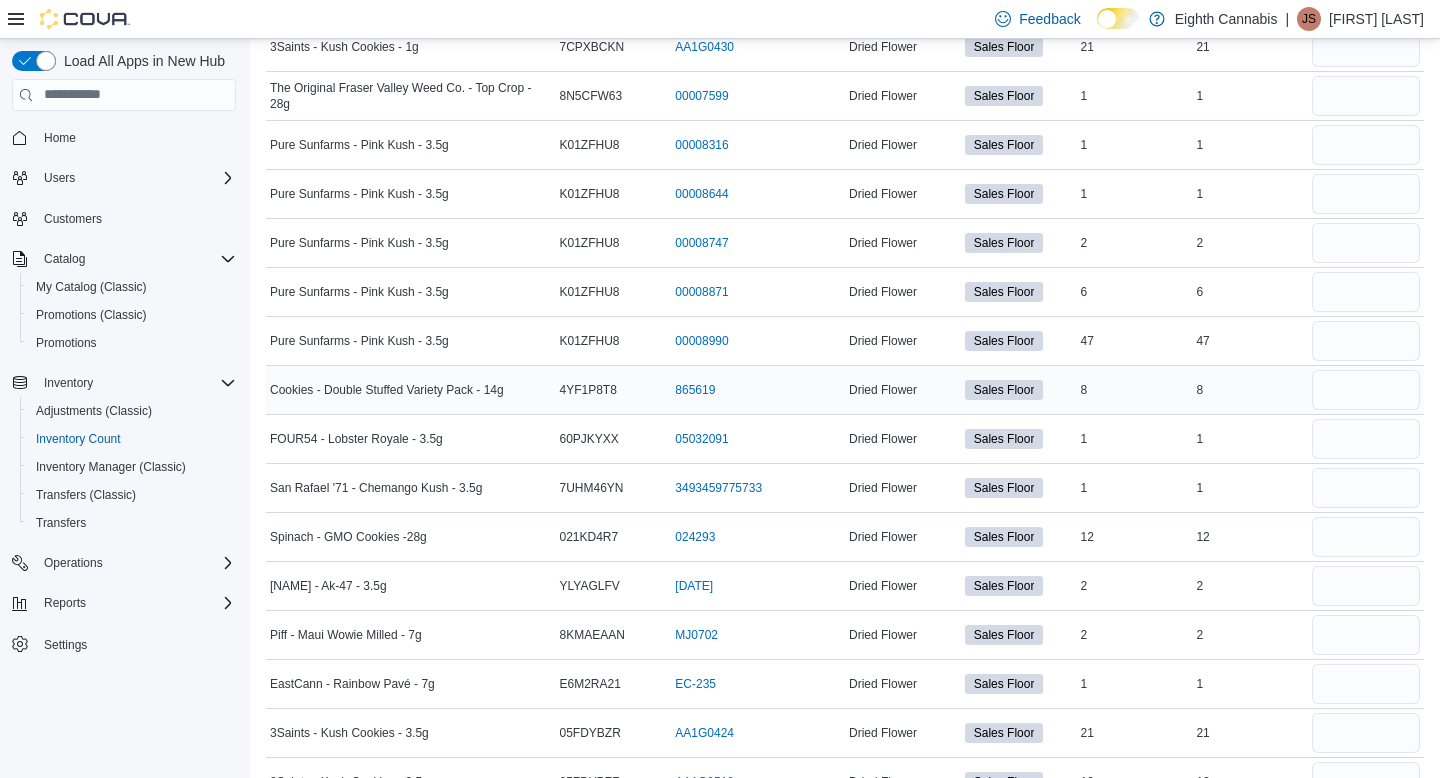 type 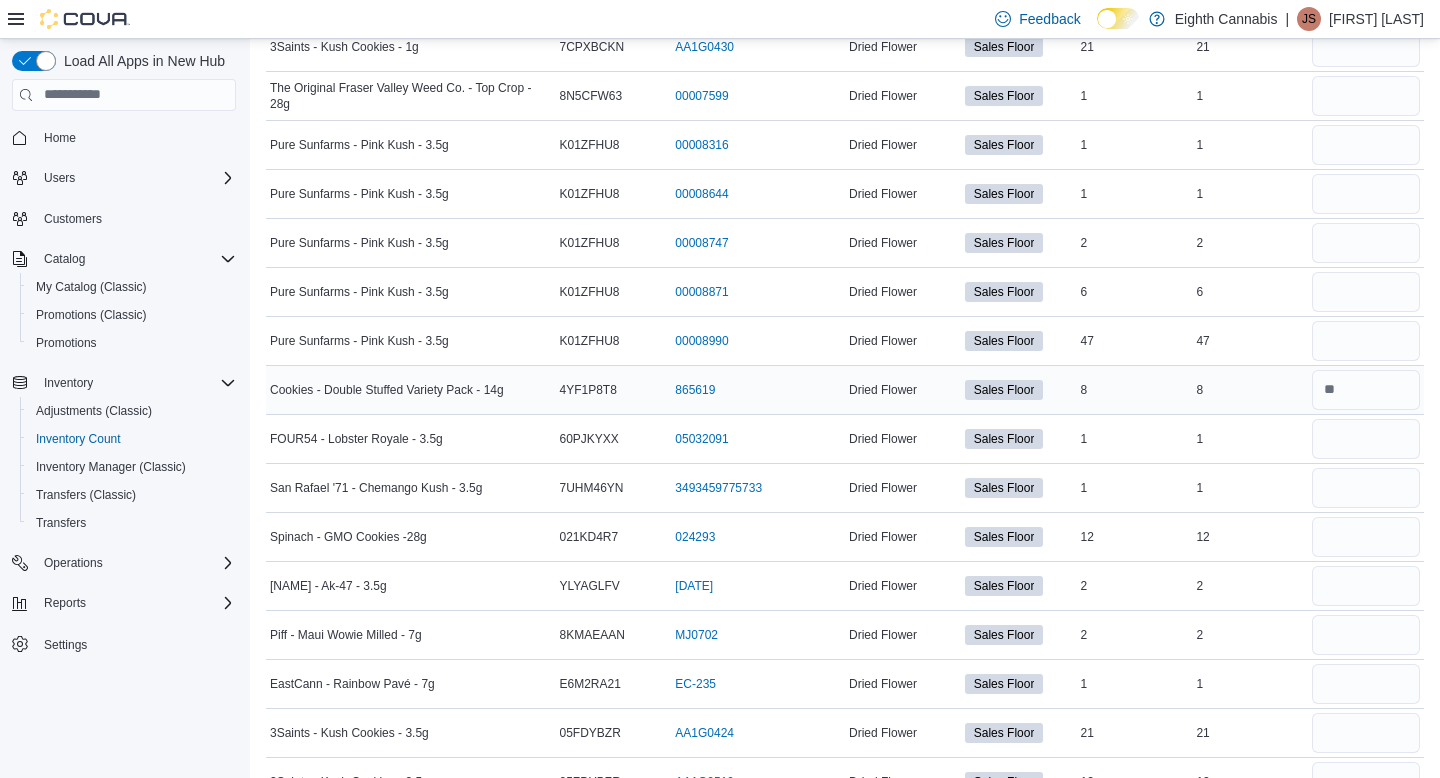 scroll, scrollTop: 3803, scrollLeft: 0, axis: vertical 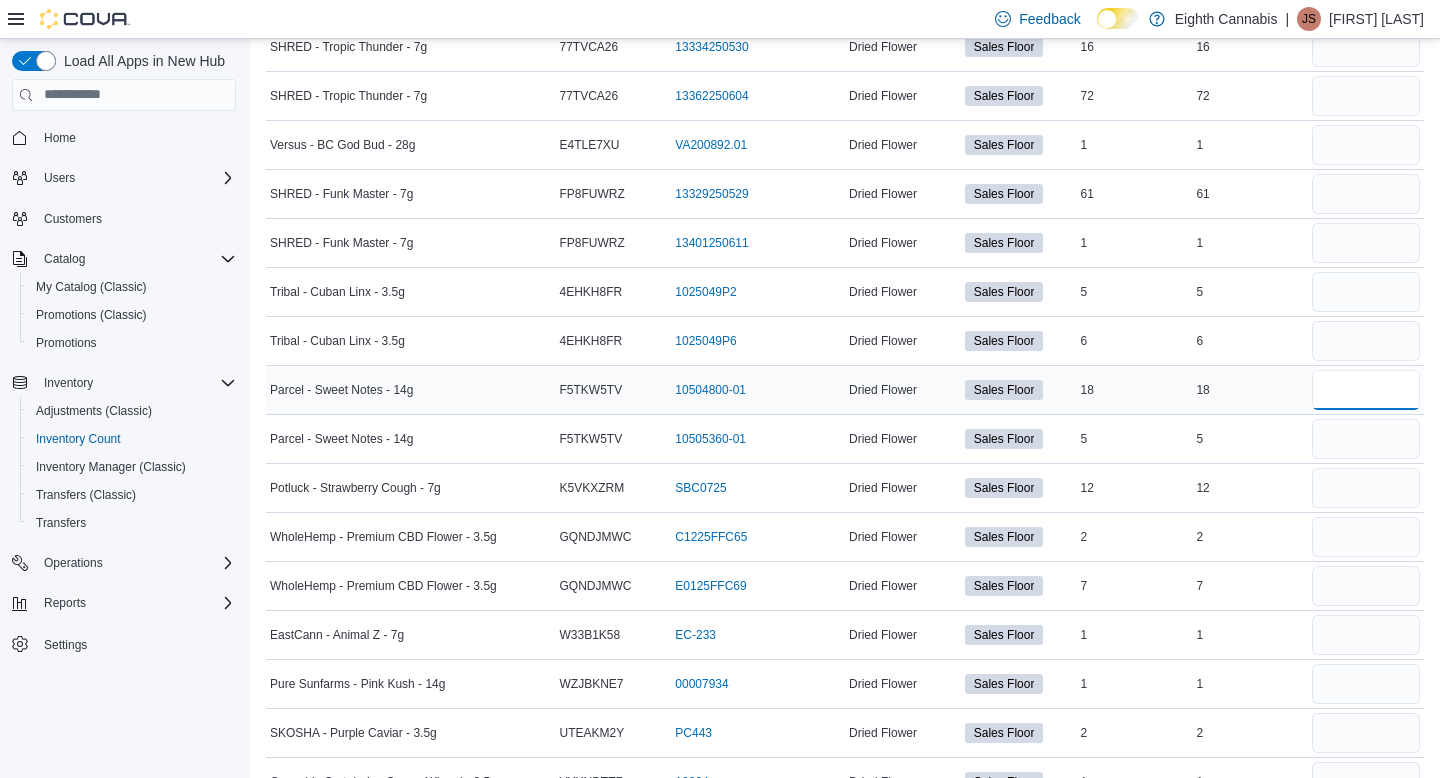 click at bounding box center [1366, 390] 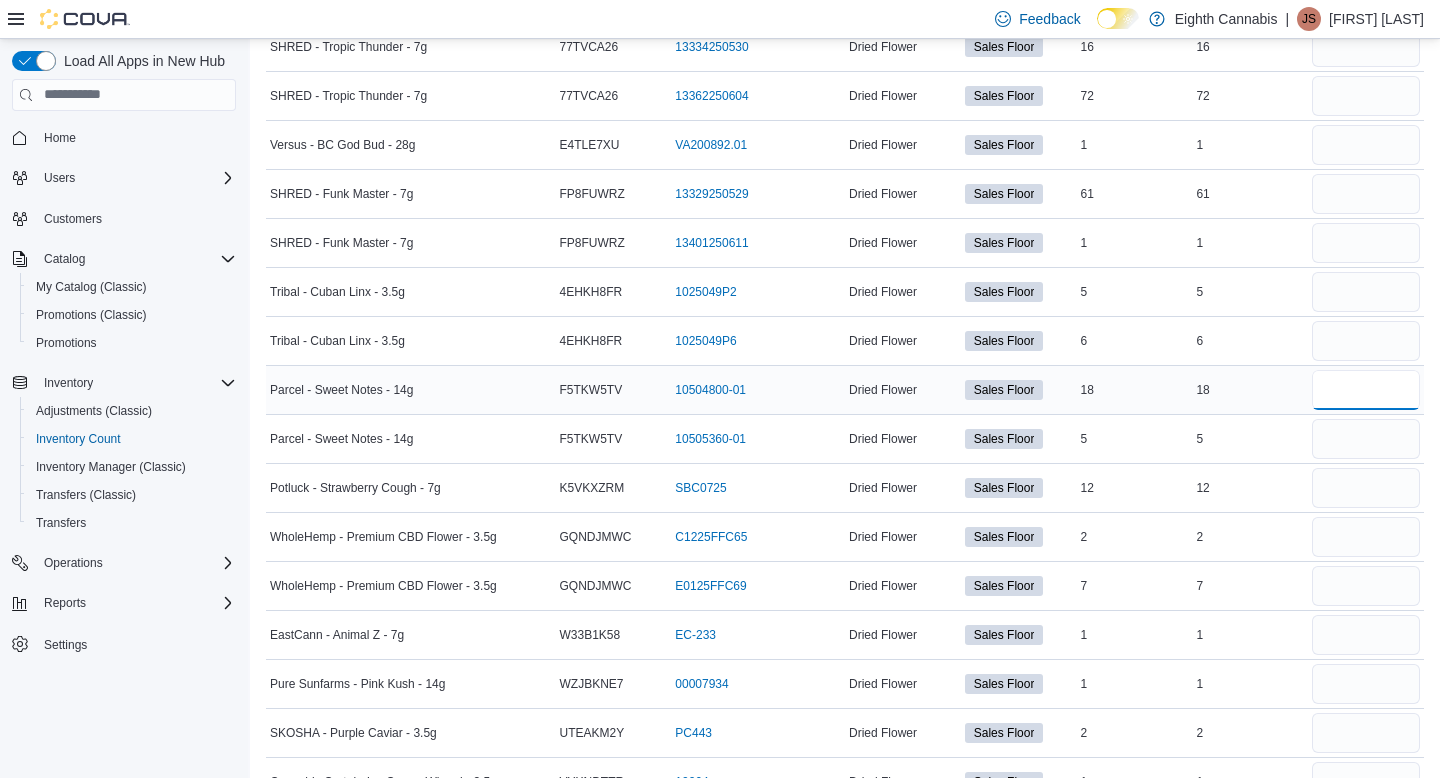 type on "**" 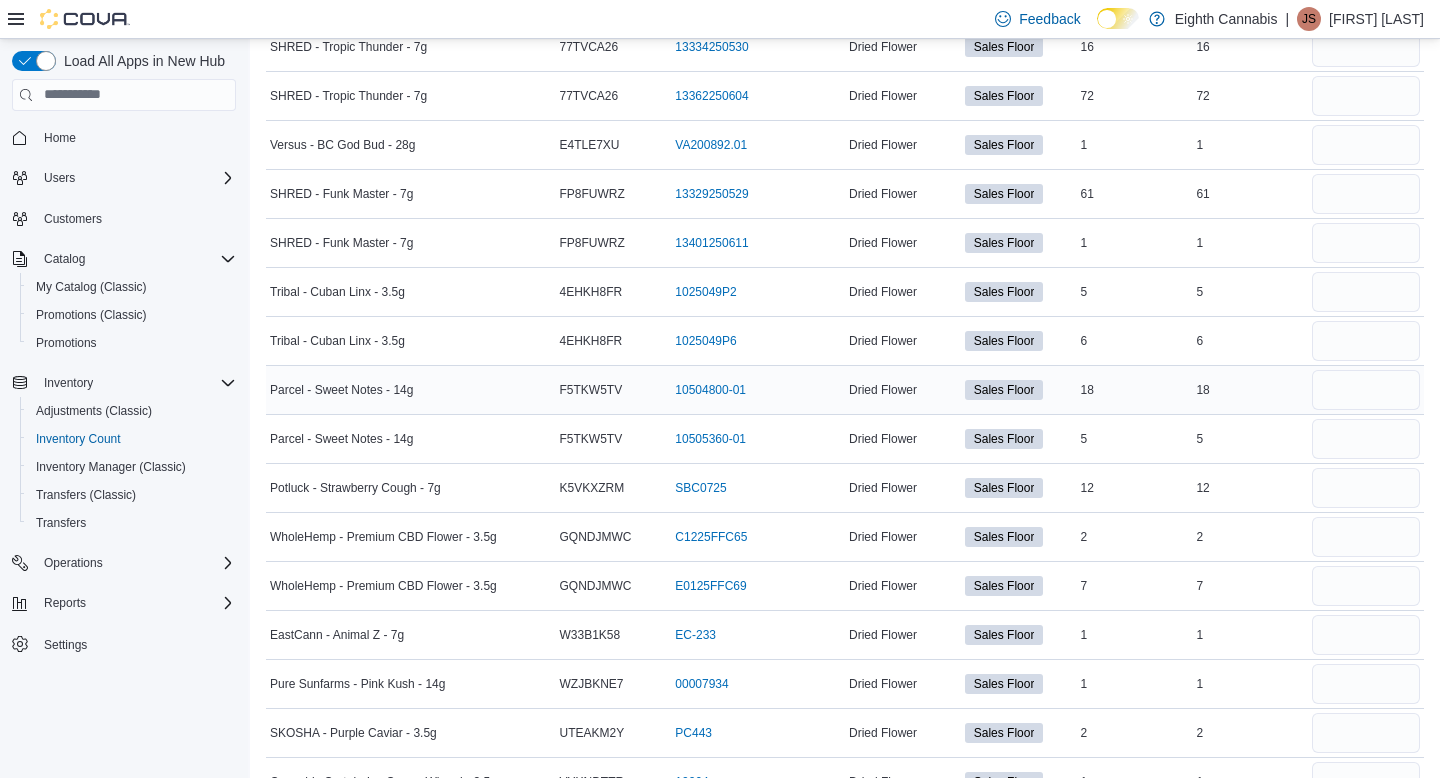 type 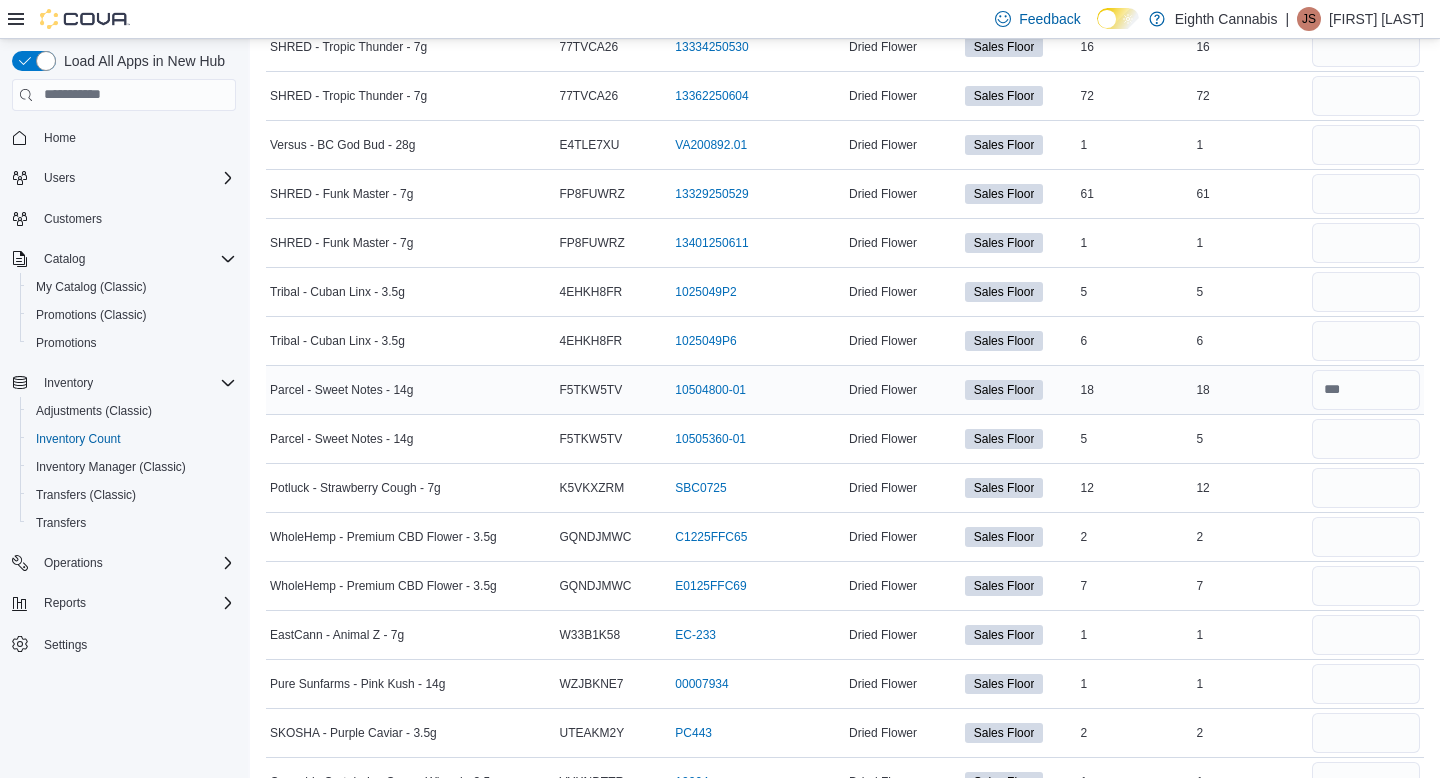 scroll, scrollTop: 422, scrollLeft: 0, axis: vertical 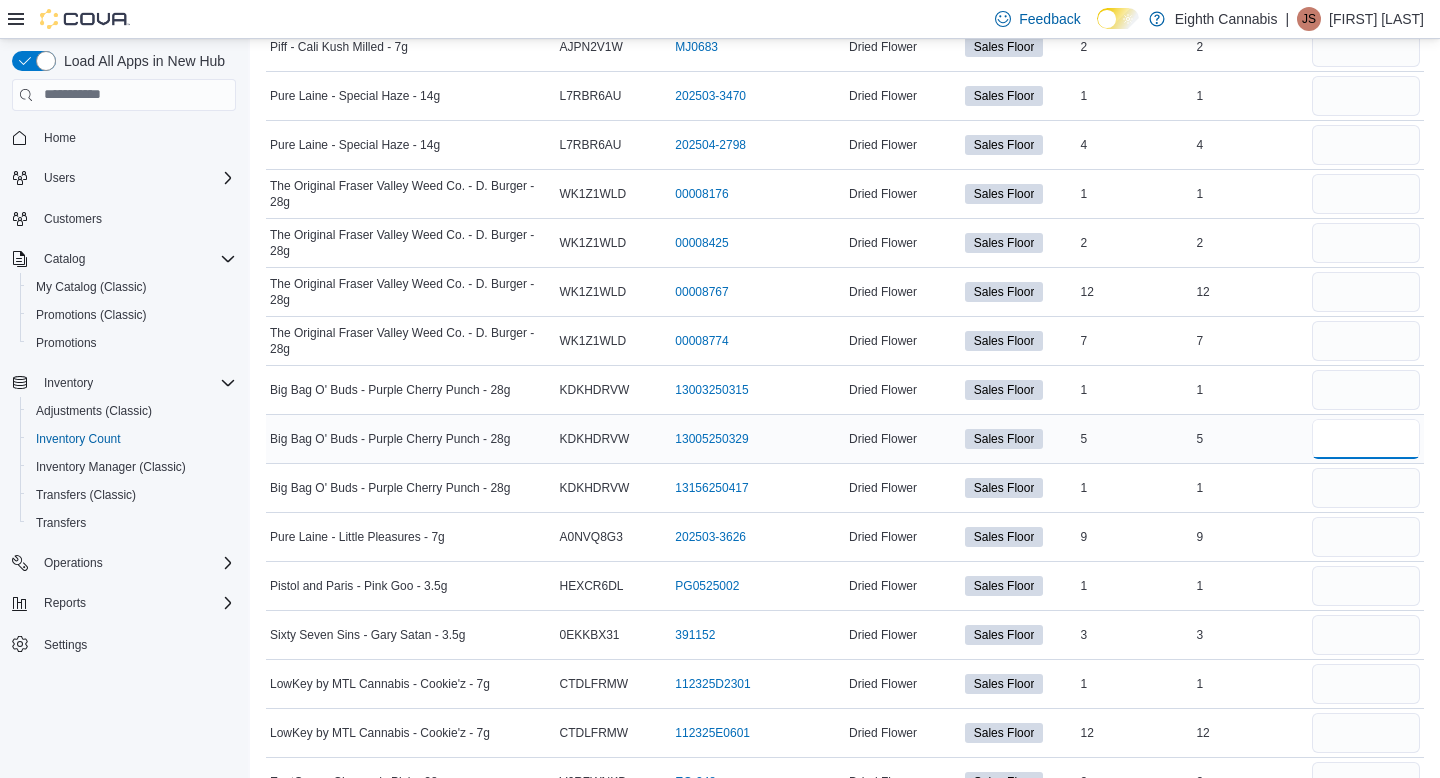 click at bounding box center (1366, 439) 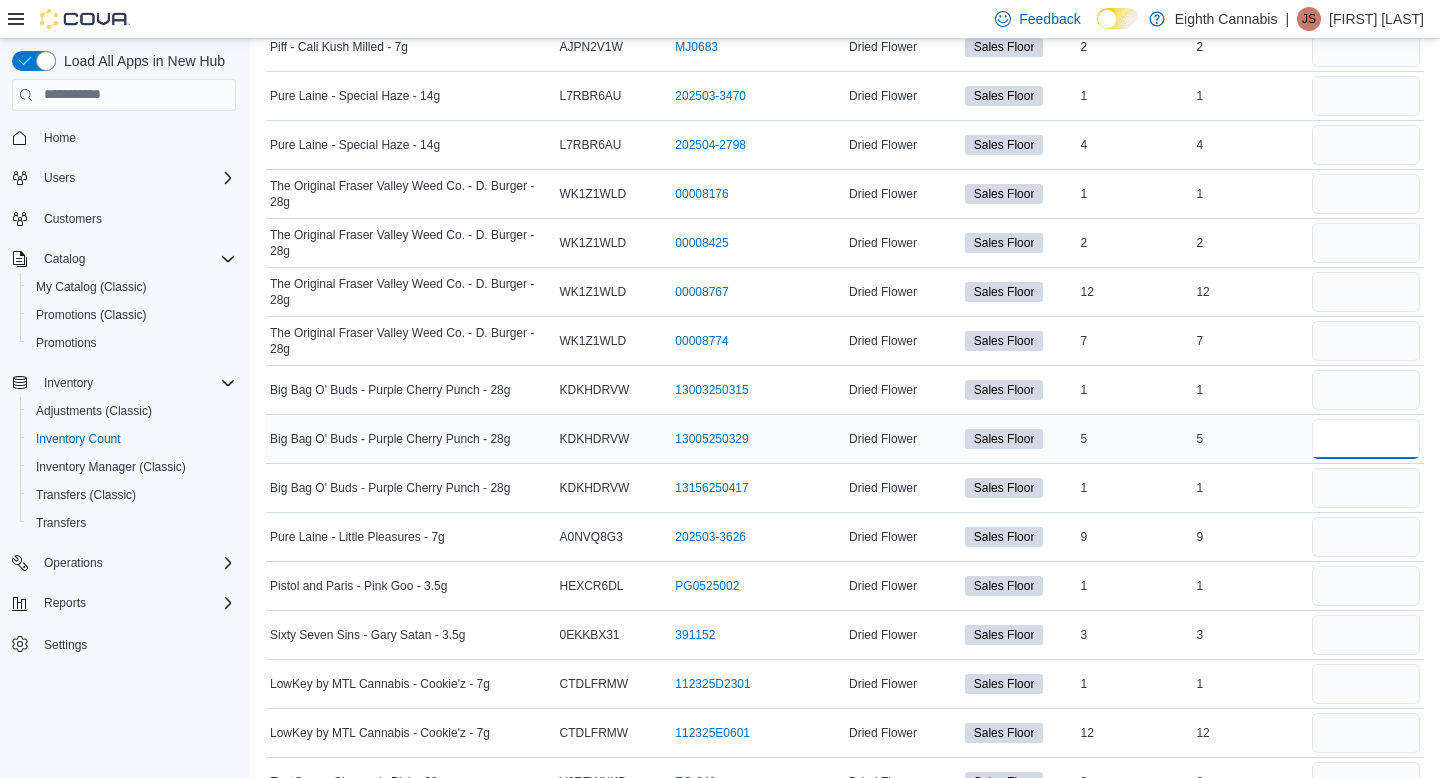 type on "*" 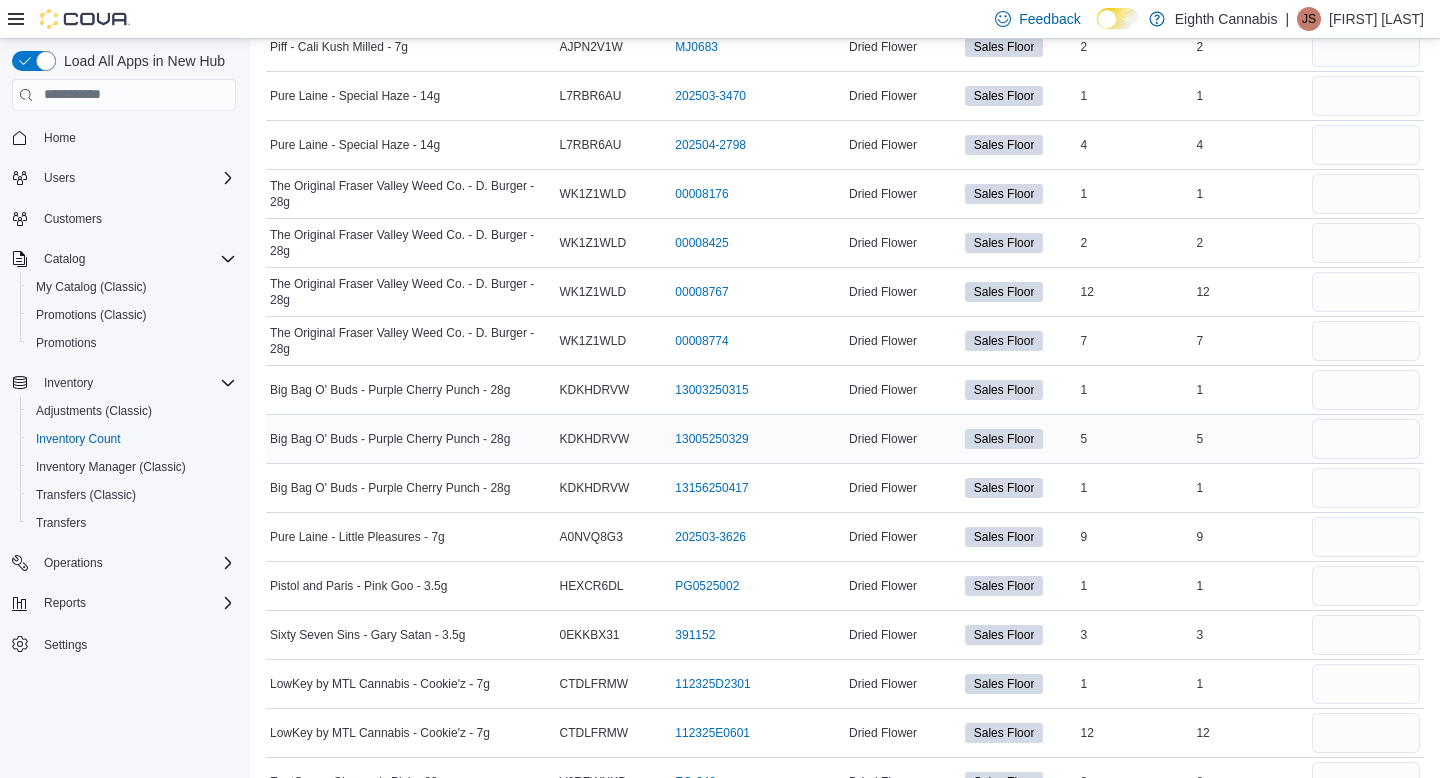 type 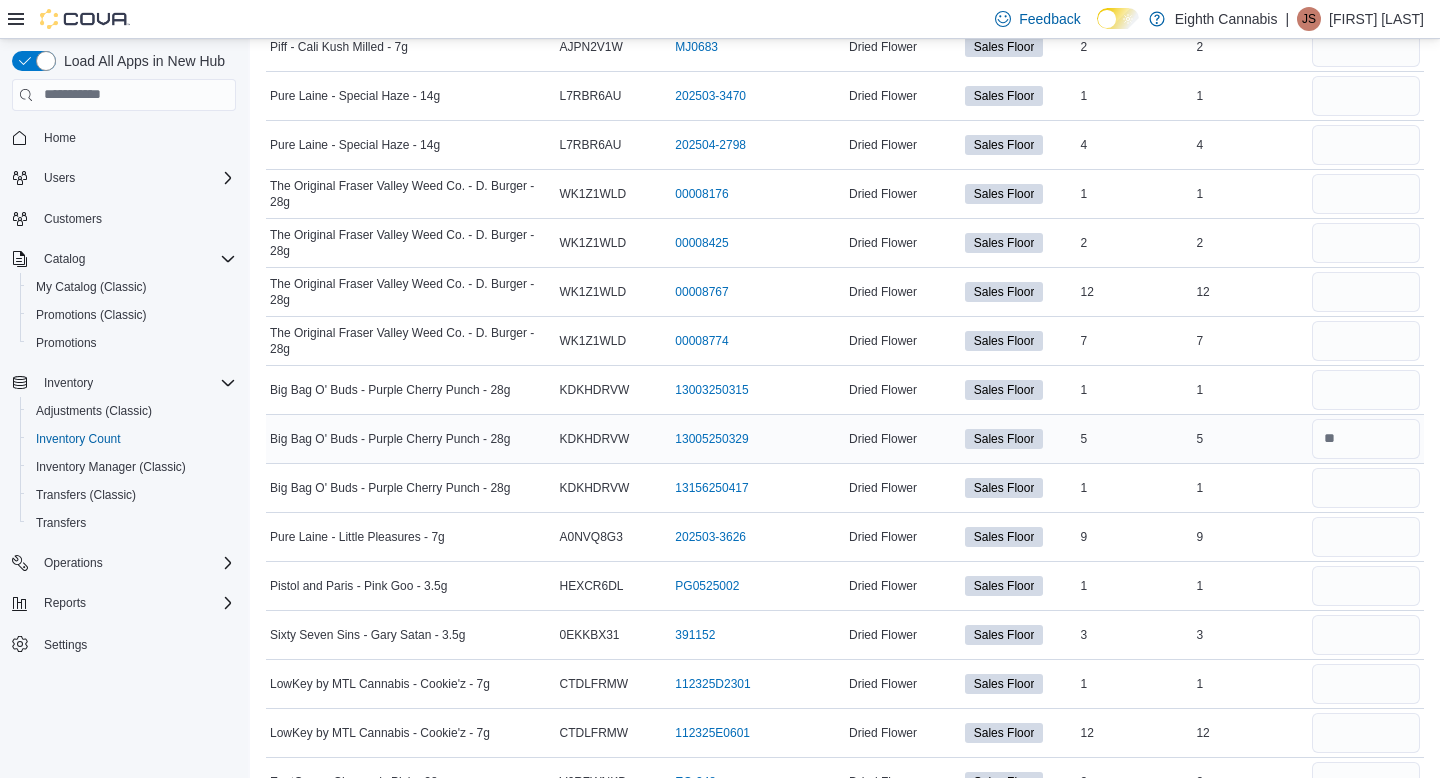 scroll, scrollTop: 6935, scrollLeft: 0, axis: vertical 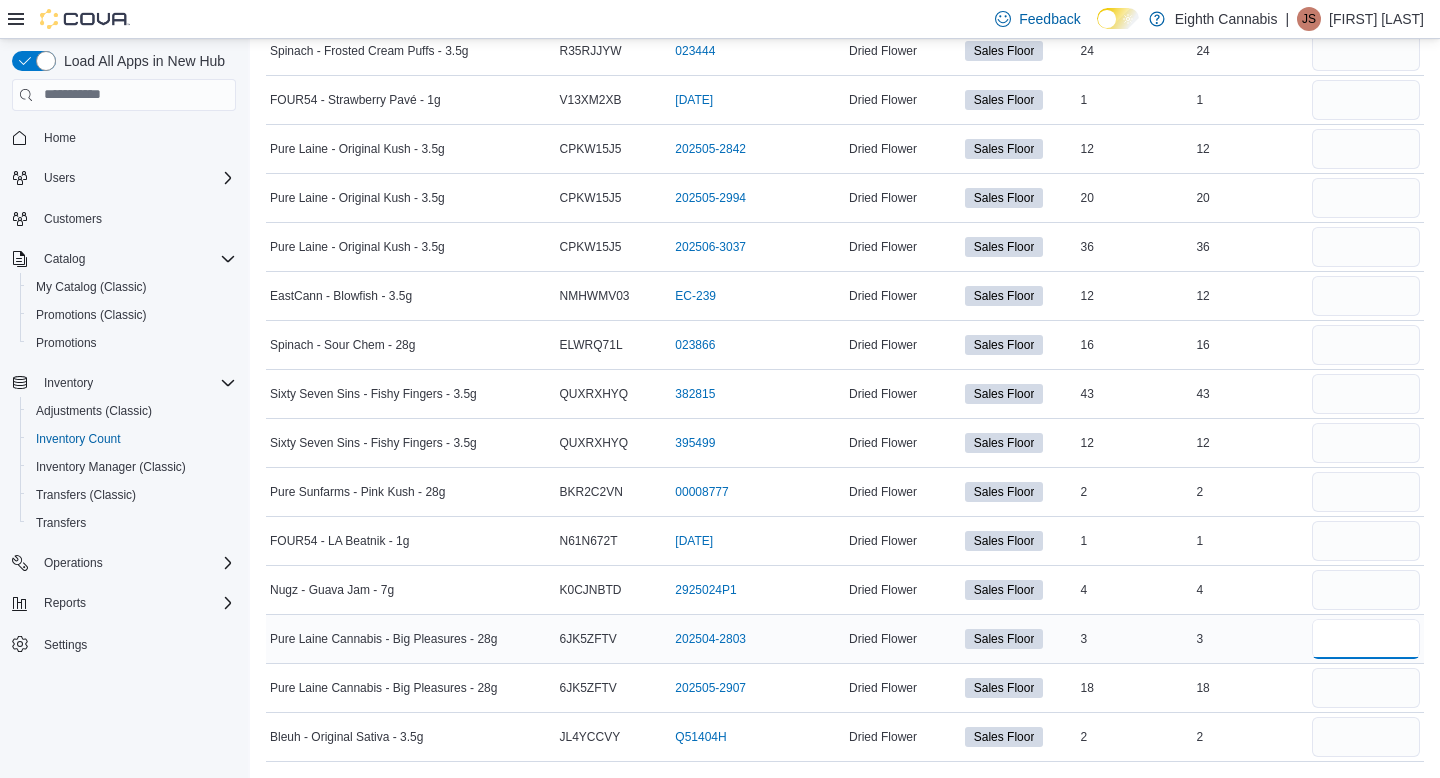 click at bounding box center [1366, 639] 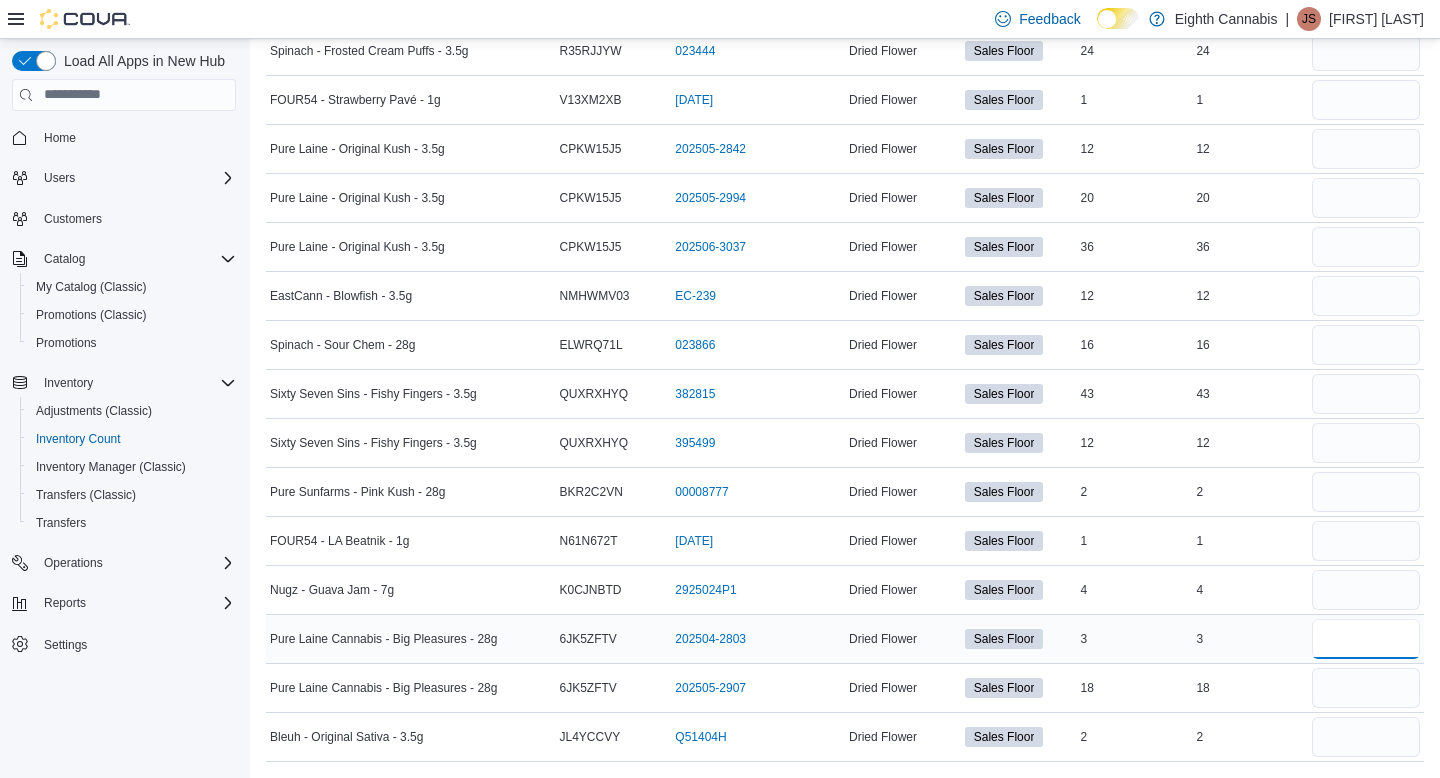 type on "*" 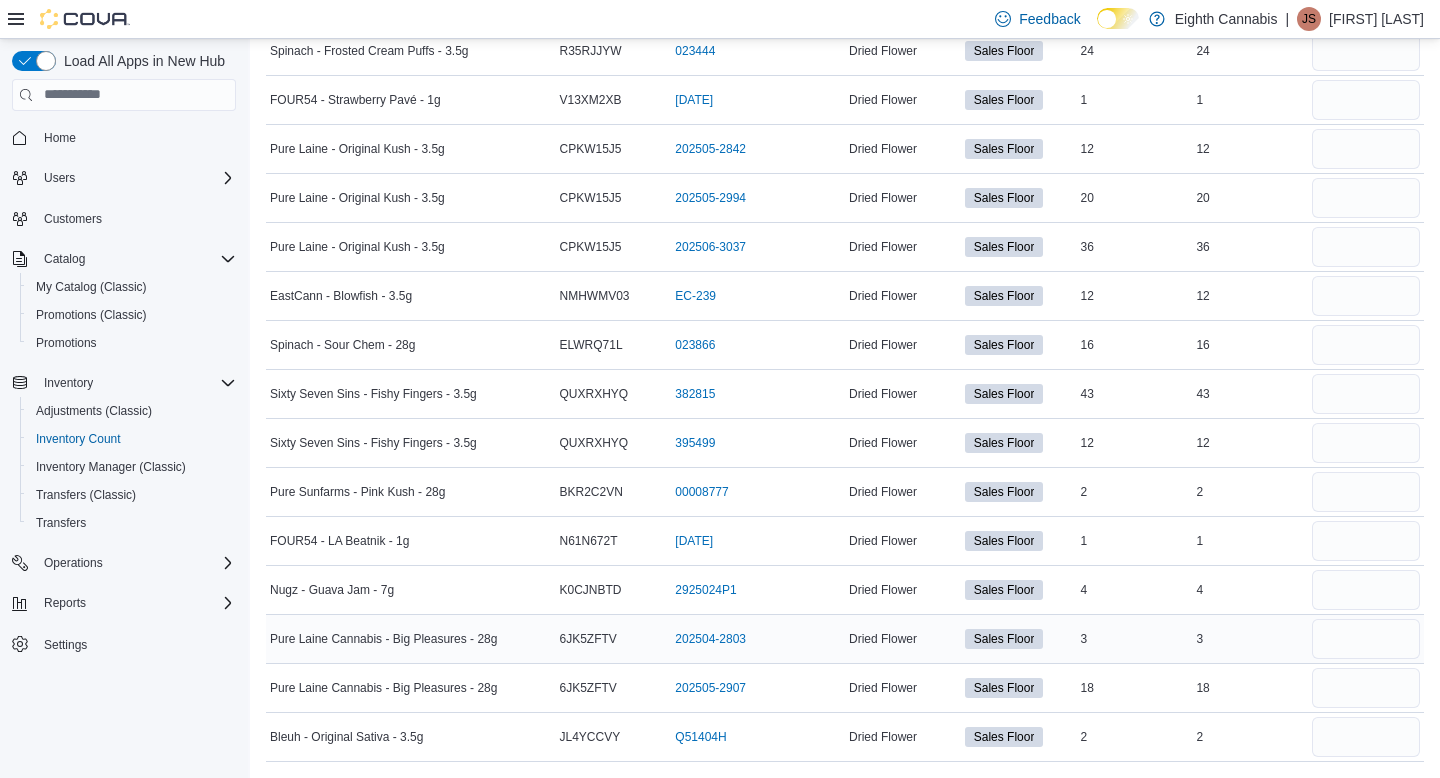 type 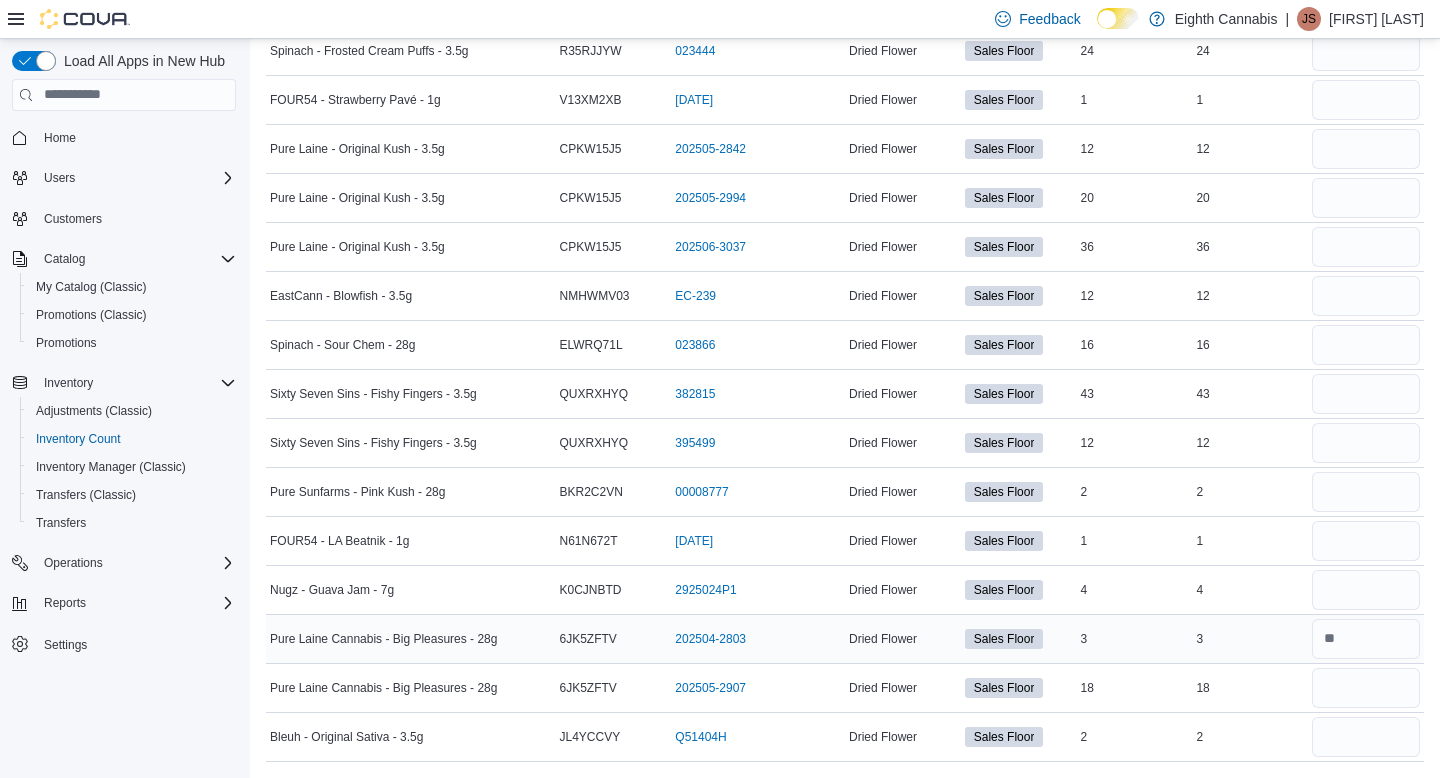 scroll, scrollTop: 5959, scrollLeft: 0, axis: vertical 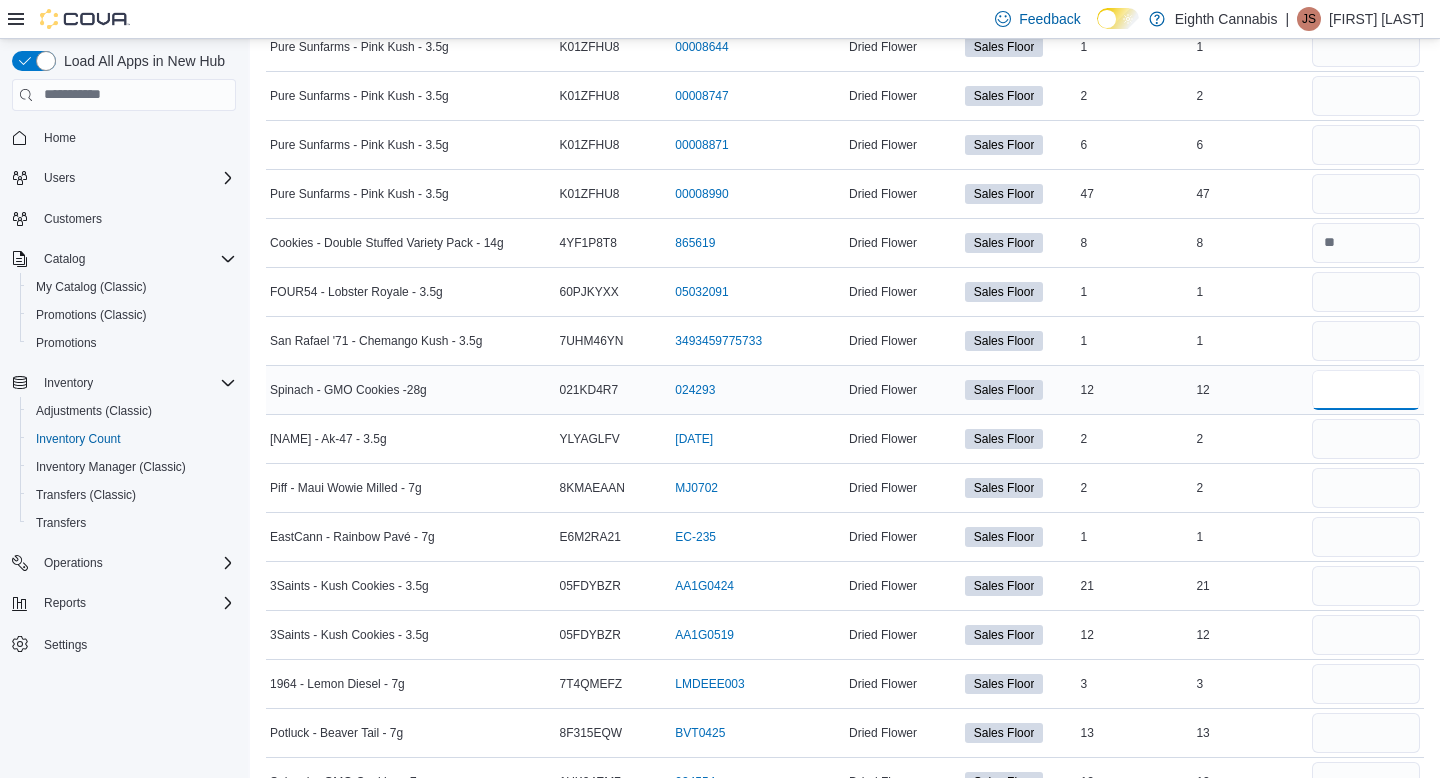click at bounding box center (1366, 390) 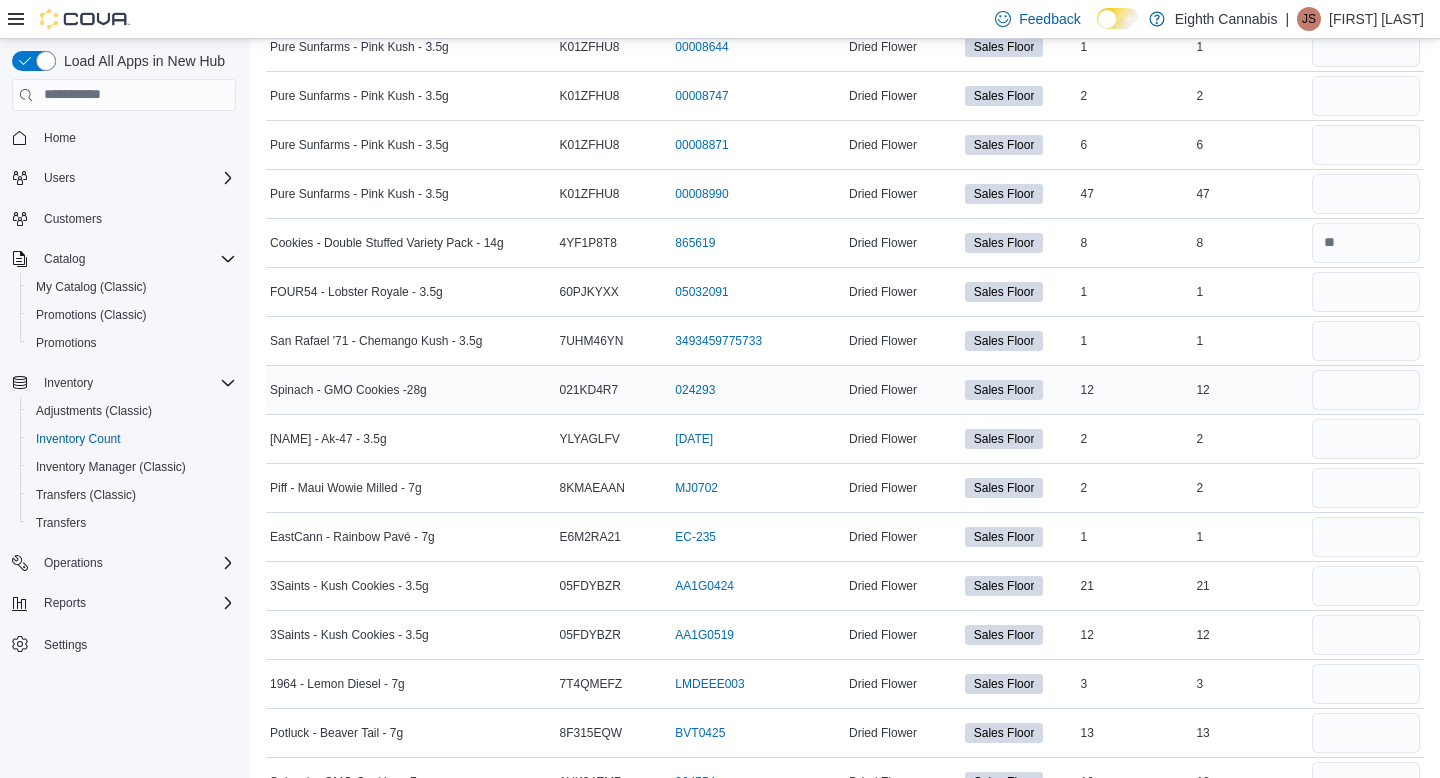 type 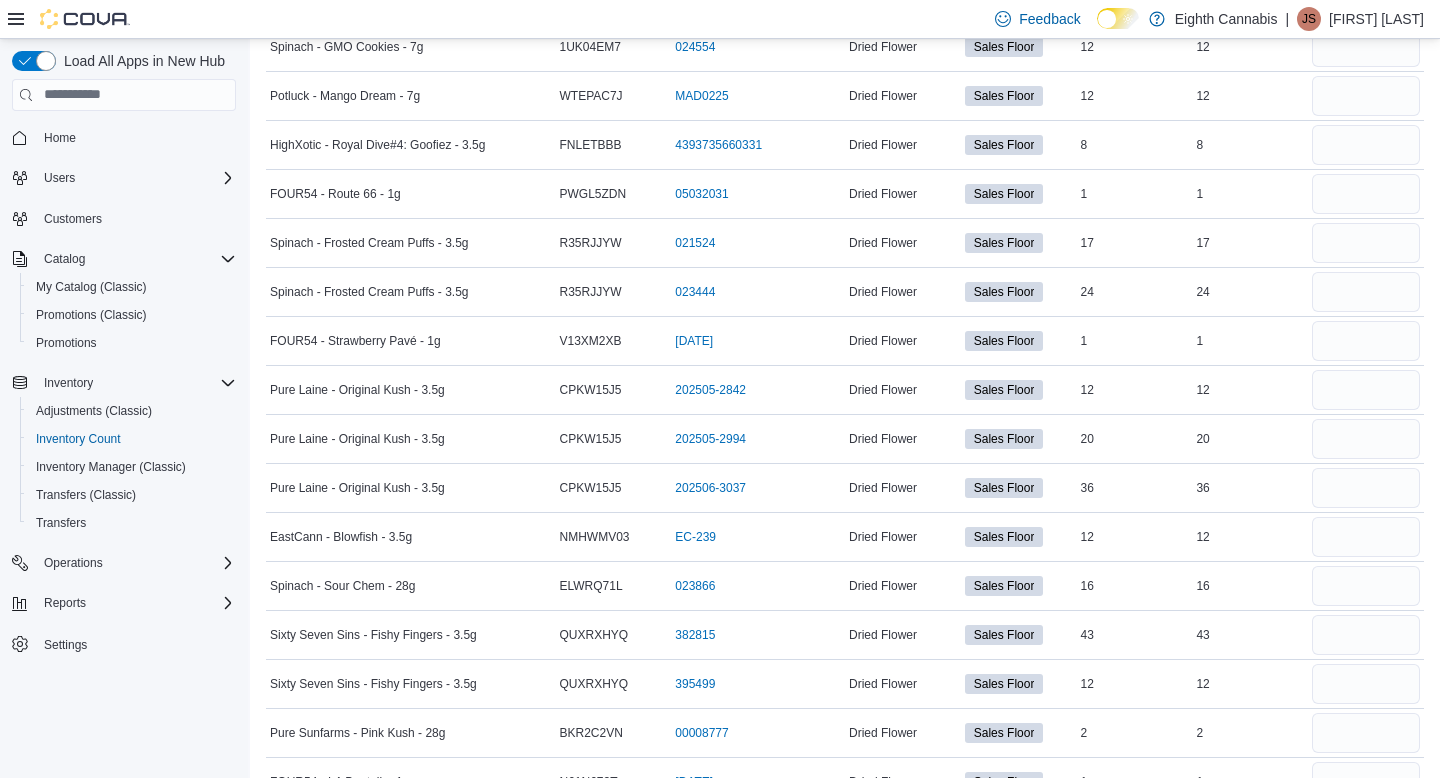 scroll, scrollTop: 6935, scrollLeft: 0, axis: vertical 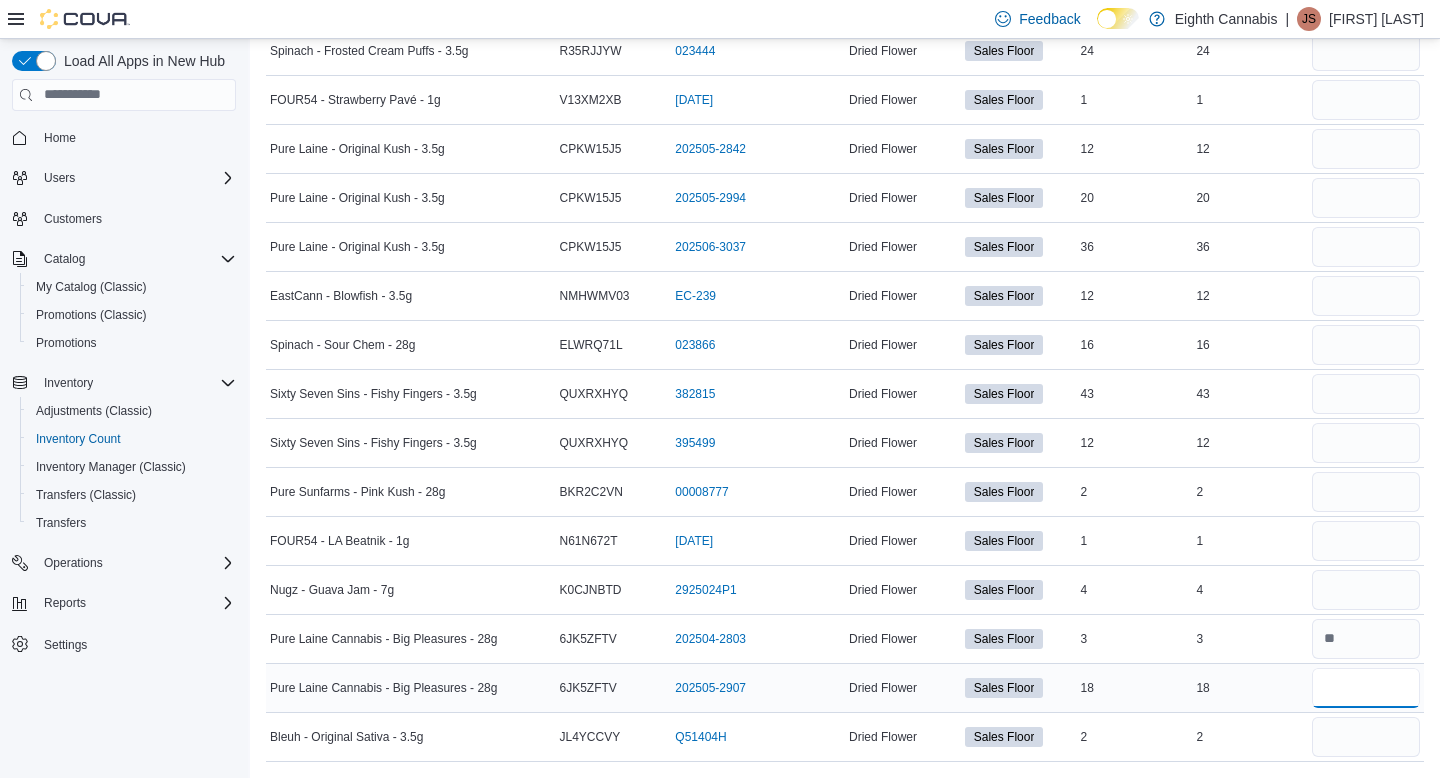 click at bounding box center [1366, 688] 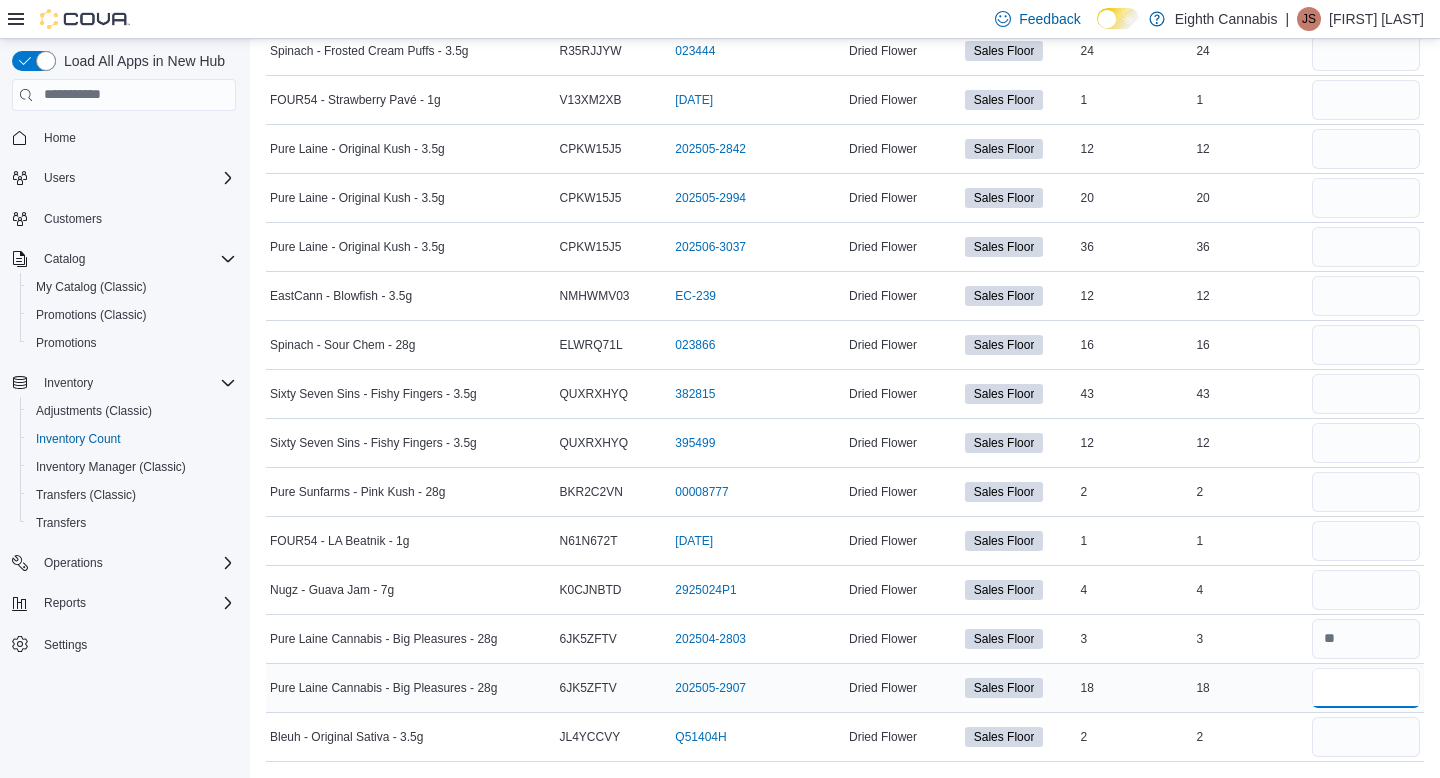 type on "**" 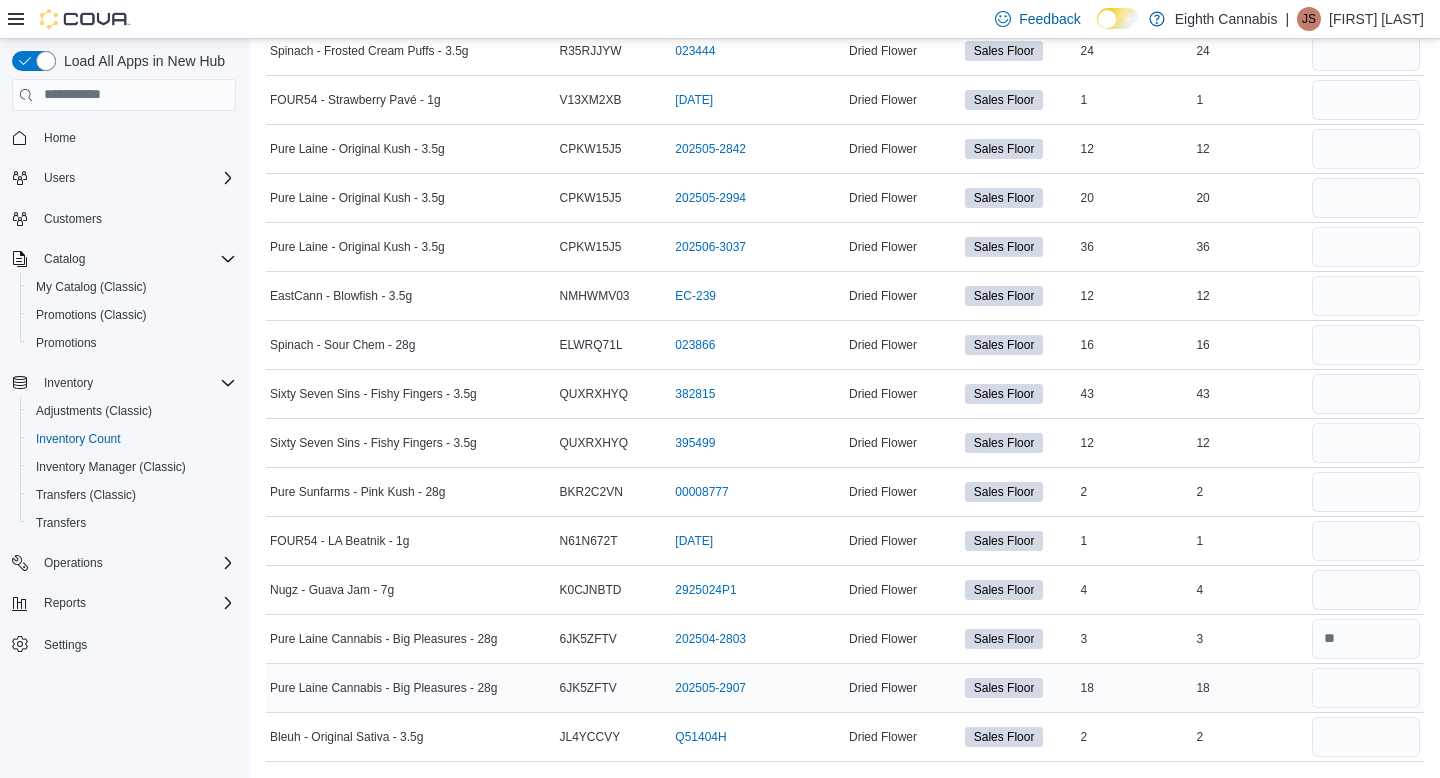 type 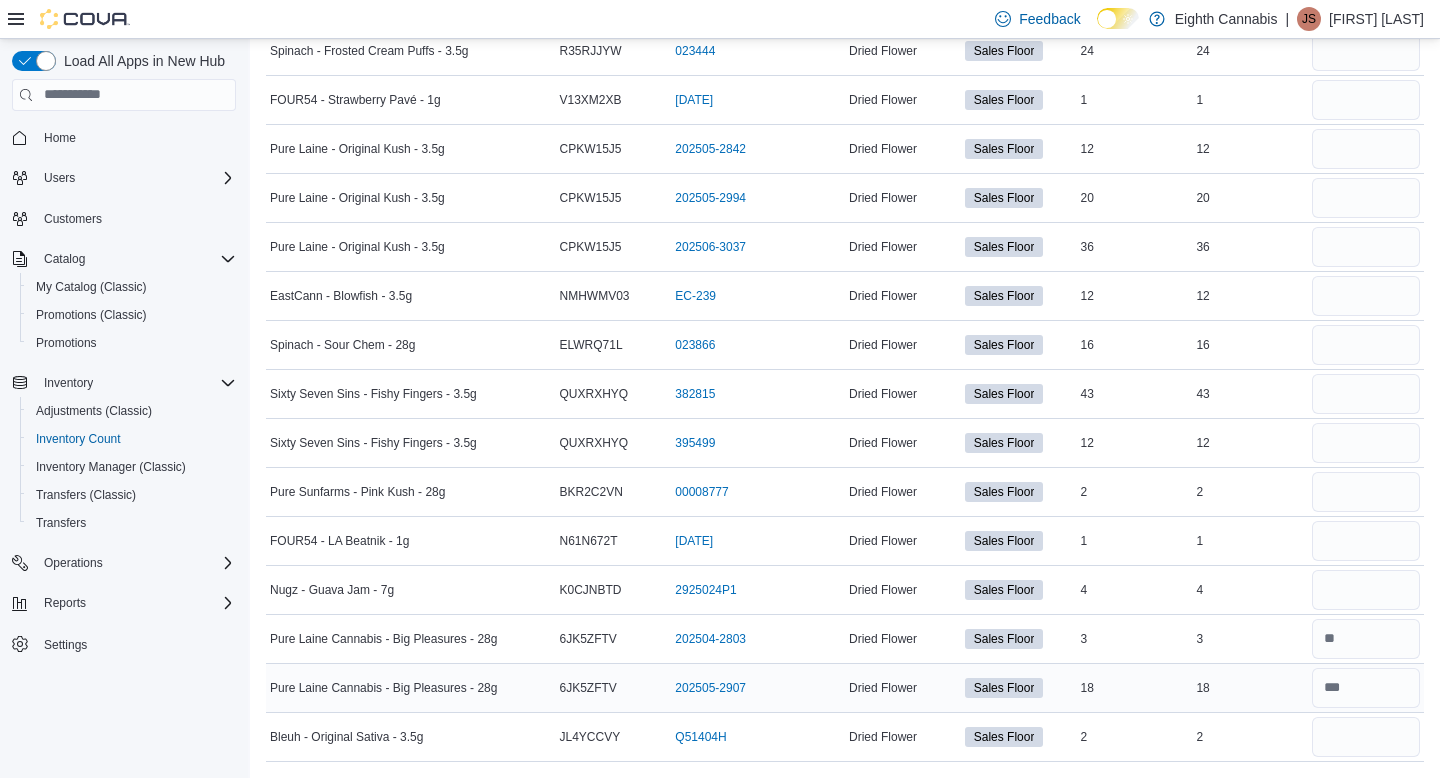 scroll, scrollTop: 0, scrollLeft: 0, axis: both 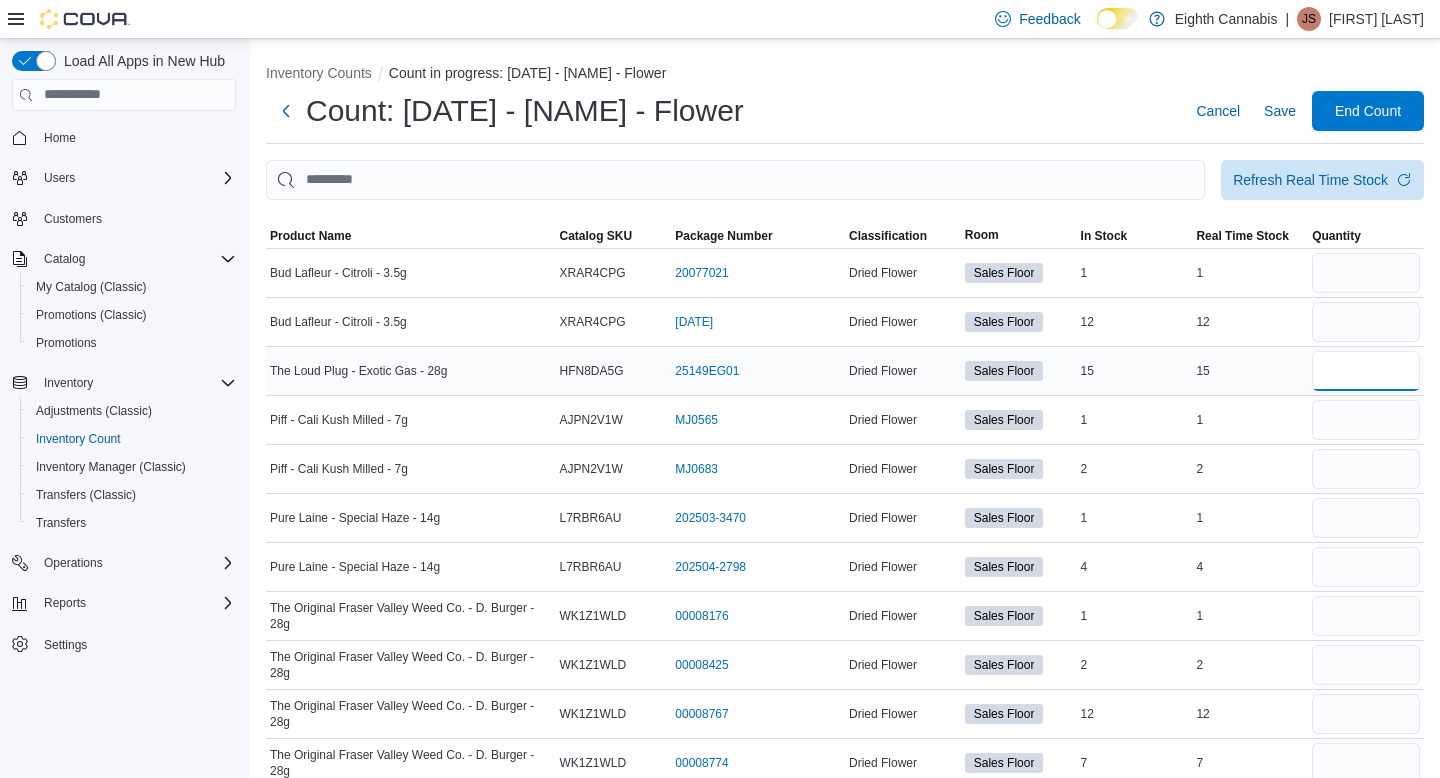 click at bounding box center (1366, 371) 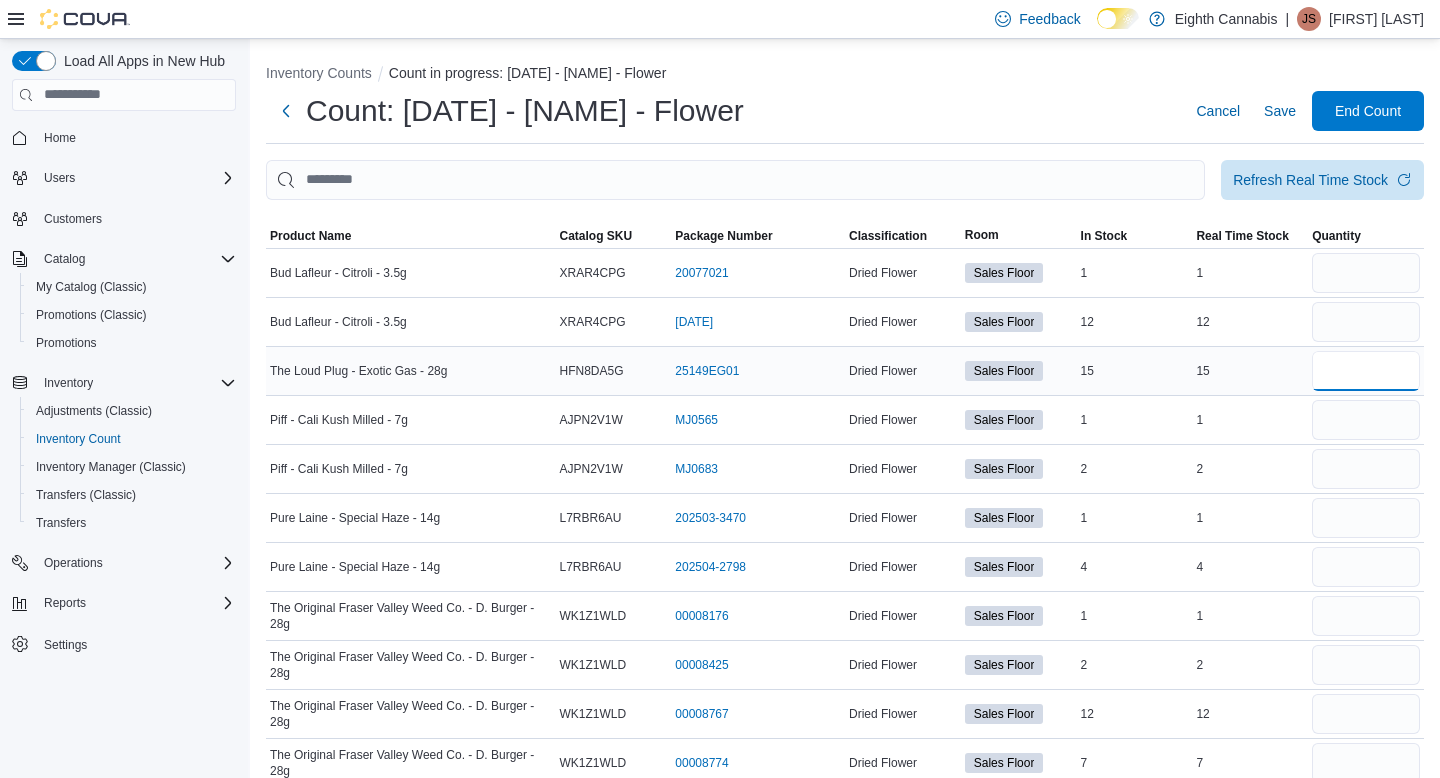 type on "**" 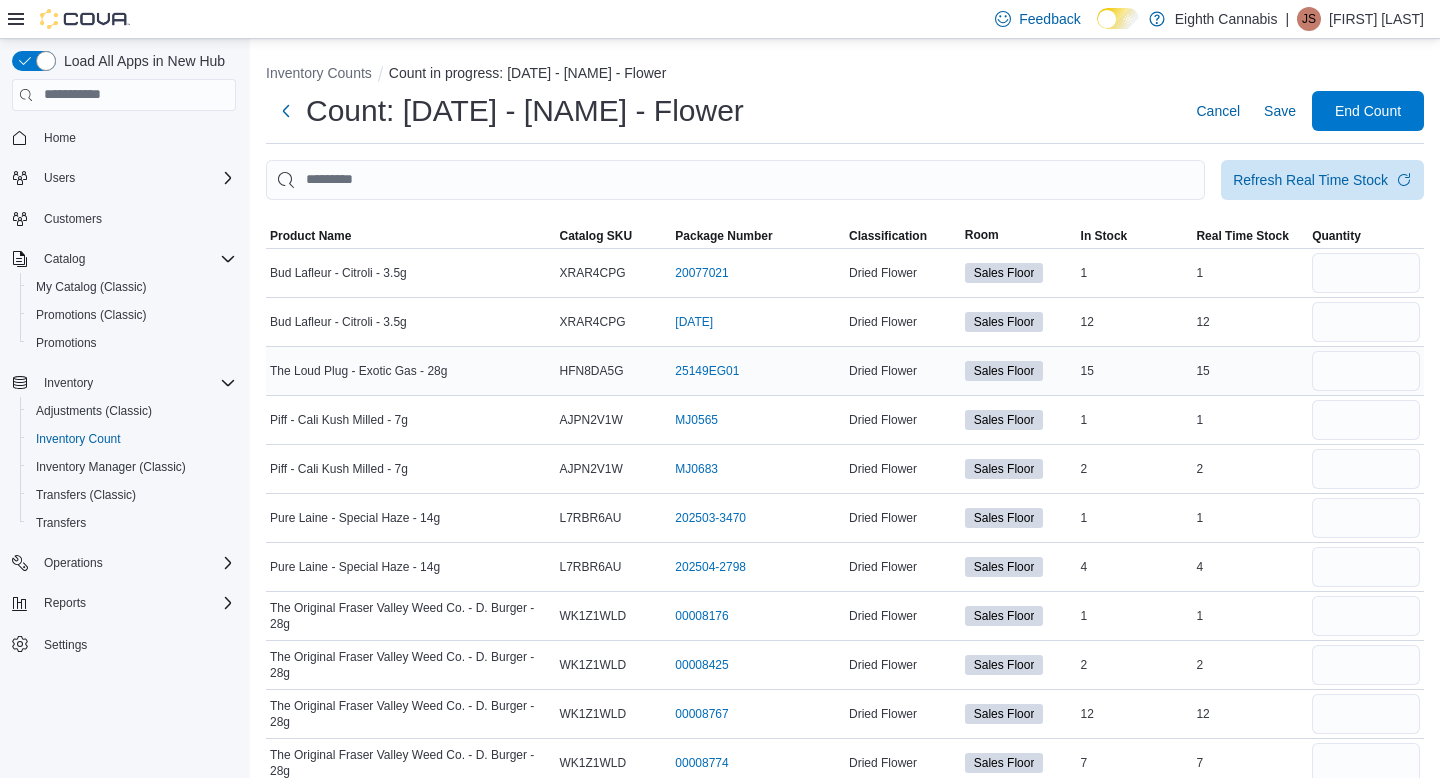 type 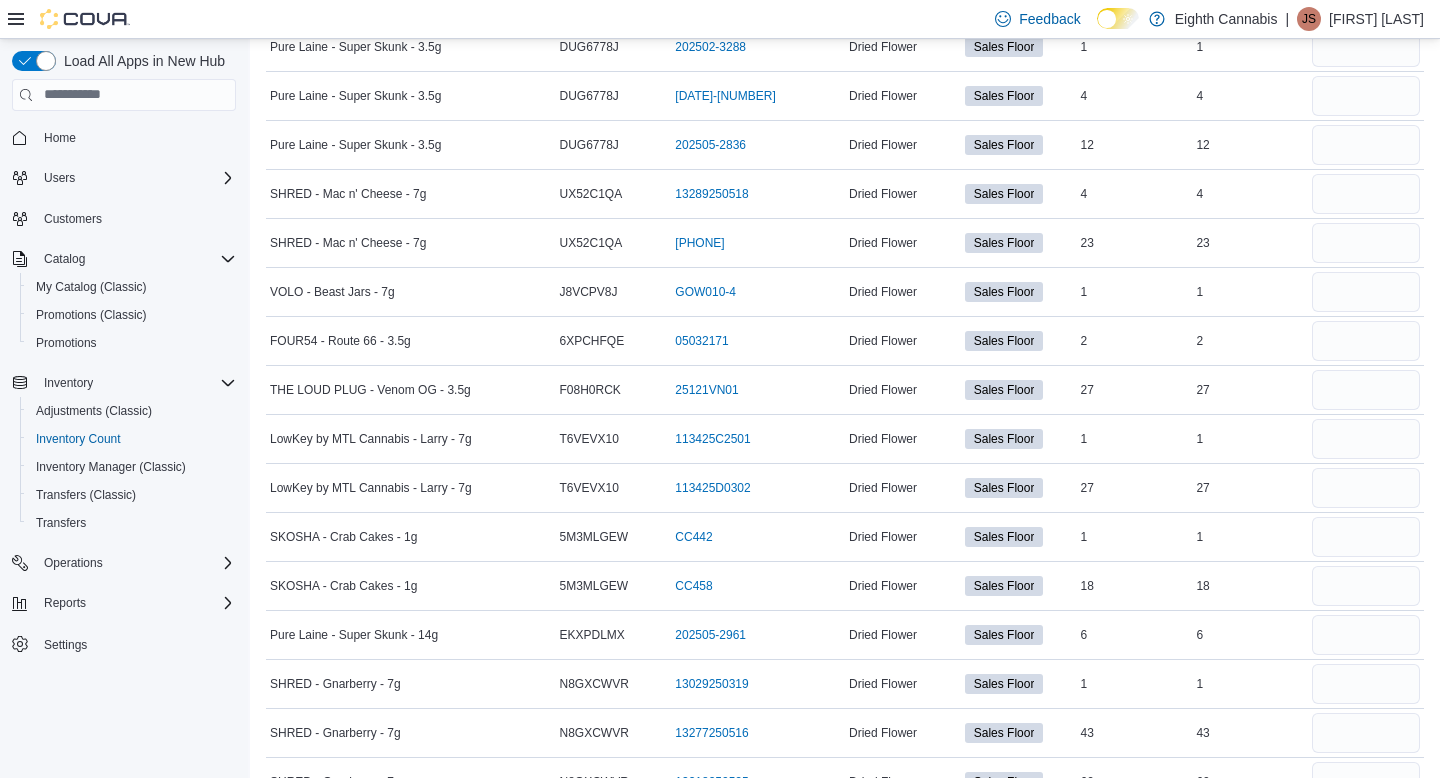scroll, scrollTop: 4391, scrollLeft: 0, axis: vertical 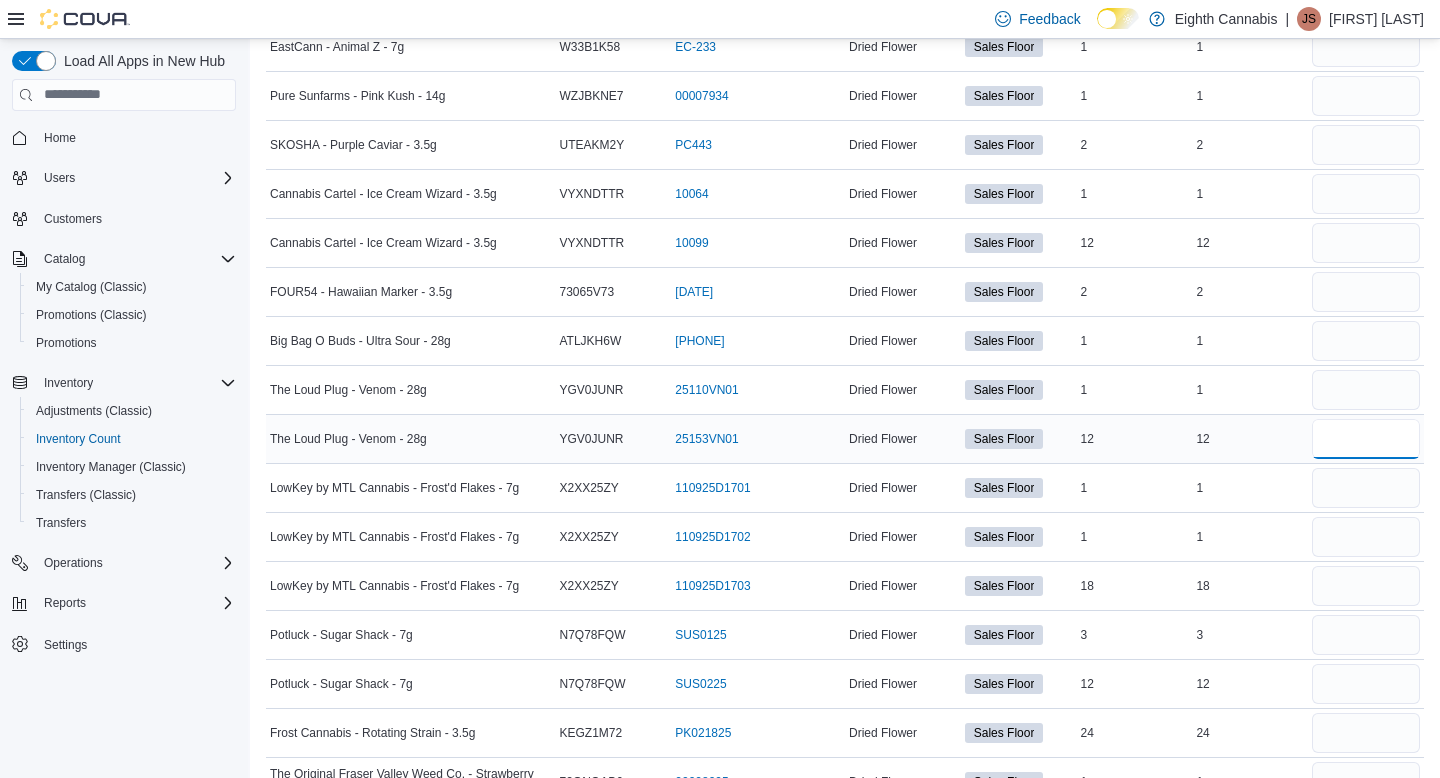 click at bounding box center [1366, 439] 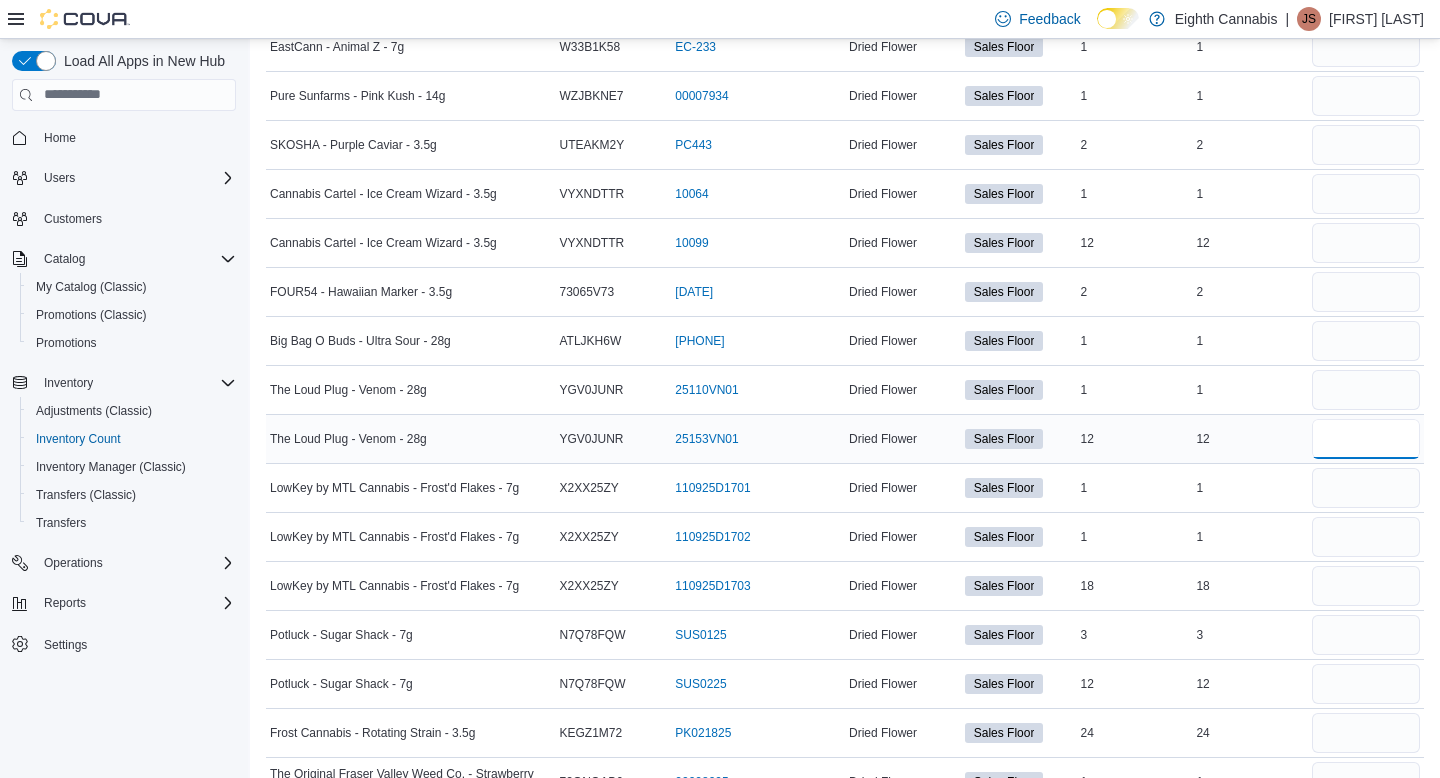 type on "**" 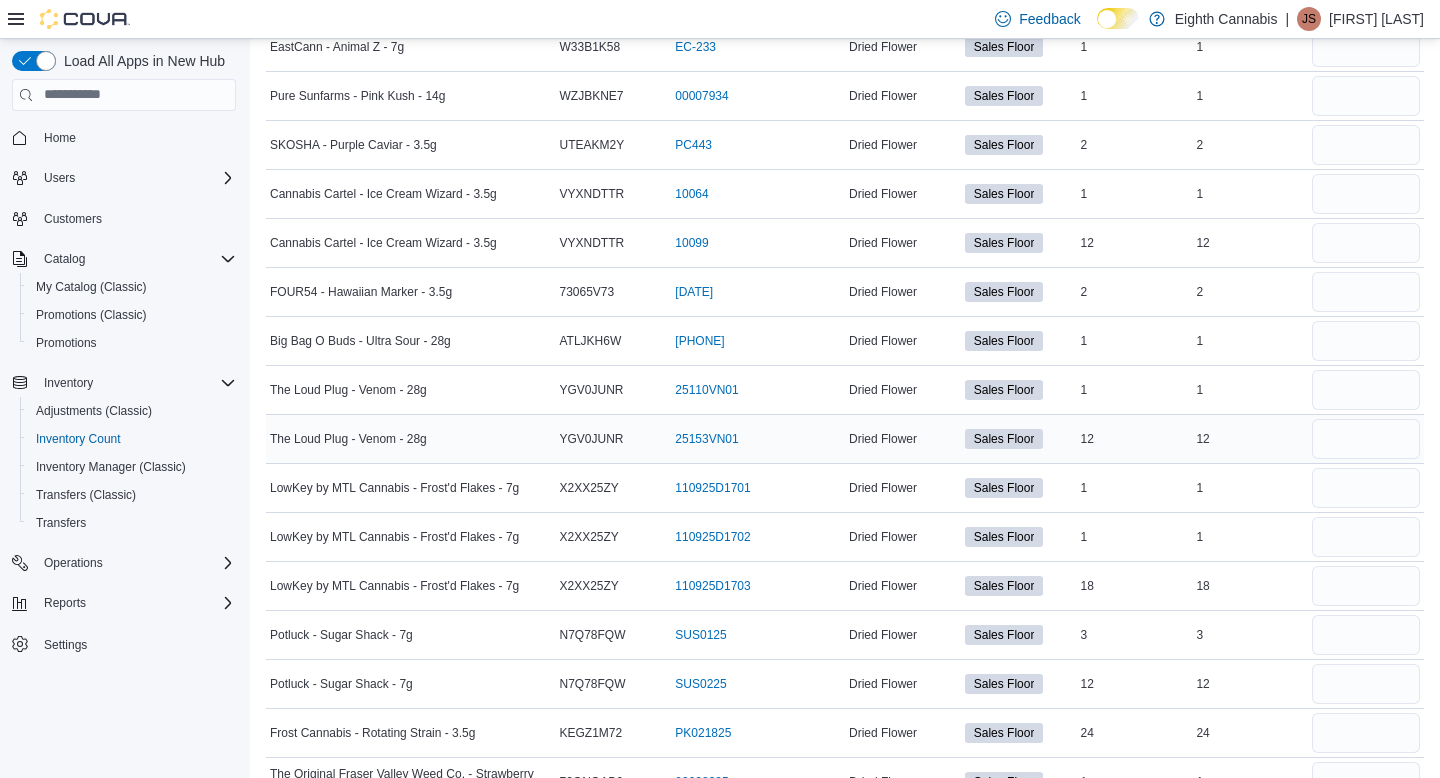 type 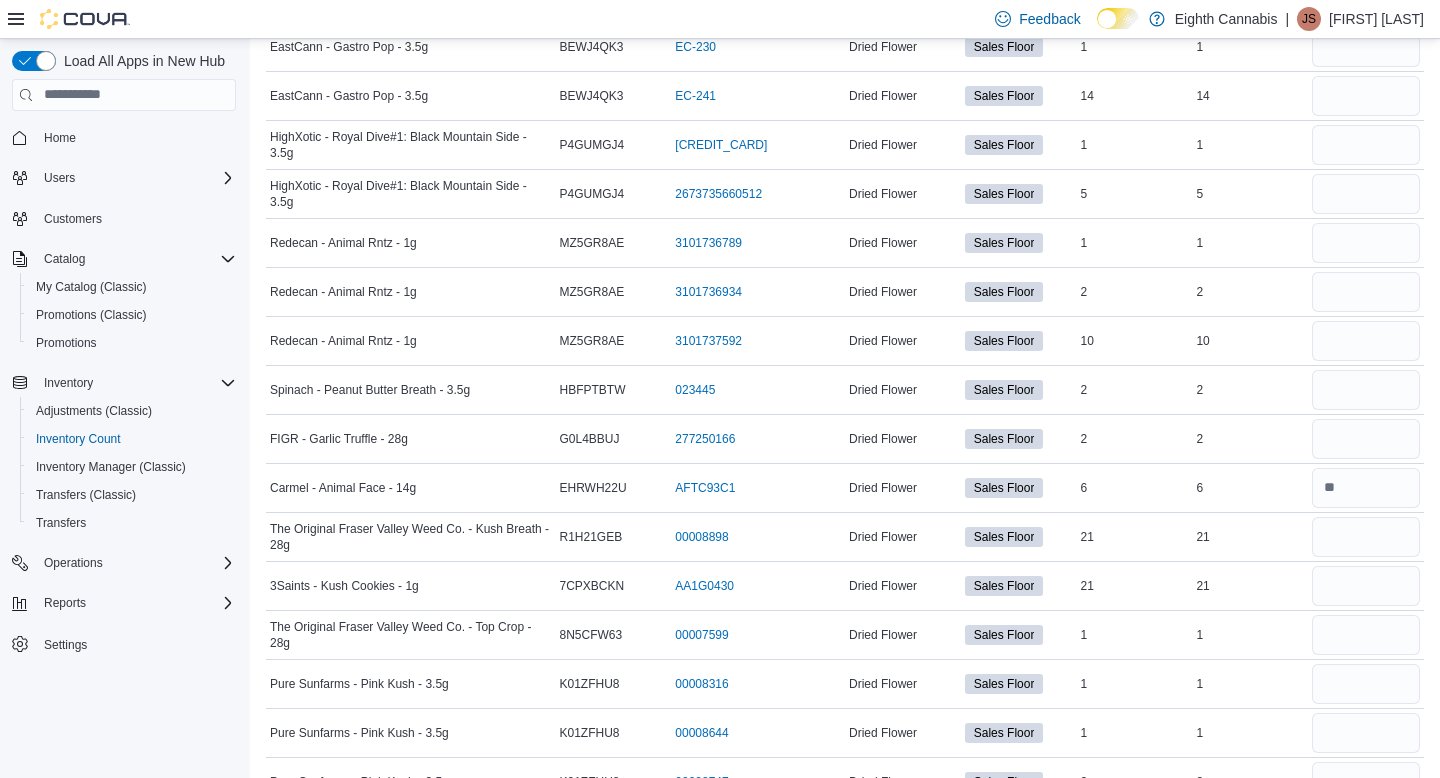 scroll, scrollTop: 5959, scrollLeft: 0, axis: vertical 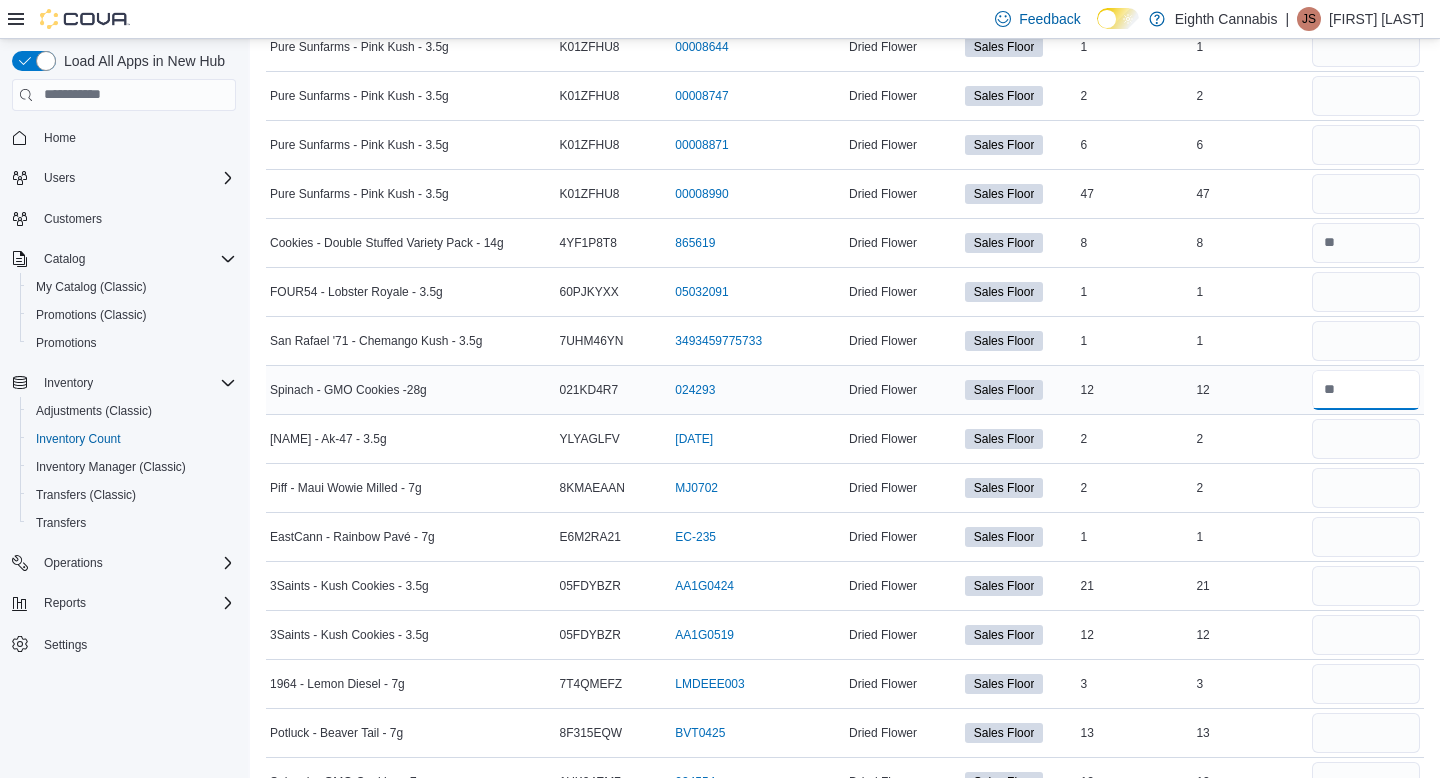 click at bounding box center [1366, 390] 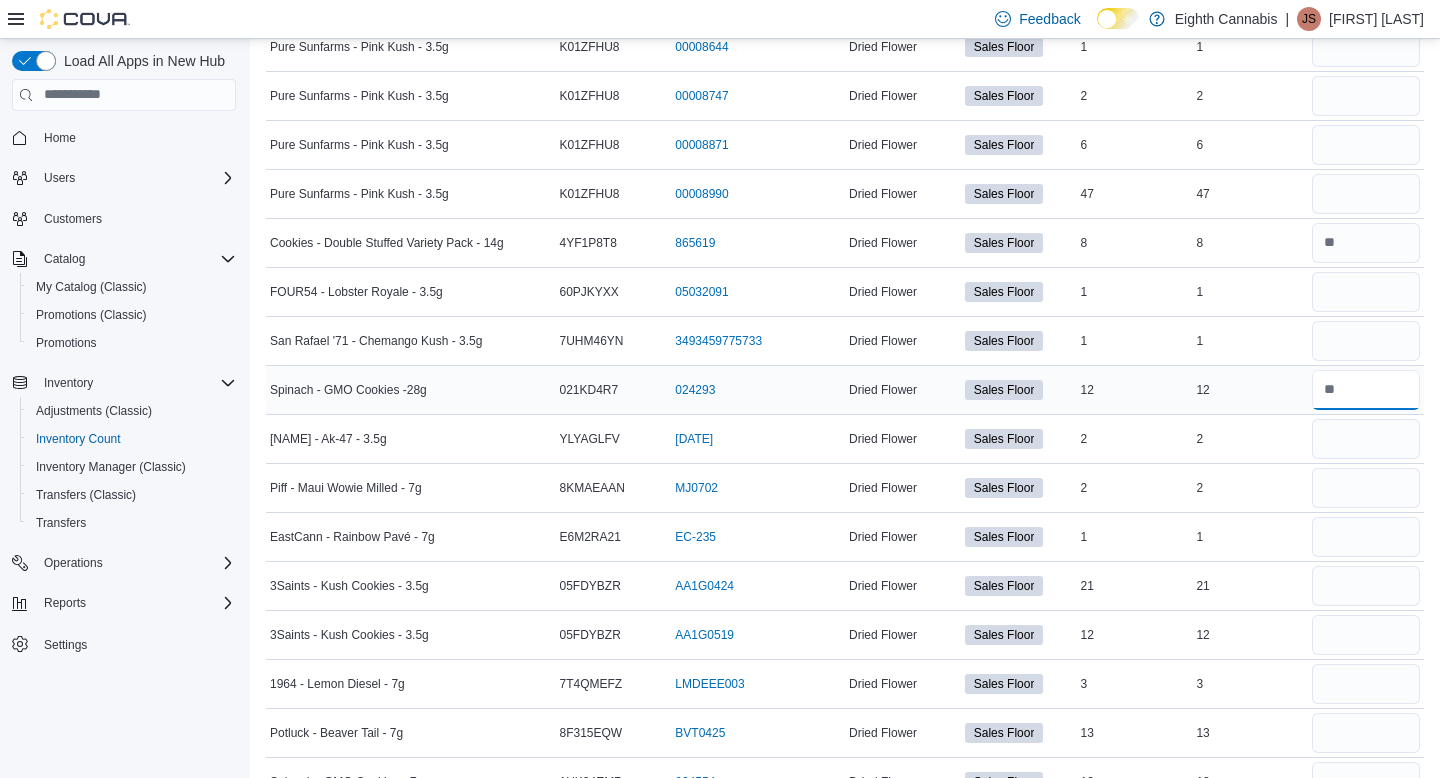 click at bounding box center [1366, 390] 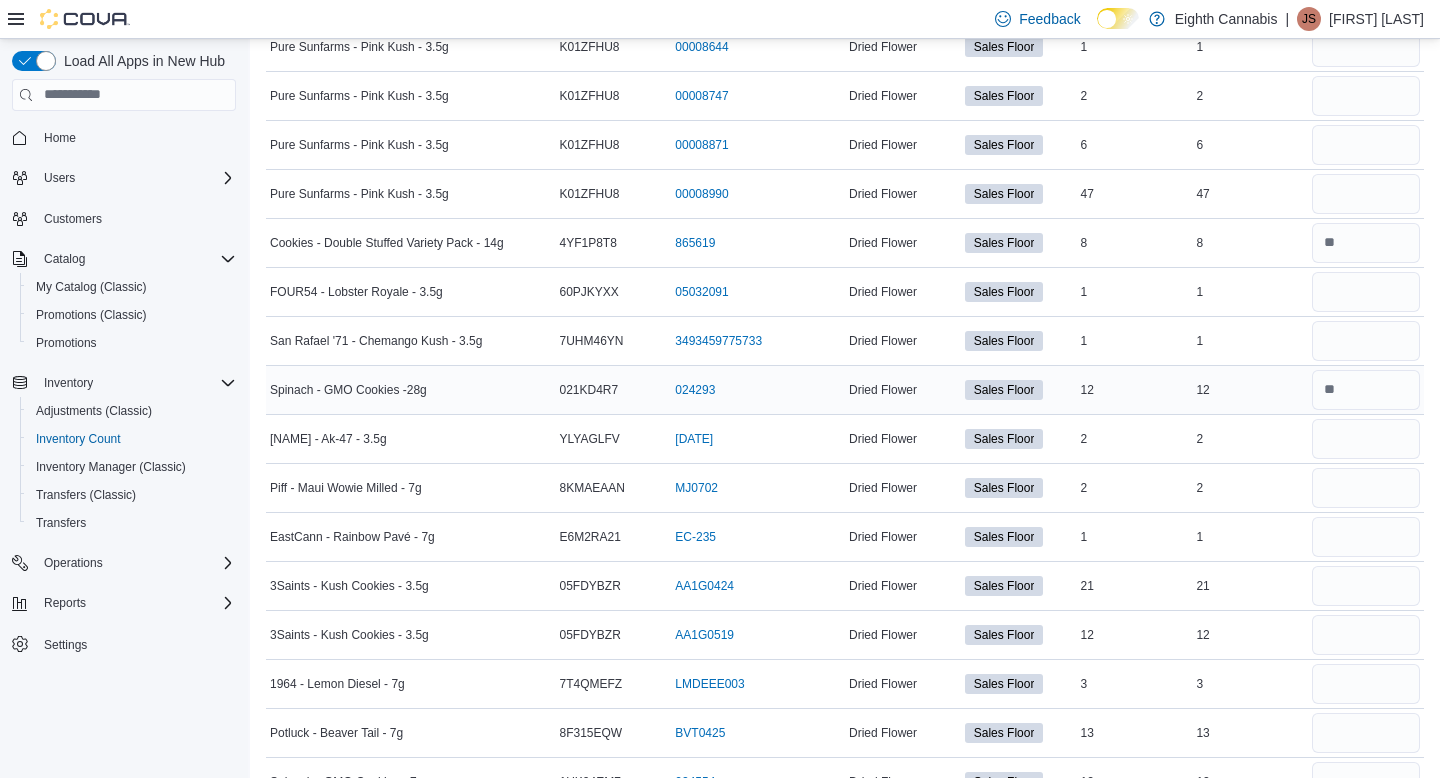 type 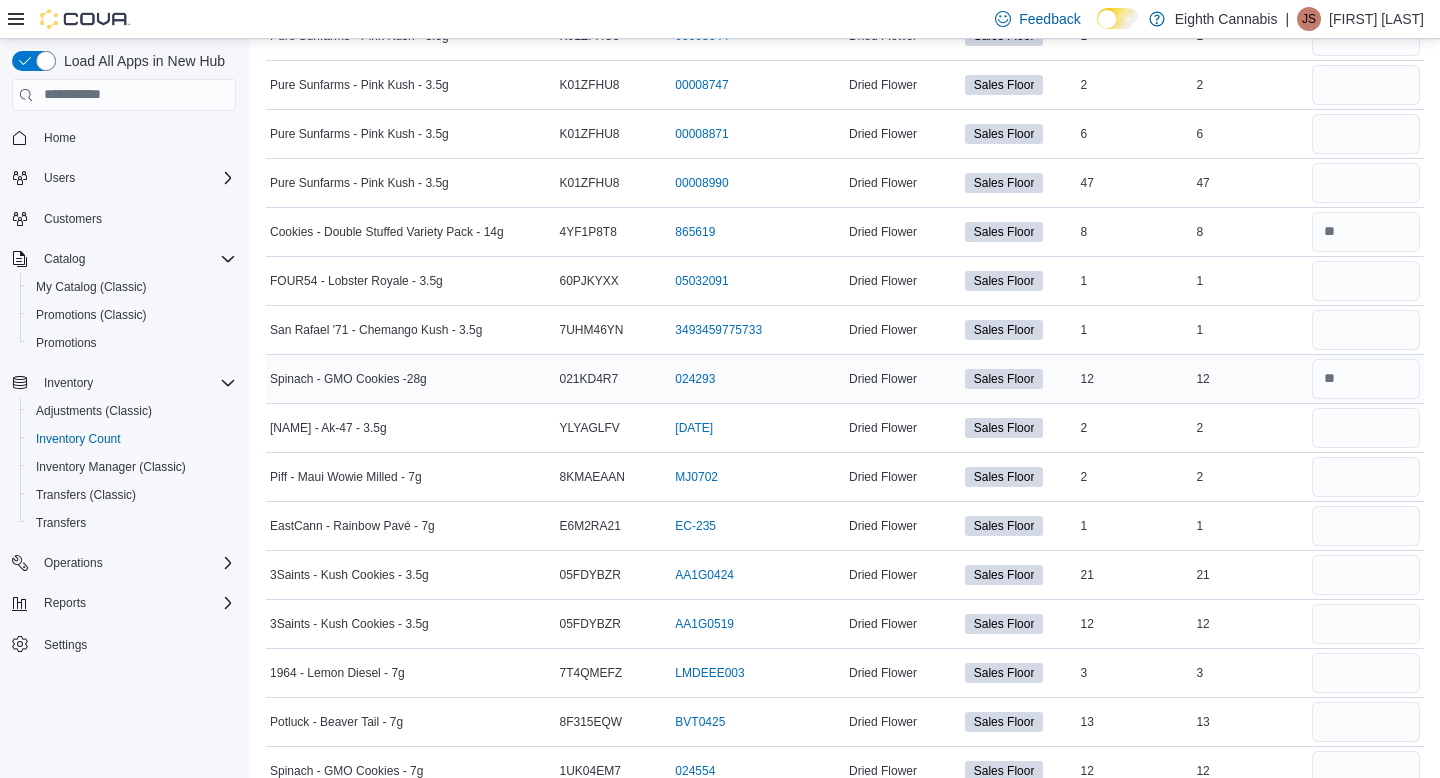 scroll, scrollTop: 6547, scrollLeft: 0, axis: vertical 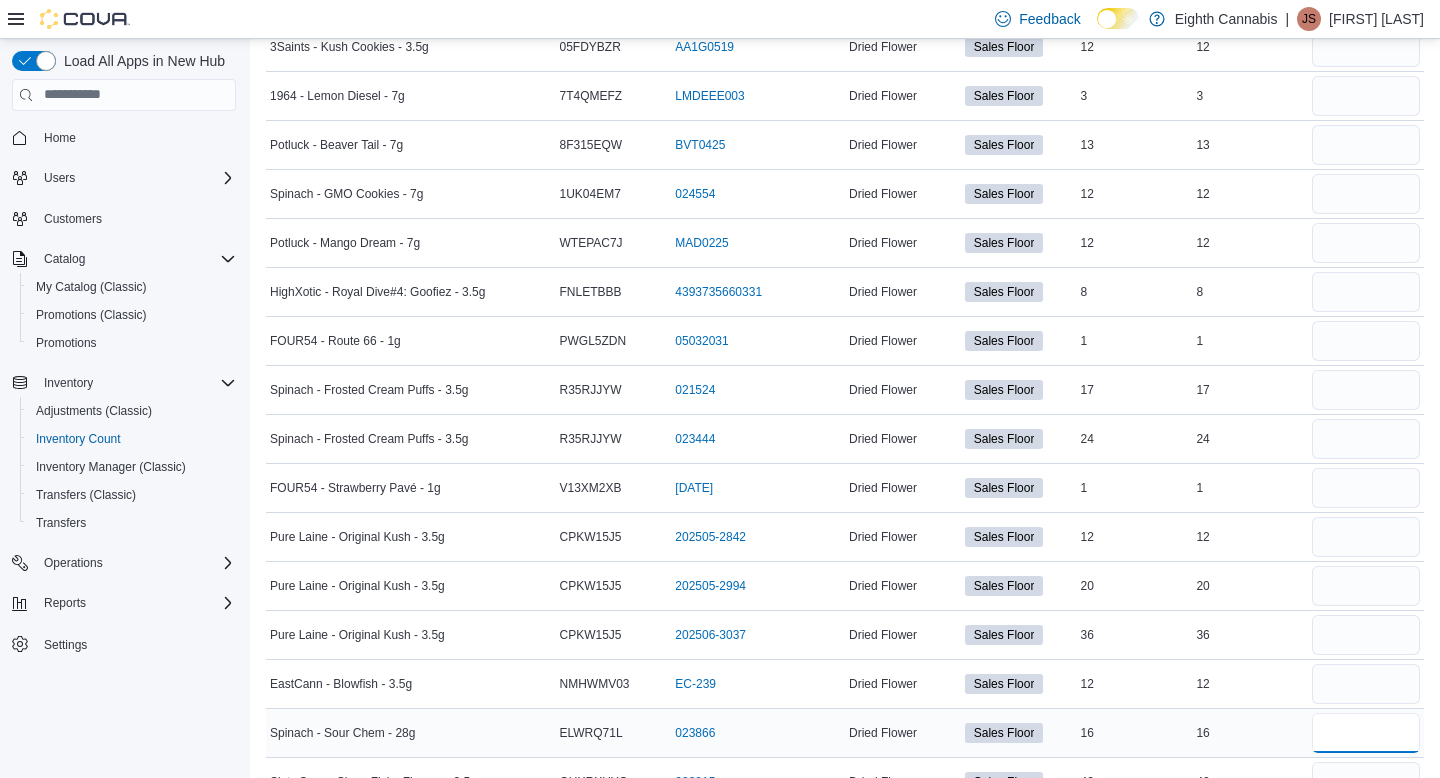 click at bounding box center [1366, 733] 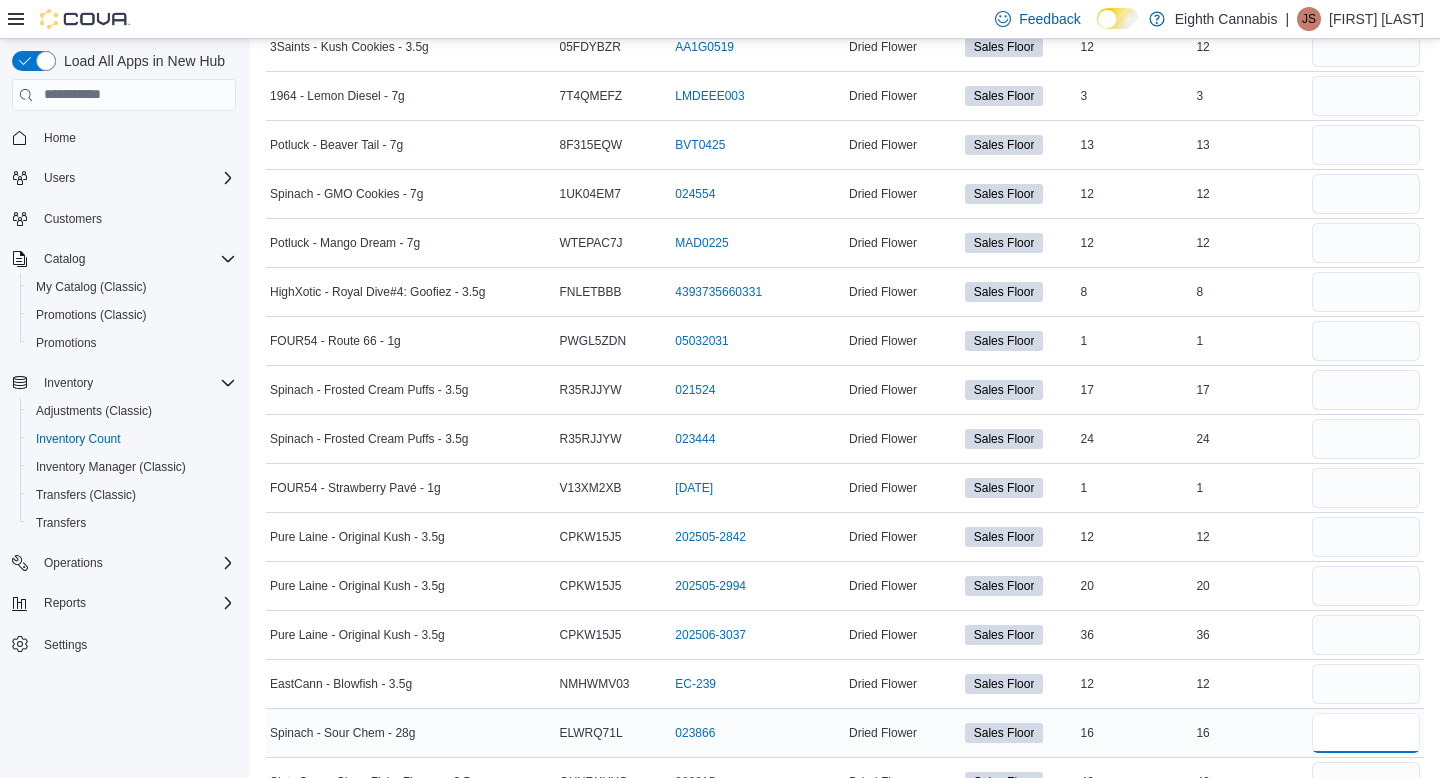 type on "**" 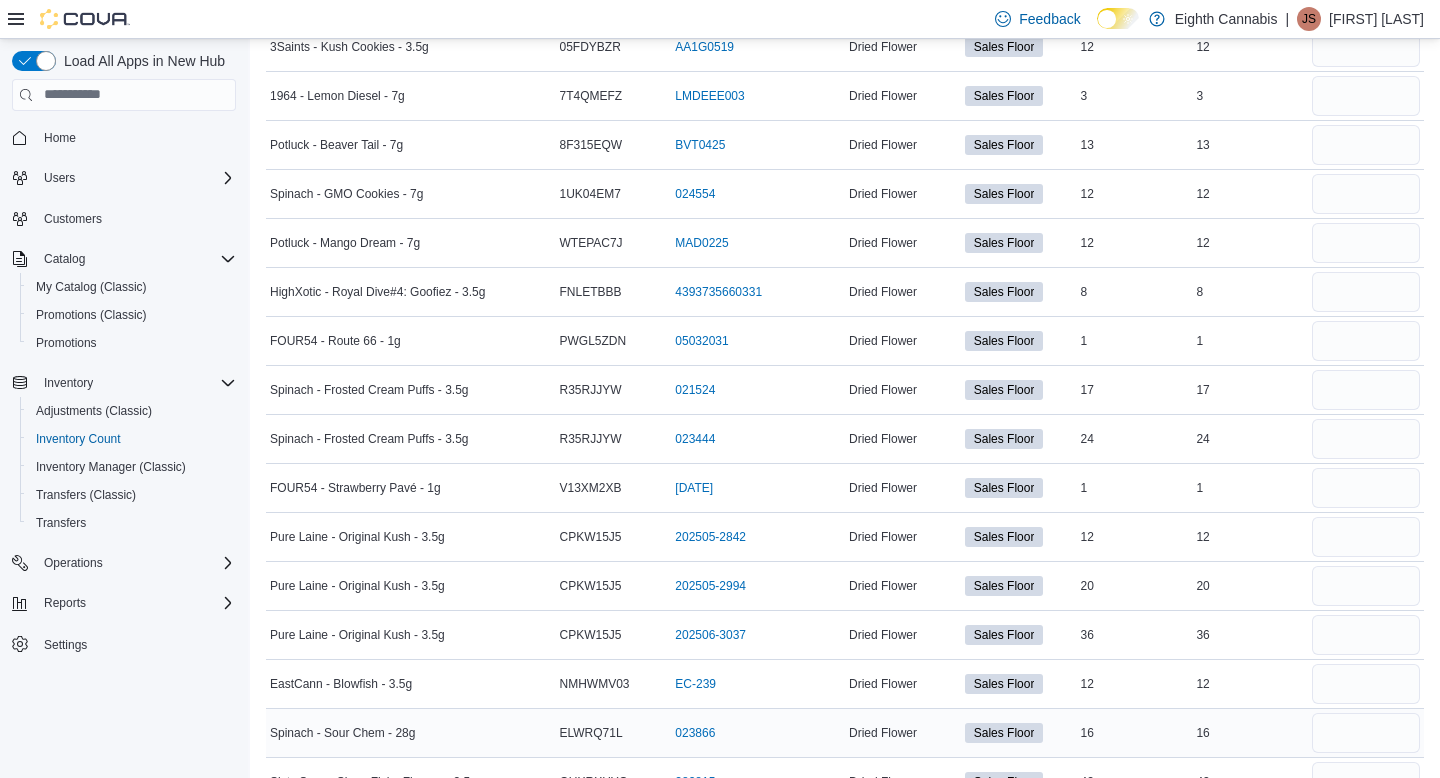type 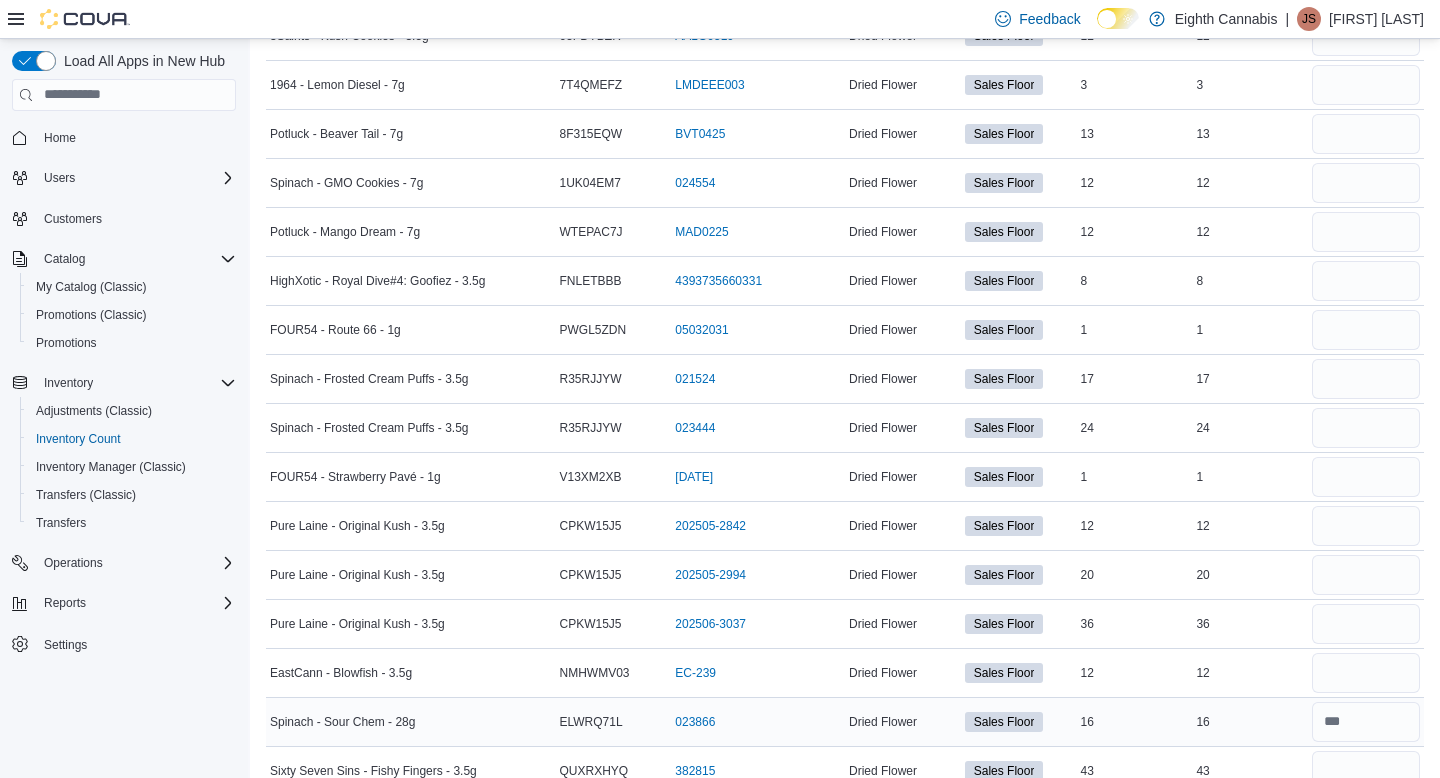 scroll, scrollTop: 218, scrollLeft: 0, axis: vertical 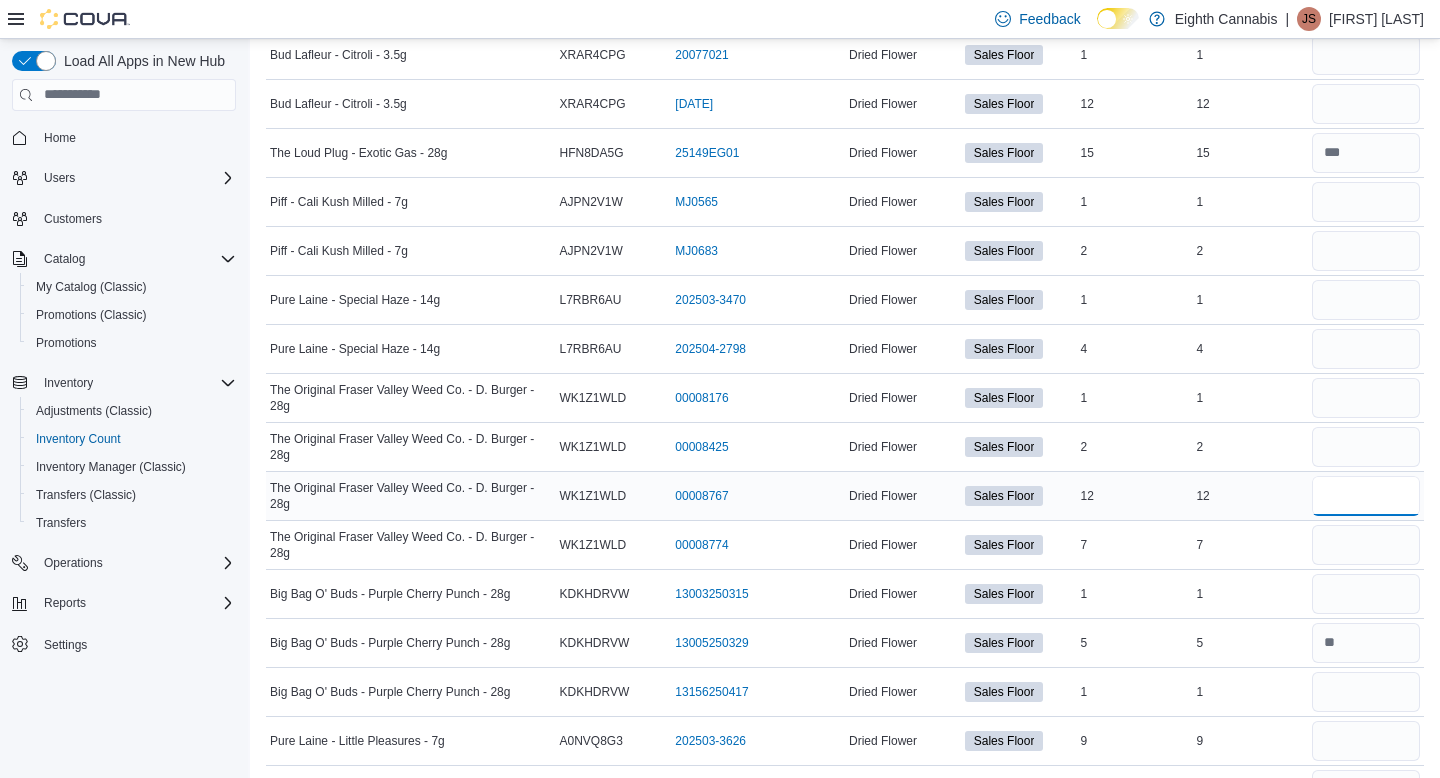 click at bounding box center (1366, 496) 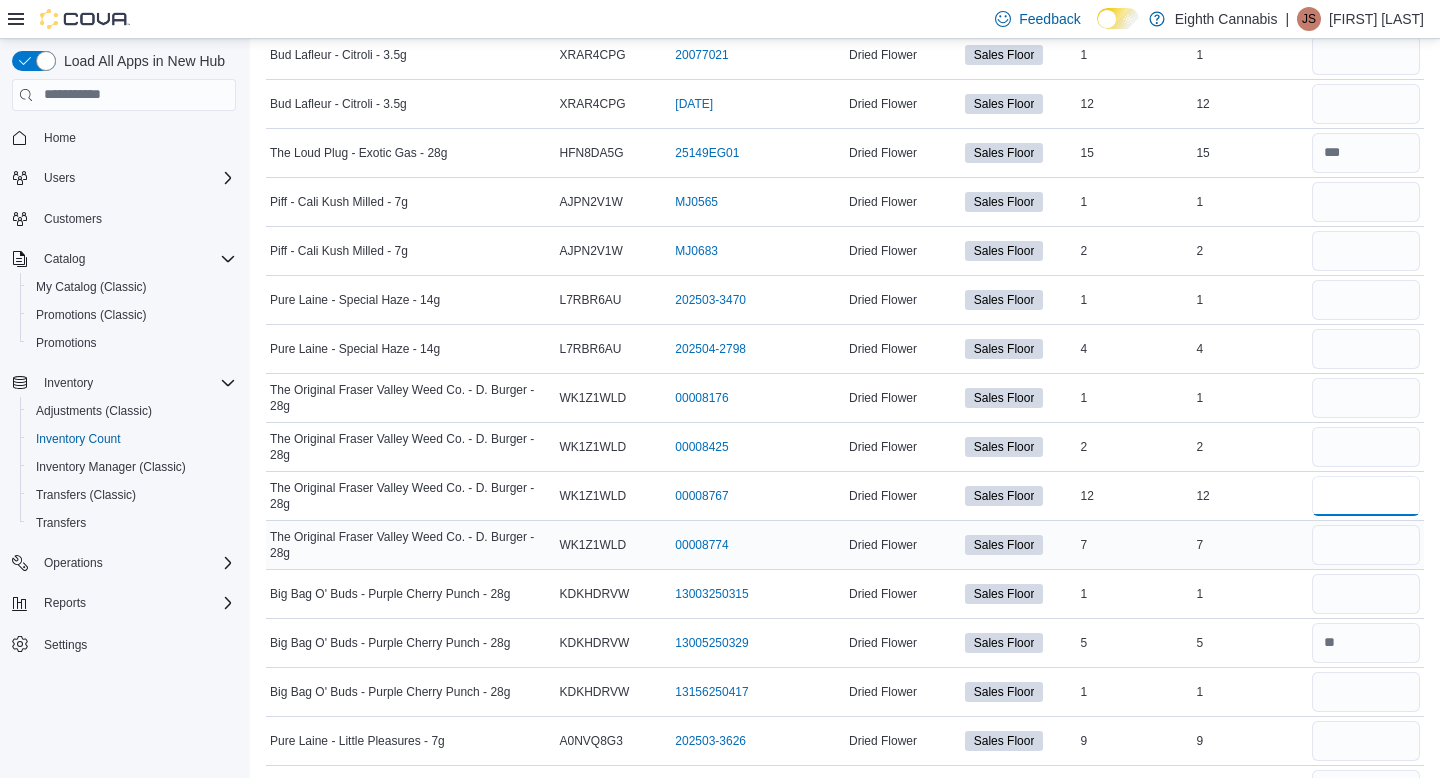 type on "**" 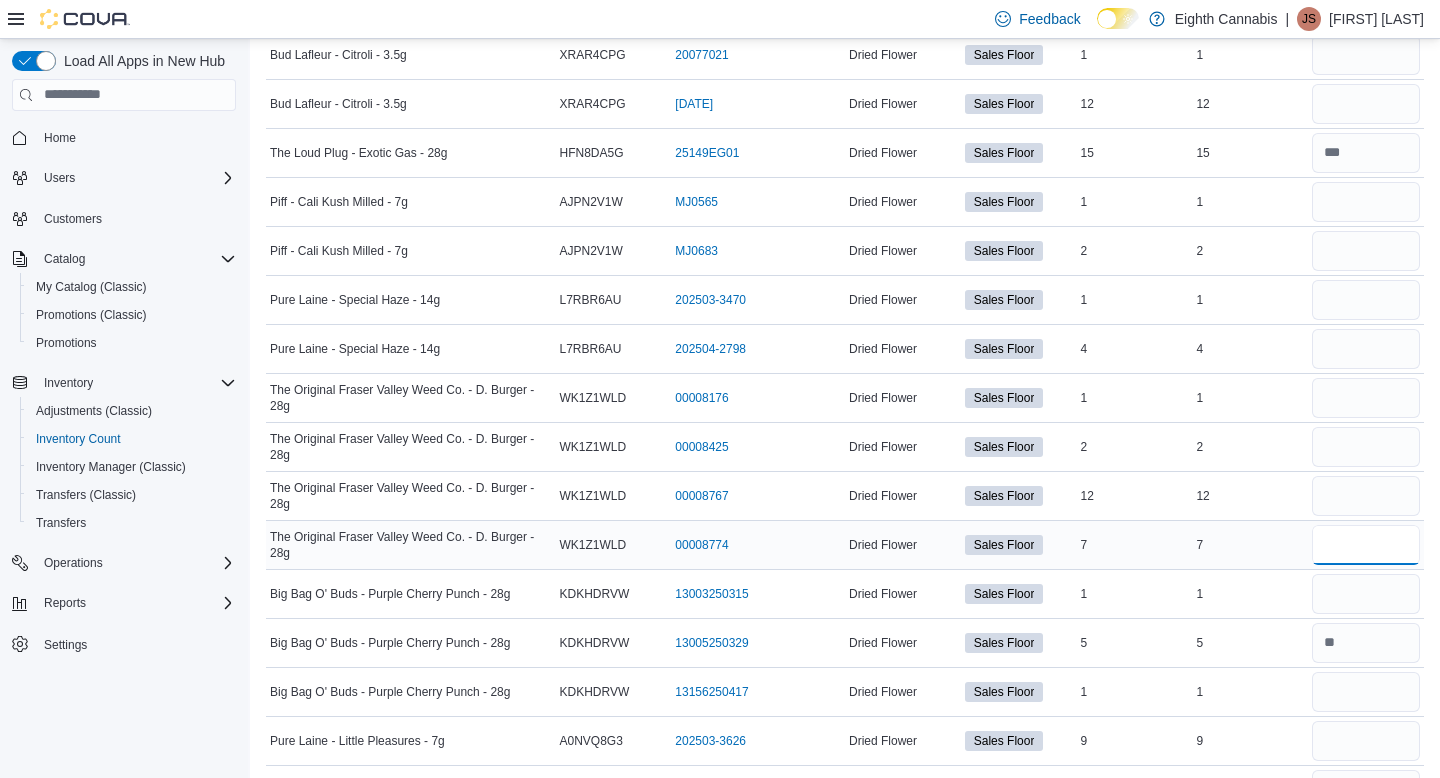 click at bounding box center (1366, 545) 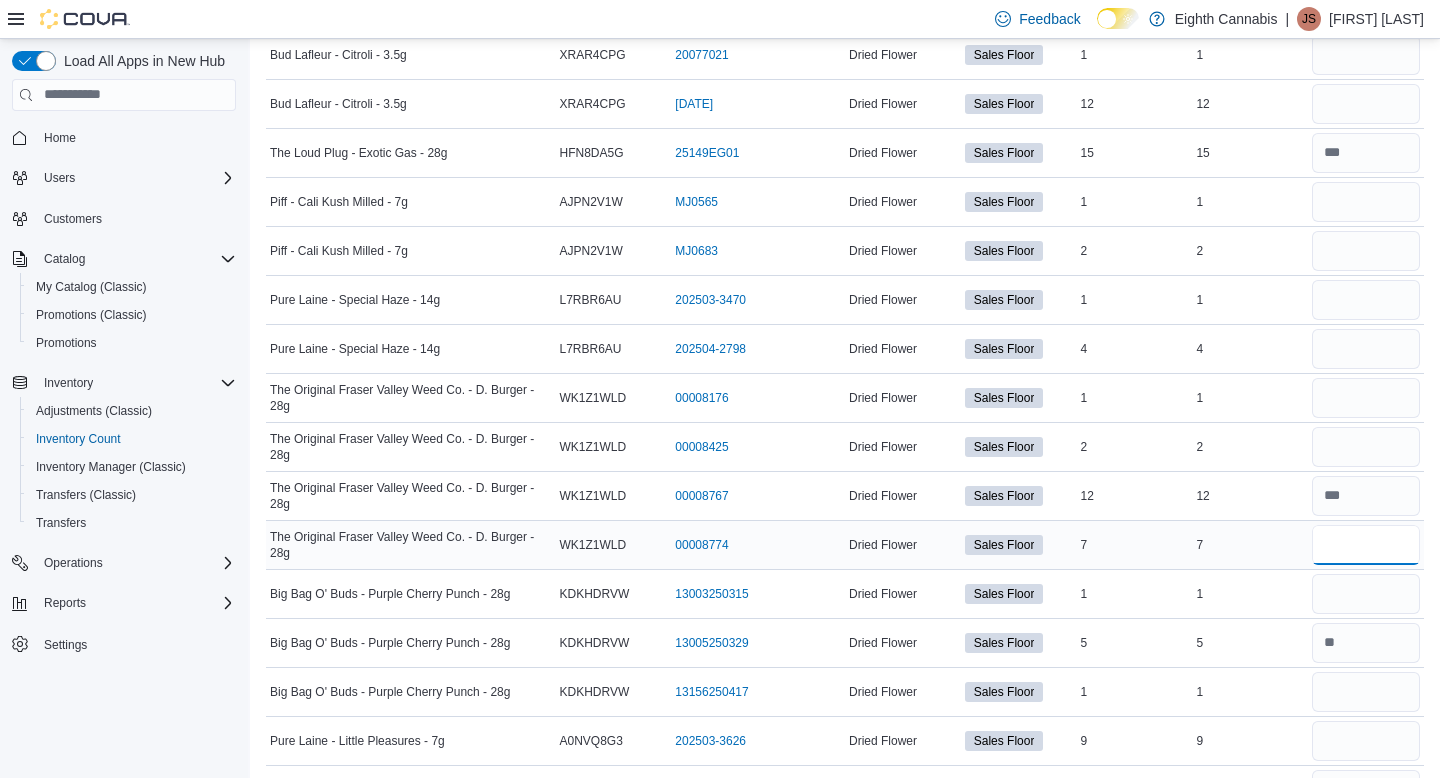 type on "*" 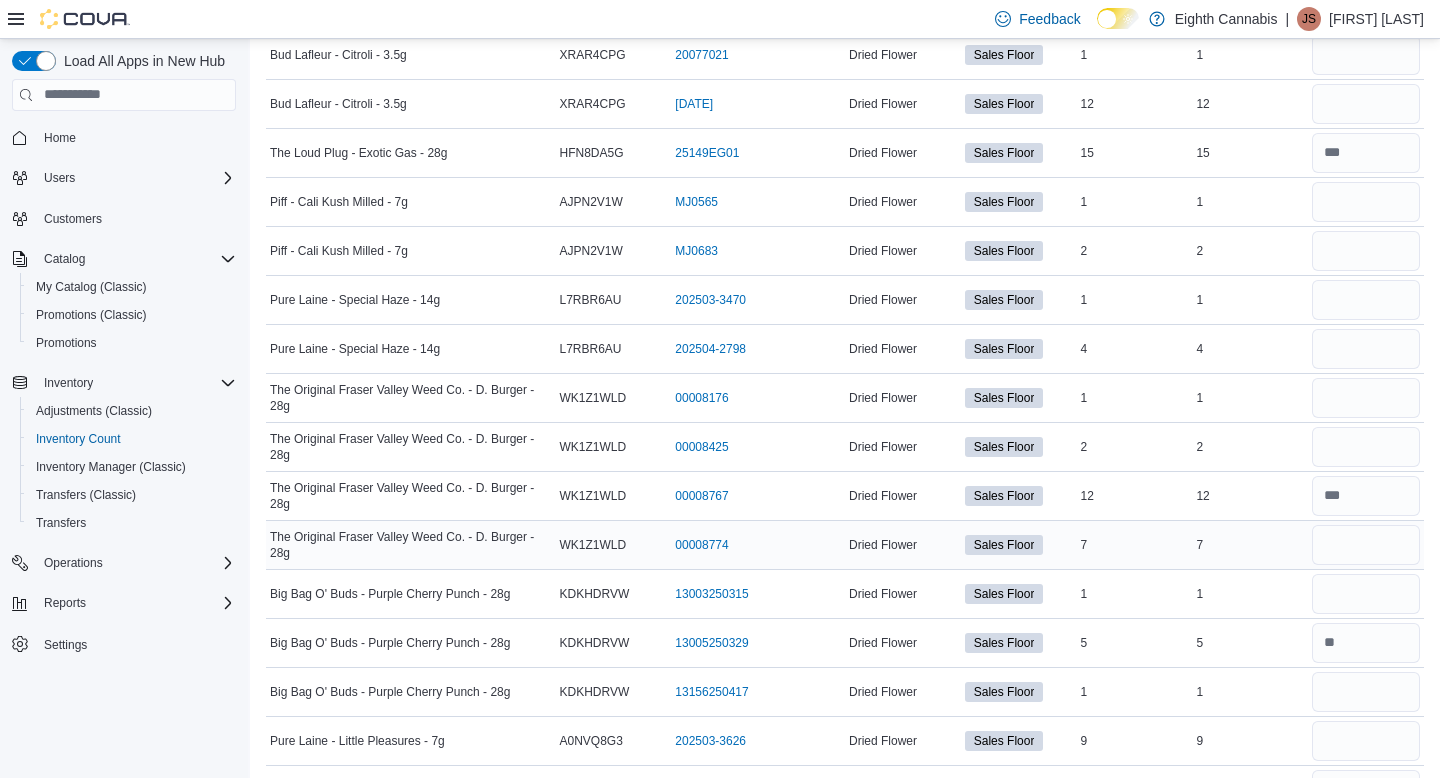 type 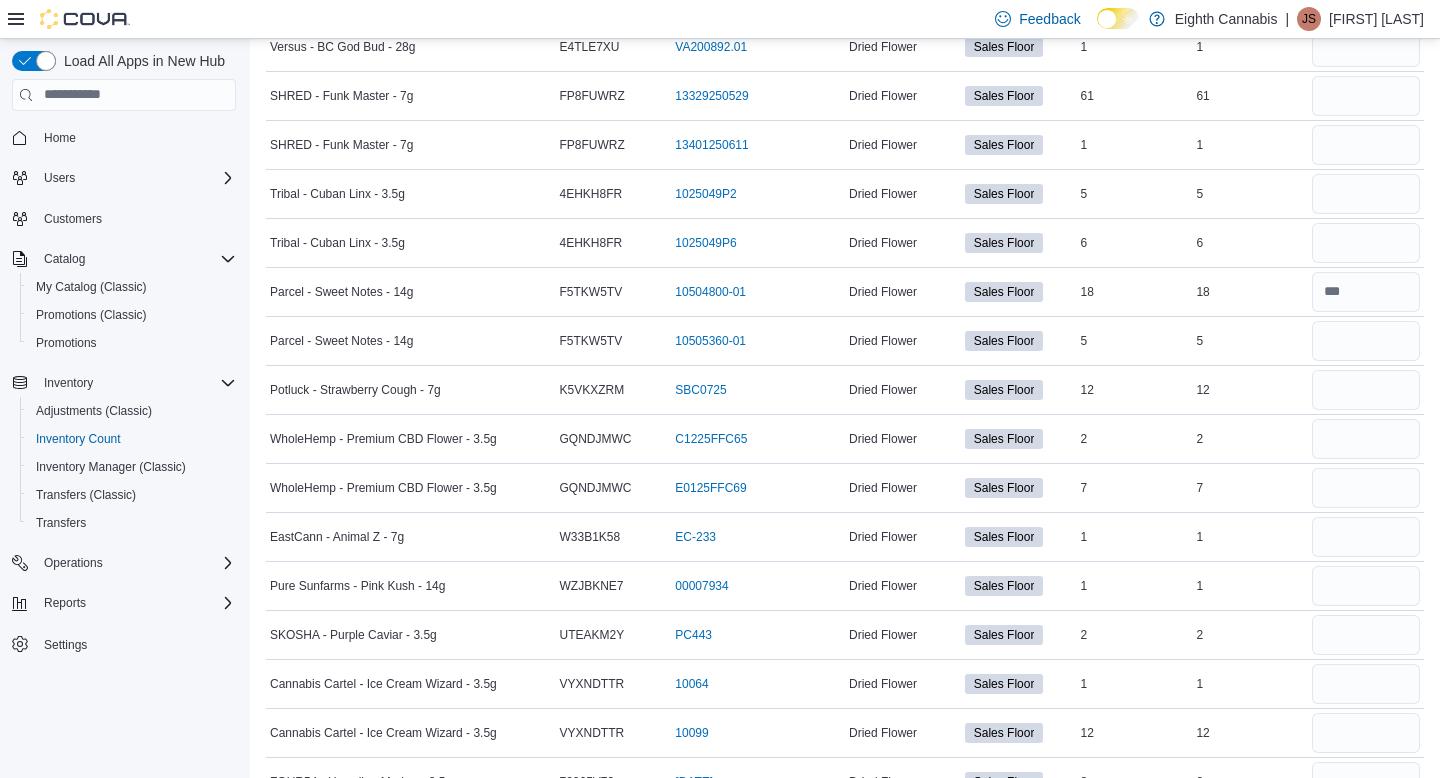 scroll, scrollTop: 4775, scrollLeft: 0, axis: vertical 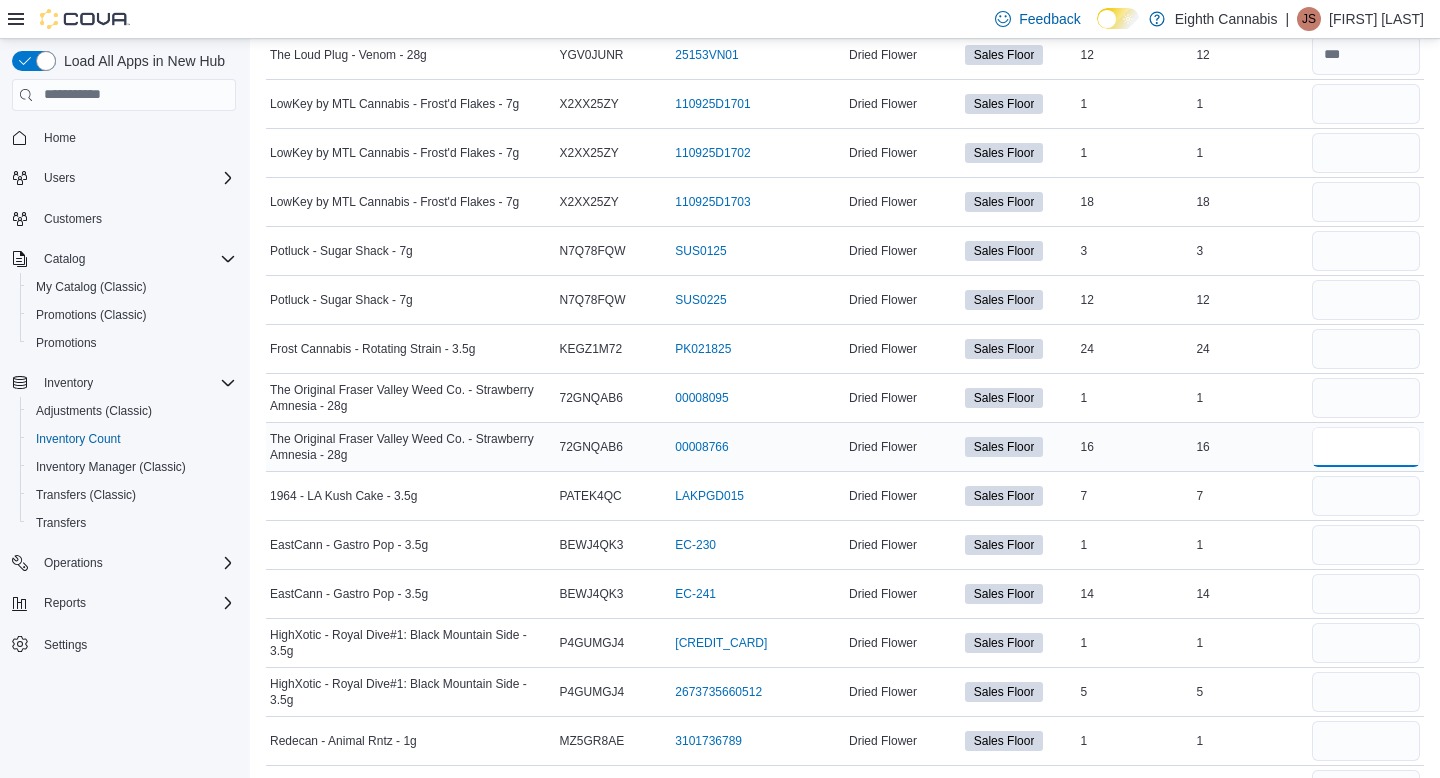 click at bounding box center (1366, 447) 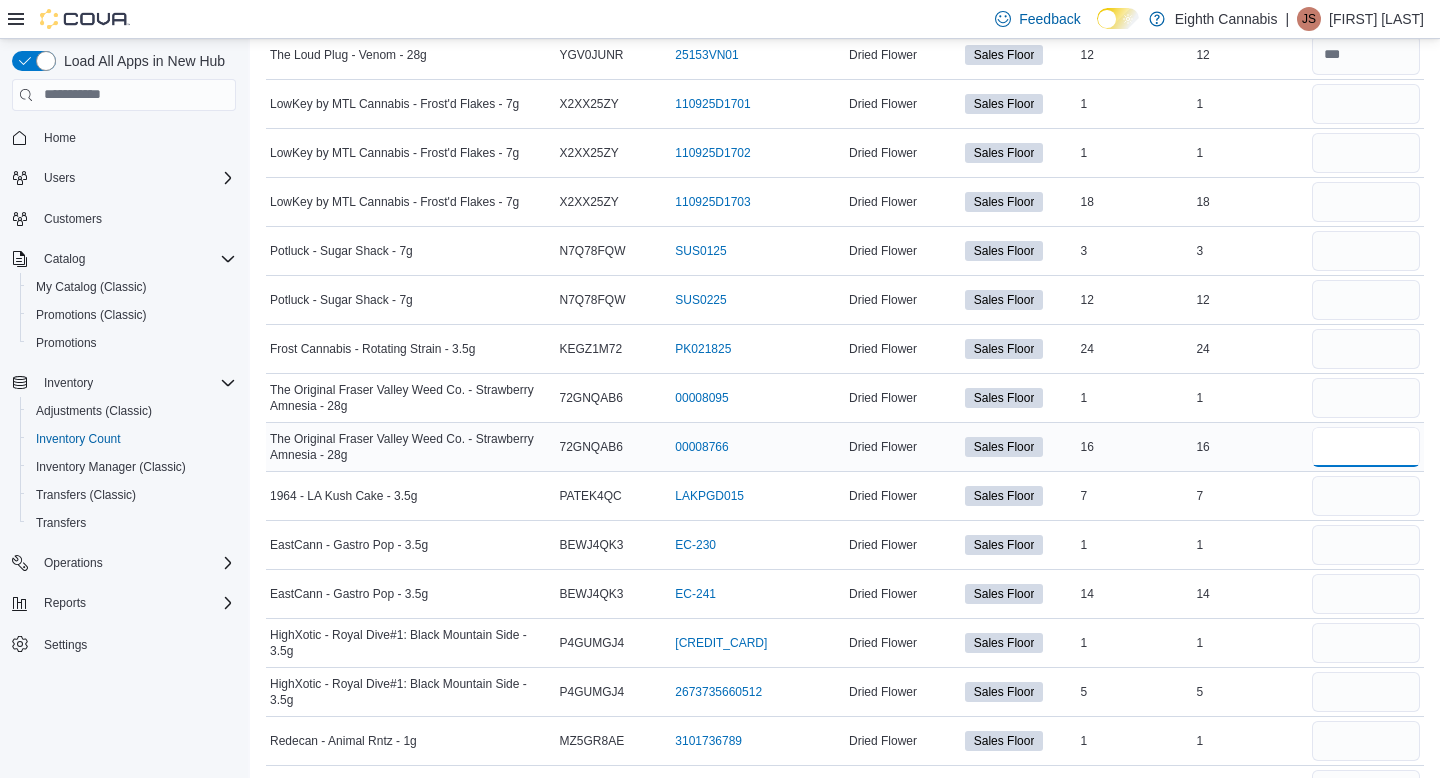 type on "**" 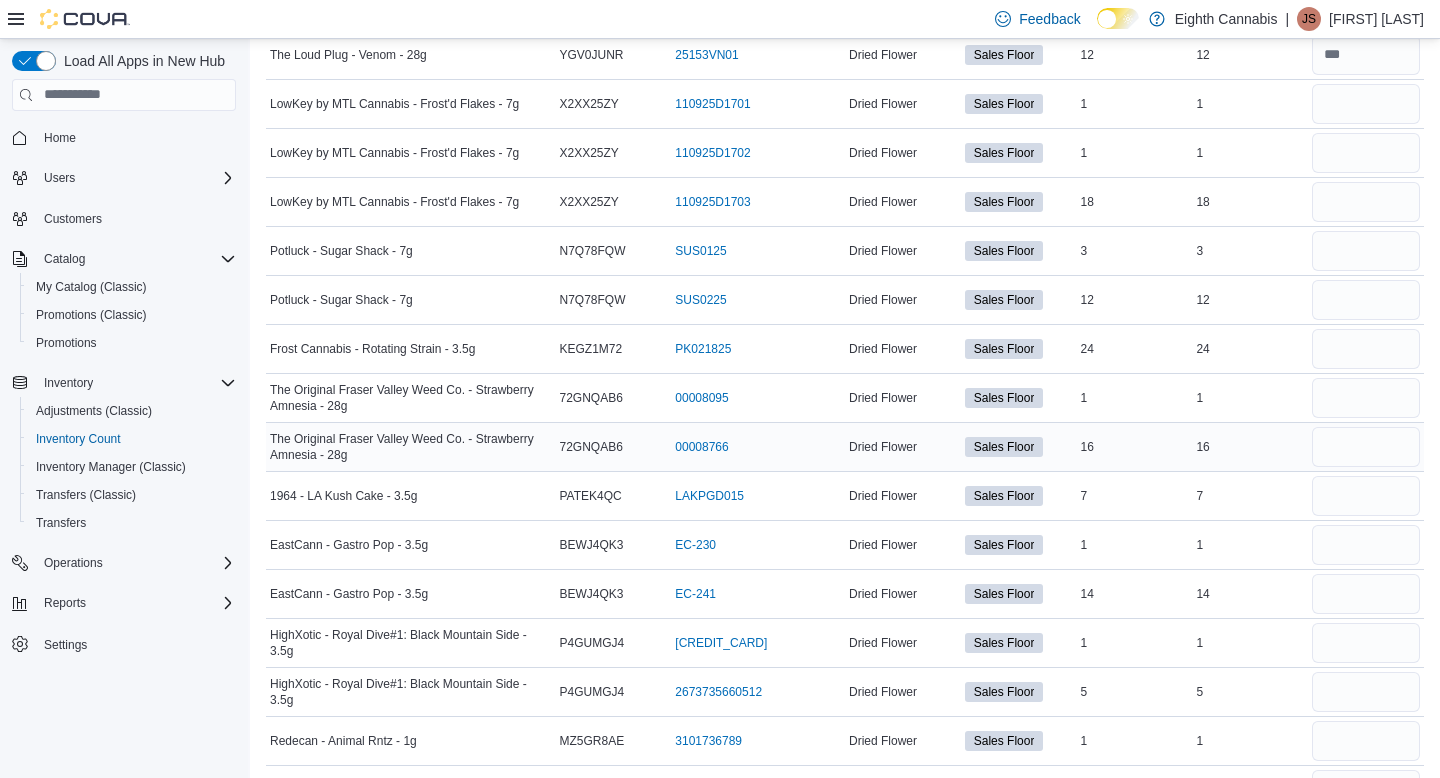 type 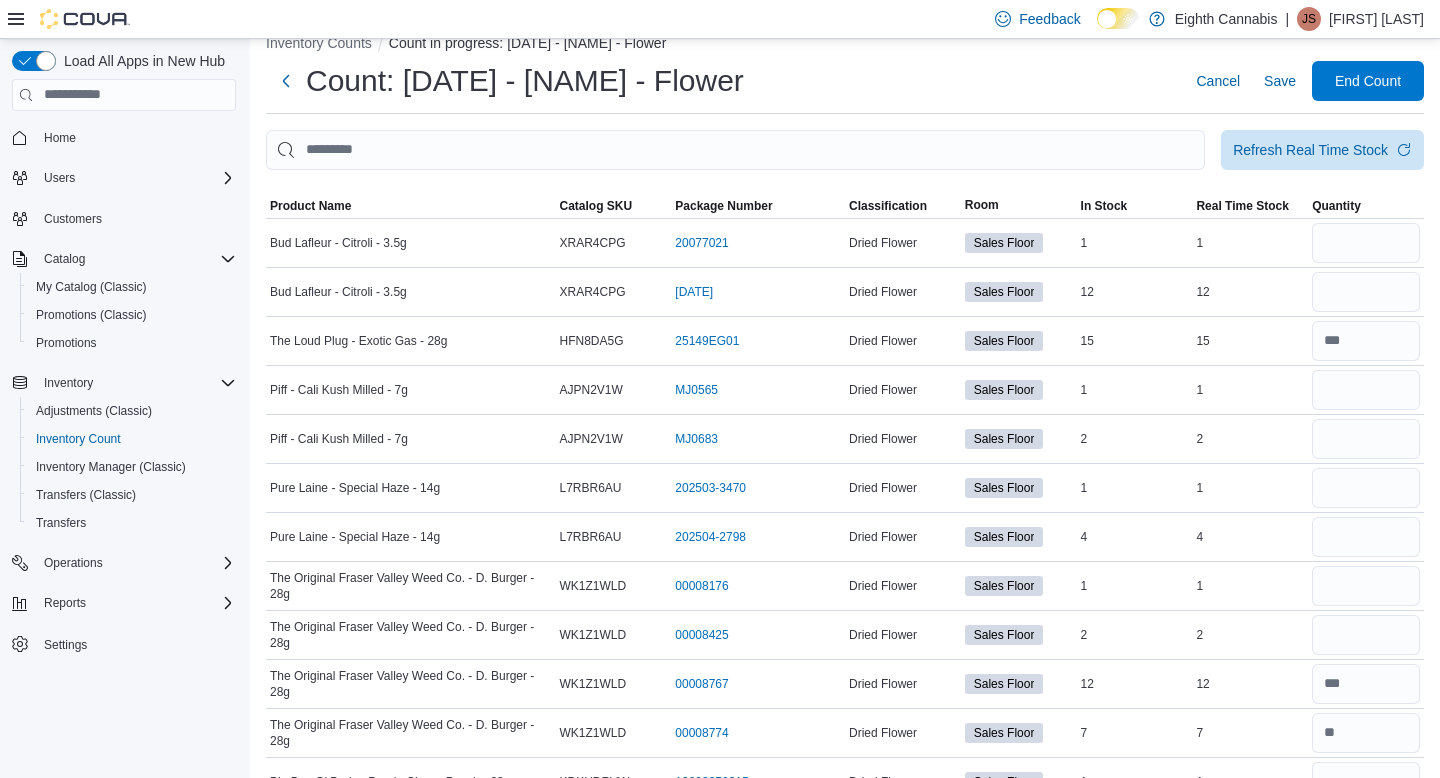 scroll, scrollTop: 5420, scrollLeft: 0, axis: vertical 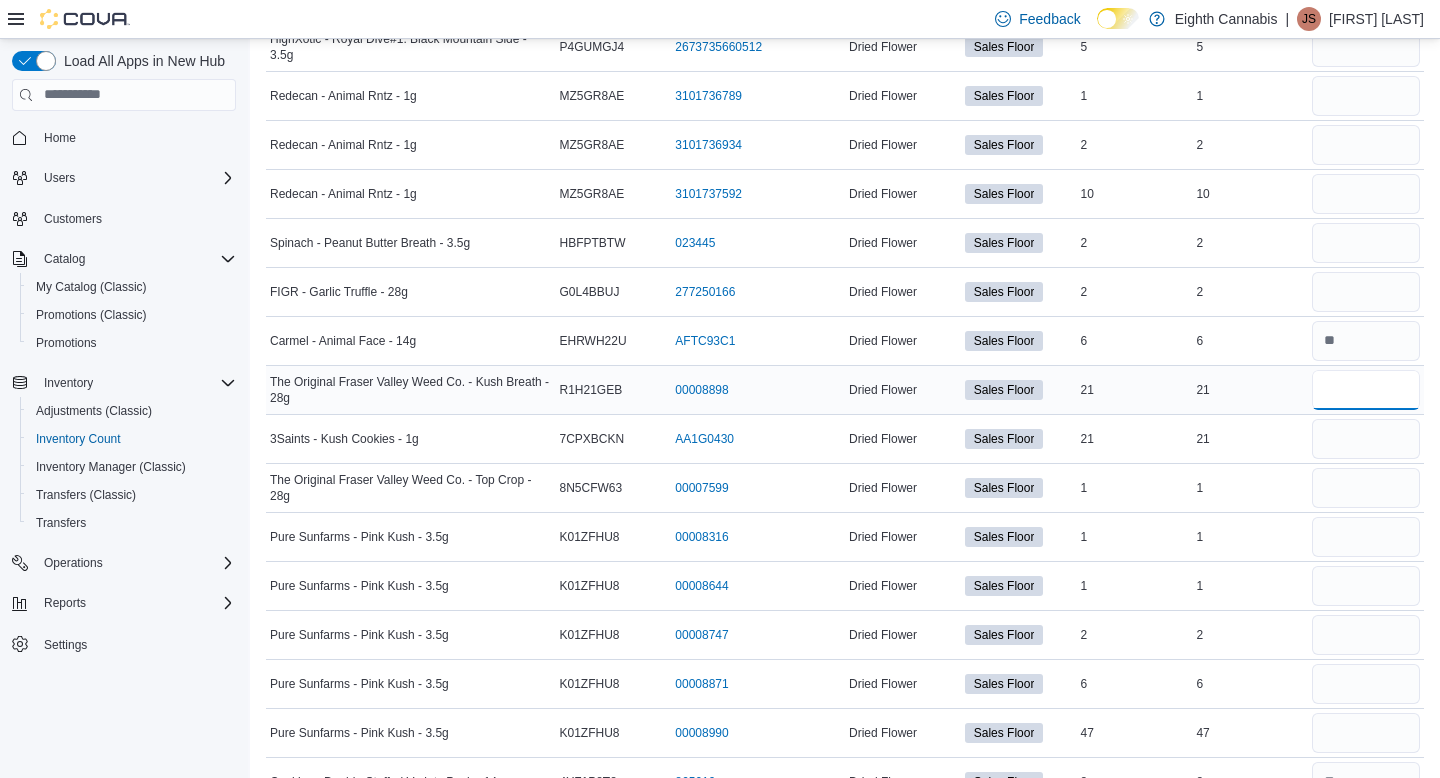 click at bounding box center [1366, 390] 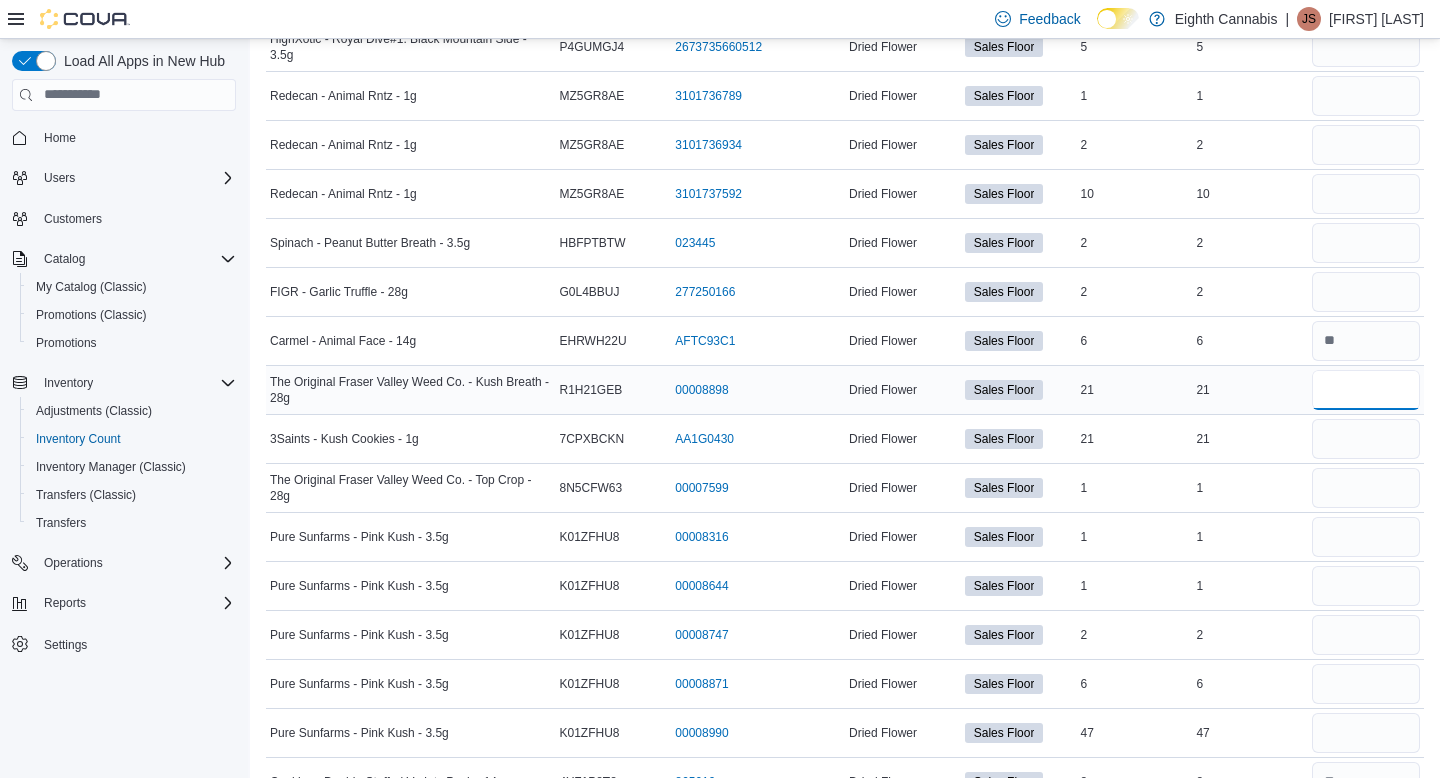 type on "**" 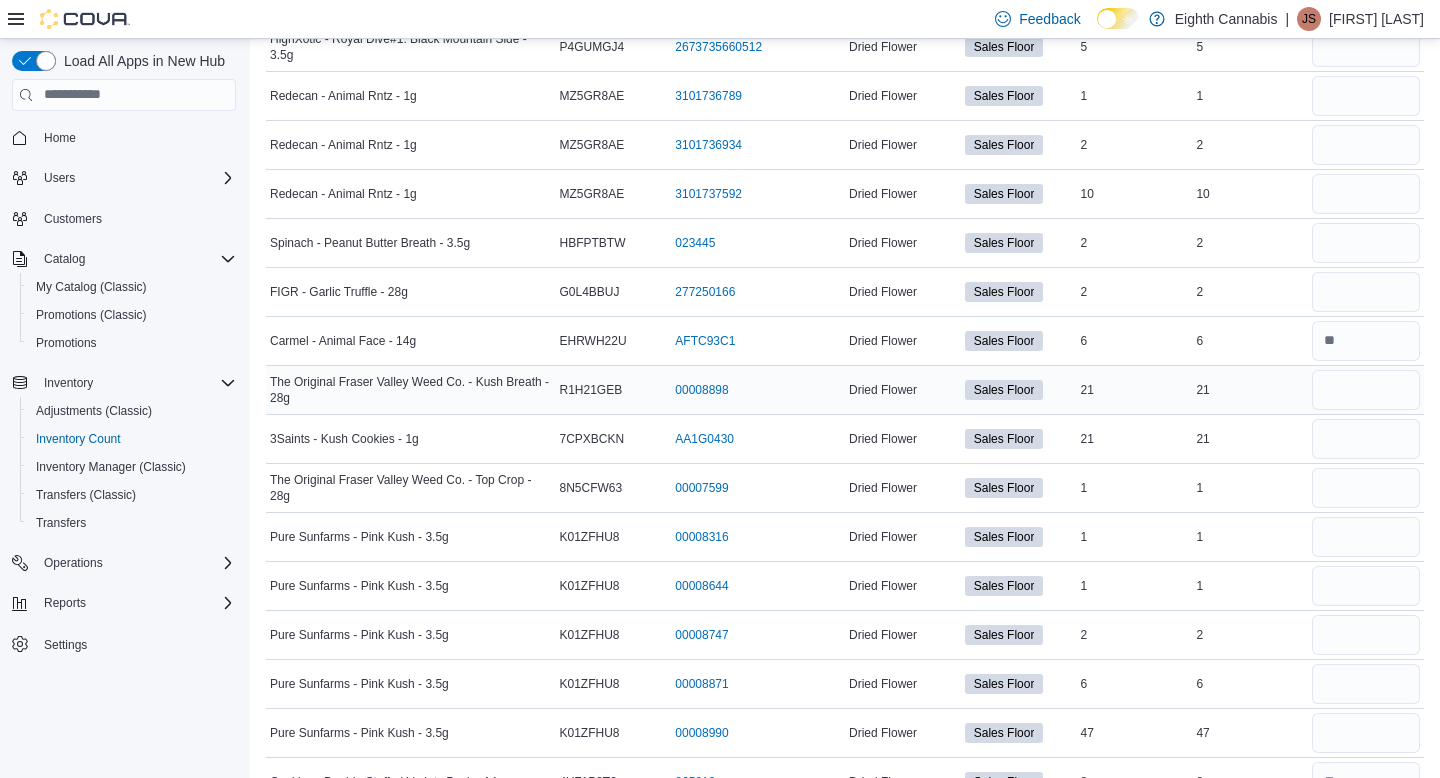 type 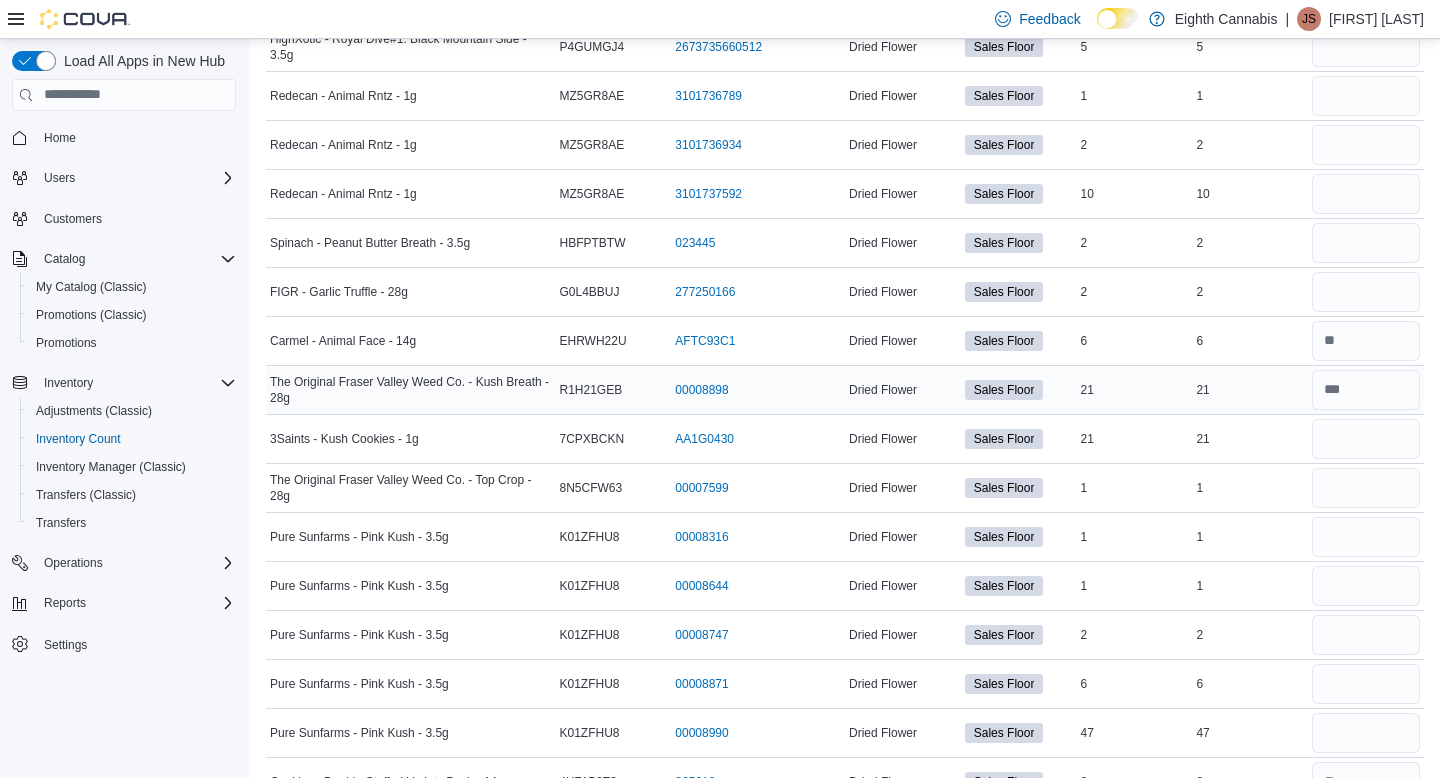 scroll, scrollTop: 3411, scrollLeft: 0, axis: vertical 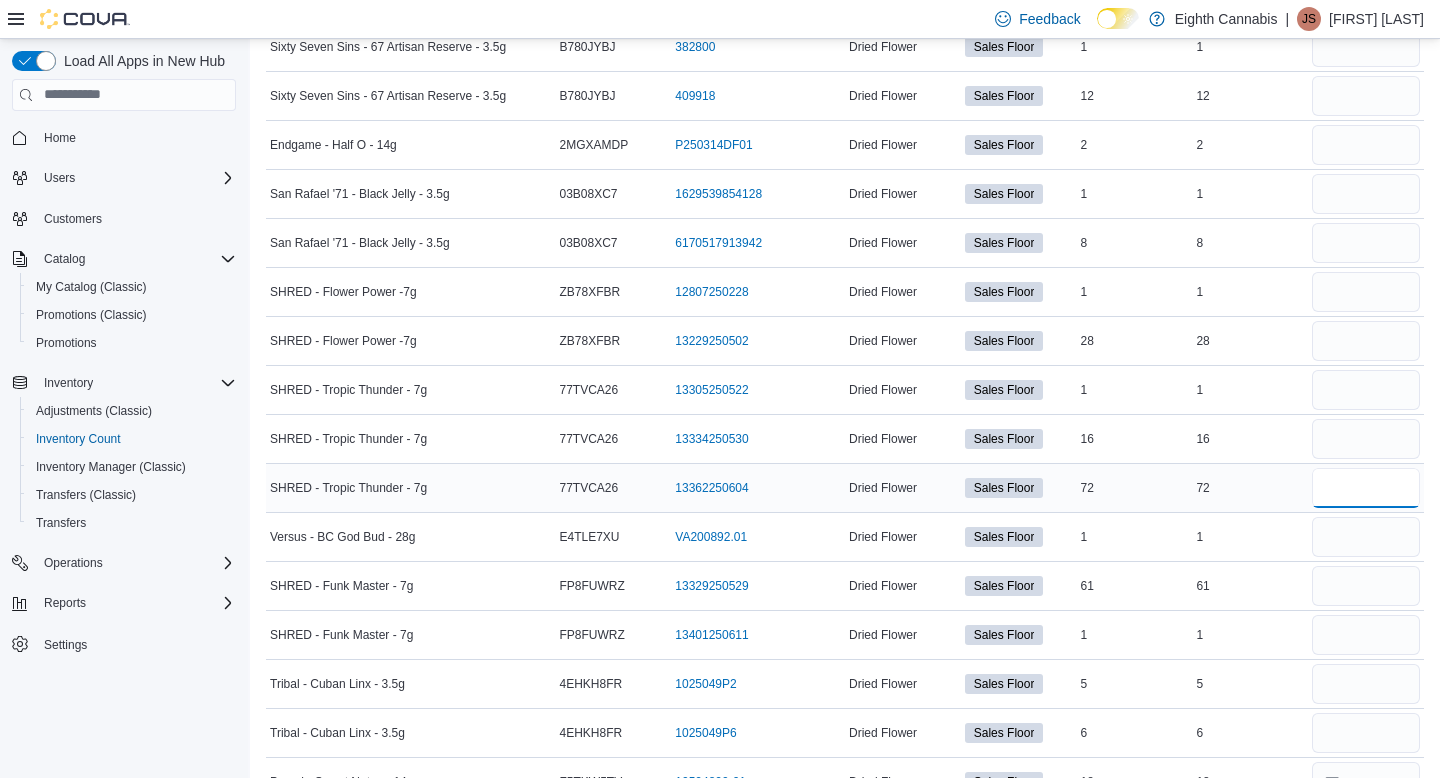 click at bounding box center [1366, 488] 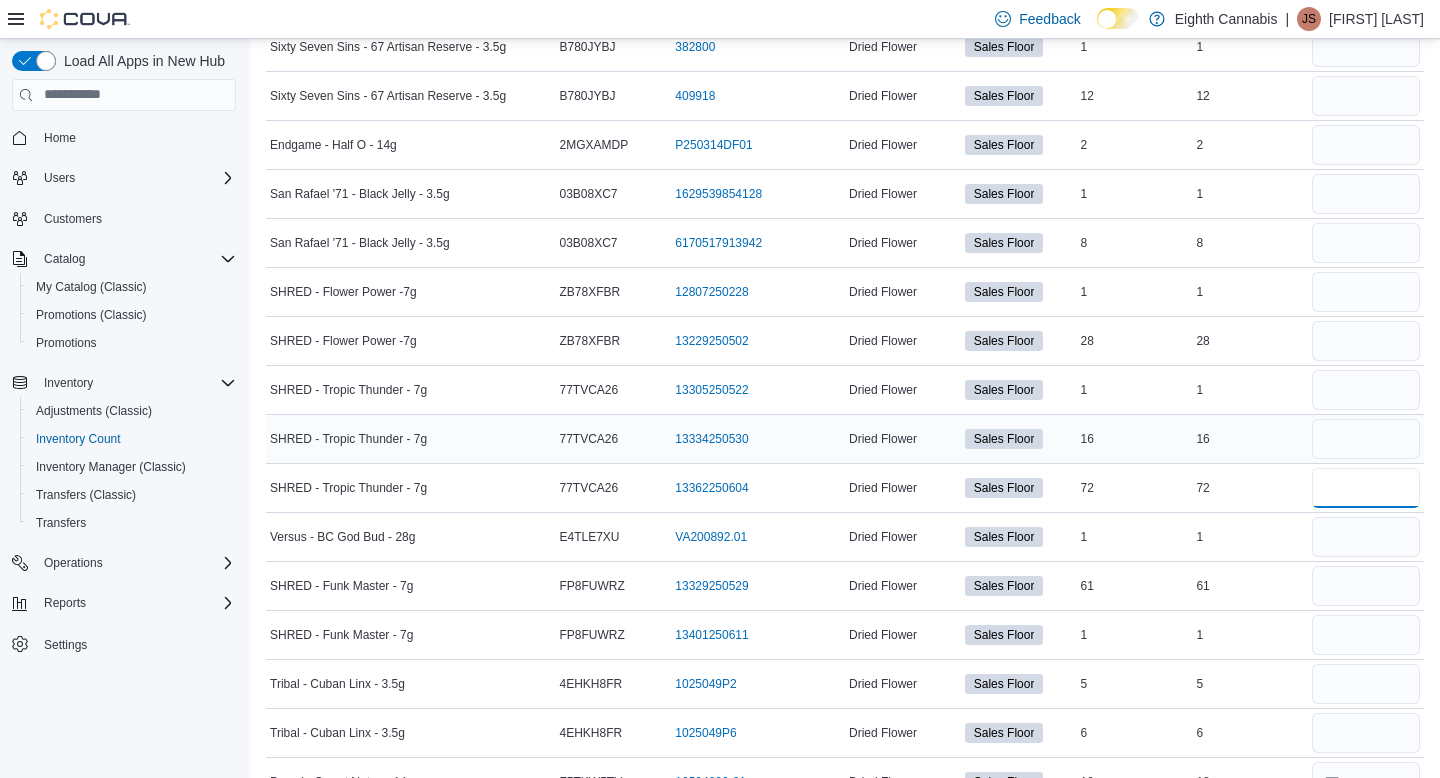 type on "**" 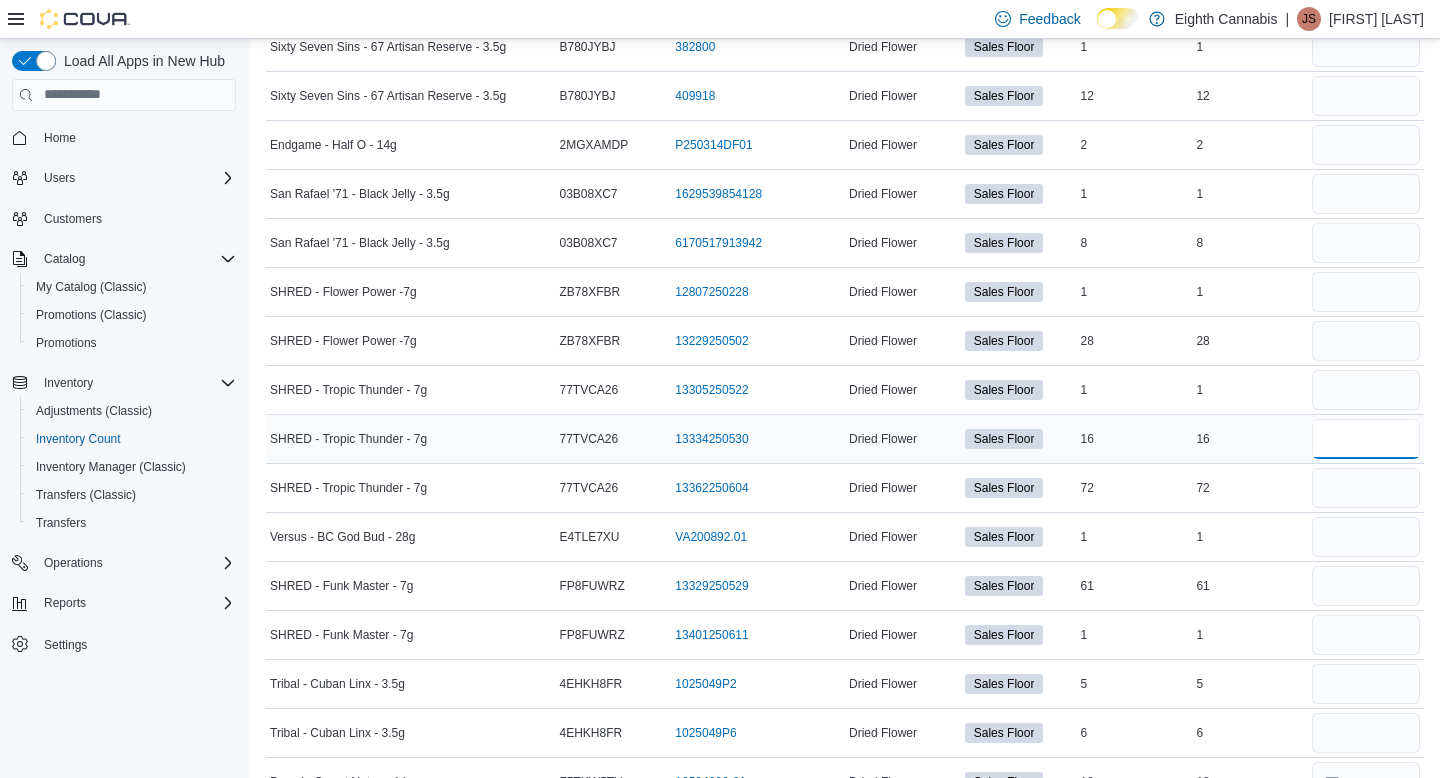 click at bounding box center [1366, 439] 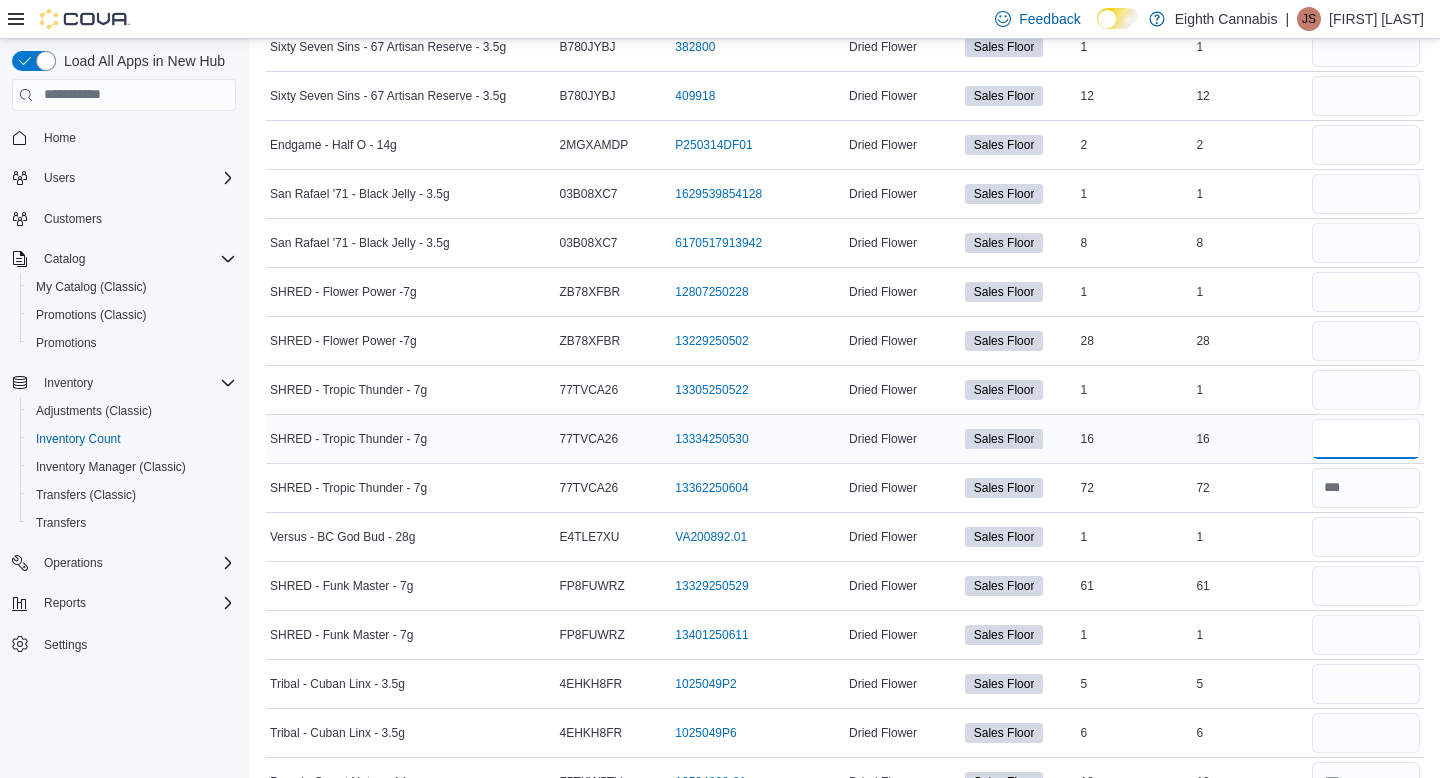 type on "**" 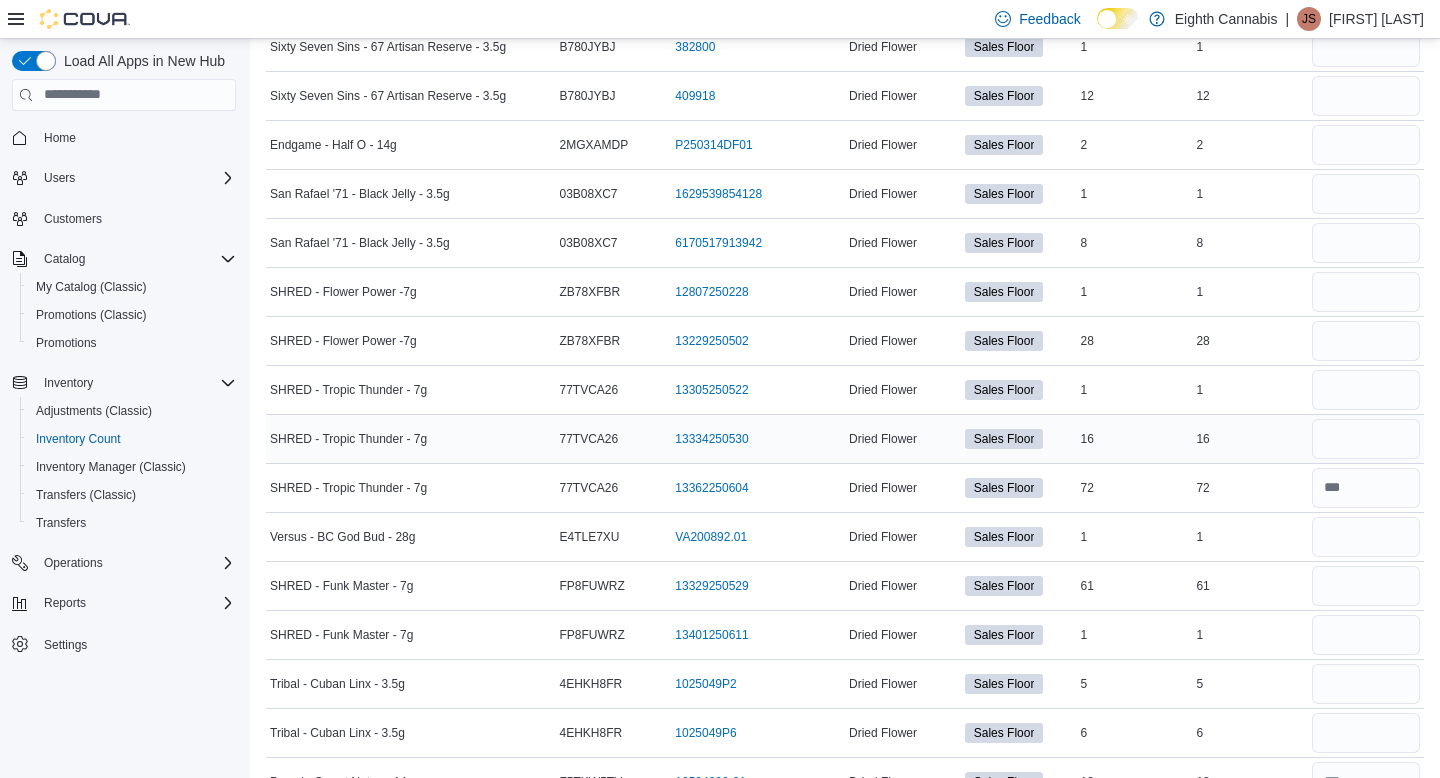 type 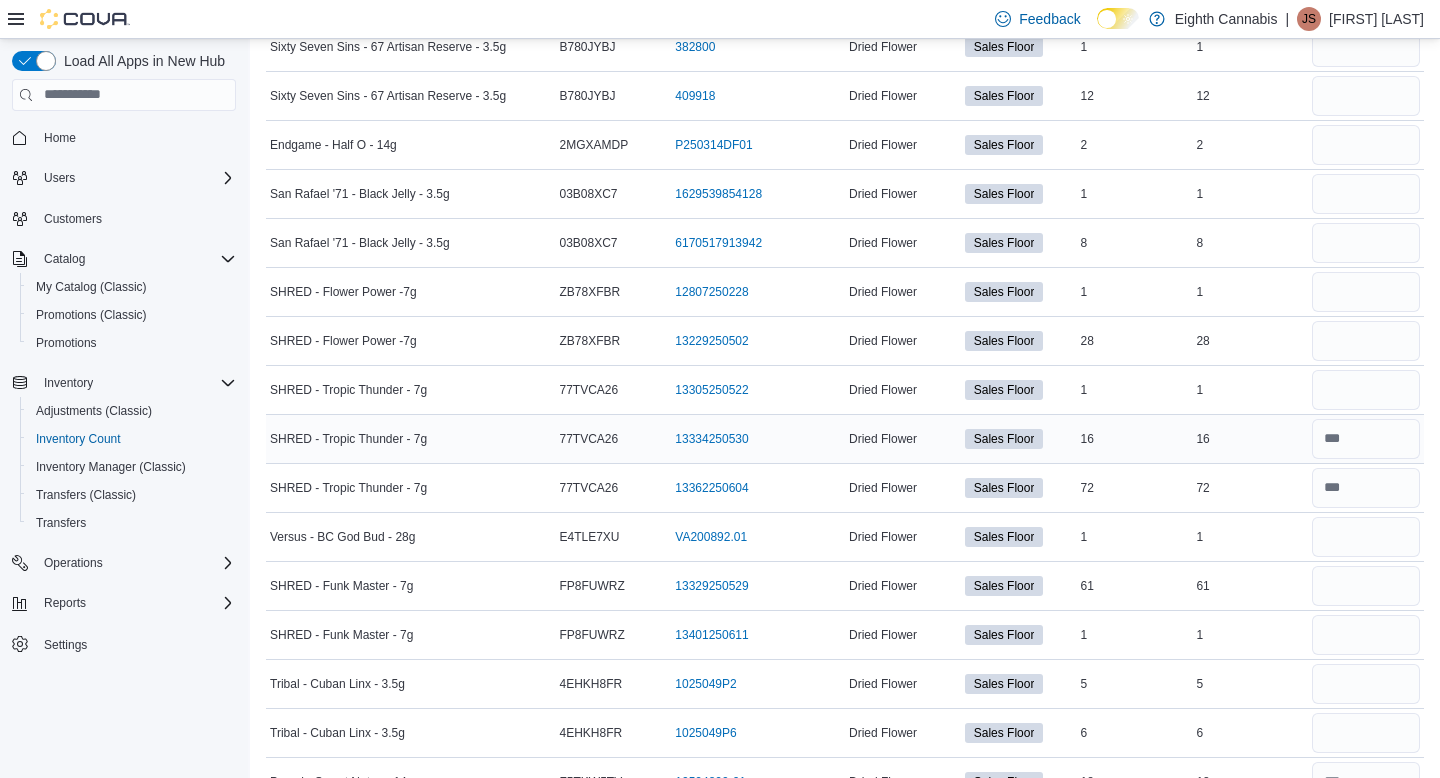 scroll, scrollTop: 1696, scrollLeft: 0, axis: vertical 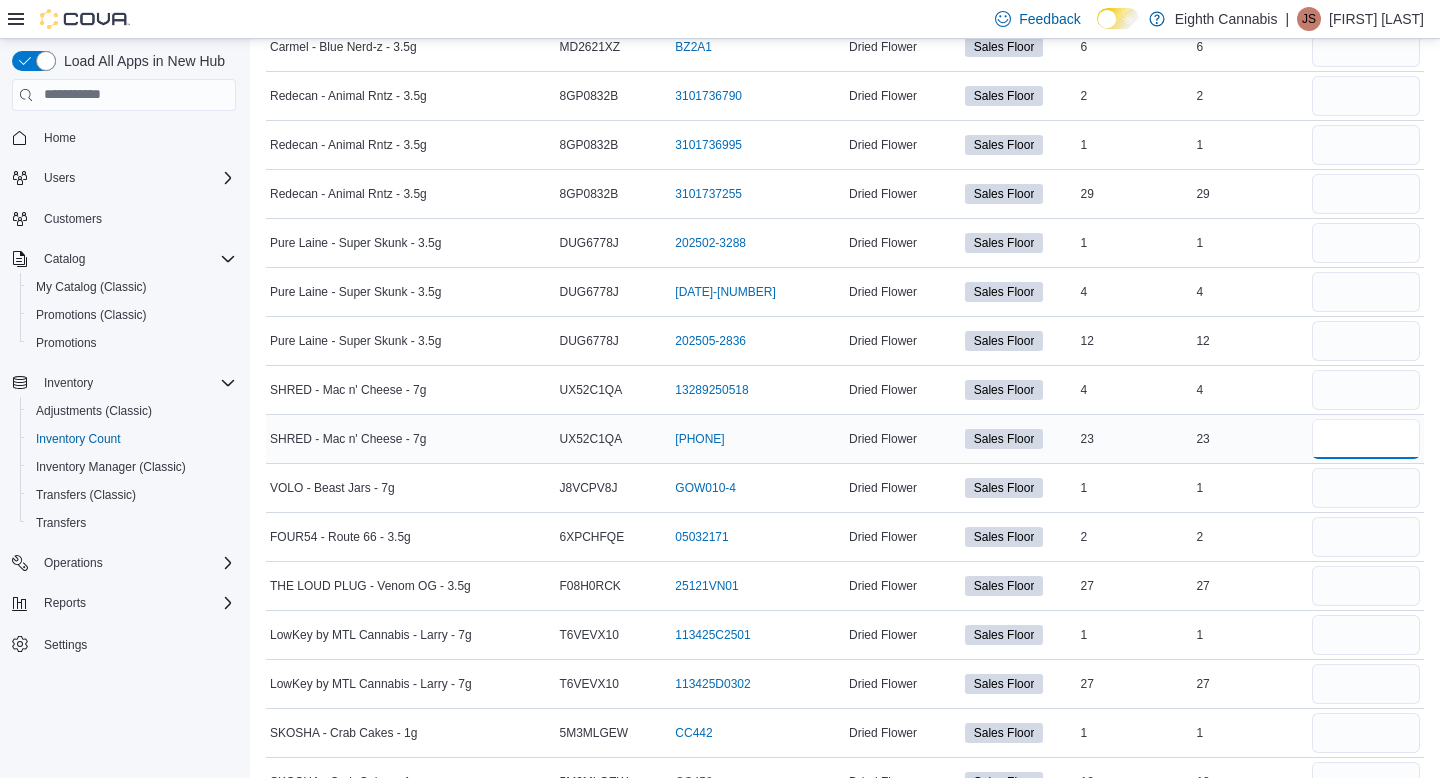 click at bounding box center (1366, 439) 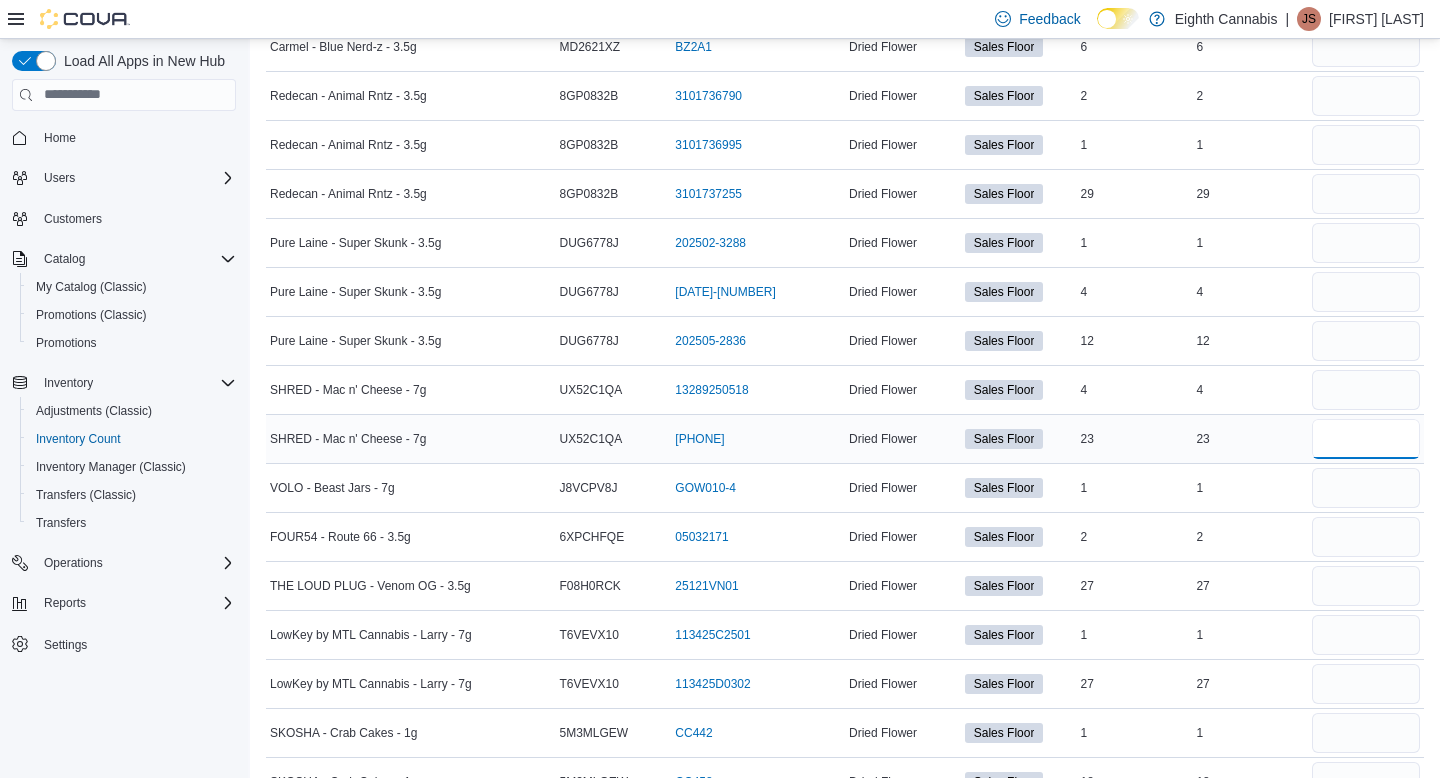 type on "**" 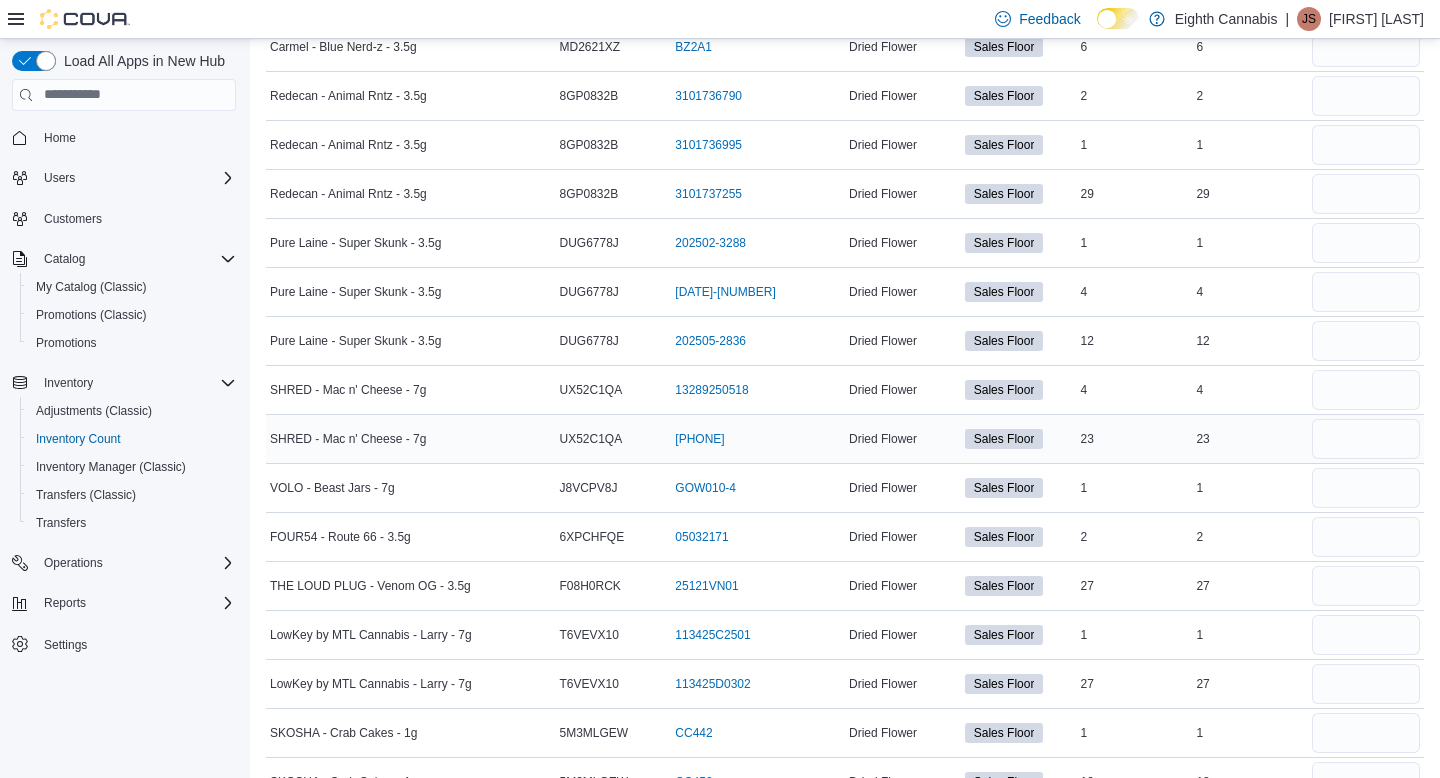 type 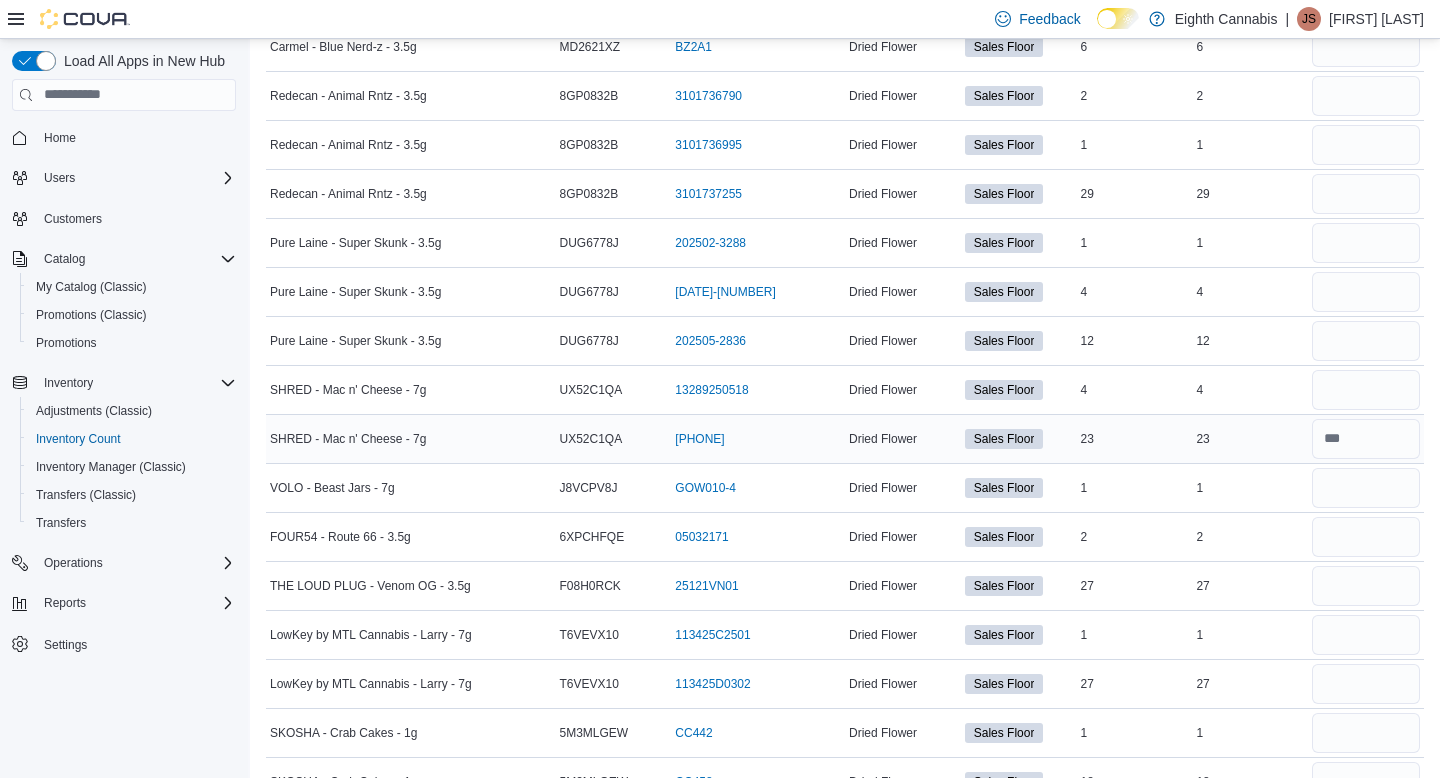 scroll, scrollTop: 2186, scrollLeft: 0, axis: vertical 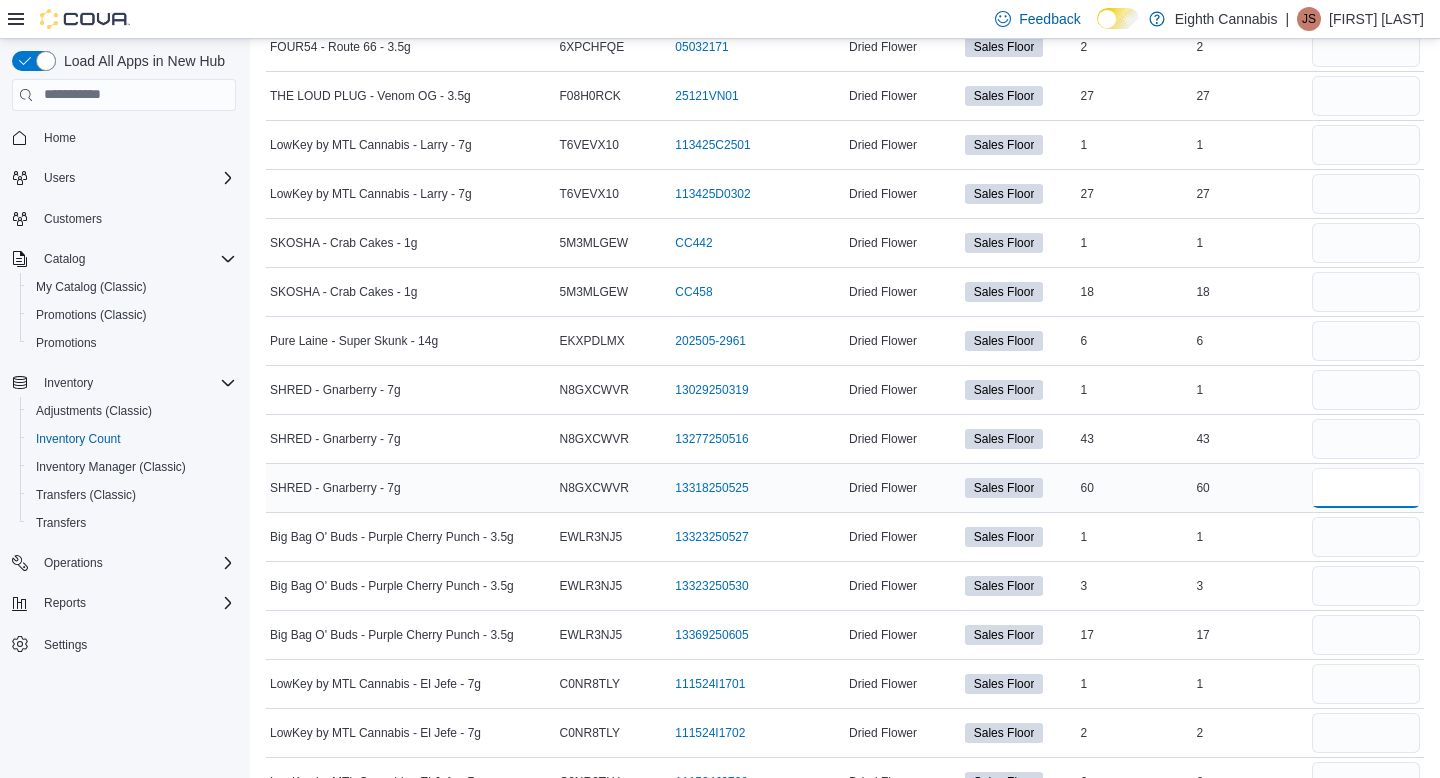click at bounding box center [1366, 488] 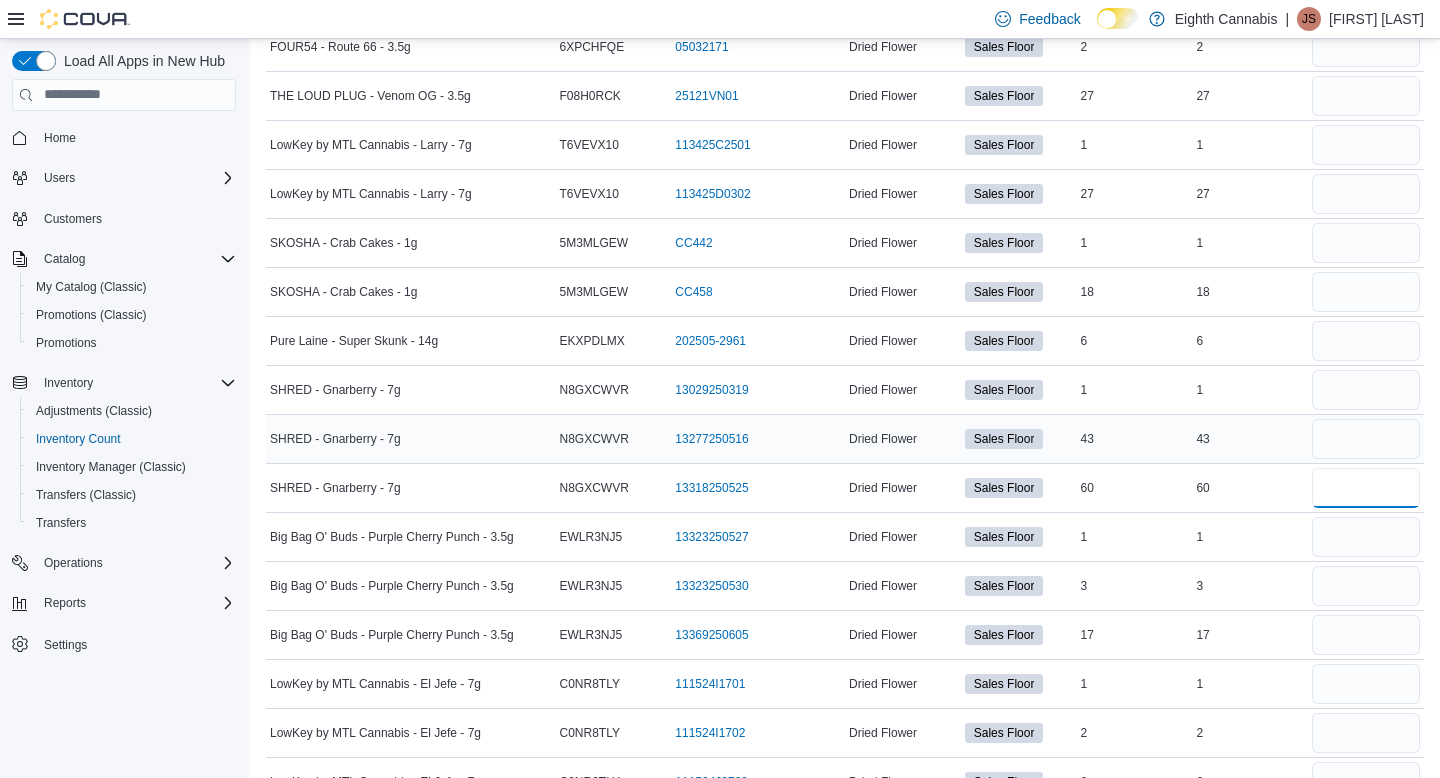 type on "**" 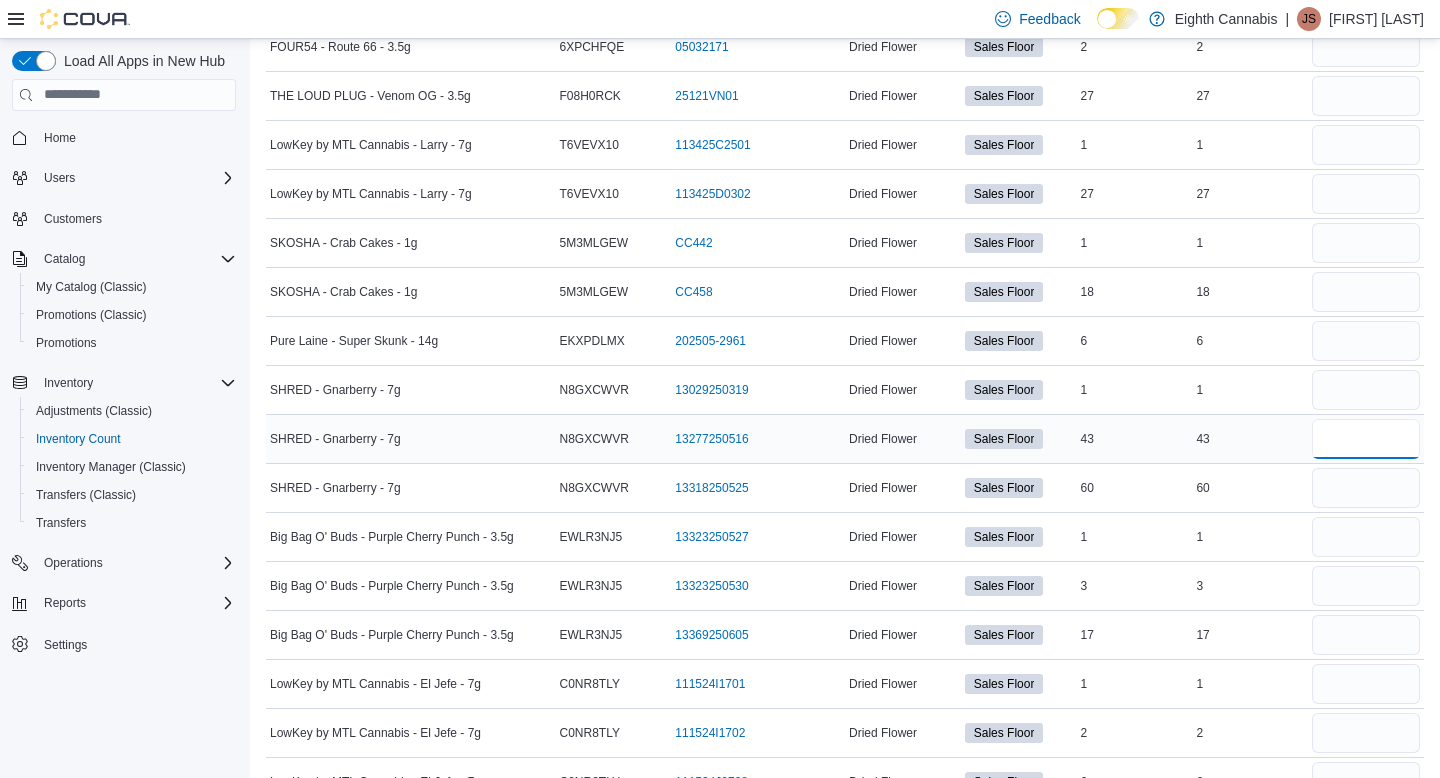 click at bounding box center (1366, 439) 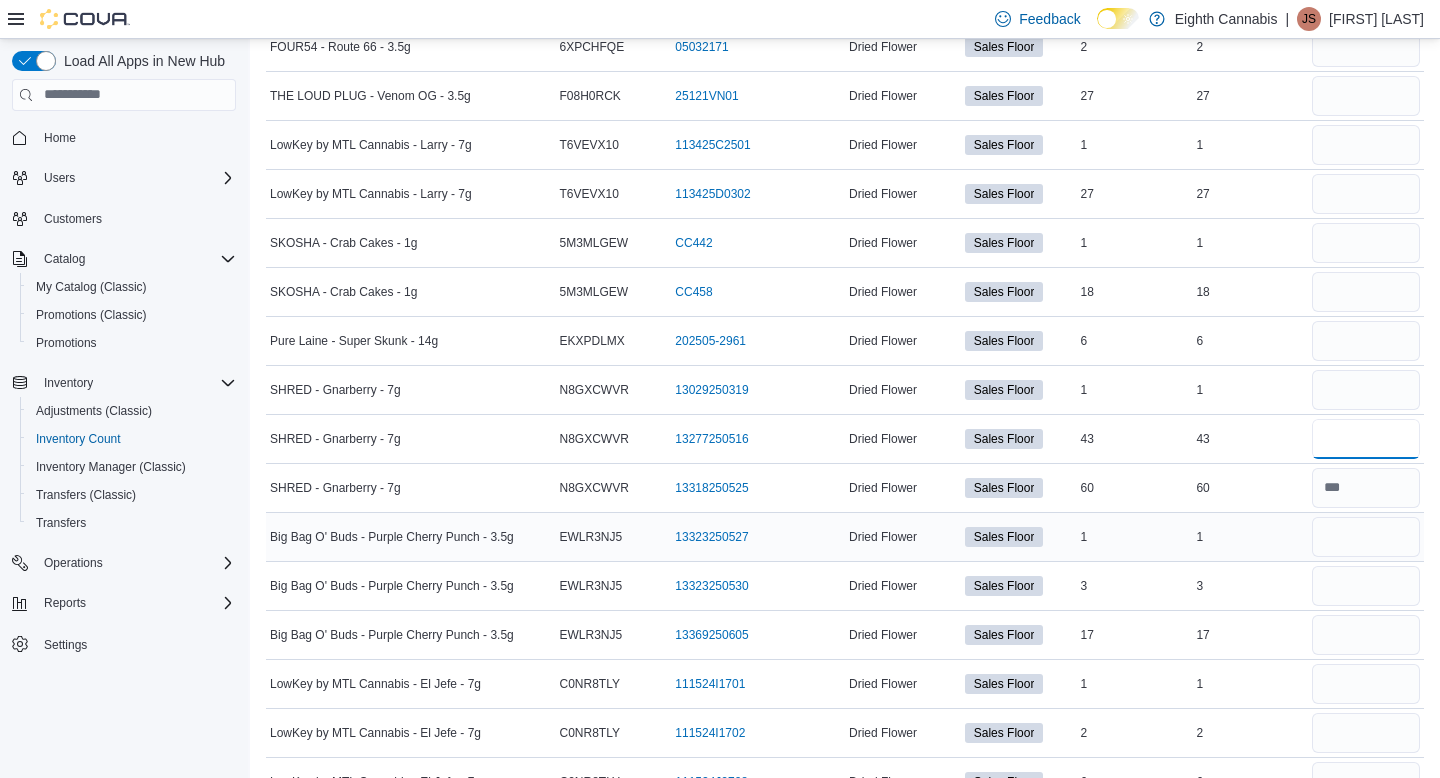 type on "**" 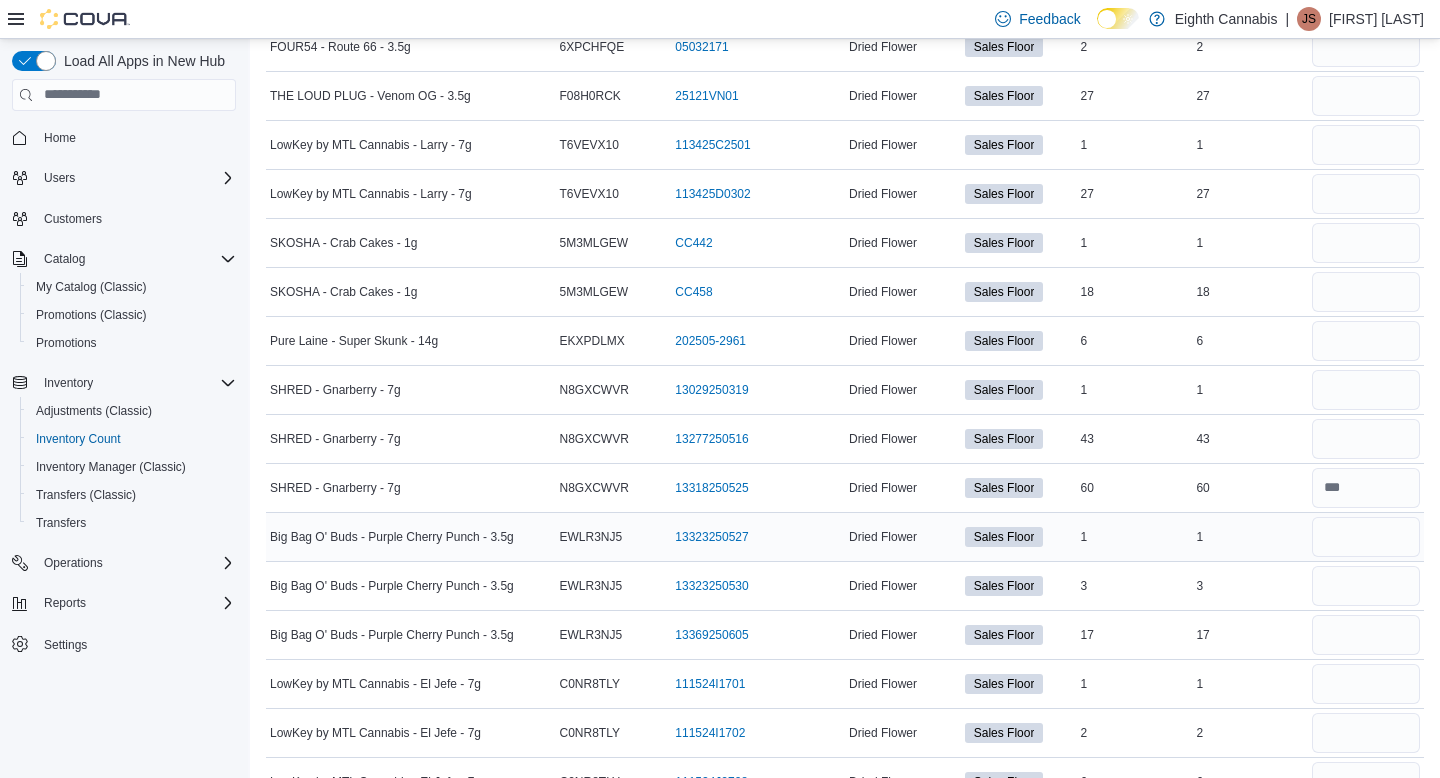 type 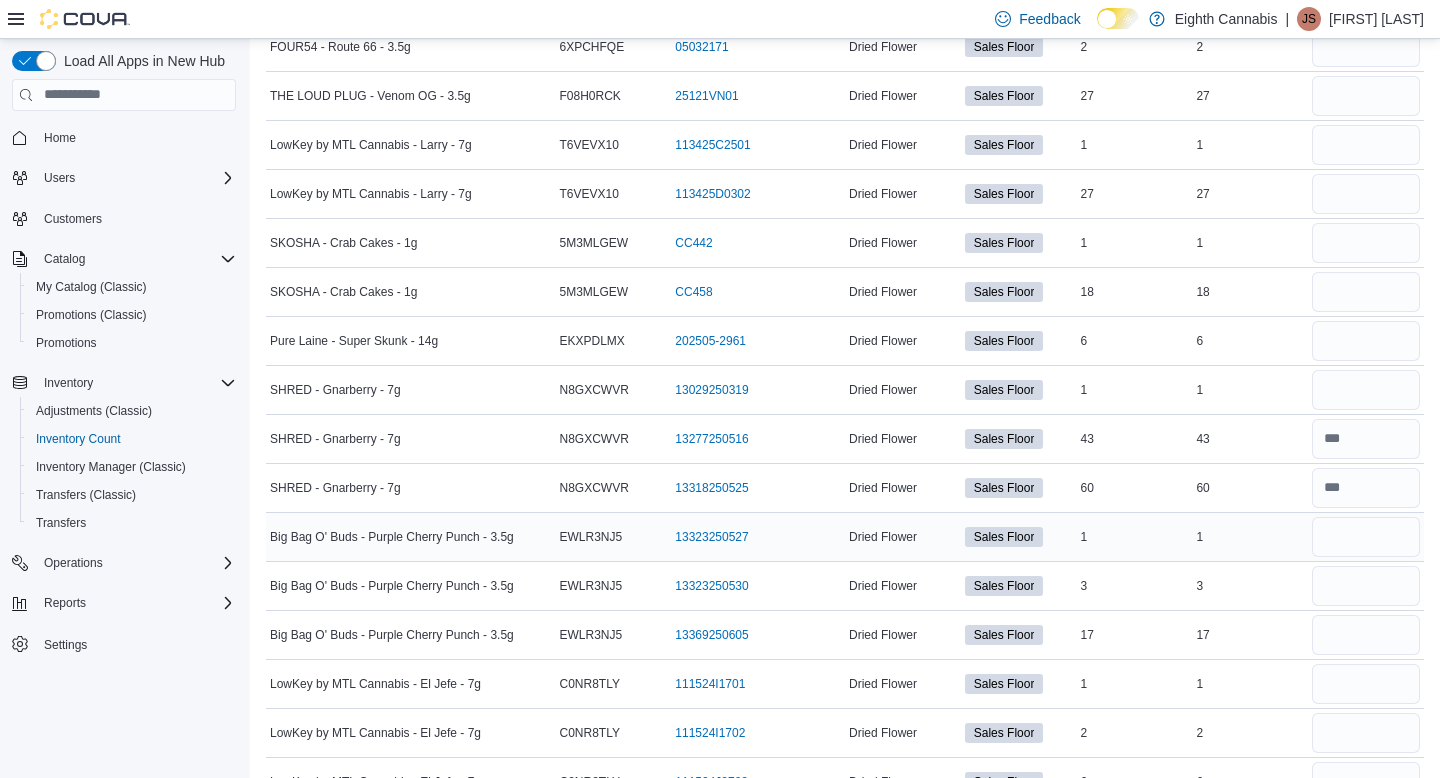 scroll, scrollTop: 3607, scrollLeft: 0, axis: vertical 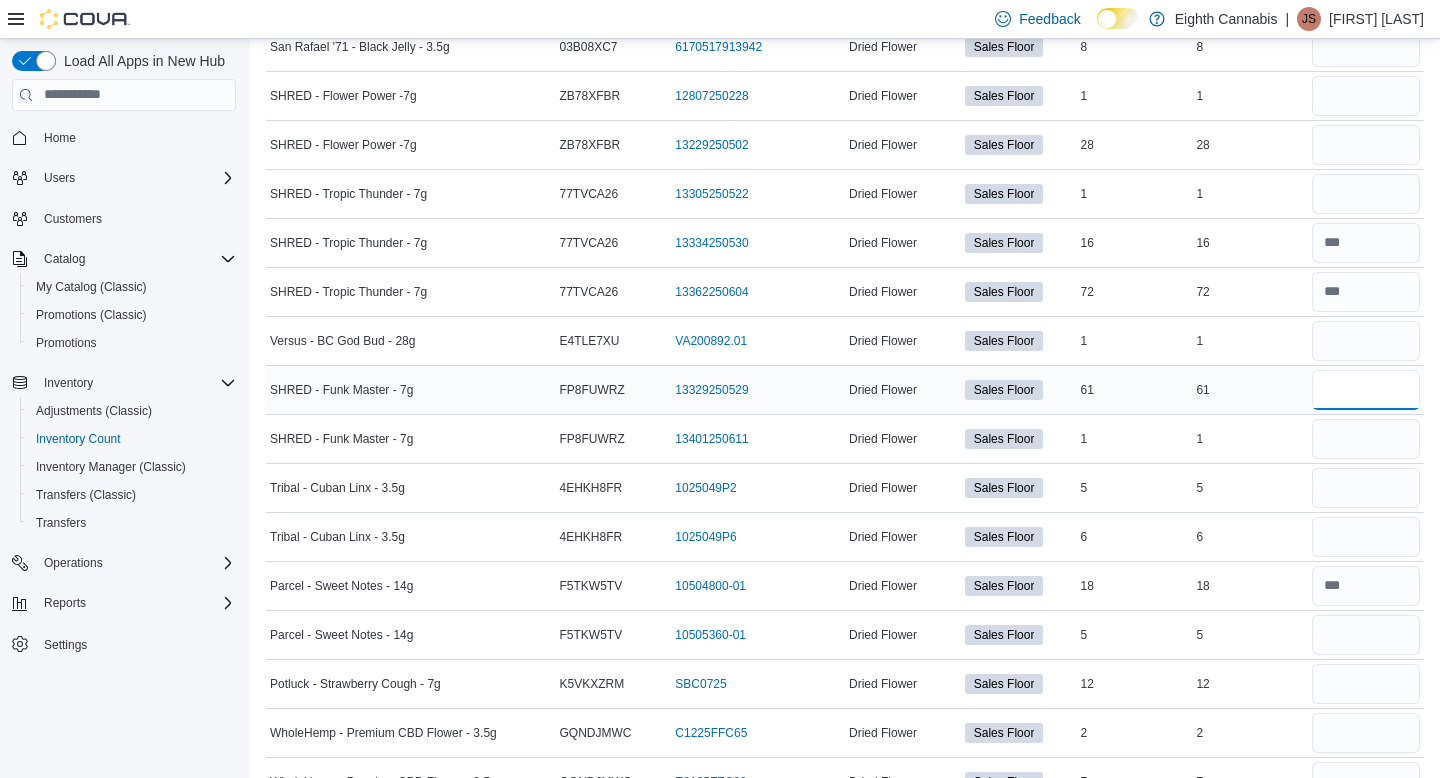 click at bounding box center (1366, 390) 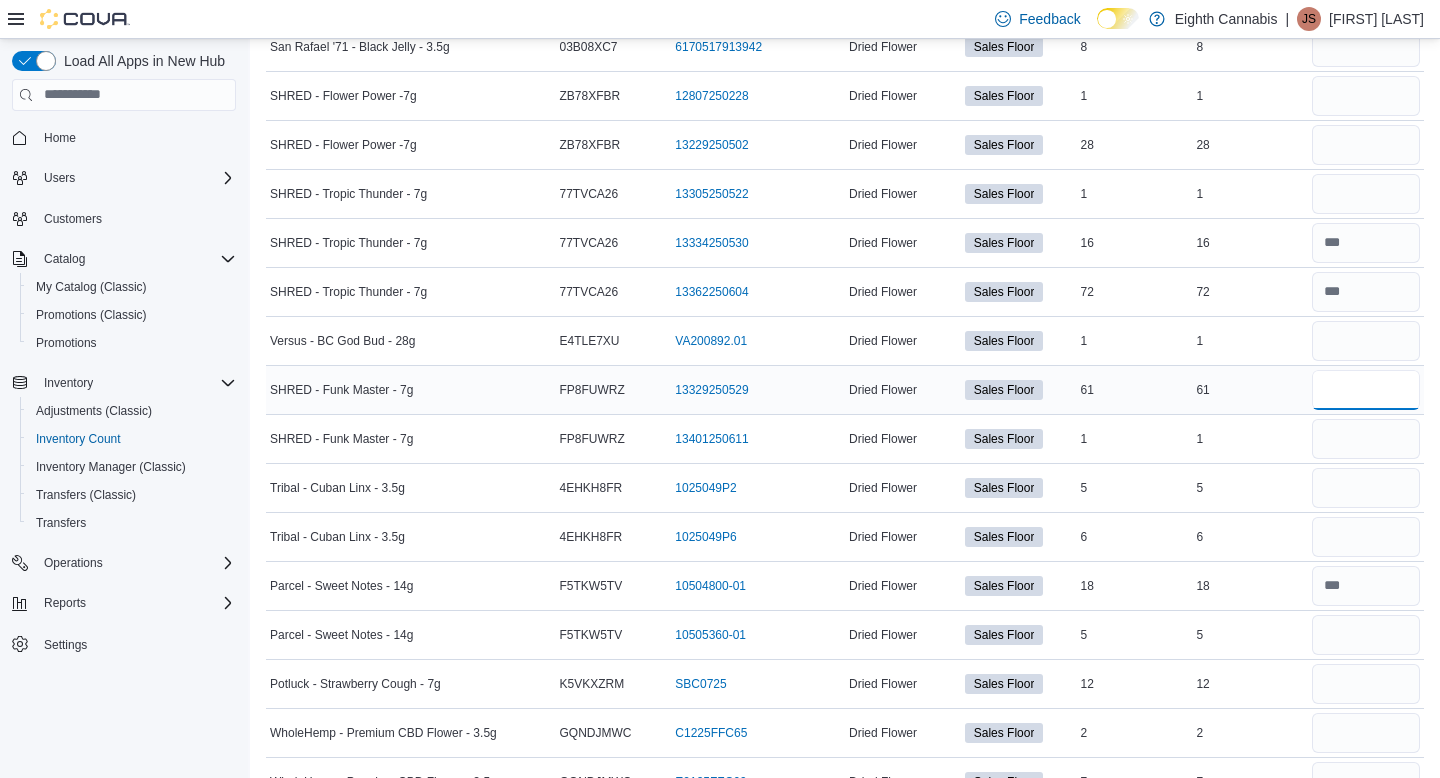 type on "**" 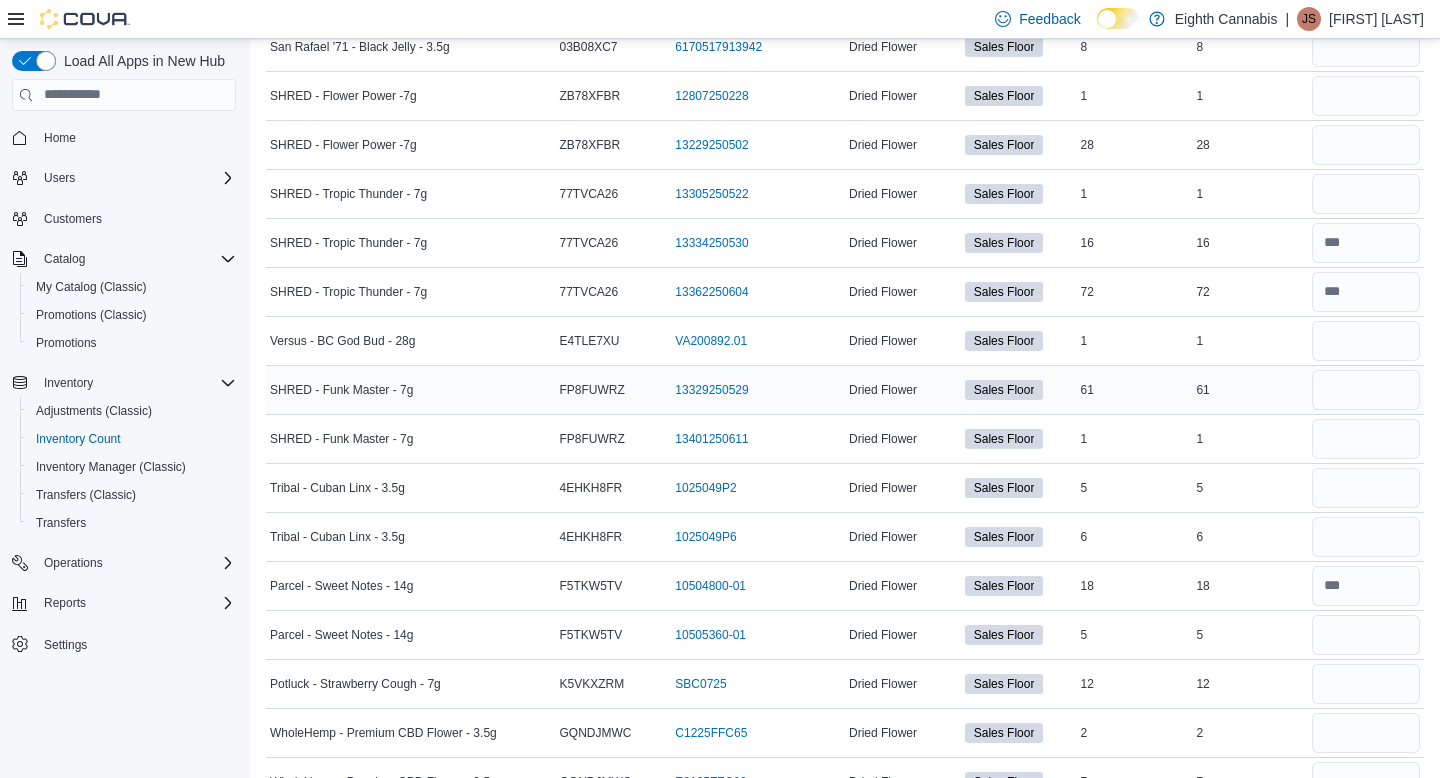 type 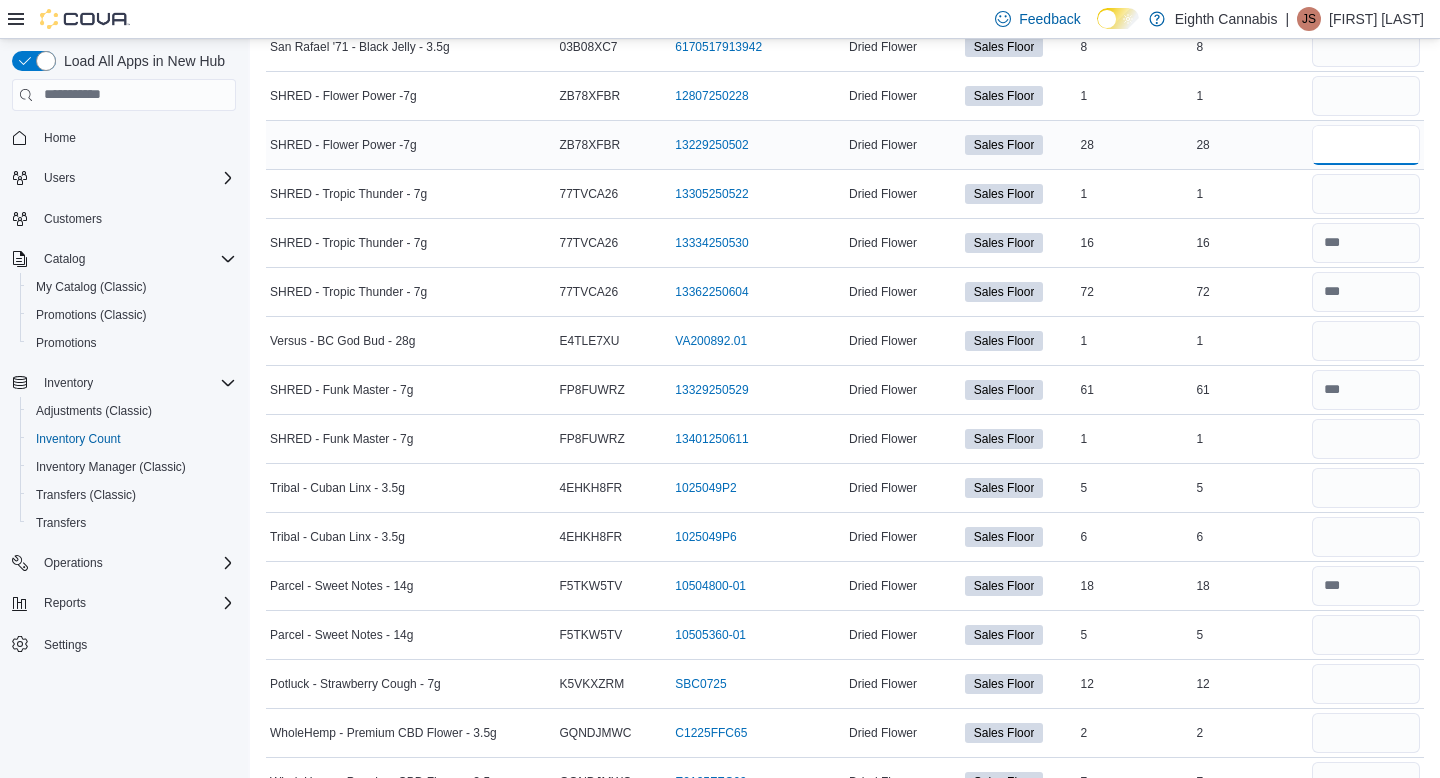 click at bounding box center [1366, 145] 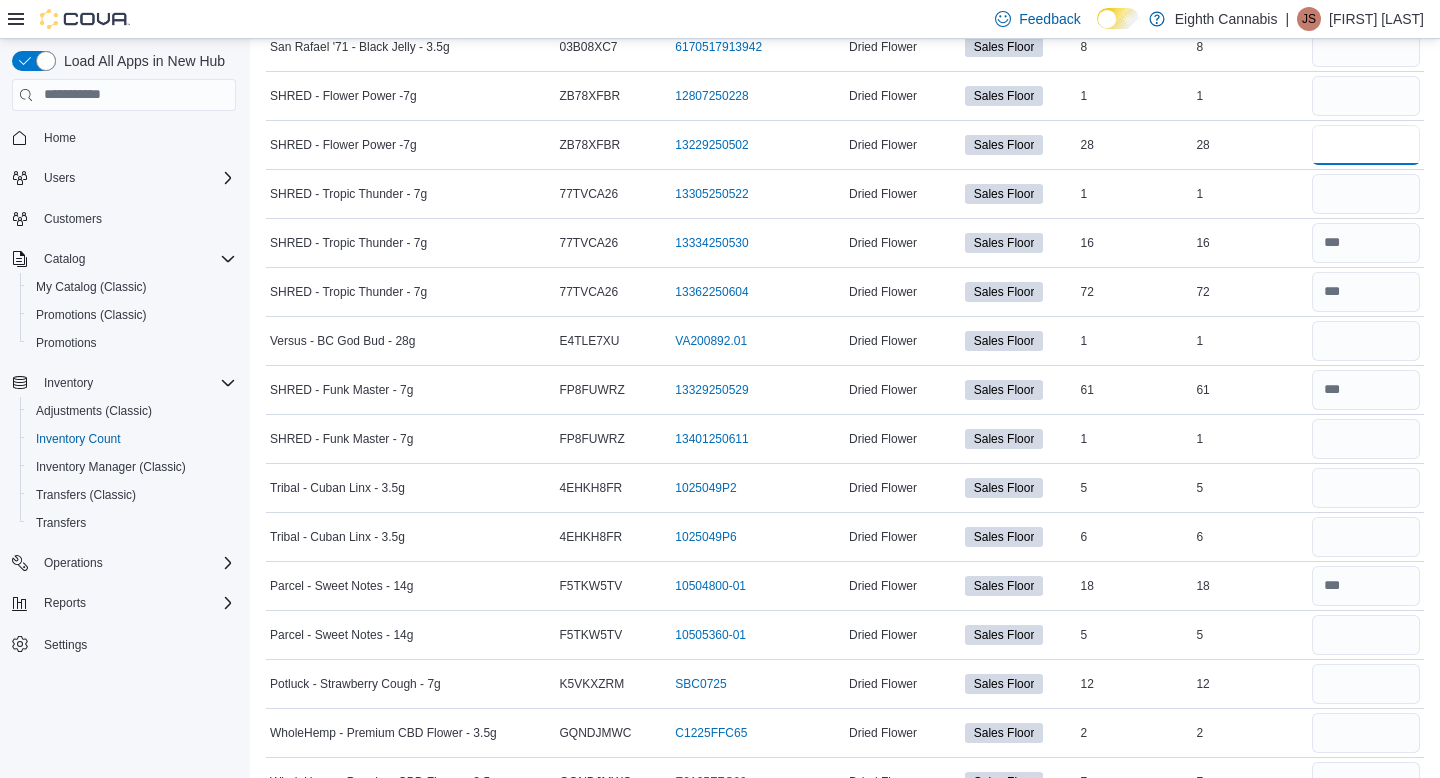 type on "**" 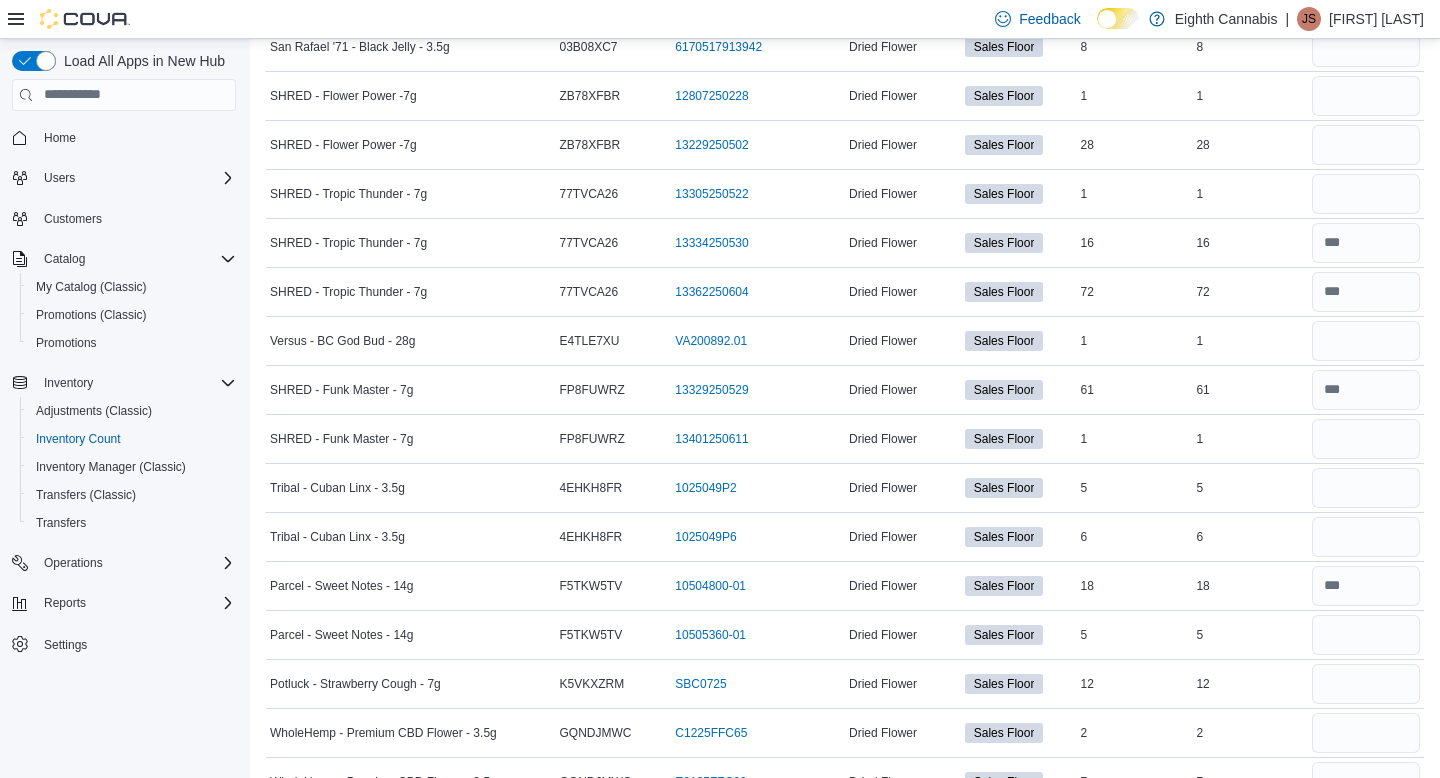 type 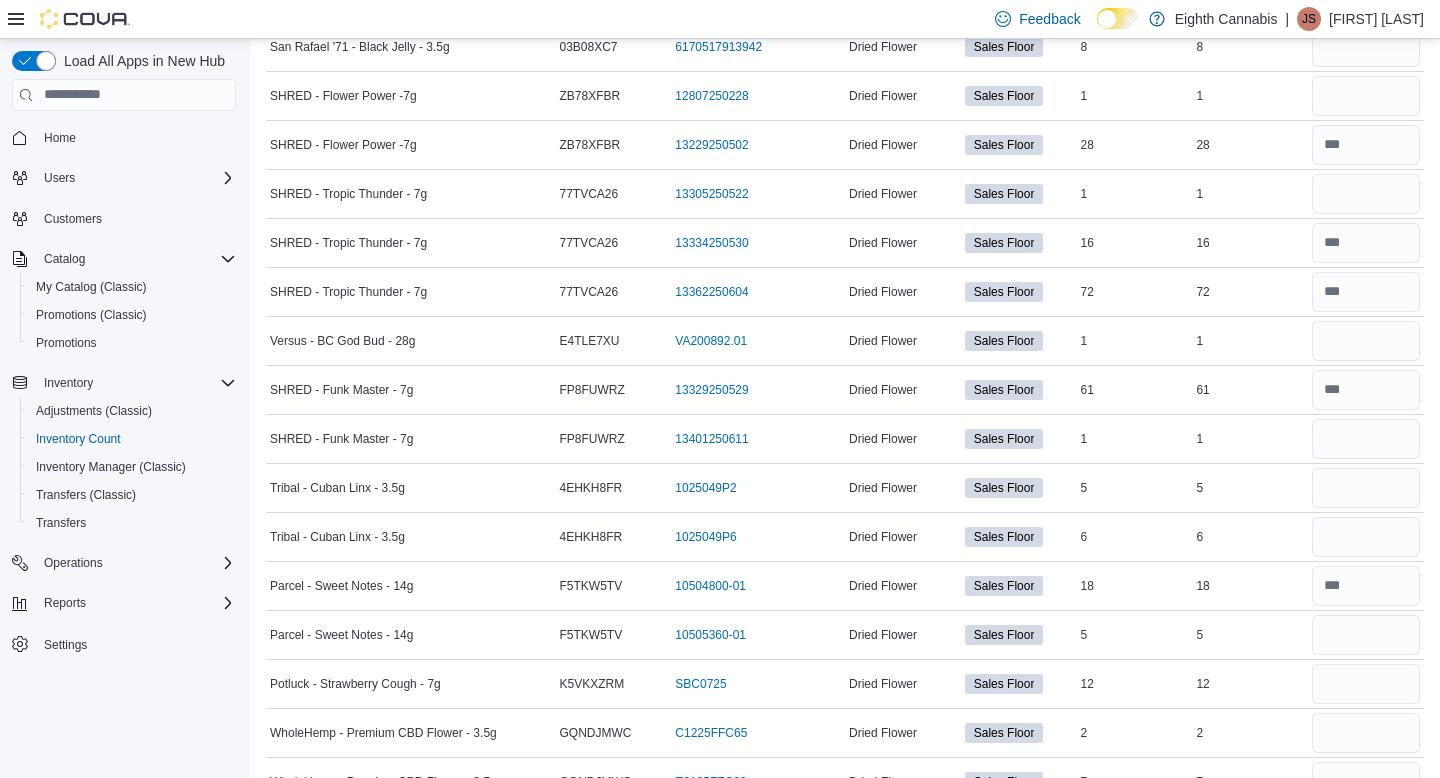 scroll, scrollTop: 2774, scrollLeft: 0, axis: vertical 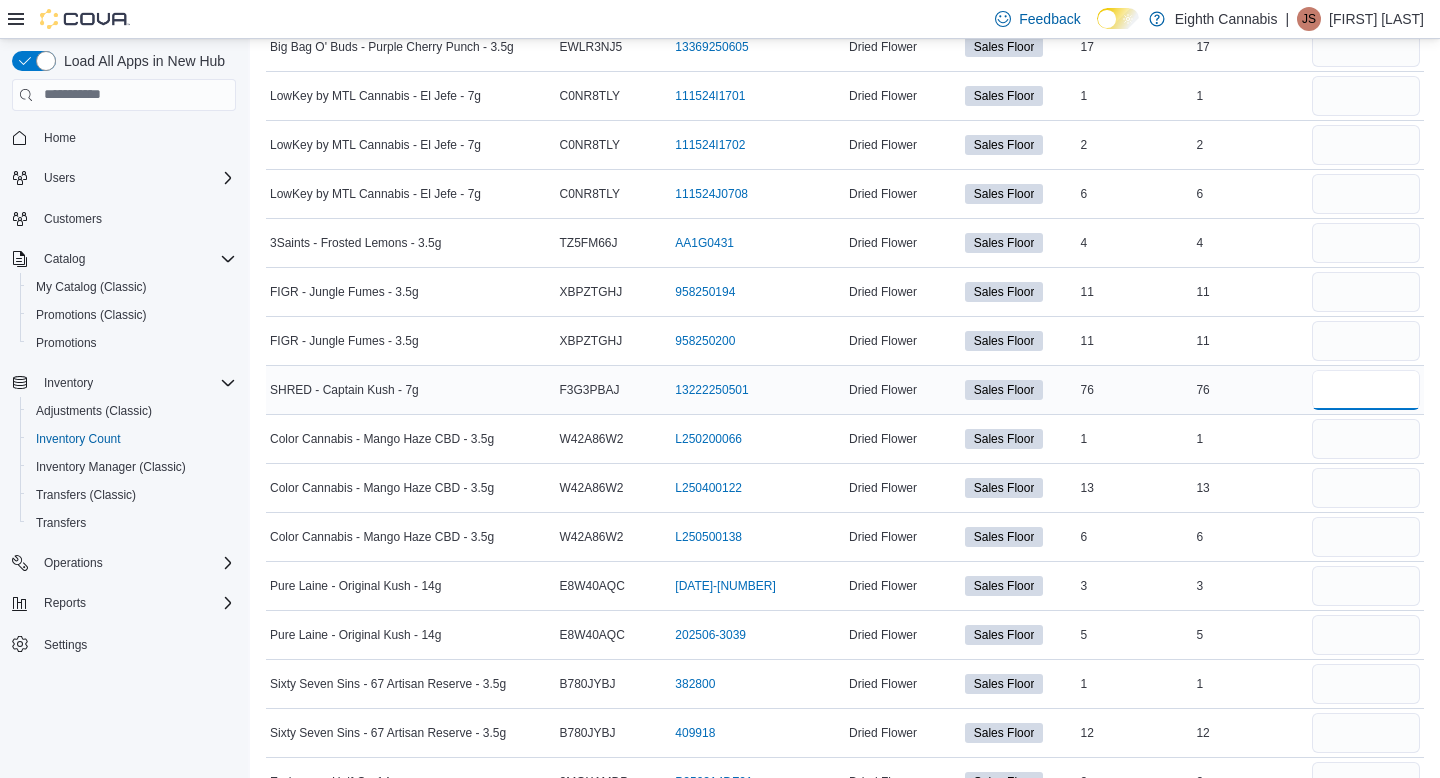 click at bounding box center [1366, 390] 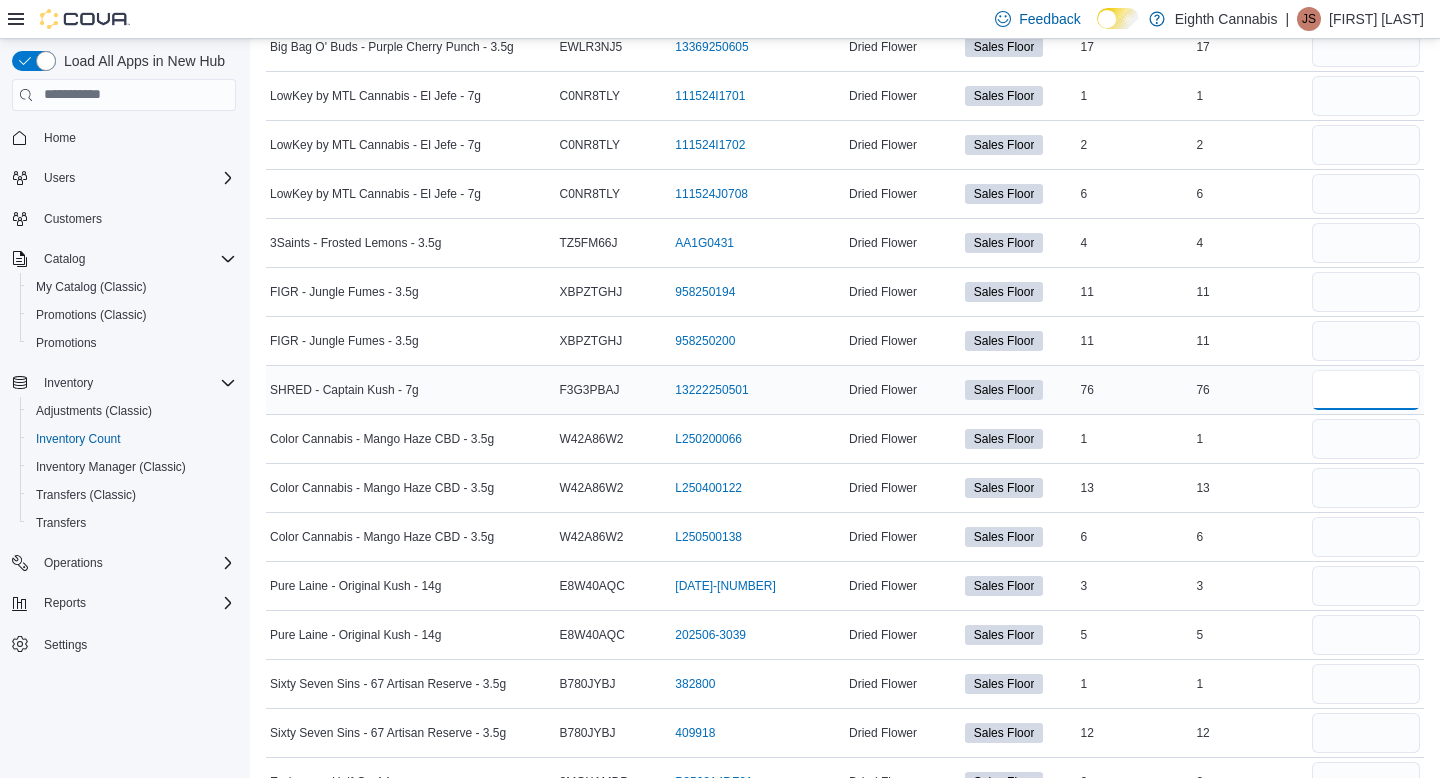 type on "**" 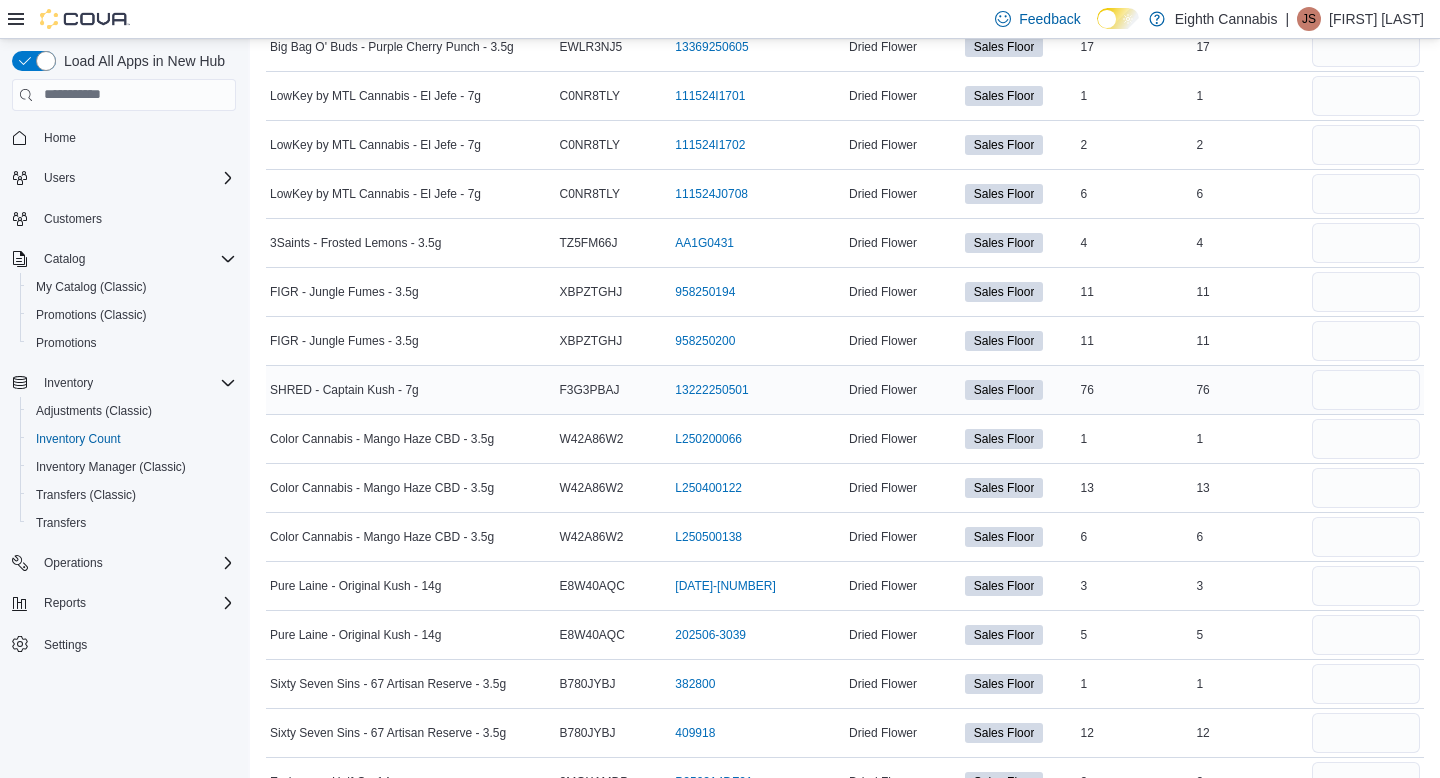 type 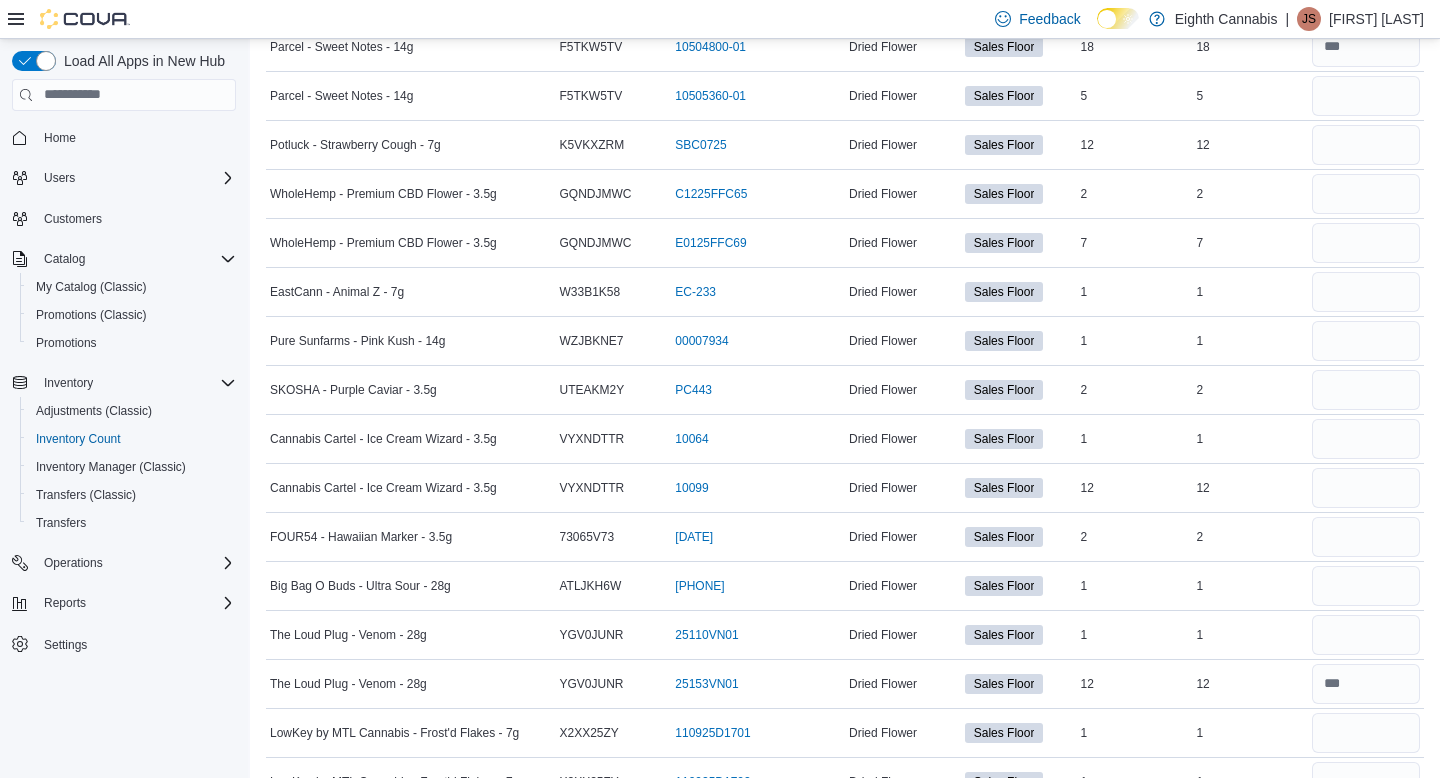scroll, scrollTop: 1010, scrollLeft: 0, axis: vertical 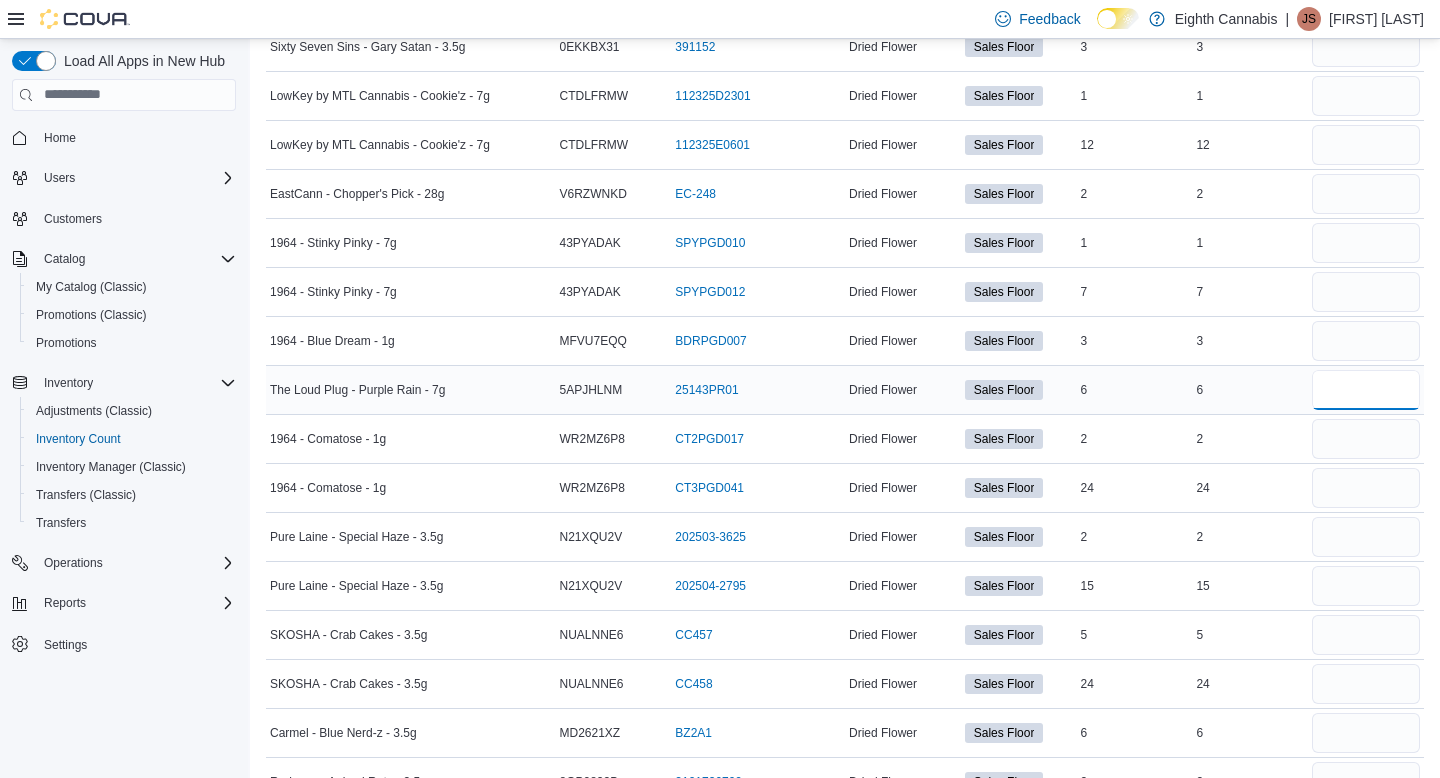 click at bounding box center [1366, 390] 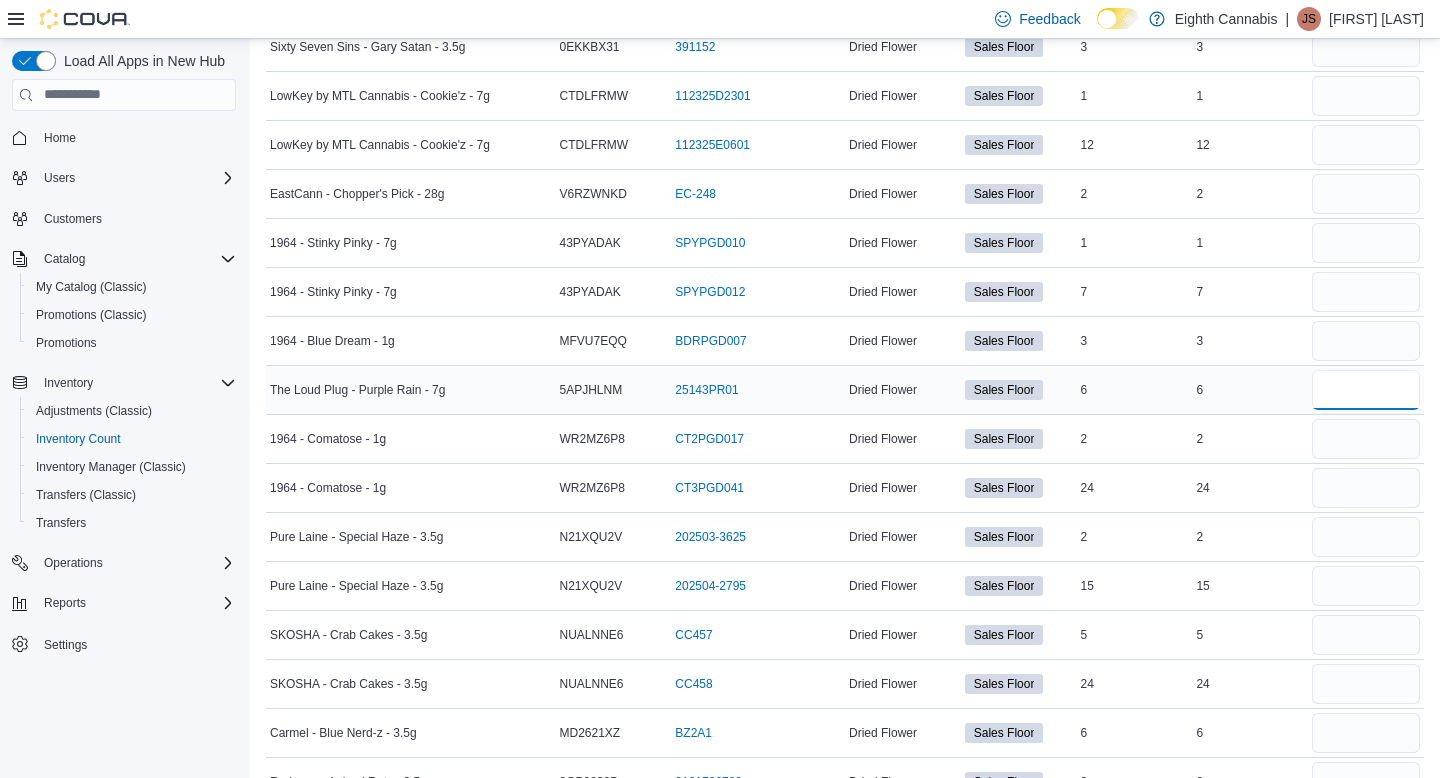 type on "*" 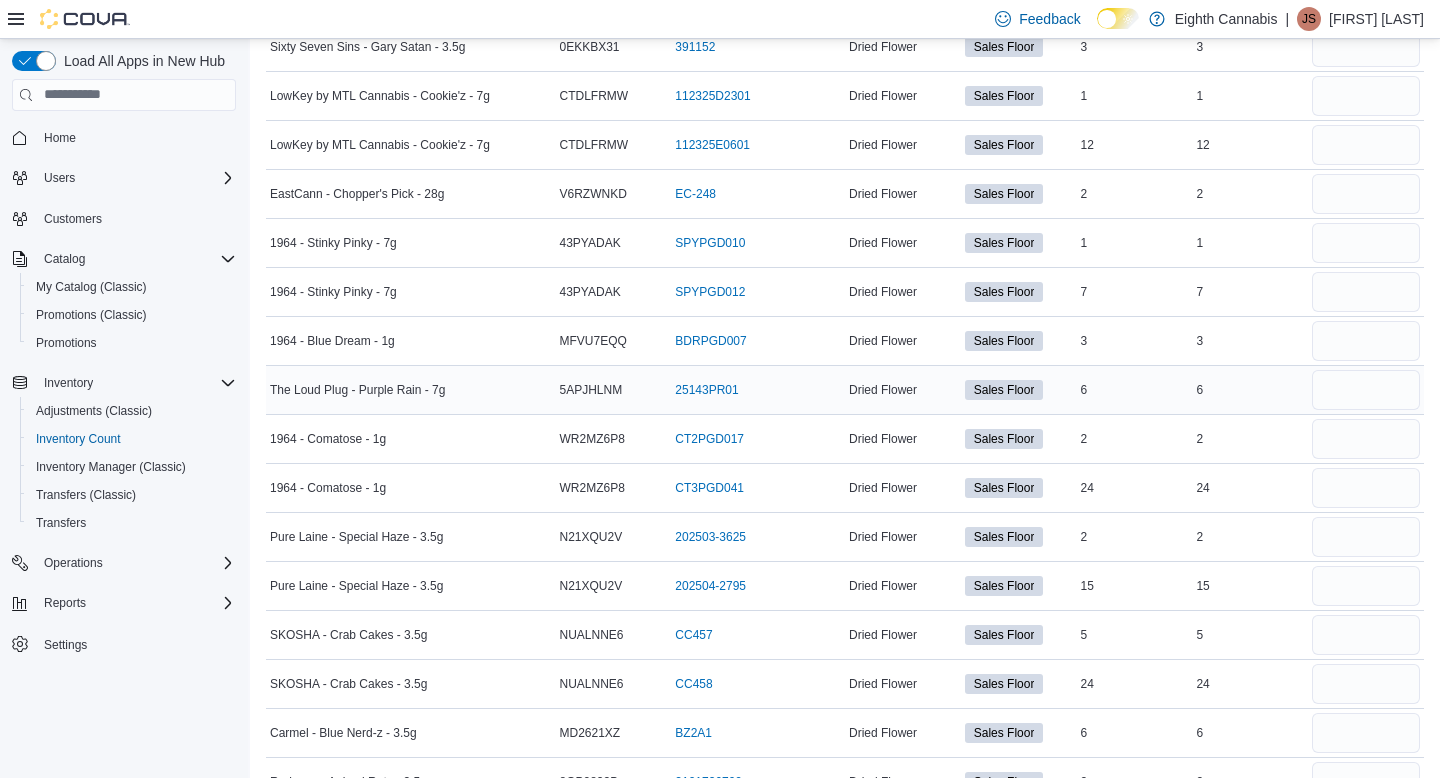 type 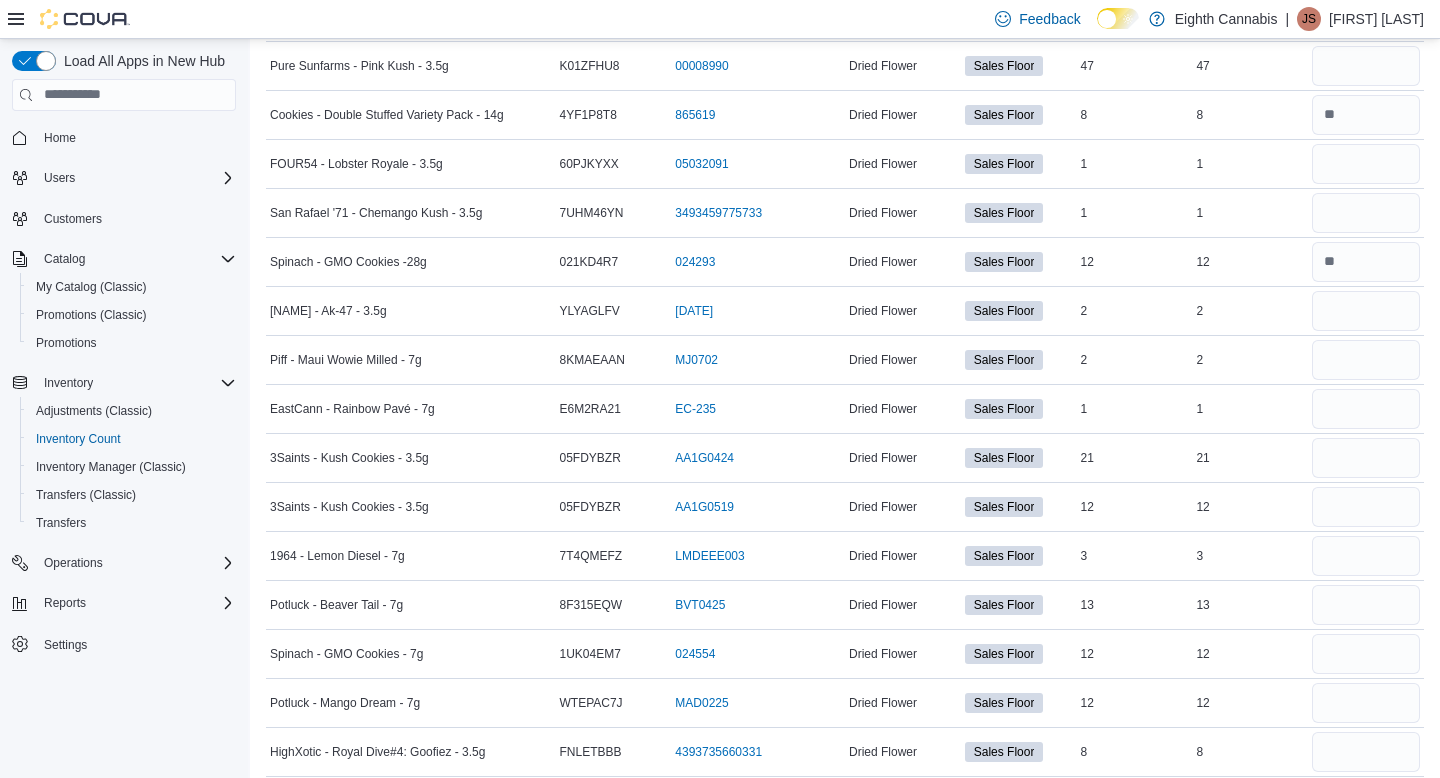 scroll, scrollTop: 6095, scrollLeft: 0, axis: vertical 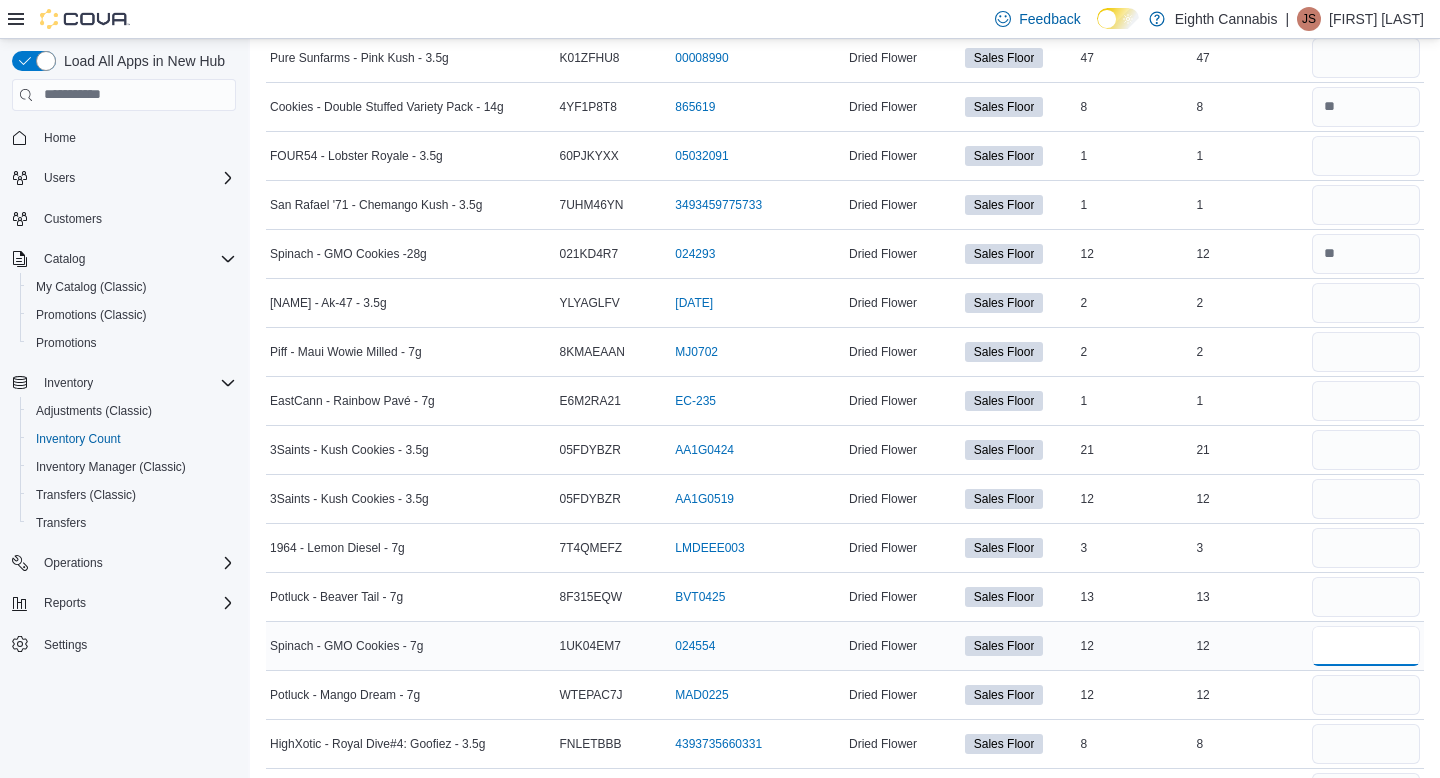 click at bounding box center (1366, 646) 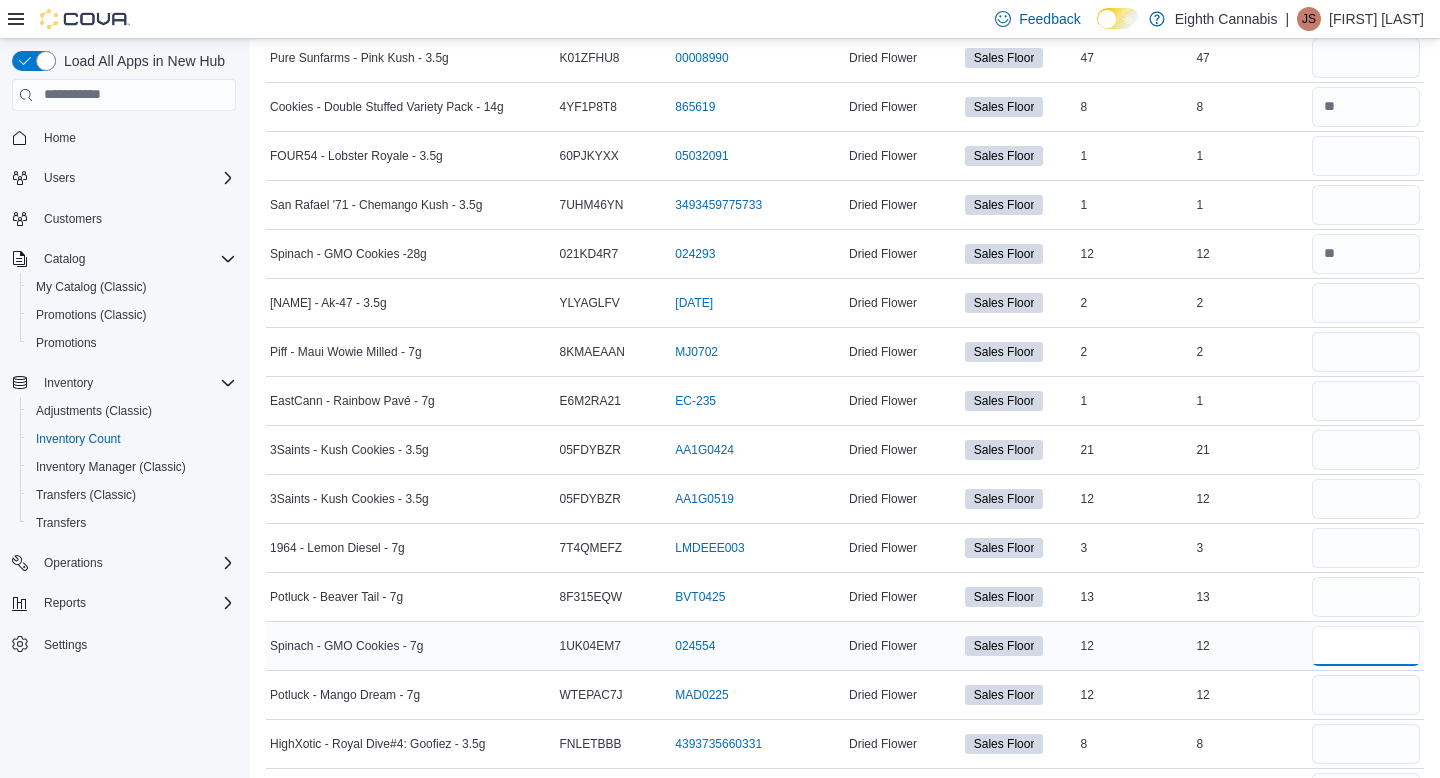 type on "*" 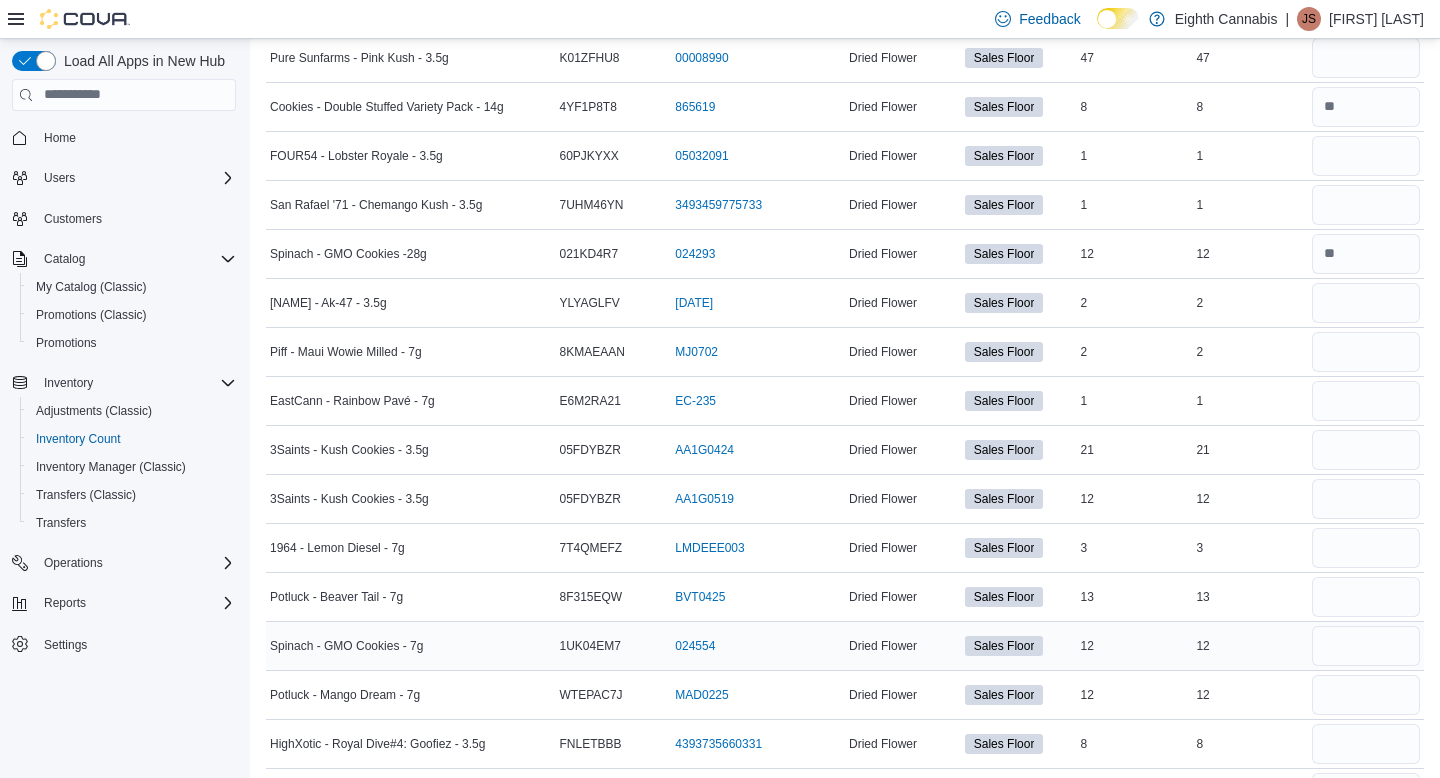 type 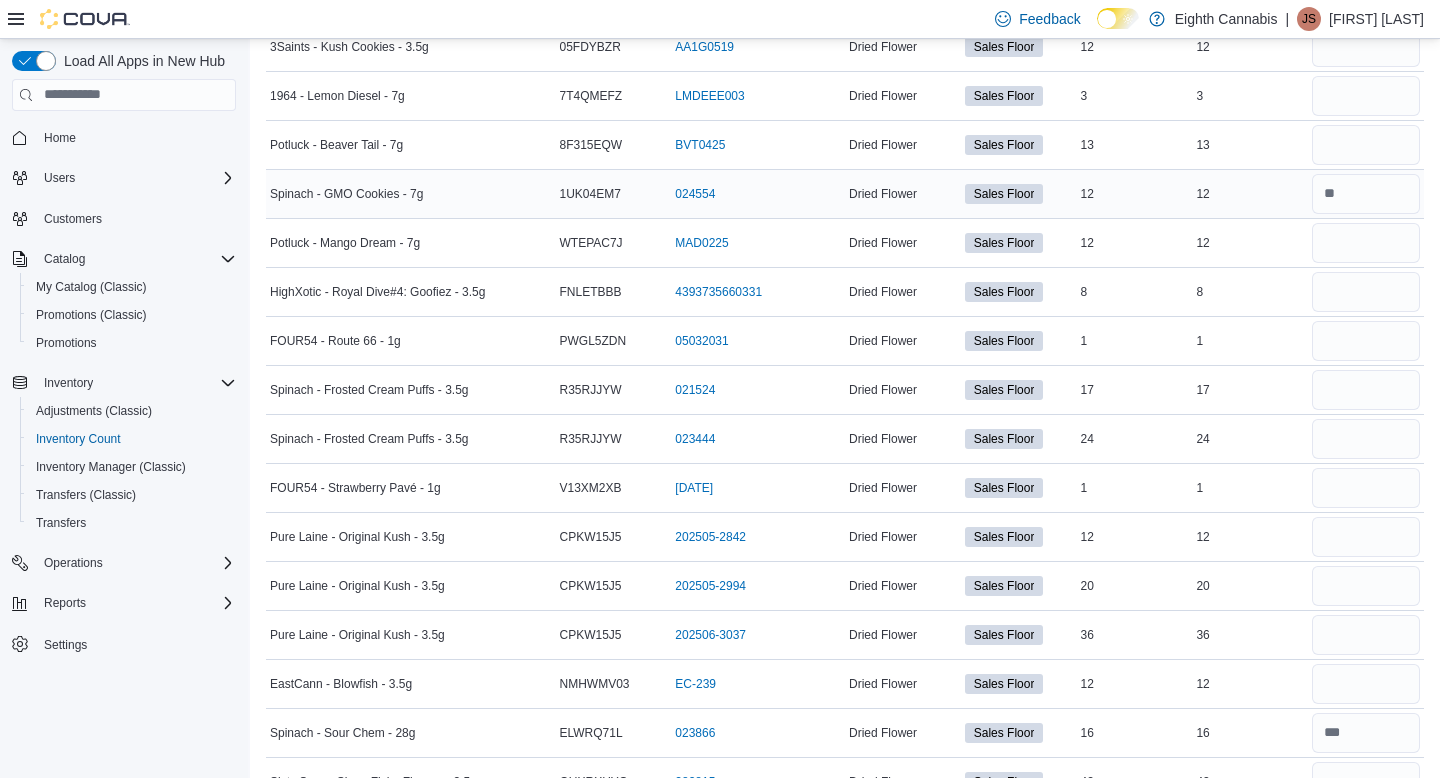 scroll, scrollTop: 863, scrollLeft: 0, axis: vertical 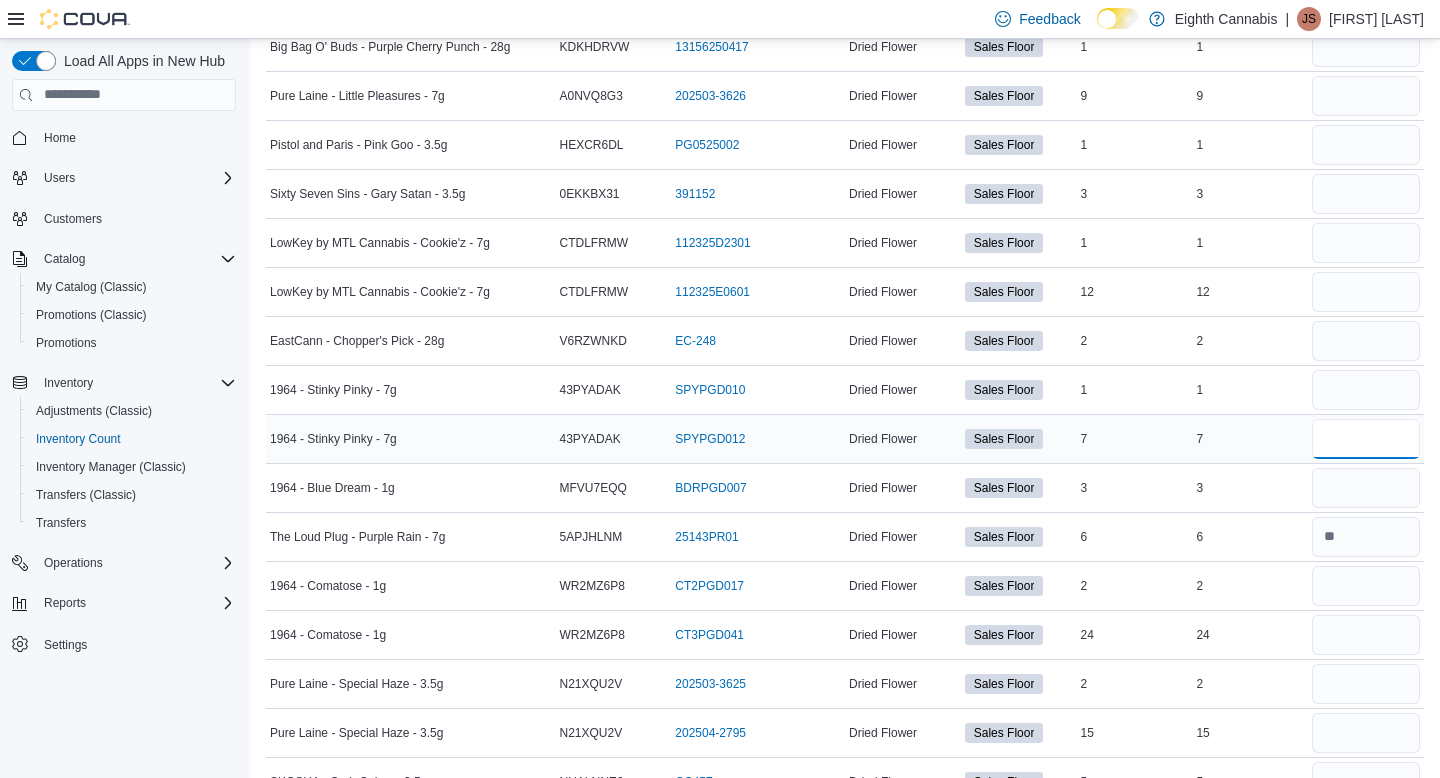 click at bounding box center (1366, 439) 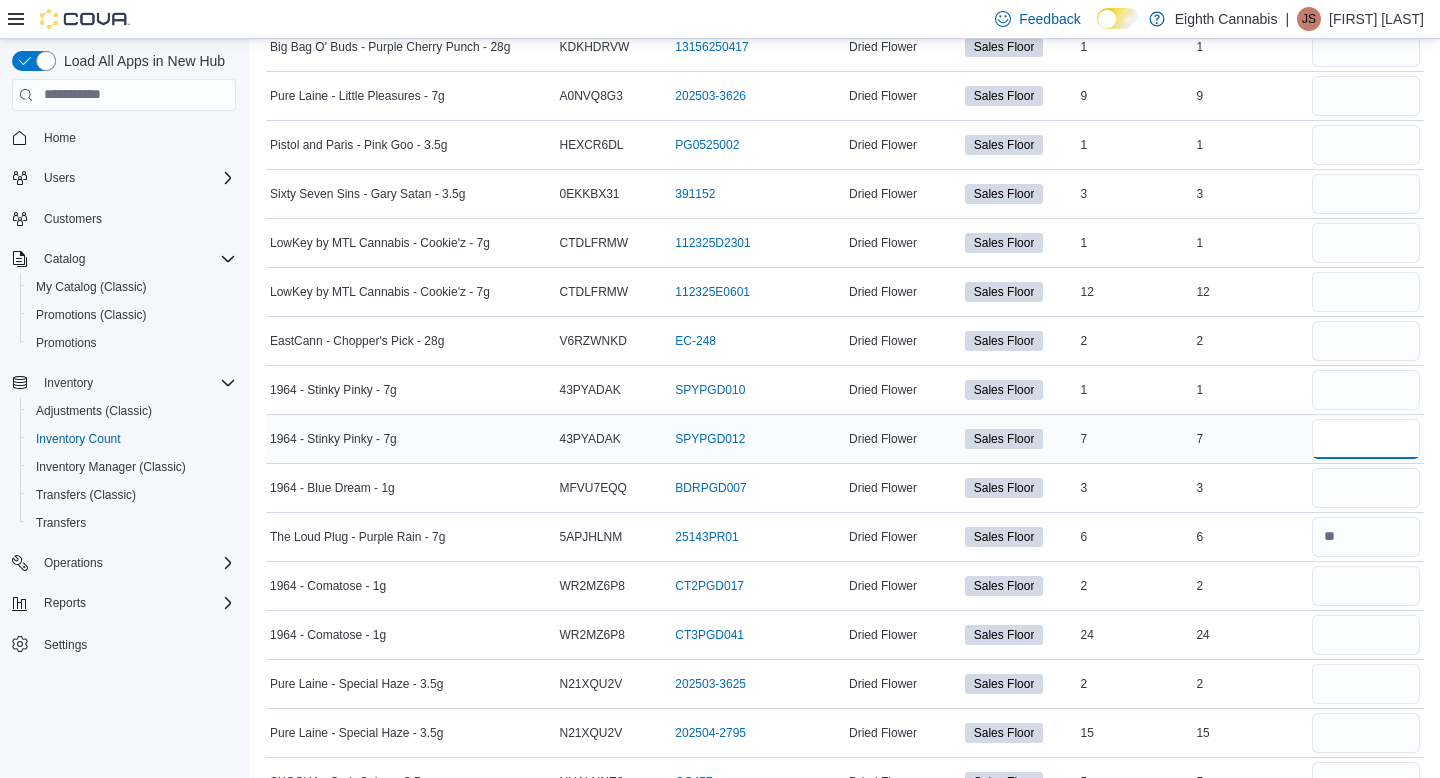 type on "*" 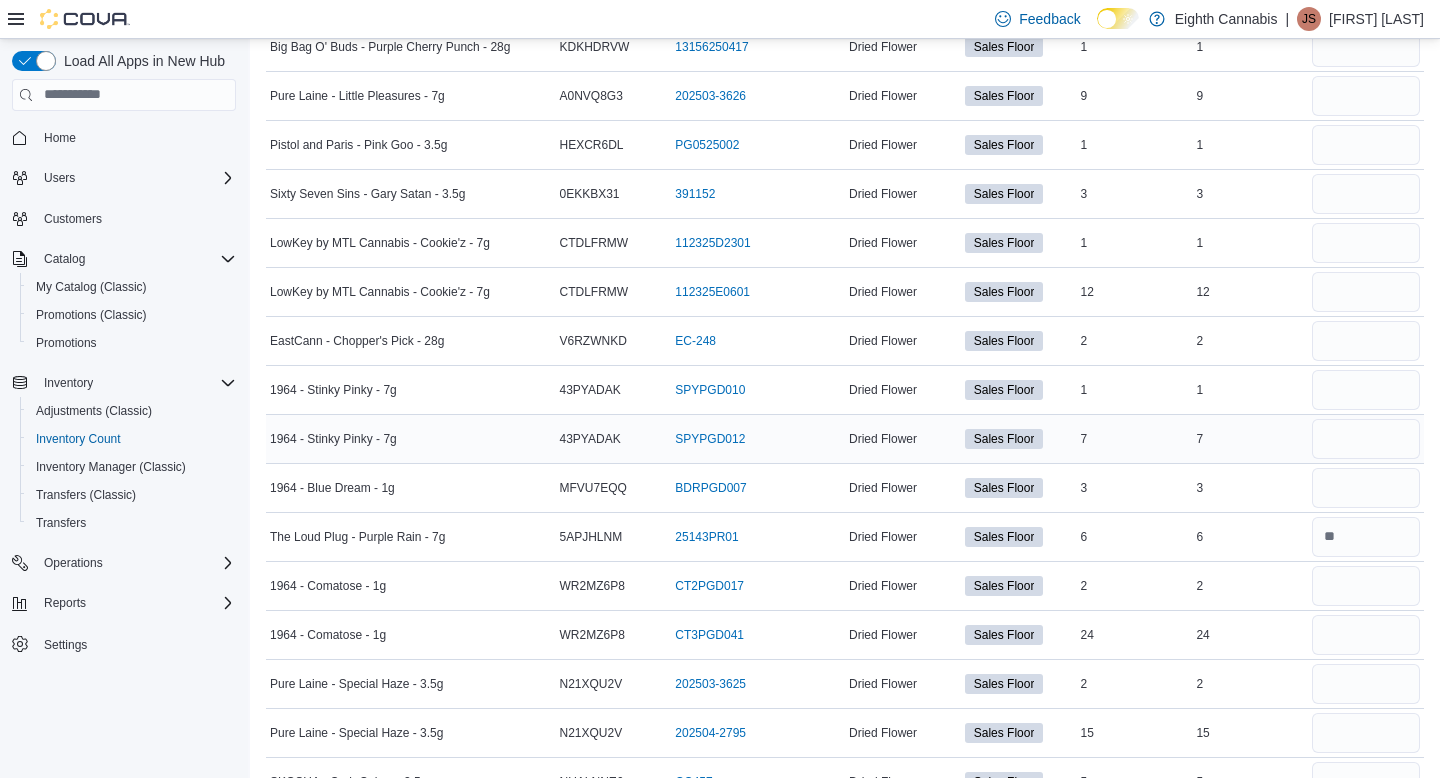 type 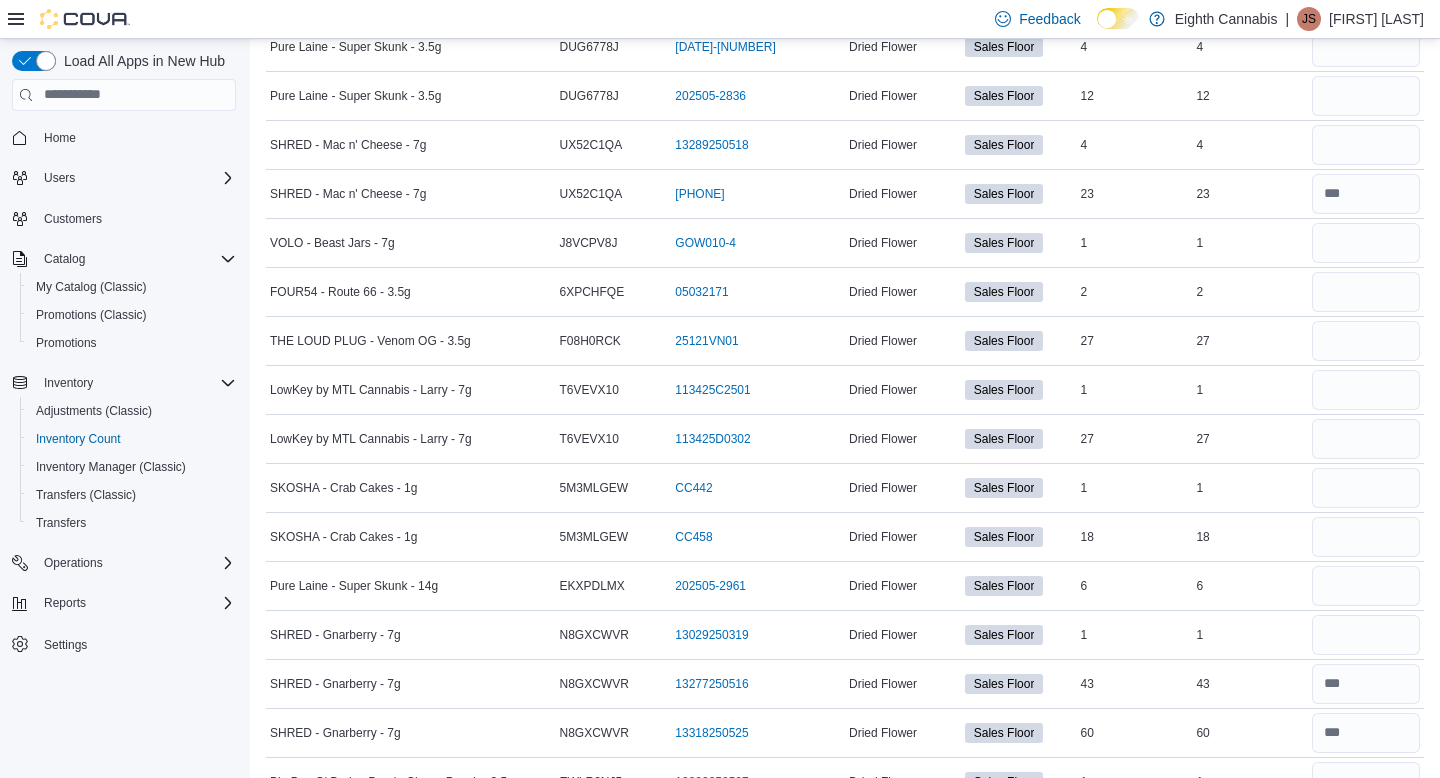 scroll, scrollTop: 2480, scrollLeft: 0, axis: vertical 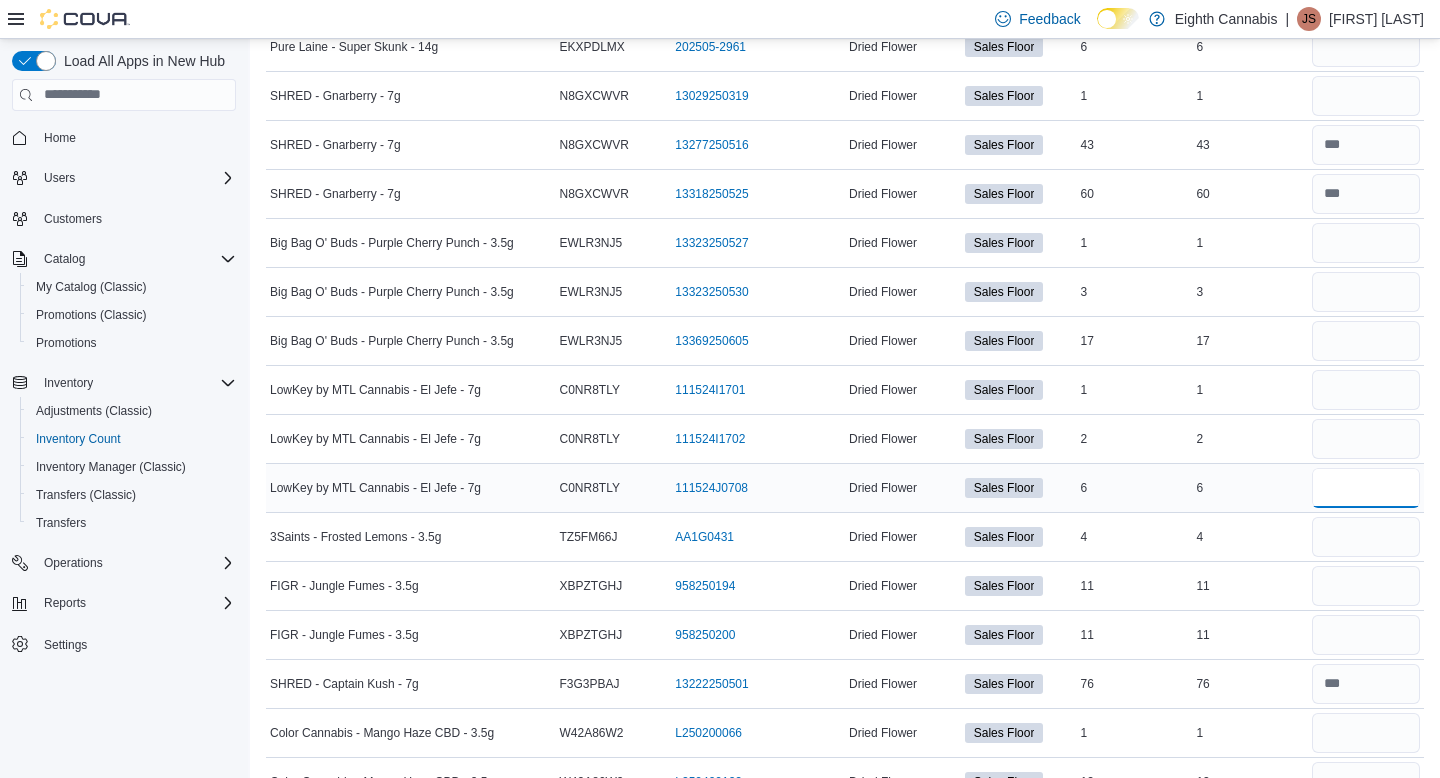 click at bounding box center [1366, 488] 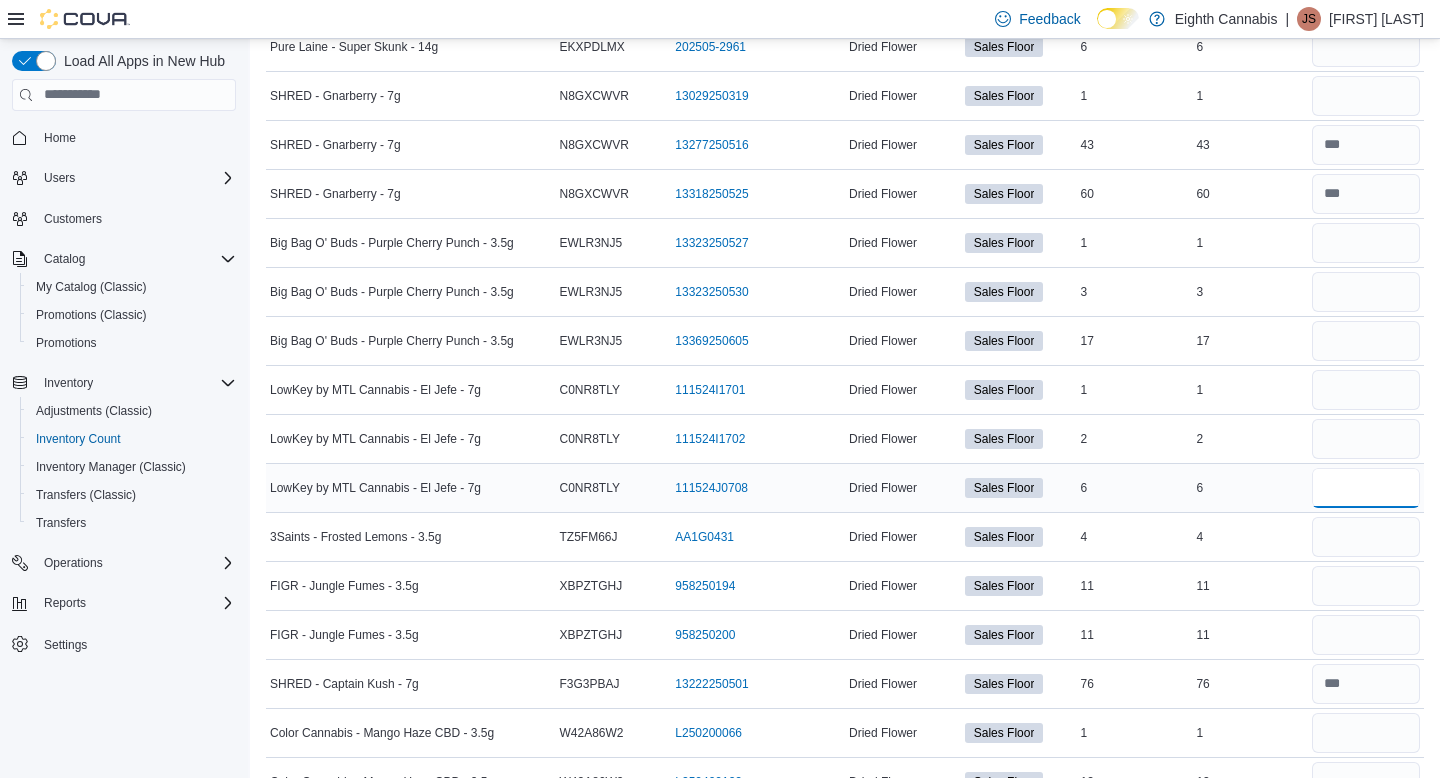 type on "*" 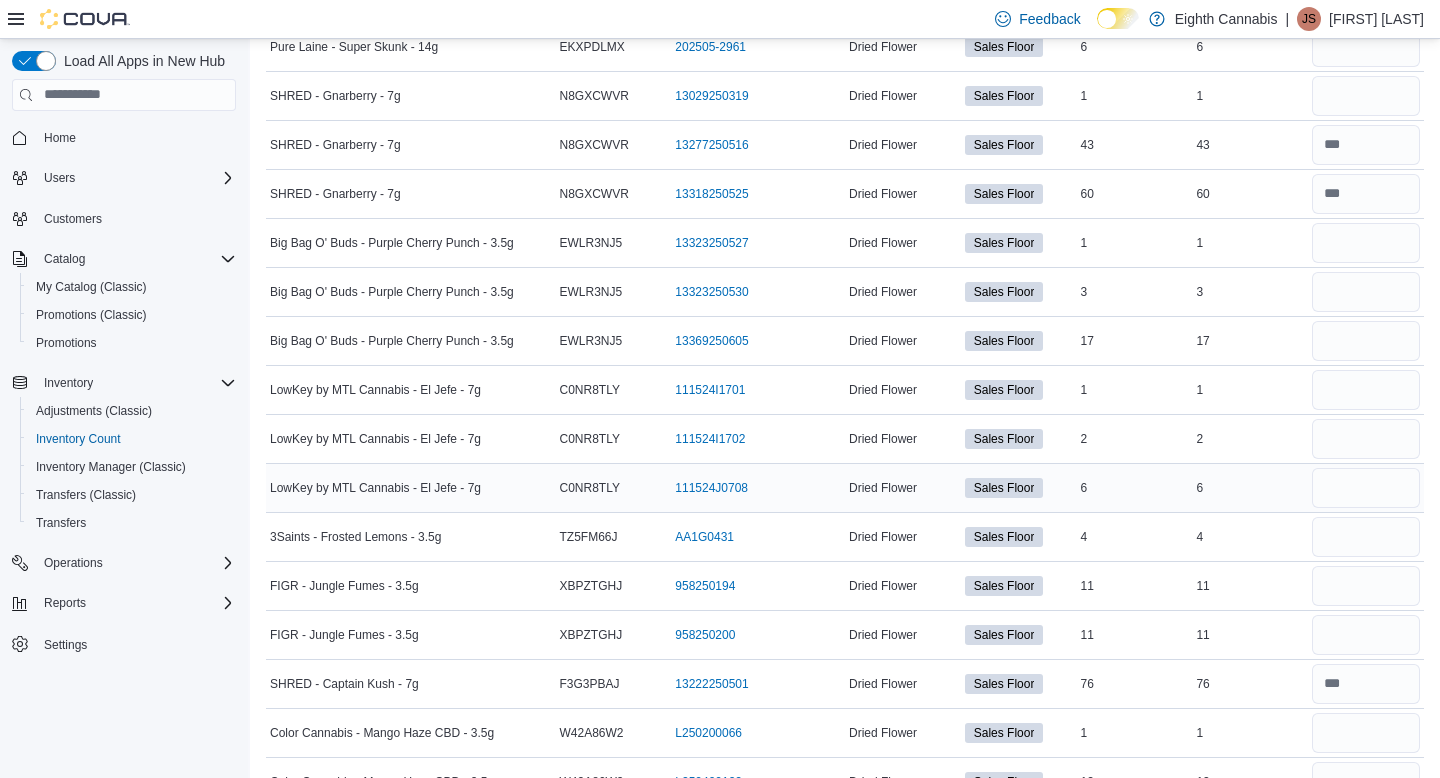 type 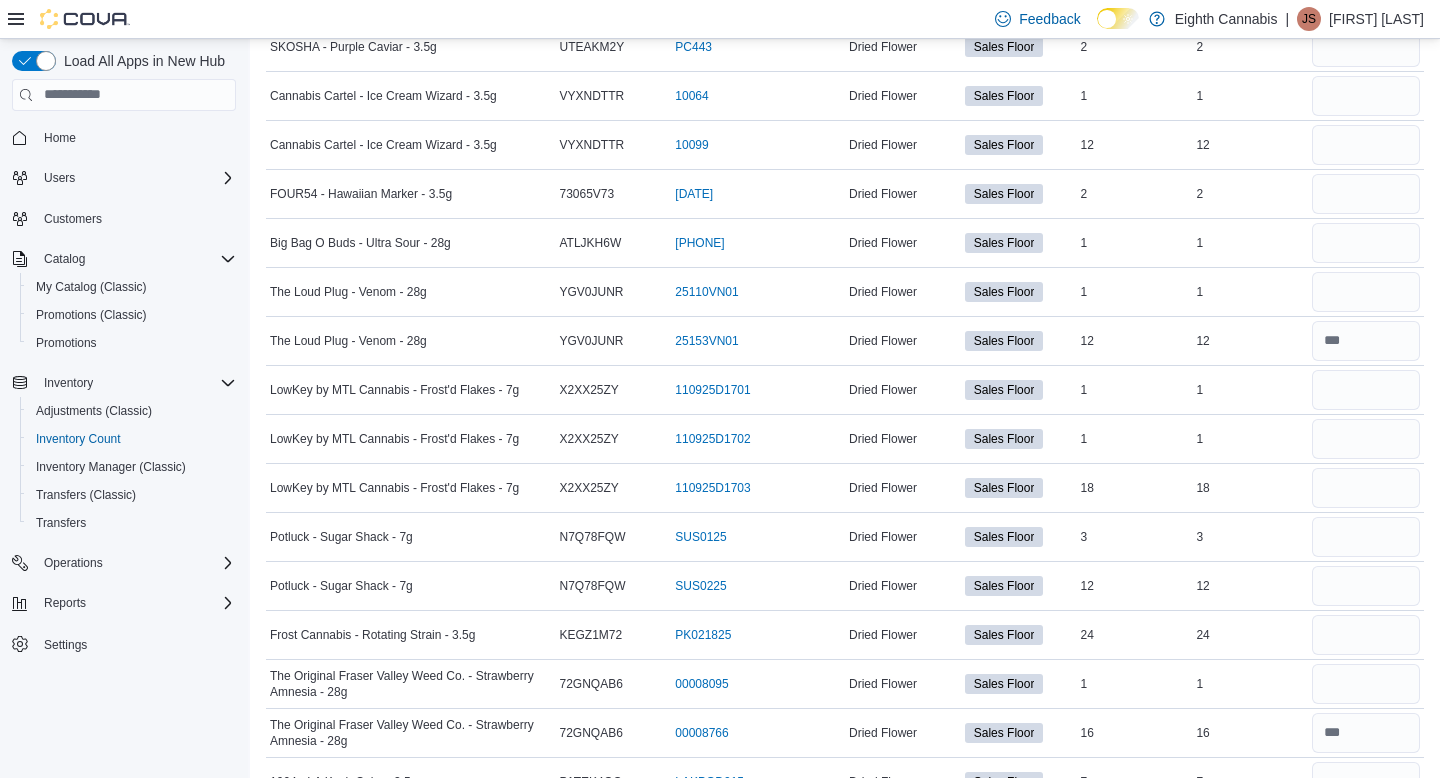 scroll, scrollTop: 716, scrollLeft: 0, axis: vertical 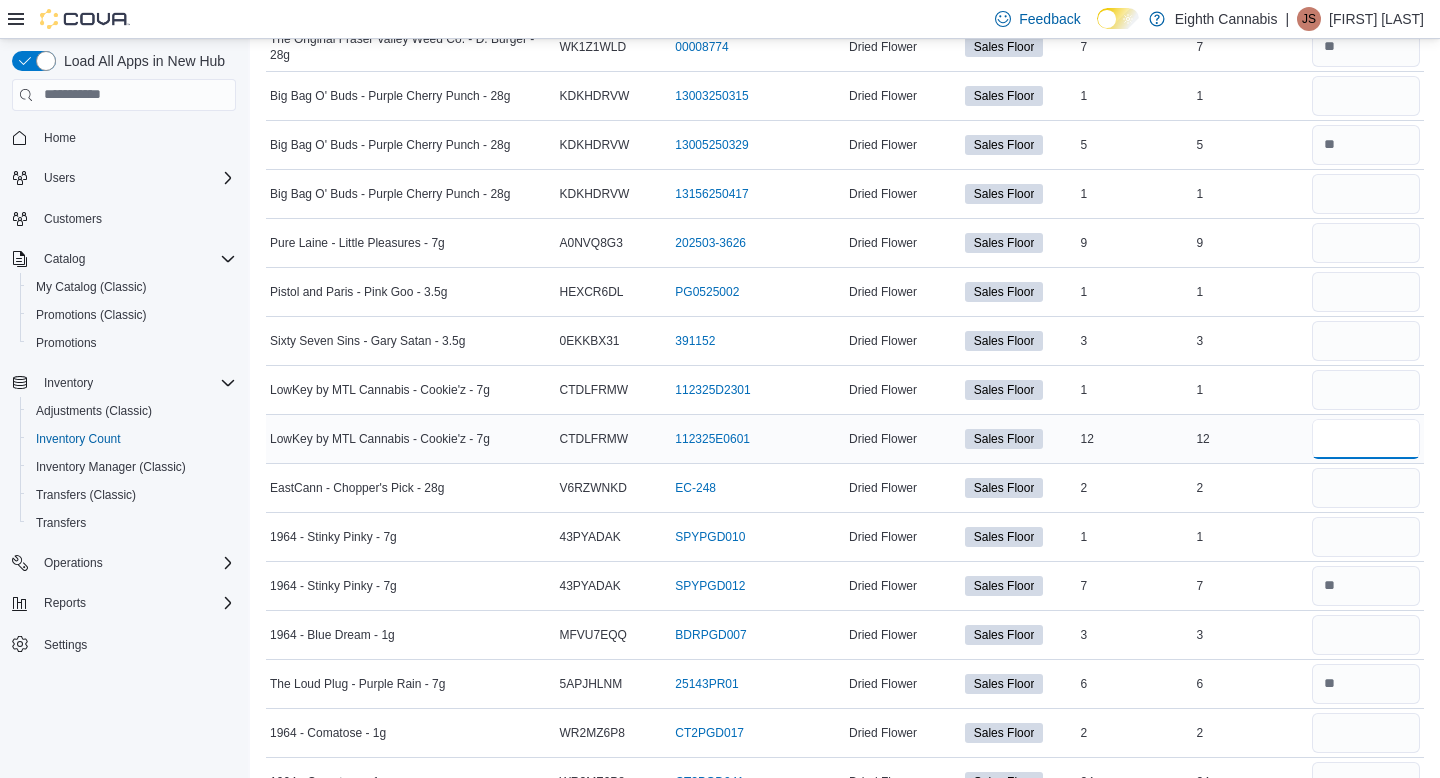 click at bounding box center (1366, 439) 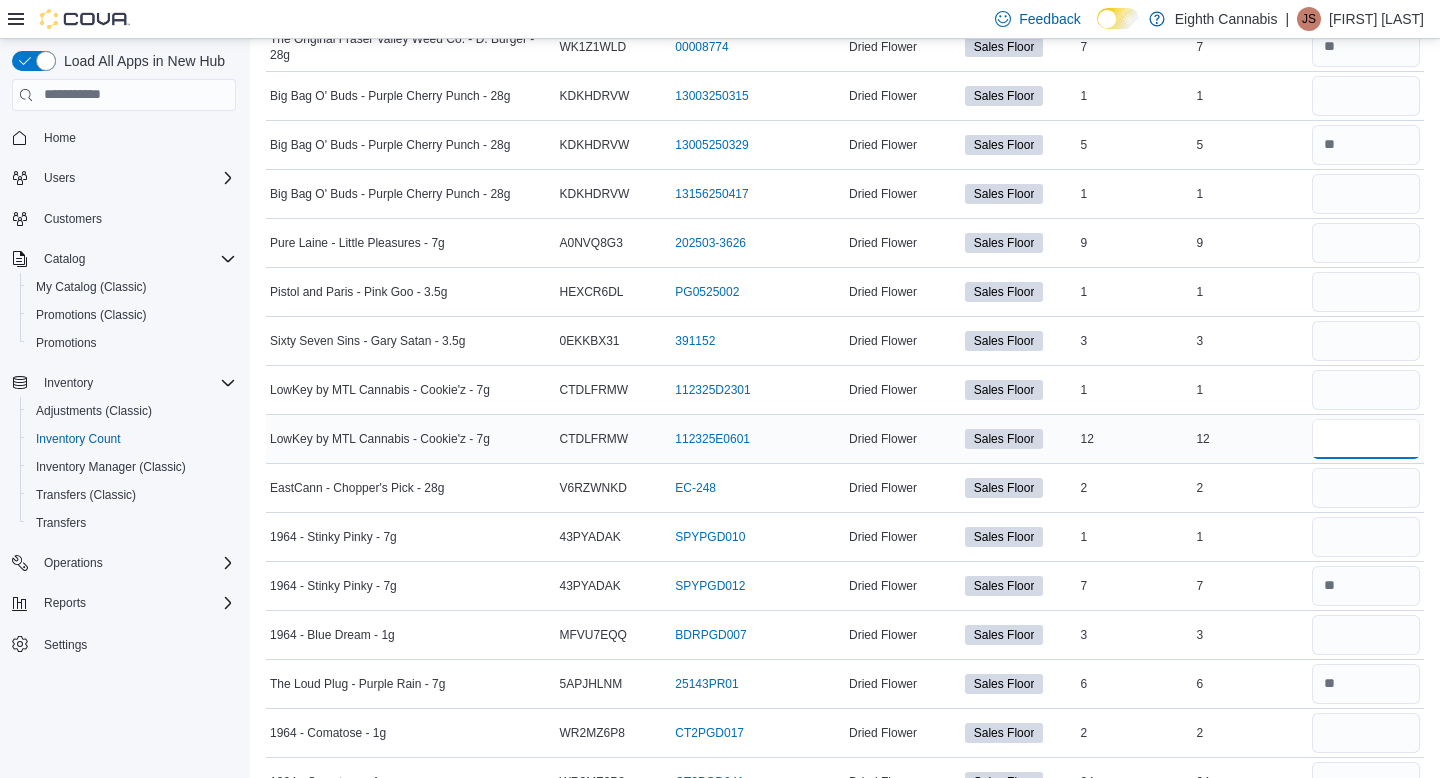 type on "*" 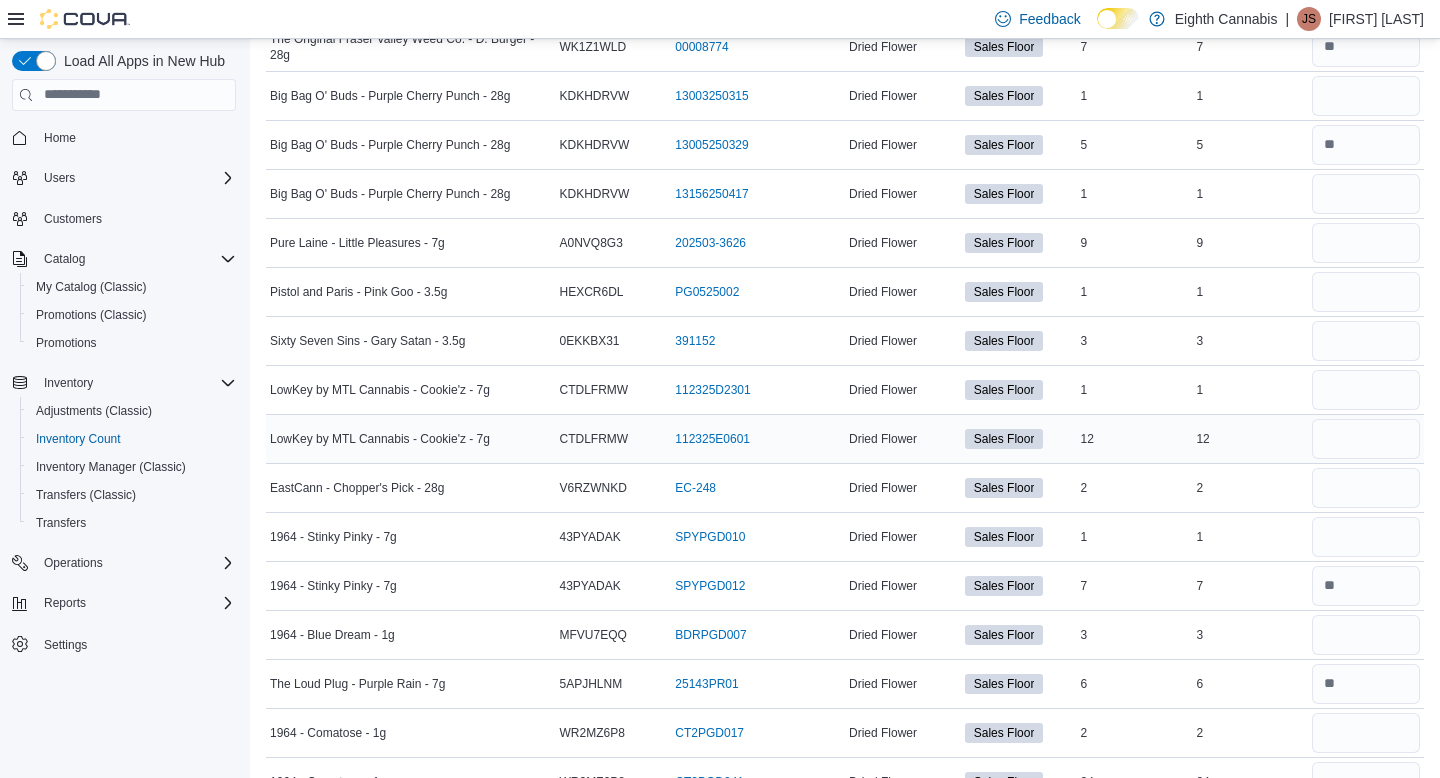 type 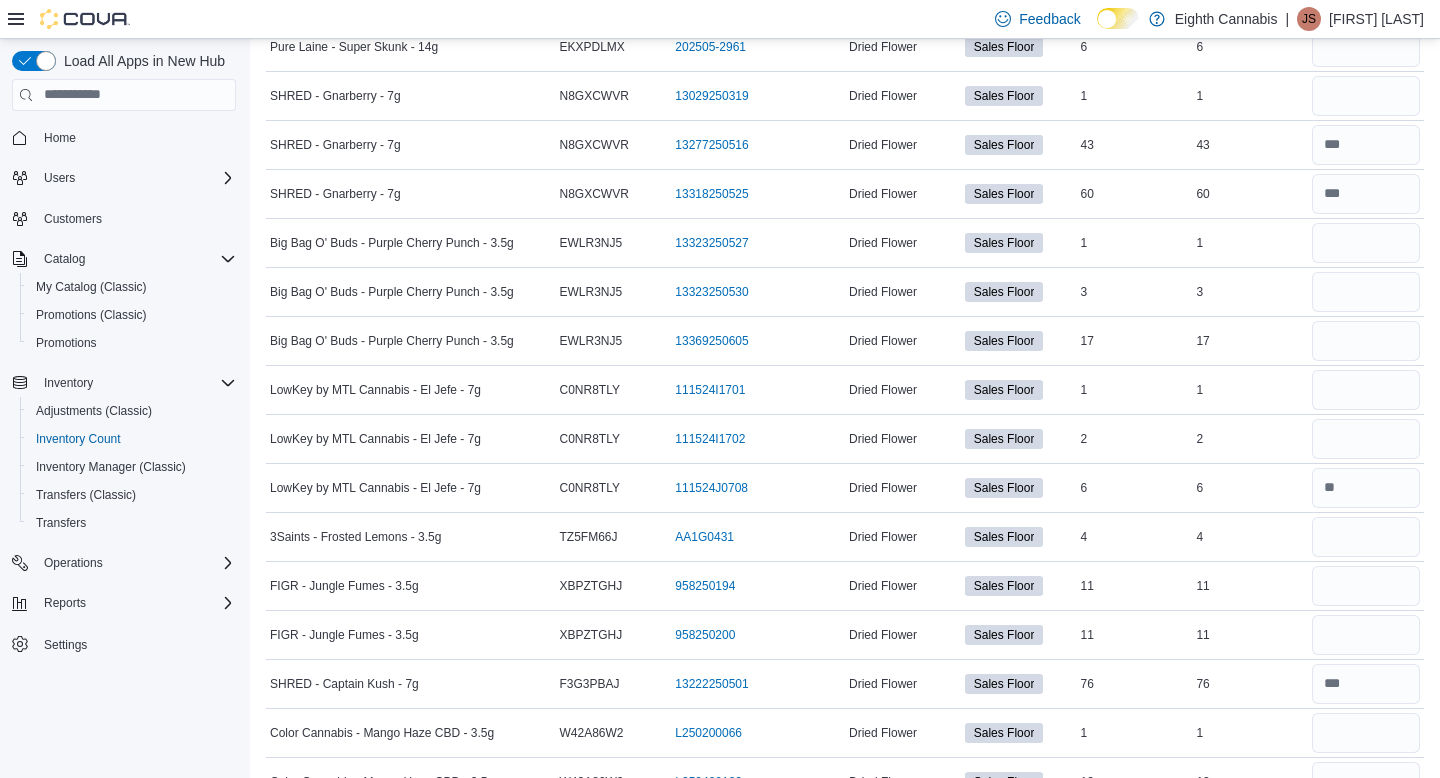 scroll, scrollTop: 4489, scrollLeft: 0, axis: vertical 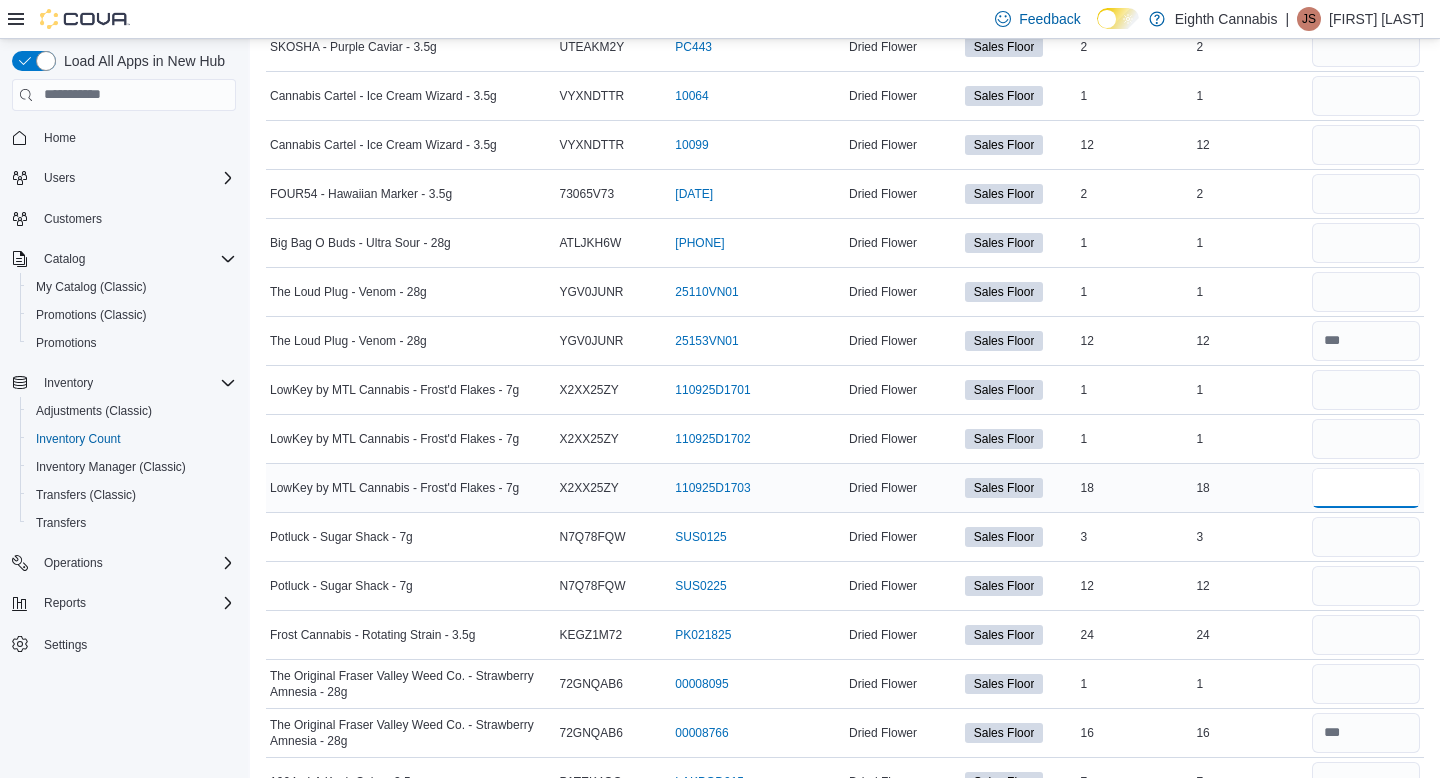 click at bounding box center [1366, 488] 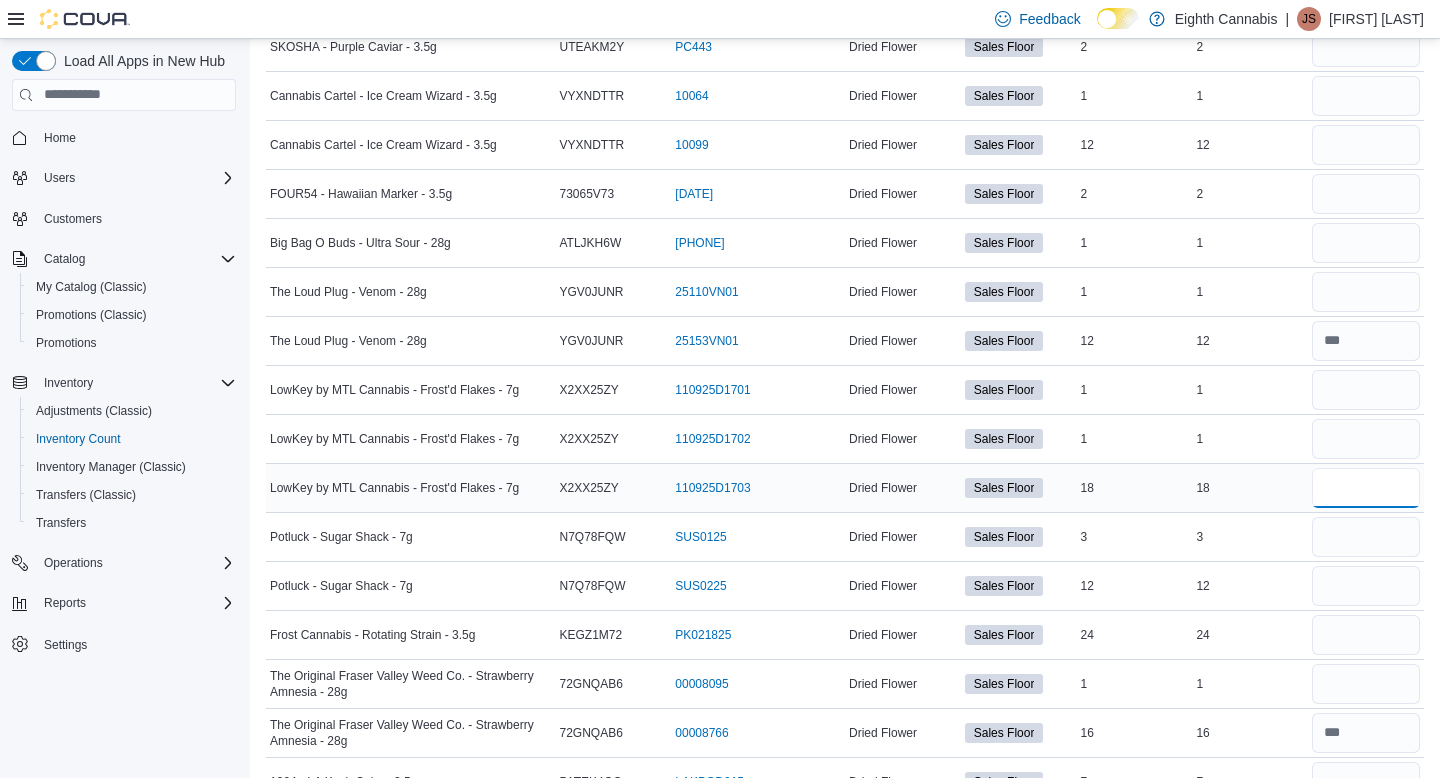 type on "**" 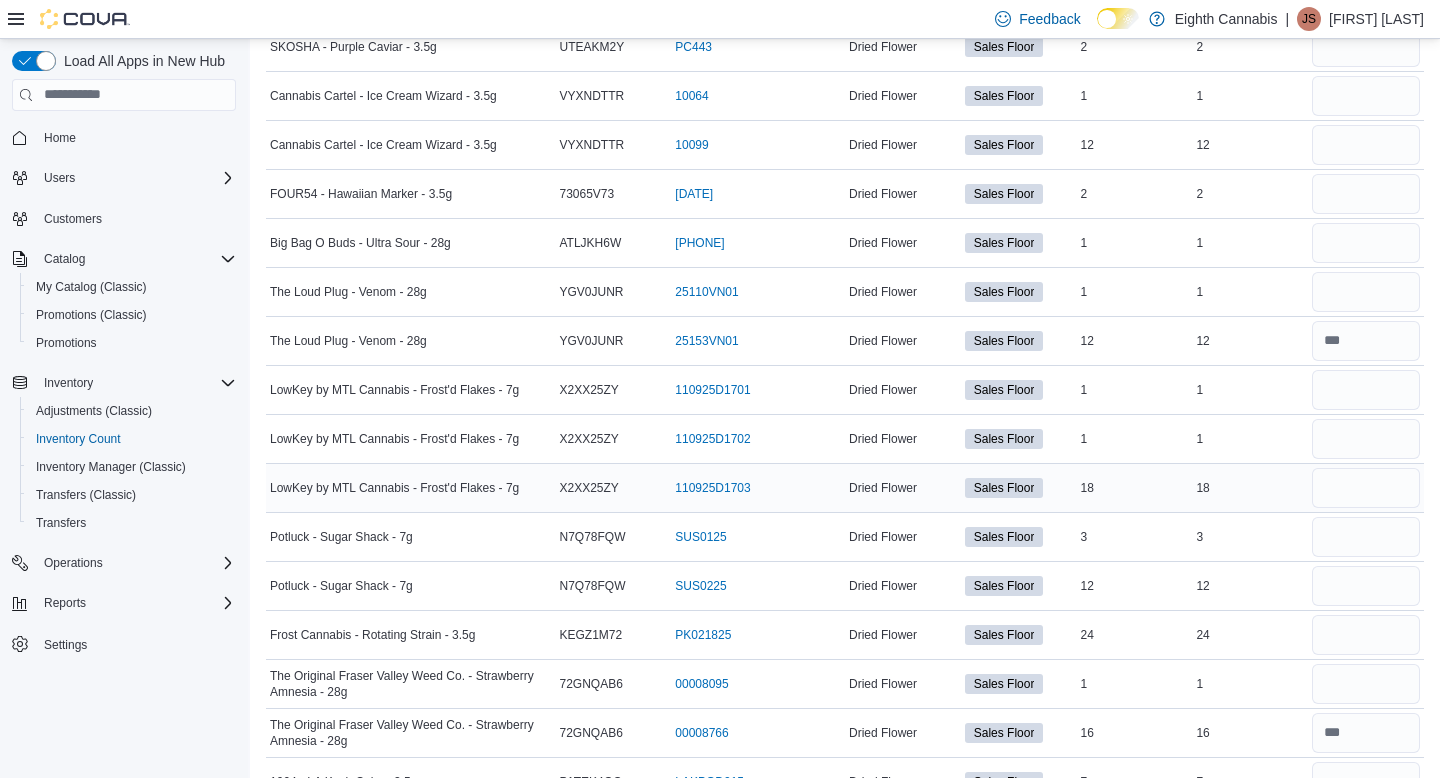 type 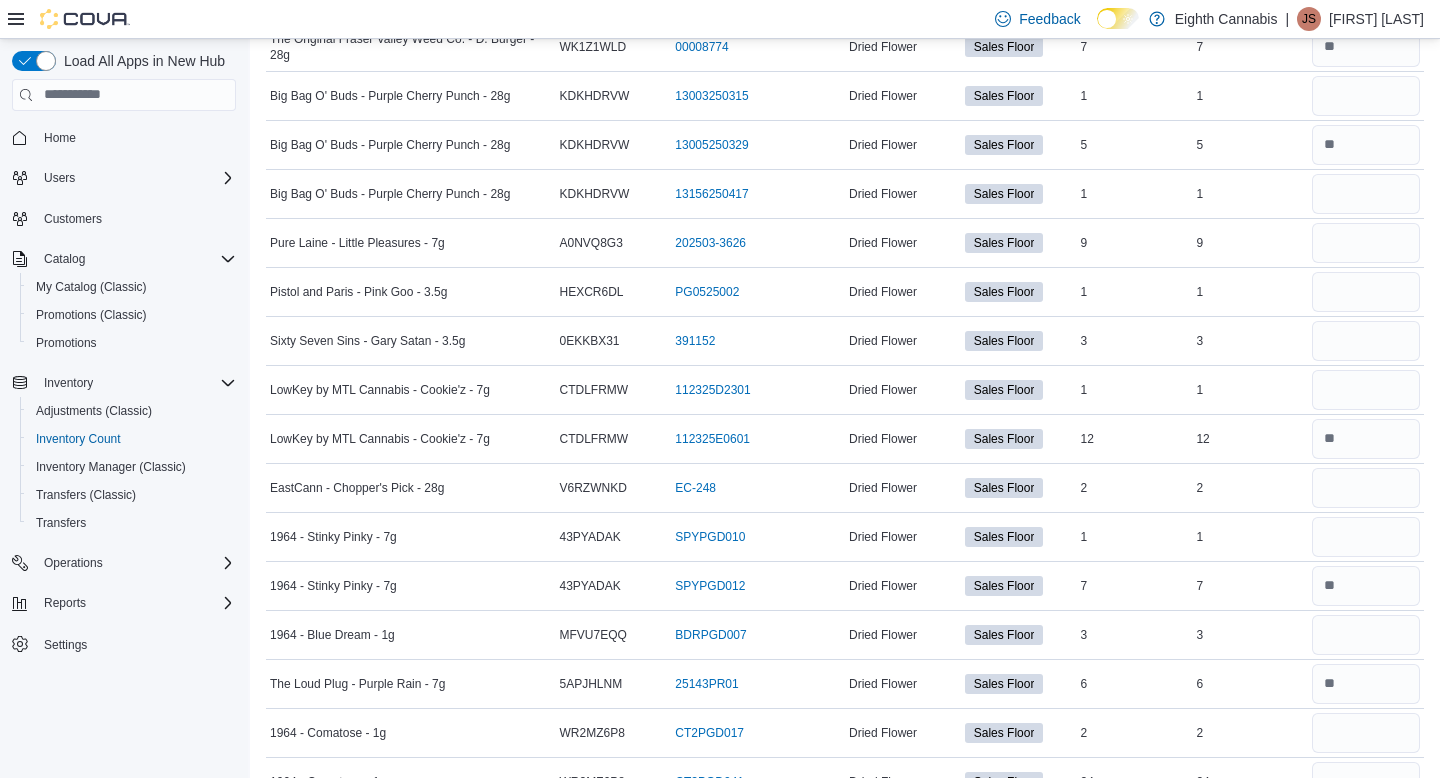 scroll, scrollTop: 1941, scrollLeft: 0, axis: vertical 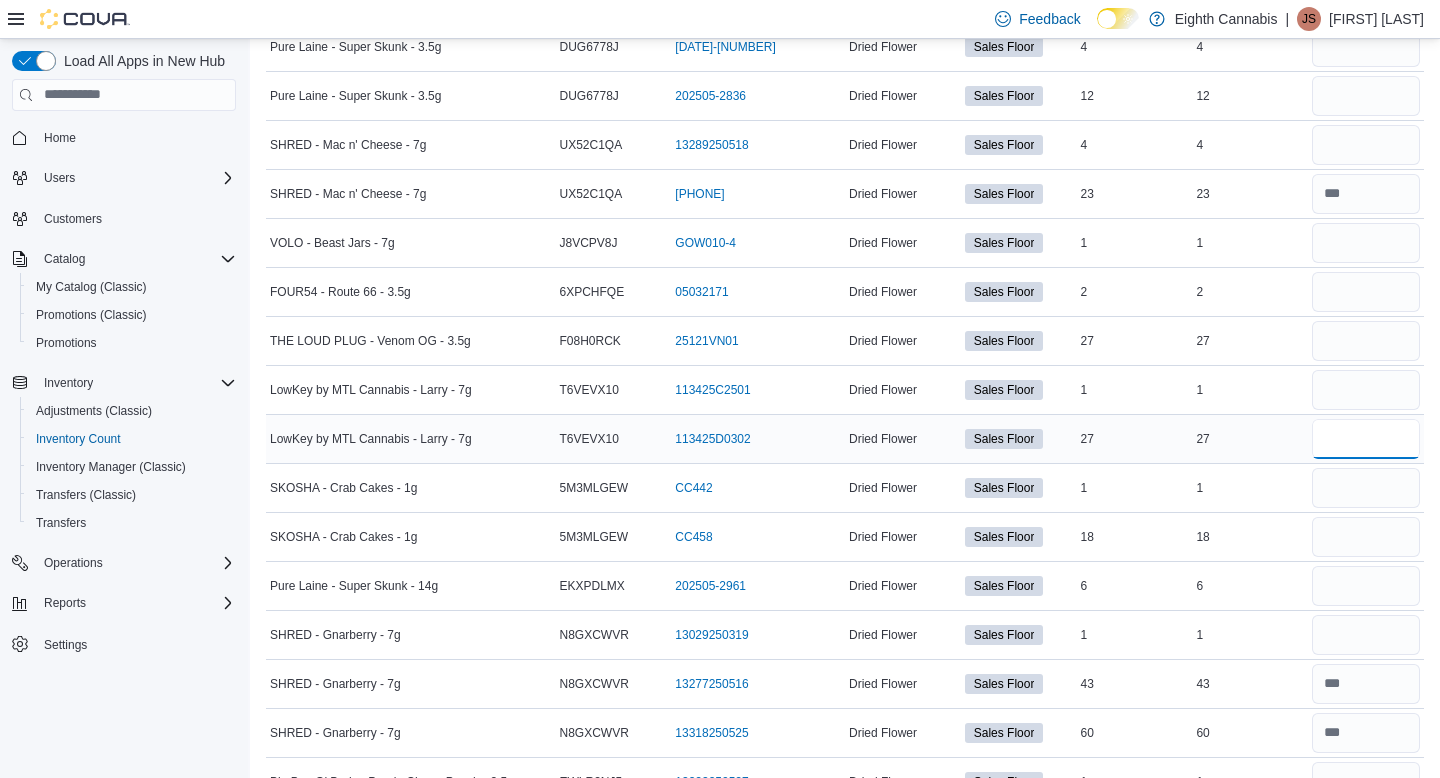 click at bounding box center [1366, 439] 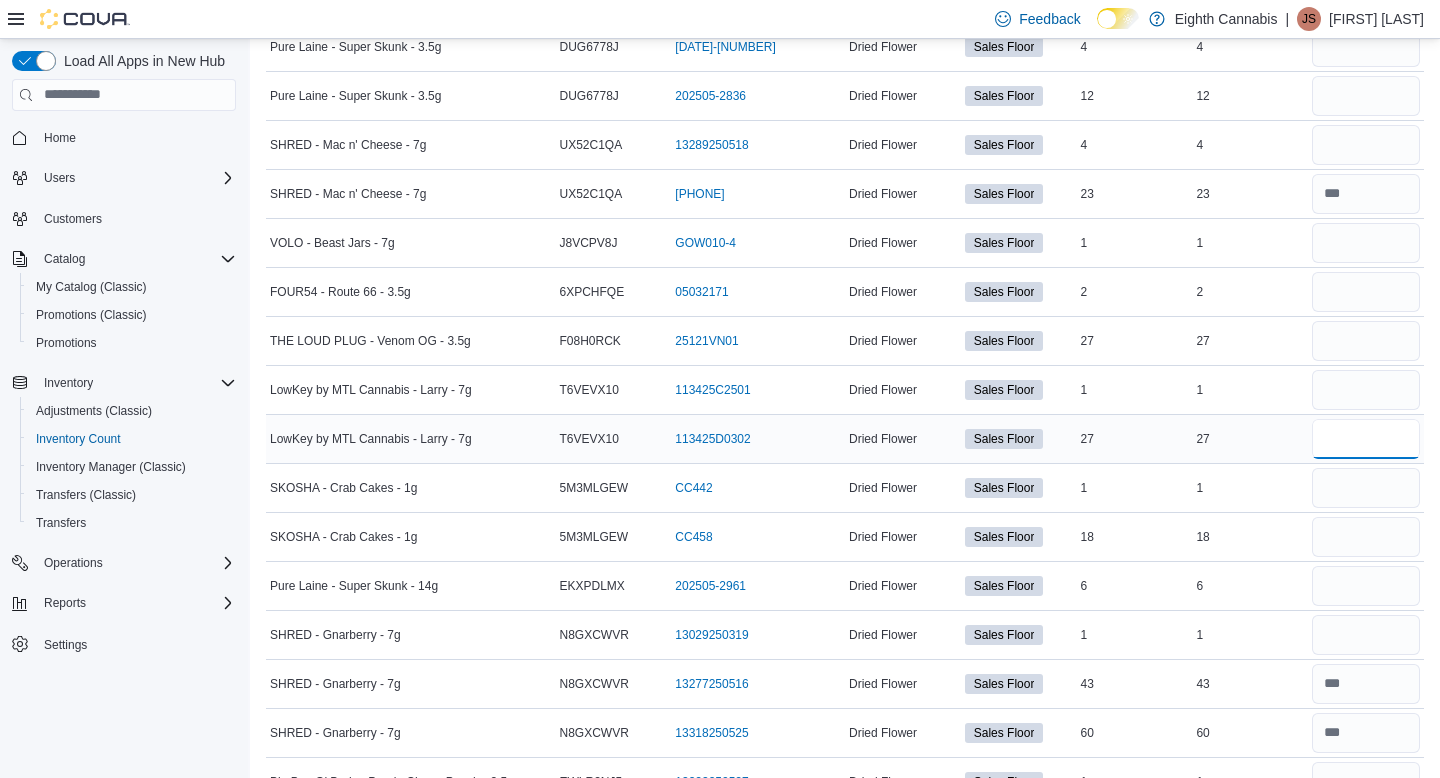 type on "**" 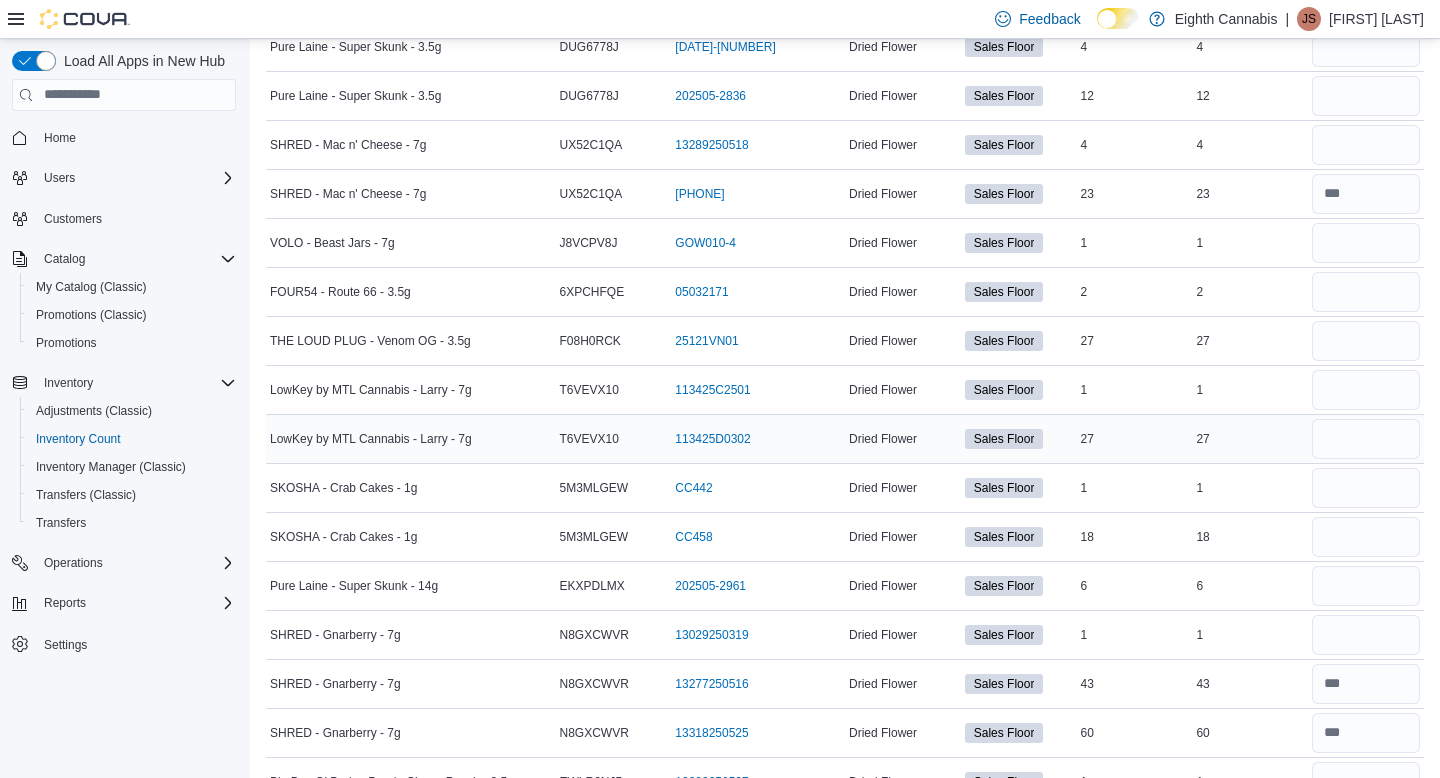 type 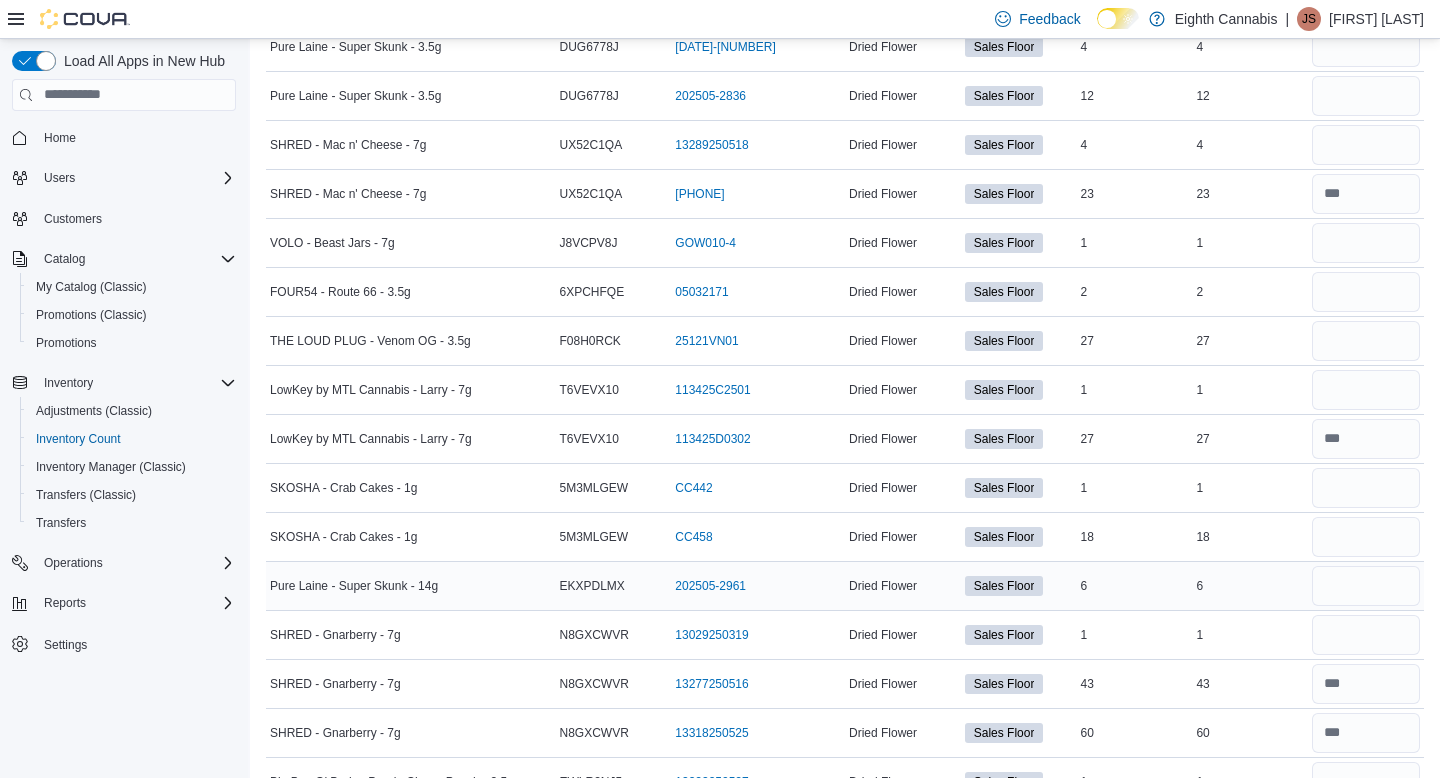 scroll, scrollTop: 1931, scrollLeft: 0, axis: vertical 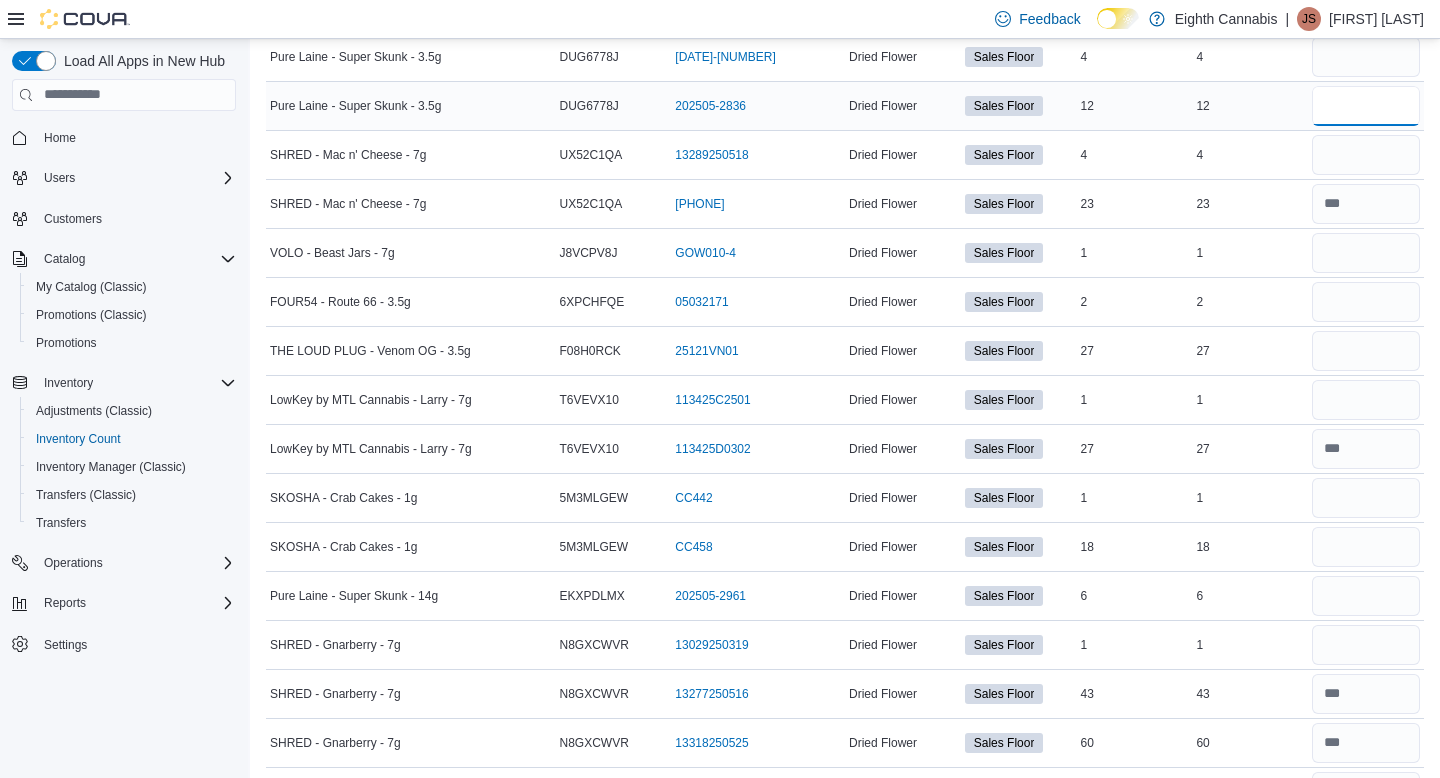 click at bounding box center (1366, 106) 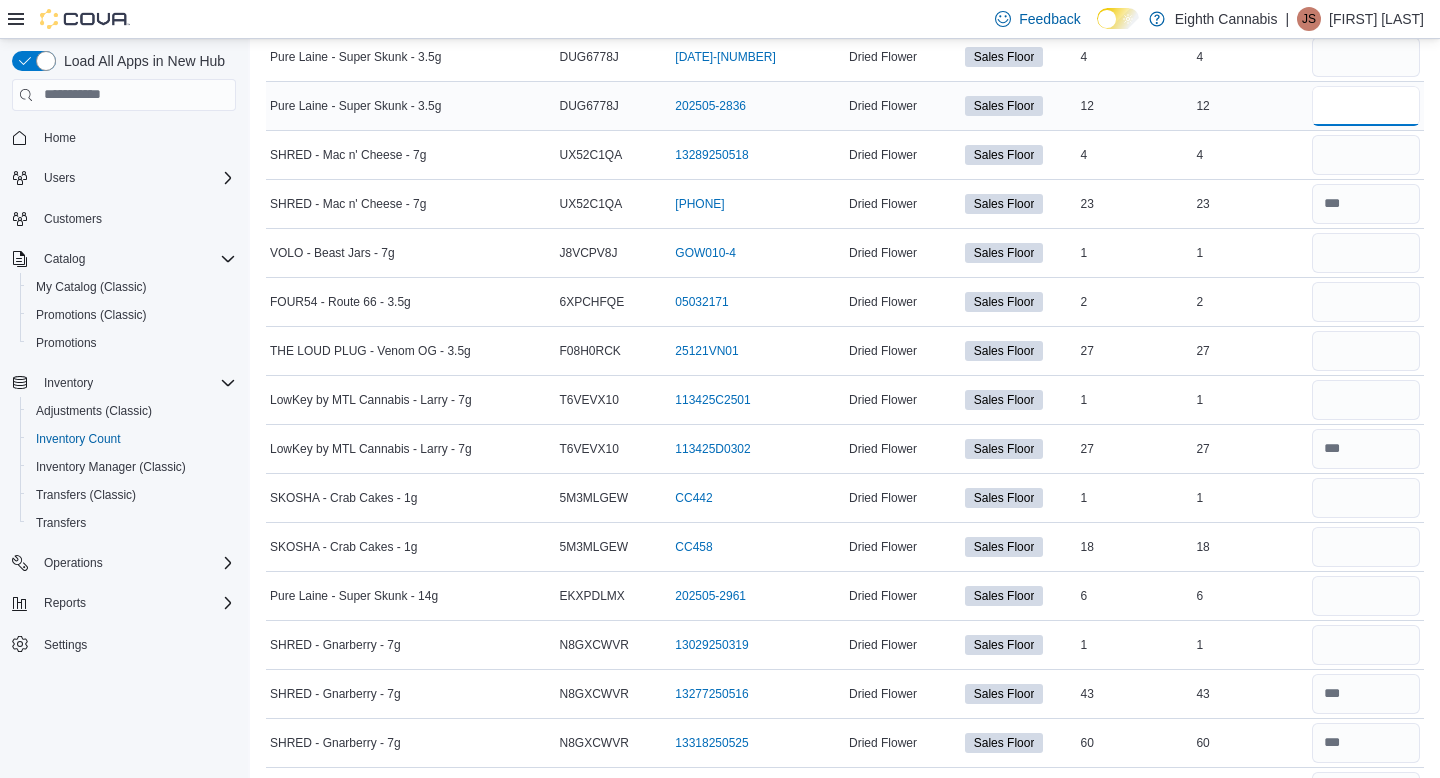 type on "**" 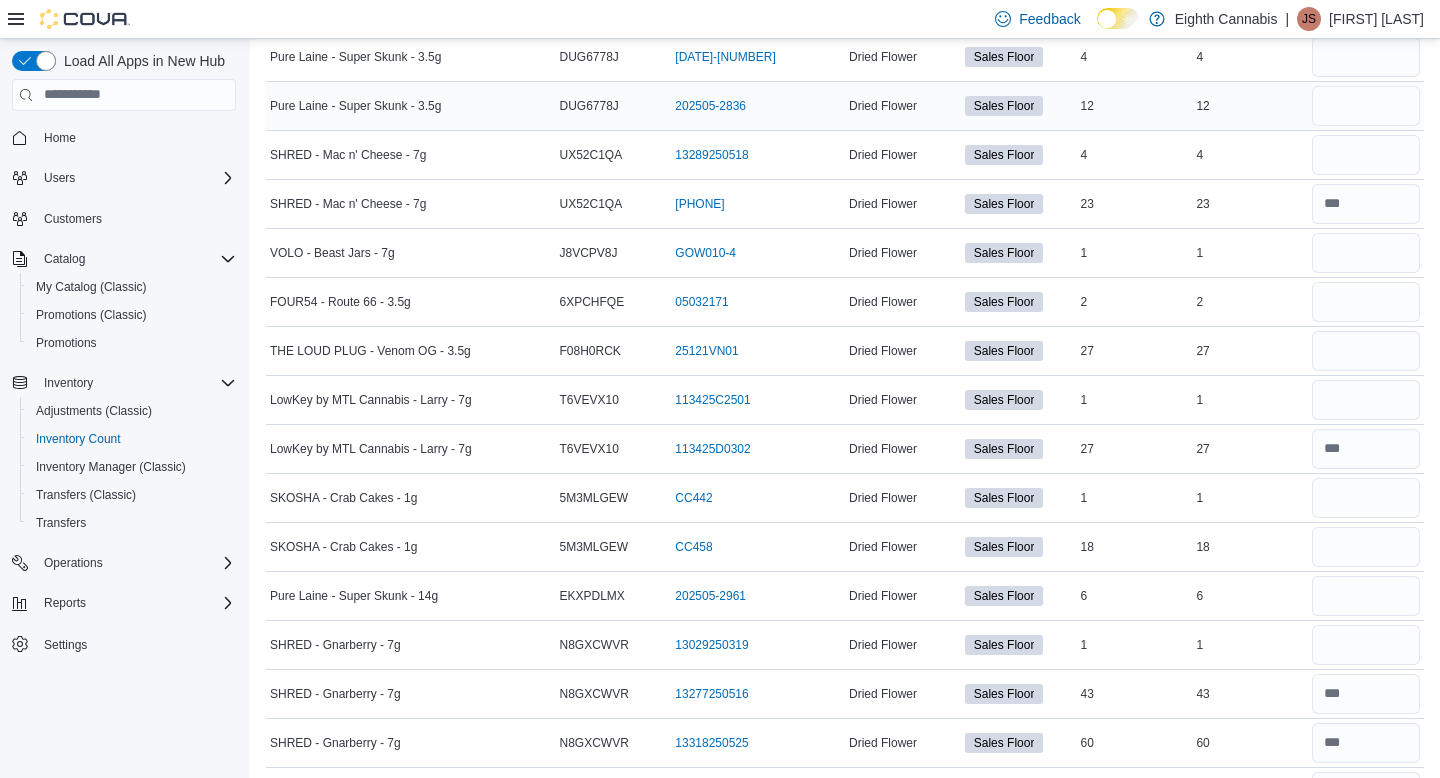 type 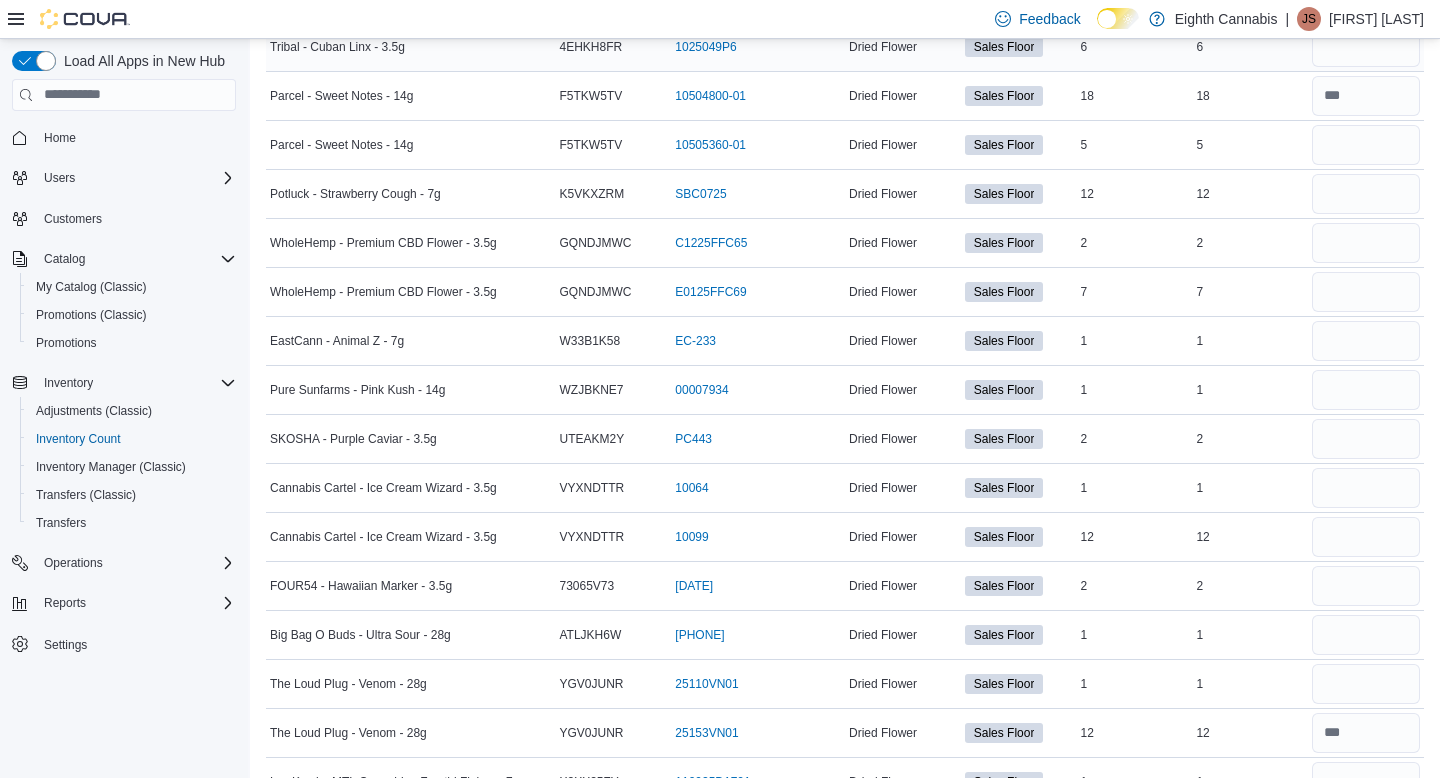 scroll, scrollTop: 5567, scrollLeft: 0, axis: vertical 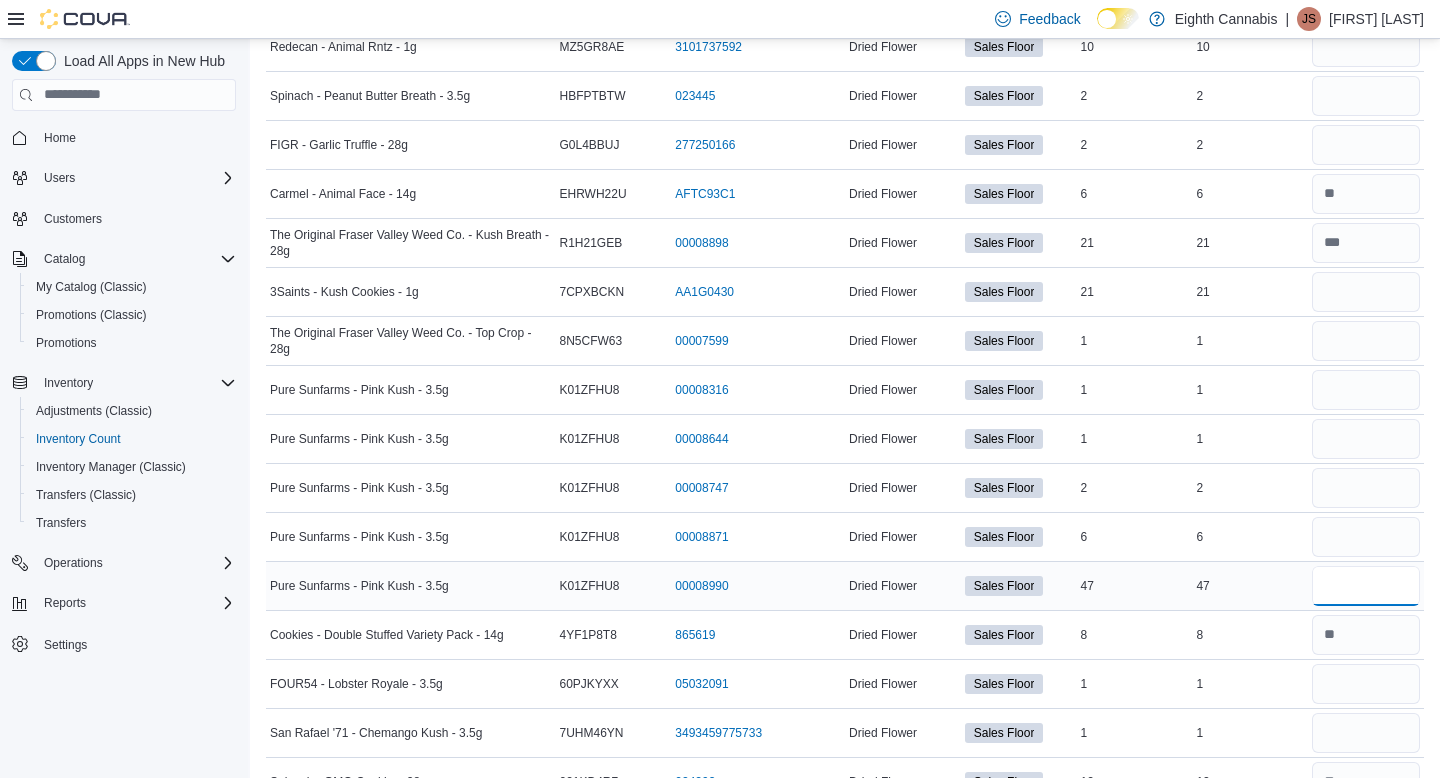 click at bounding box center (1366, 586) 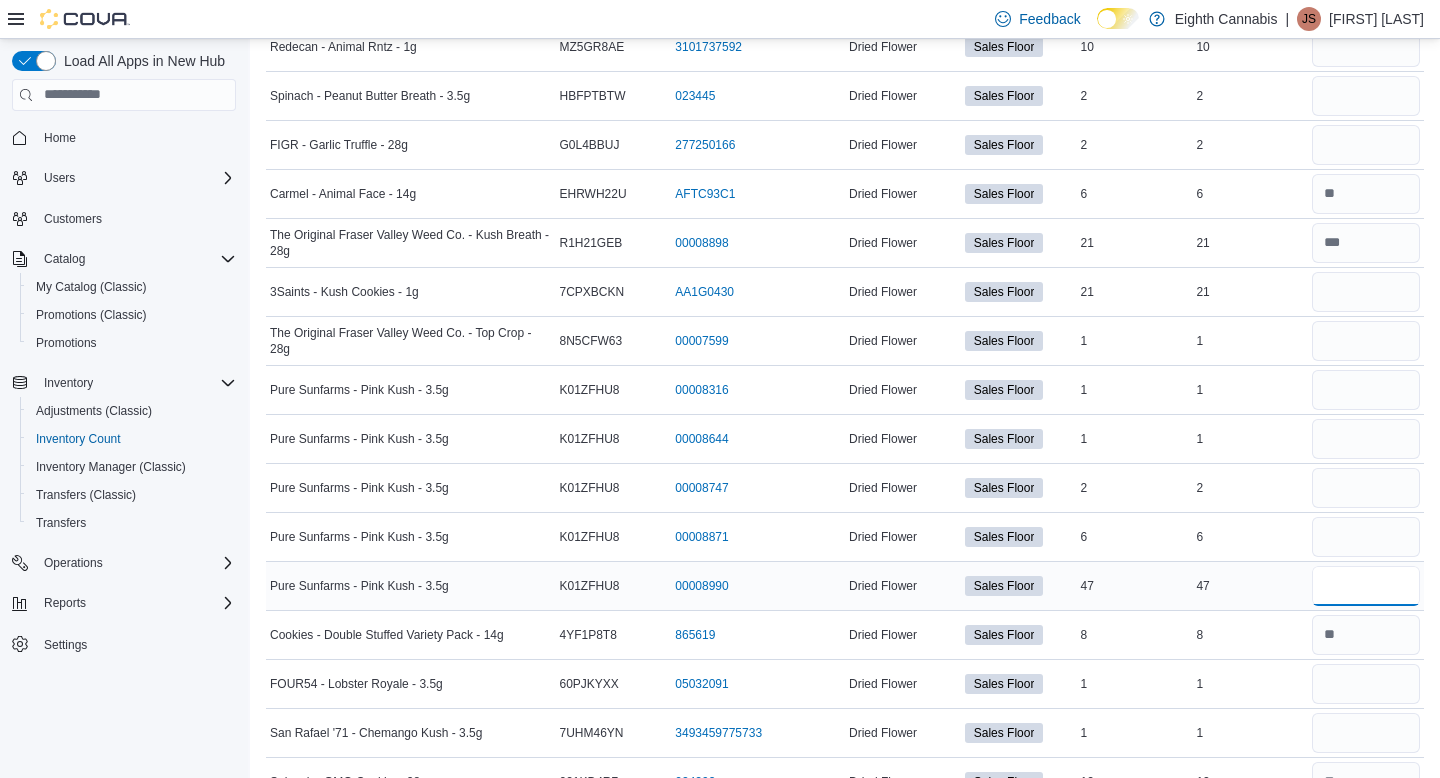 type on "**" 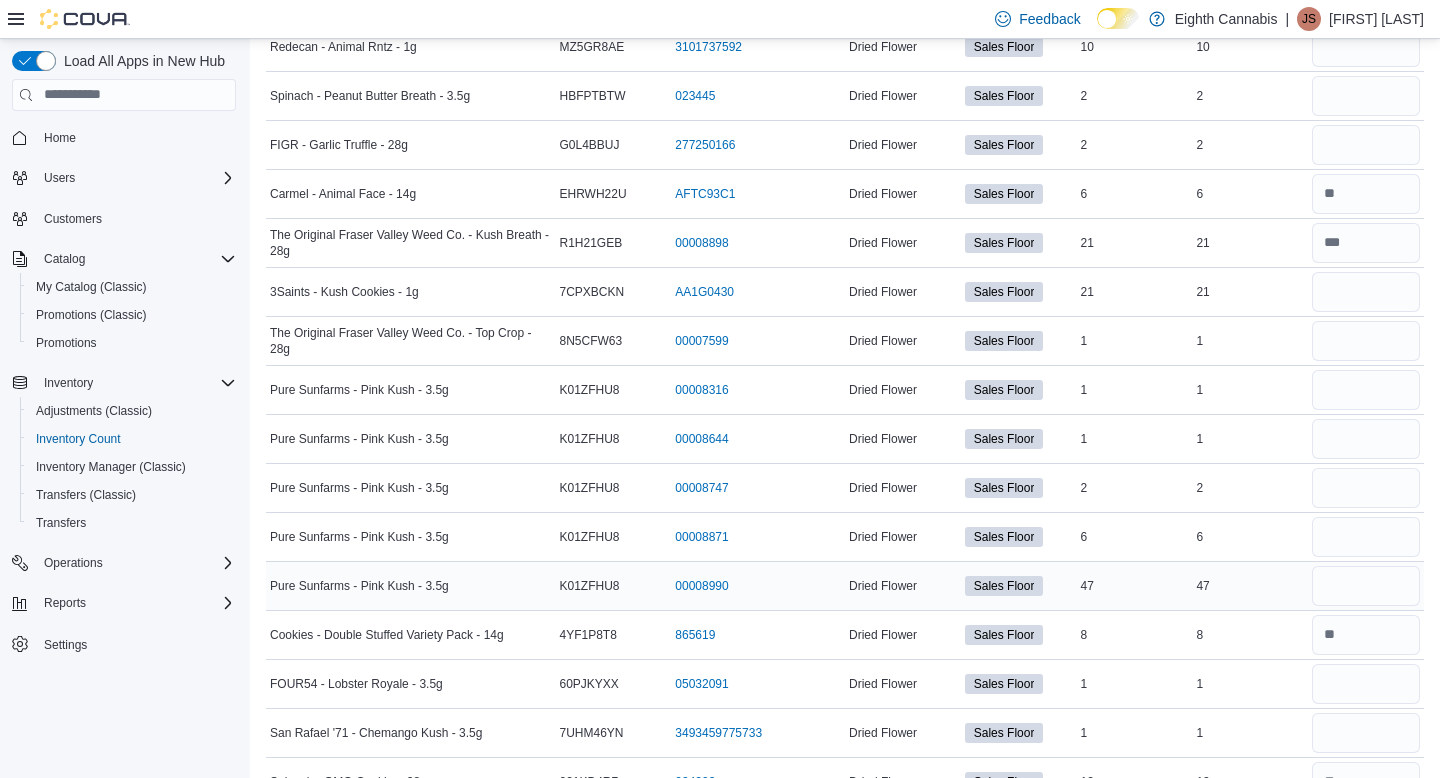 type 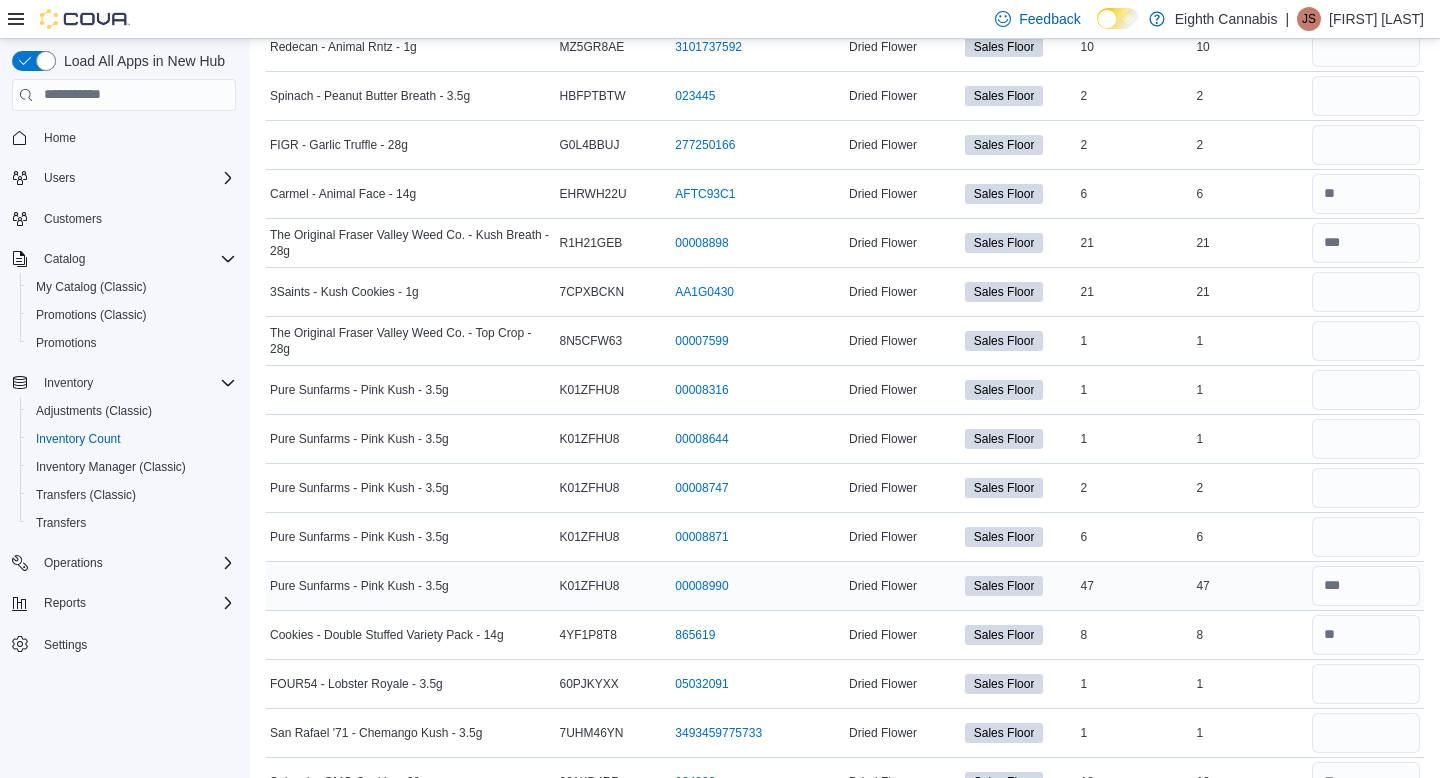 scroll, scrollTop: 1402, scrollLeft: 0, axis: vertical 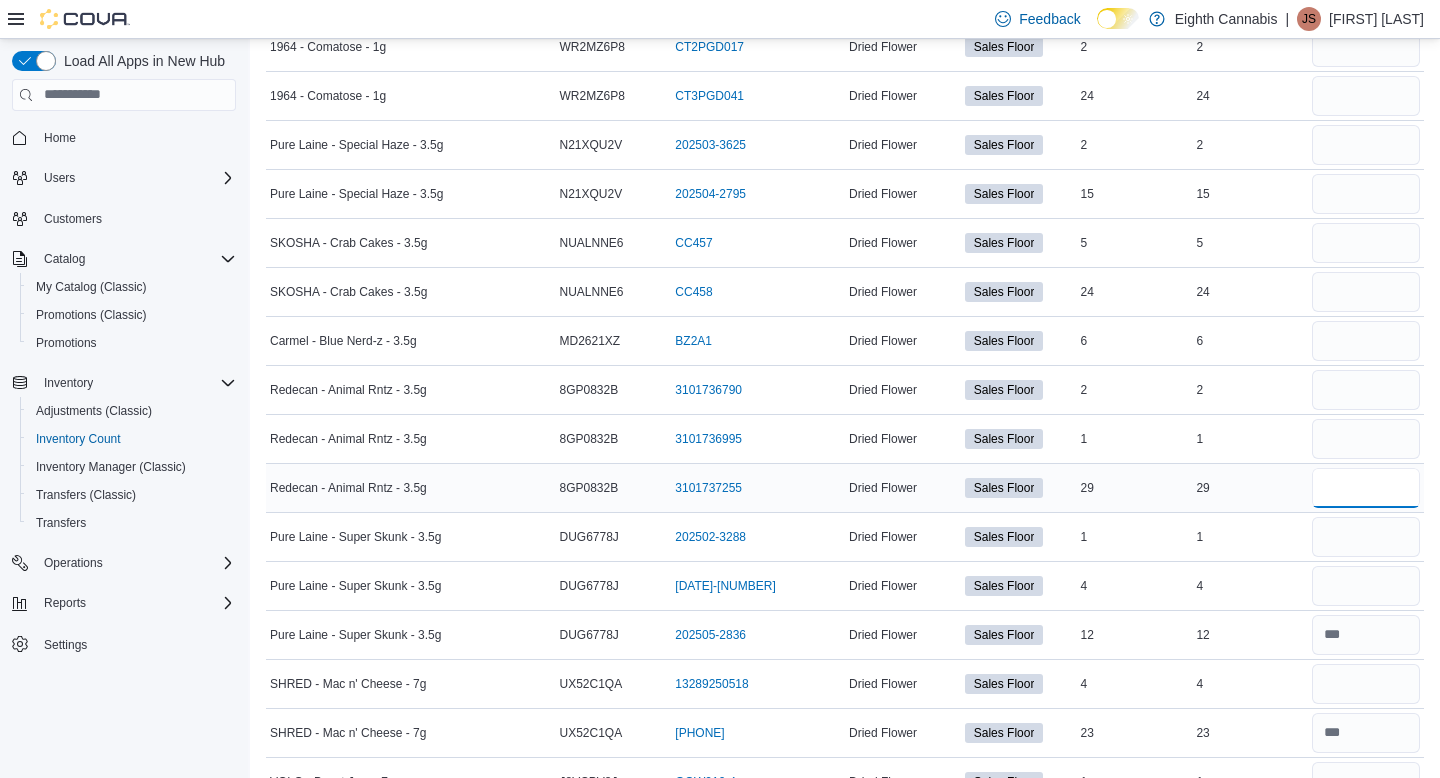 click at bounding box center [1366, 488] 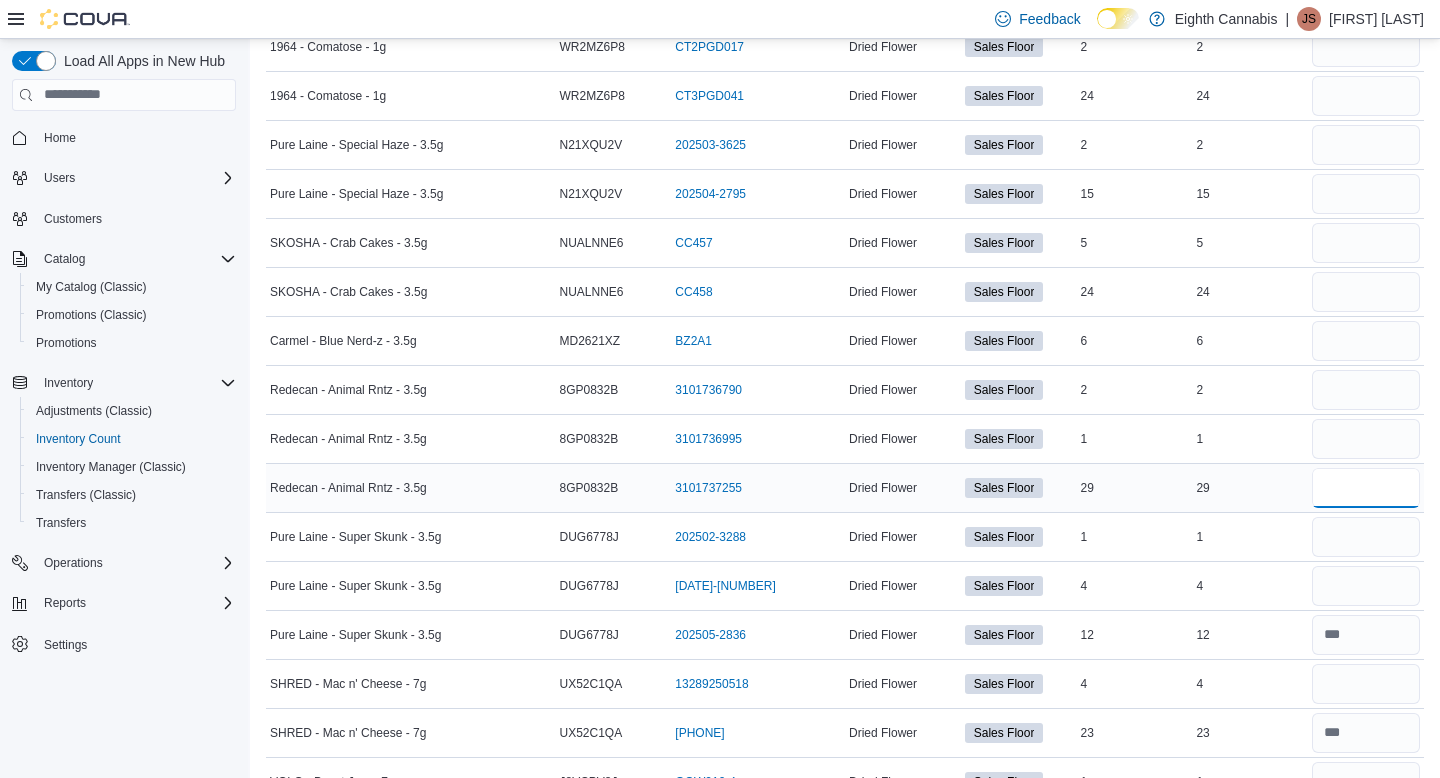 type on "**" 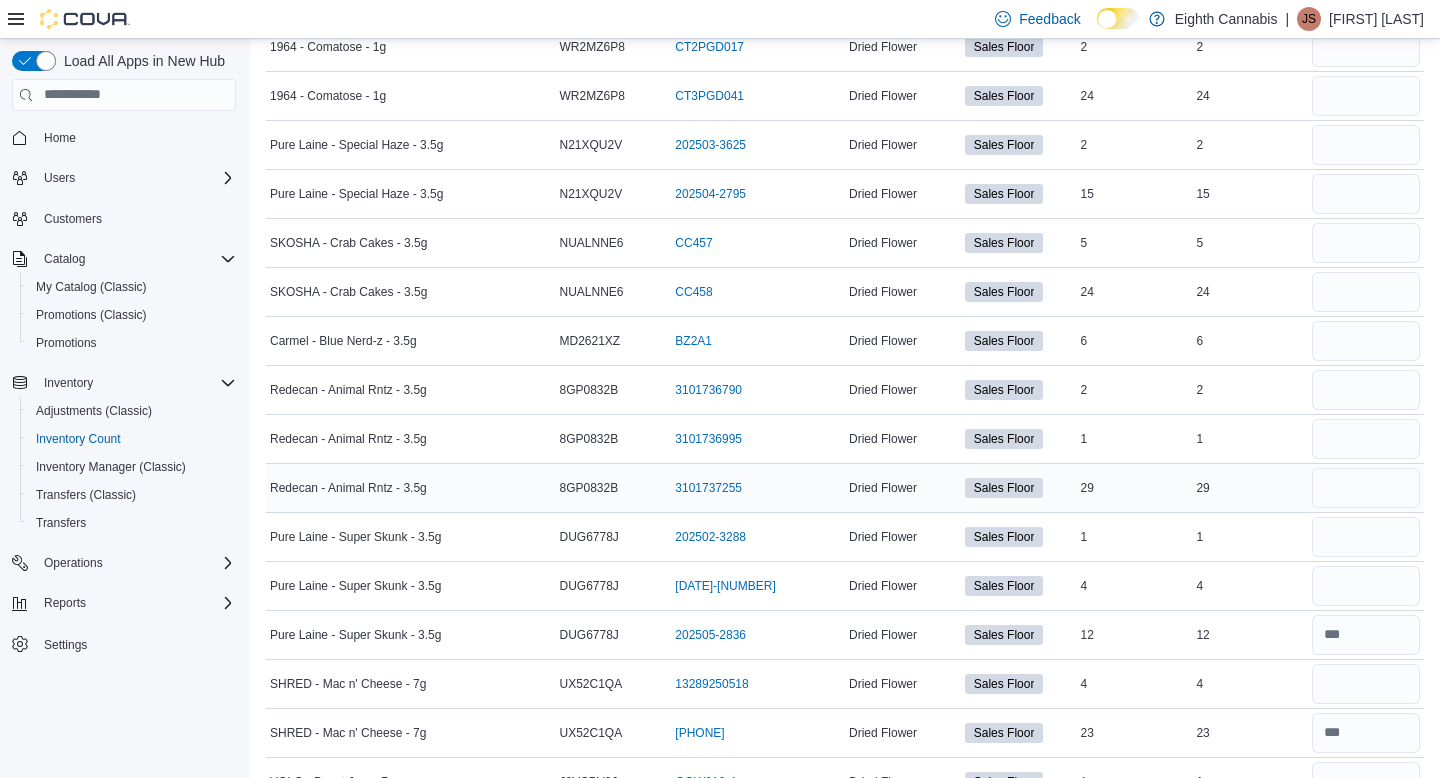 type 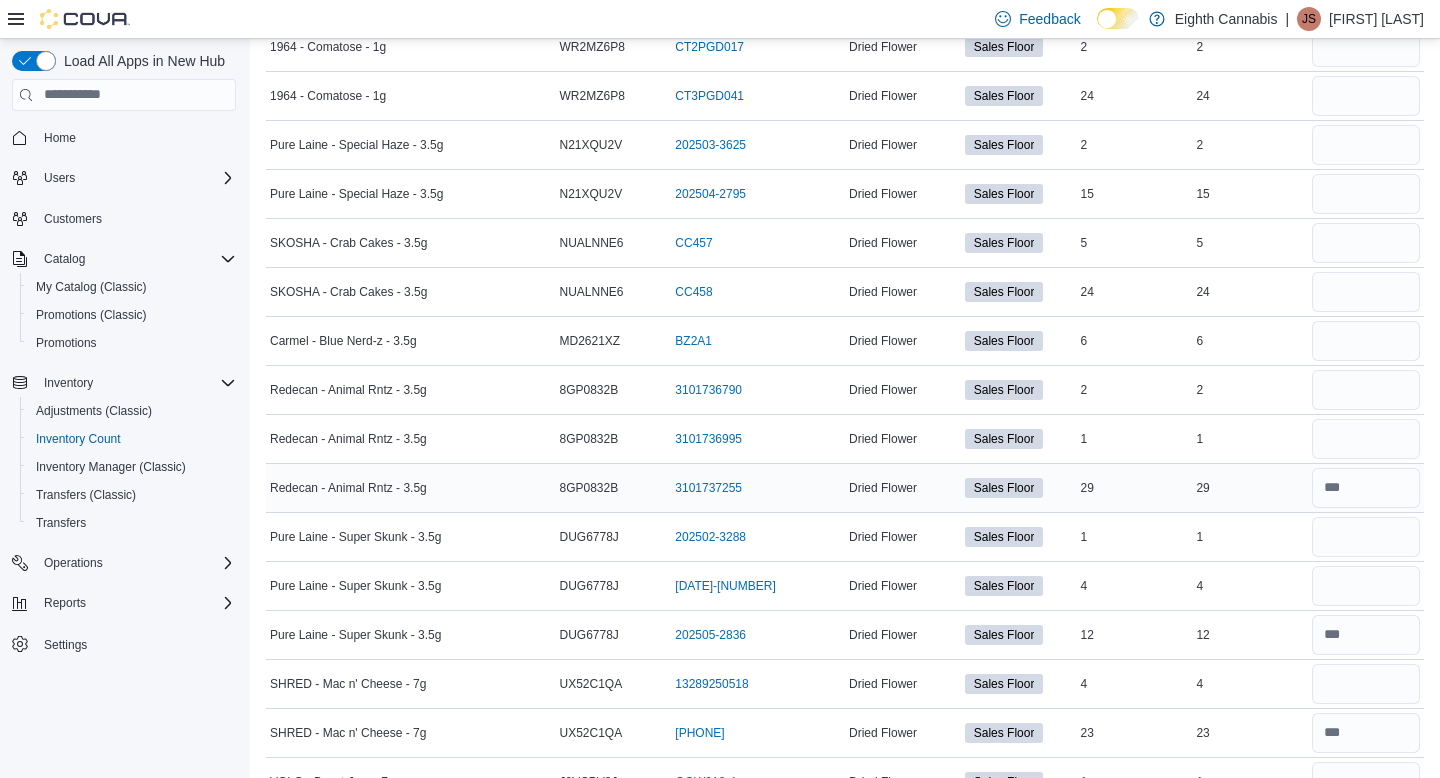 scroll, scrollTop: 3215, scrollLeft: 0, axis: vertical 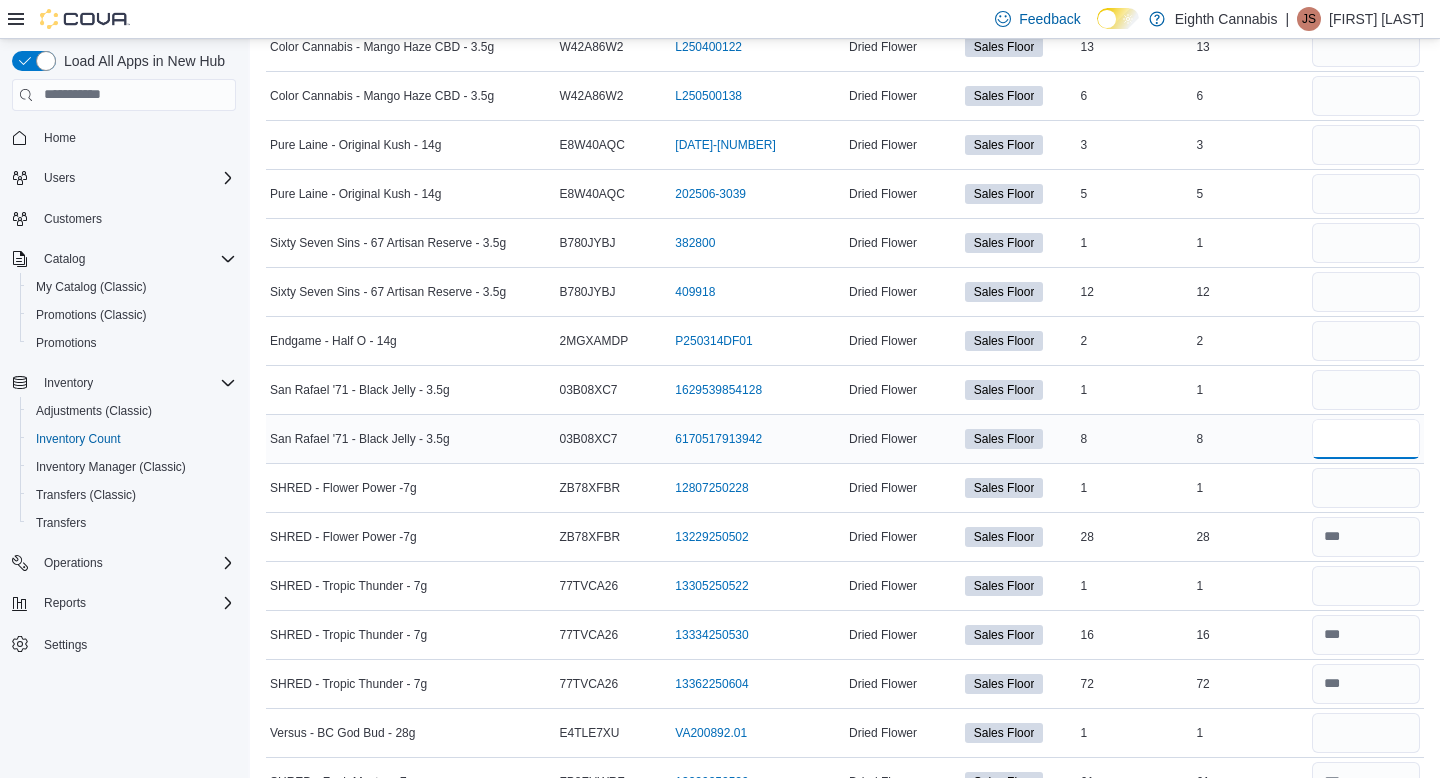 click at bounding box center (1366, 439) 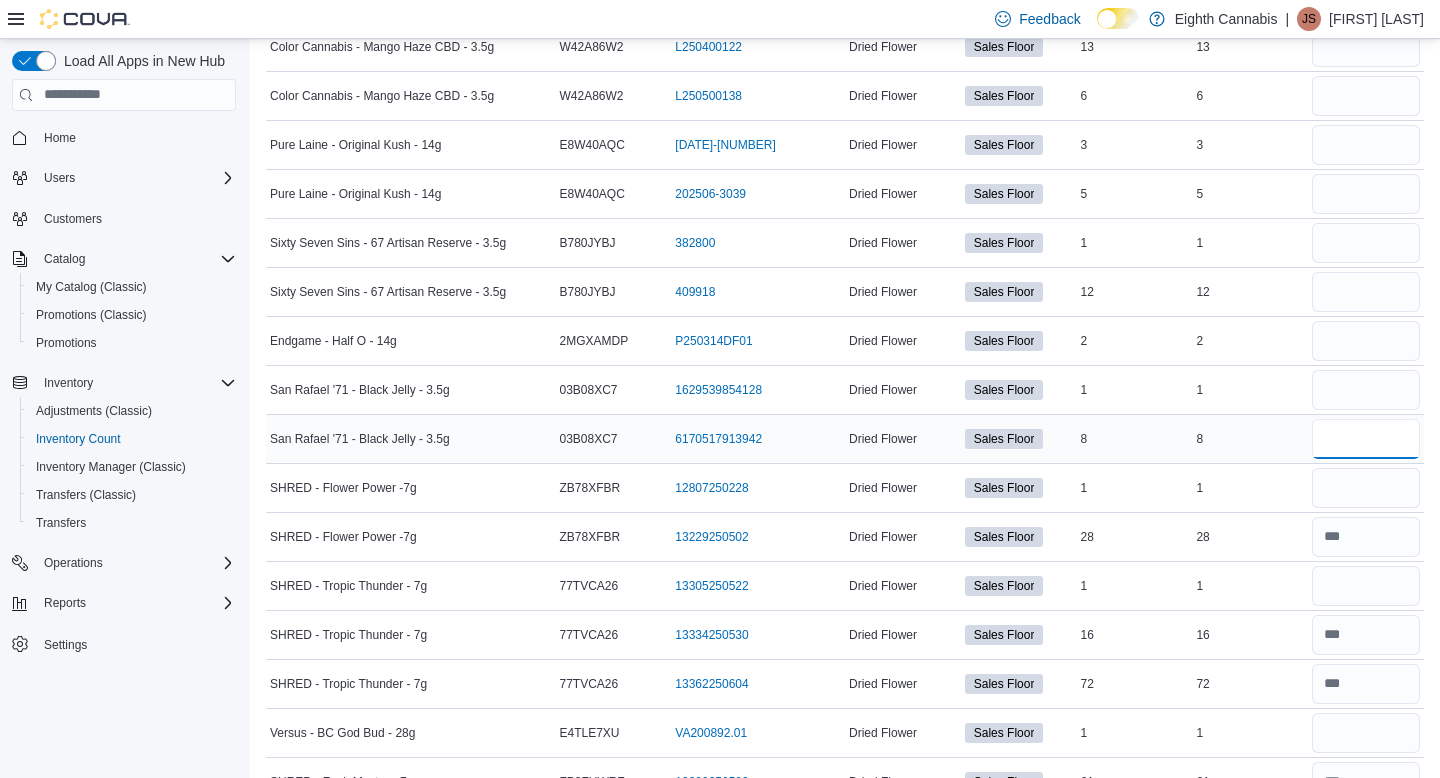 type on "*" 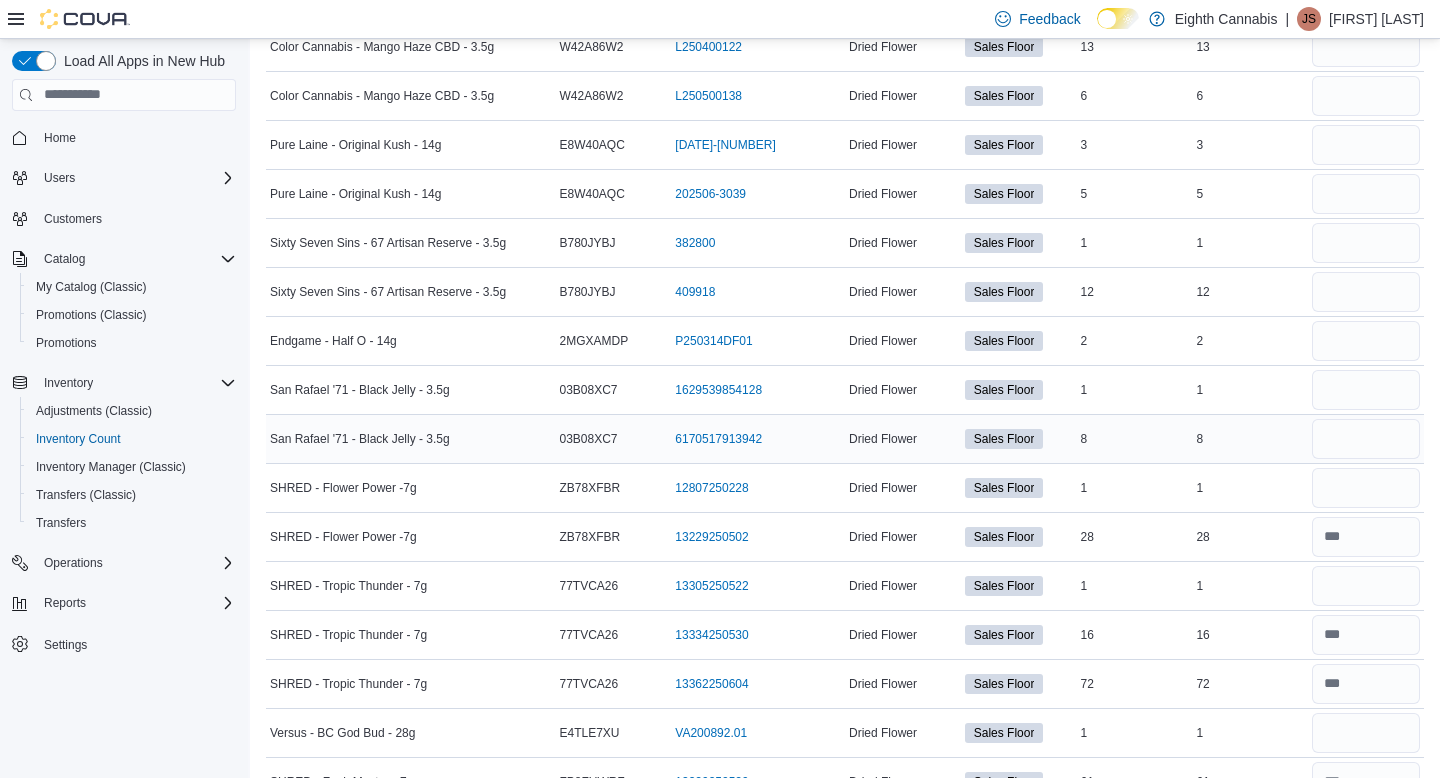 type 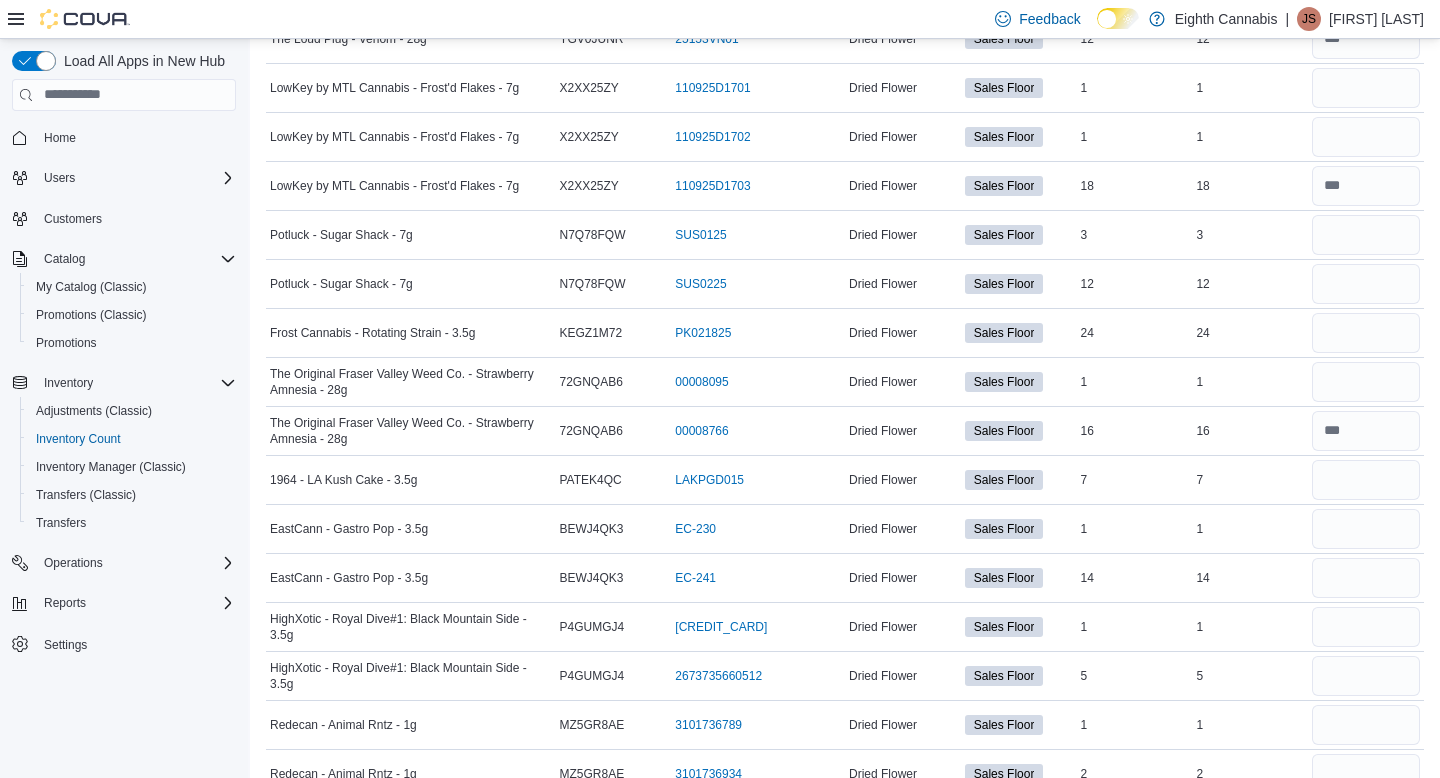 scroll, scrollTop: 6935, scrollLeft: 0, axis: vertical 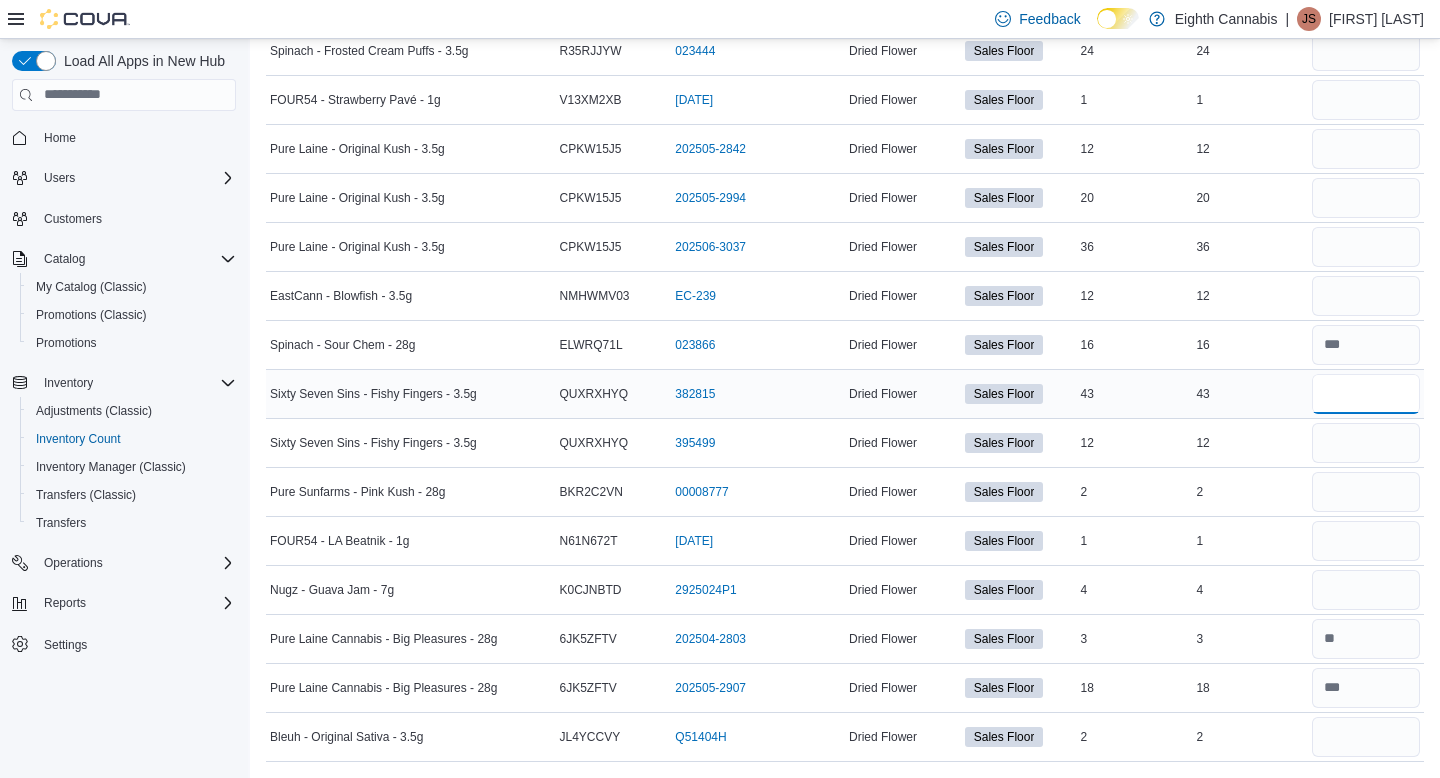click at bounding box center [1366, 394] 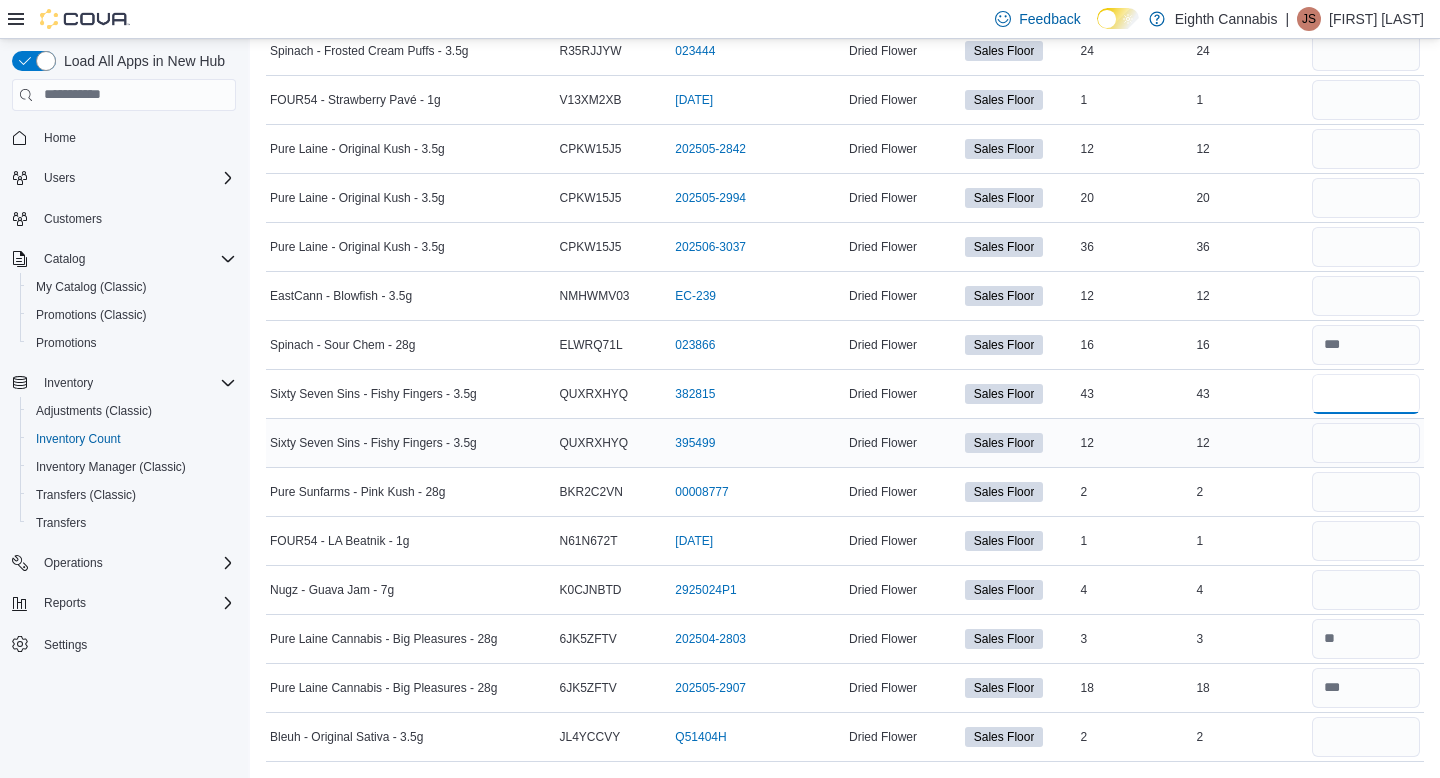 type on "**" 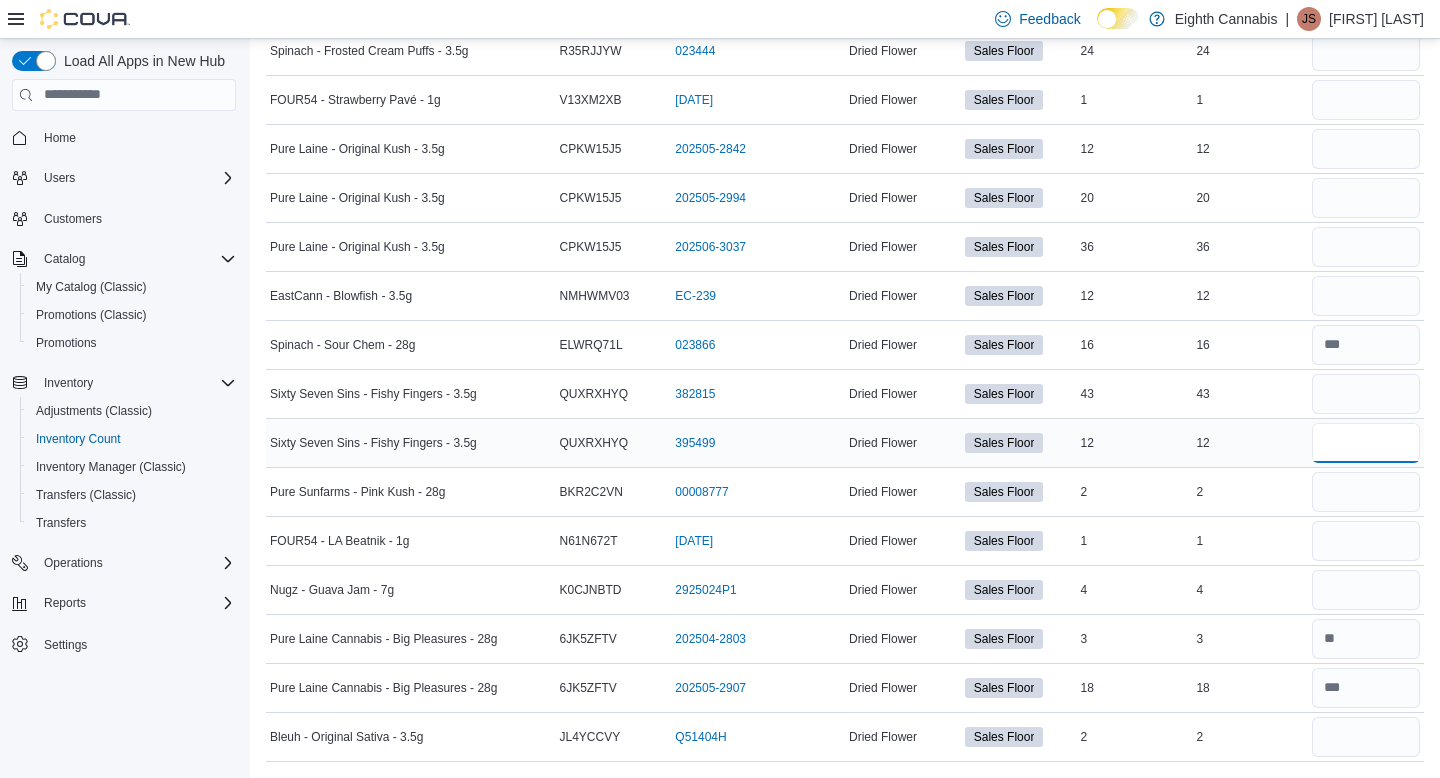 click at bounding box center (1366, 443) 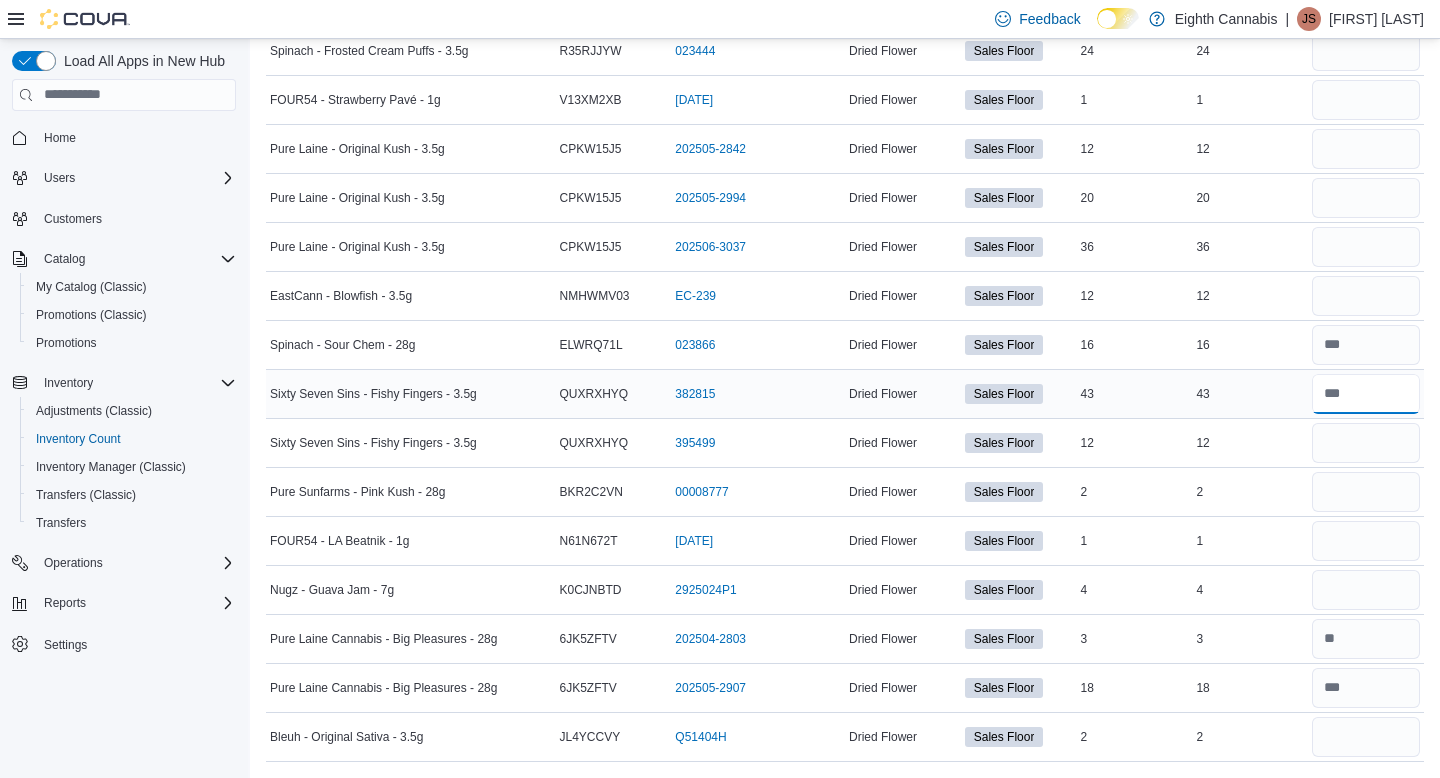 click at bounding box center (1366, 394) 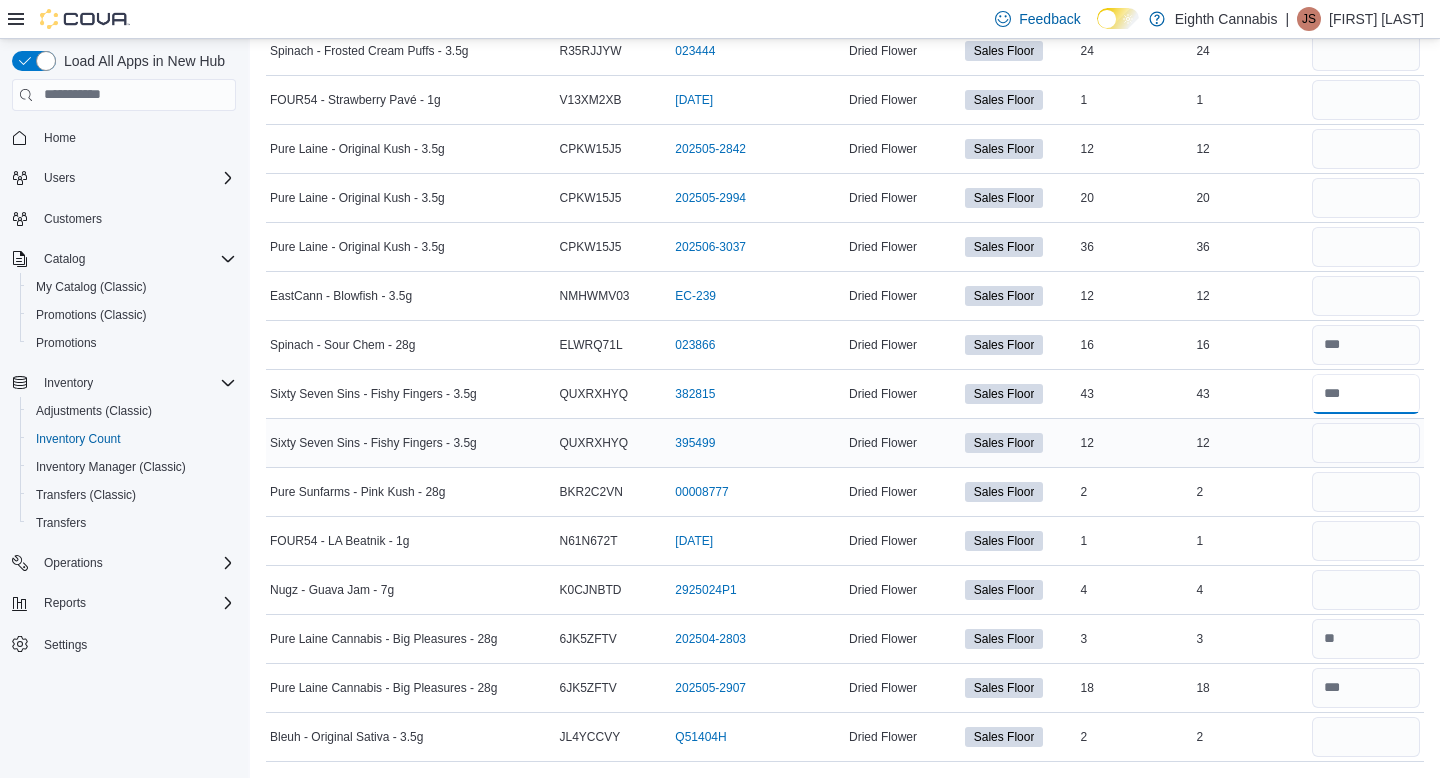 type on "**" 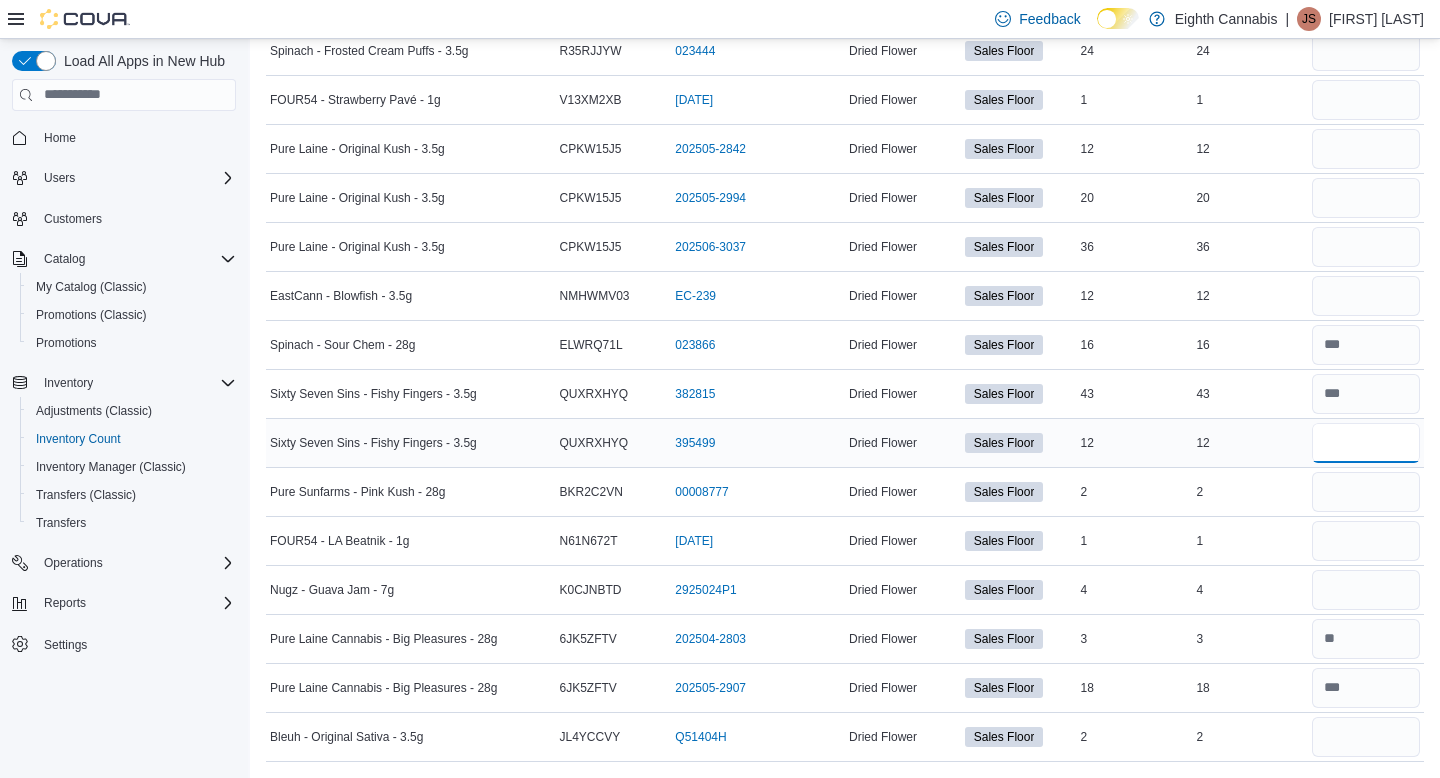 click at bounding box center (1366, 443) 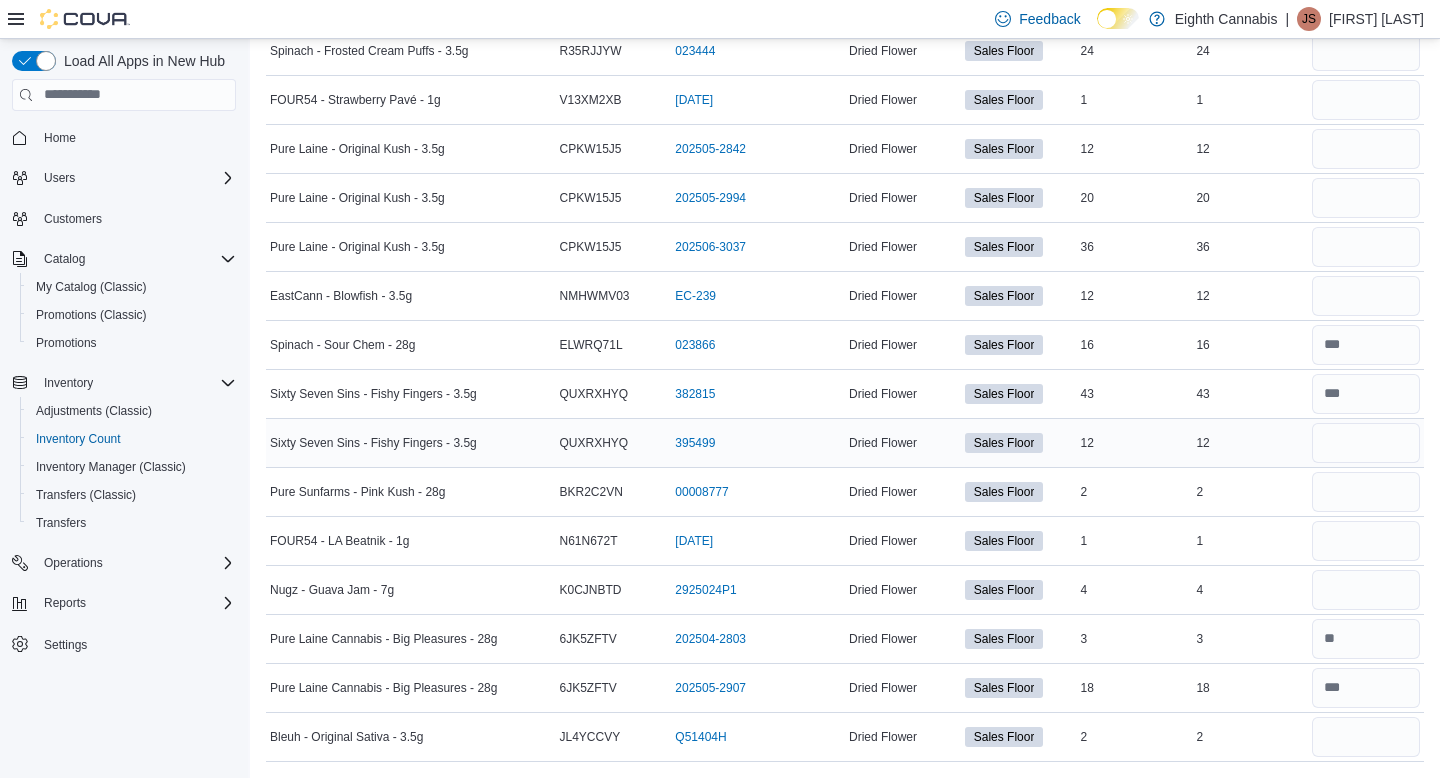 type 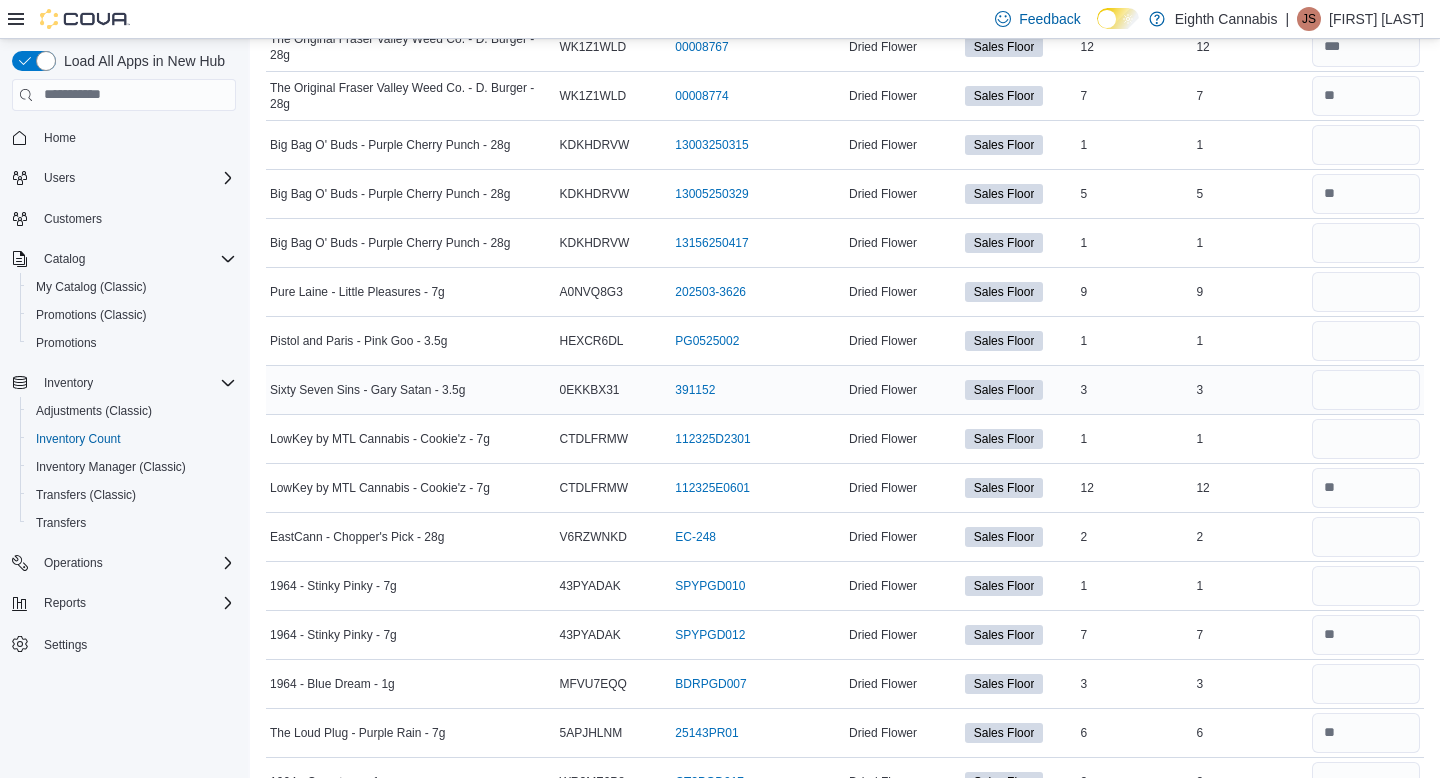 scroll, scrollTop: 3068, scrollLeft: 0, axis: vertical 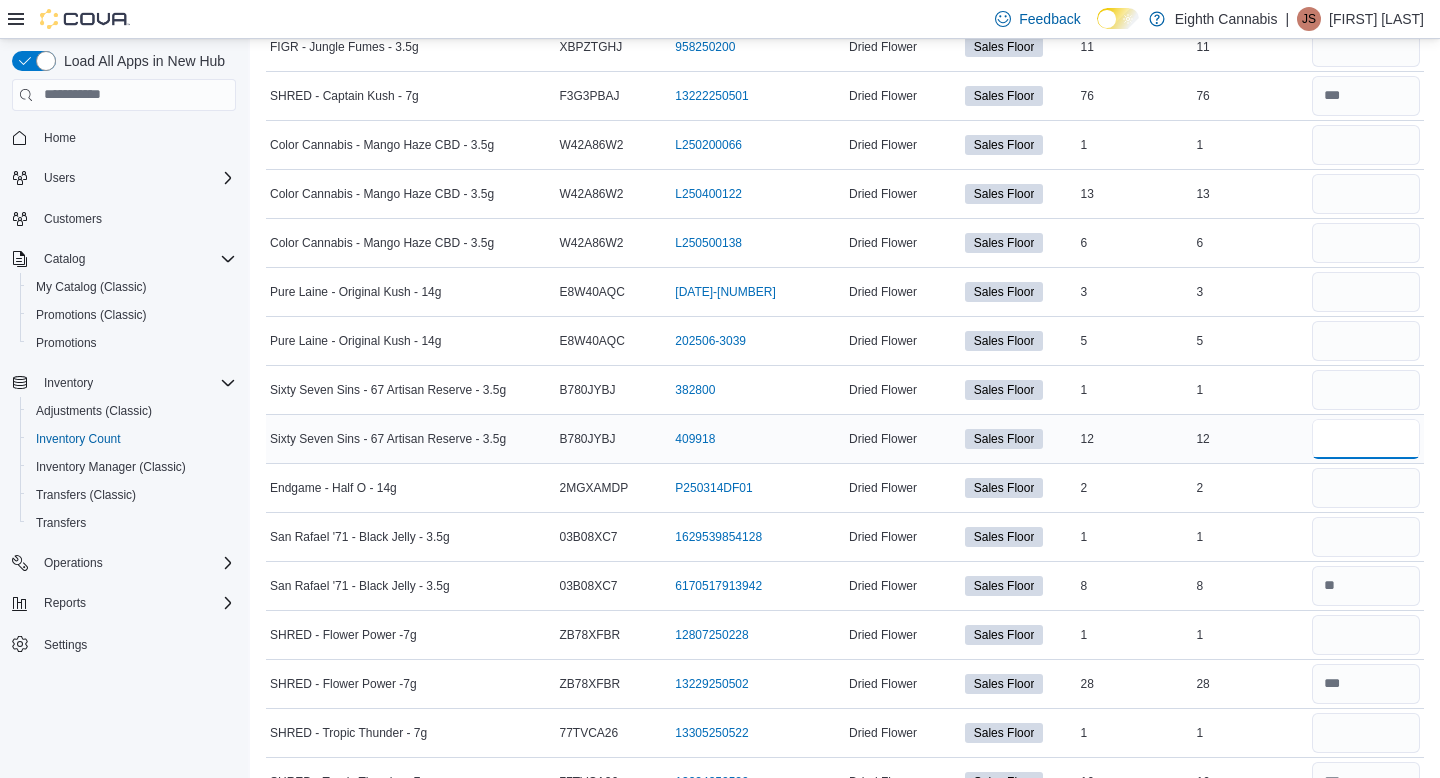 click at bounding box center [1366, 439] 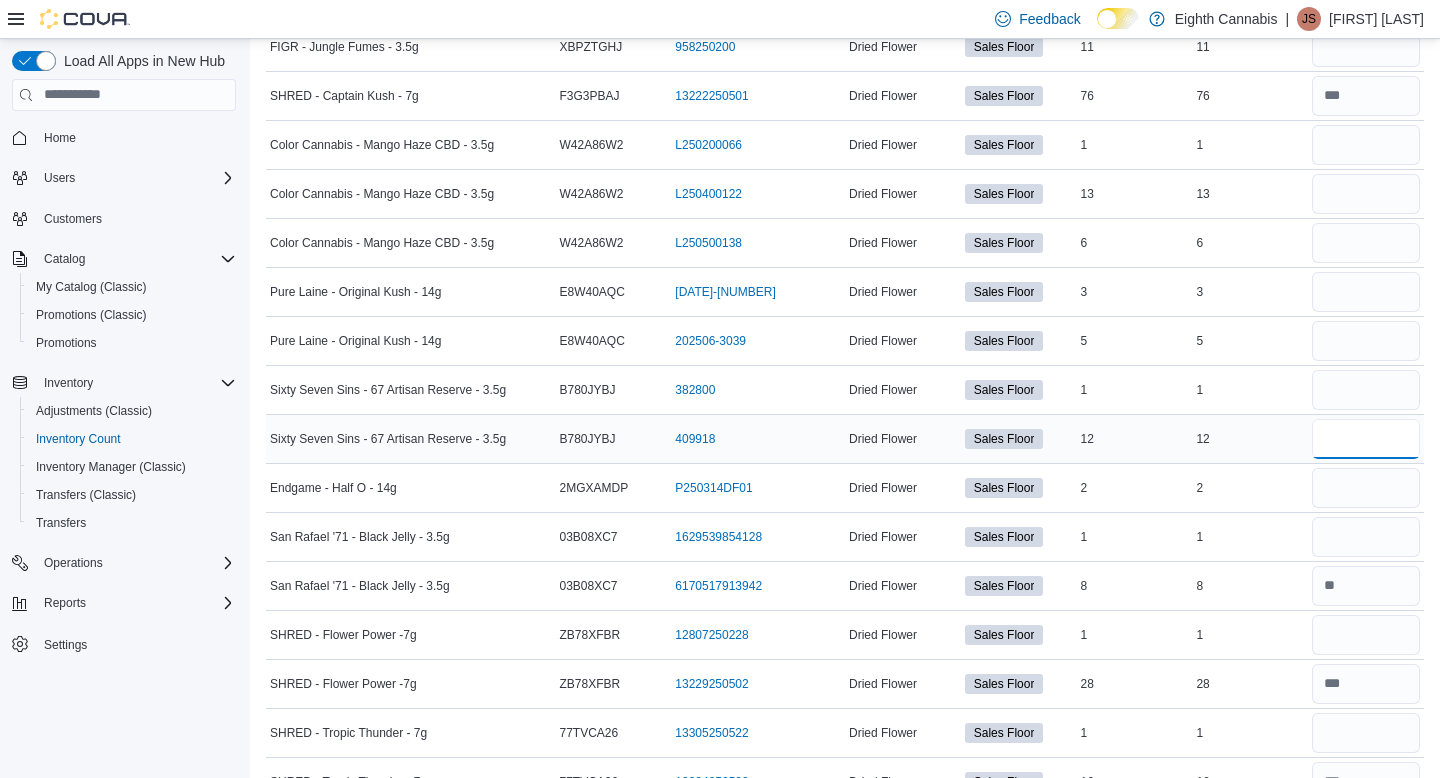 type on "*" 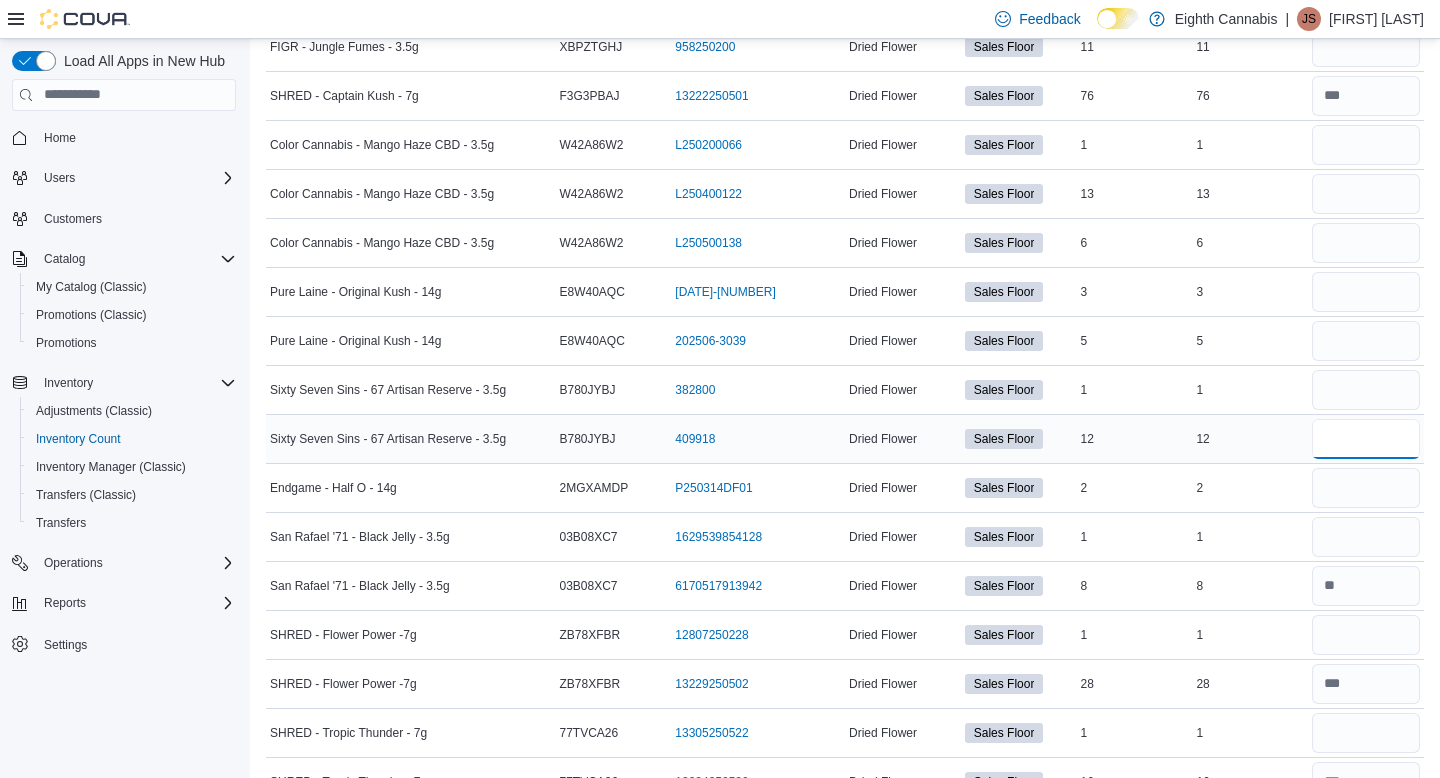 type on "*" 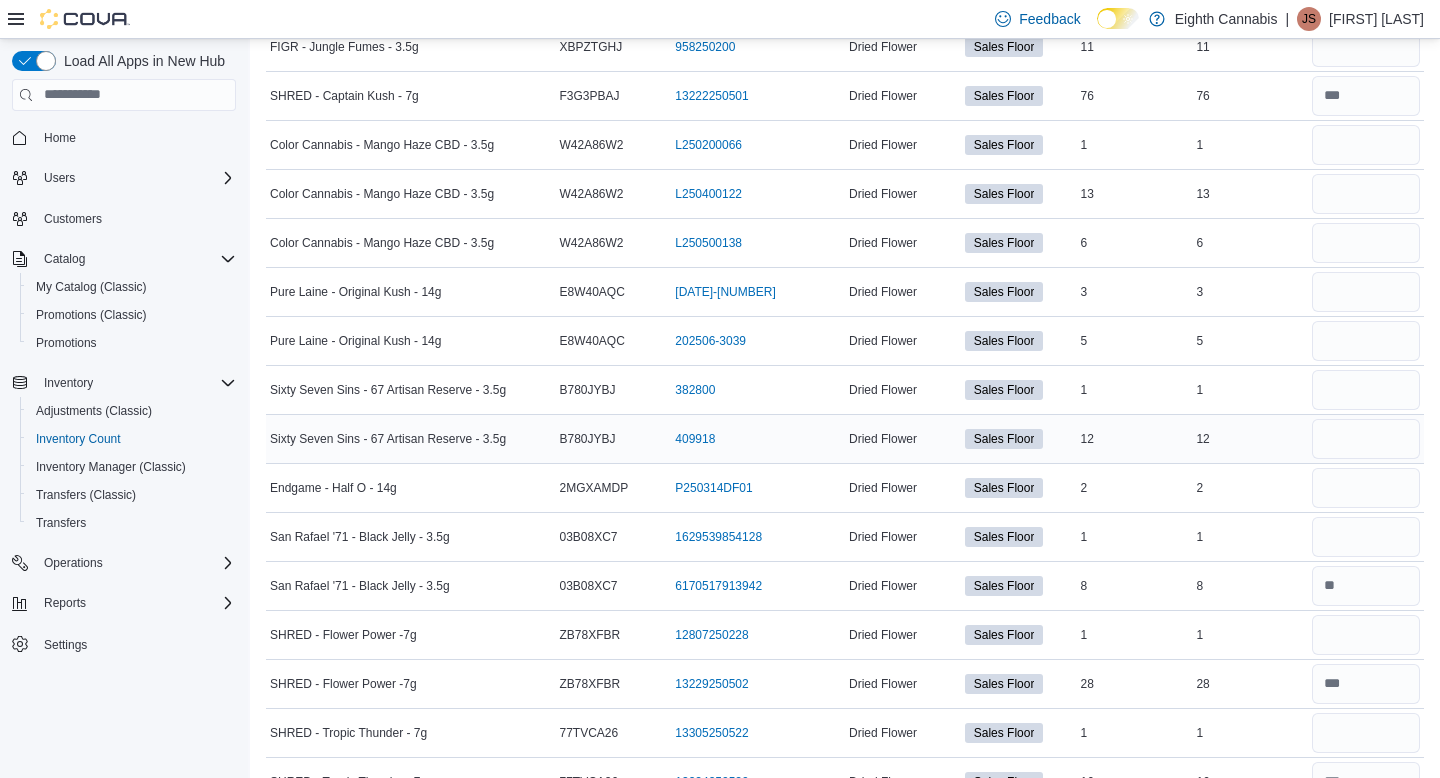 type 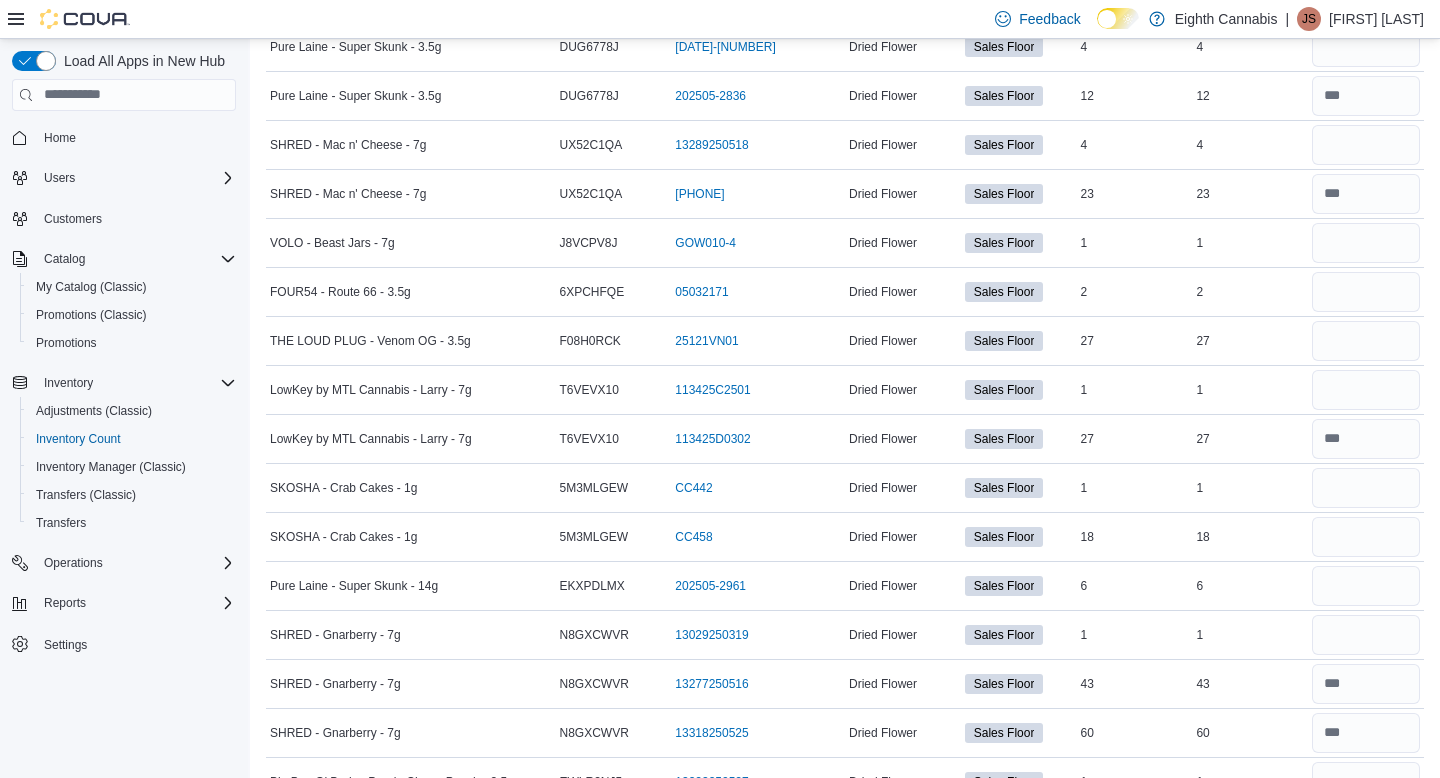 scroll, scrollTop: 6302, scrollLeft: 0, axis: vertical 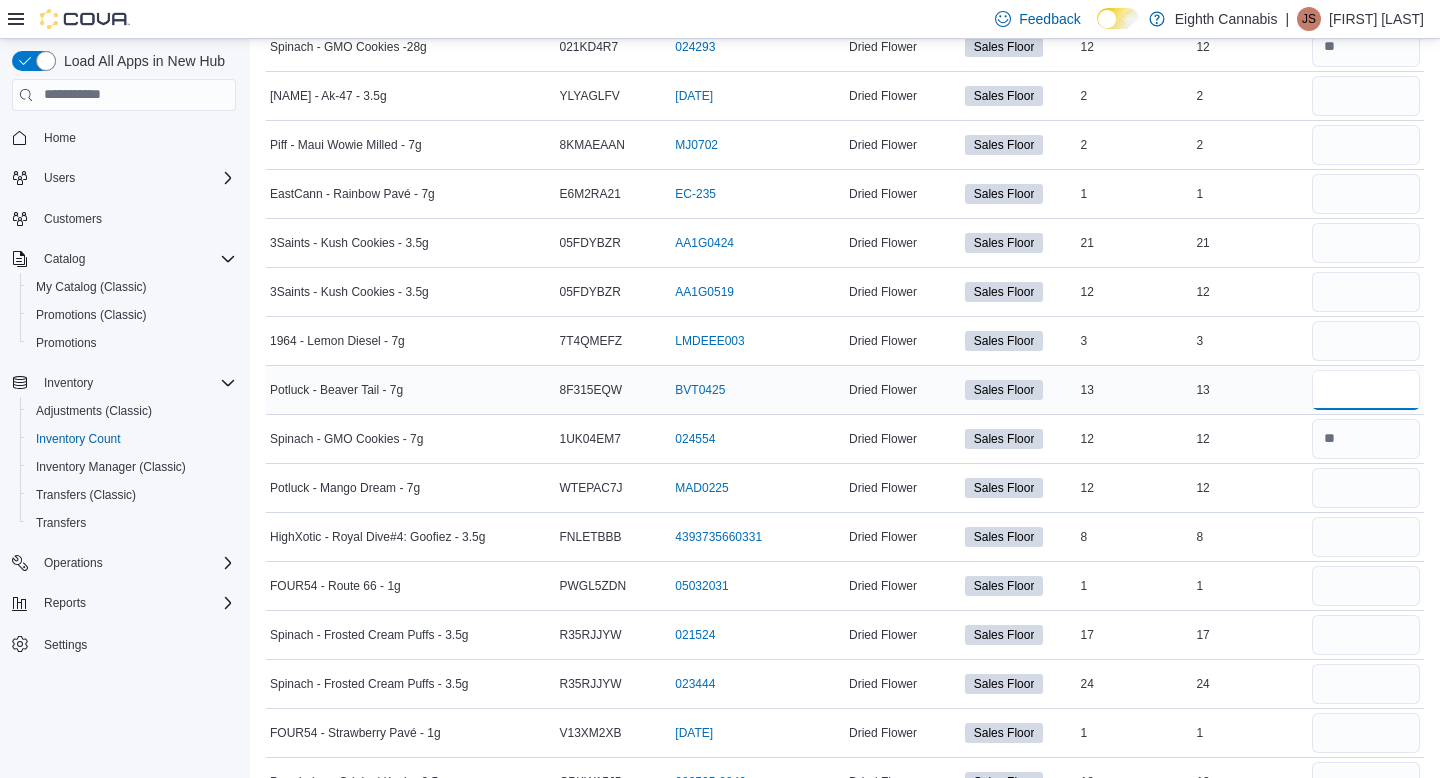 click at bounding box center [1366, 390] 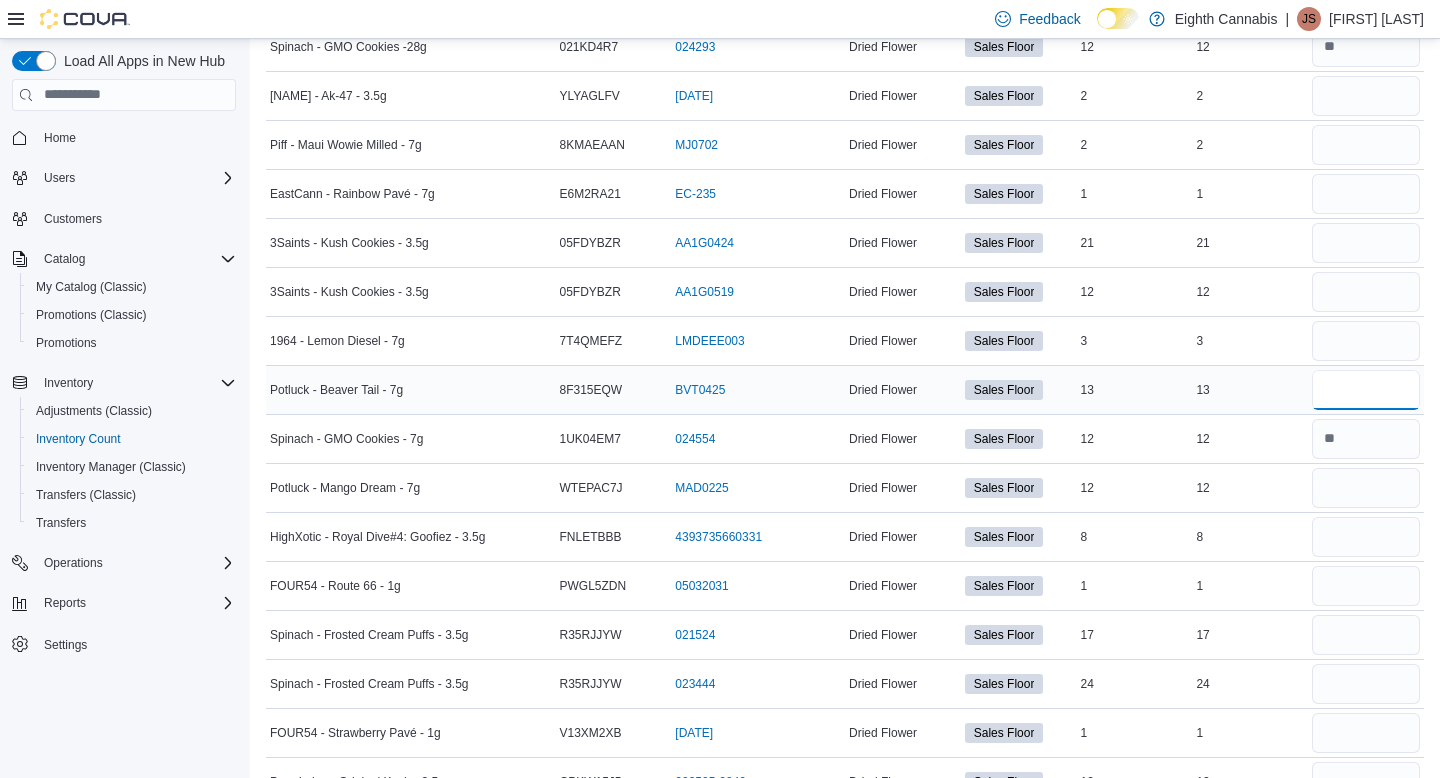type on "*" 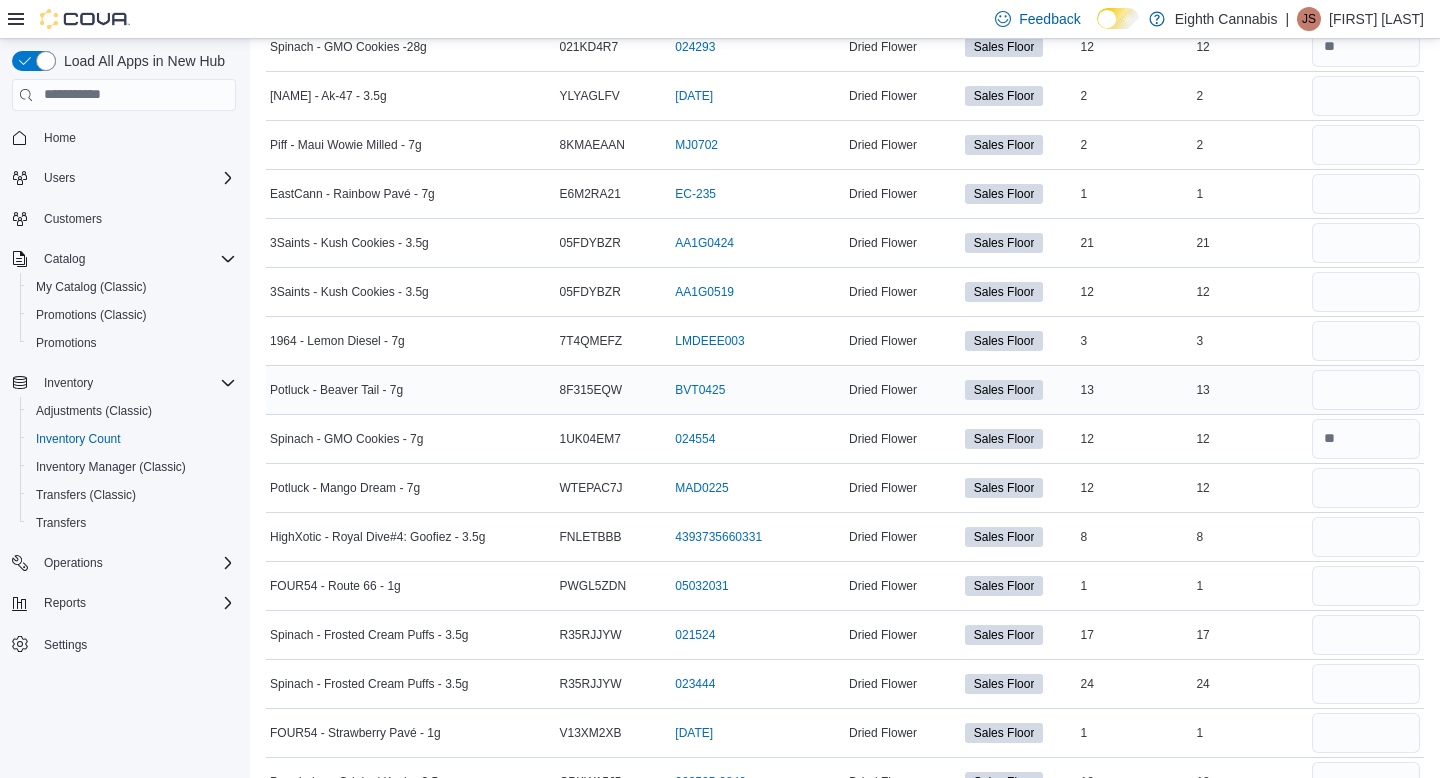 type 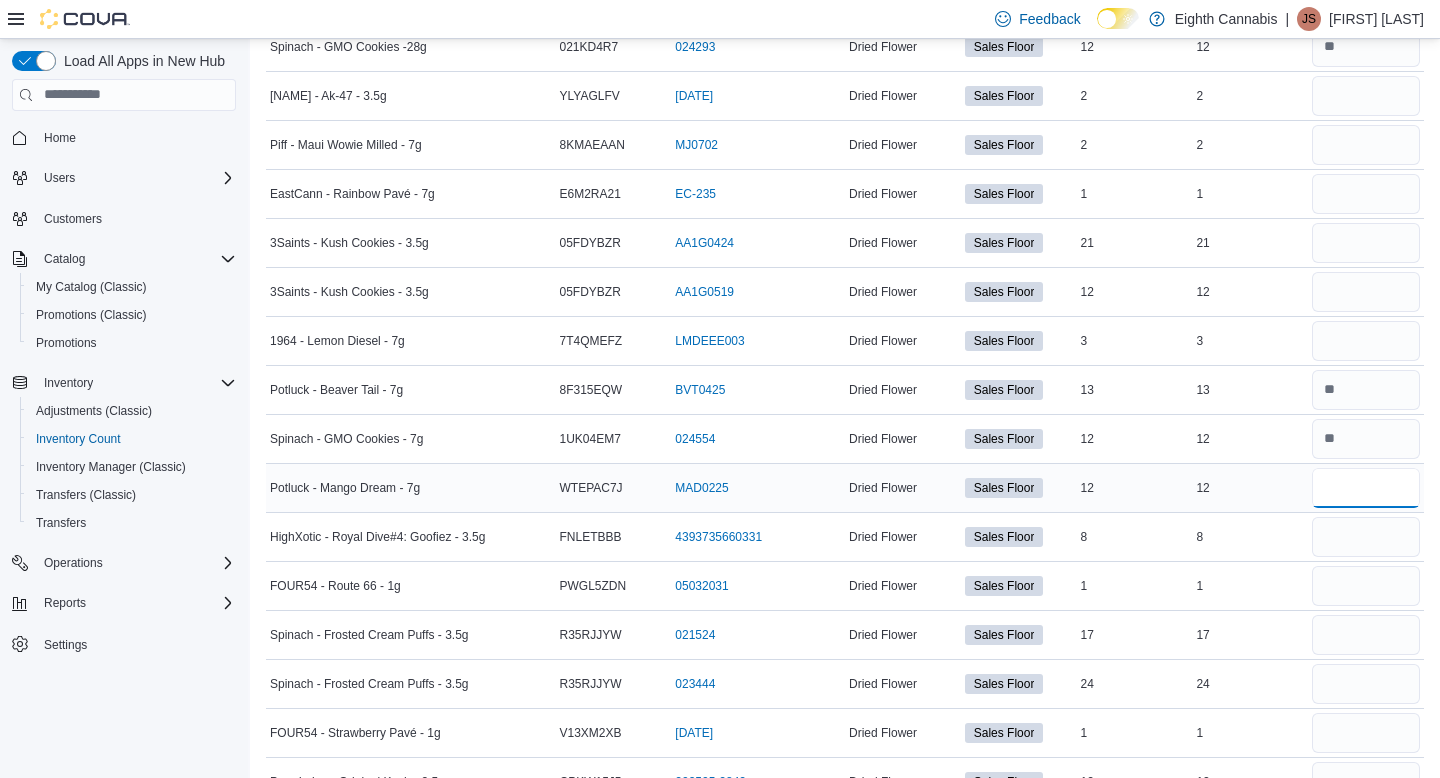 click at bounding box center [1366, 488] 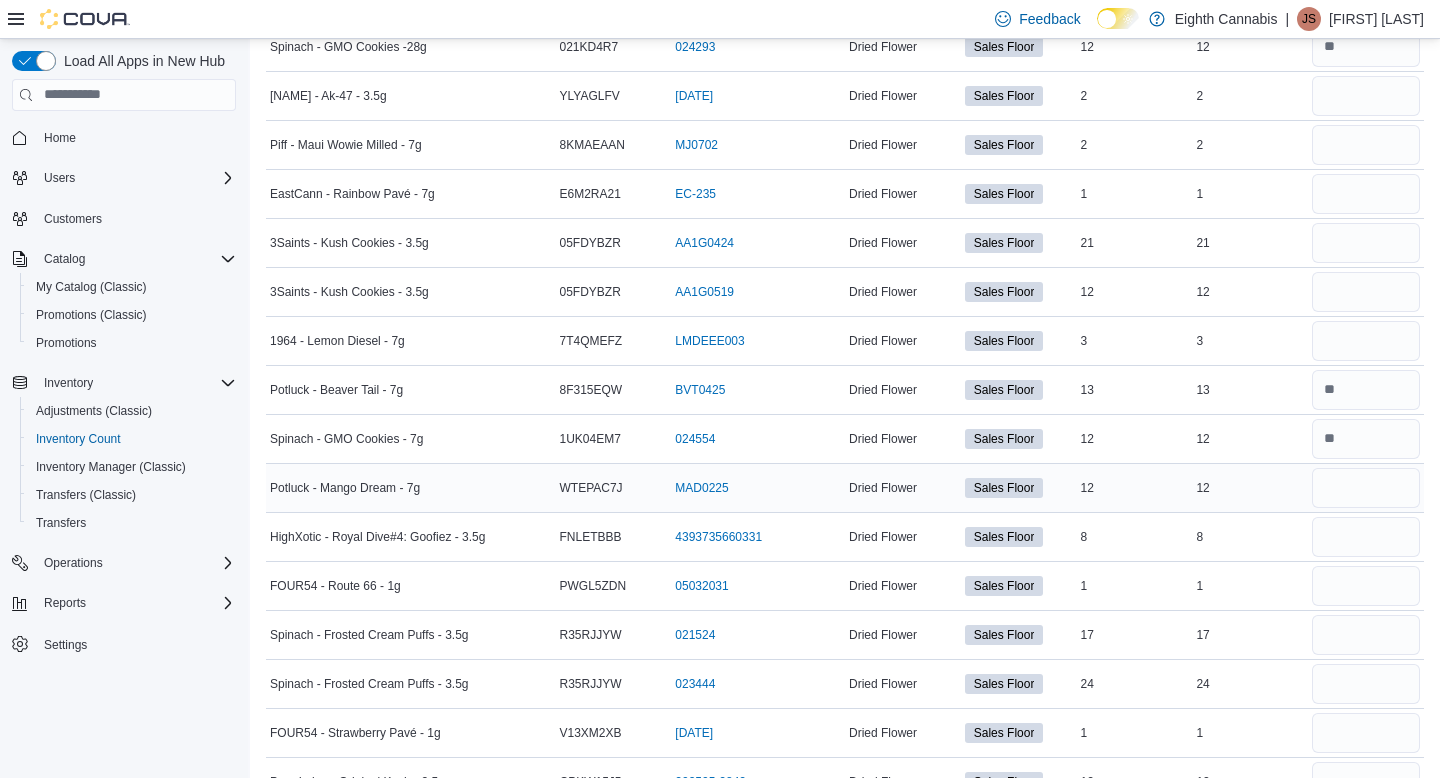 type 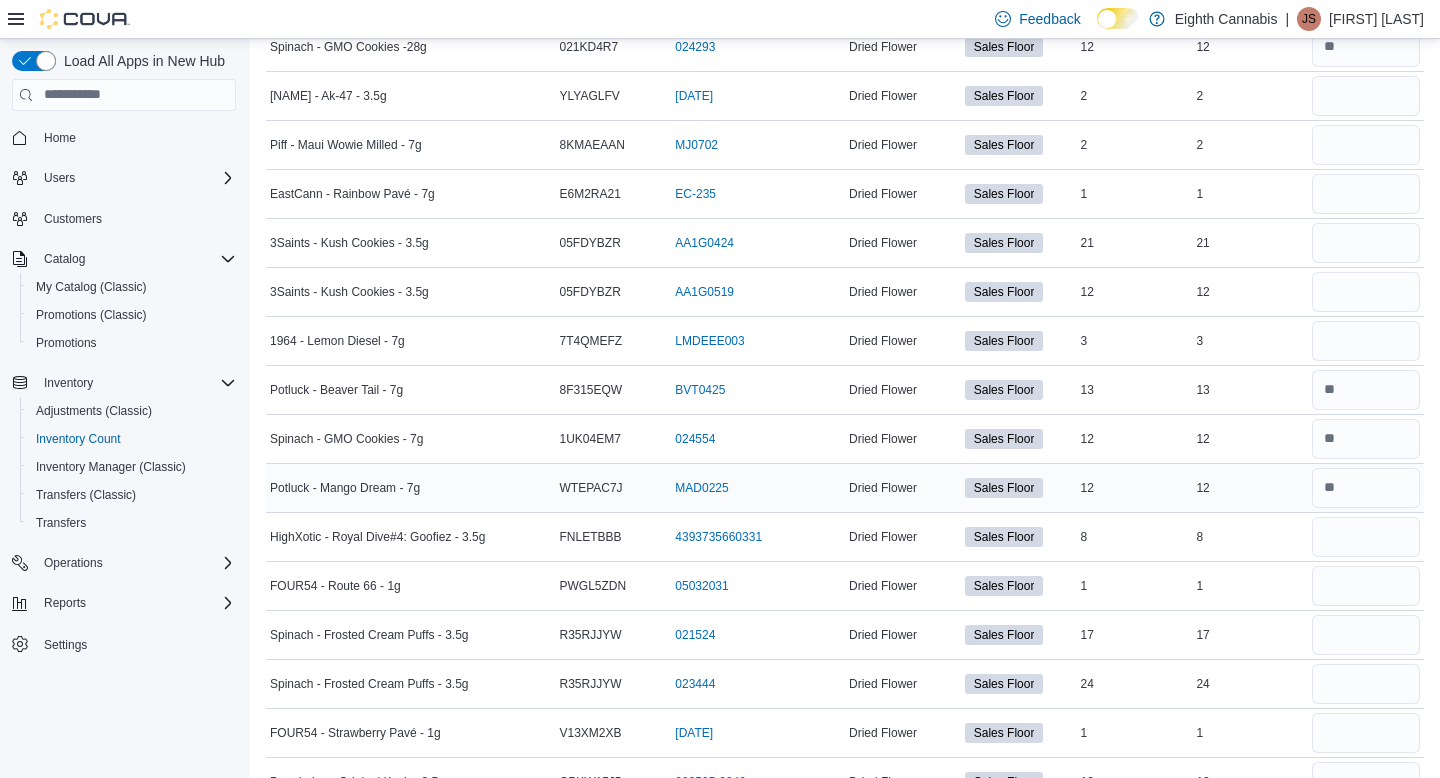 scroll, scrollTop: 3901, scrollLeft: 0, axis: vertical 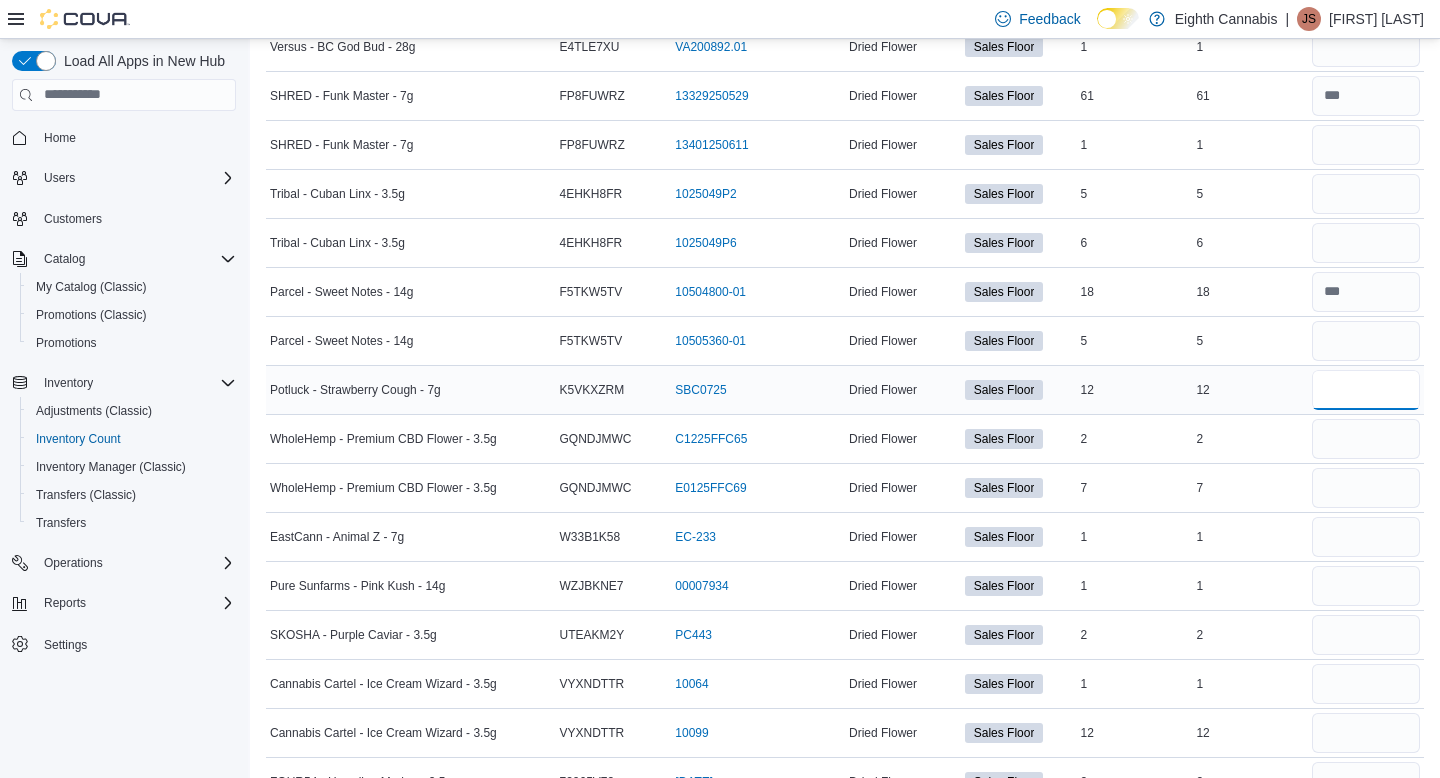 click at bounding box center [1366, 390] 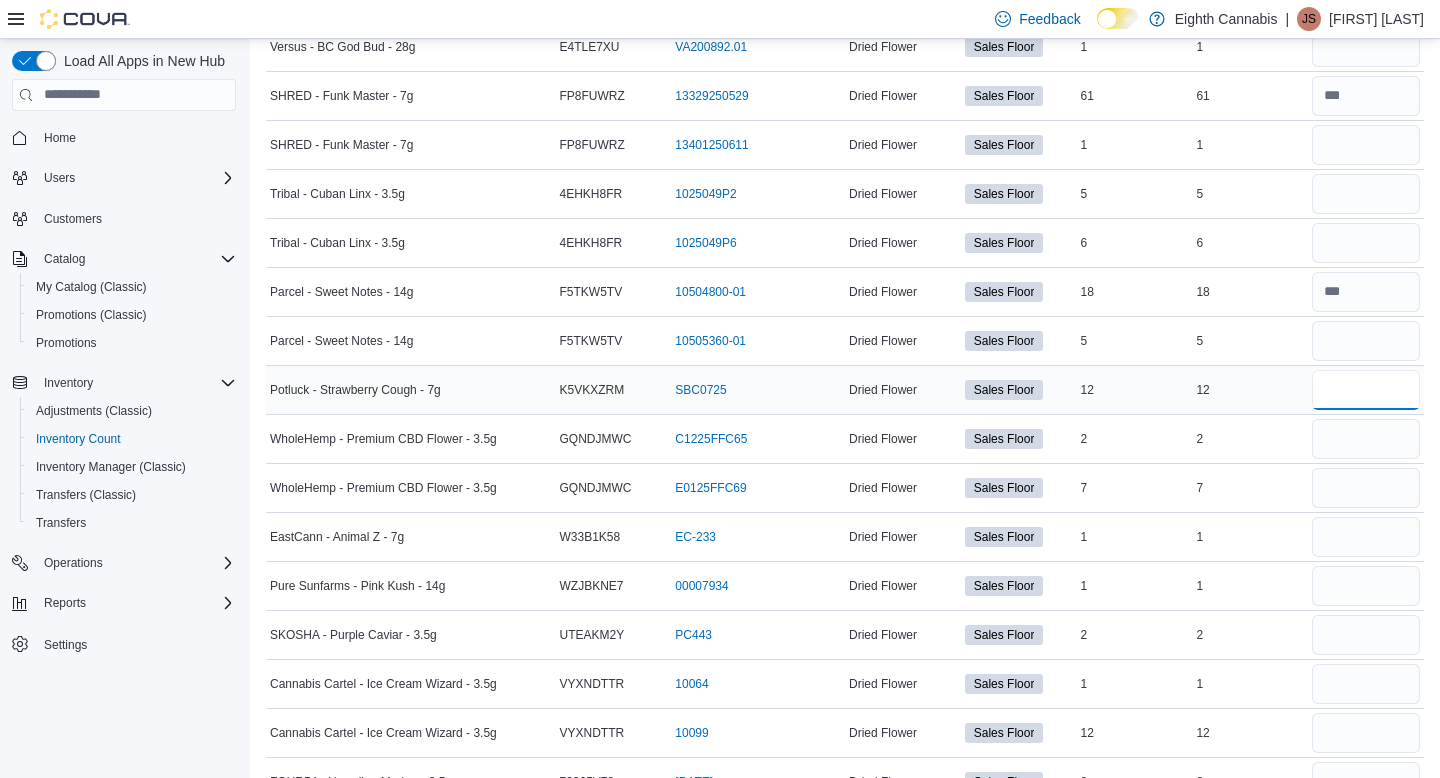 type on "*" 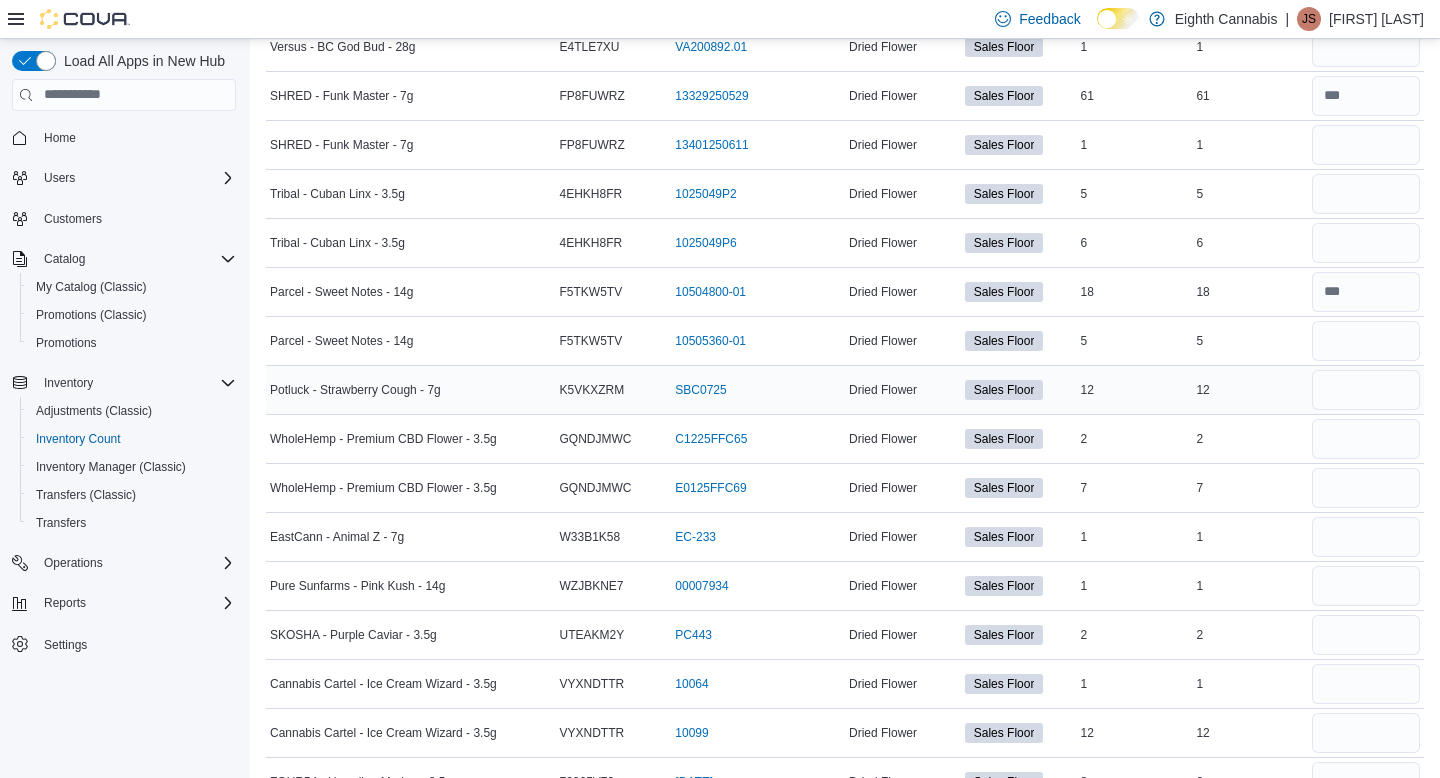 type 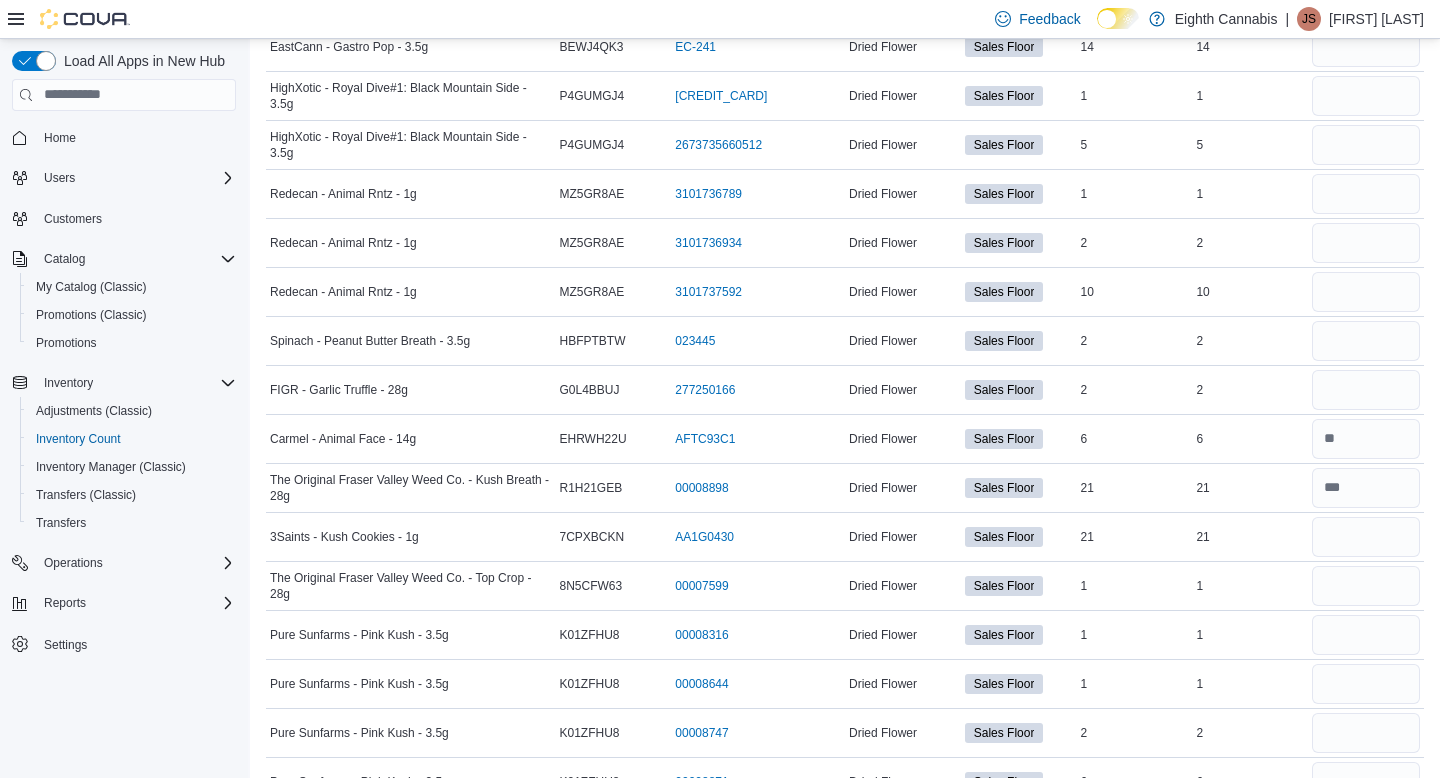 scroll, scrollTop: 569, scrollLeft: 0, axis: vertical 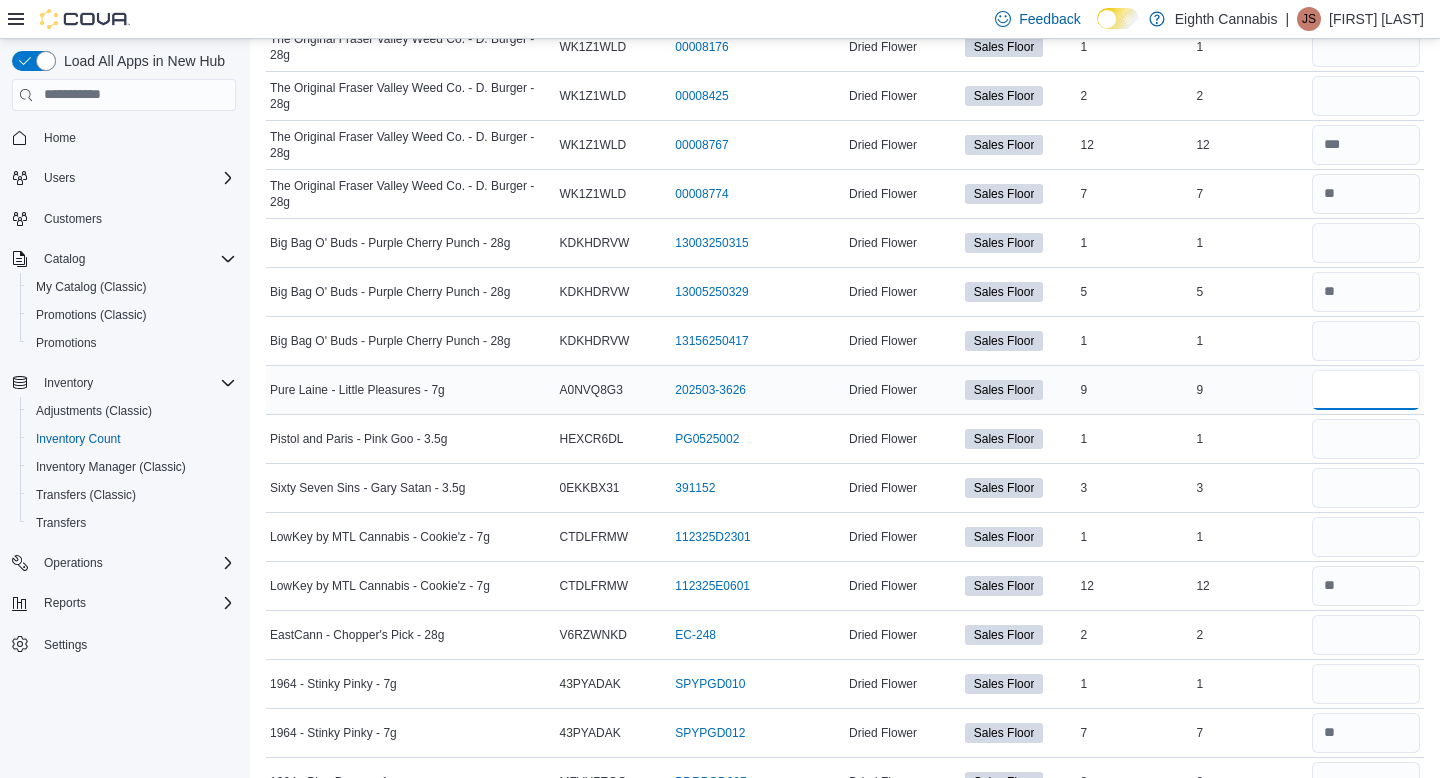 click at bounding box center (1366, 390) 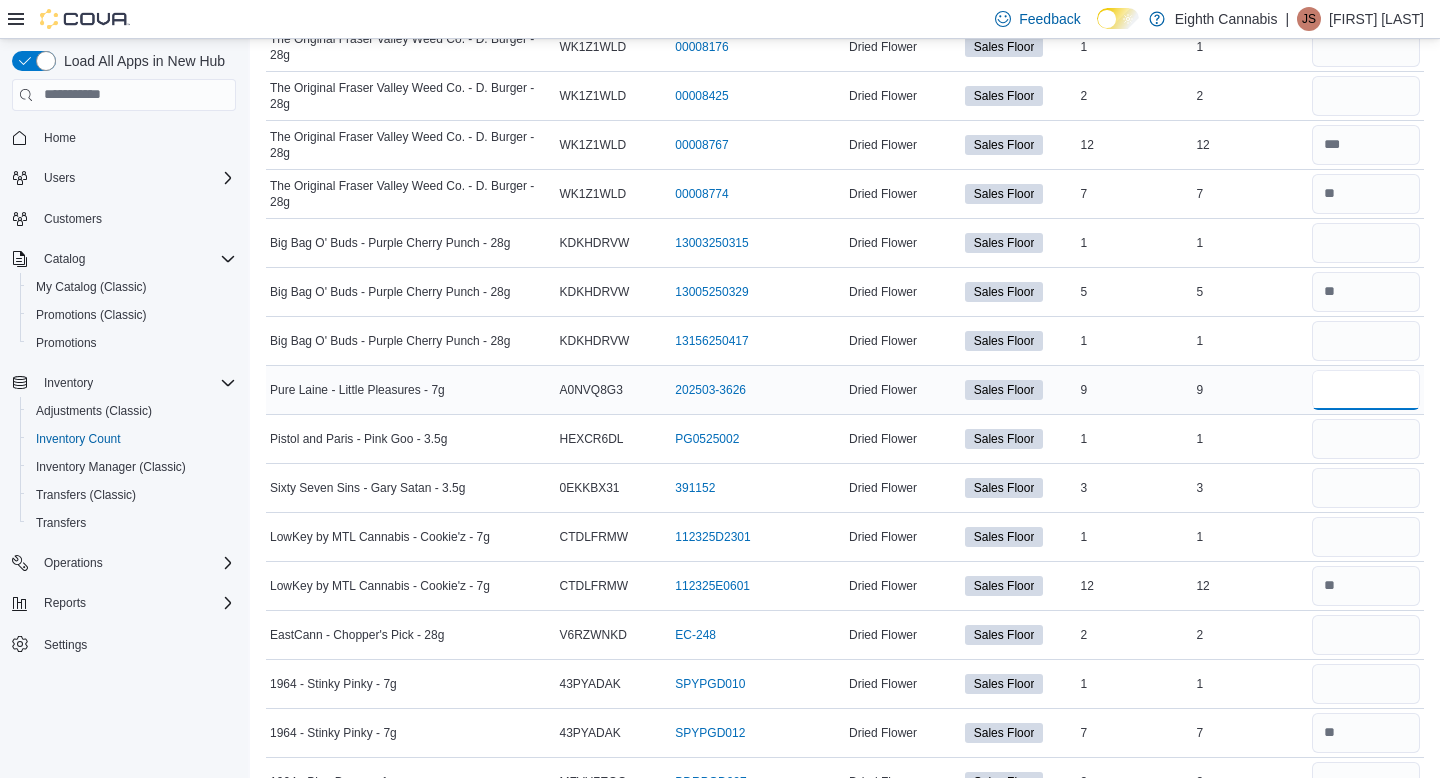 type on "*" 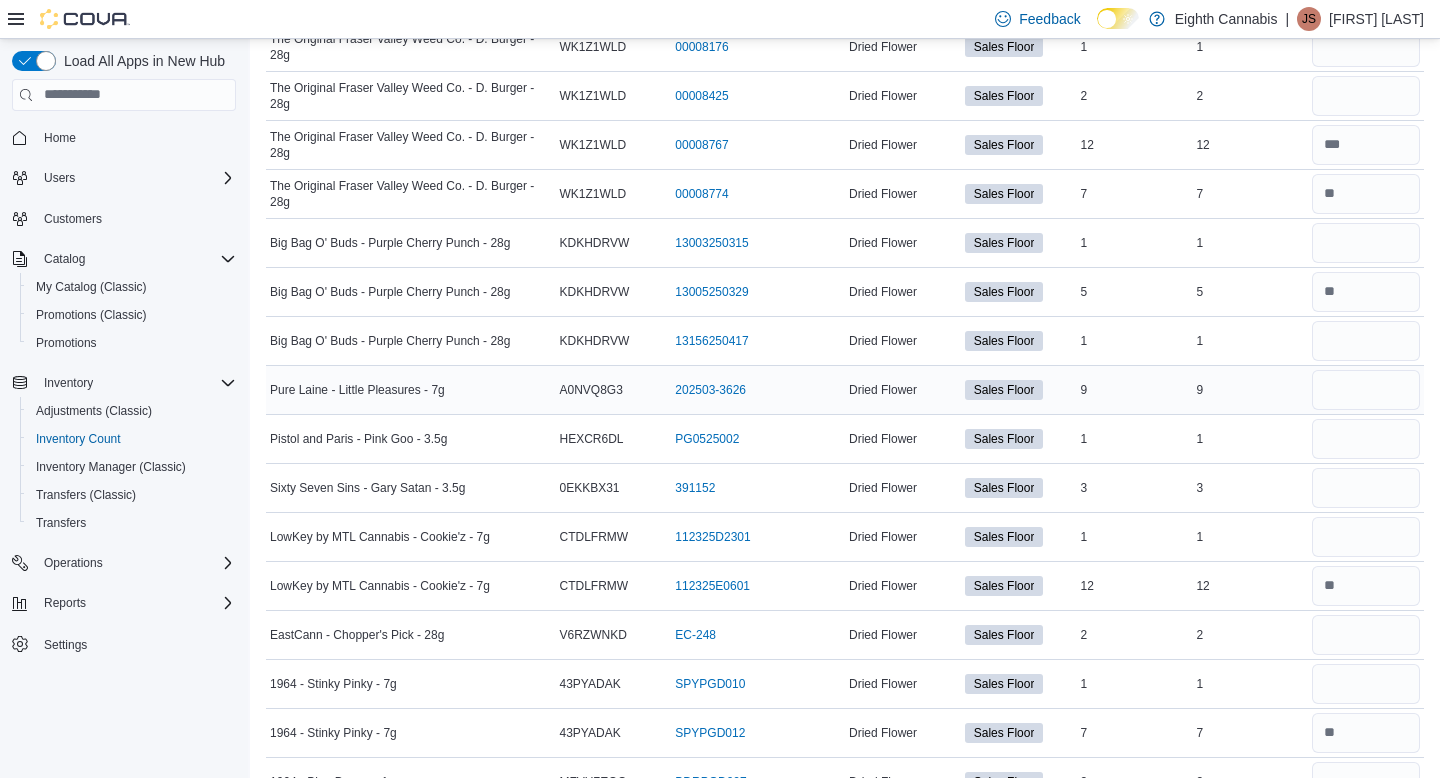 type 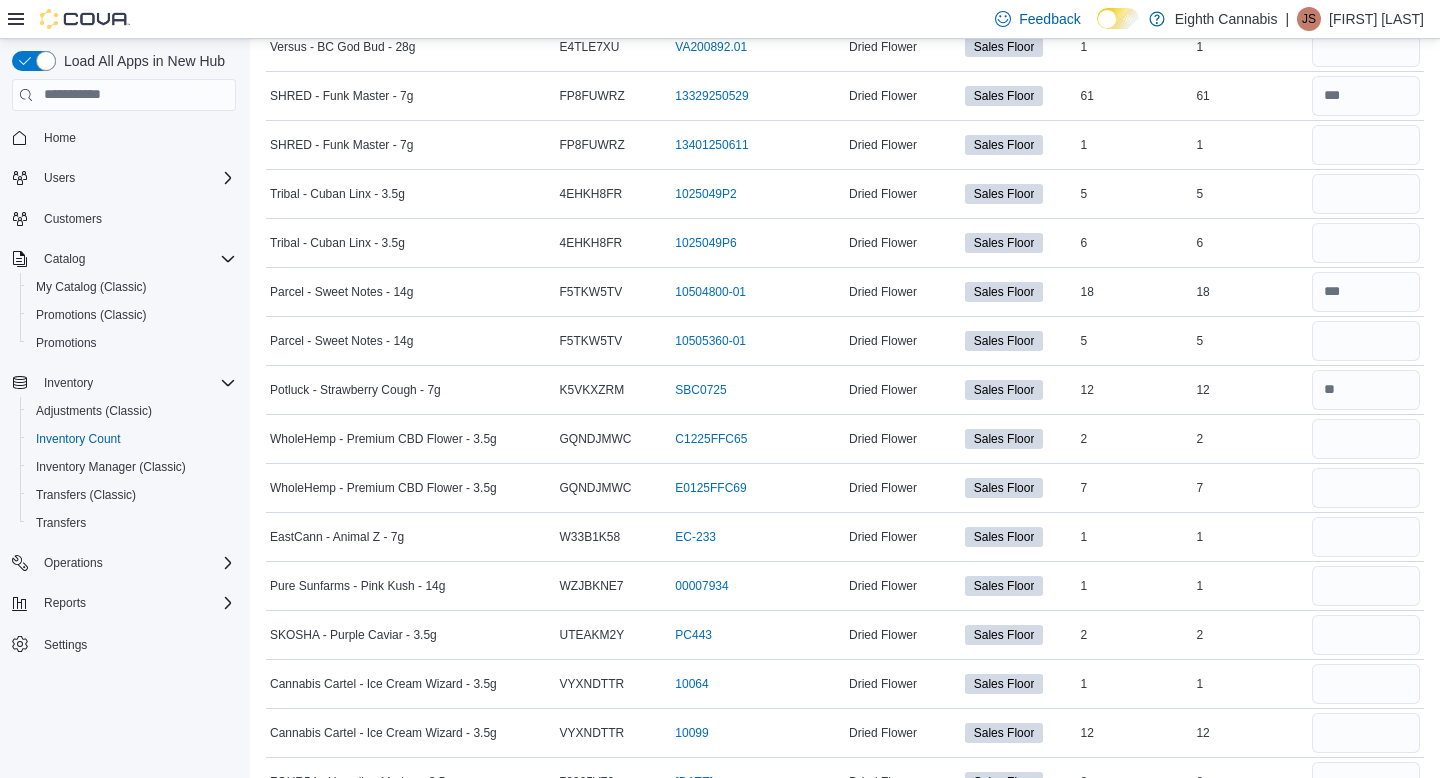 scroll, scrollTop: 4636, scrollLeft: 0, axis: vertical 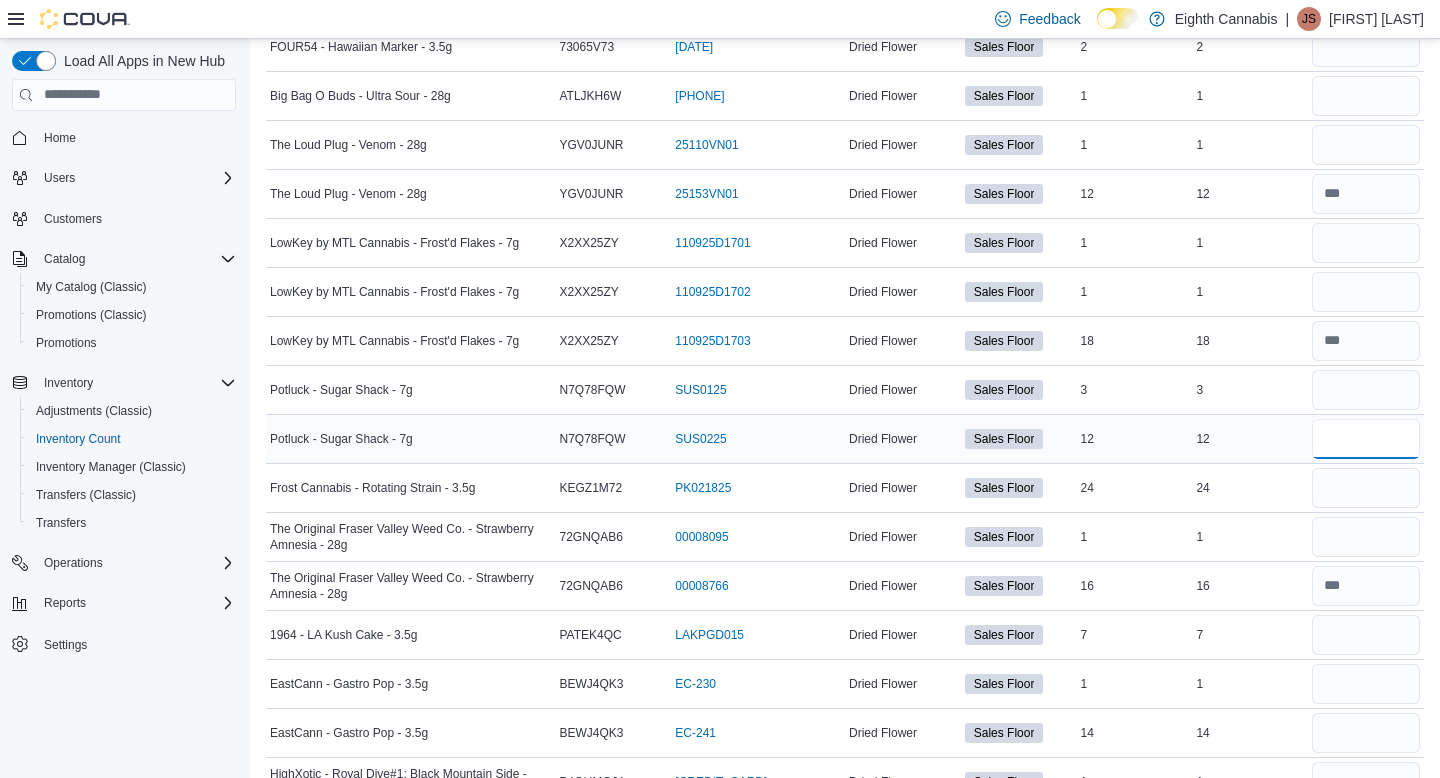click at bounding box center [1366, 439] 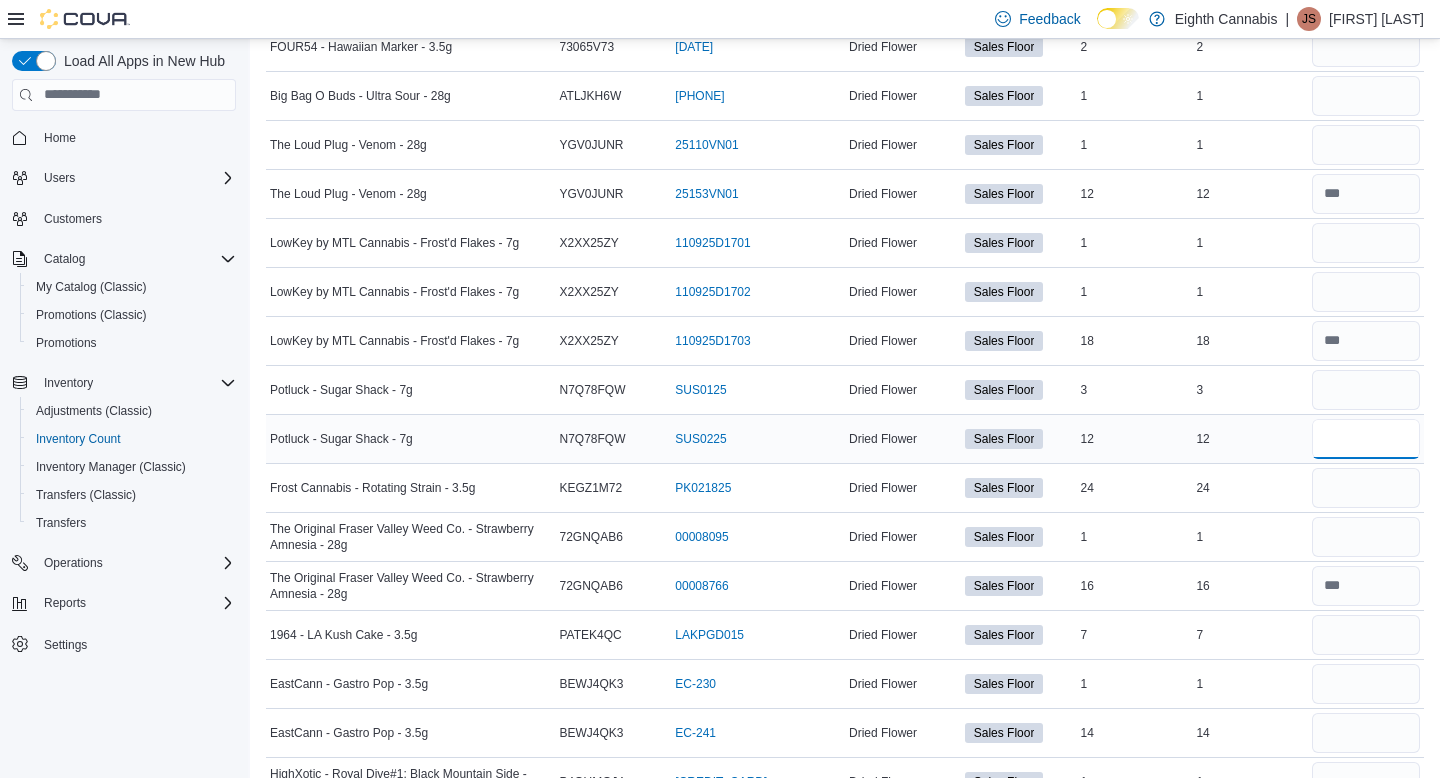 type on "*" 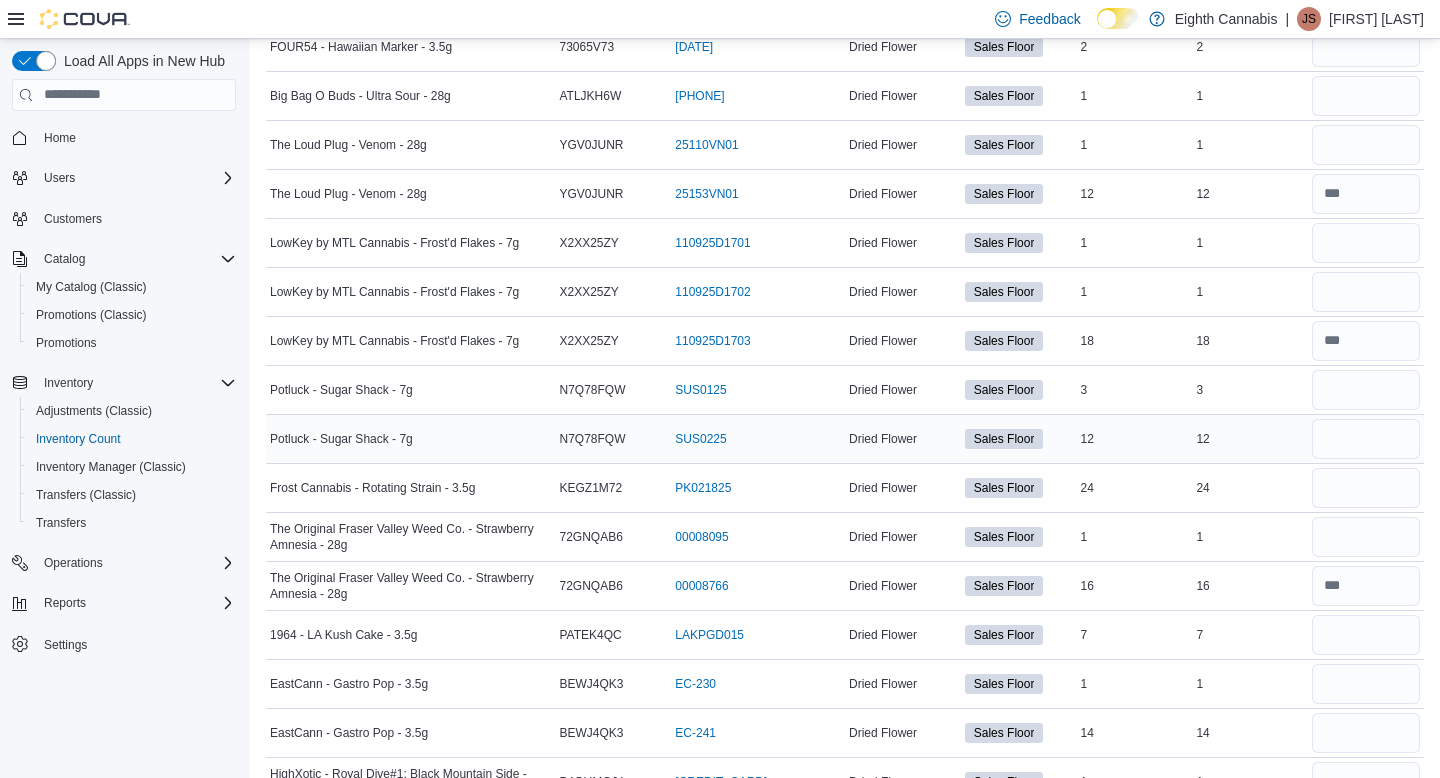 type 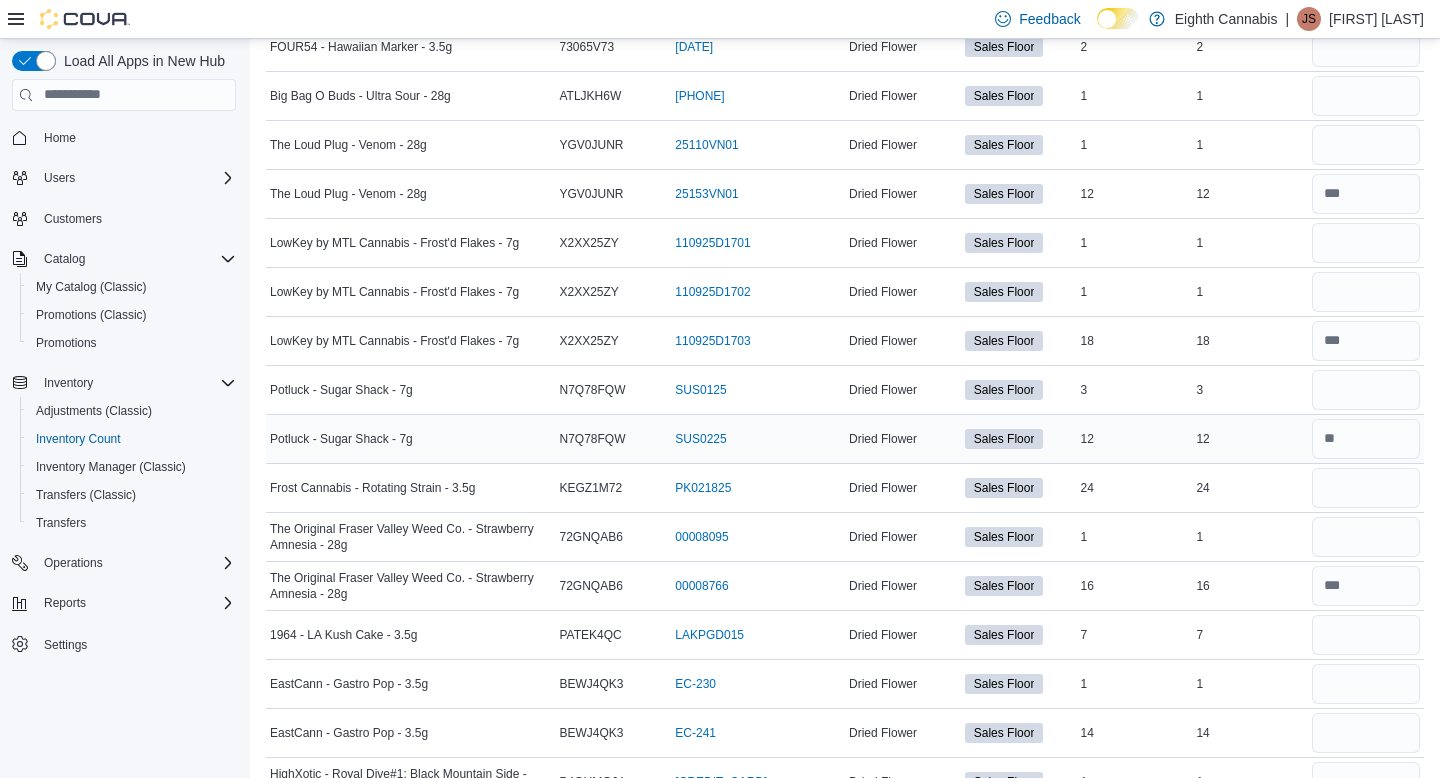 scroll, scrollTop: 3705, scrollLeft: 0, axis: vertical 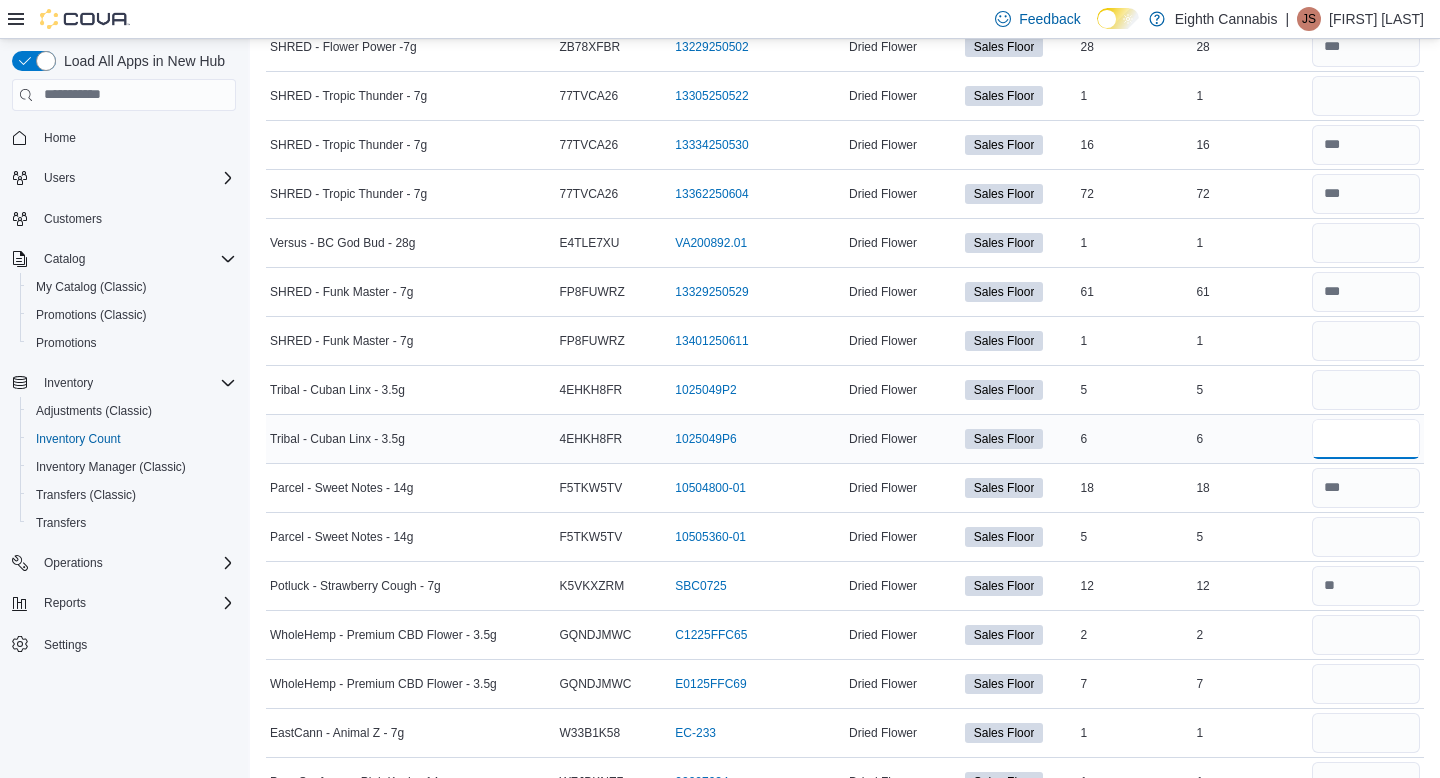 click at bounding box center (1366, 439) 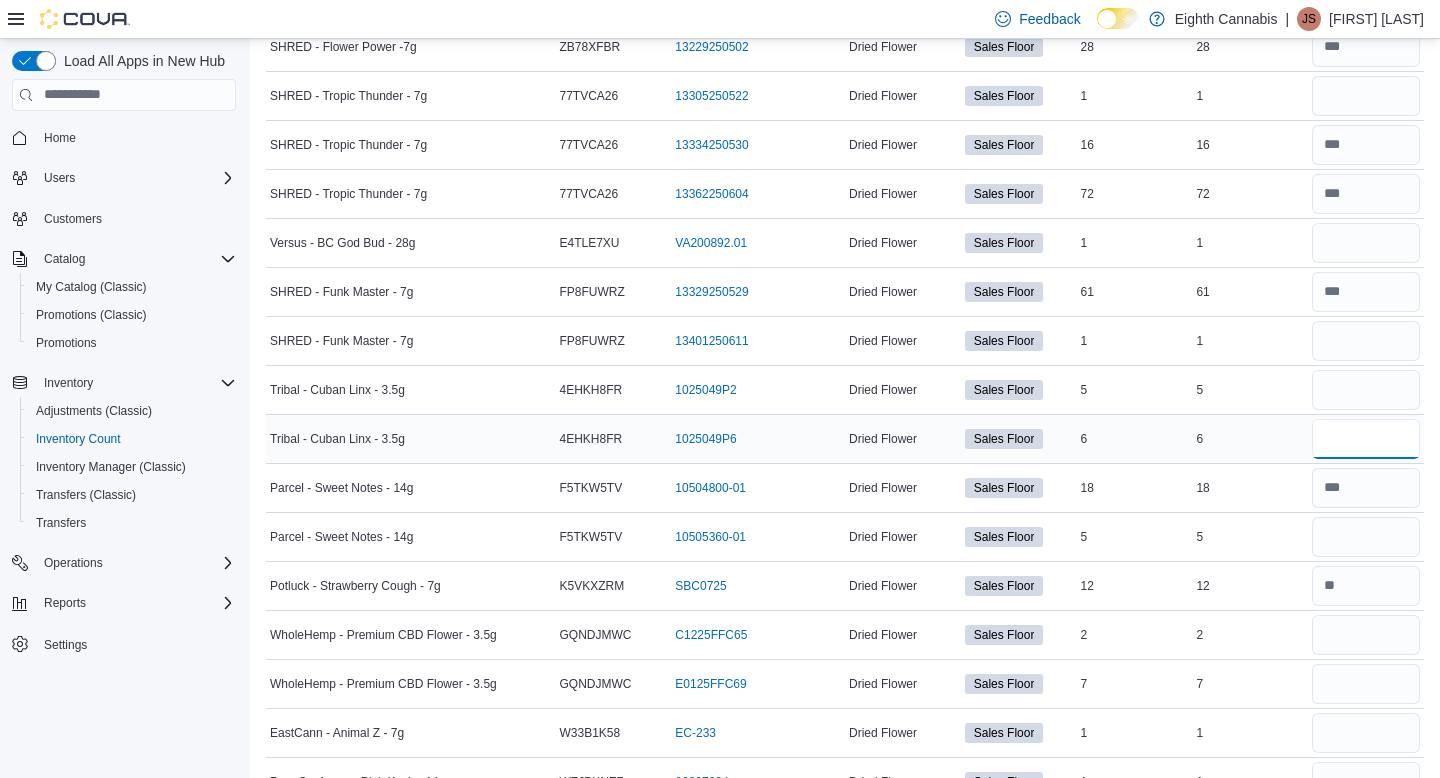 type on "*" 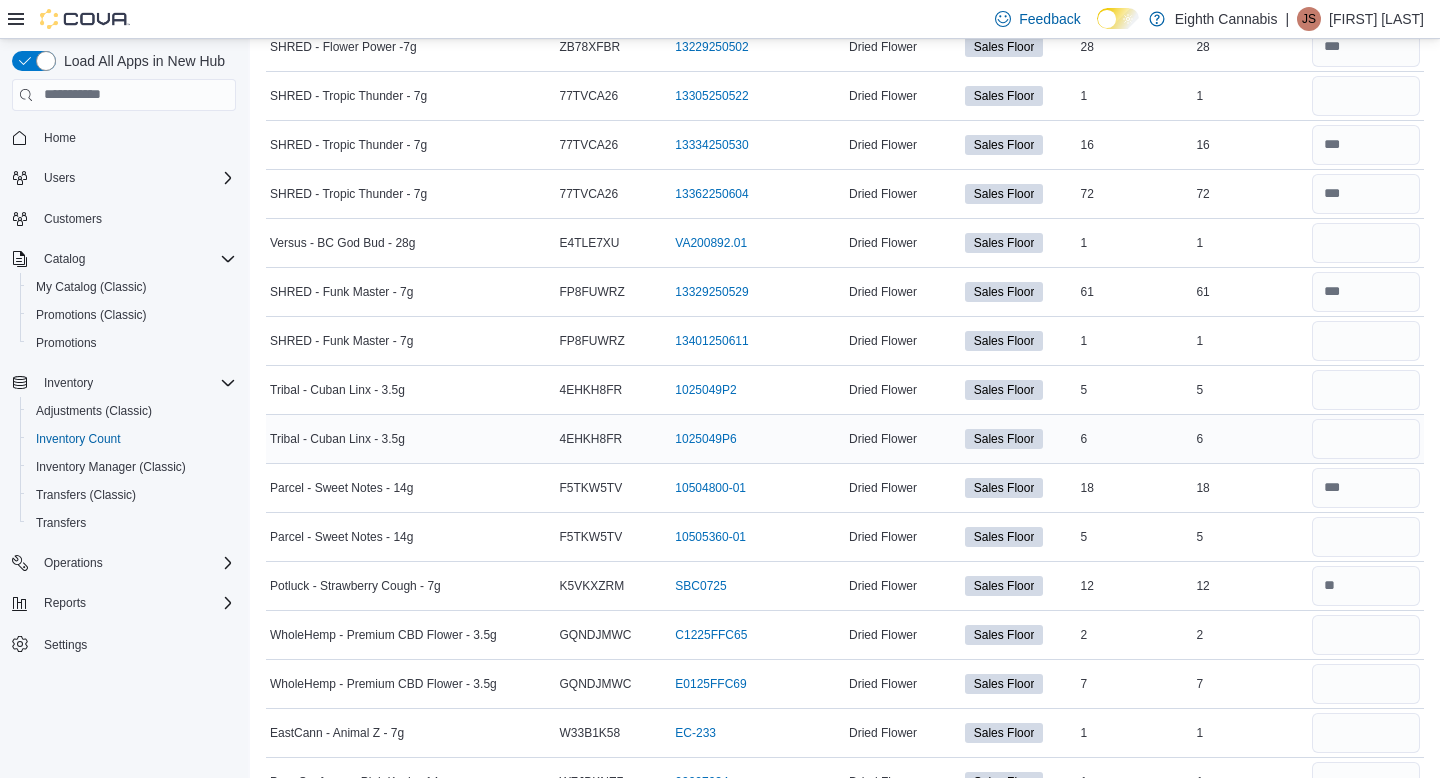 type 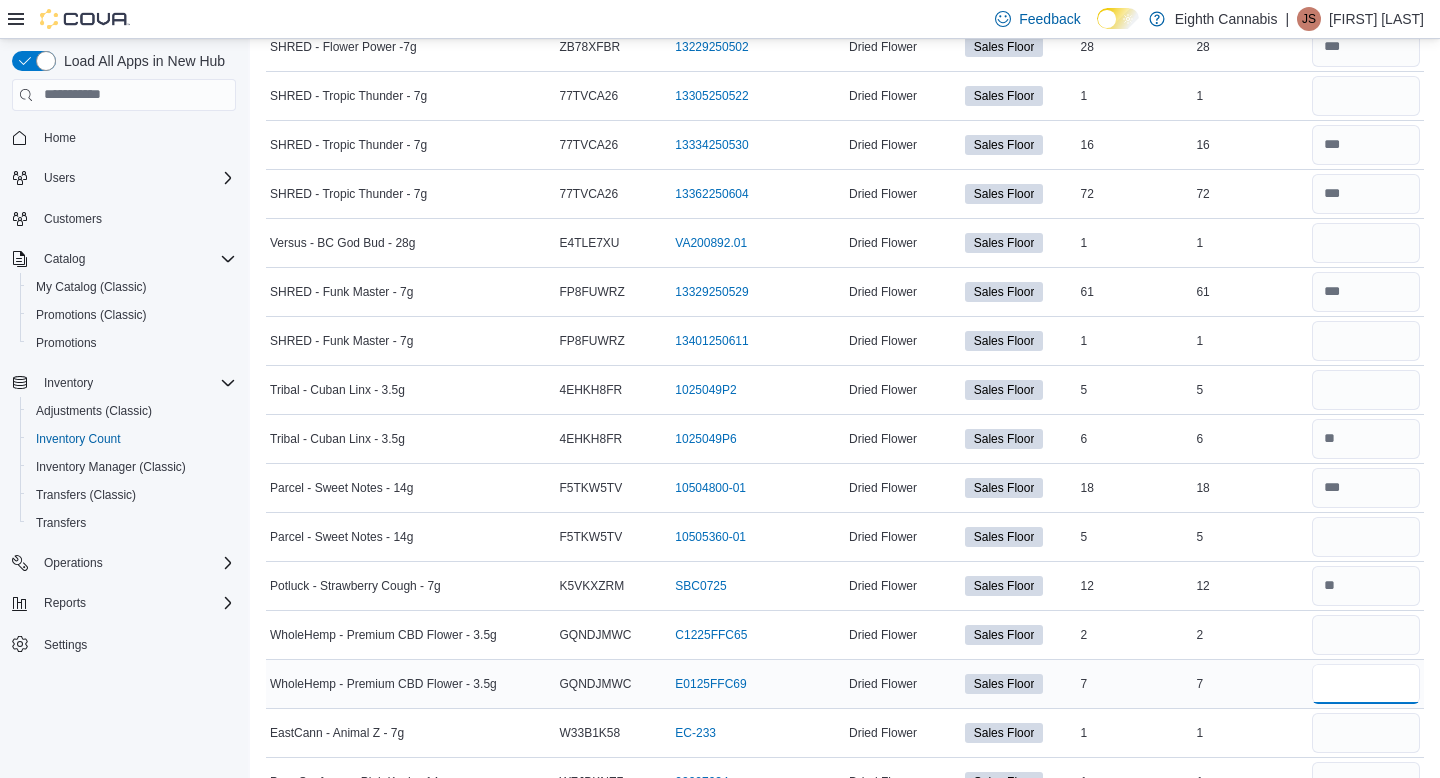 click at bounding box center [1366, 684] 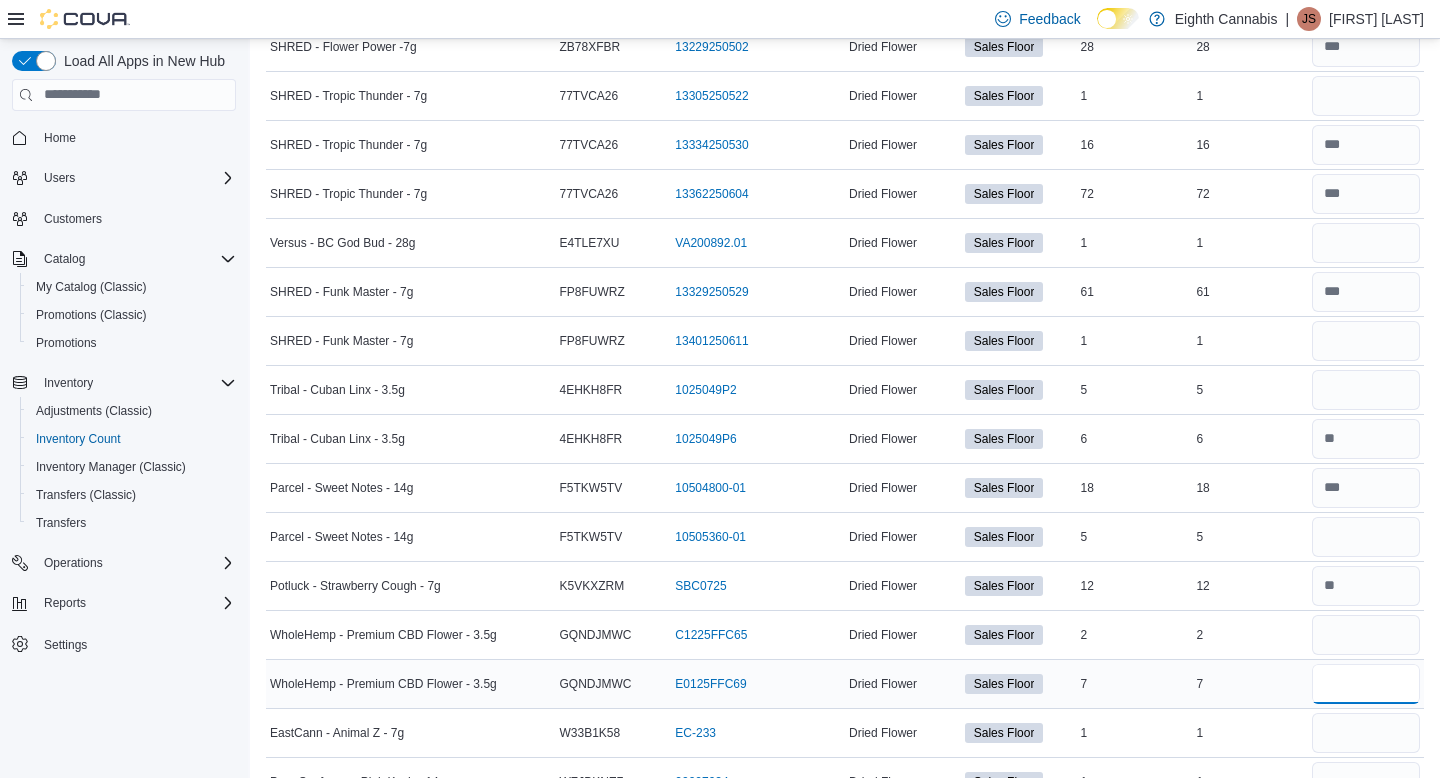 click at bounding box center (1366, 684) 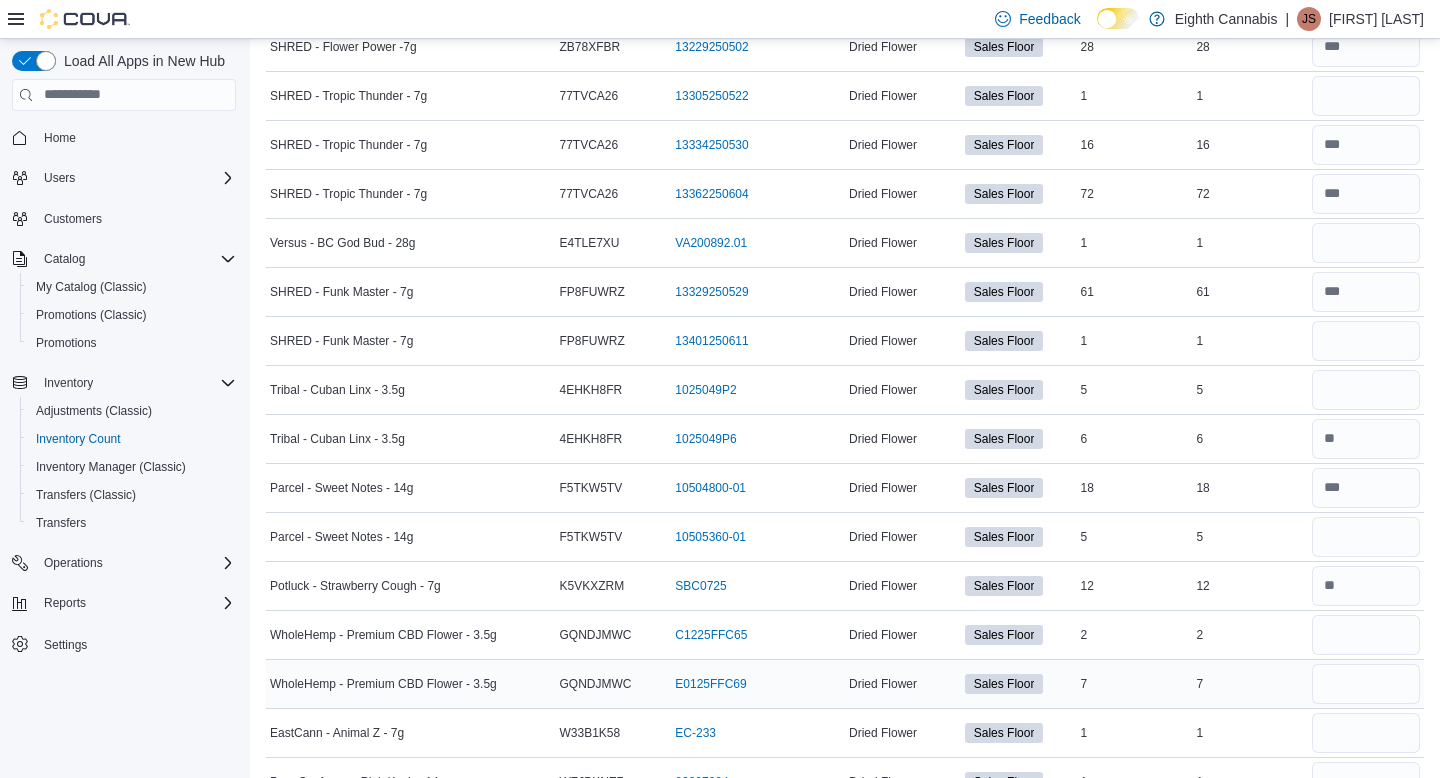 type 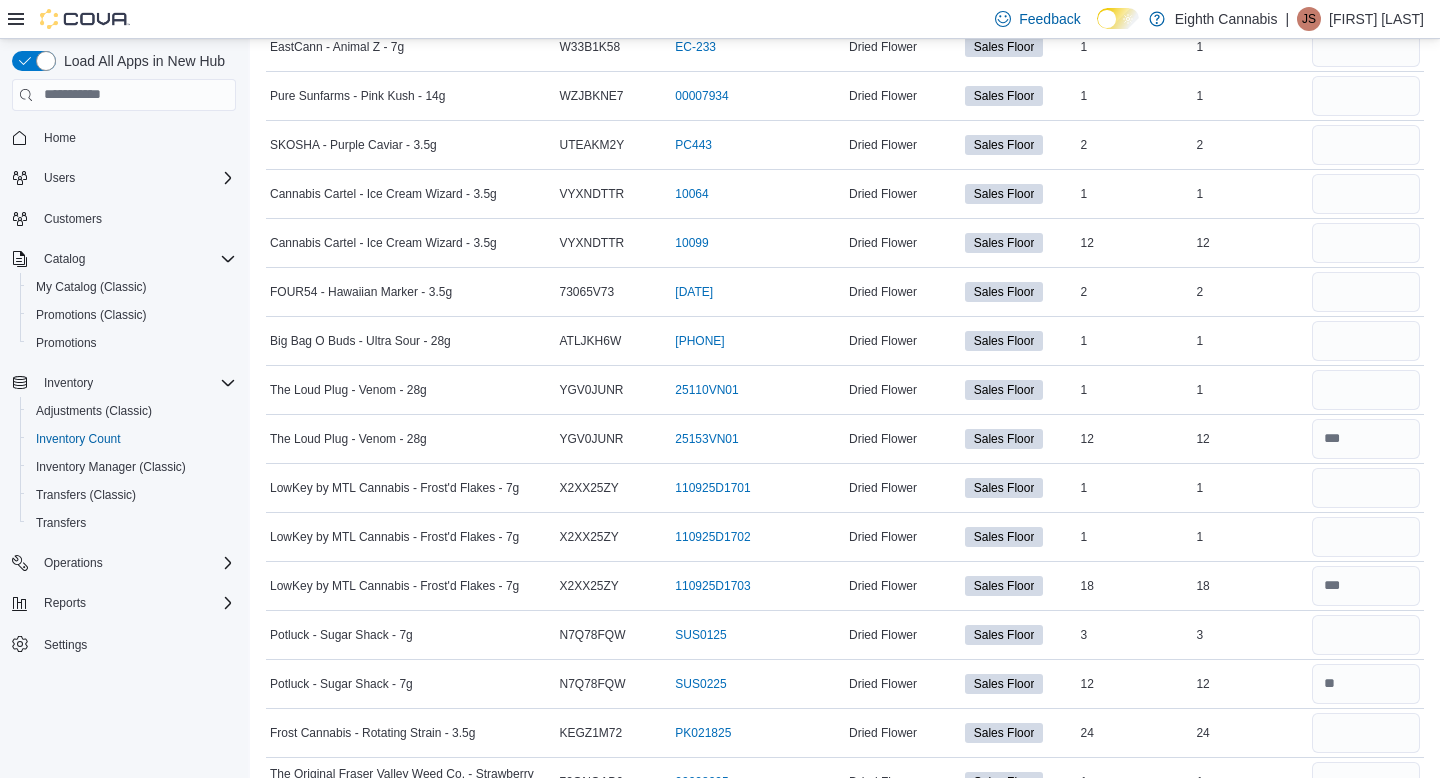 scroll, scrollTop: 1892, scrollLeft: 0, axis: vertical 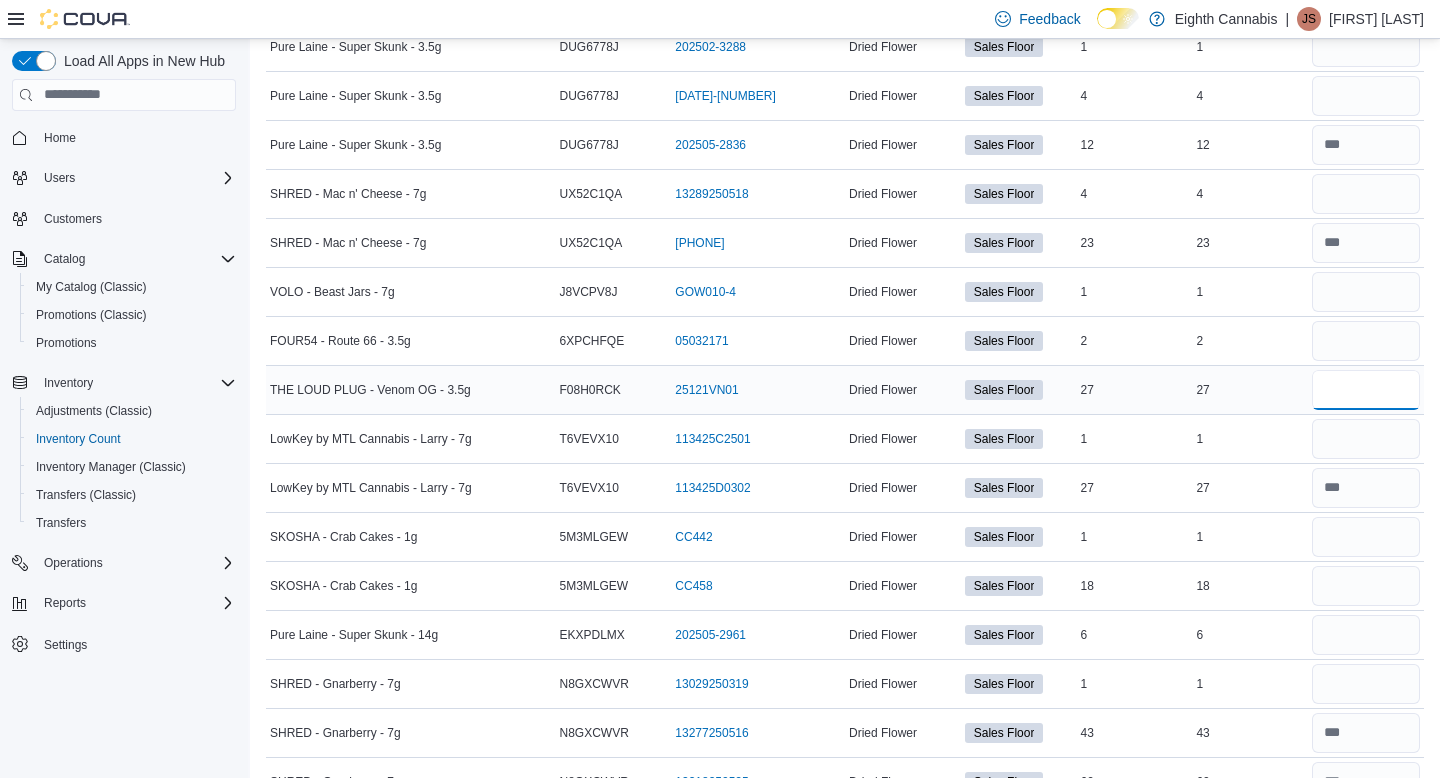 click at bounding box center (1366, 390) 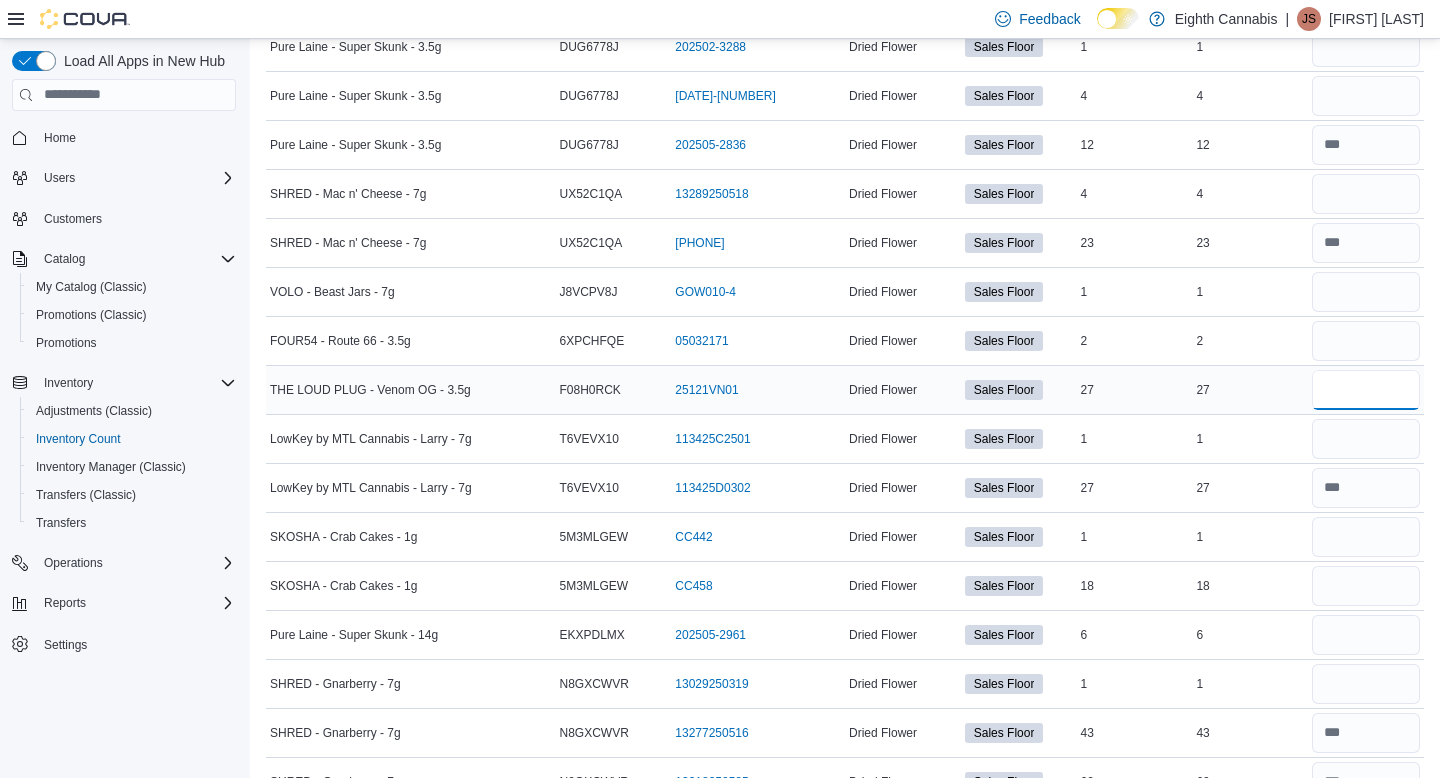 type on "**" 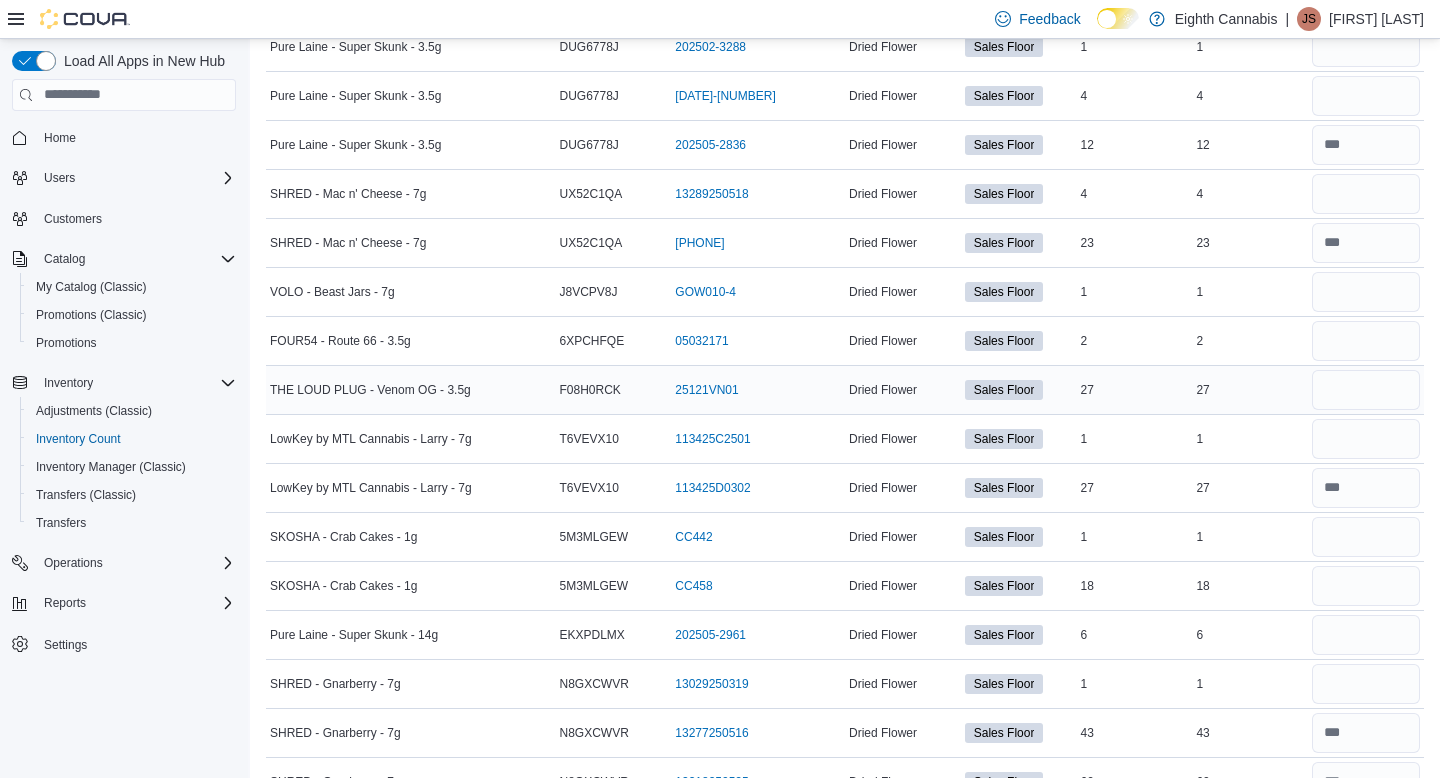 type 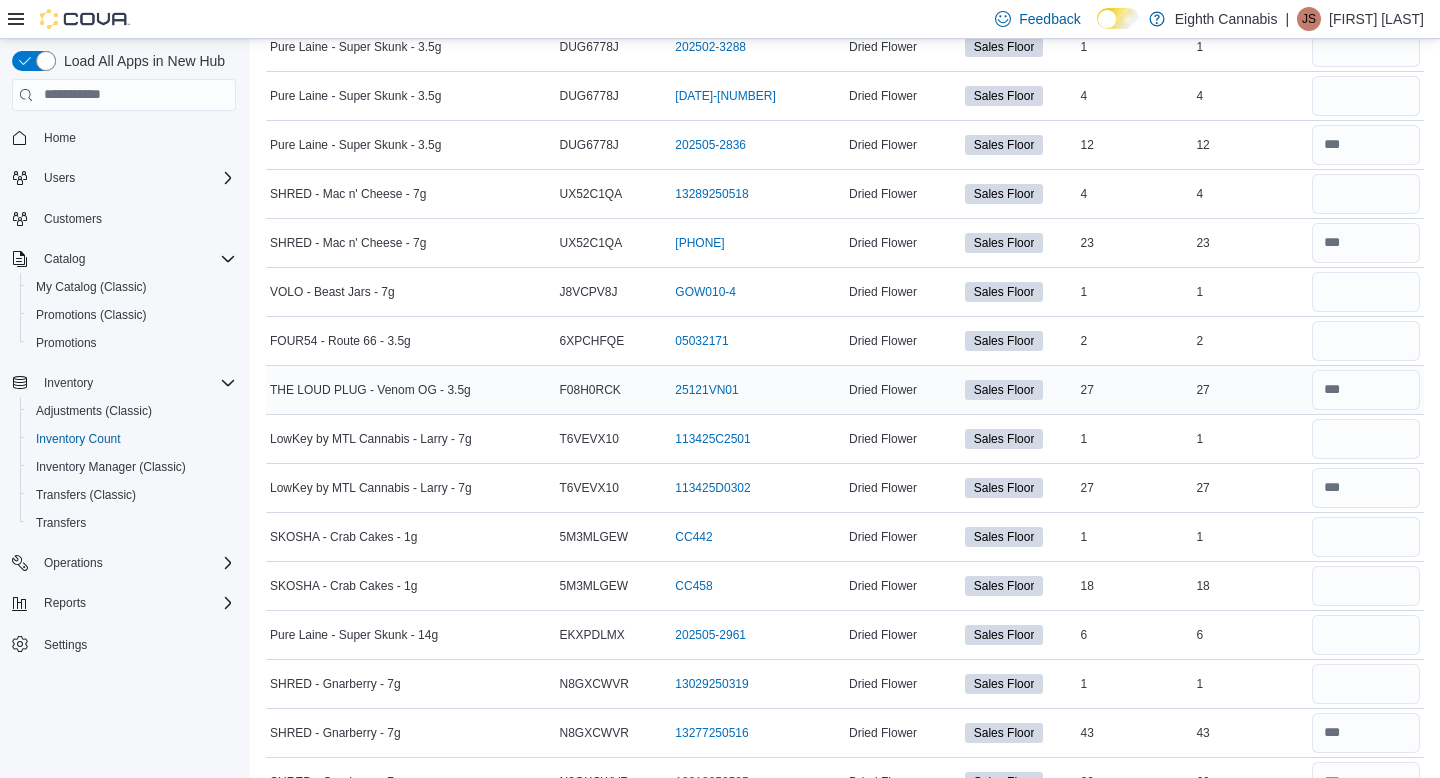 scroll, scrollTop: 2627, scrollLeft: 0, axis: vertical 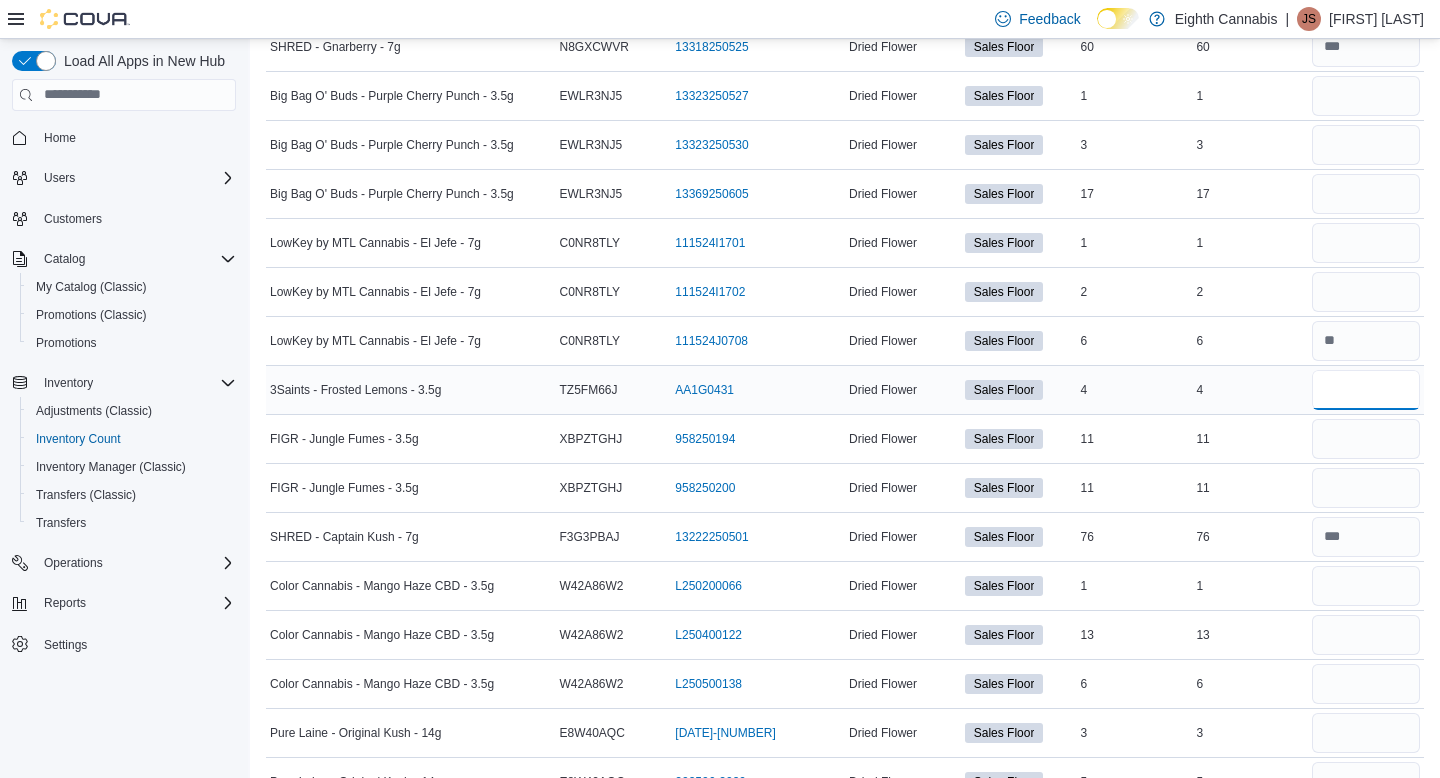 click at bounding box center [1366, 390] 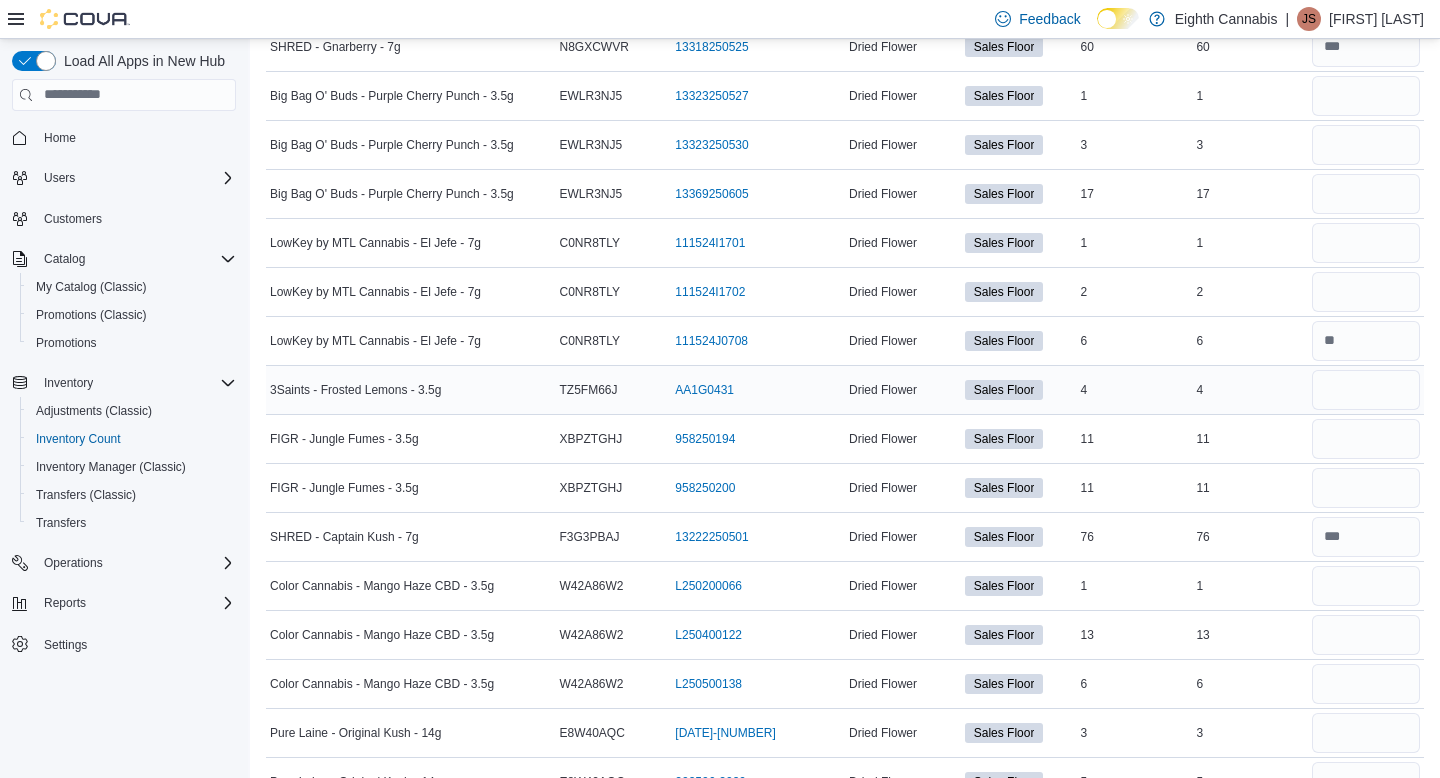 scroll, scrollTop: 6547, scrollLeft: 0, axis: vertical 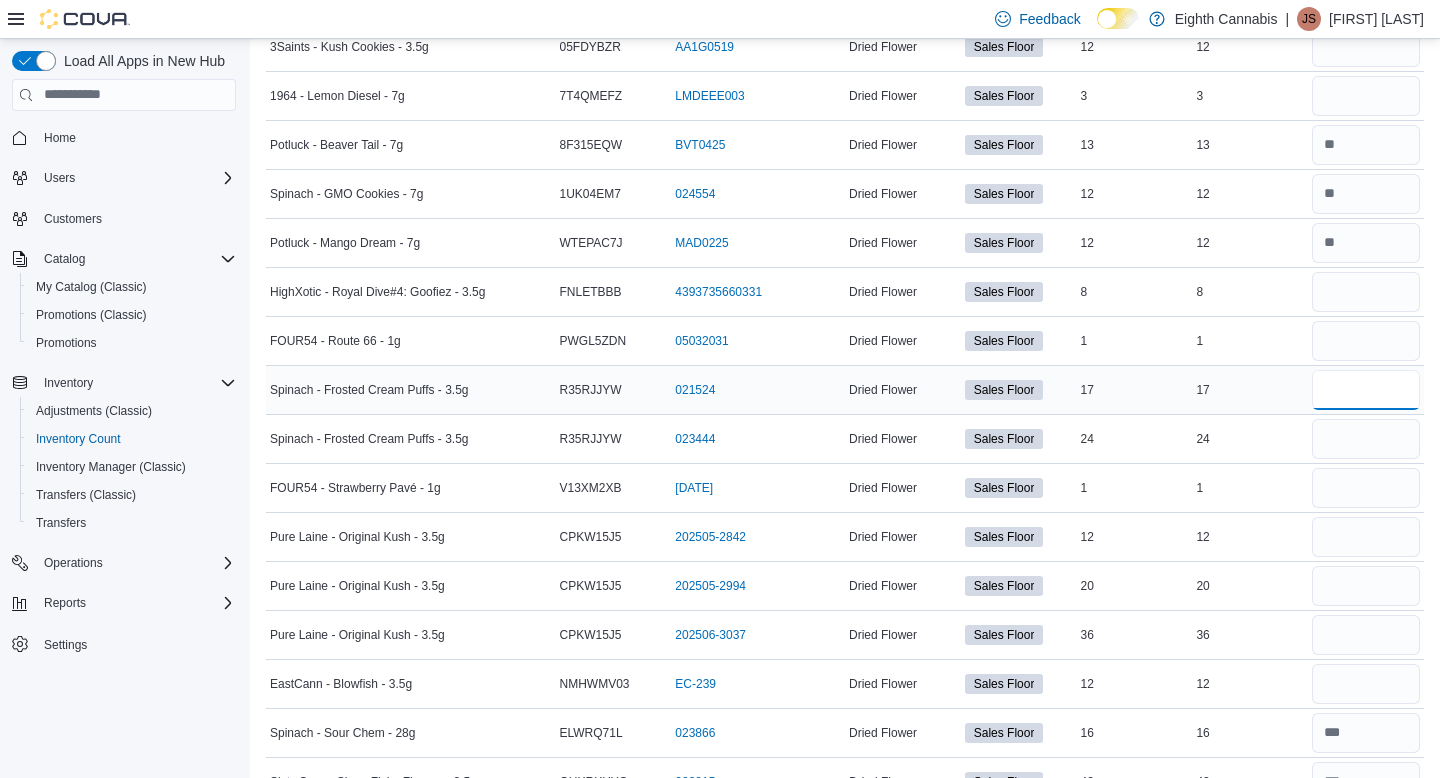 click at bounding box center (1366, 390) 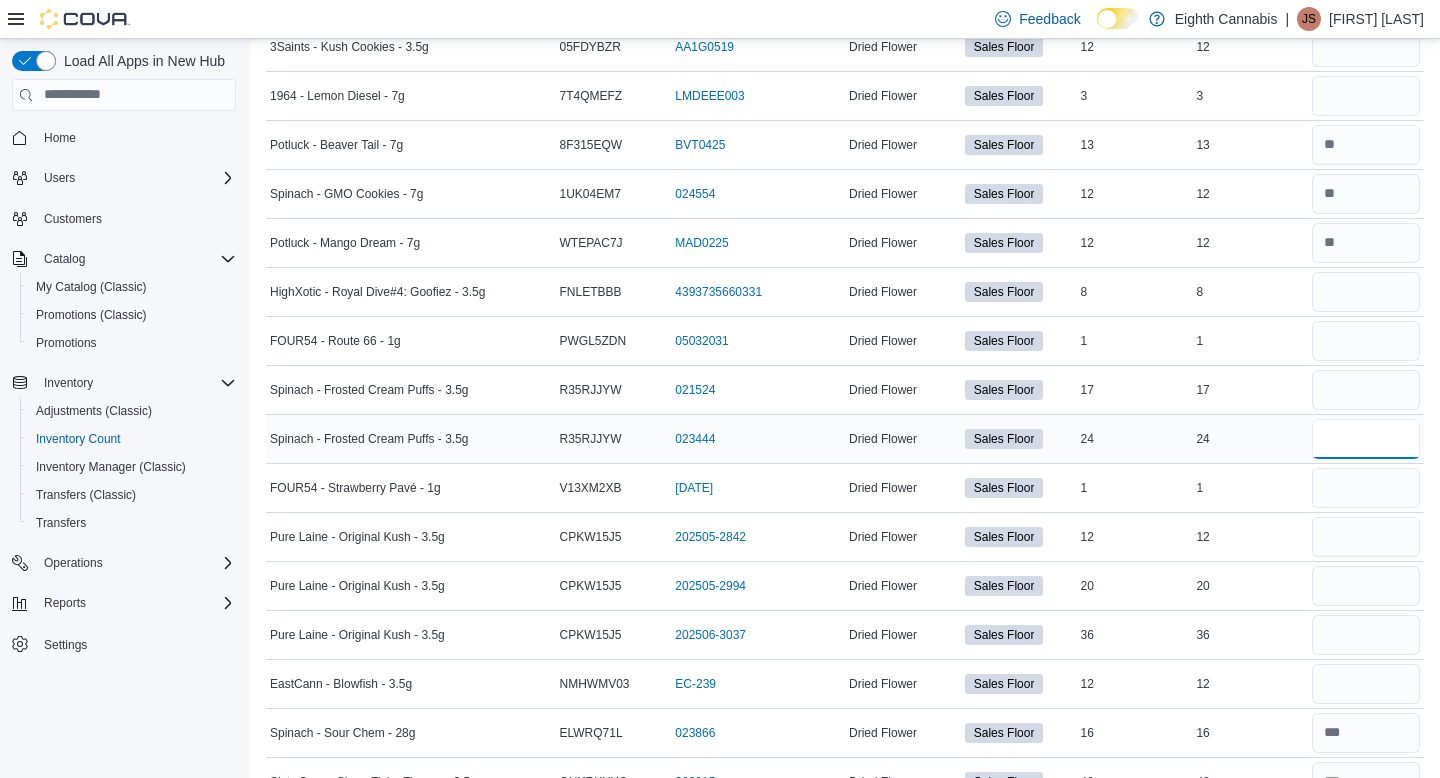 click at bounding box center [1366, 439] 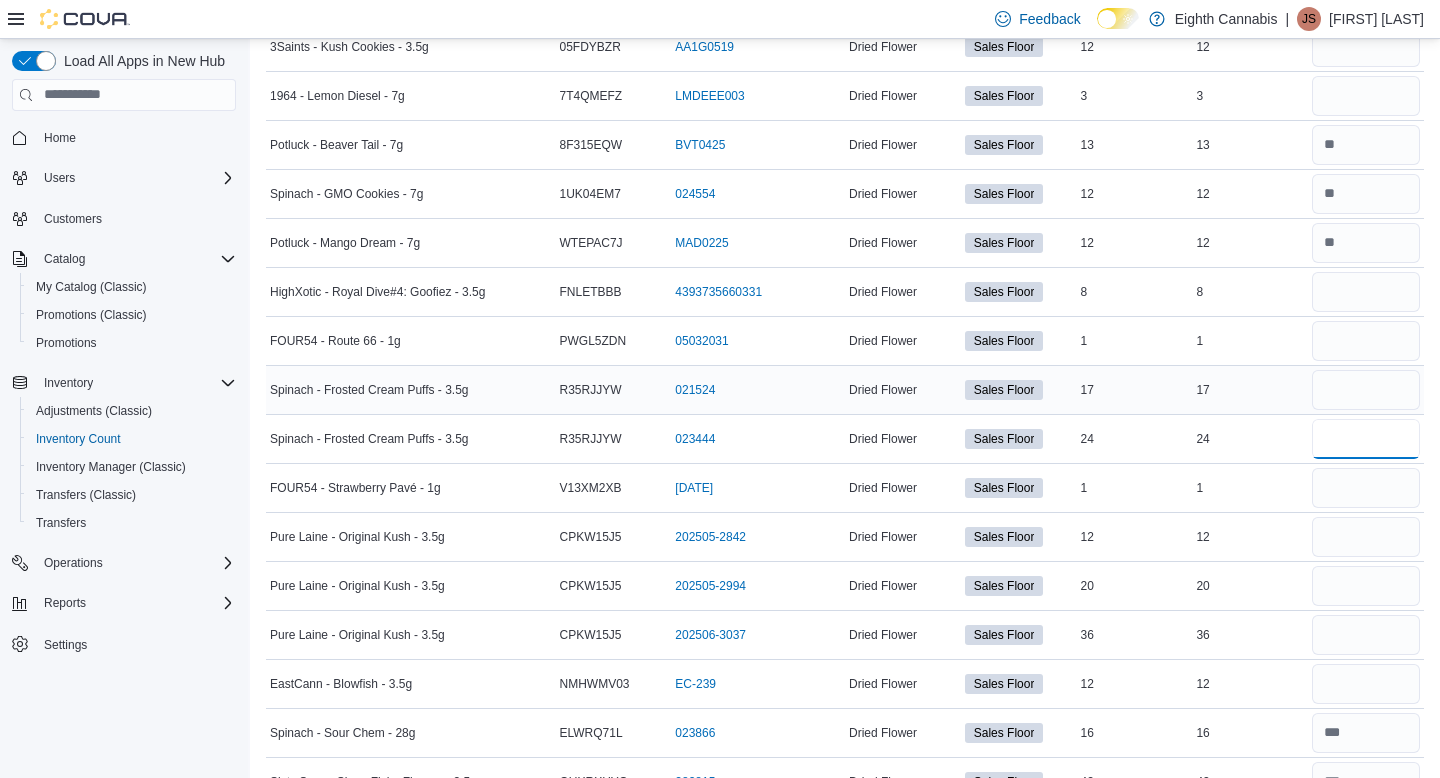 type on "**" 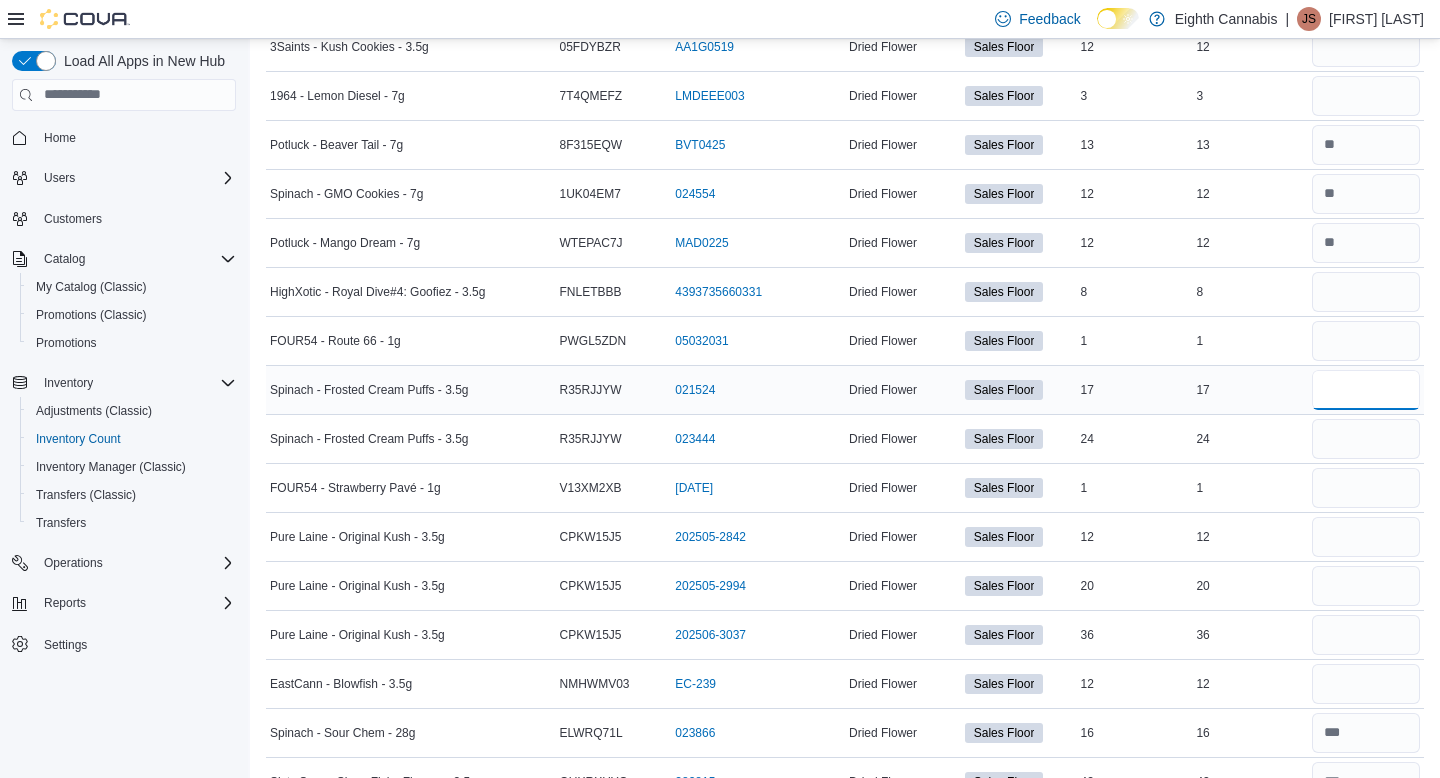 click at bounding box center (1366, 390) 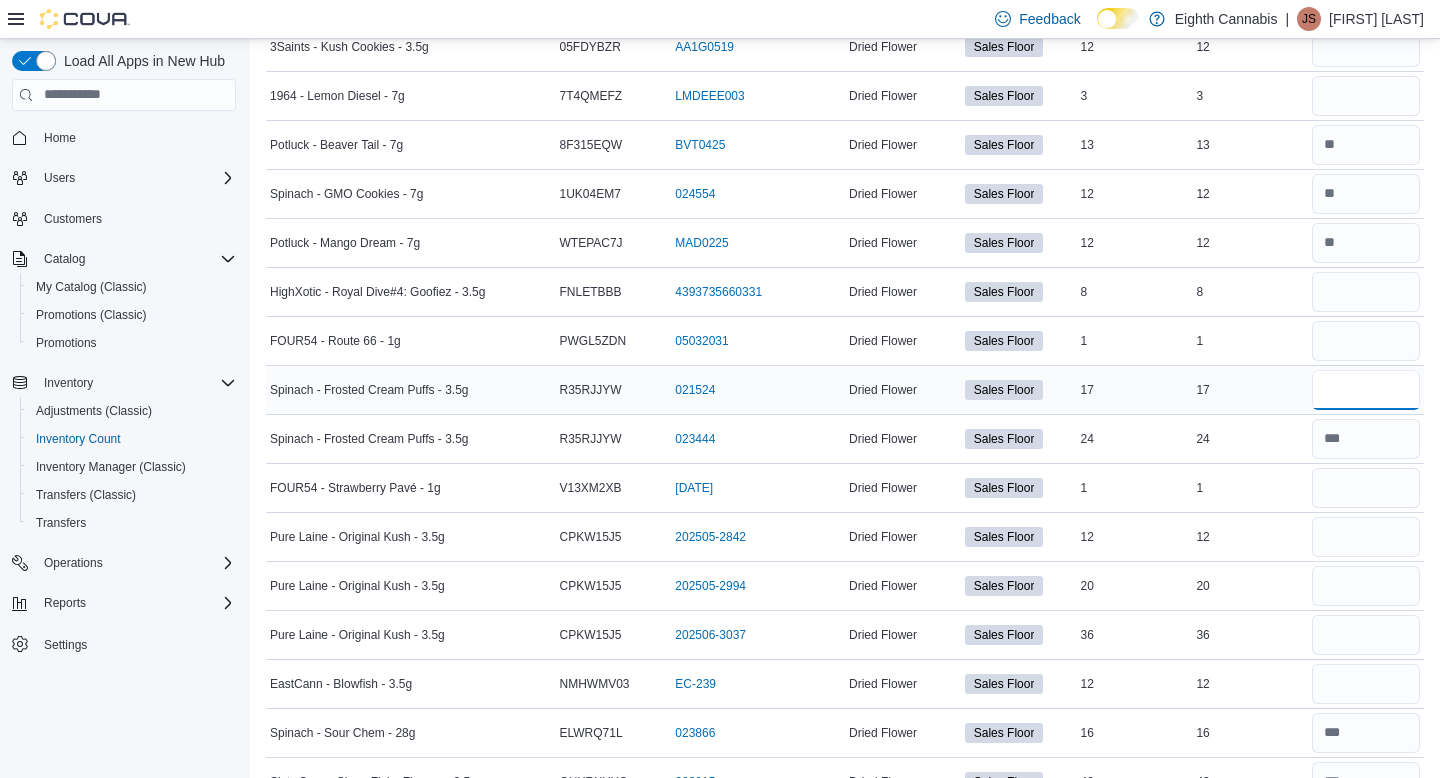 type on "*" 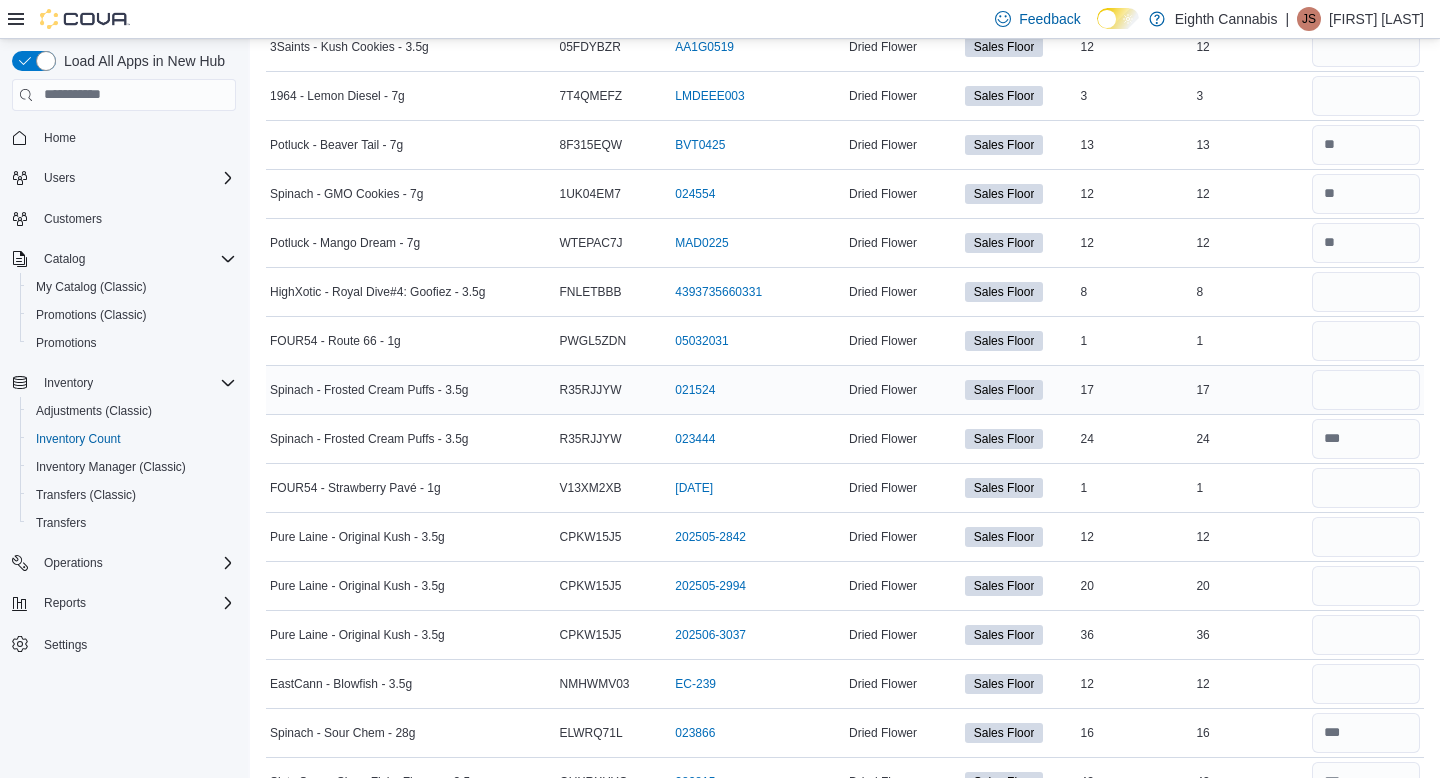 type 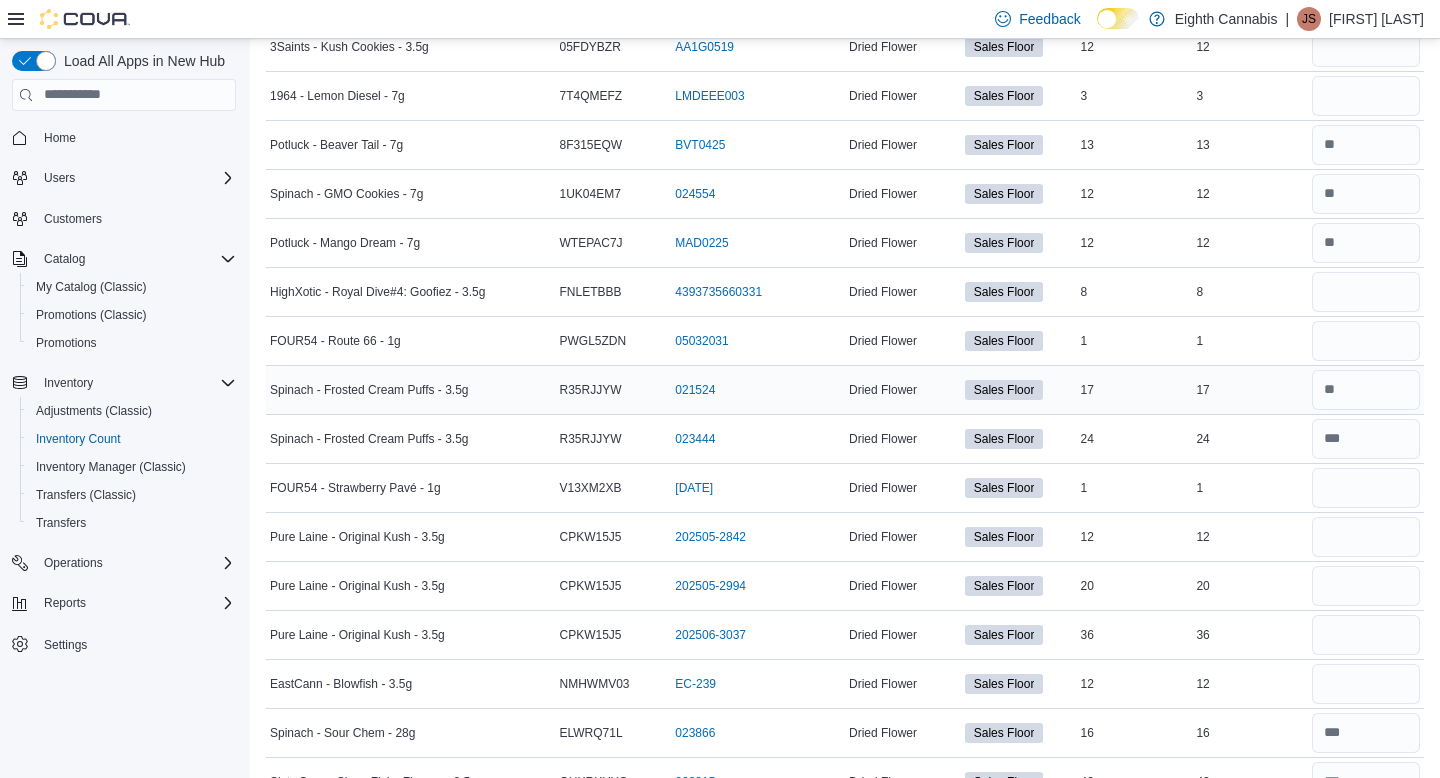 scroll, scrollTop: 1255, scrollLeft: 0, axis: vertical 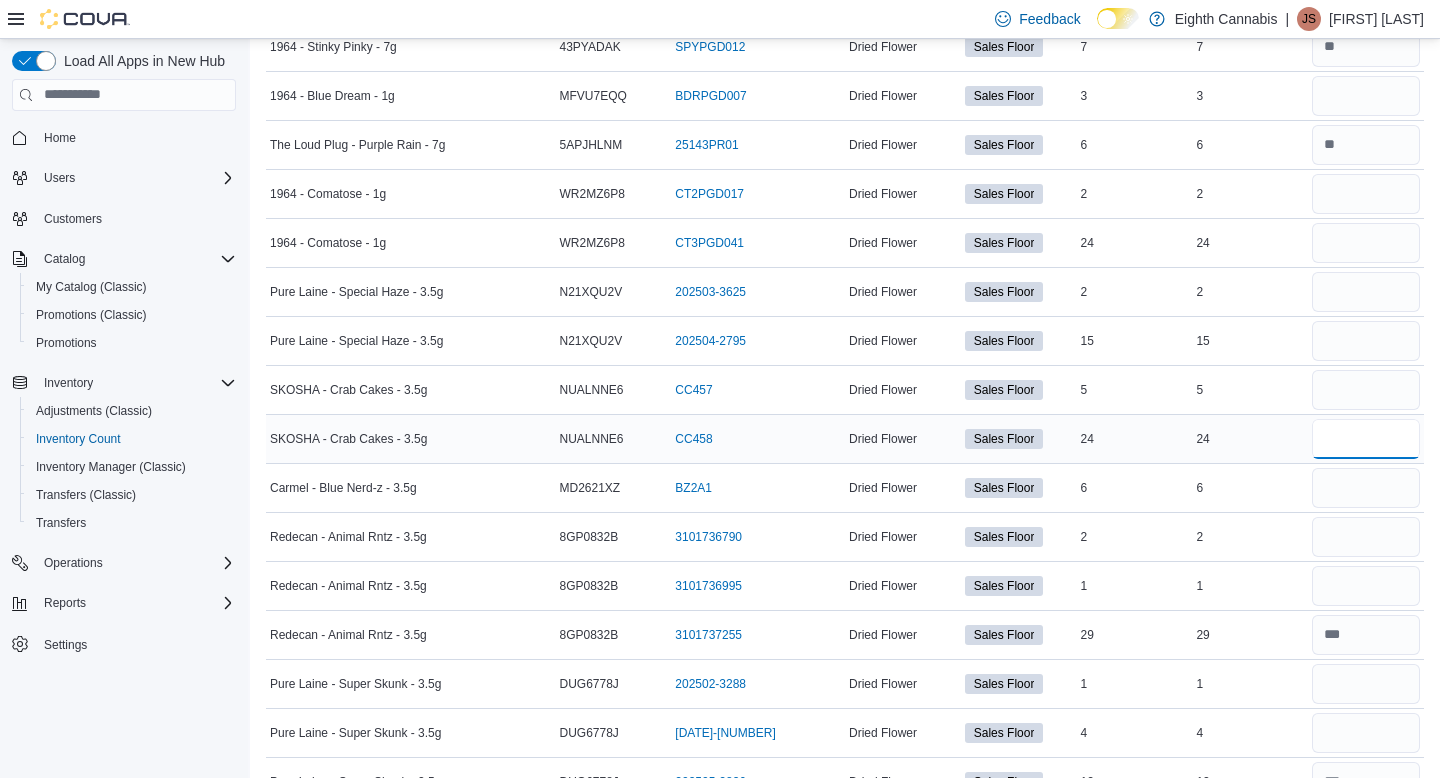 click at bounding box center [1366, 439] 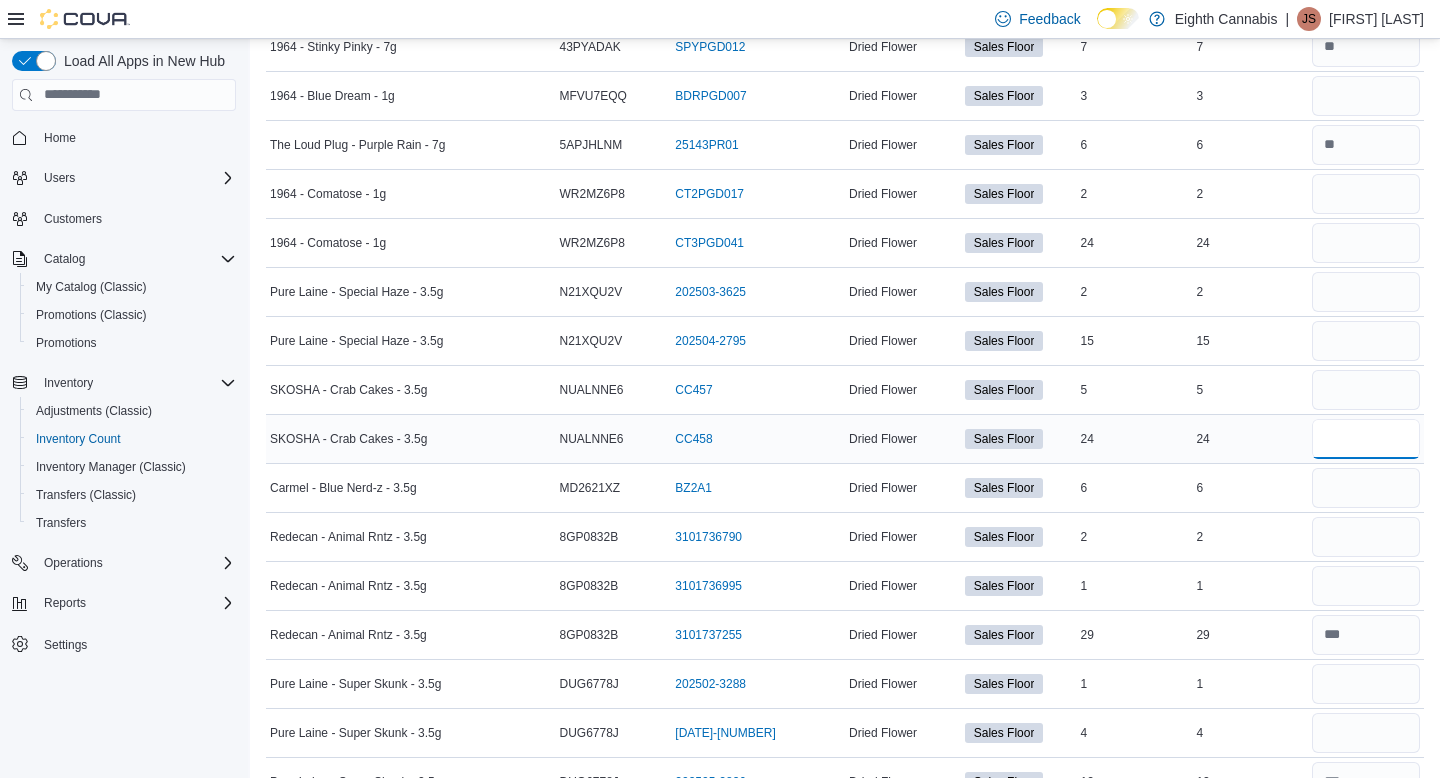 type on "**" 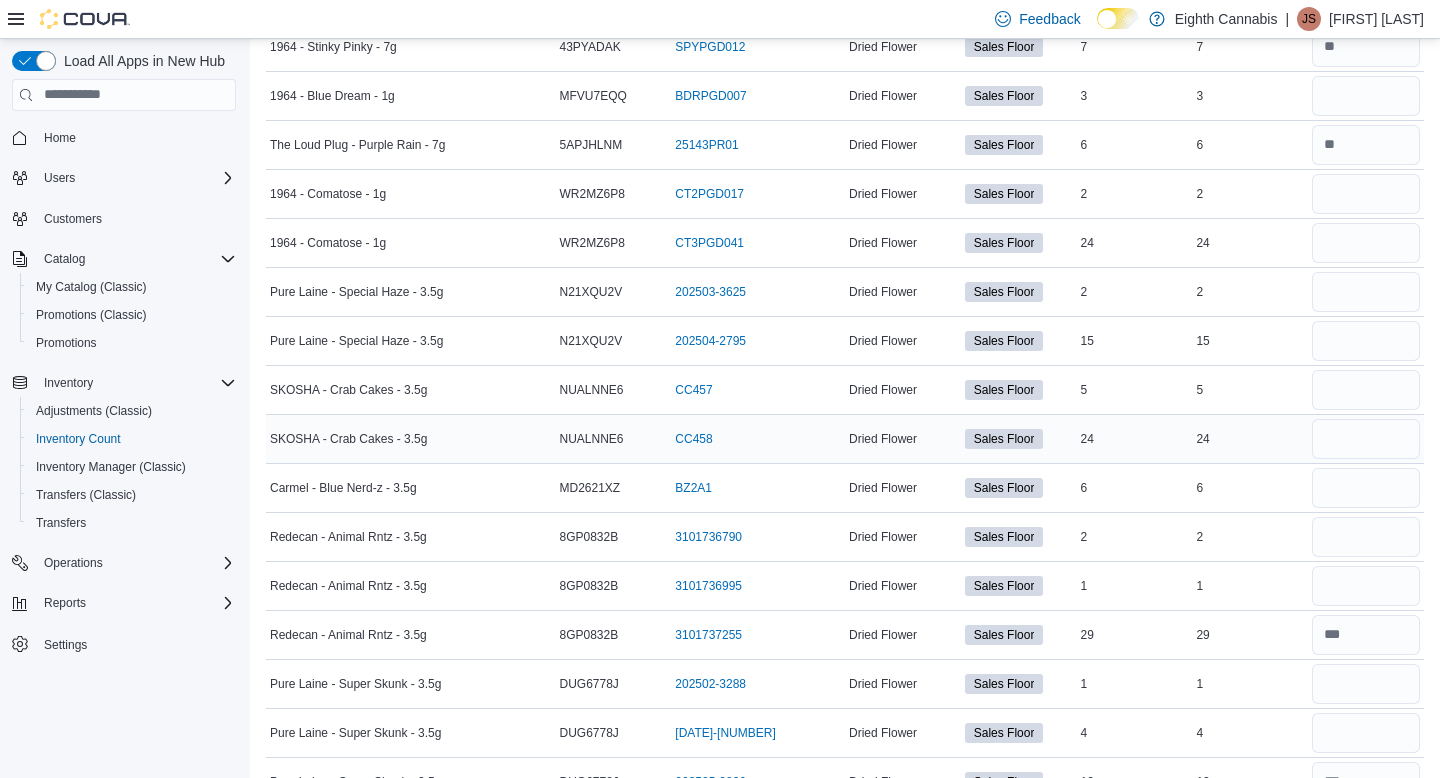 type 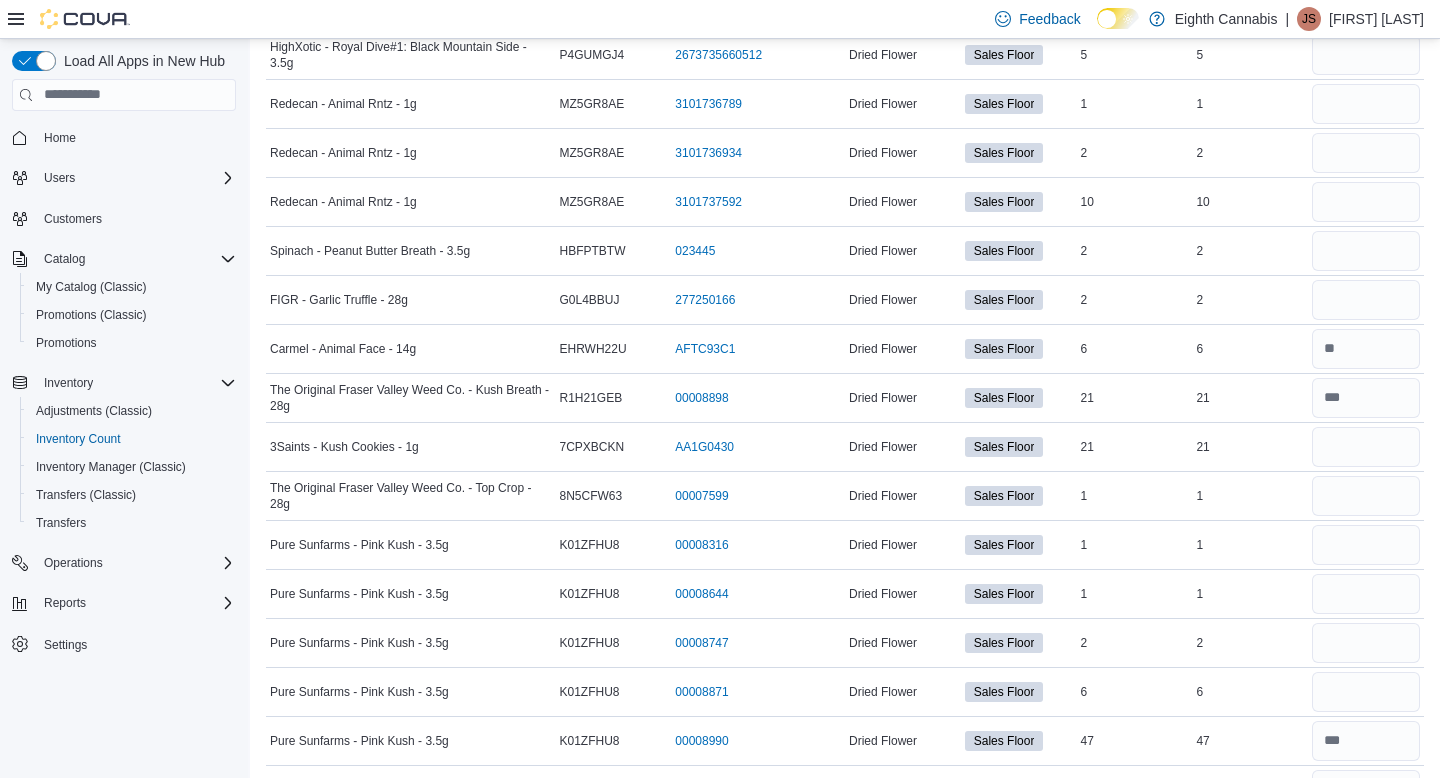 scroll, scrollTop: 6694, scrollLeft: 0, axis: vertical 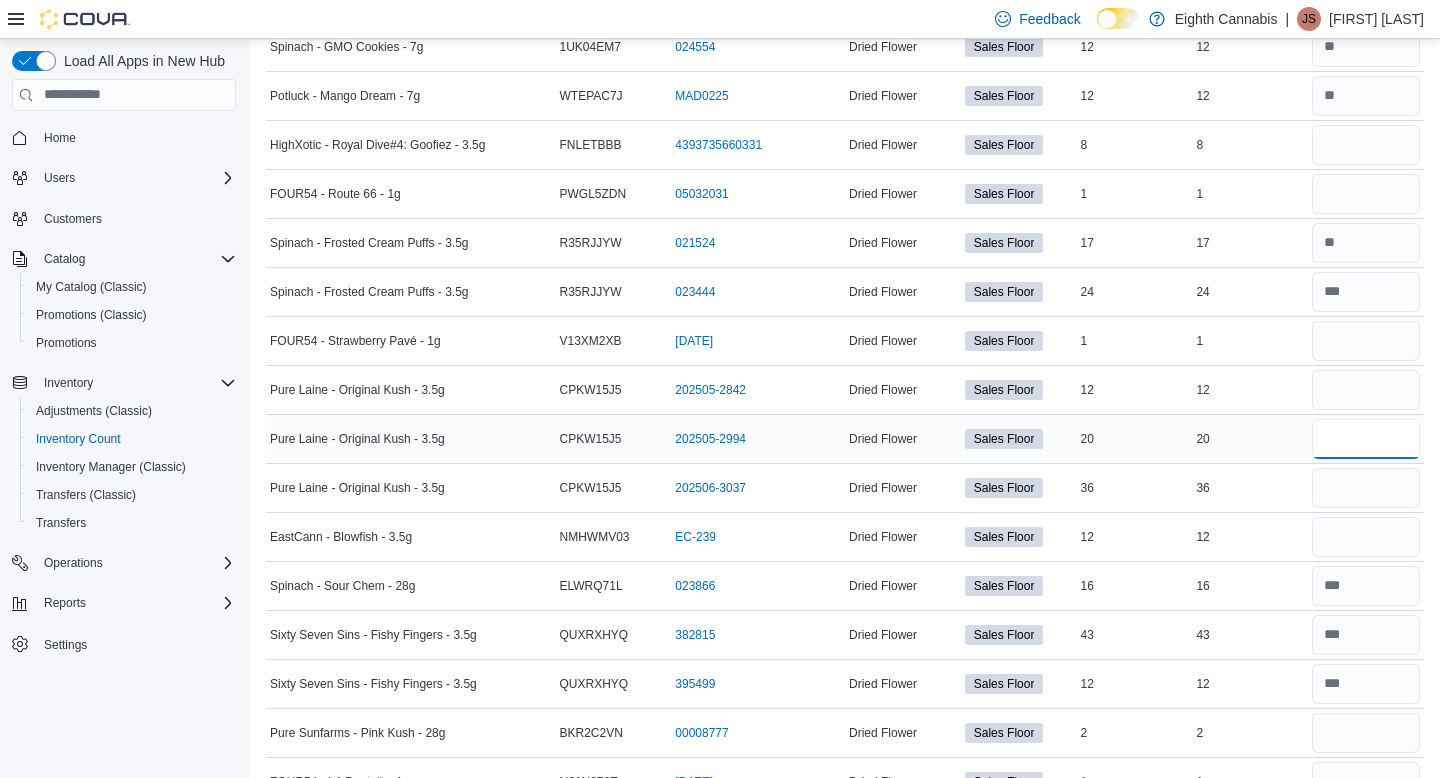 click at bounding box center [1366, 439] 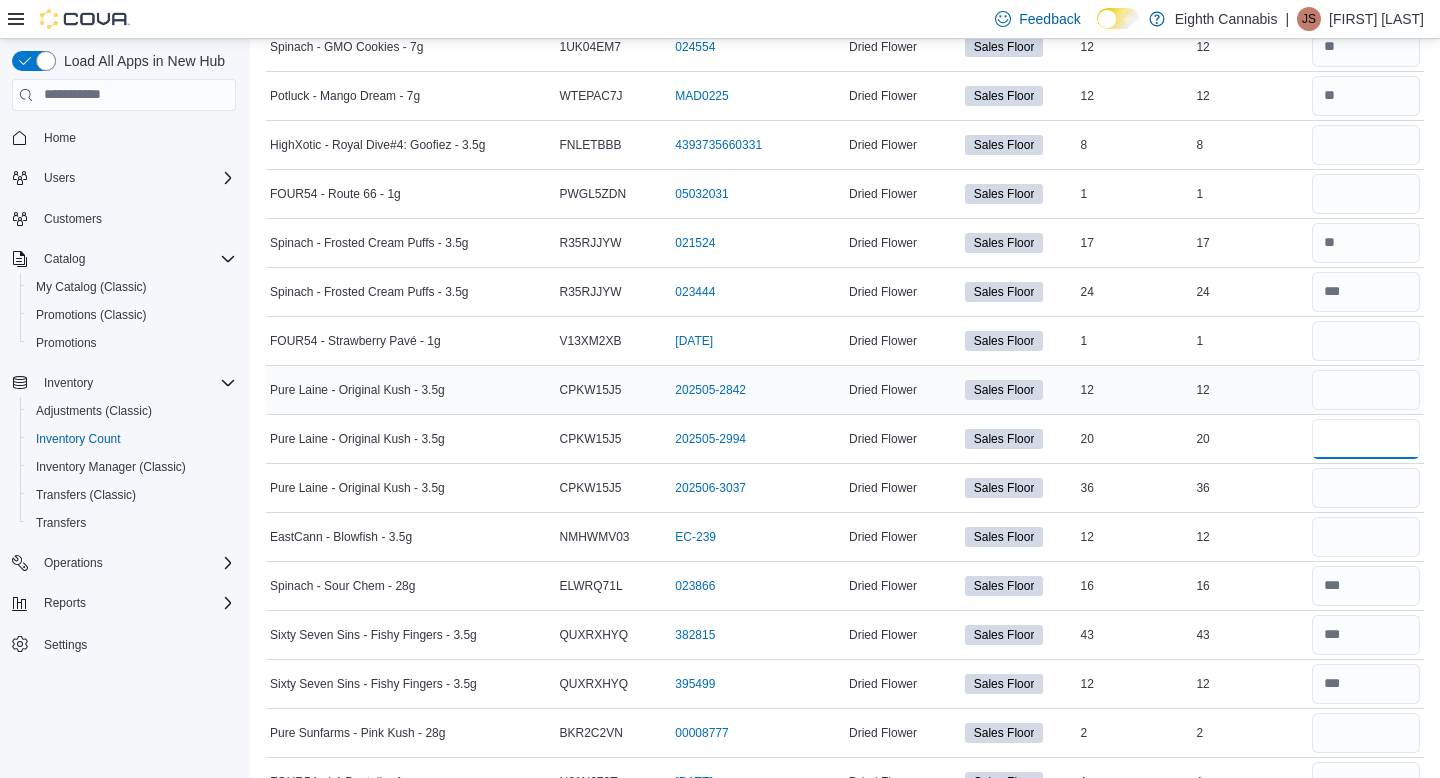 type on "**" 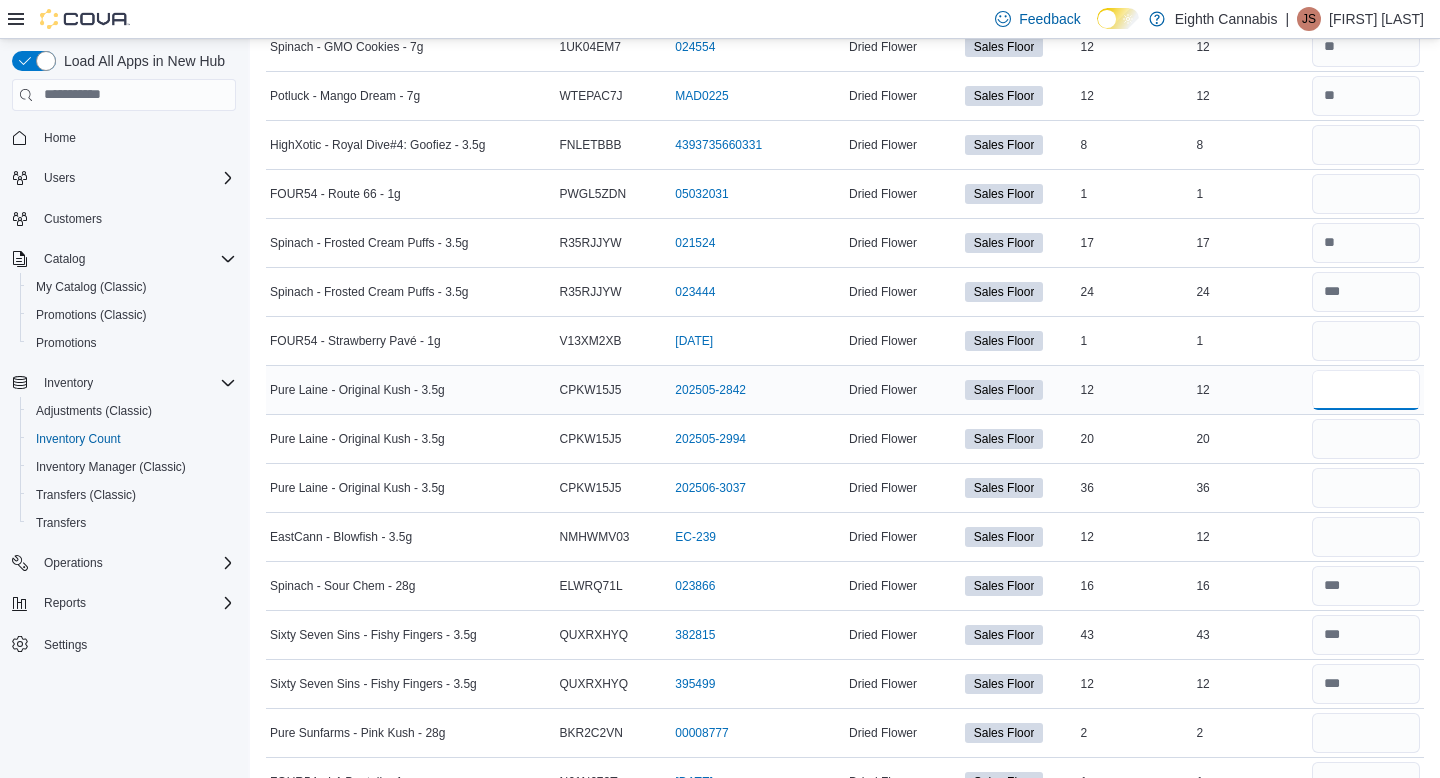 click at bounding box center [1366, 390] 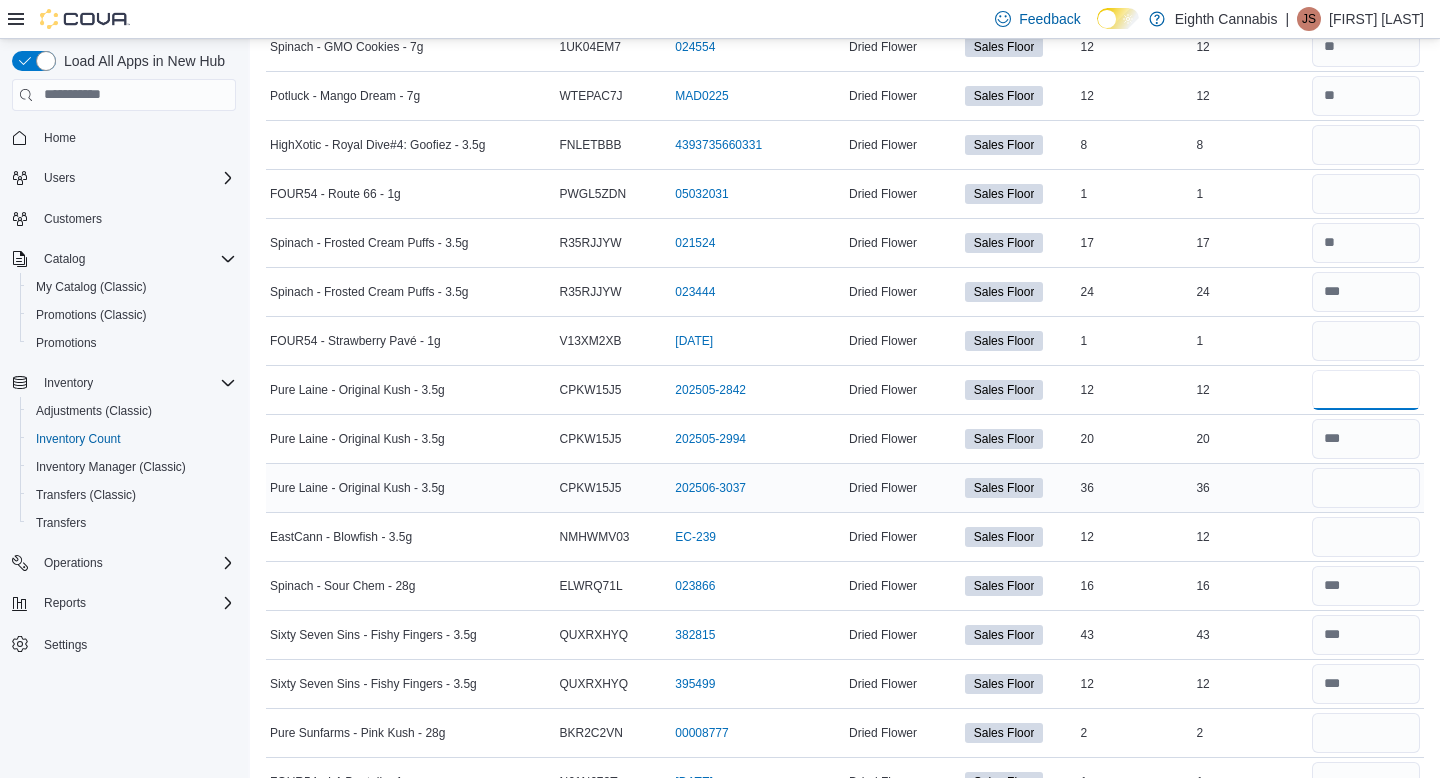 type on "**" 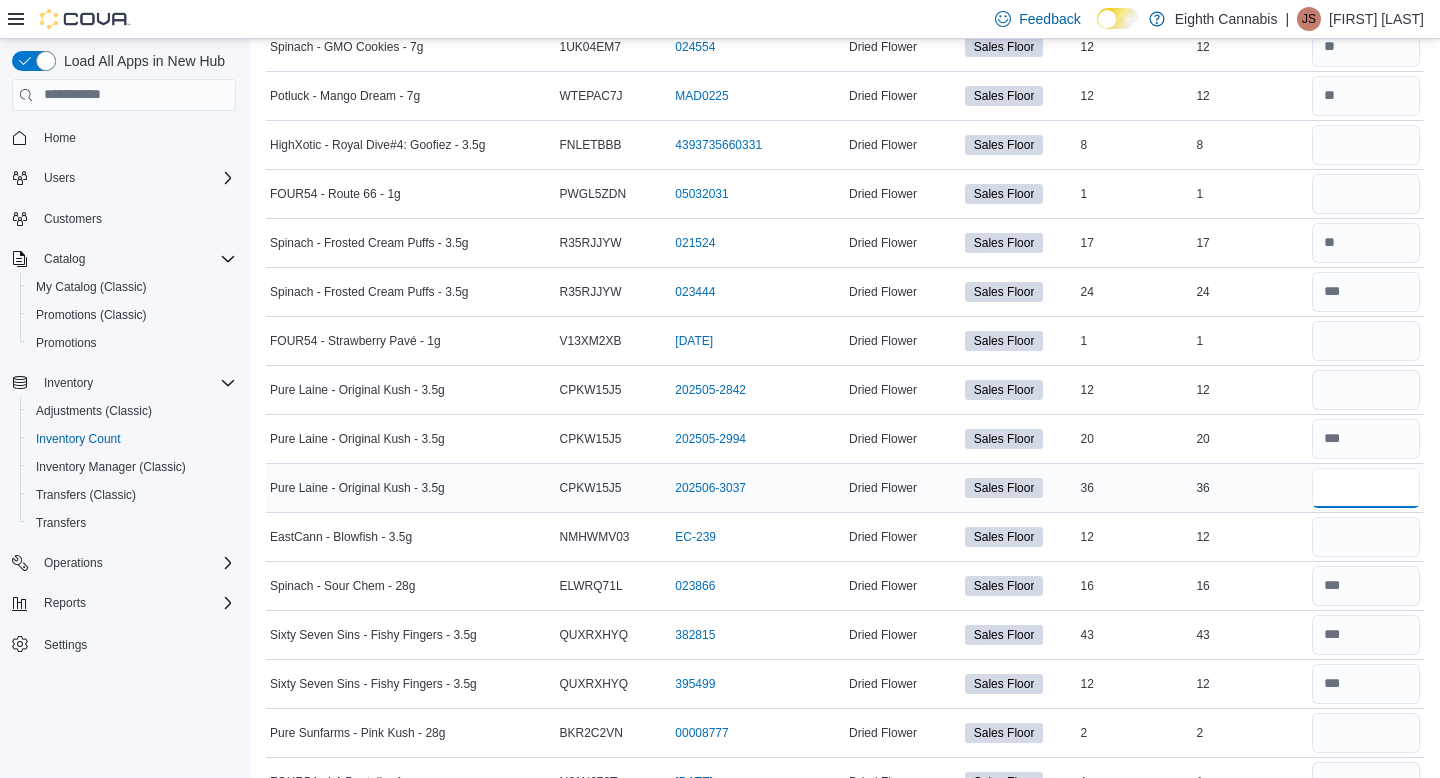 click at bounding box center [1366, 488] 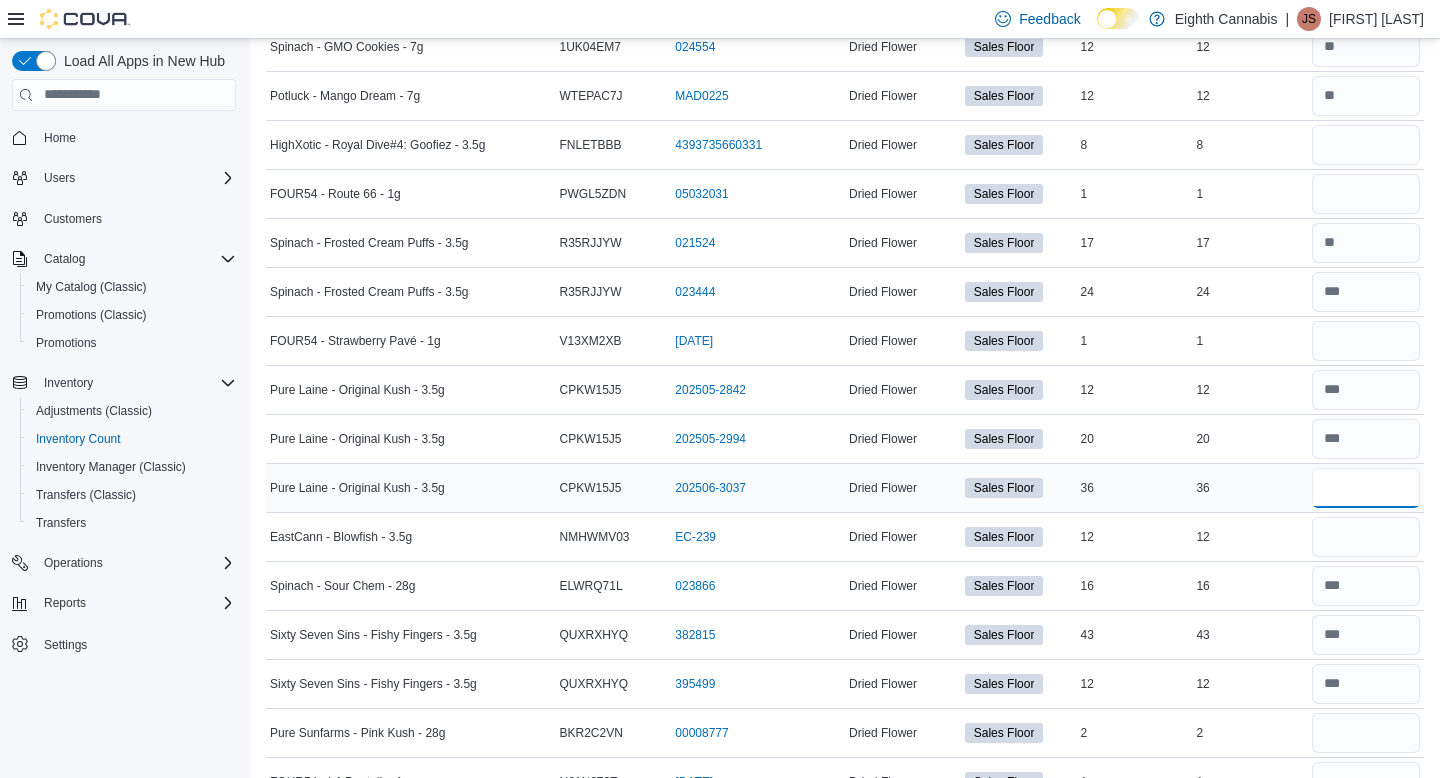 type on "**" 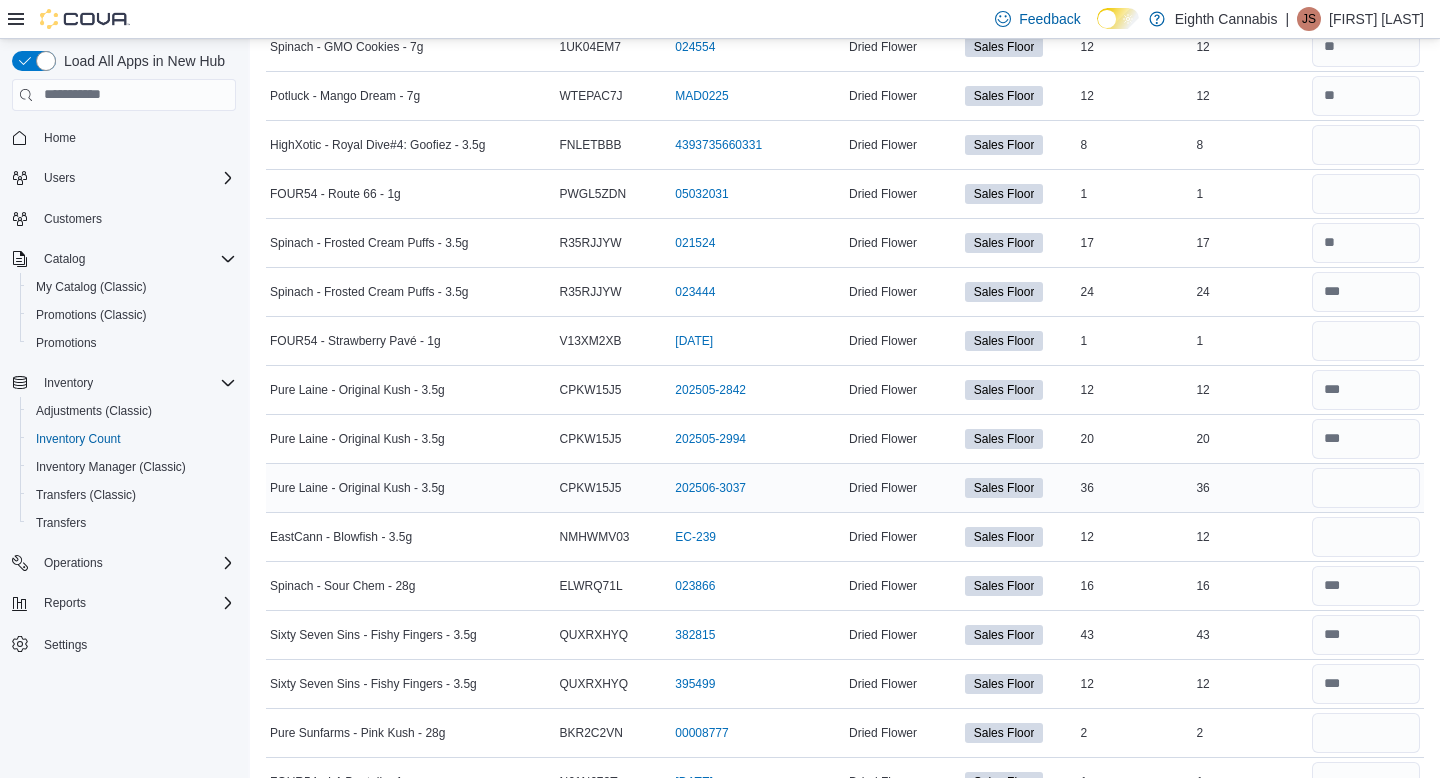 type 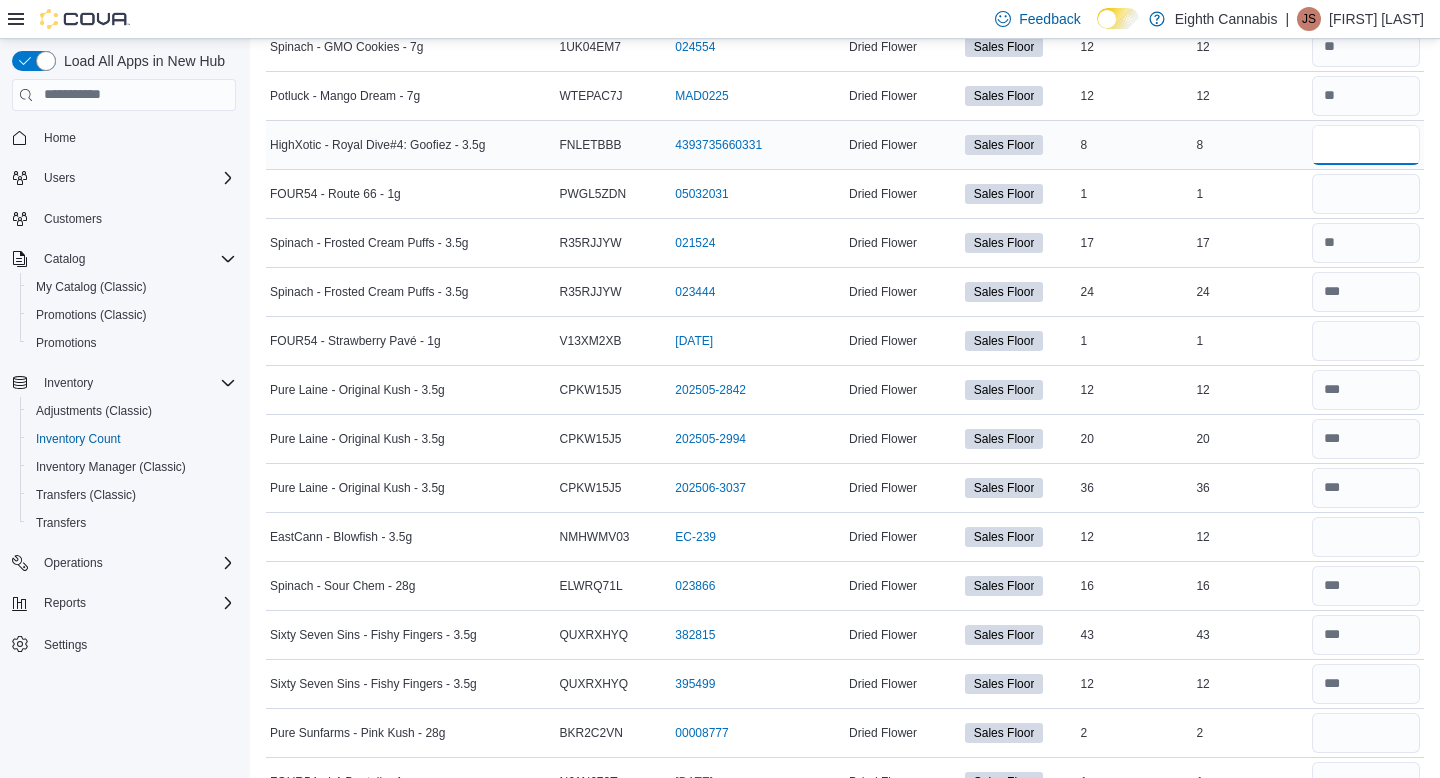 click at bounding box center (1366, 145) 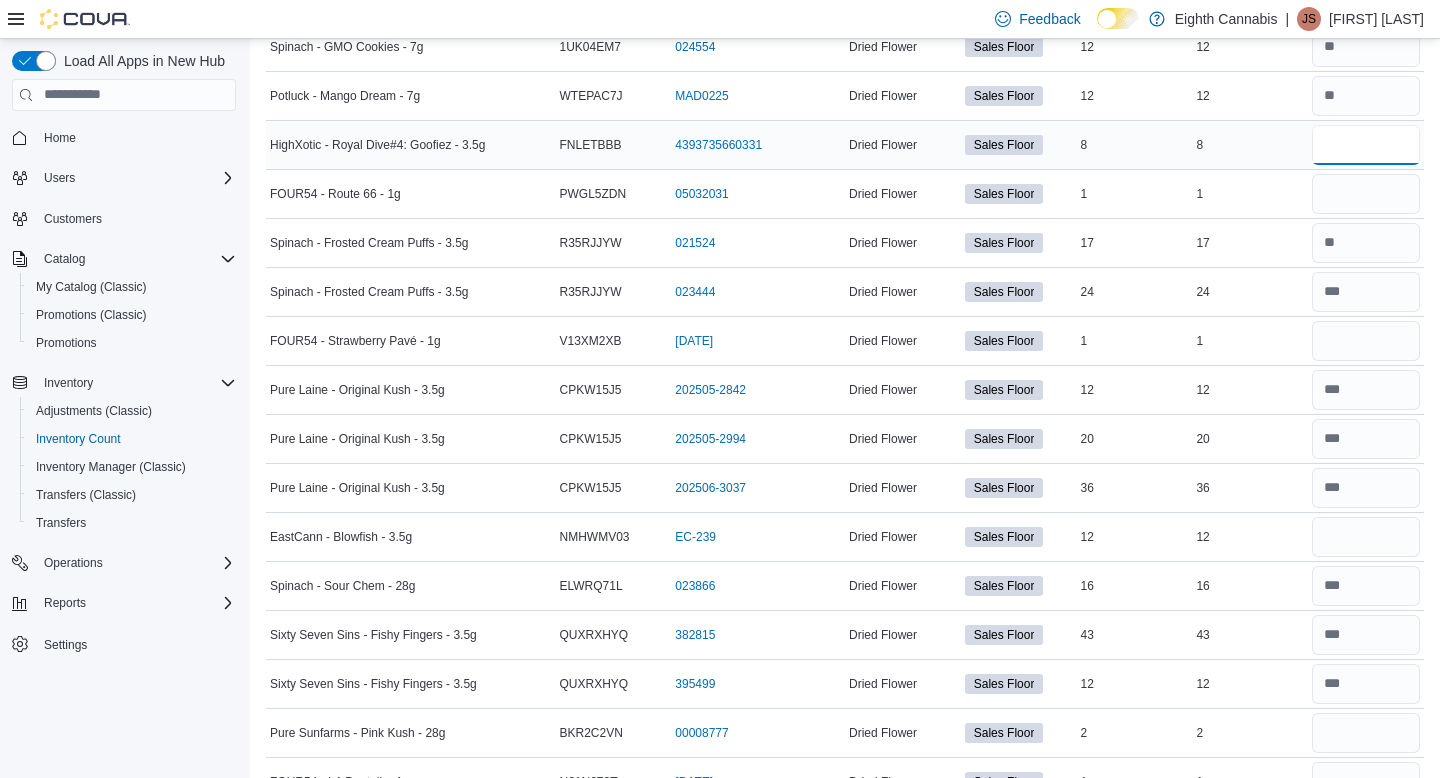 type on "*" 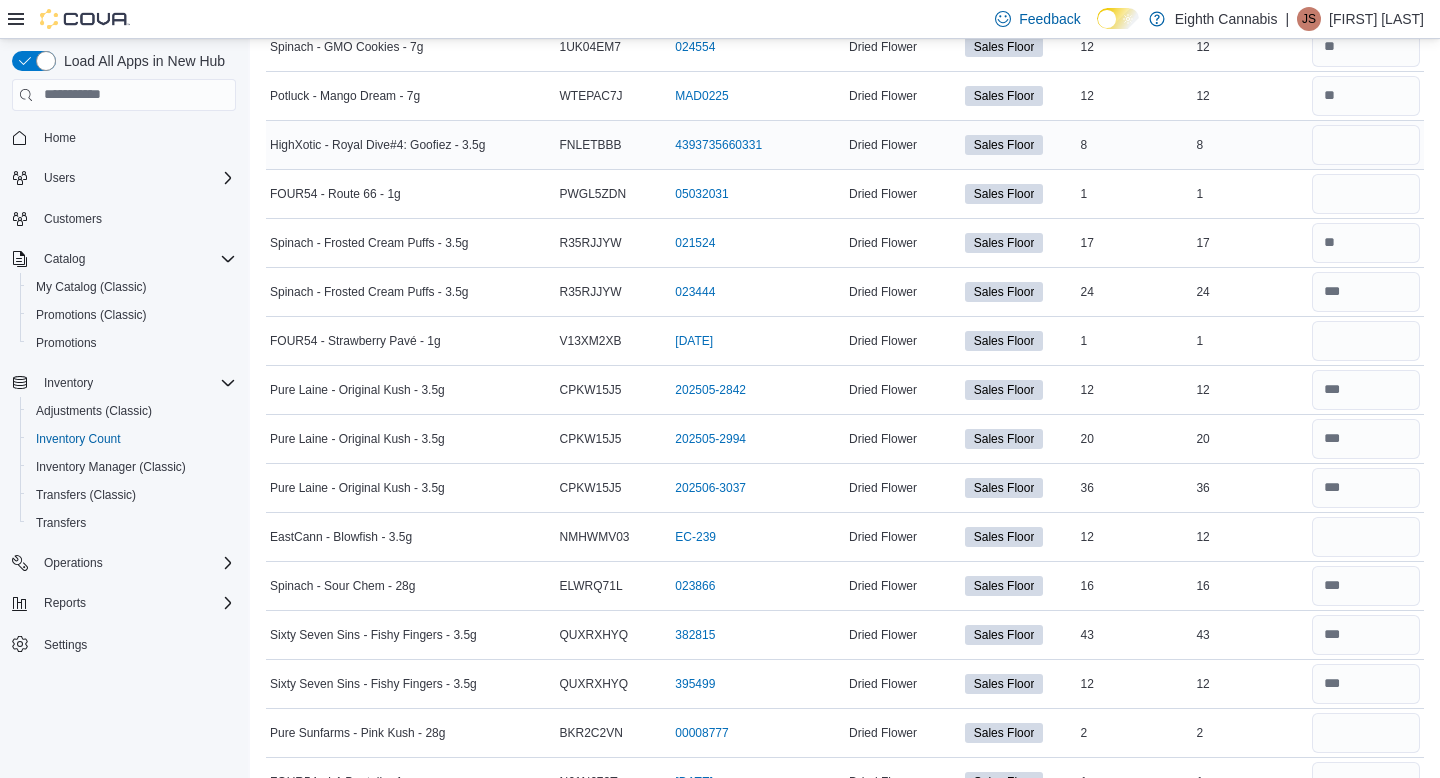 type 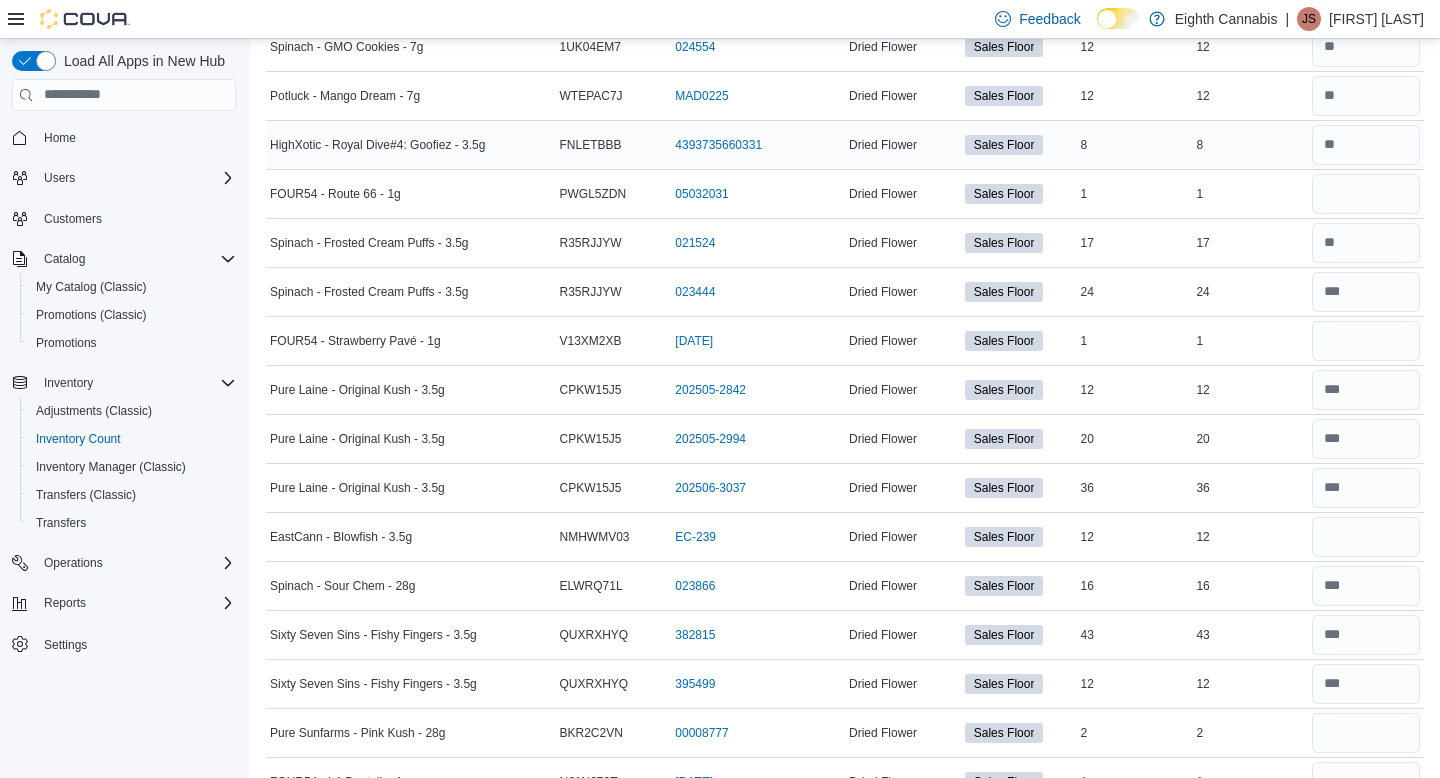 scroll, scrollTop: 5020, scrollLeft: 0, axis: vertical 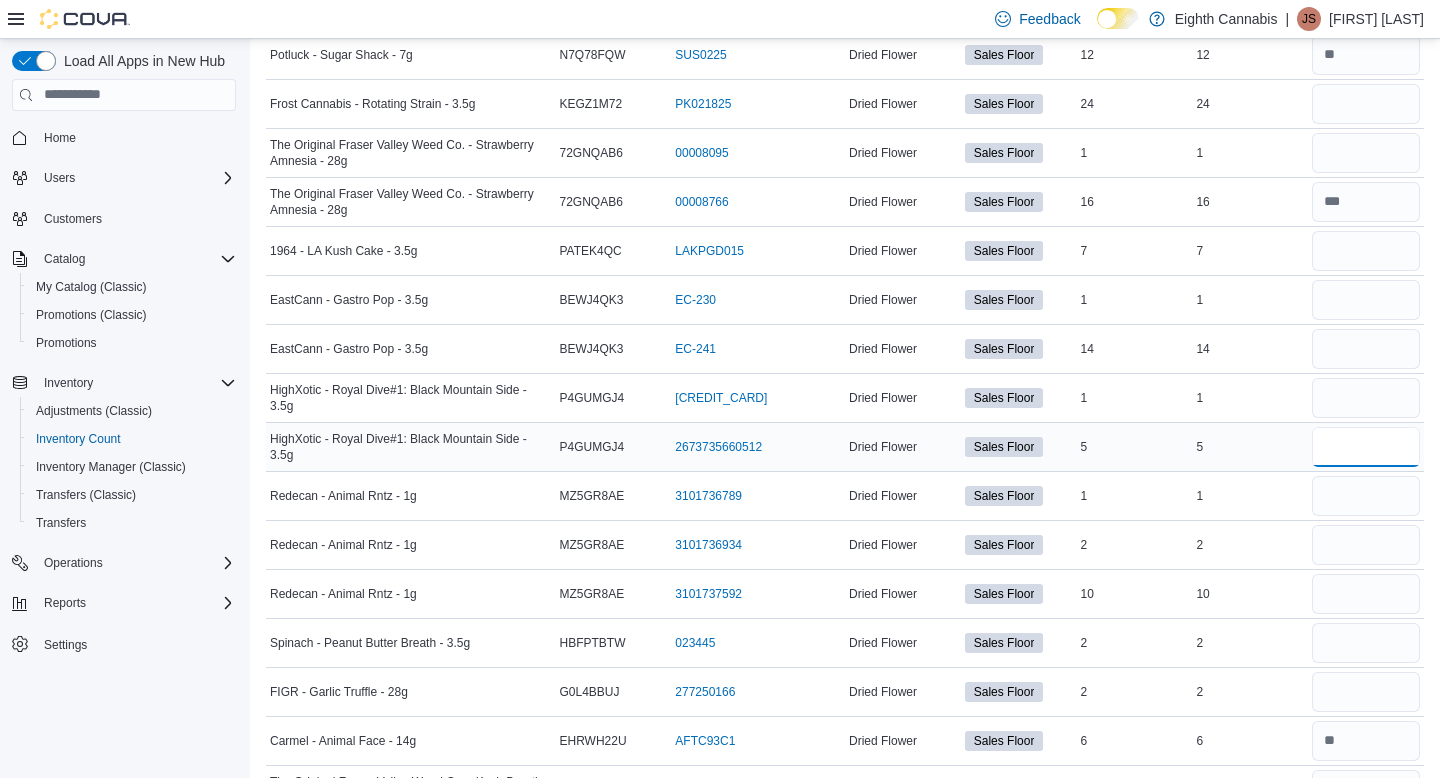 click at bounding box center (1366, 447) 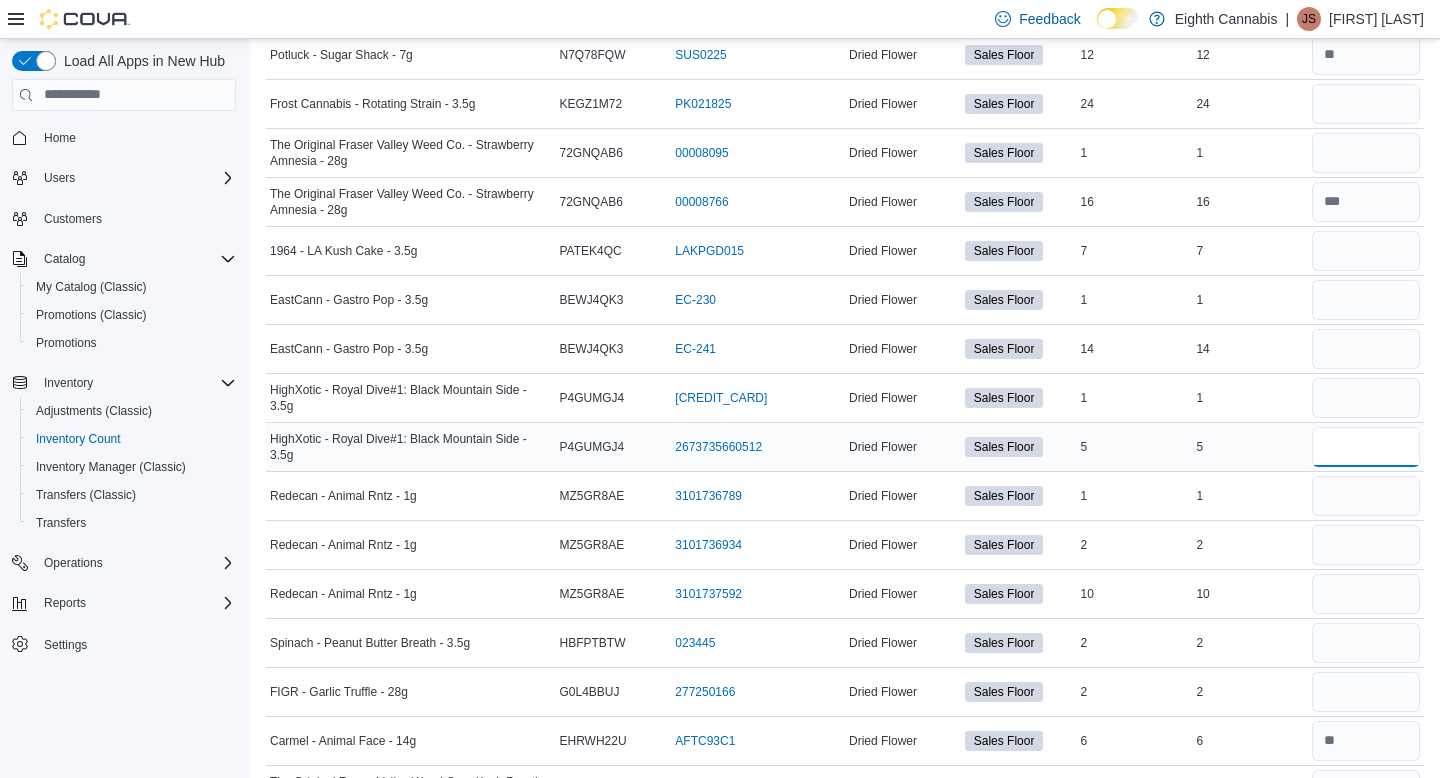 type on "*" 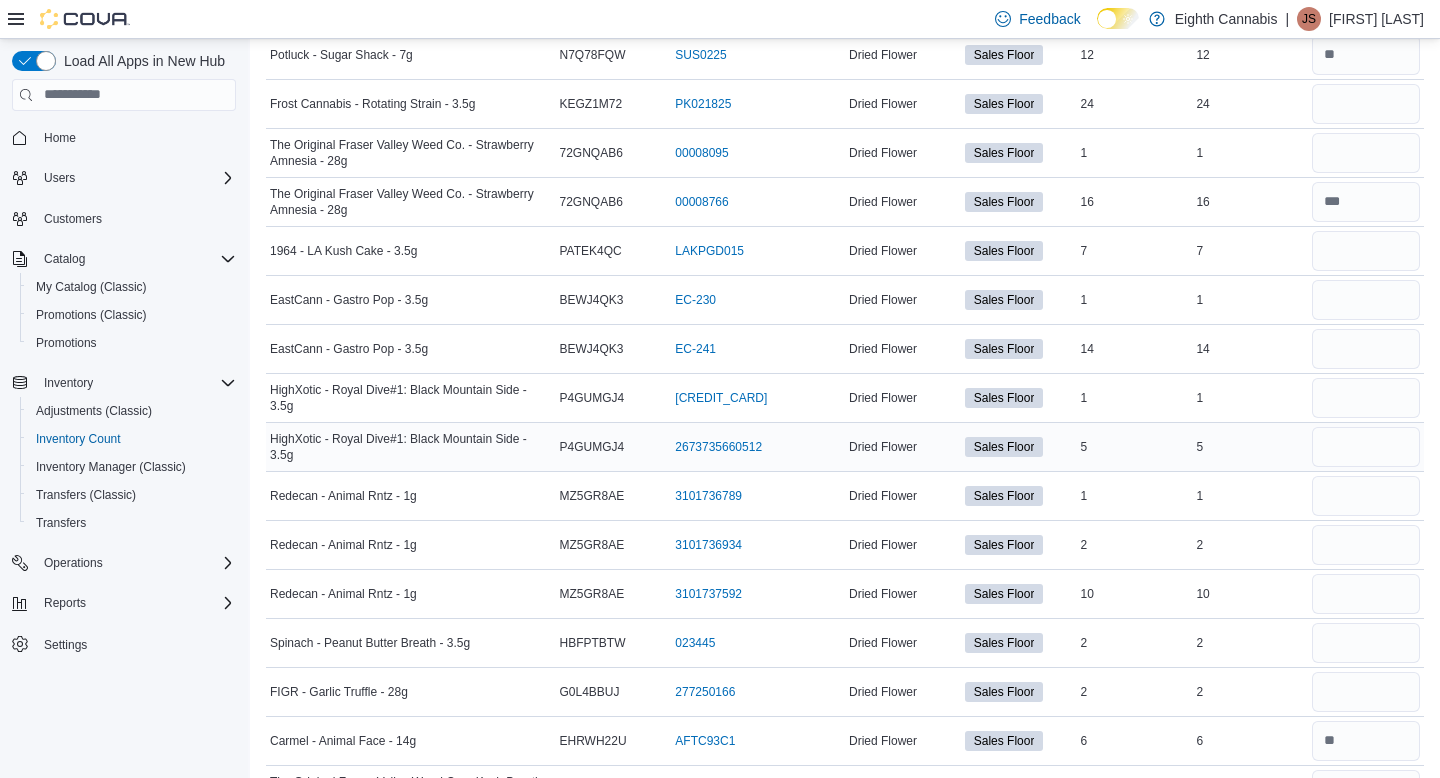 type 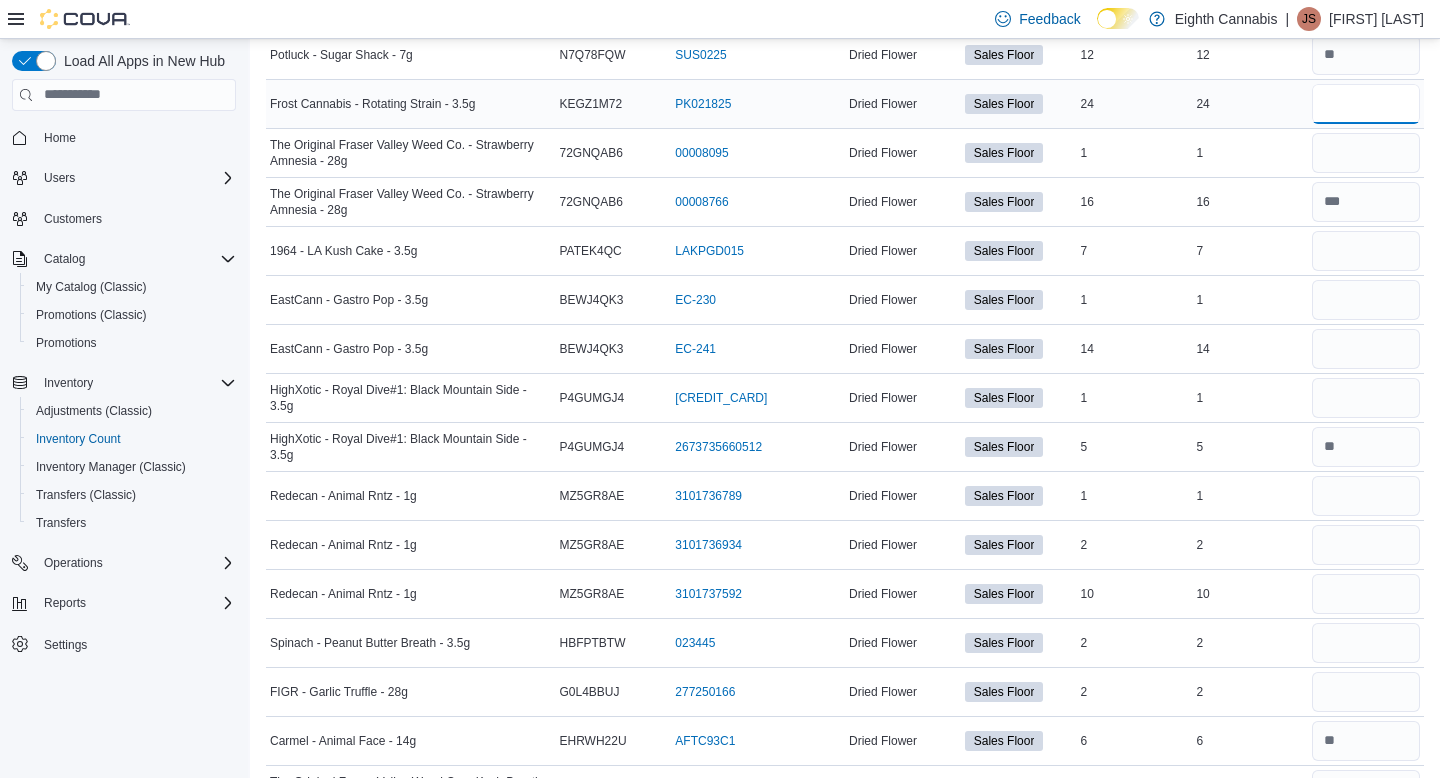 click at bounding box center [1366, 104] 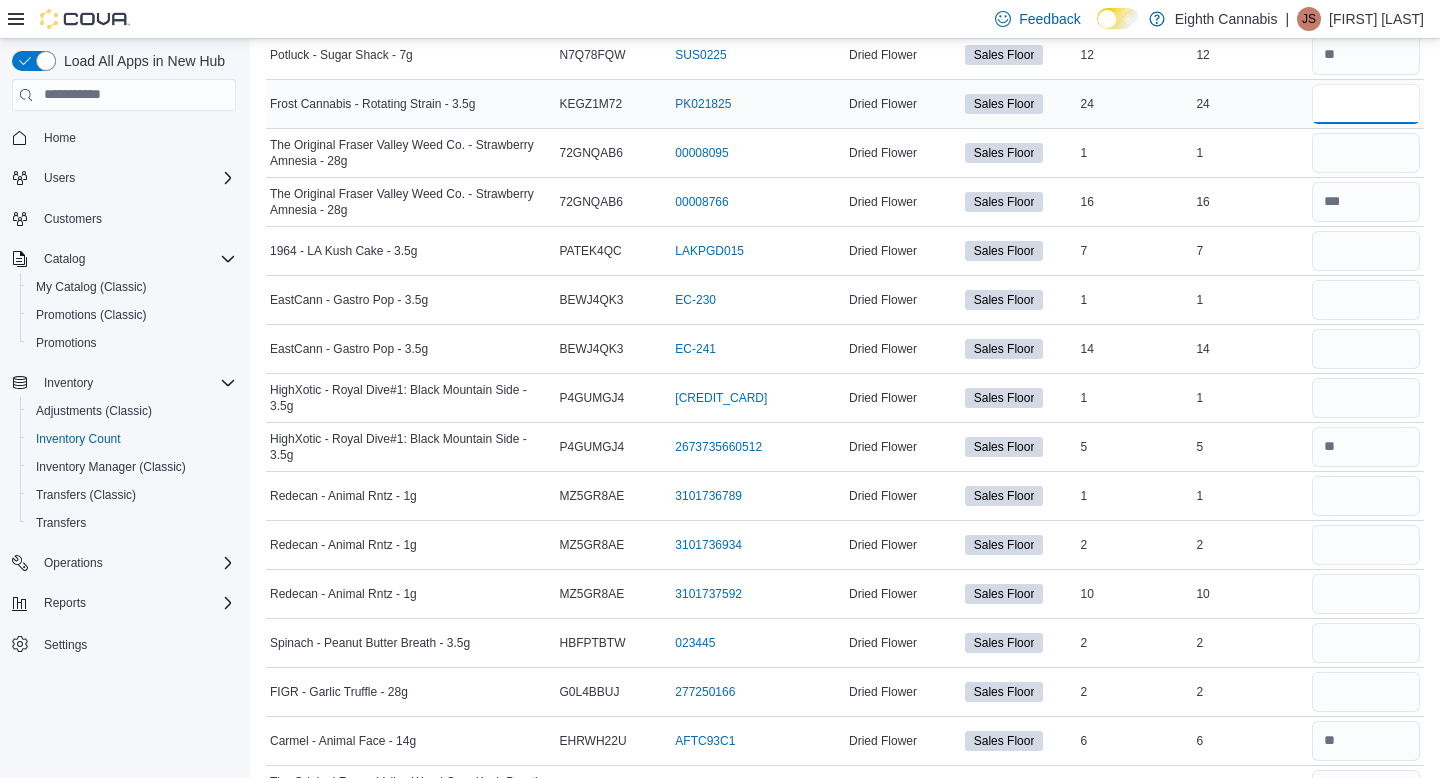 type on "**" 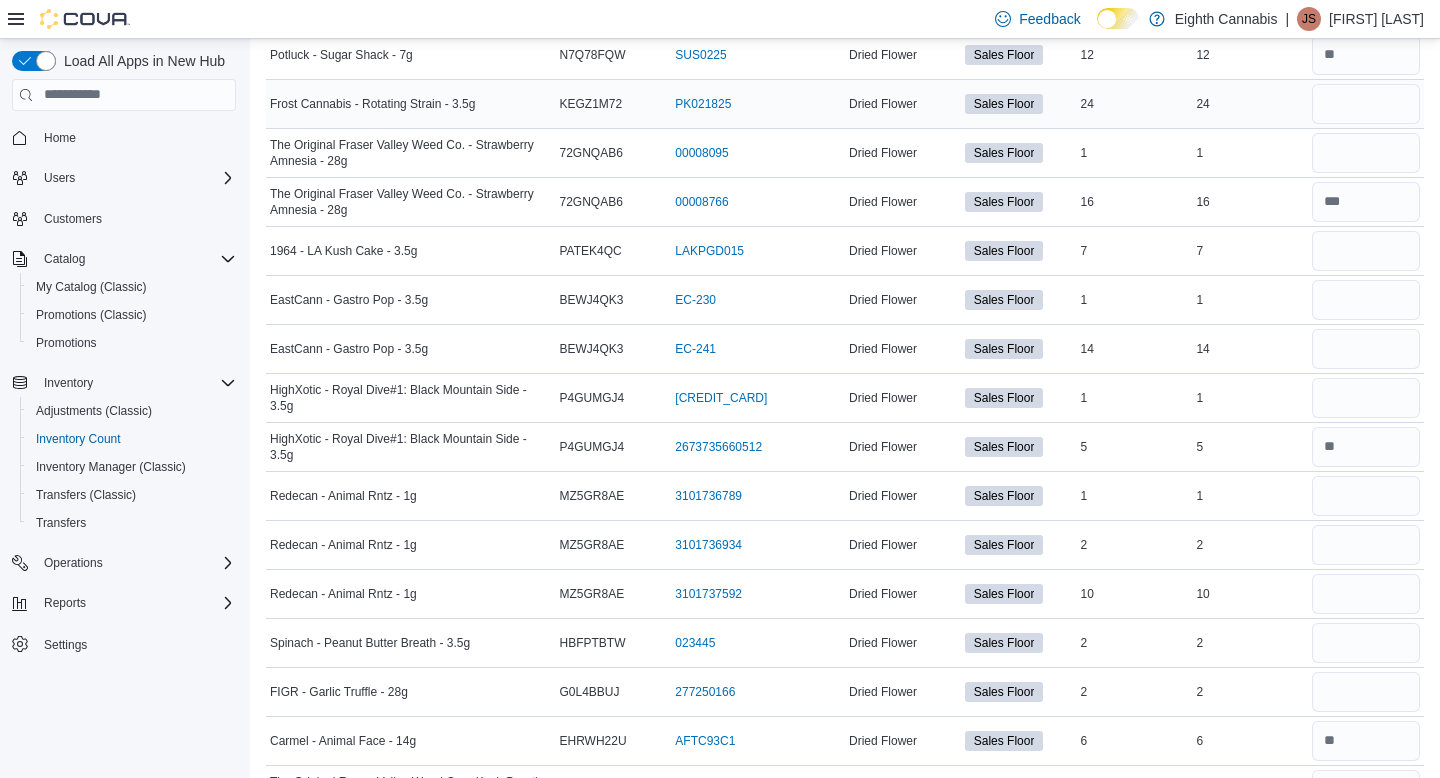 type 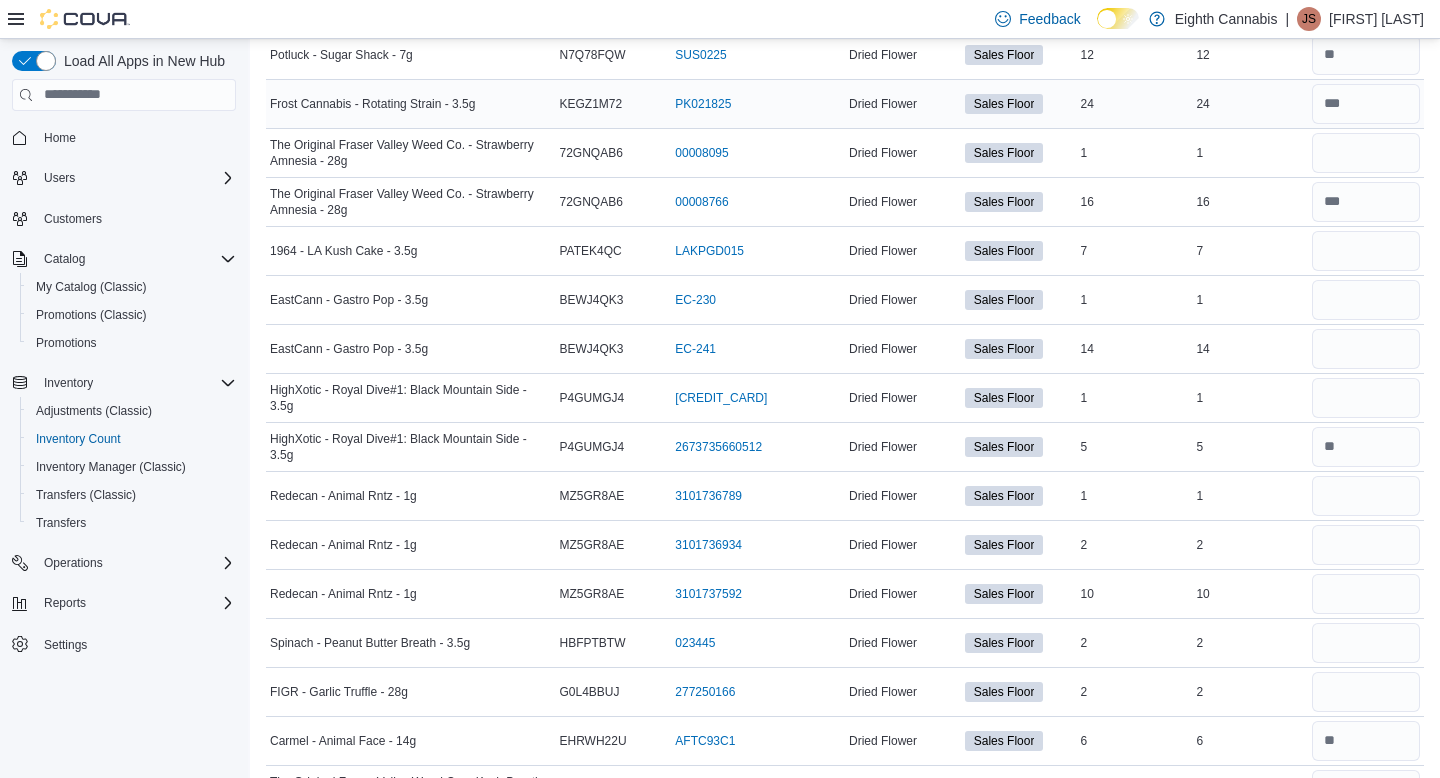 scroll, scrollTop: 0, scrollLeft: 0, axis: both 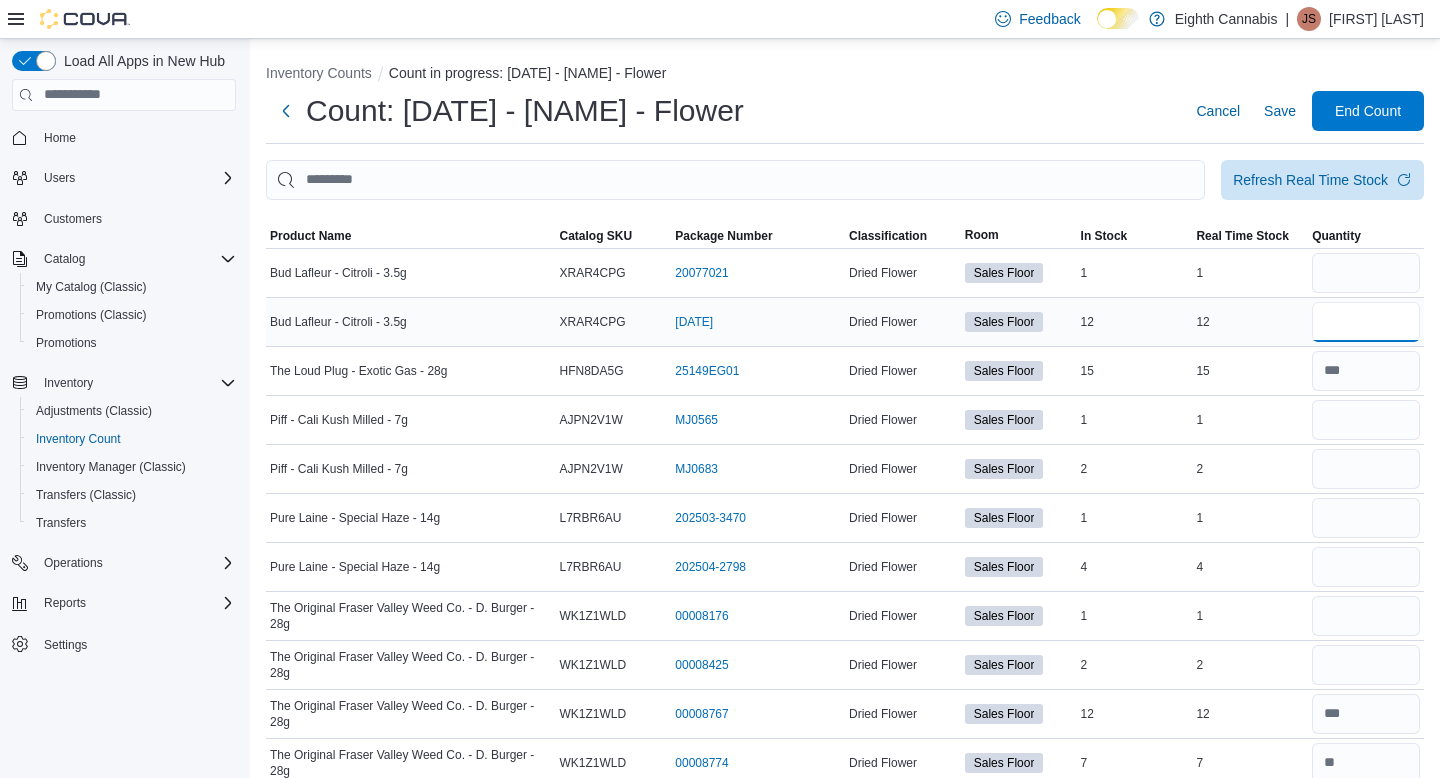 click at bounding box center (1366, 322) 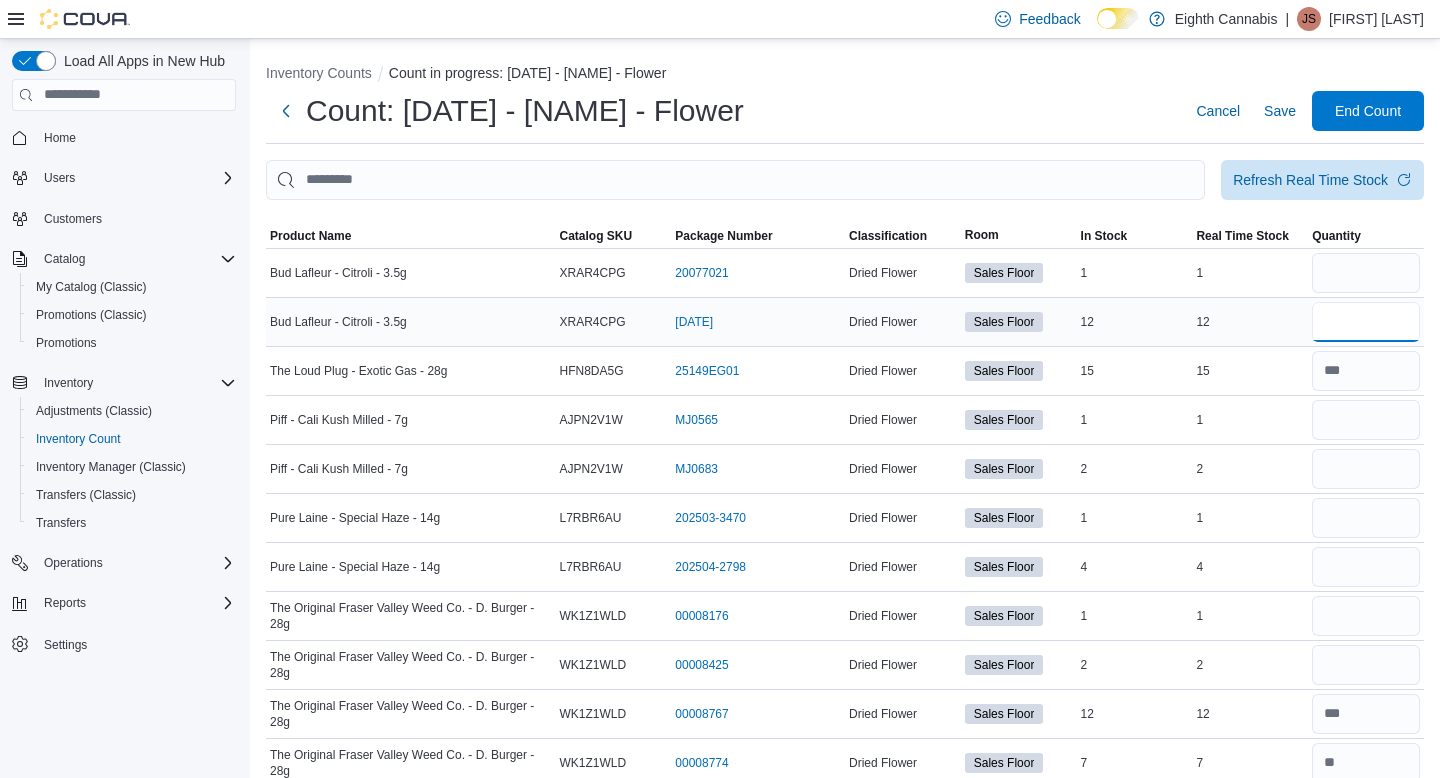 type on "**" 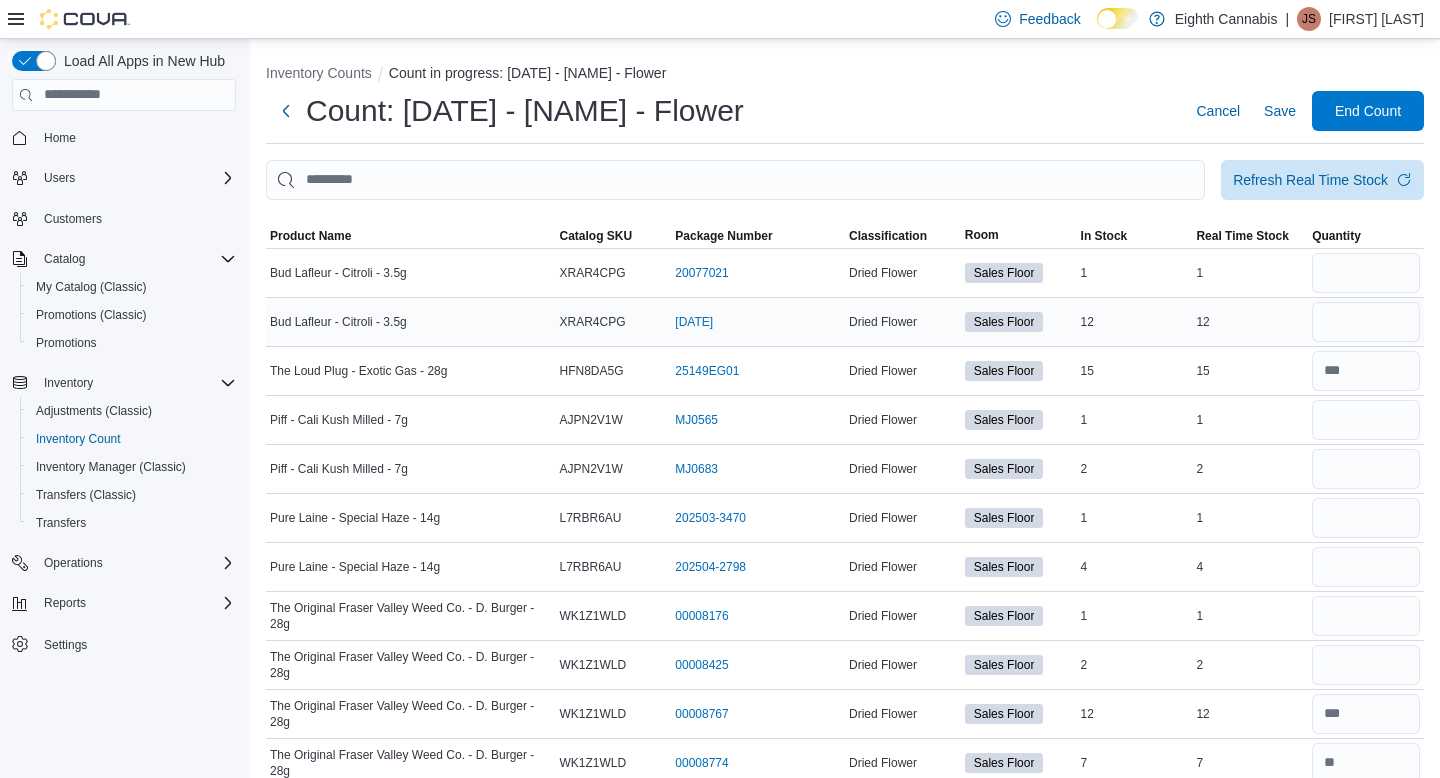 type 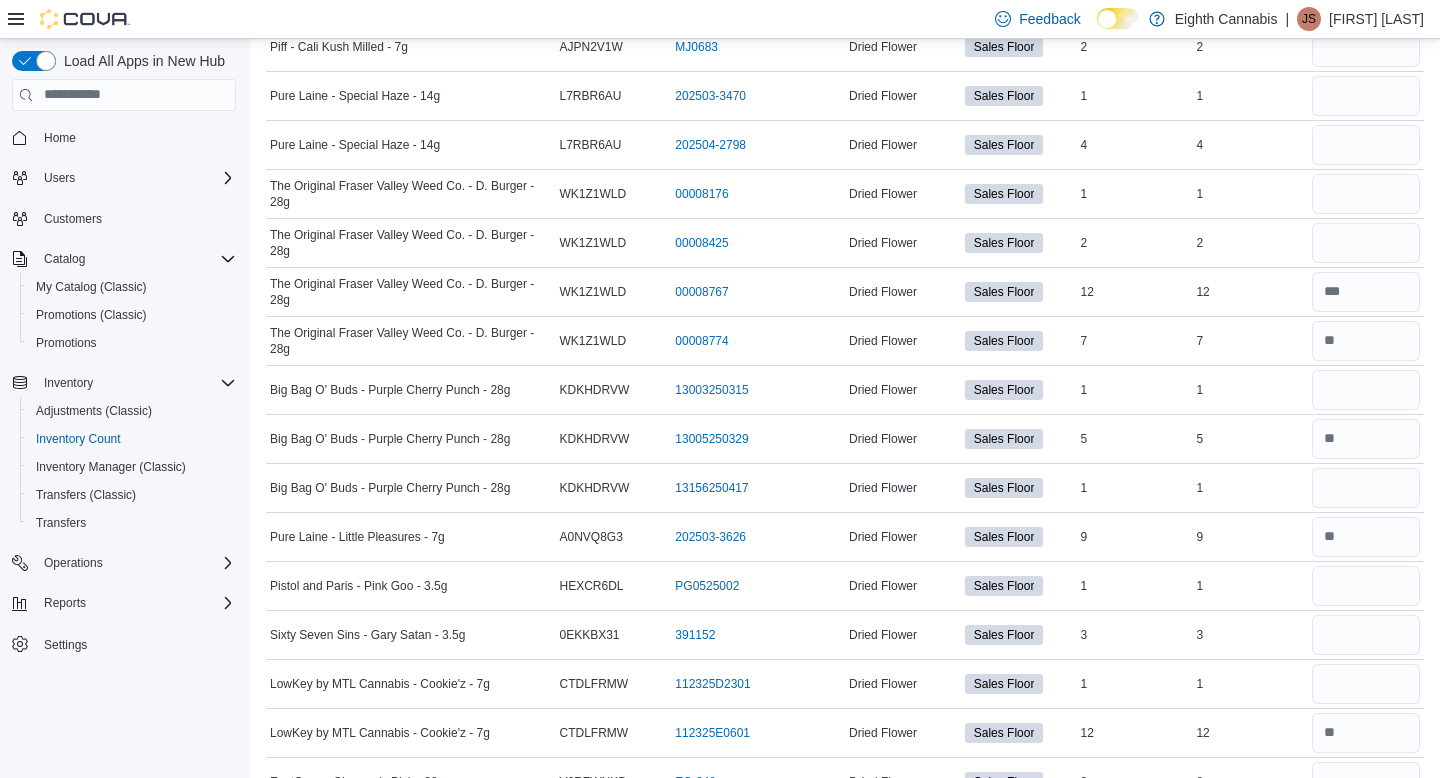 scroll, scrollTop: 2333, scrollLeft: 0, axis: vertical 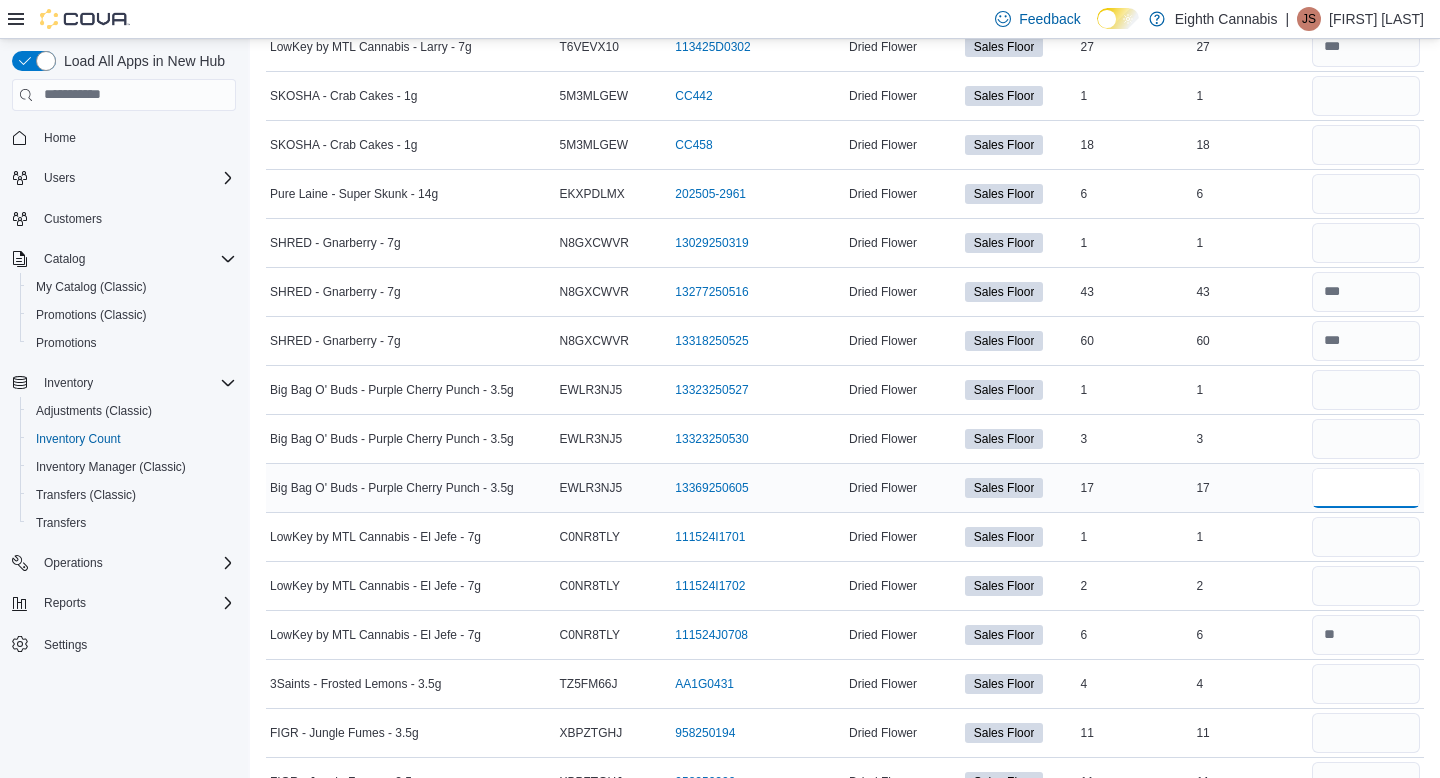 click at bounding box center (1366, 488) 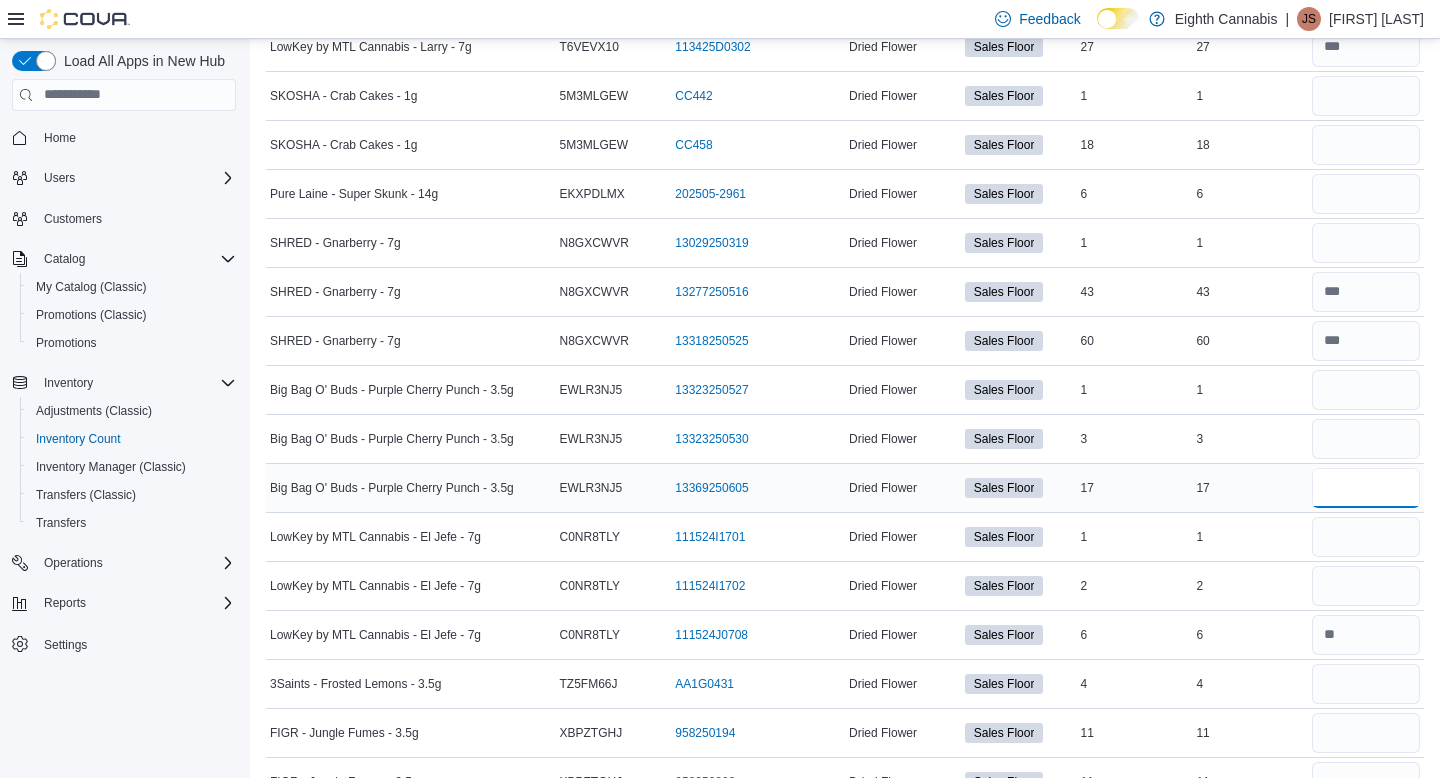 type on "**" 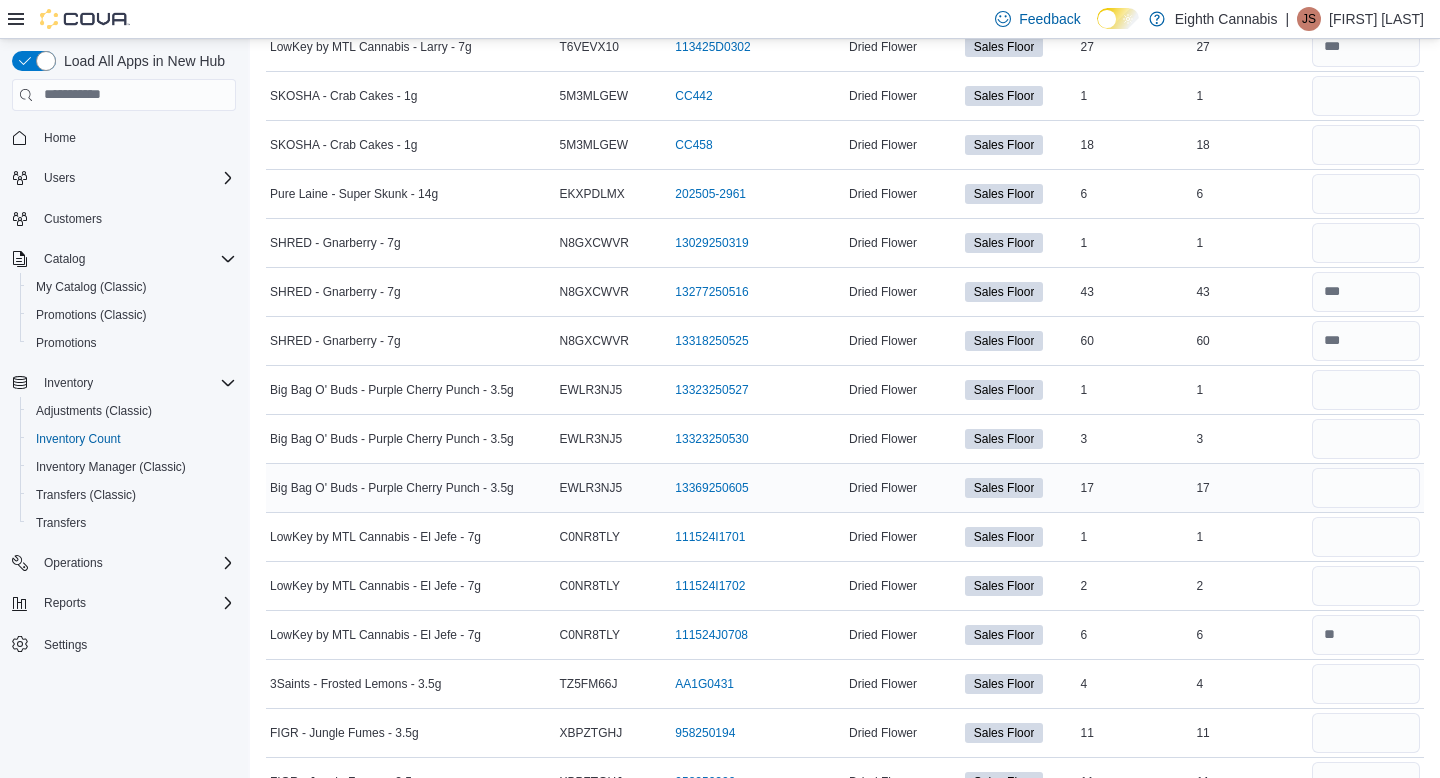type 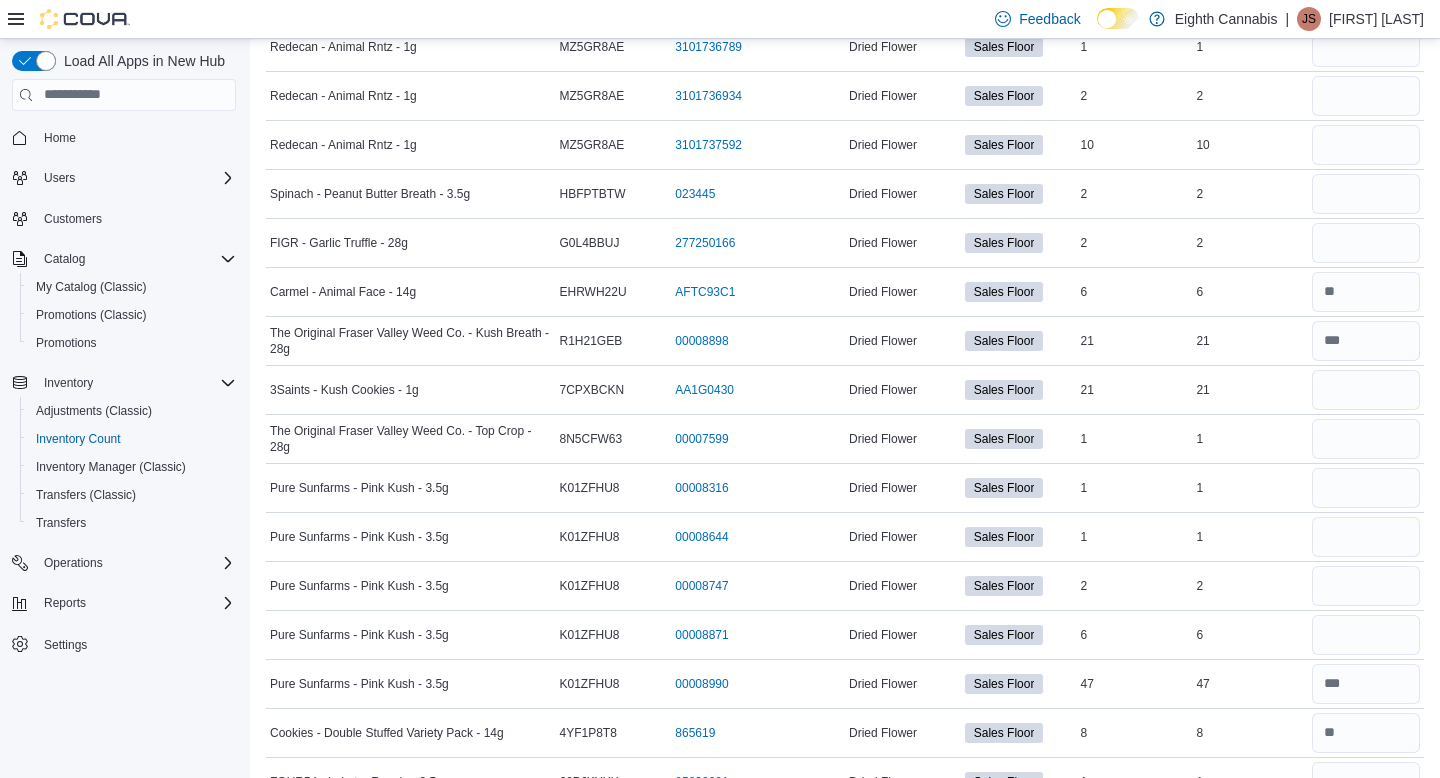 scroll, scrollTop: 5959, scrollLeft: 0, axis: vertical 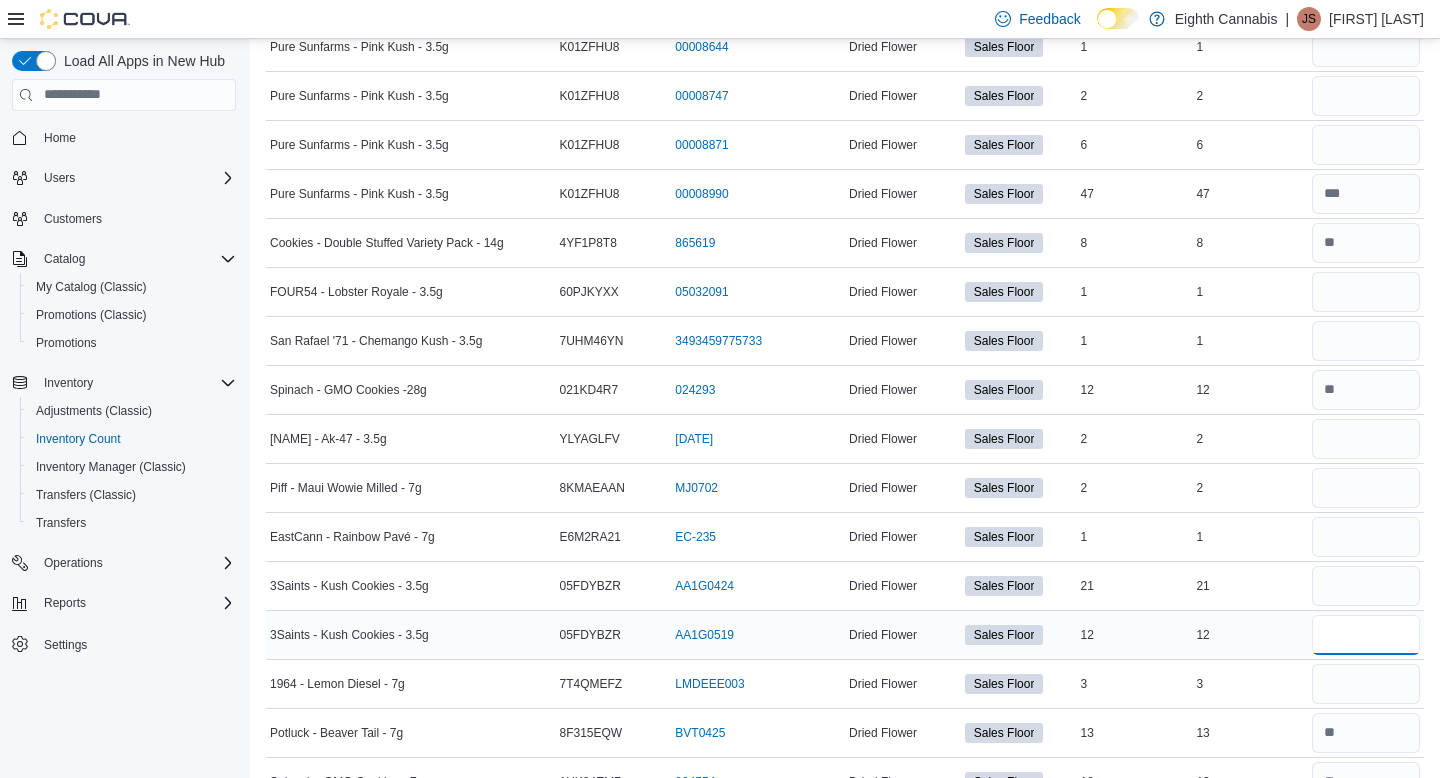 click at bounding box center (1366, 635) 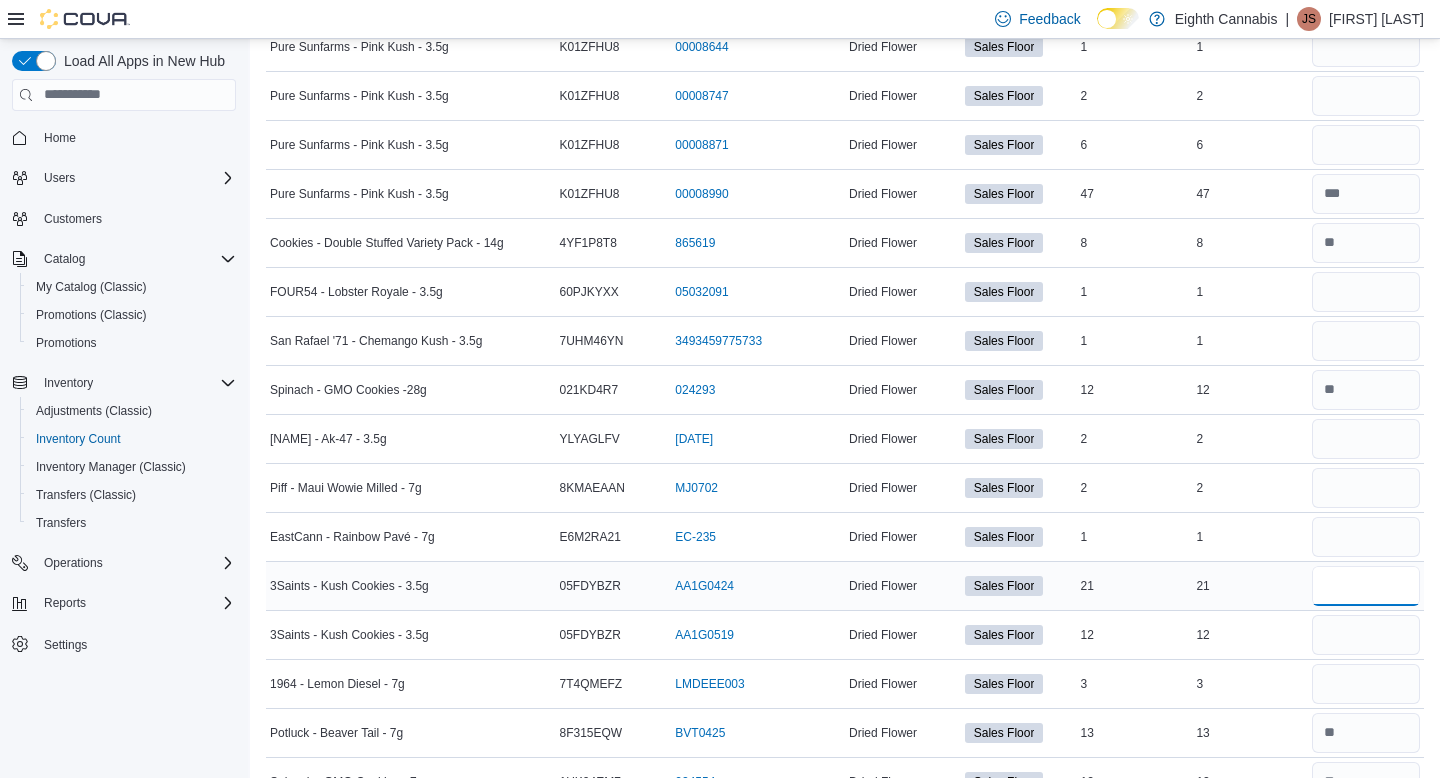 click at bounding box center [1366, 586] 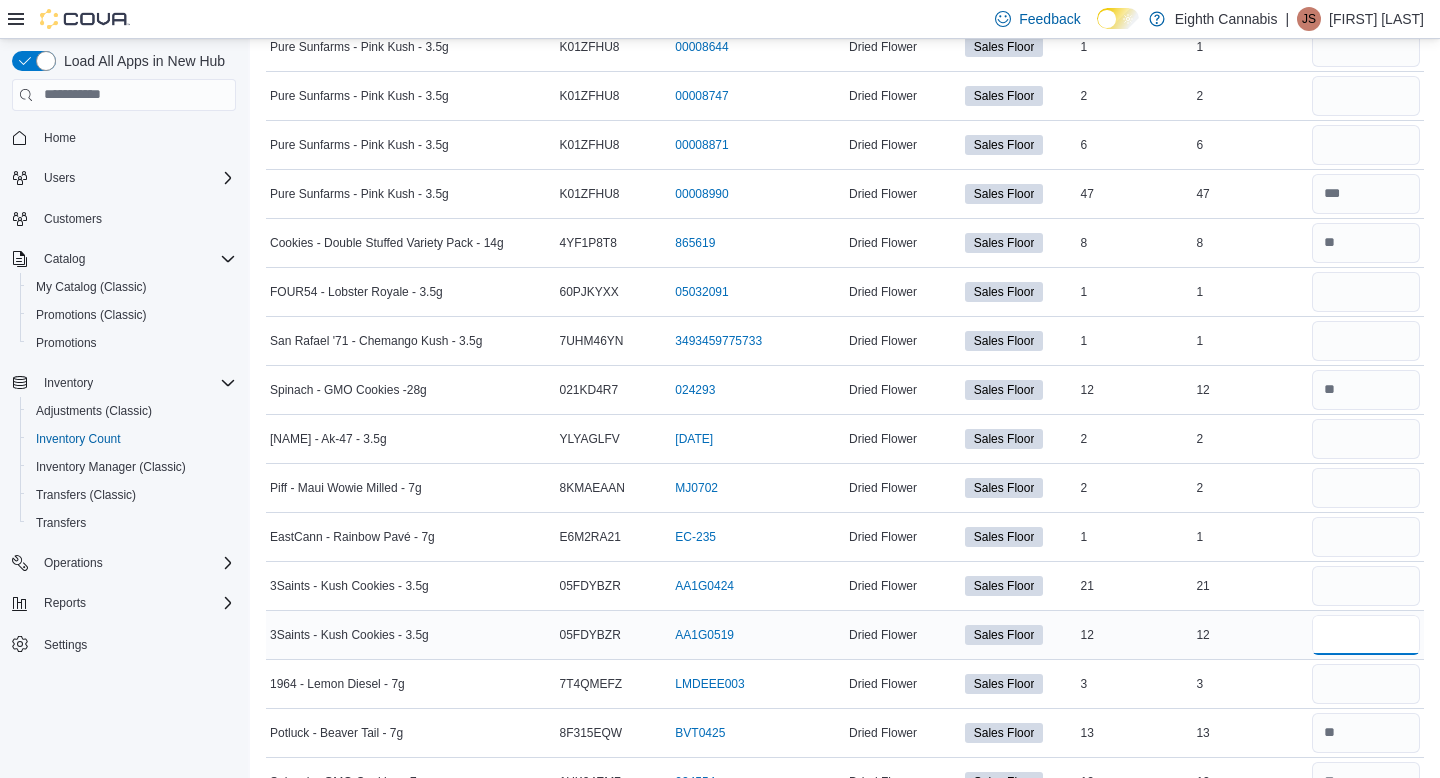click at bounding box center (1366, 635) 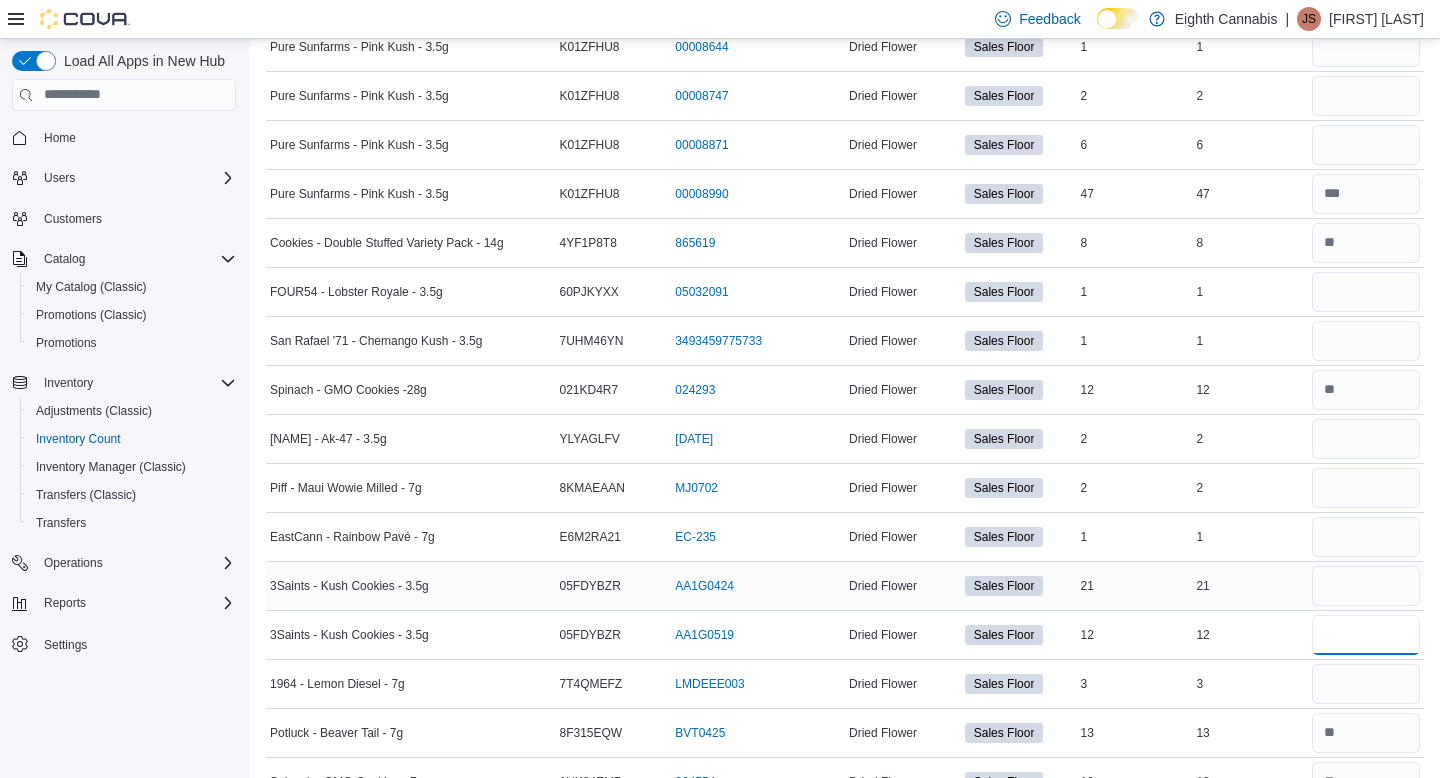 type on "**" 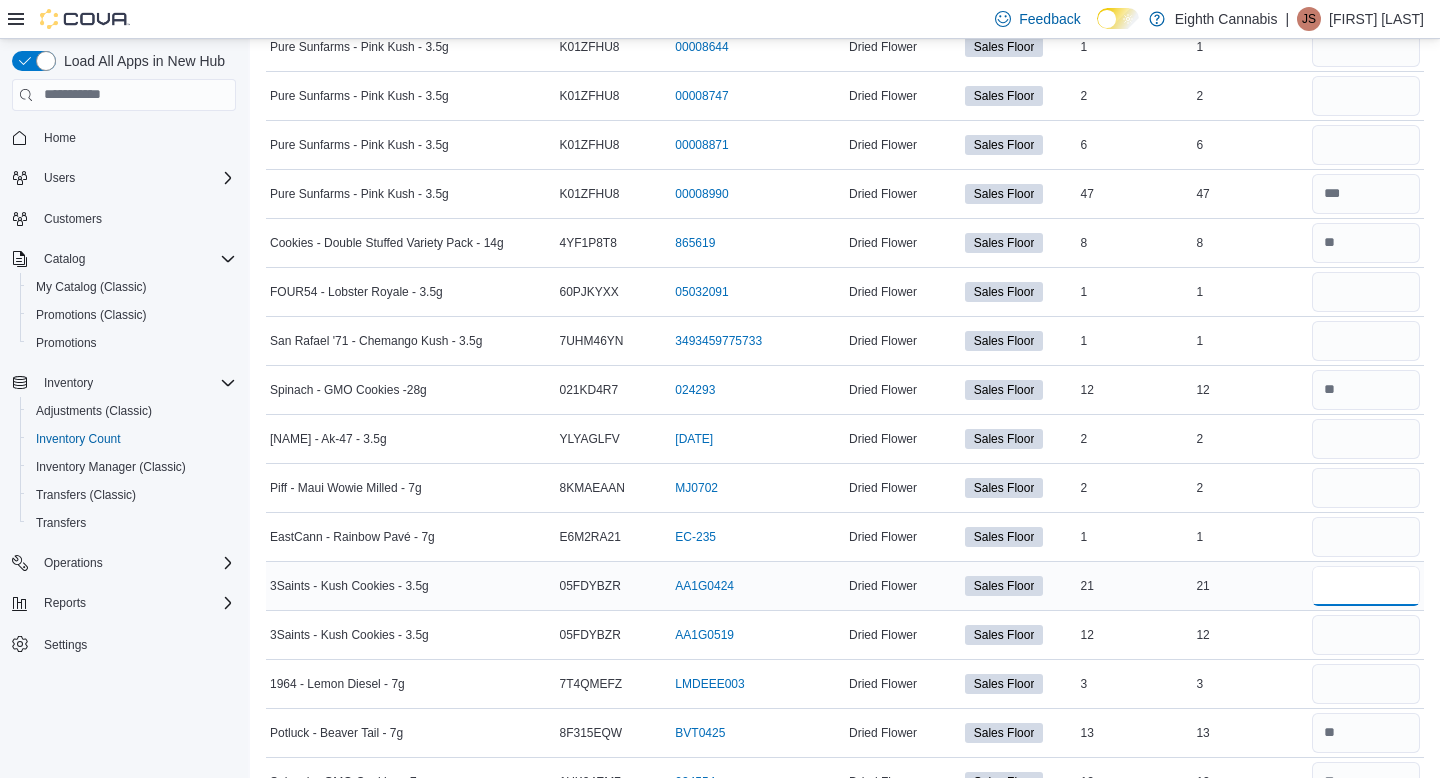 click at bounding box center [1366, 586] 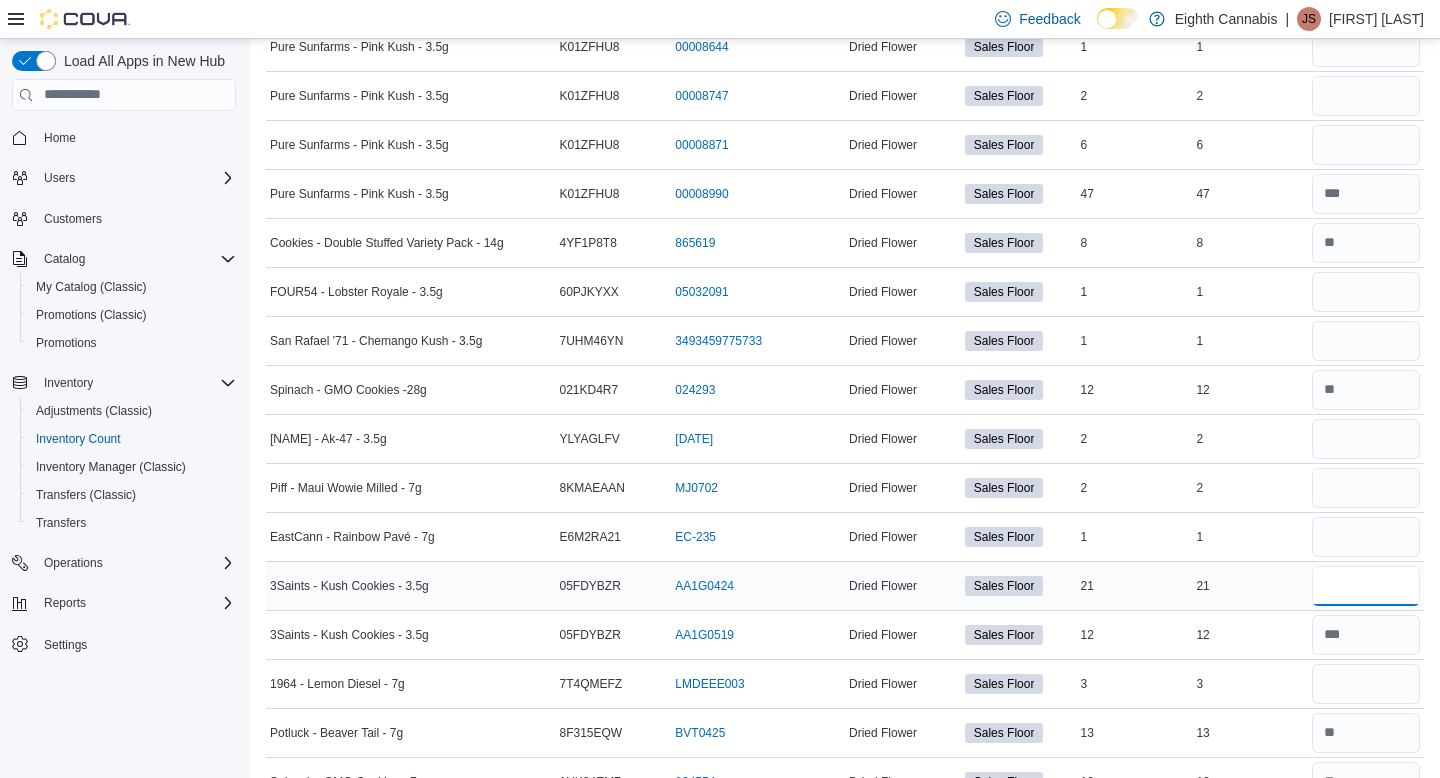 type on "**" 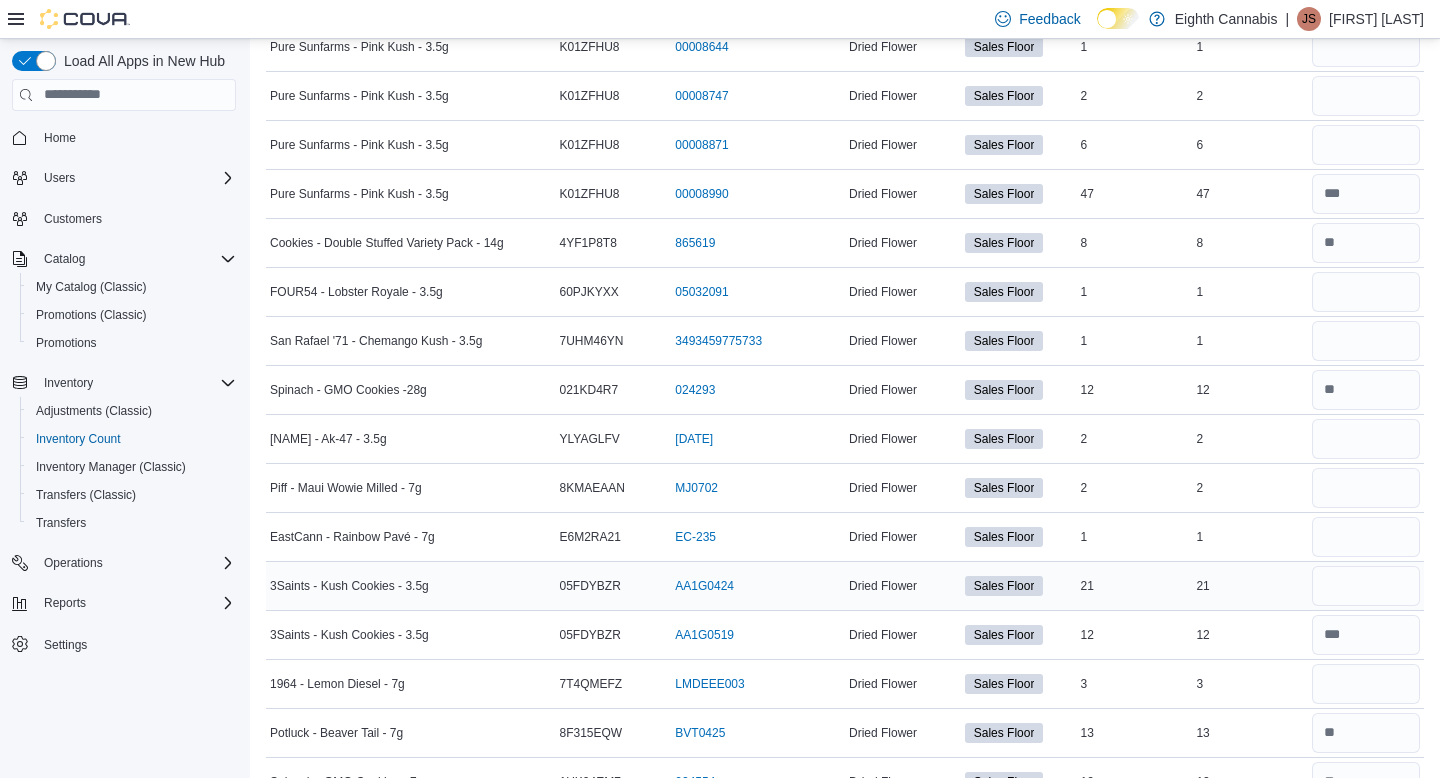 type 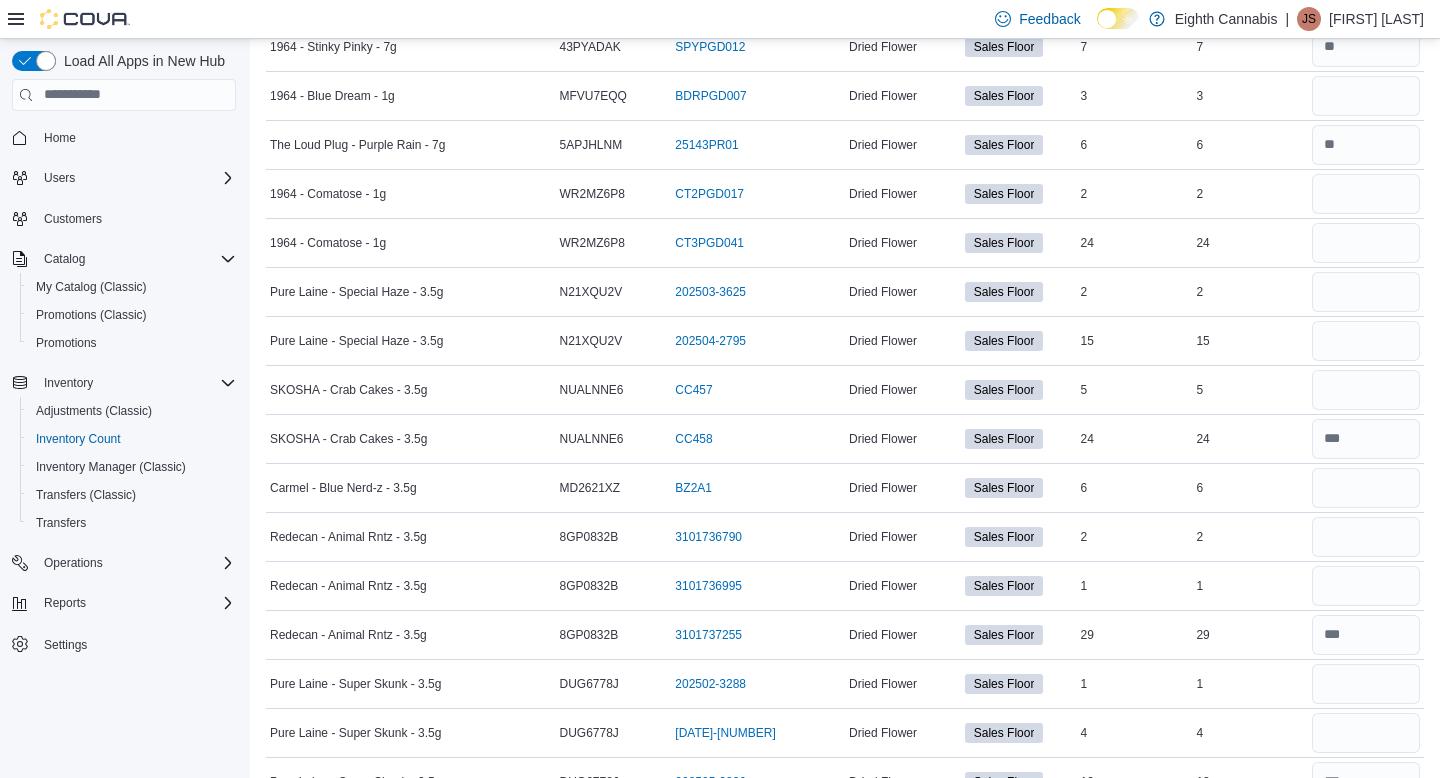 scroll, scrollTop: 2039, scrollLeft: 0, axis: vertical 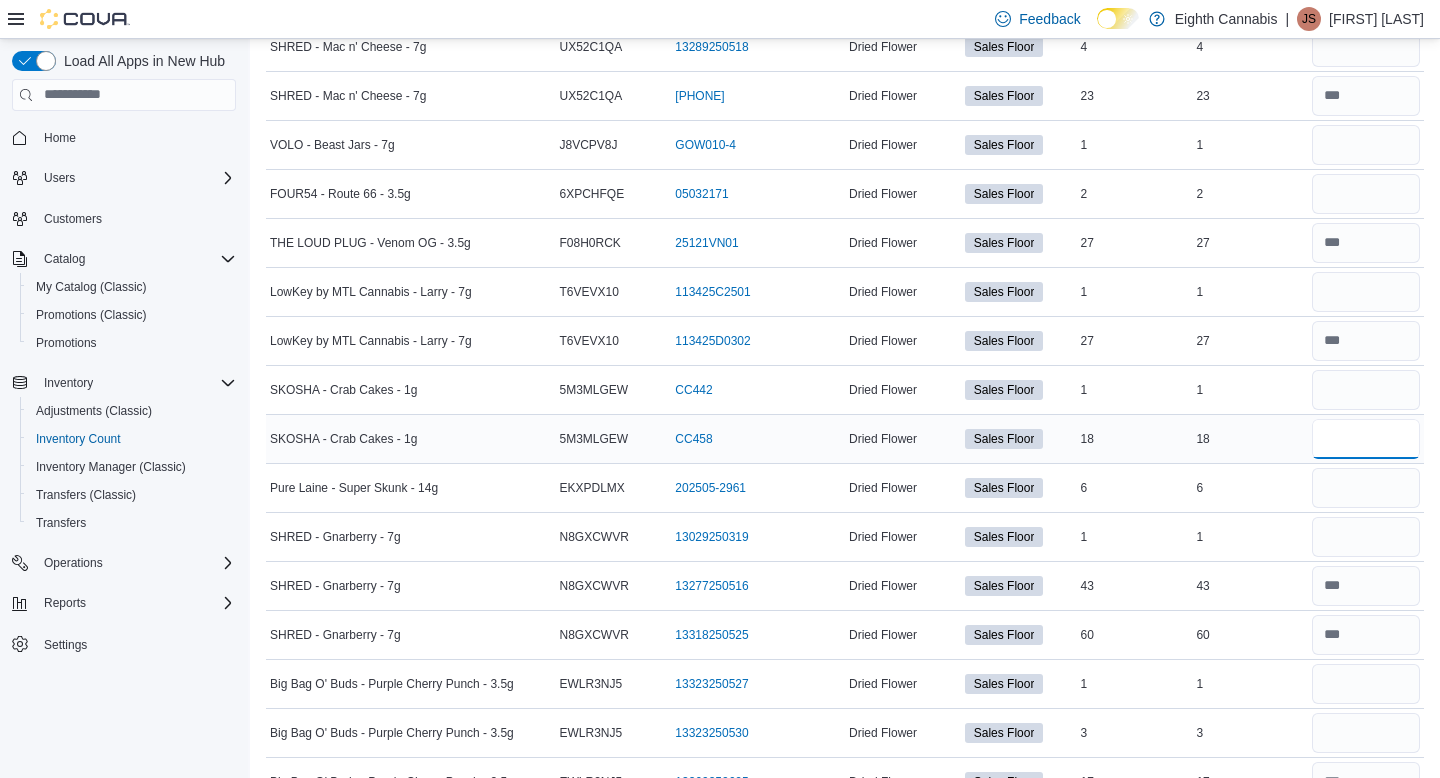 click at bounding box center (1366, 439) 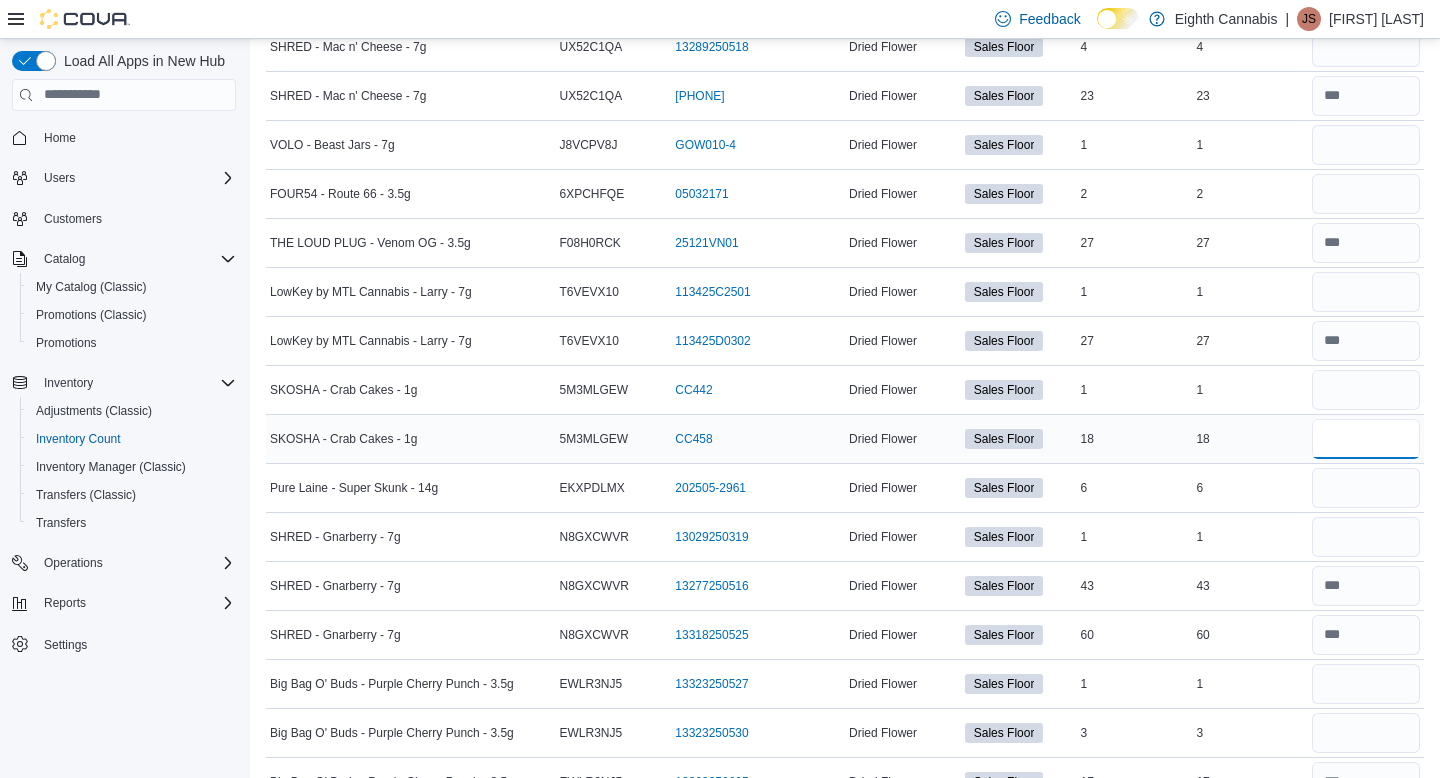type on "**" 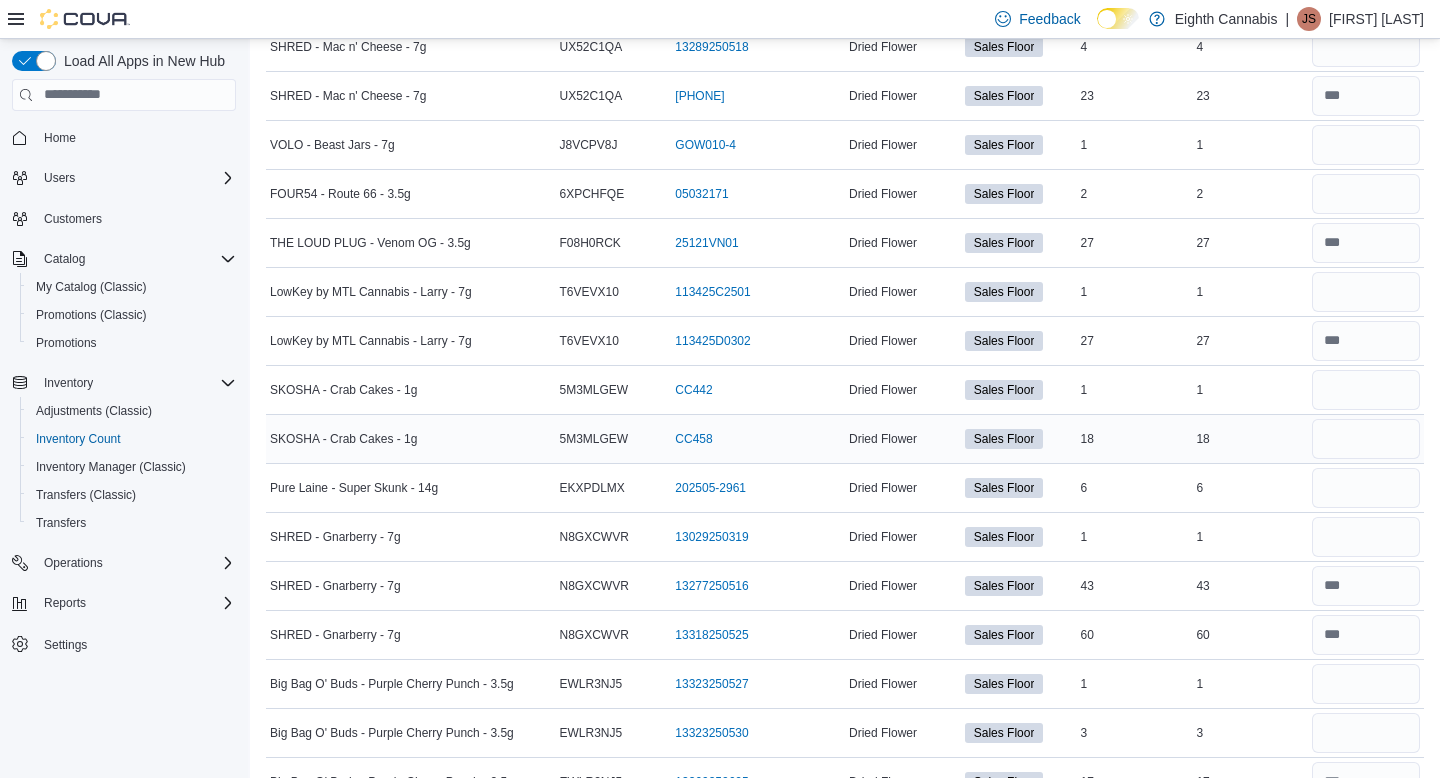 type 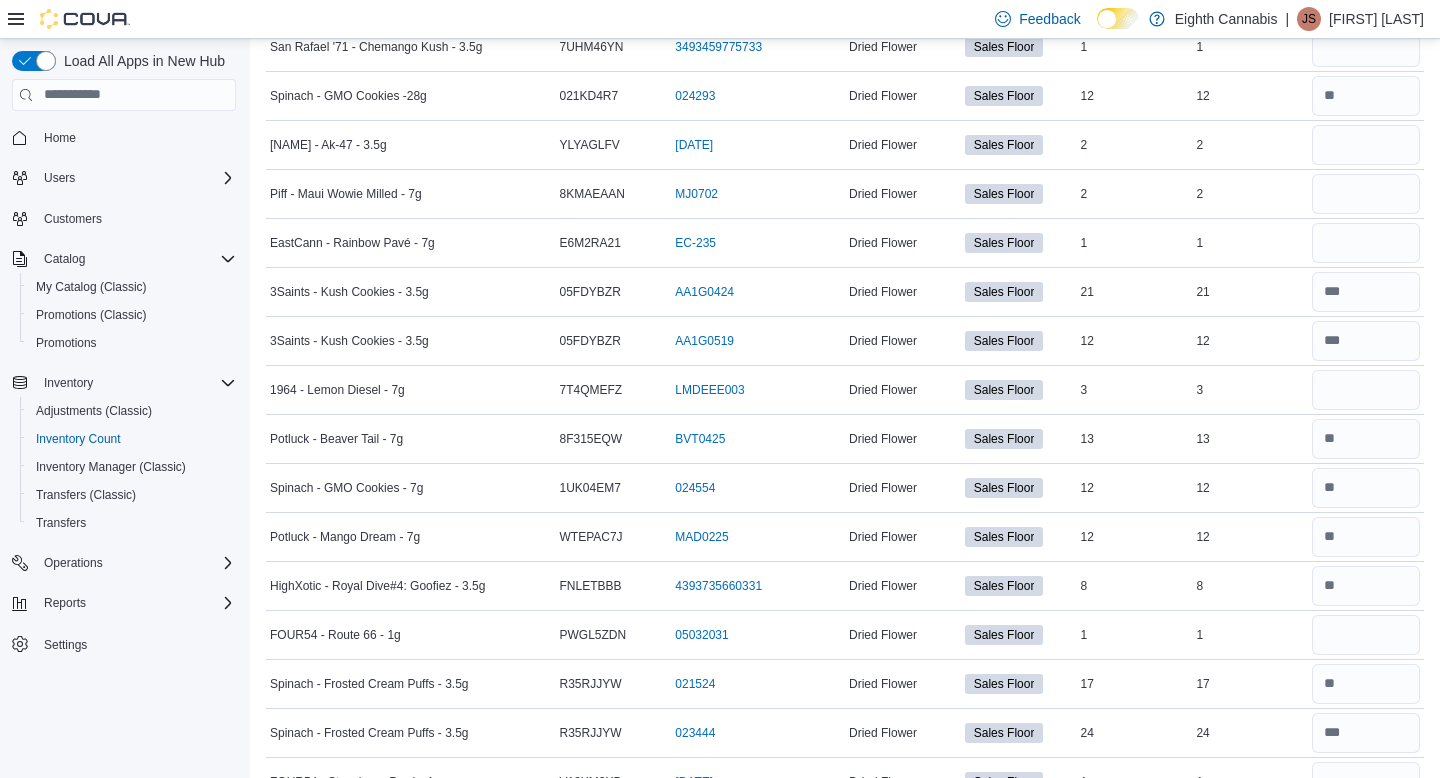 scroll, scrollTop: 863, scrollLeft: 0, axis: vertical 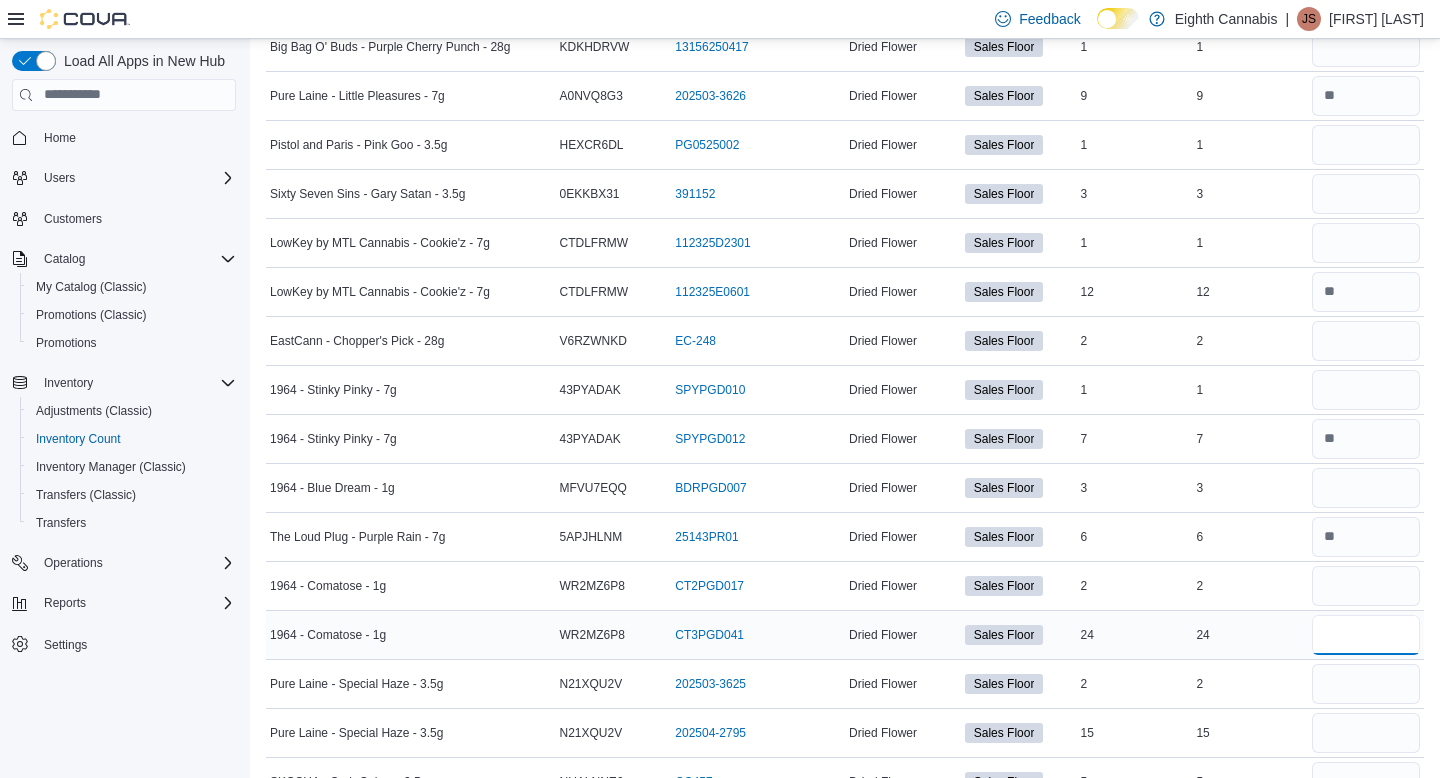 click at bounding box center (1366, 635) 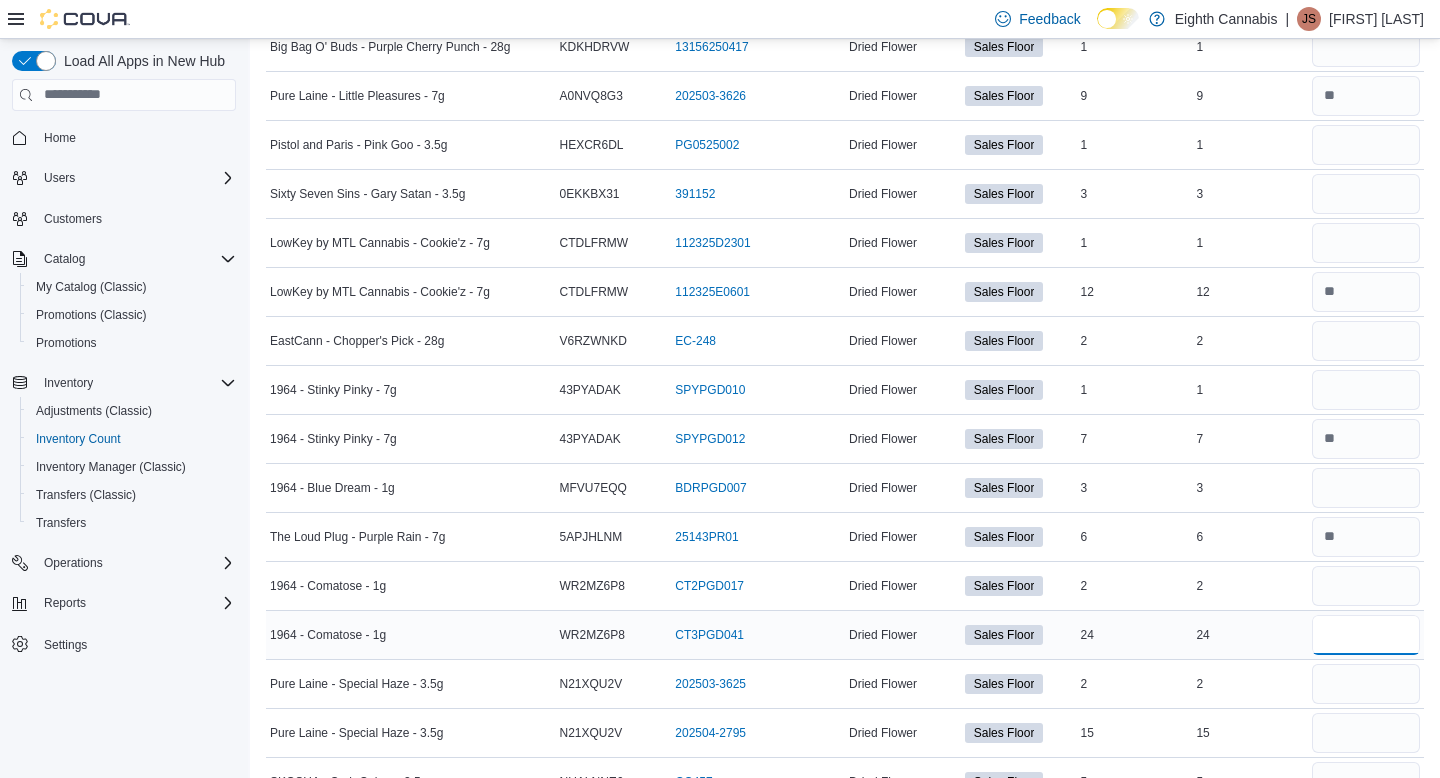 type on "**" 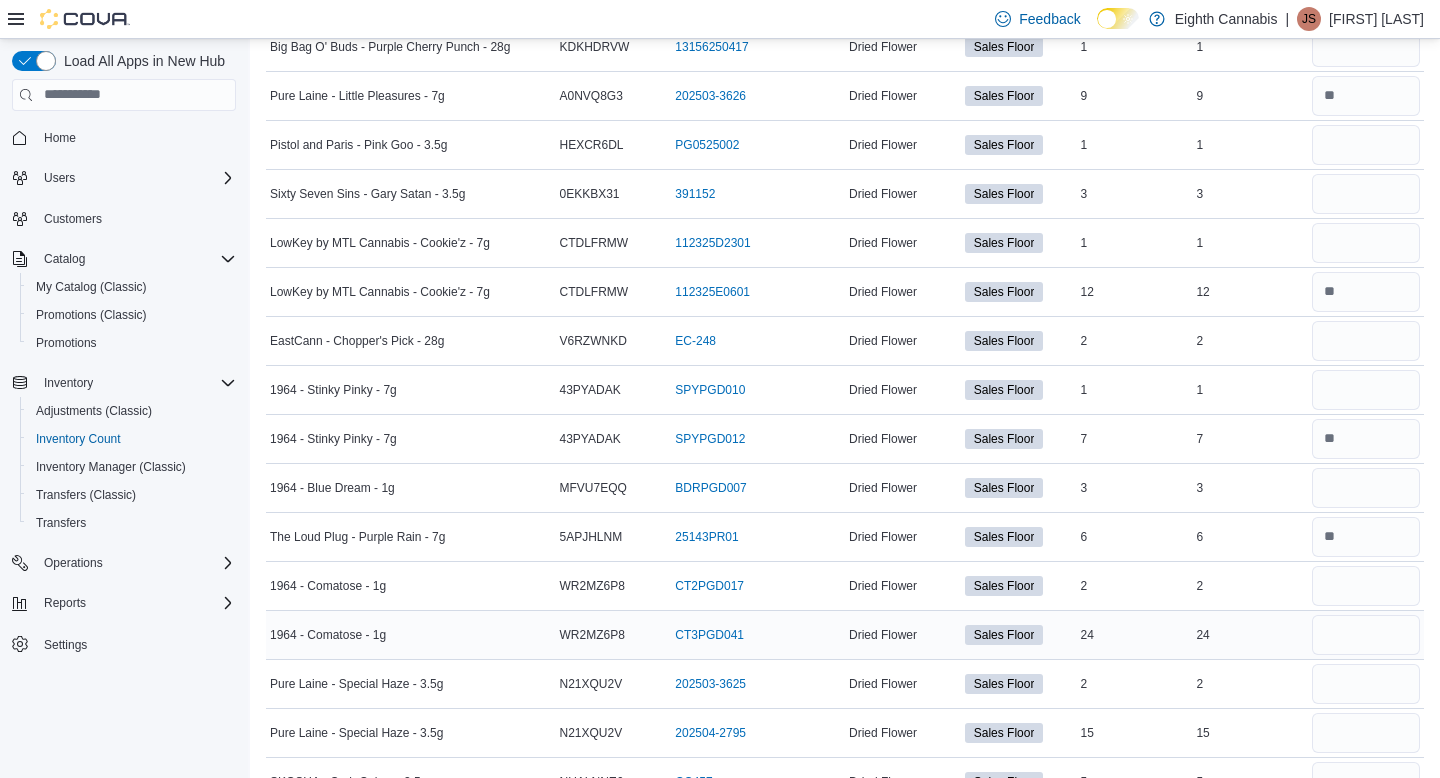 type 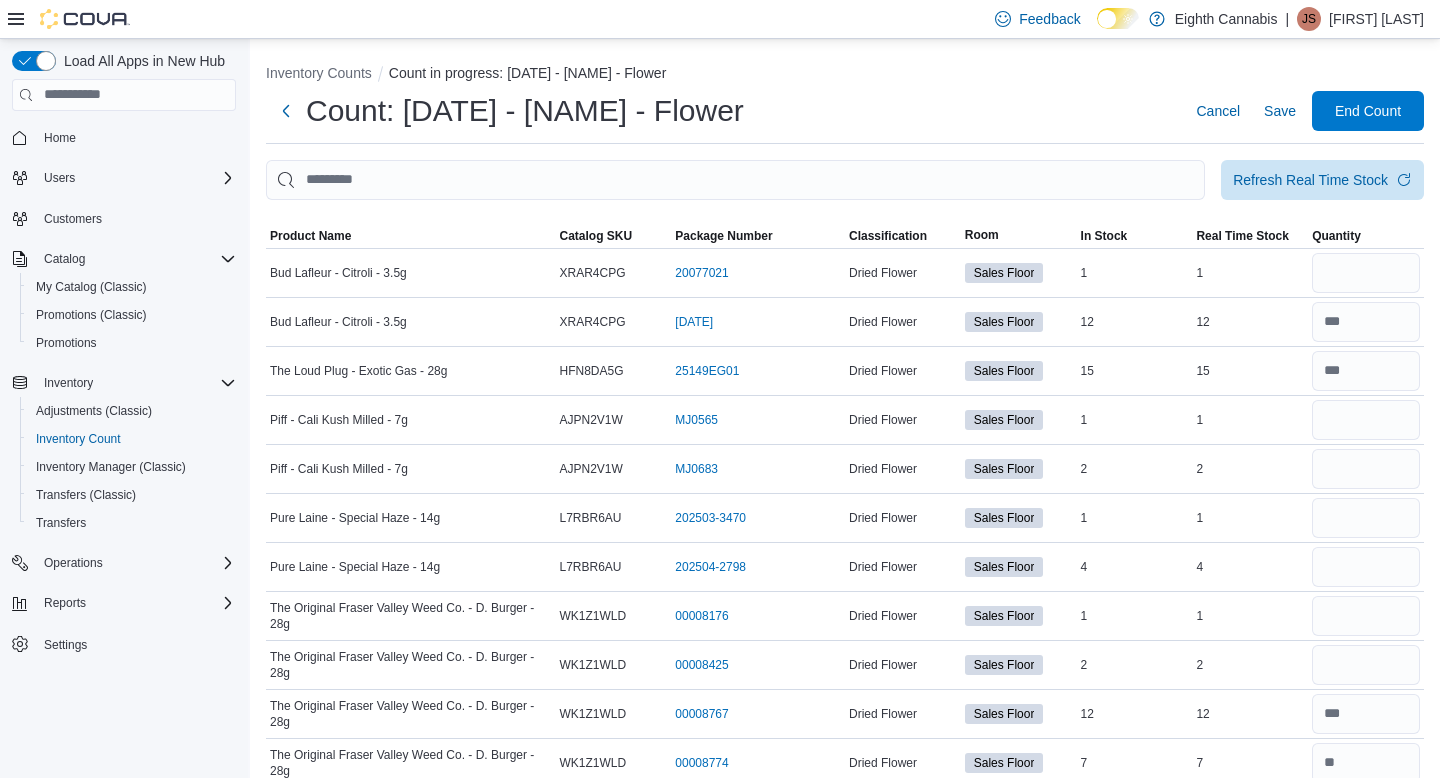 scroll, scrollTop: 4195, scrollLeft: 0, axis: vertical 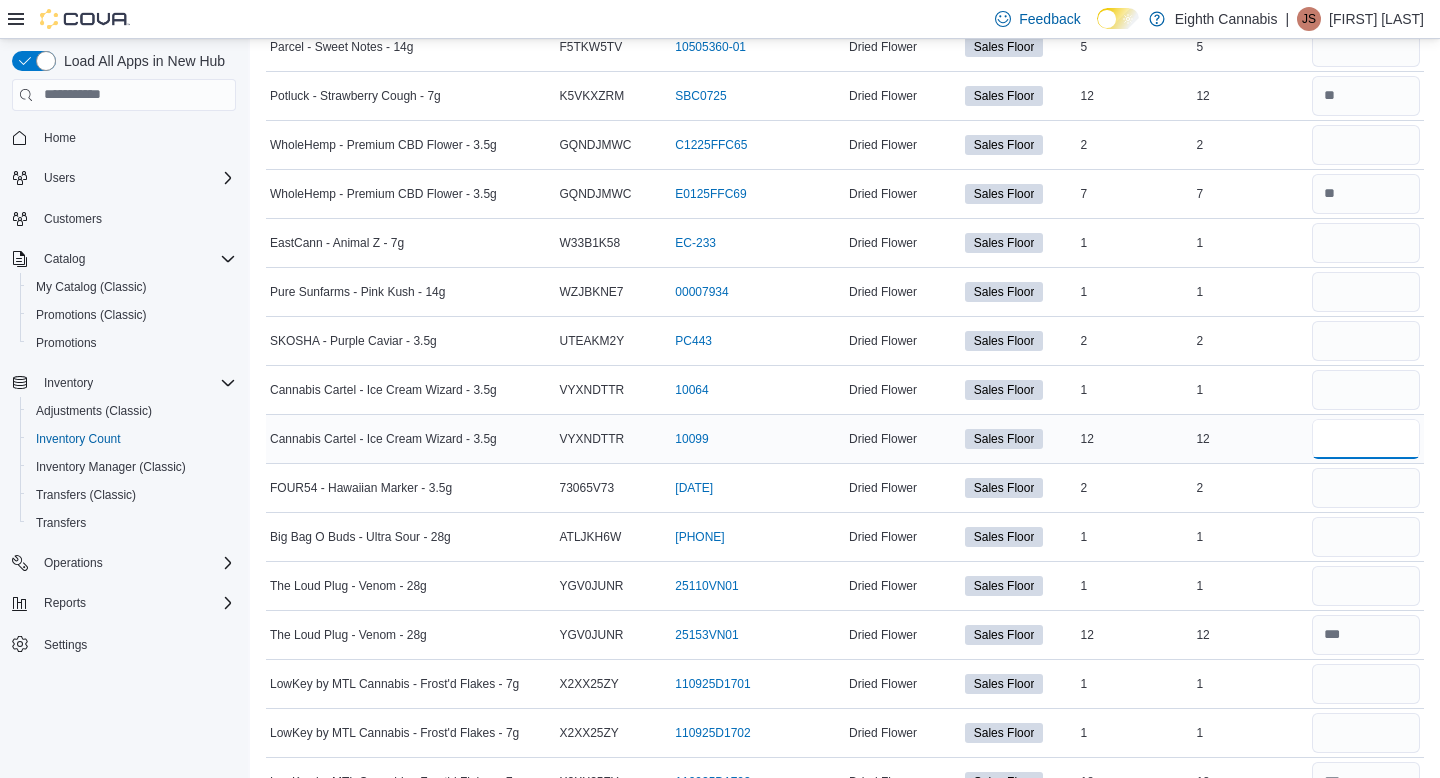 click at bounding box center [1366, 439] 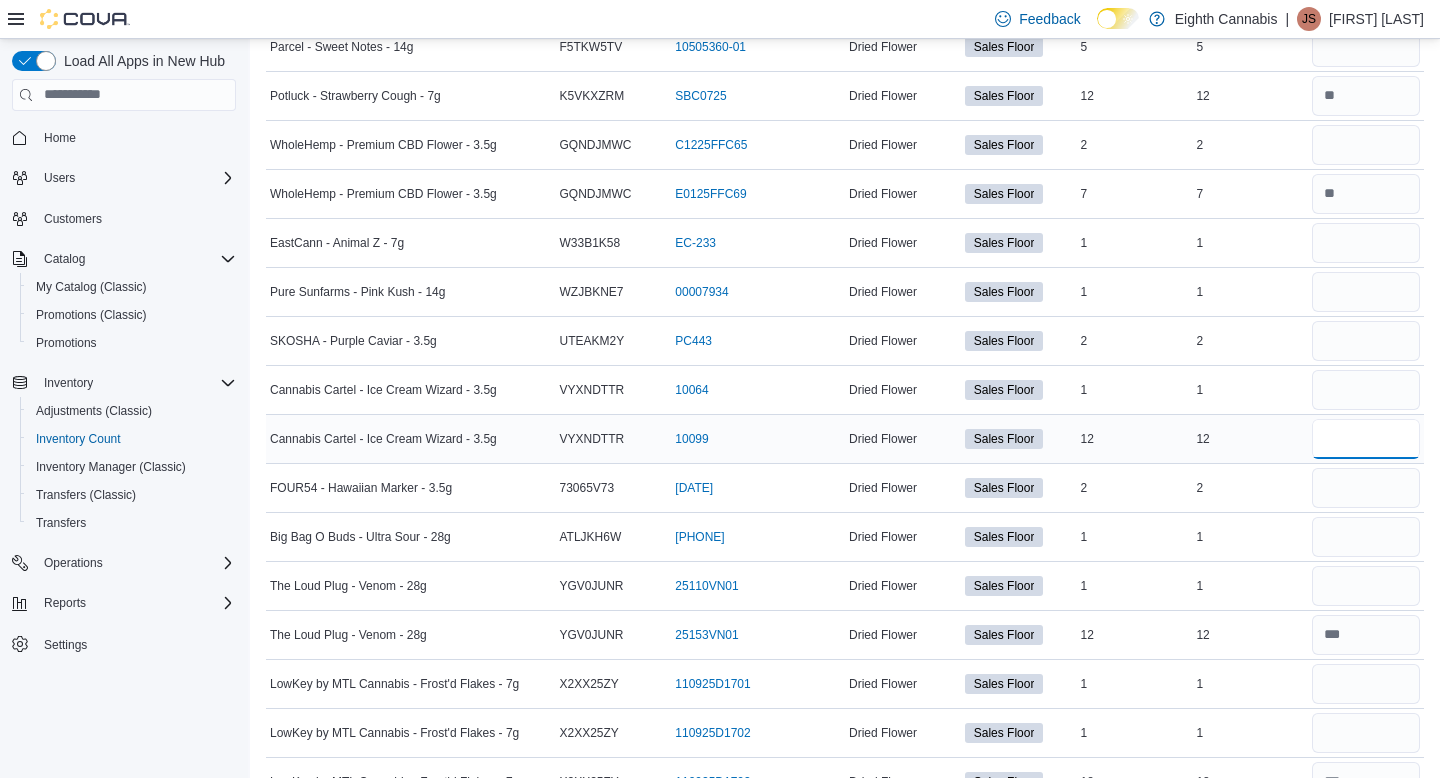 type on "*" 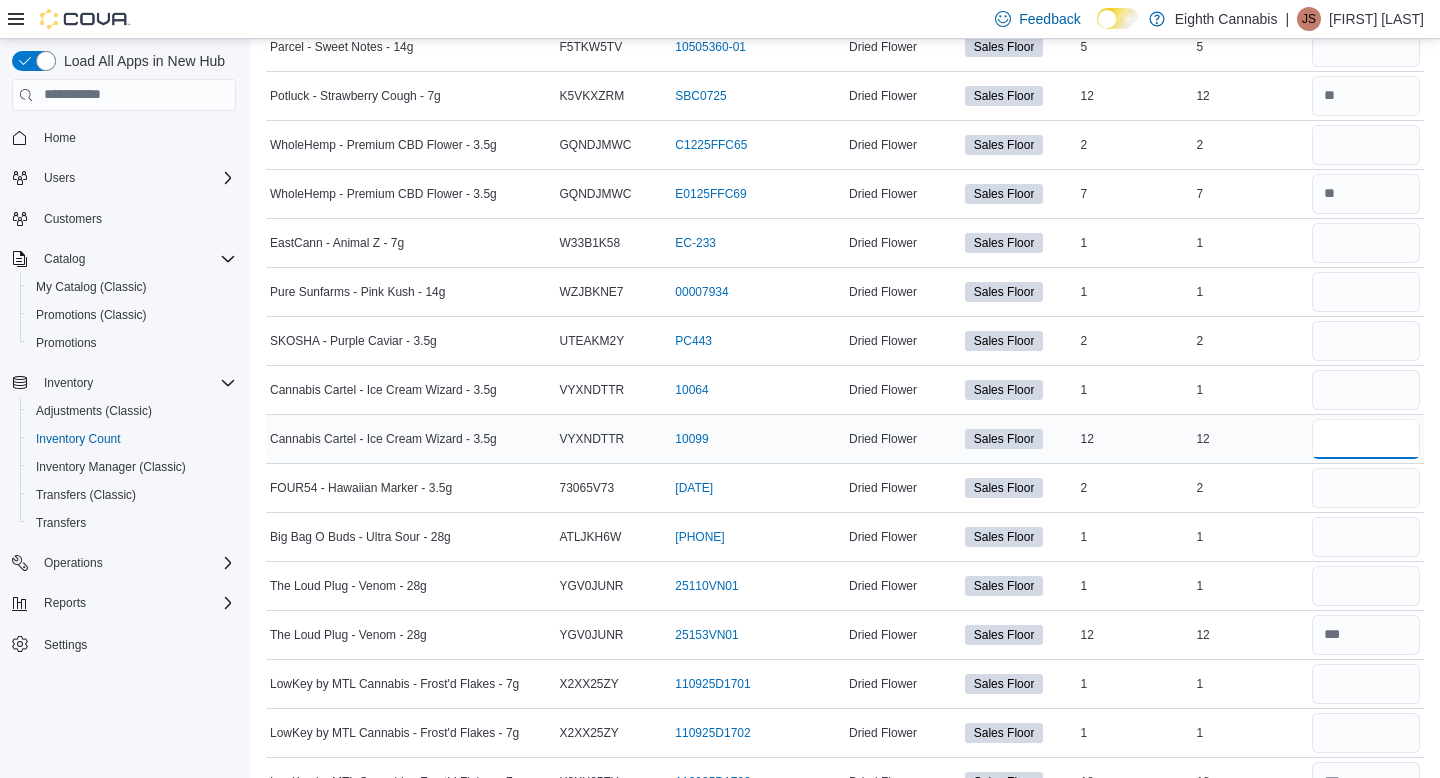 type on "*" 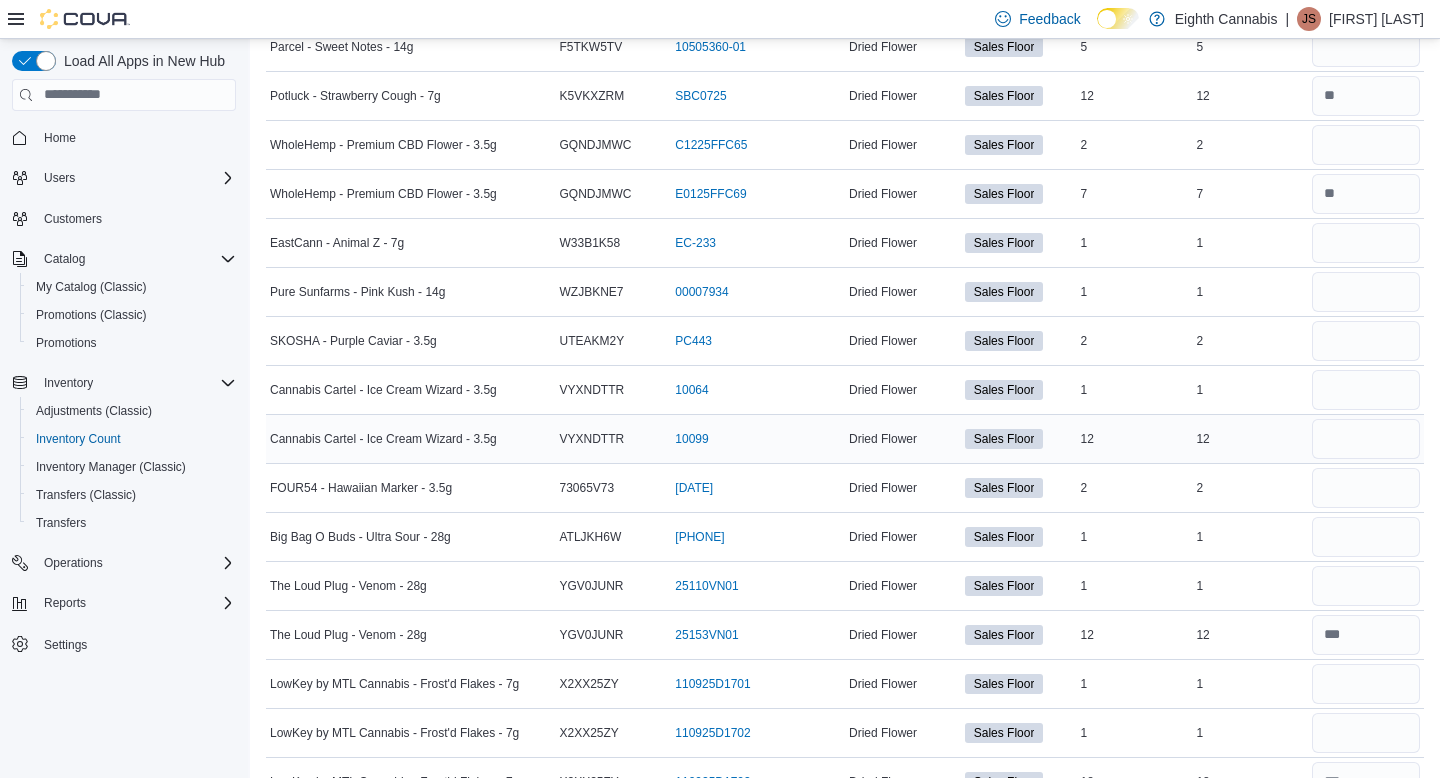 type 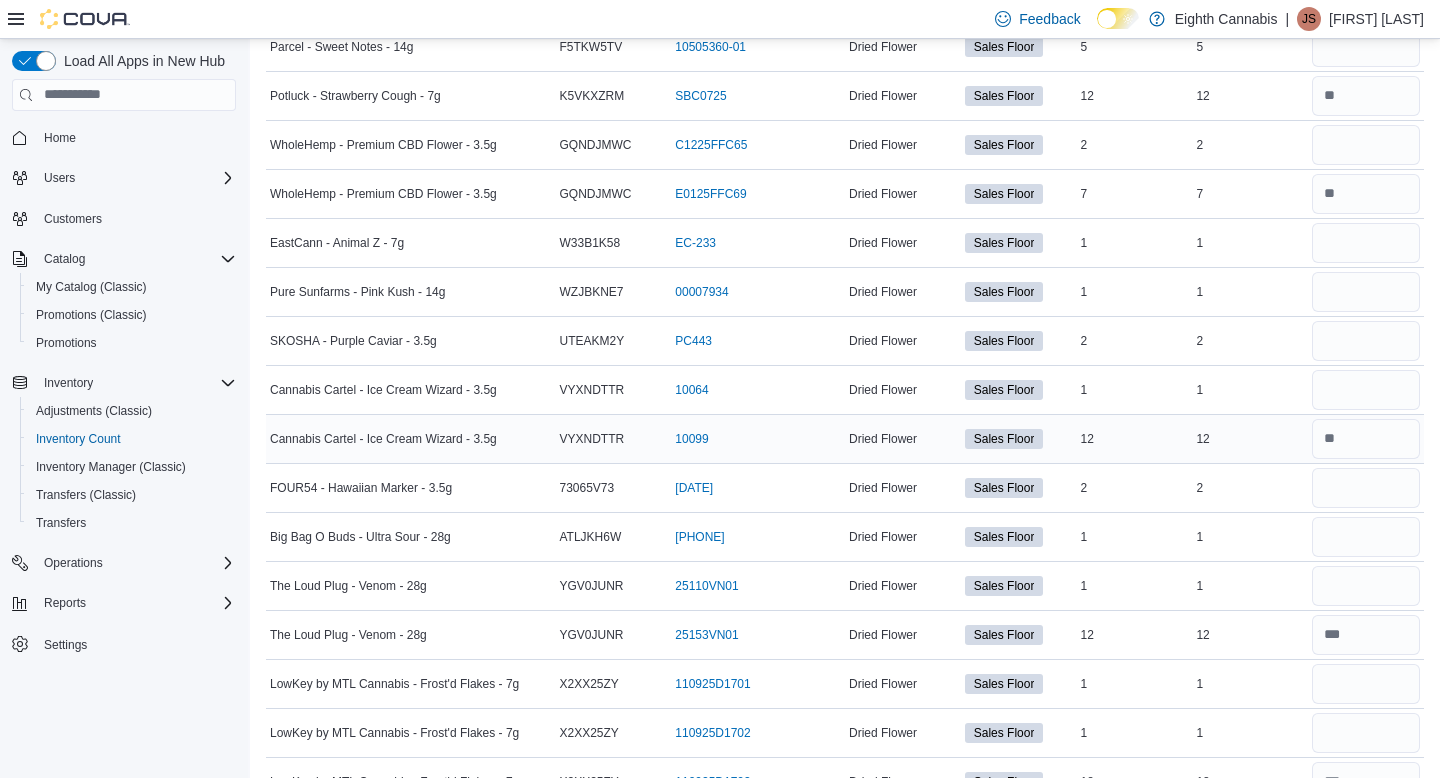 scroll, scrollTop: 2676, scrollLeft: 0, axis: vertical 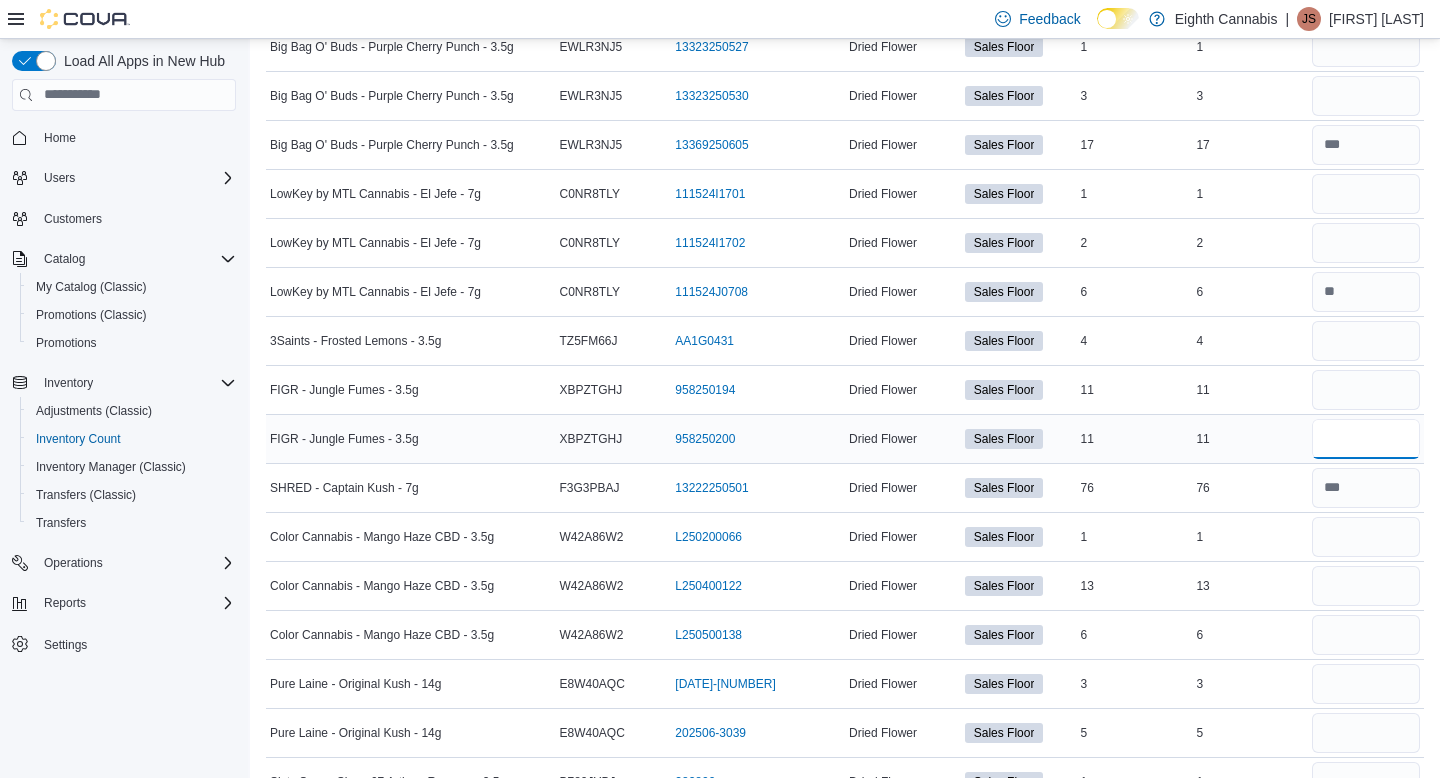click at bounding box center [1366, 439] 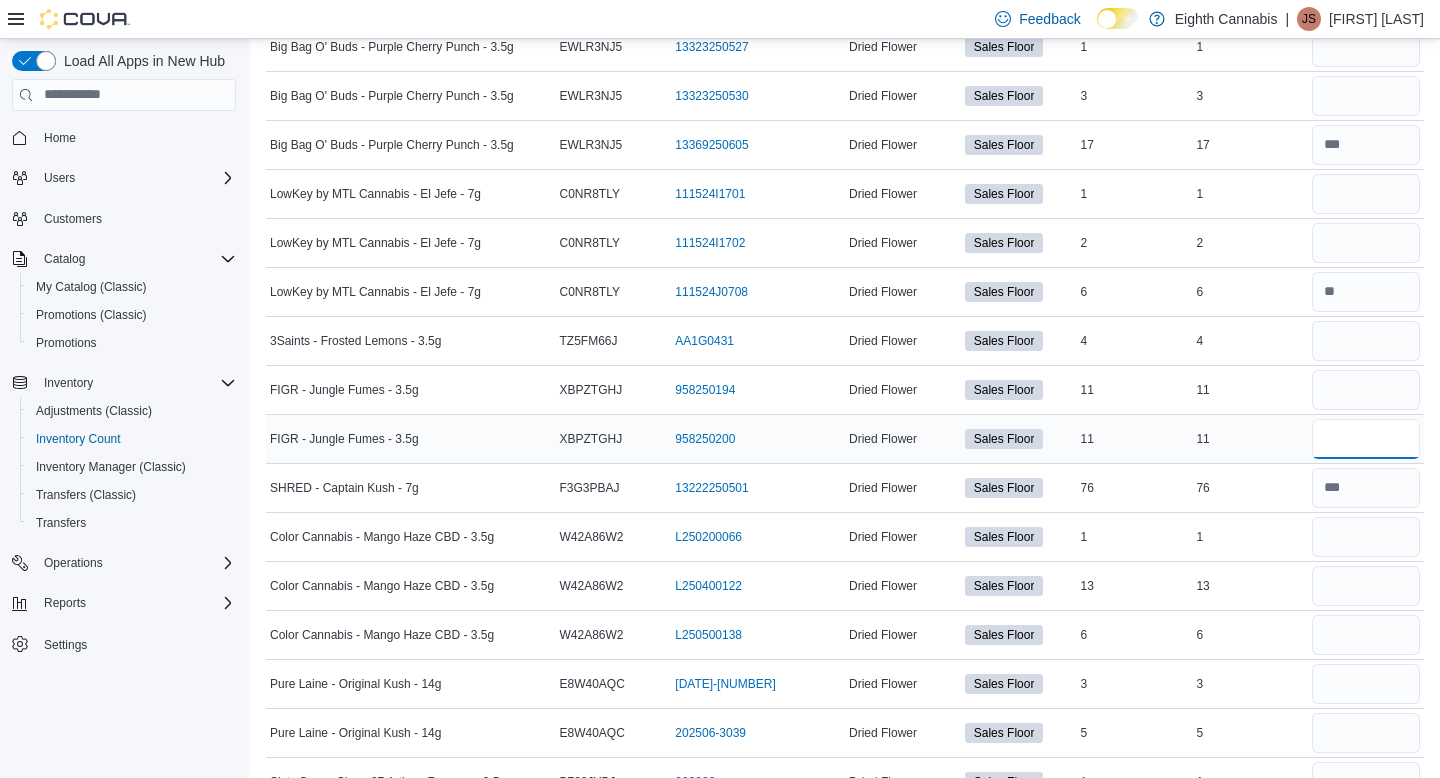 type on "*" 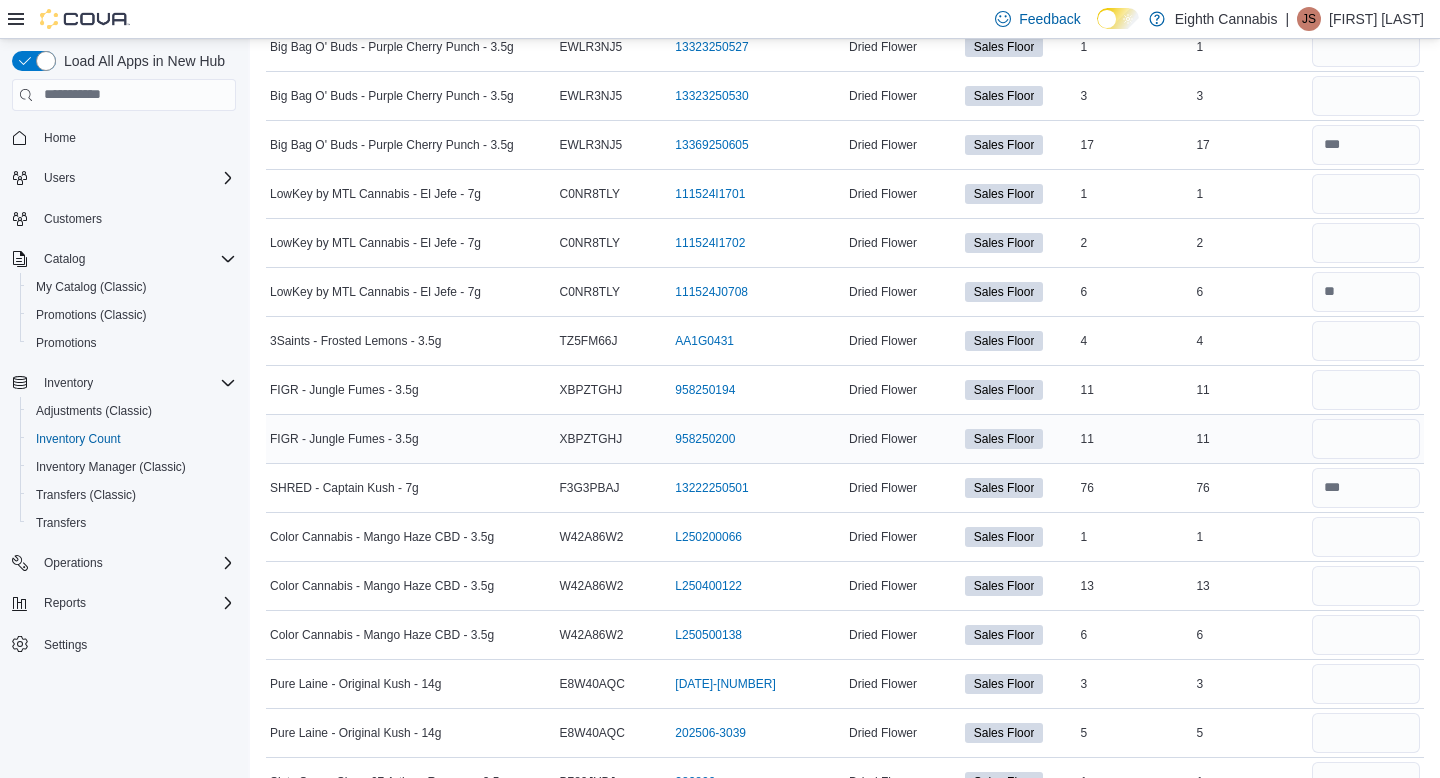 type 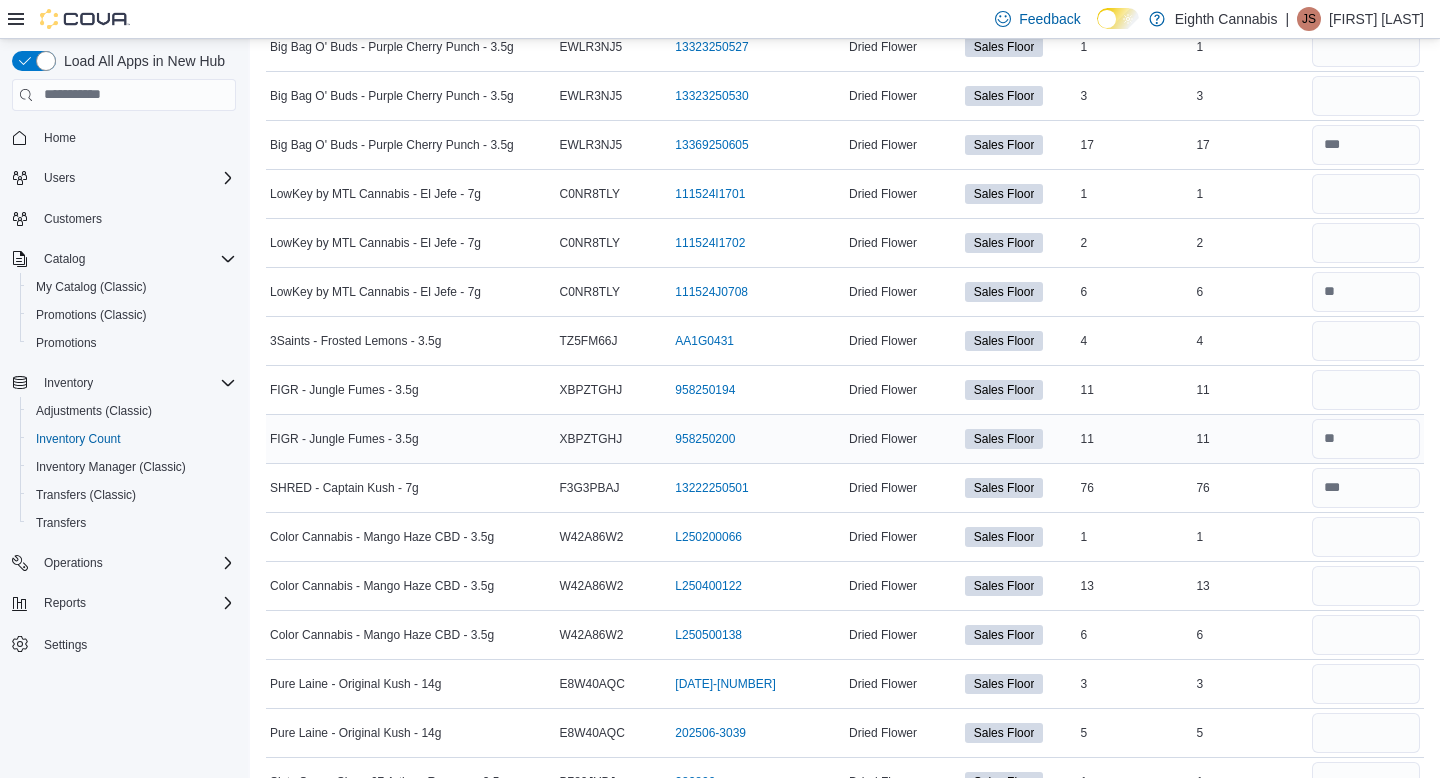 scroll, scrollTop: 4930, scrollLeft: 0, axis: vertical 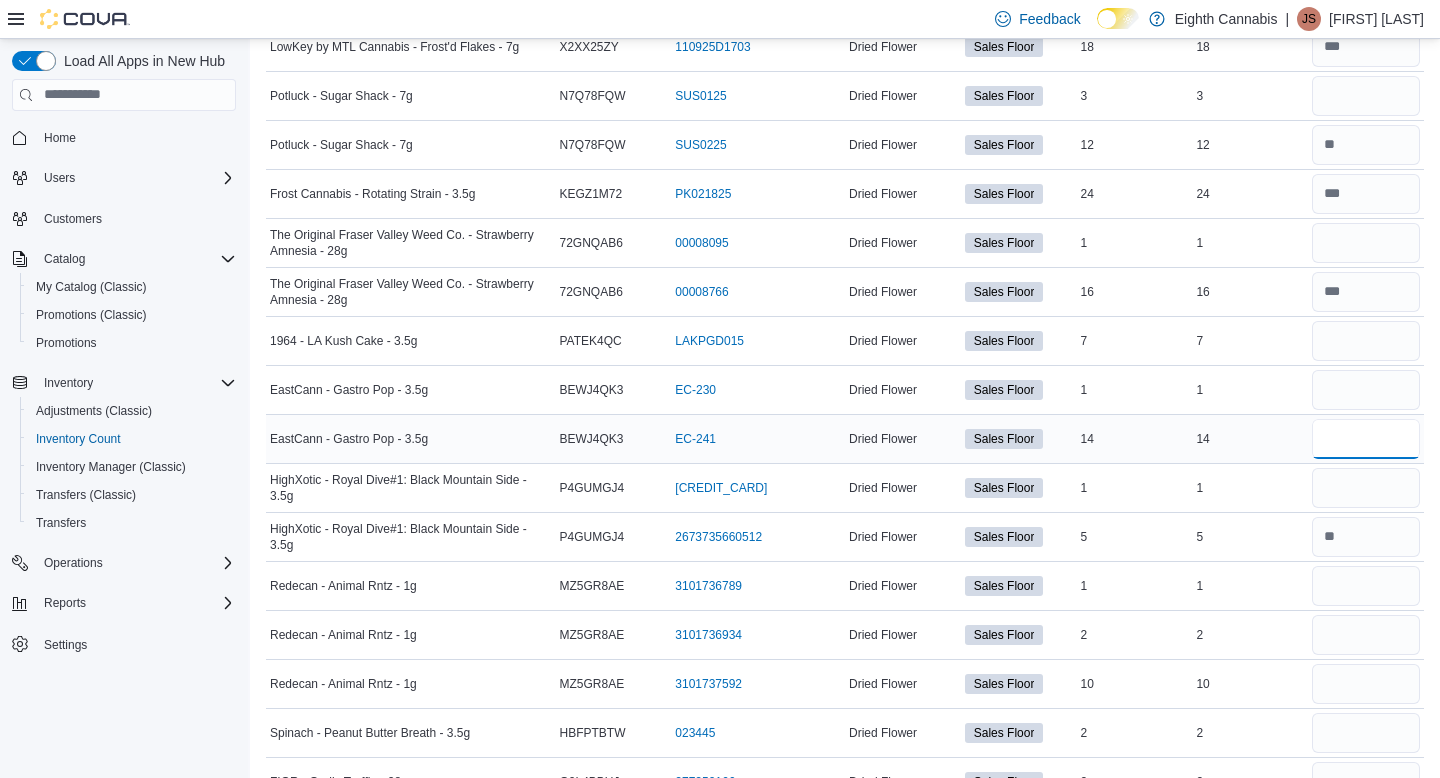 click at bounding box center [1366, 439] 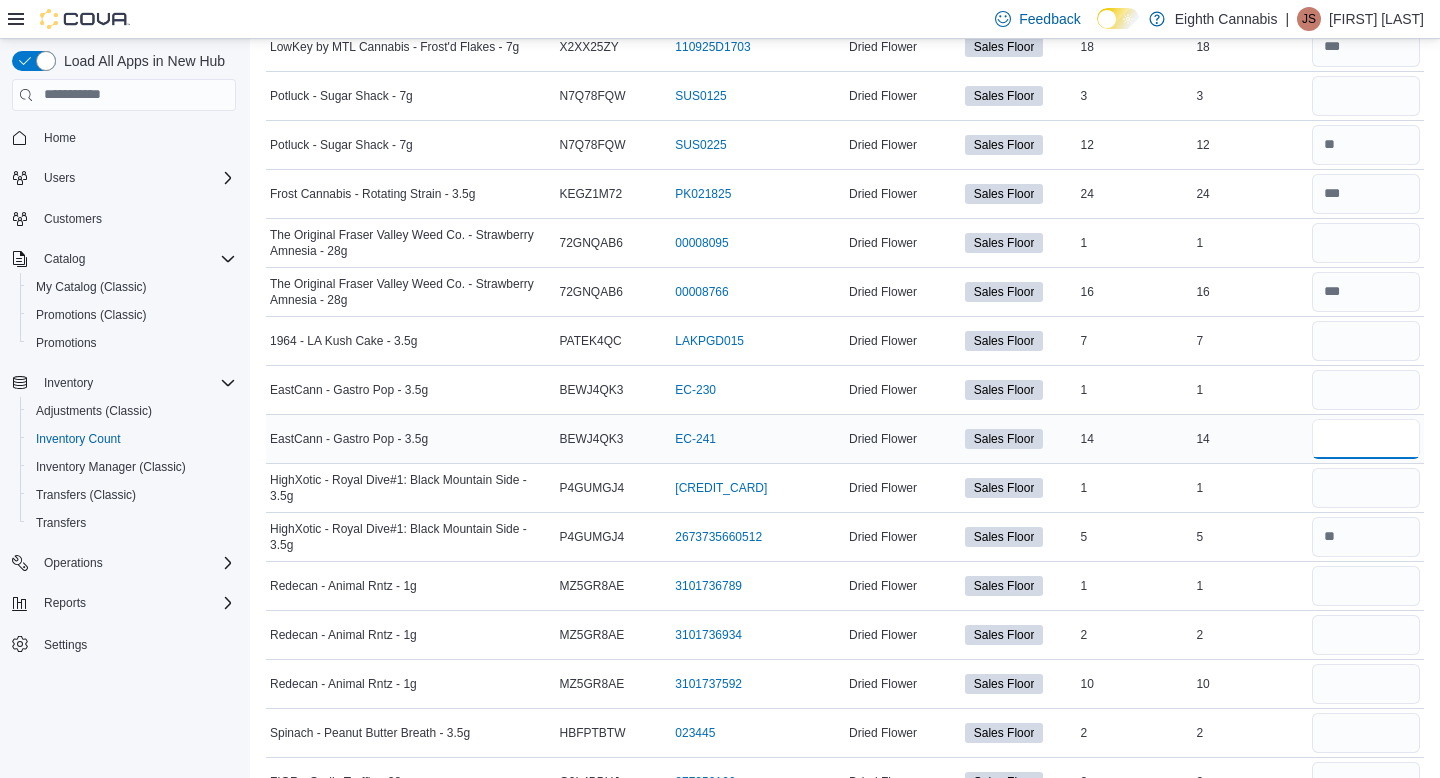 type on "**" 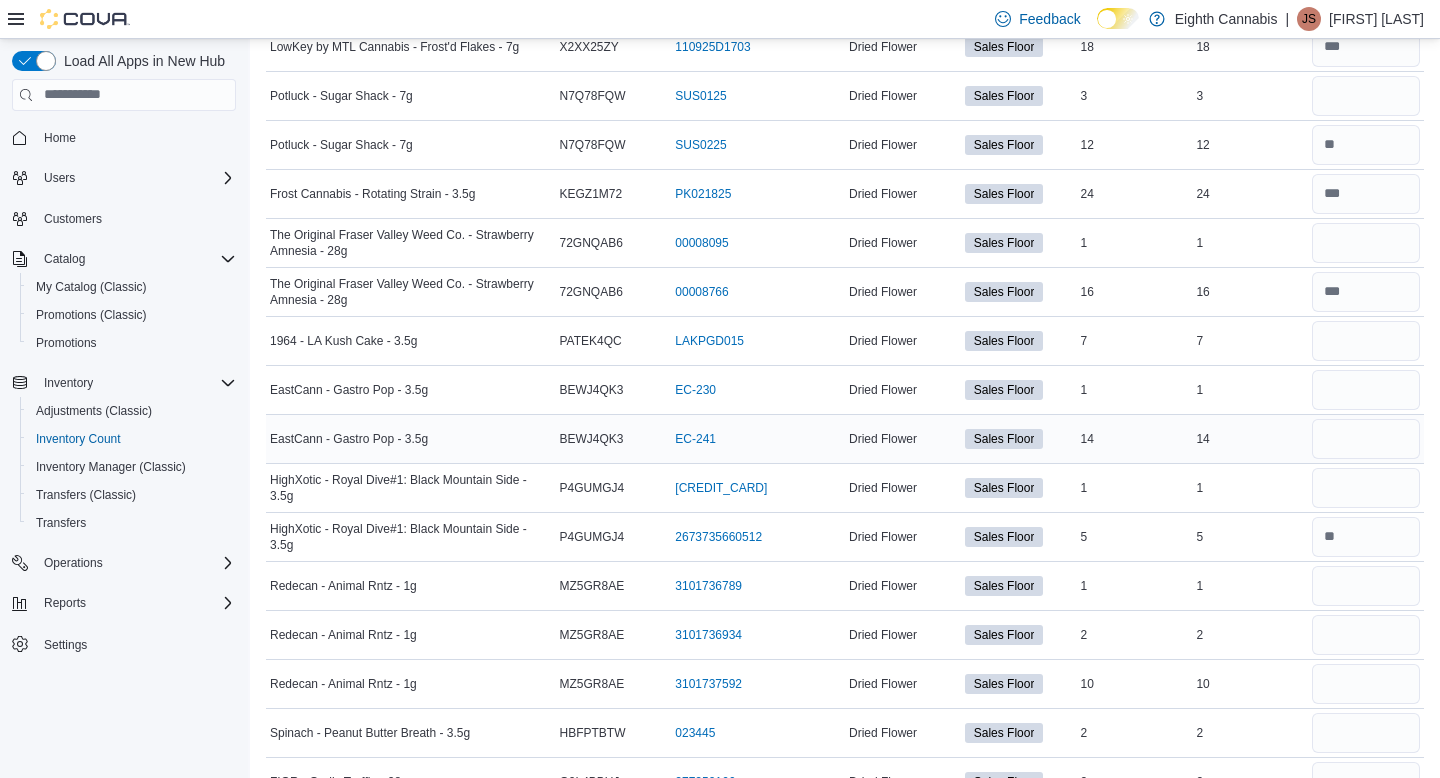 type 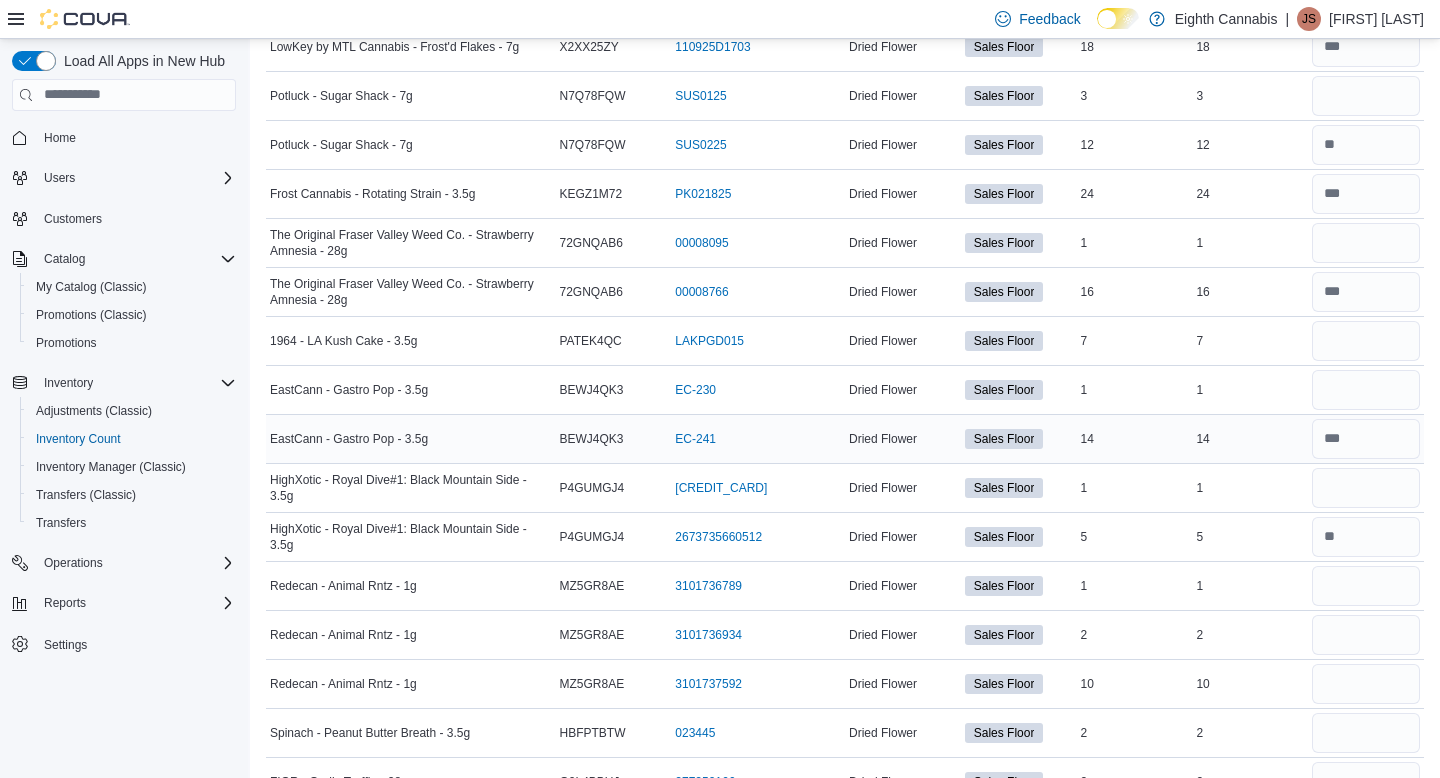scroll, scrollTop: 6841, scrollLeft: 0, axis: vertical 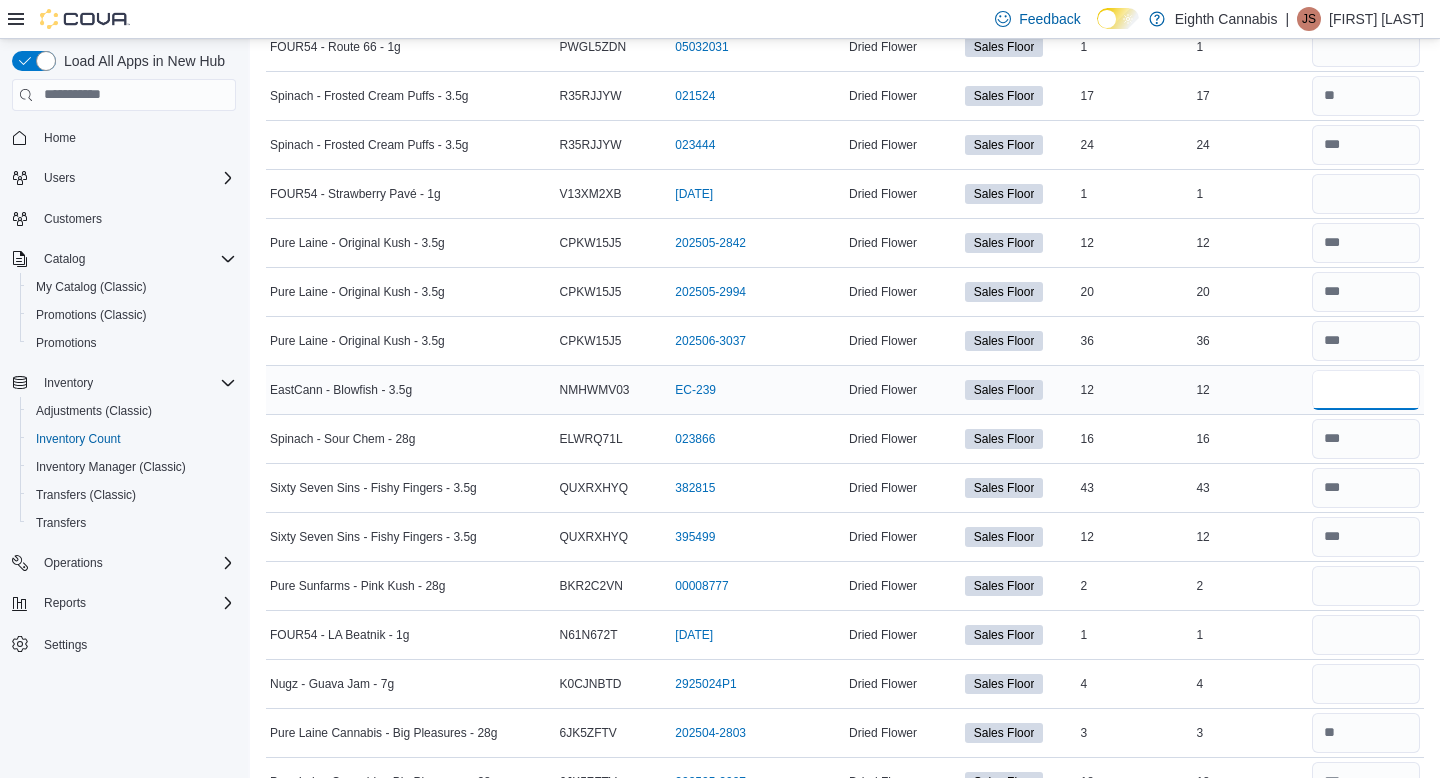 click at bounding box center [1366, 390] 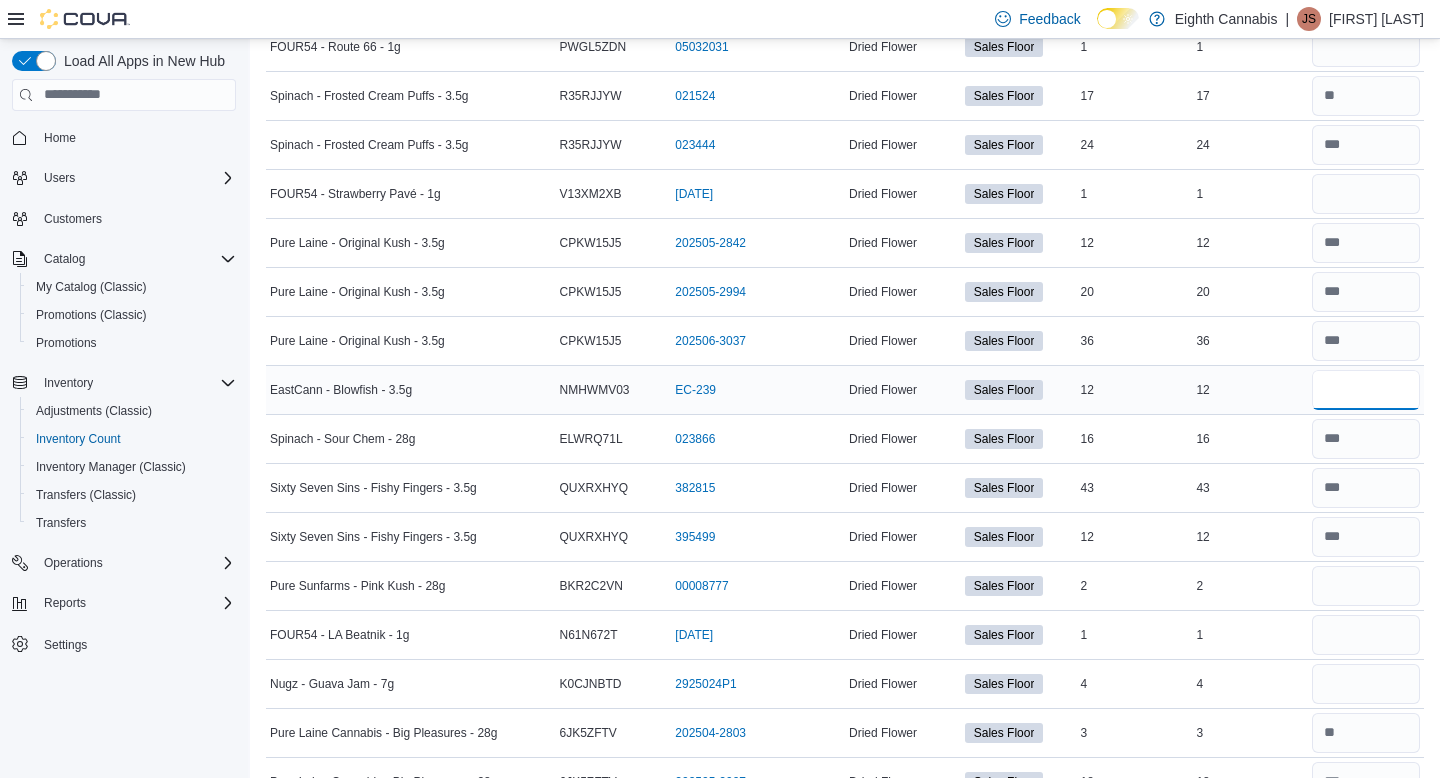 type on "*" 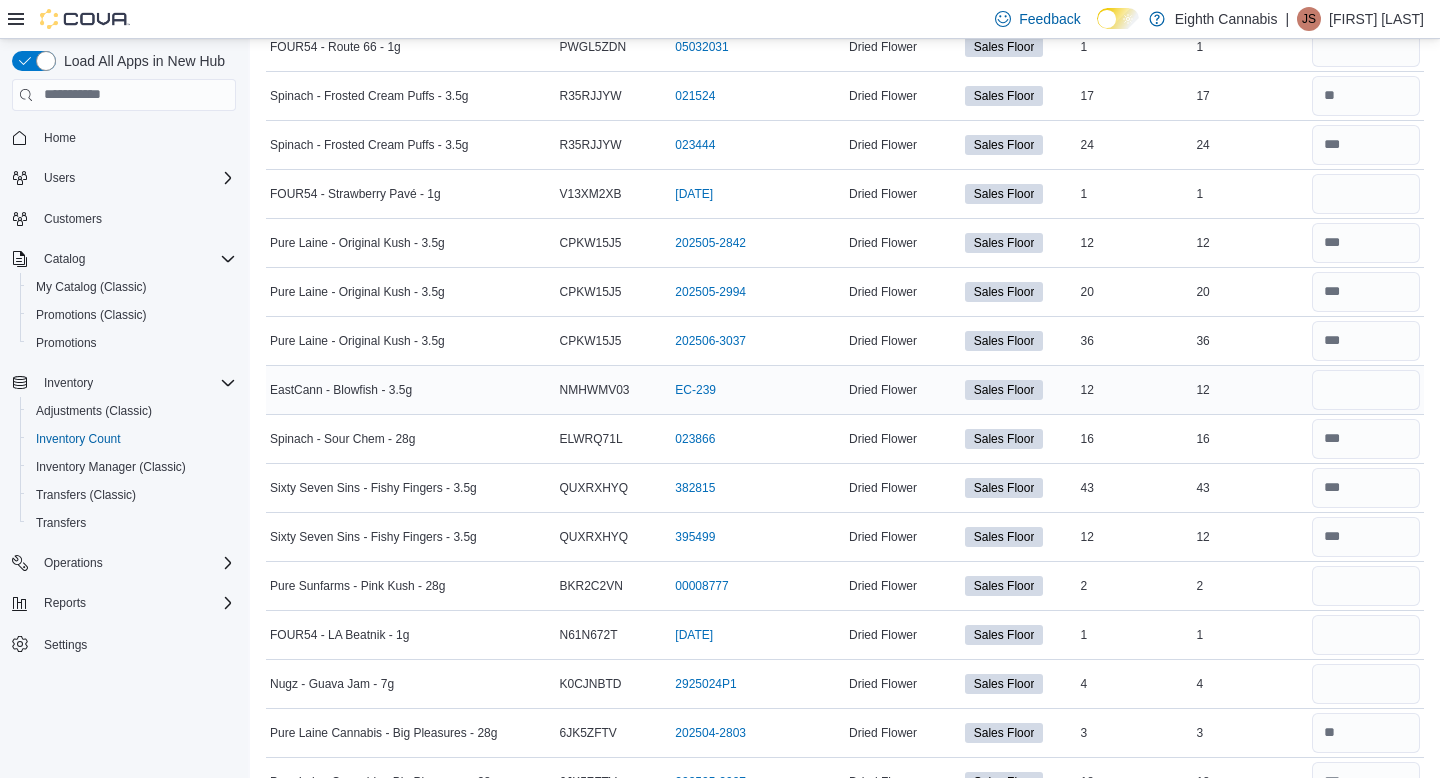 type 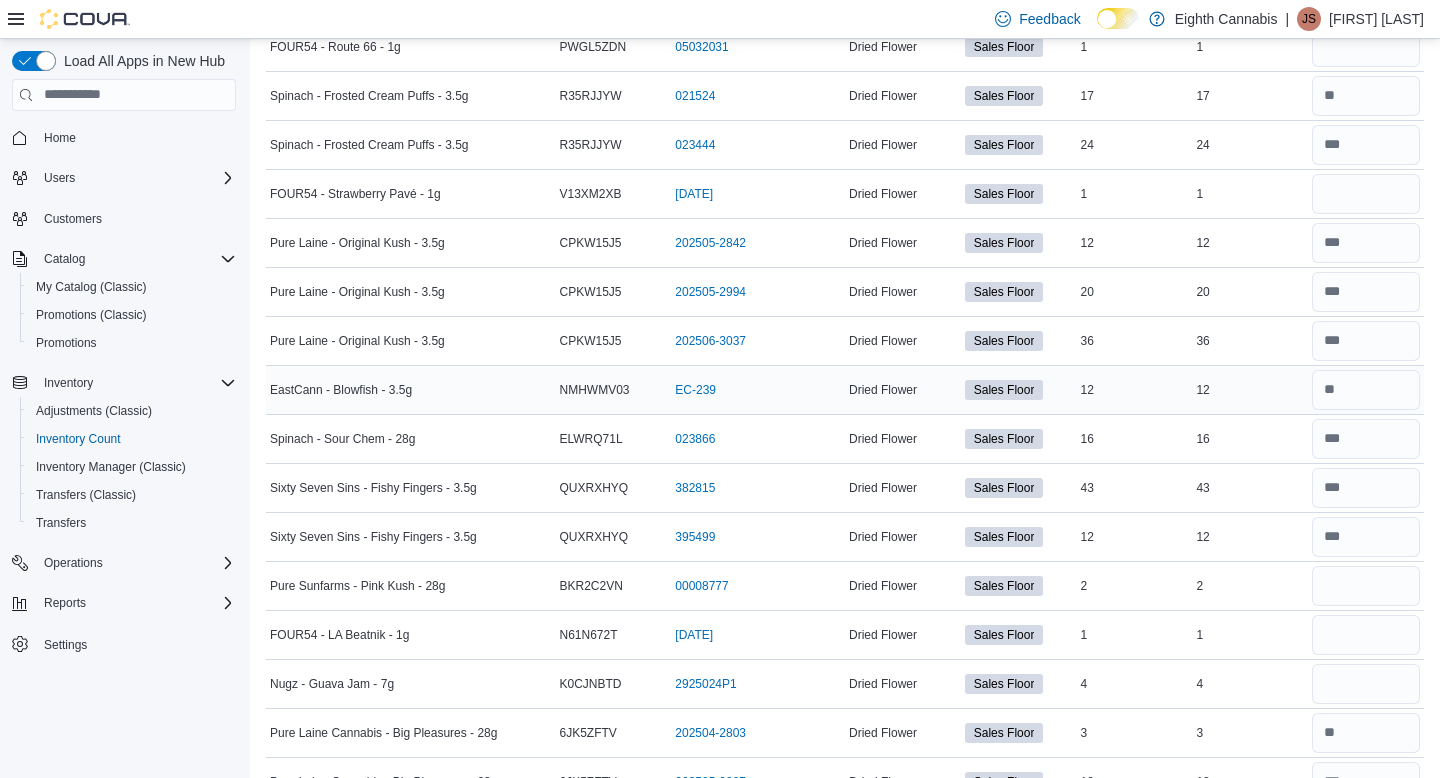 scroll, scrollTop: 5469, scrollLeft: 0, axis: vertical 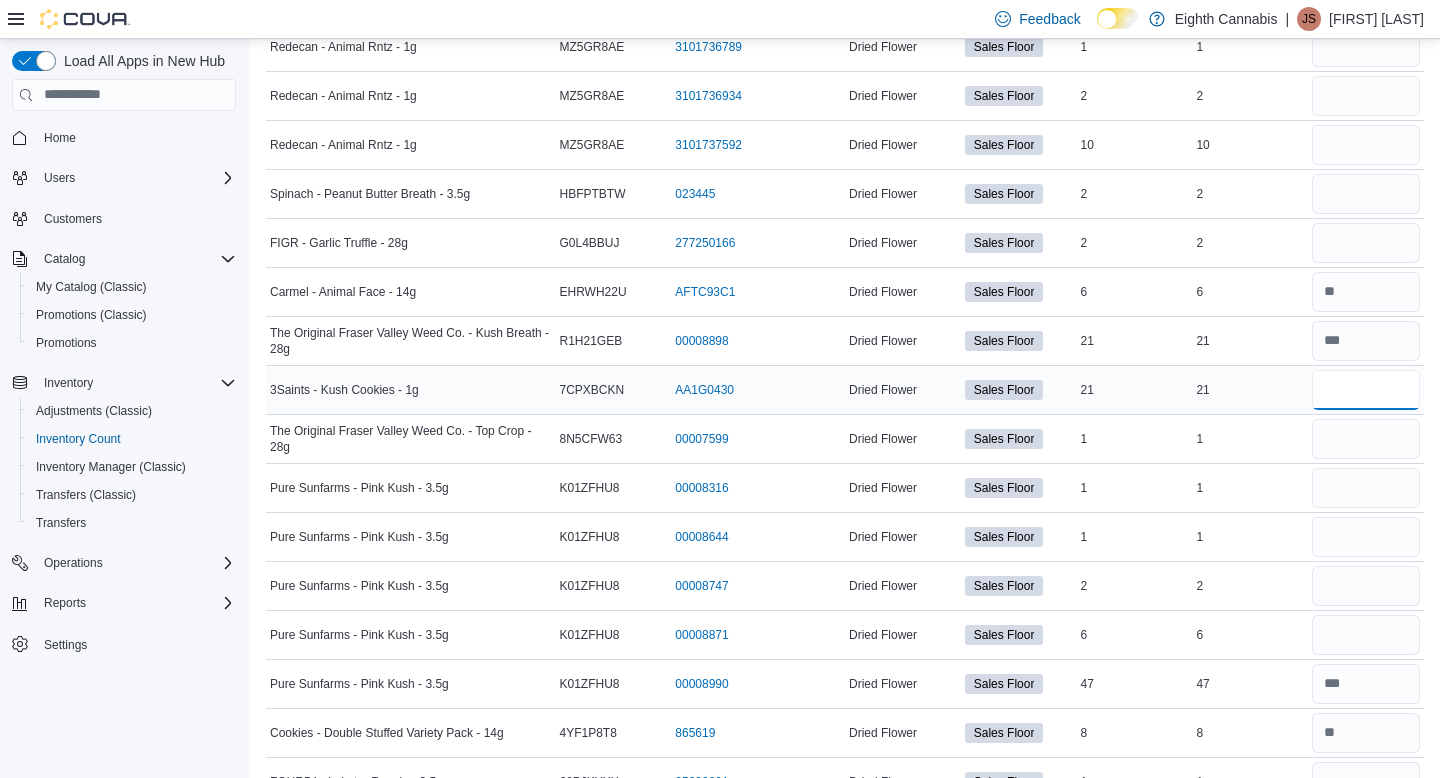 click at bounding box center (1366, 390) 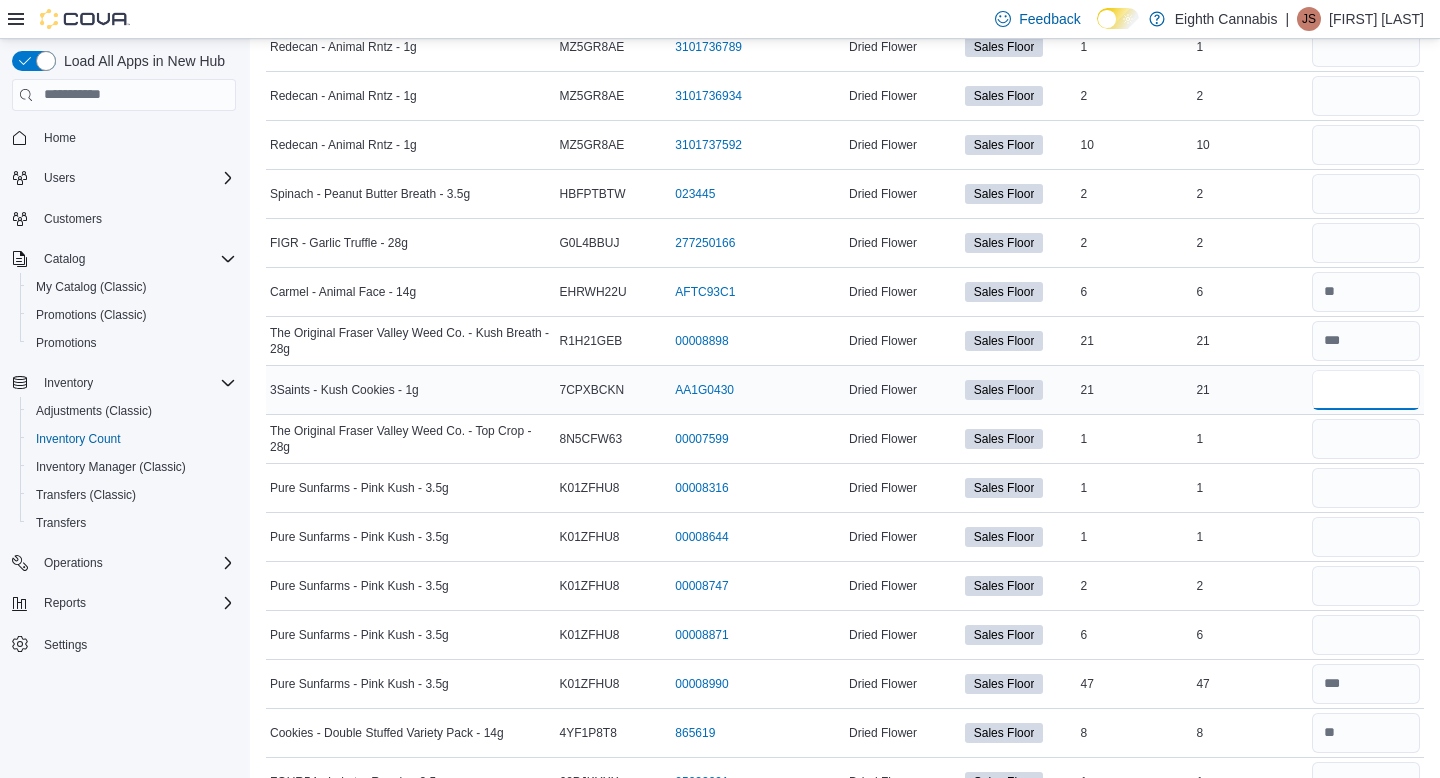 type on "**" 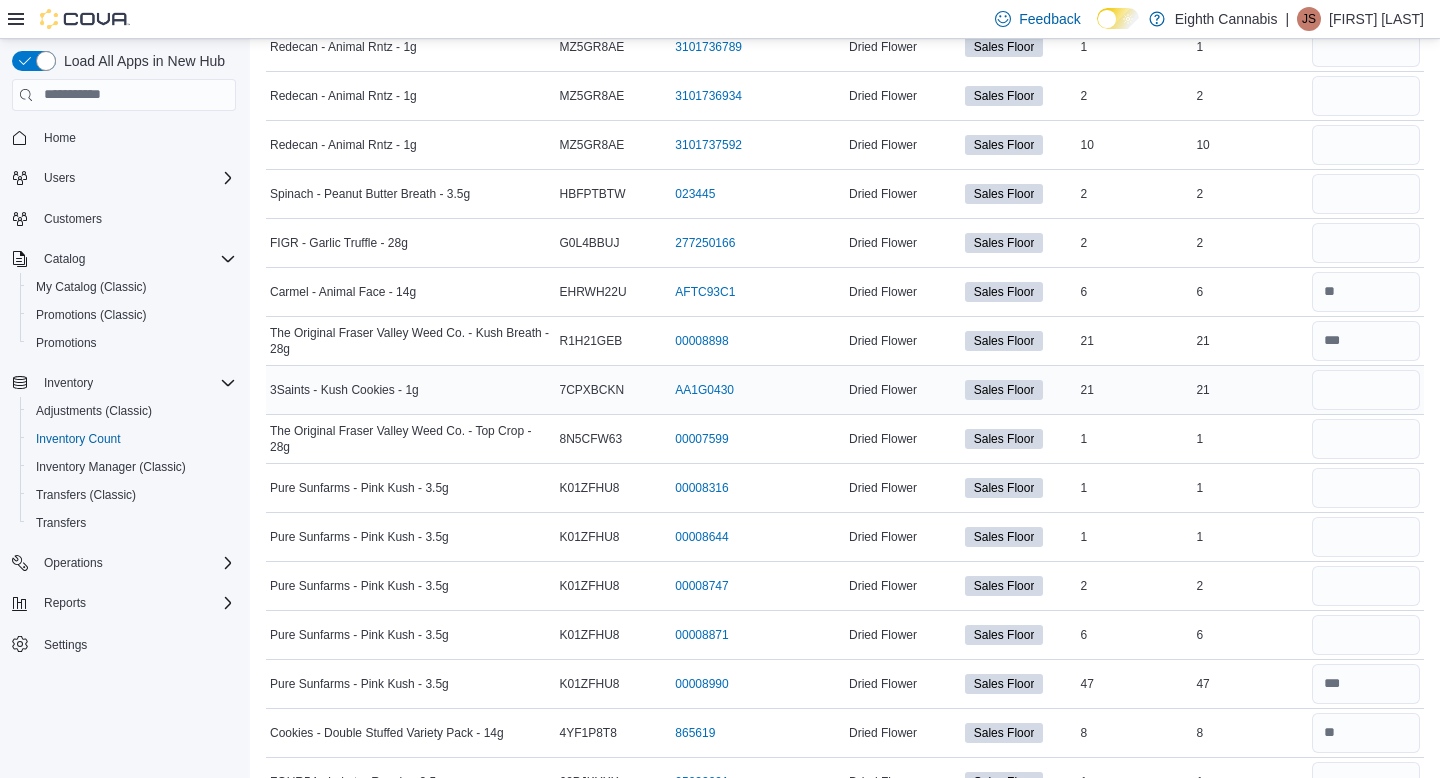 type 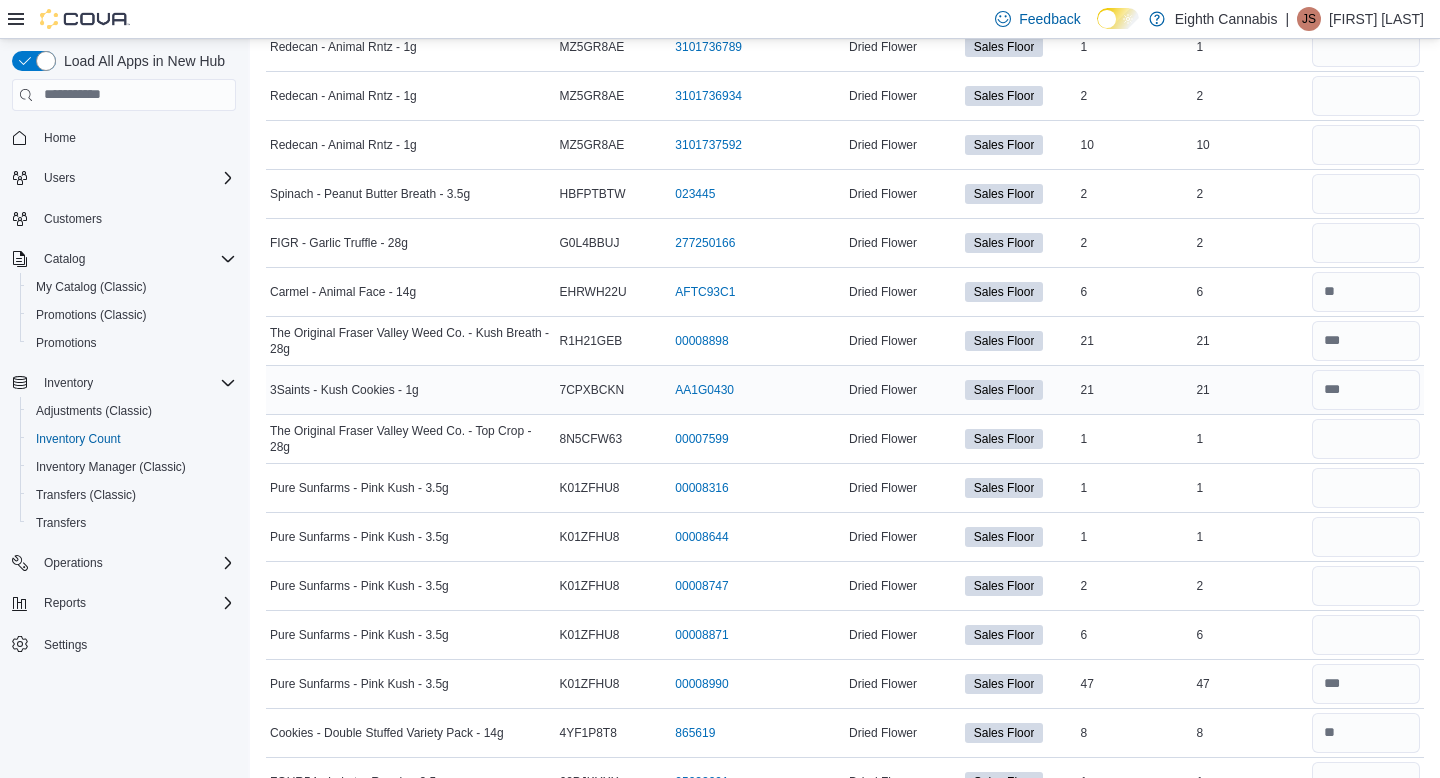 scroll, scrollTop: 2823, scrollLeft: 0, axis: vertical 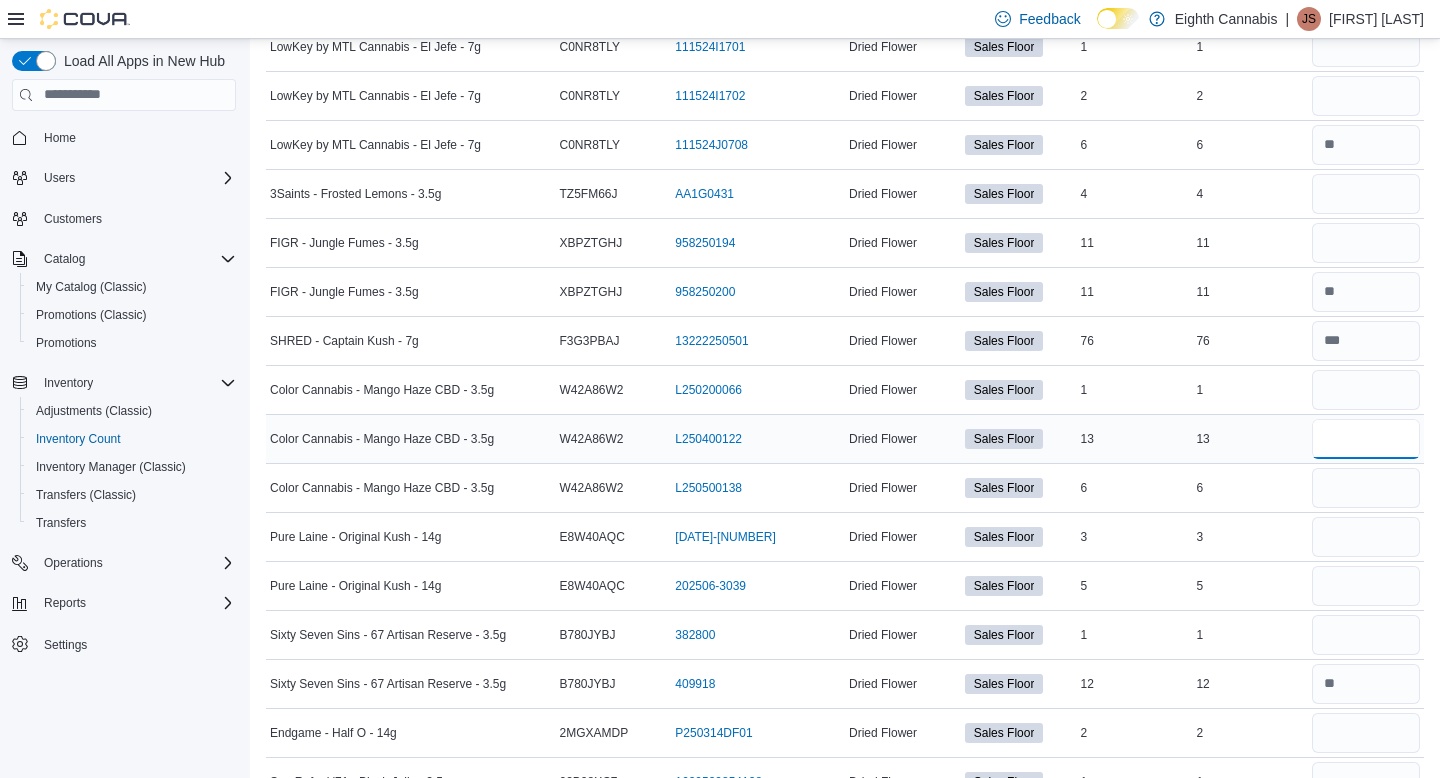 click at bounding box center [1366, 439] 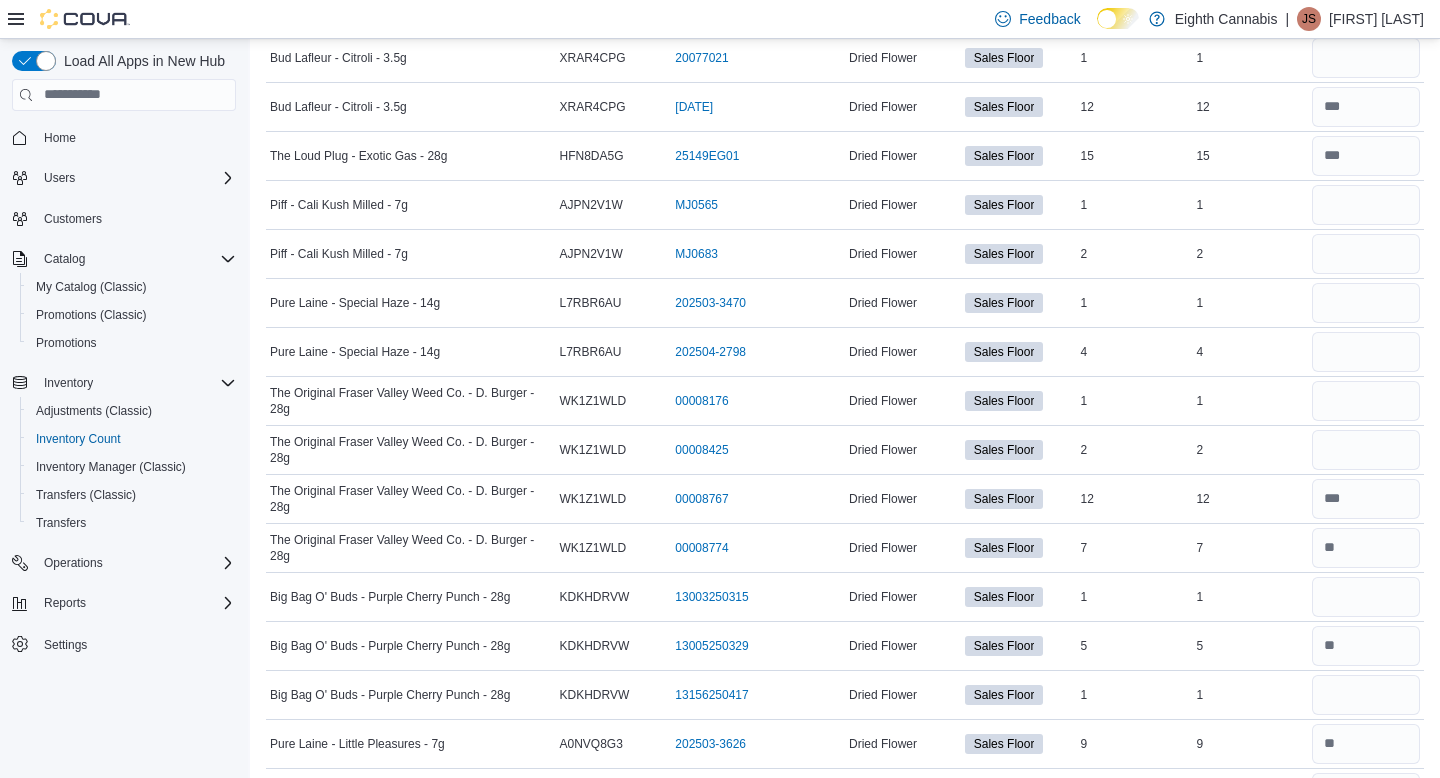 scroll, scrollTop: 0, scrollLeft: 0, axis: both 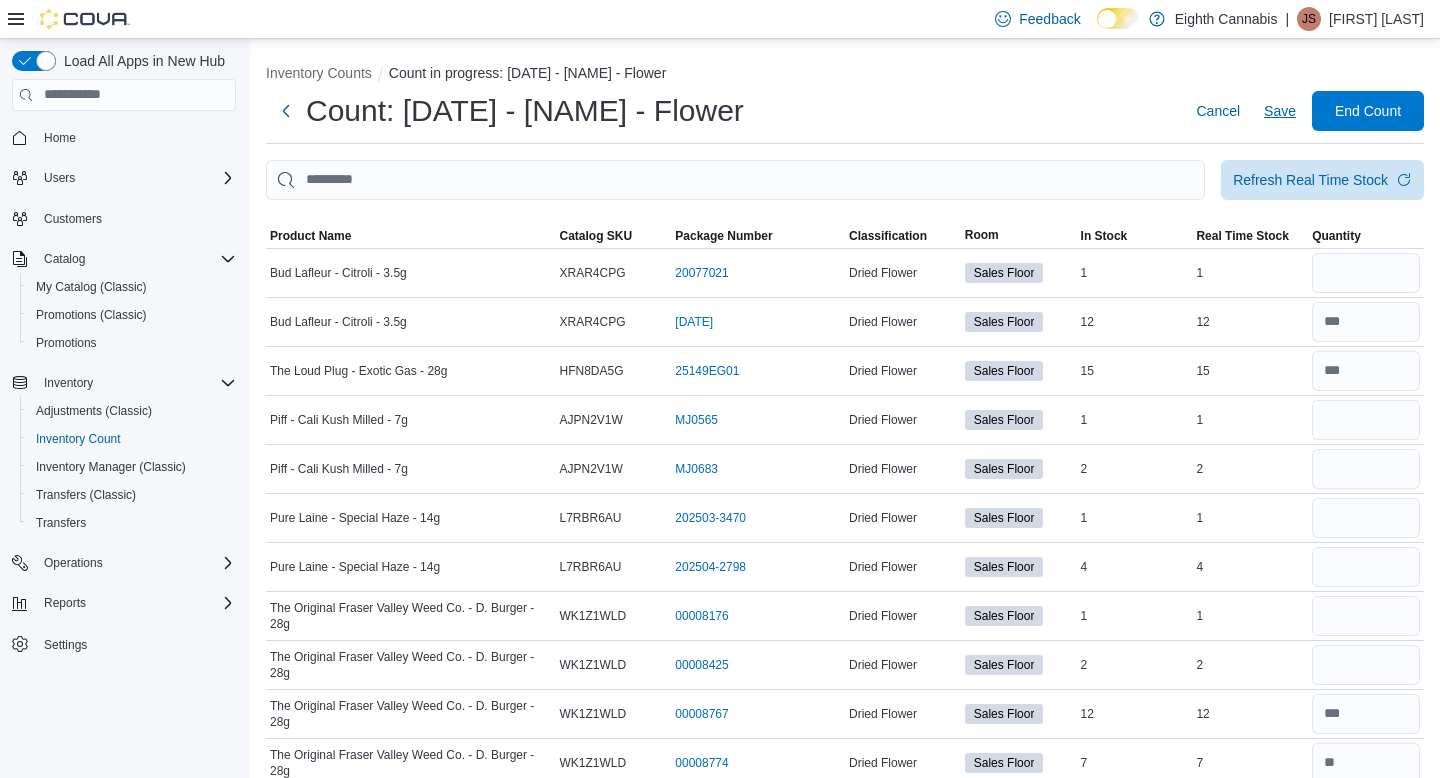 type on "**" 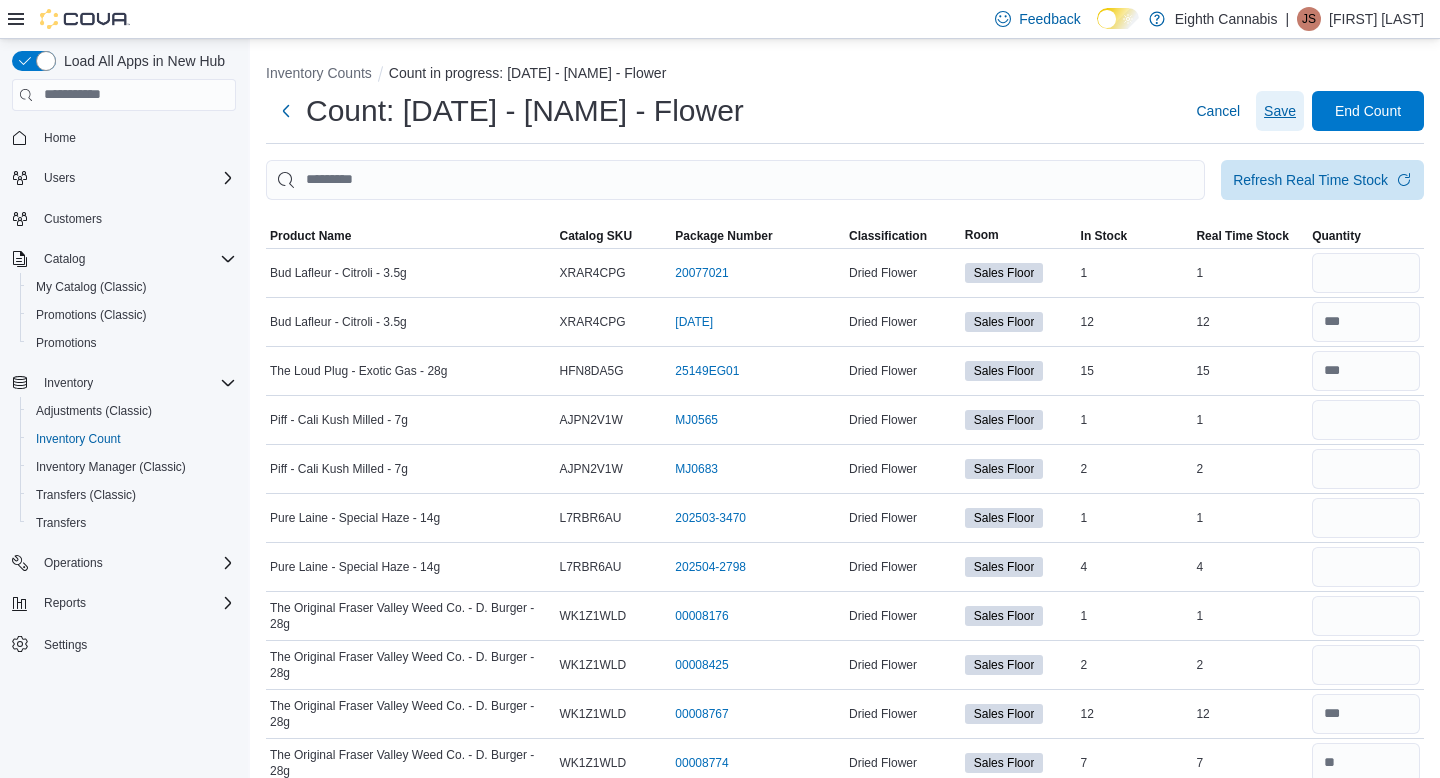 click on "Save" at bounding box center [1280, 111] 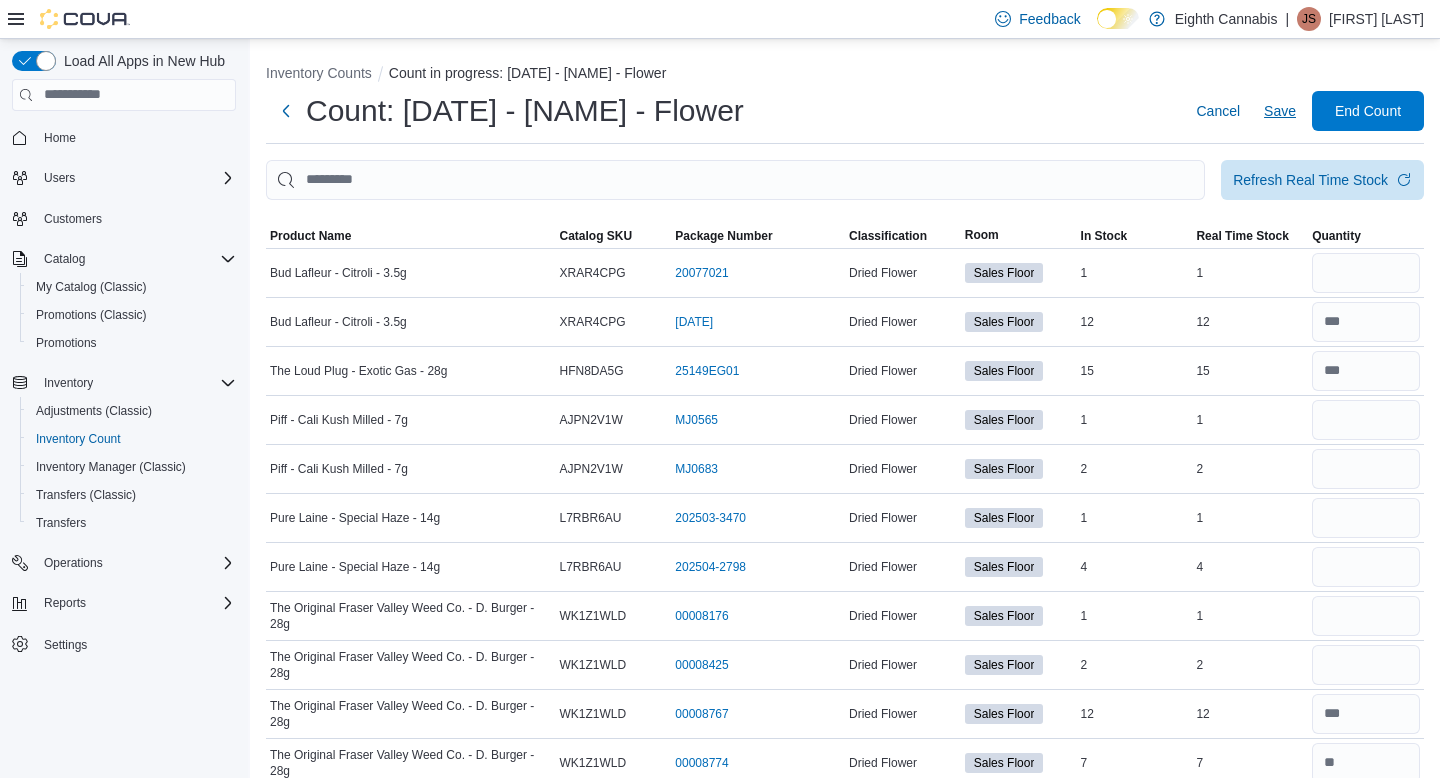 type 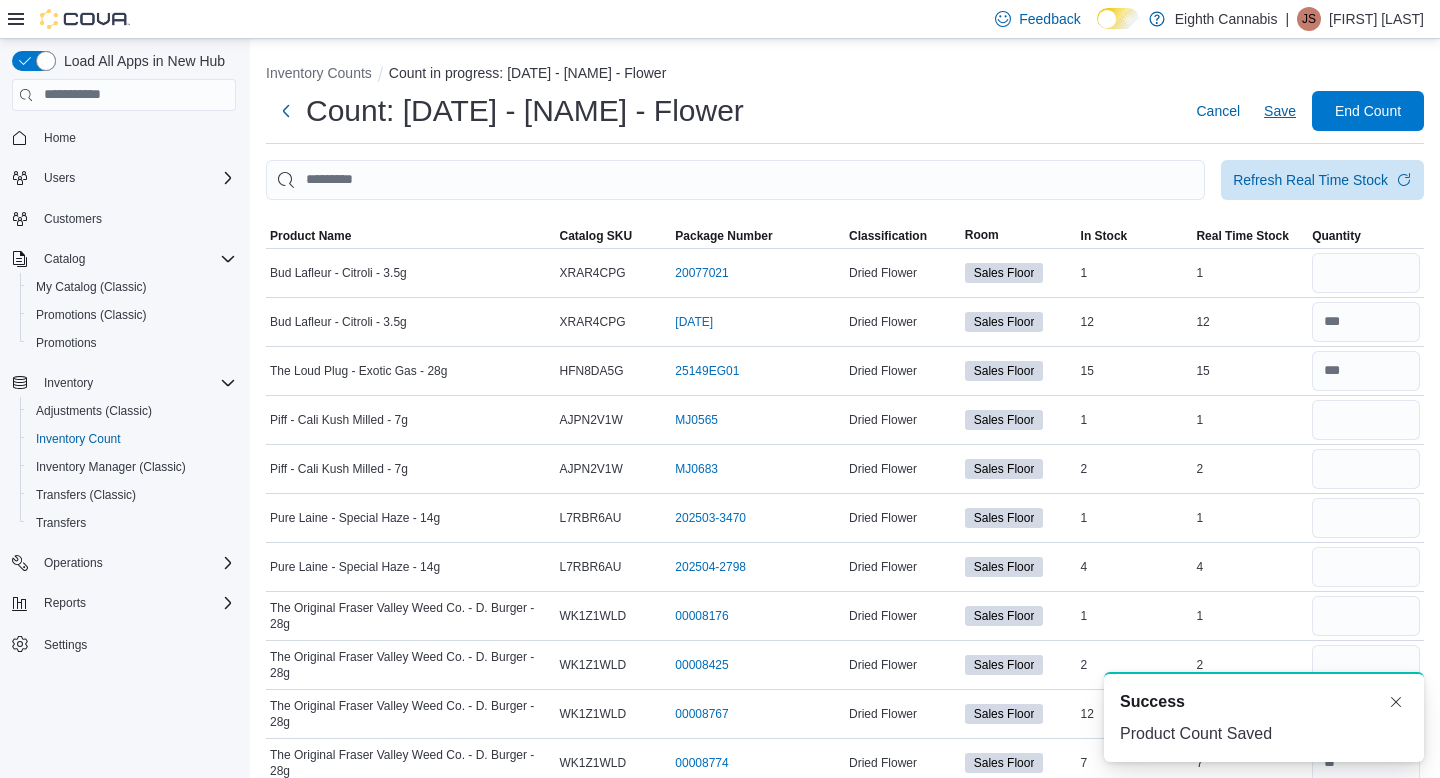 scroll, scrollTop: 0, scrollLeft: 0, axis: both 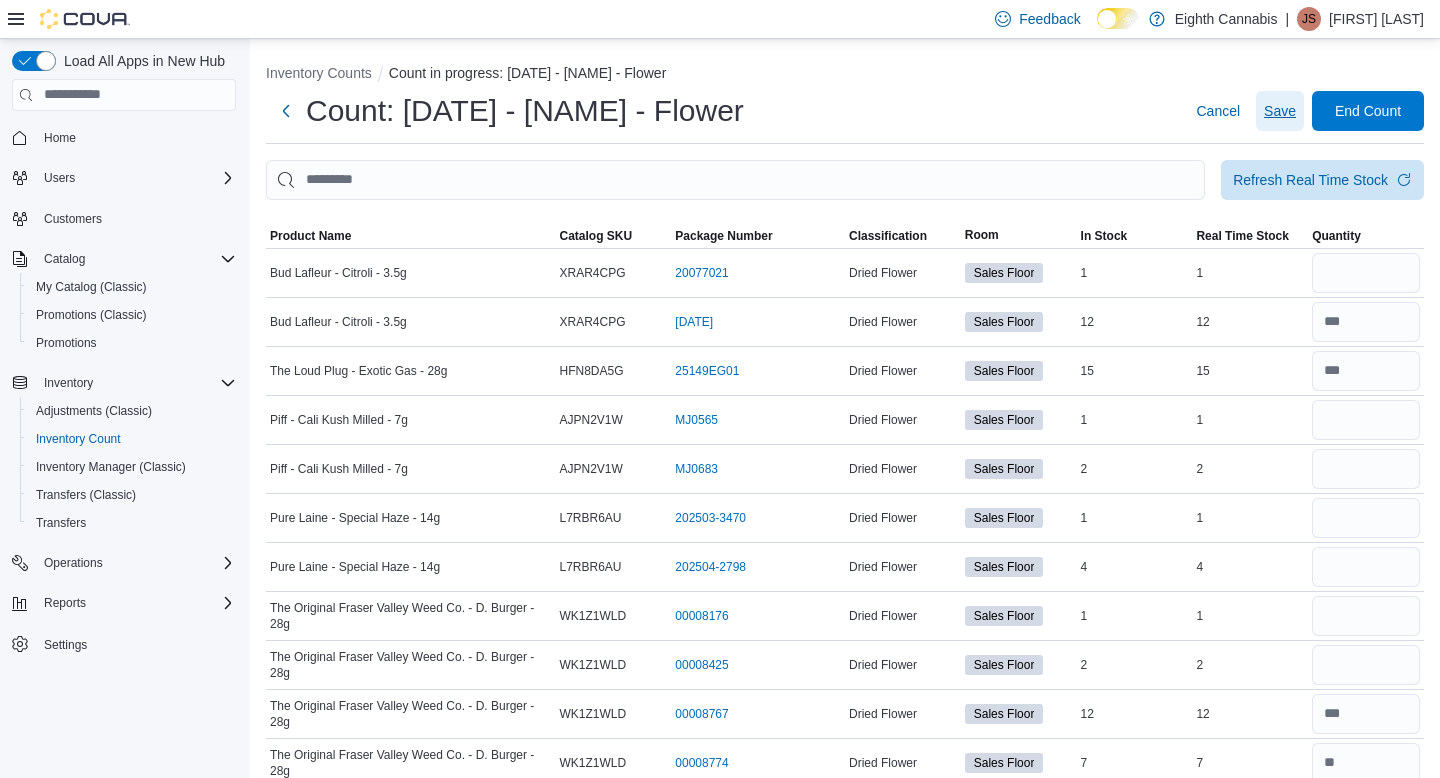 click on "Save" at bounding box center [1280, 111] 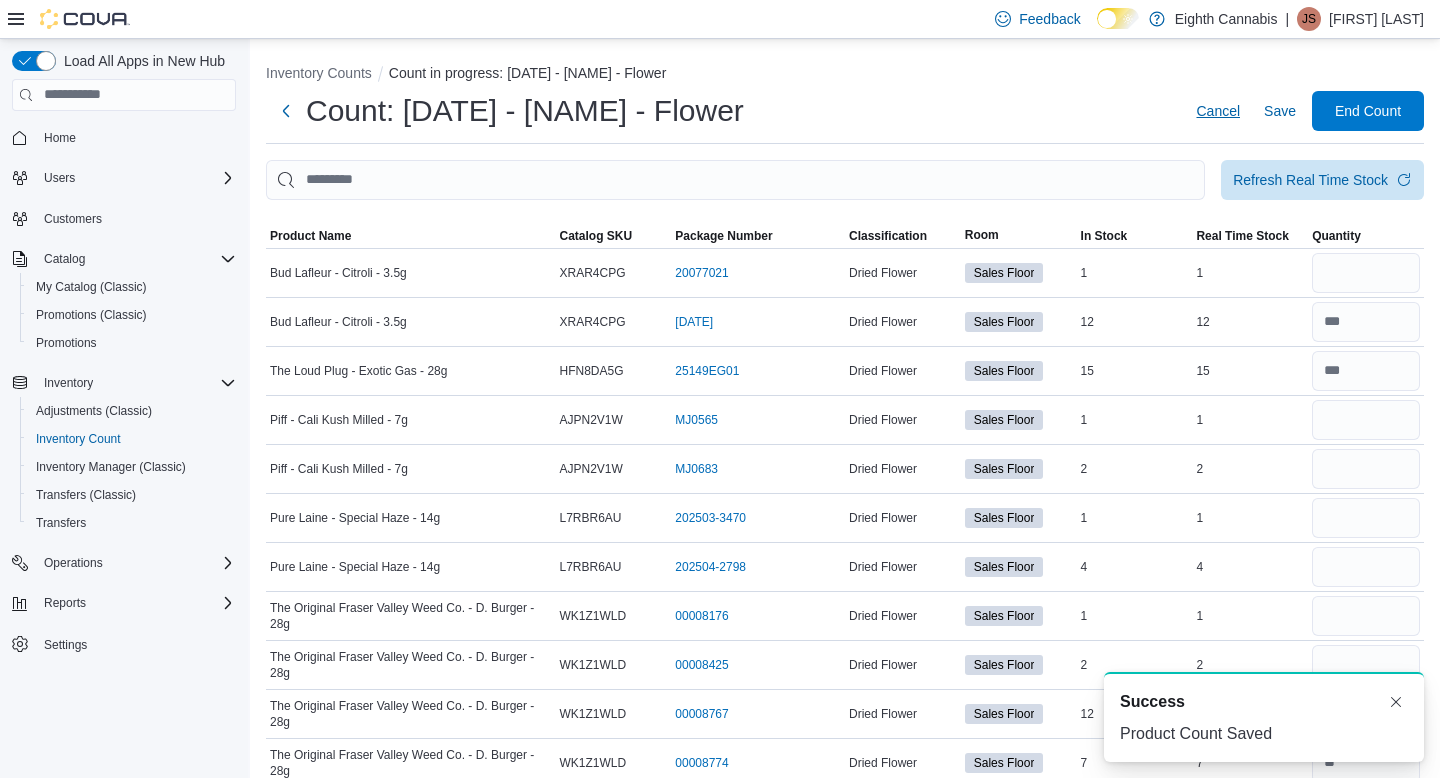 scroll, scrollTop: 0, scrollLeft: 0, axis: both 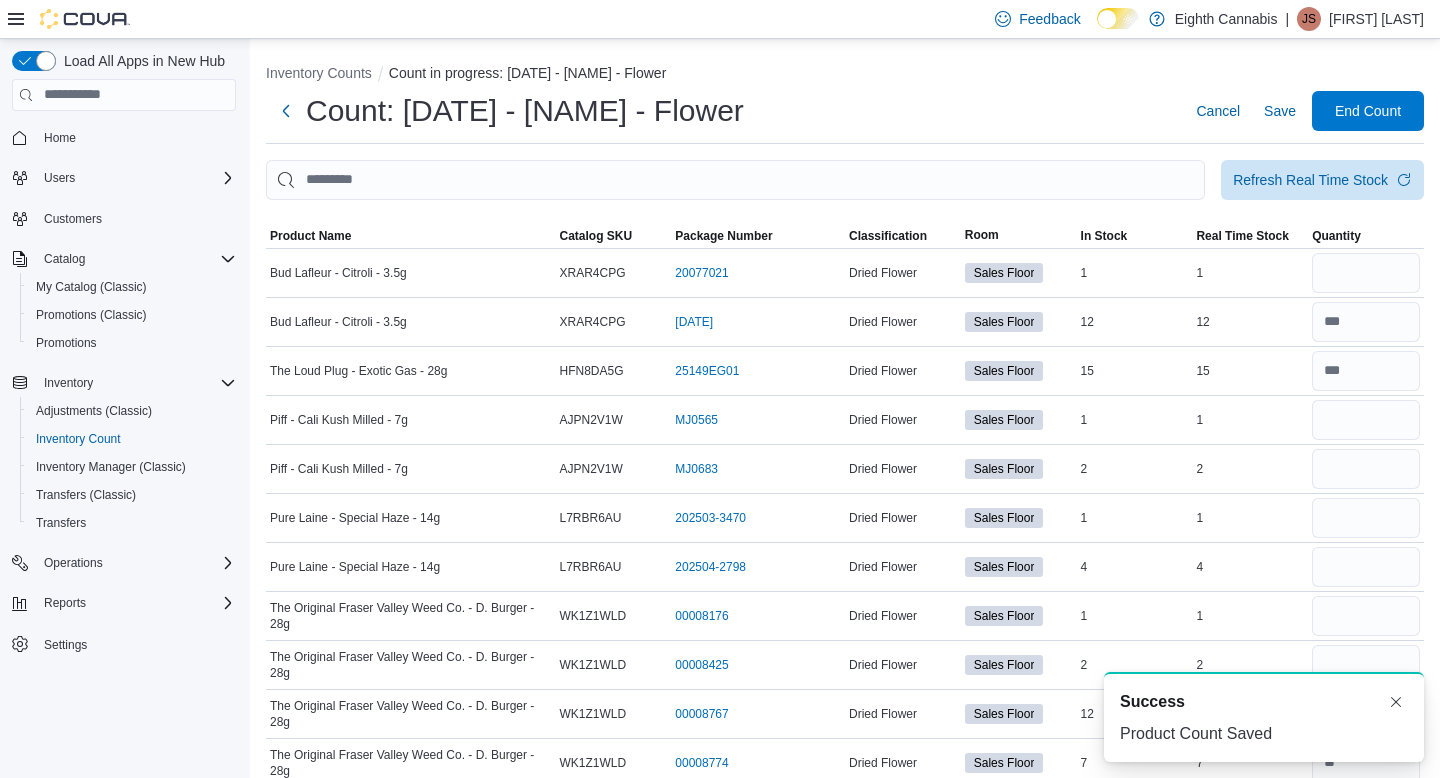 click on "Inventory Counts Count in progress: [DATE] - [NAME] - Flower" at bounding box center (845, 75) 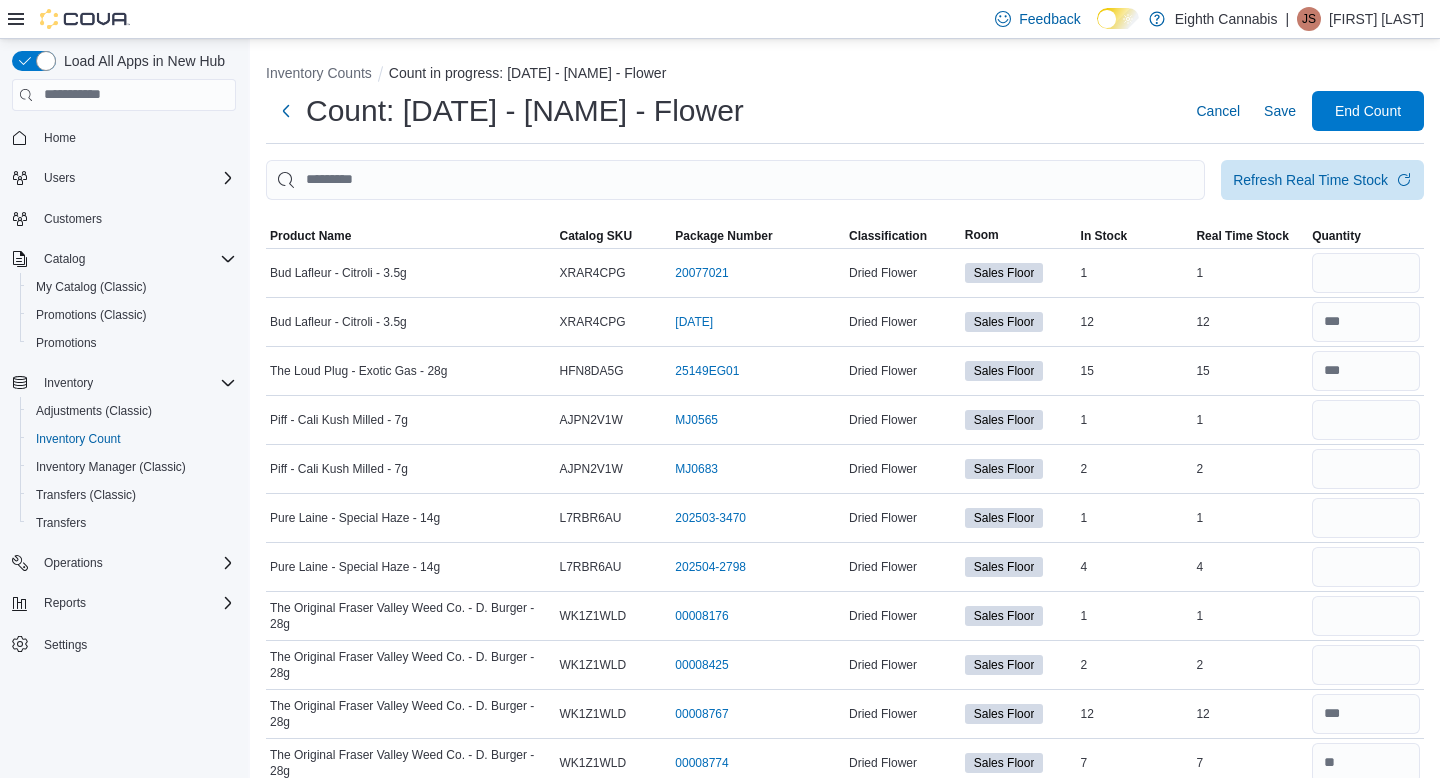 scroll, scrollTop: 5020, scrollLeft: 0, axis: vertical 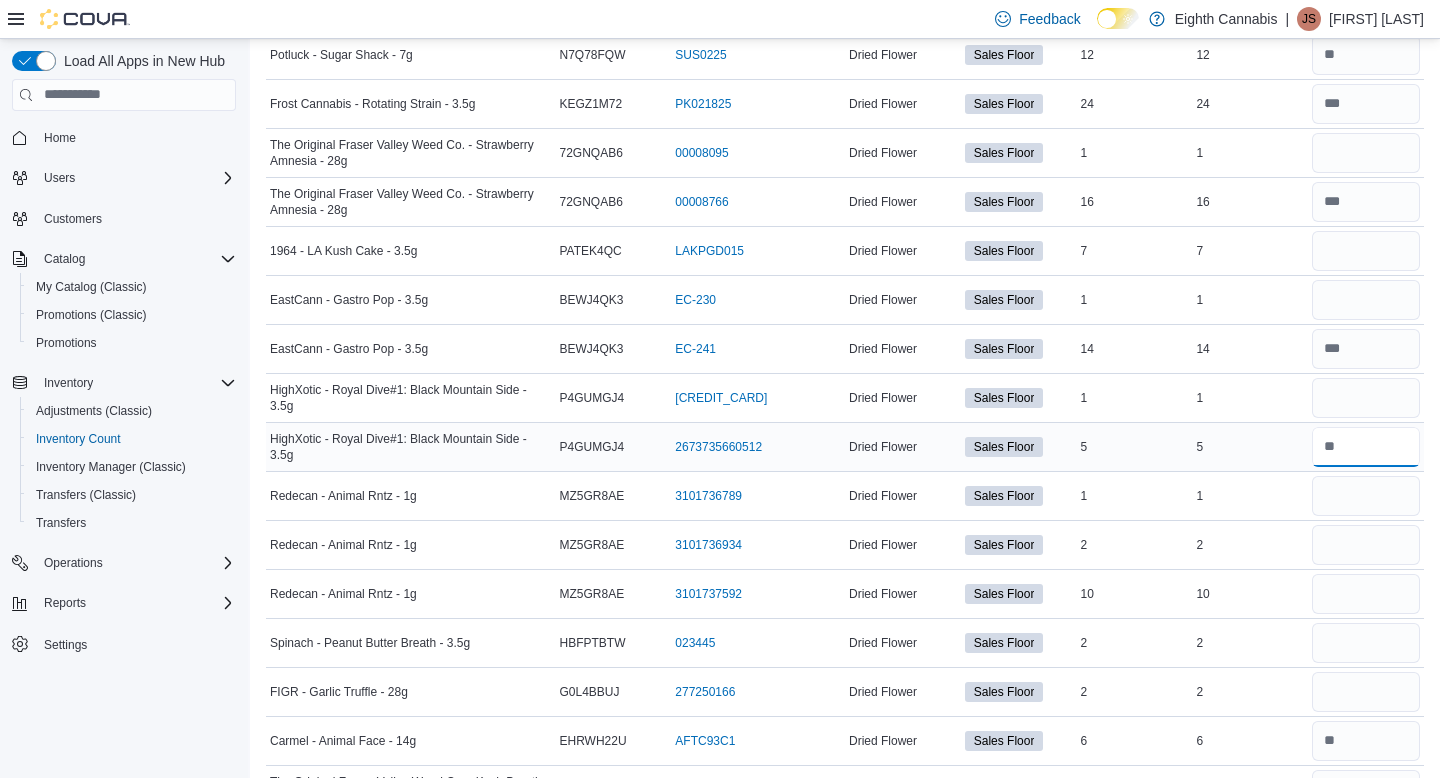 click at bounding box center [1366, 447] 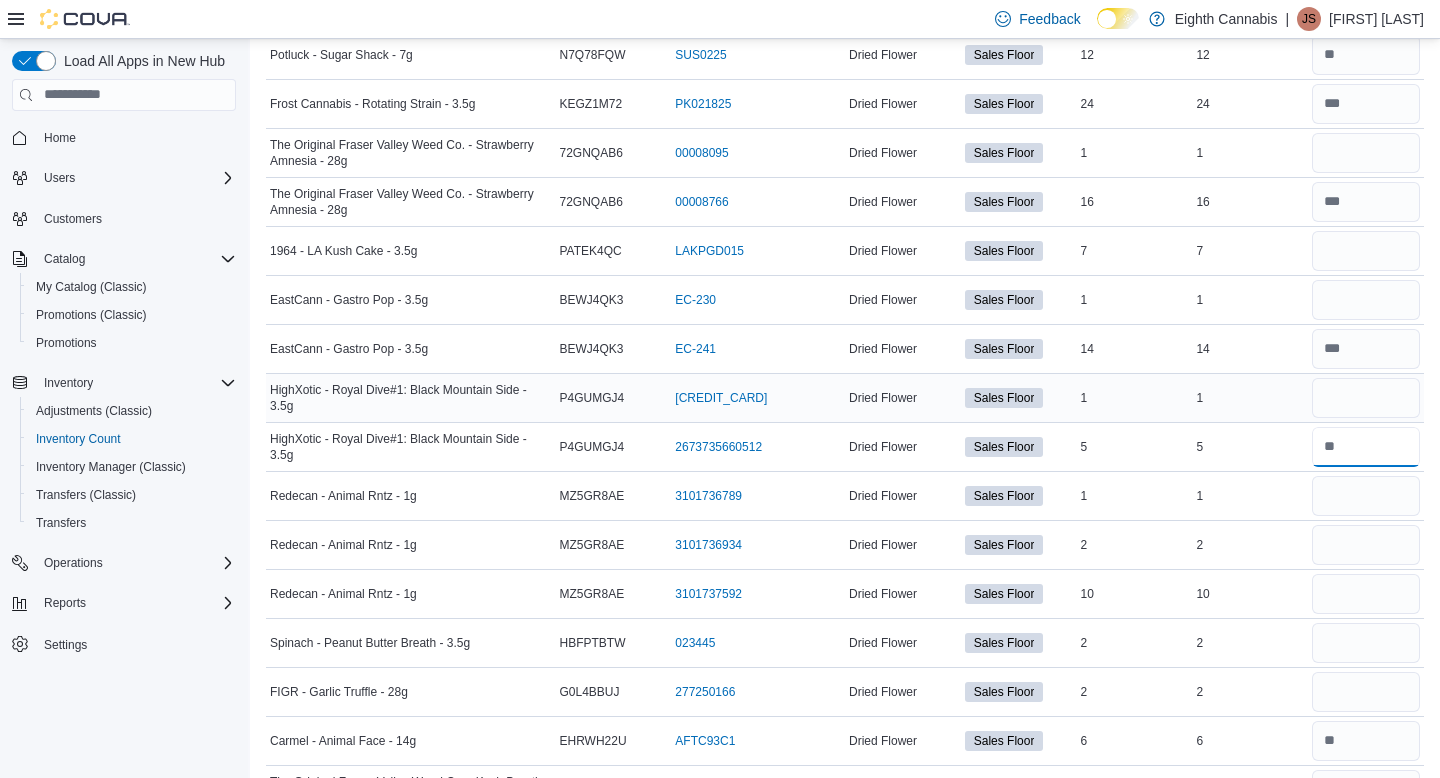 type on "*" 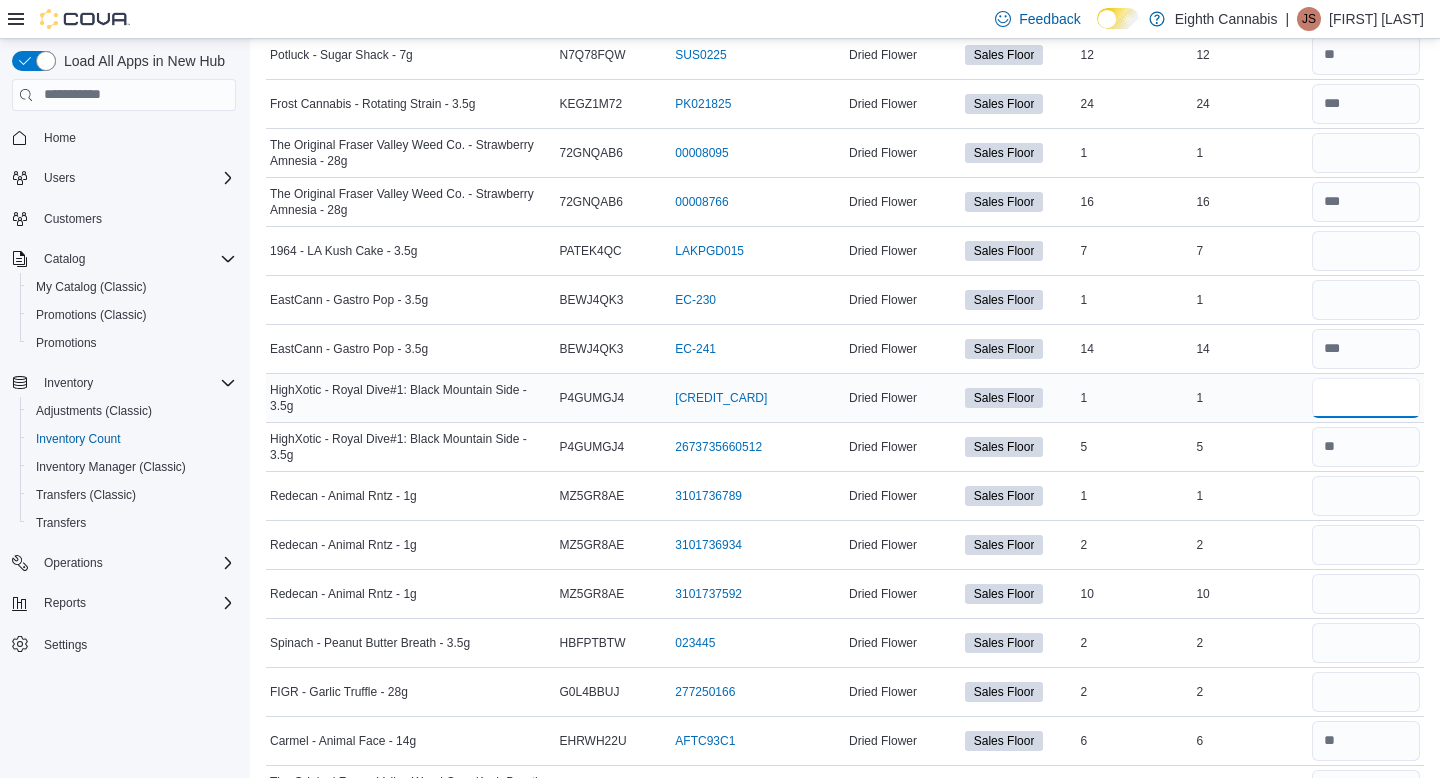click at bounding box center (1366, 398) 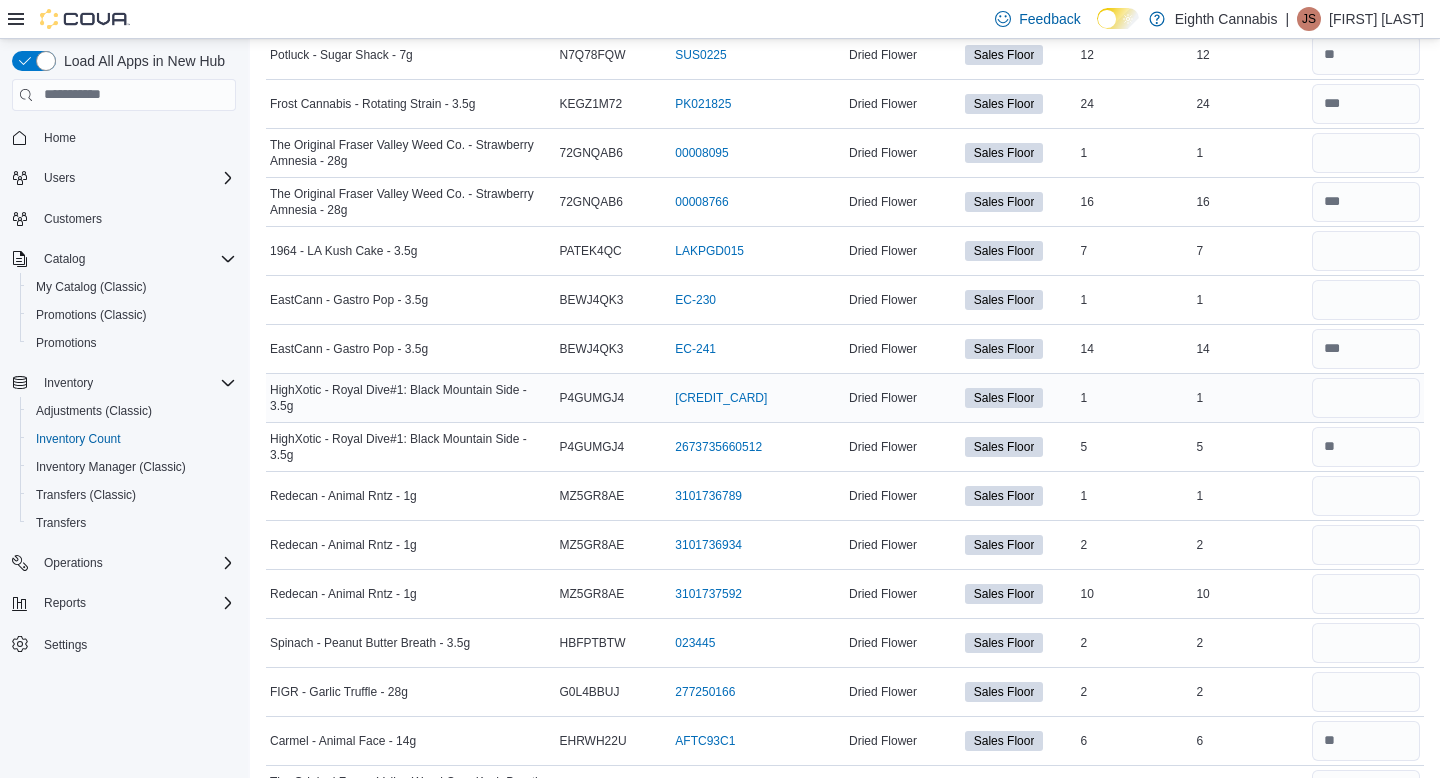 type 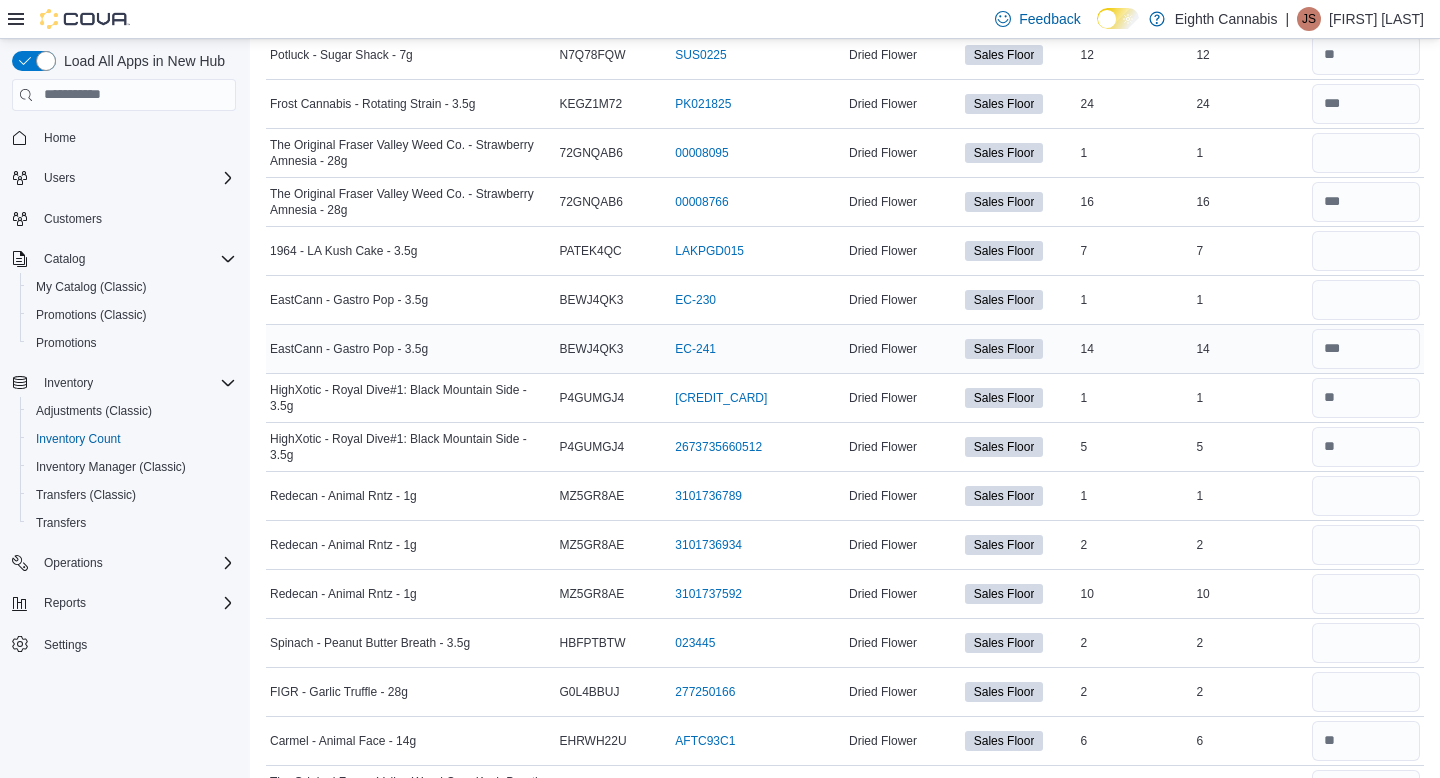 scroll, scrollTop: 6449, scrollLeft: 0, axis: vertical 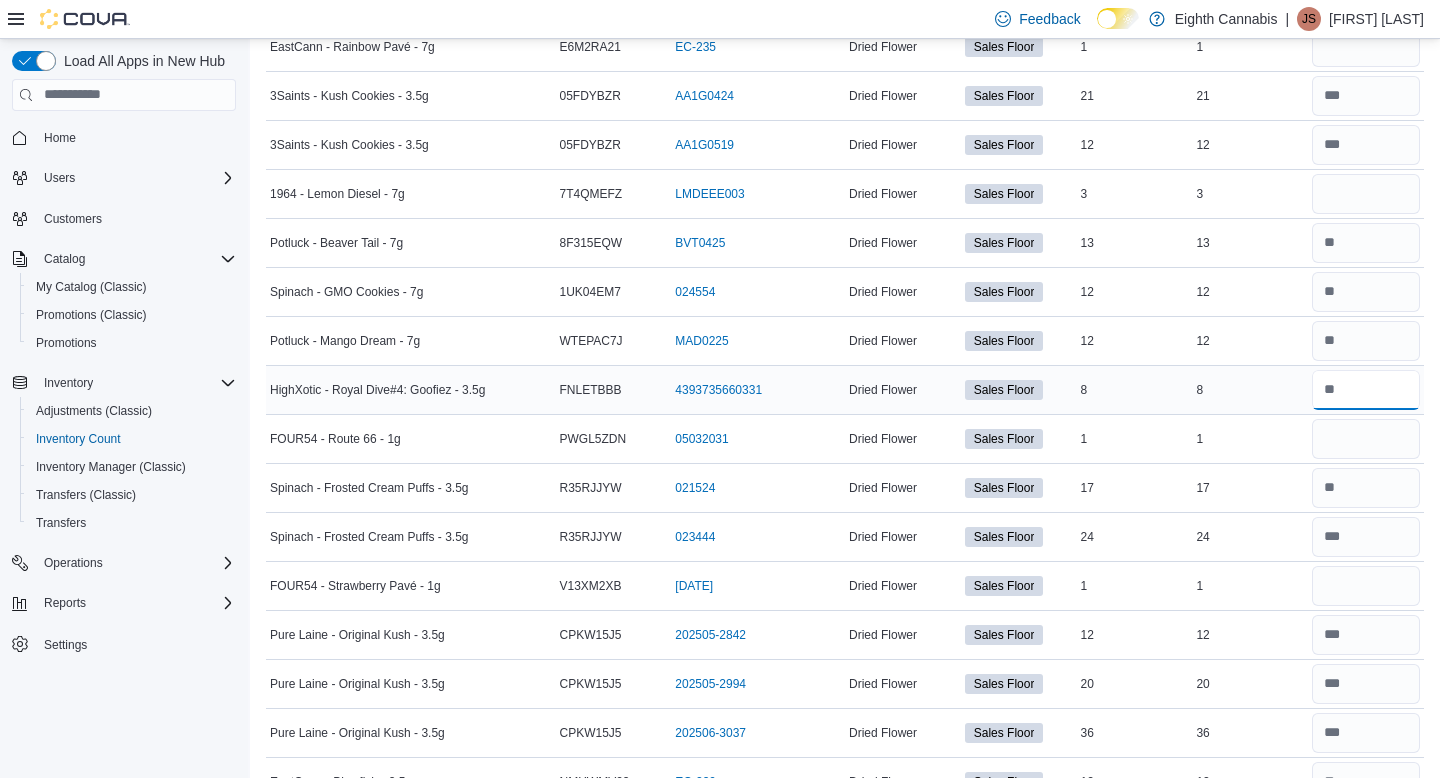 click at bounding box center [1366, 390] 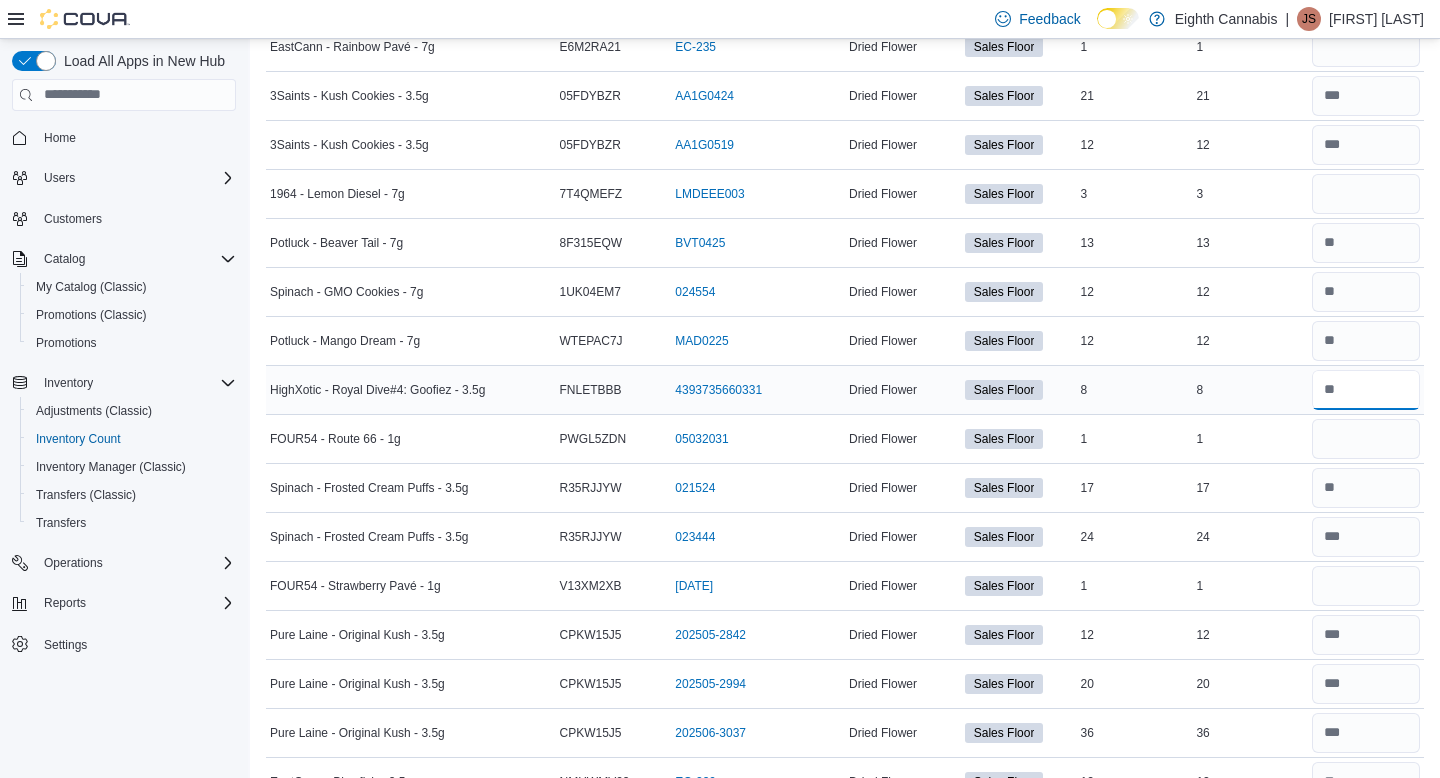 type on "*" 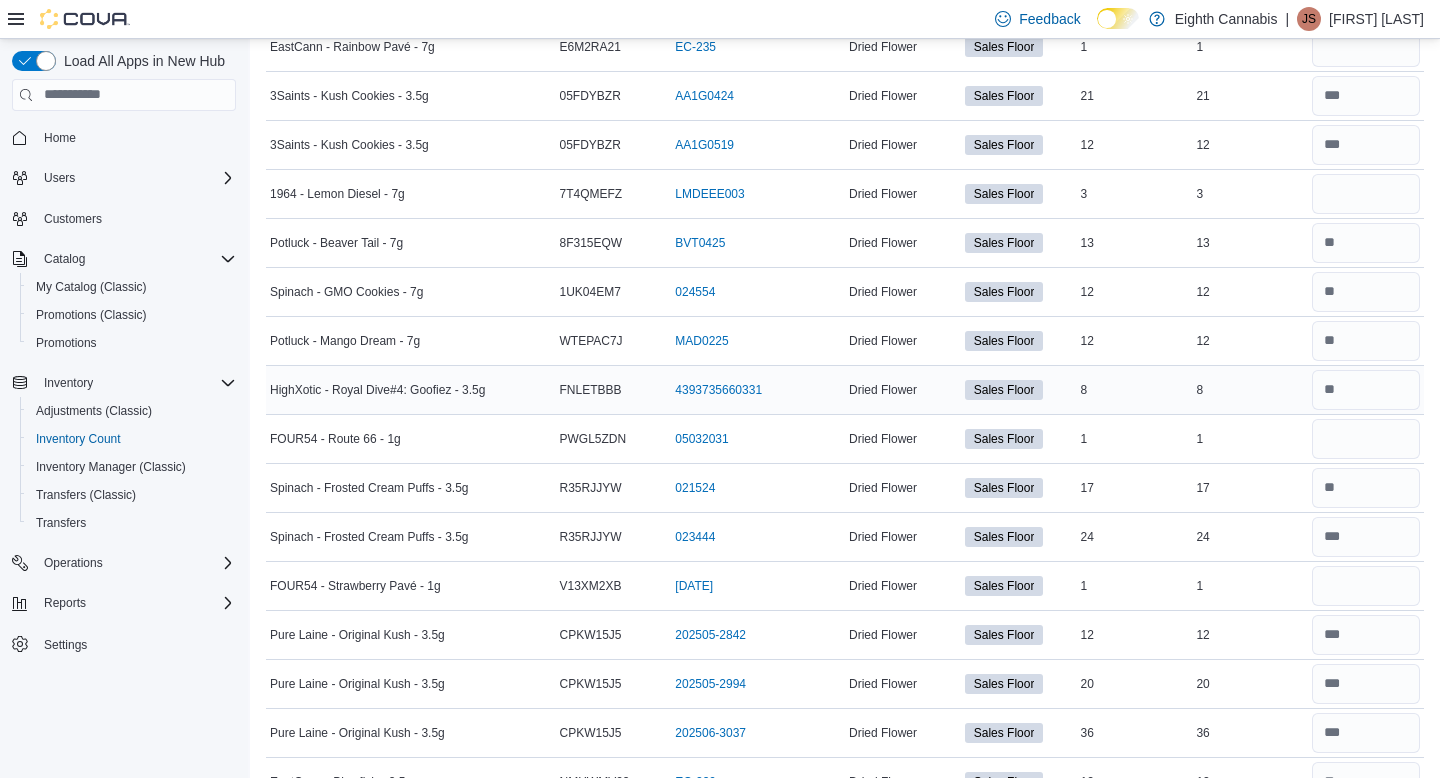 type 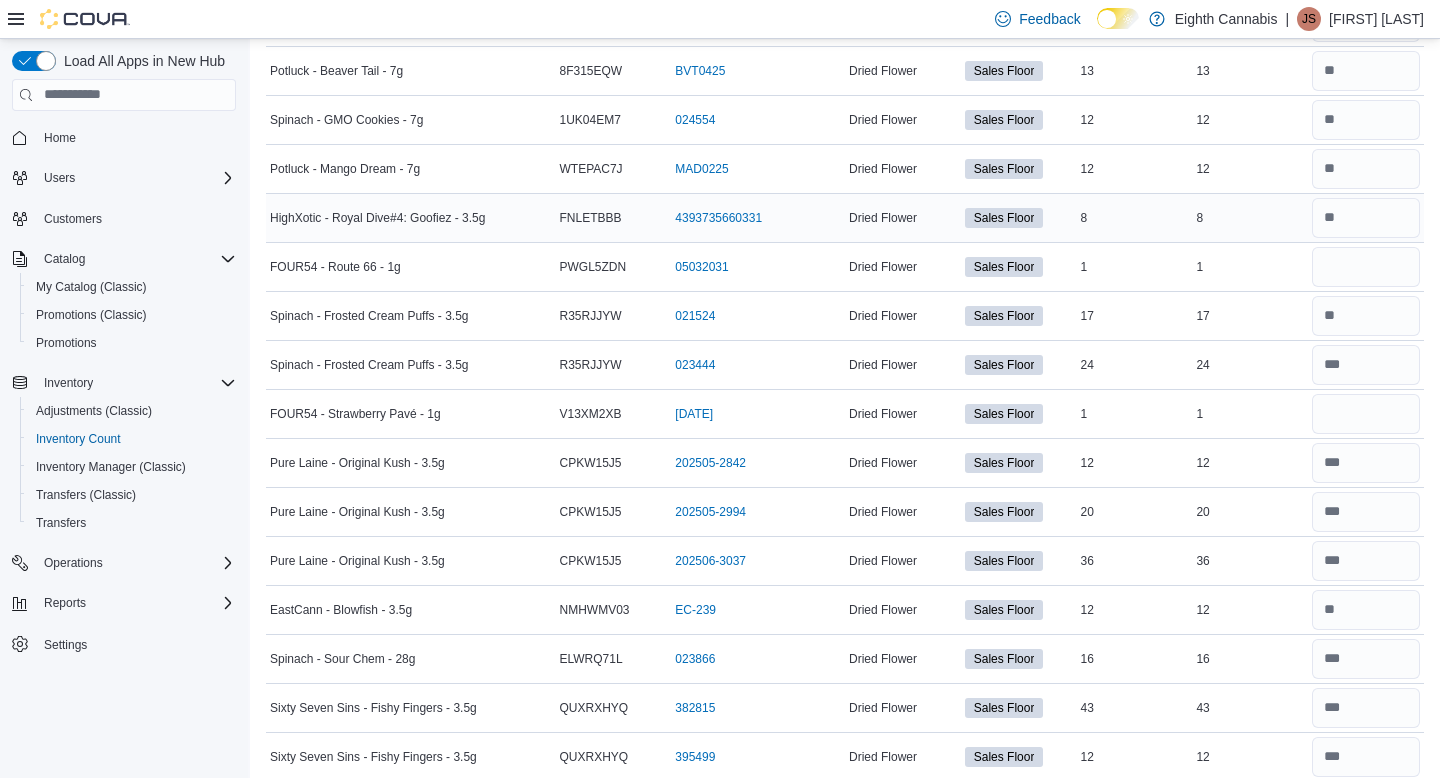 scroll, scrollTop: 6641, scrollLeft: 0, axis: vertical 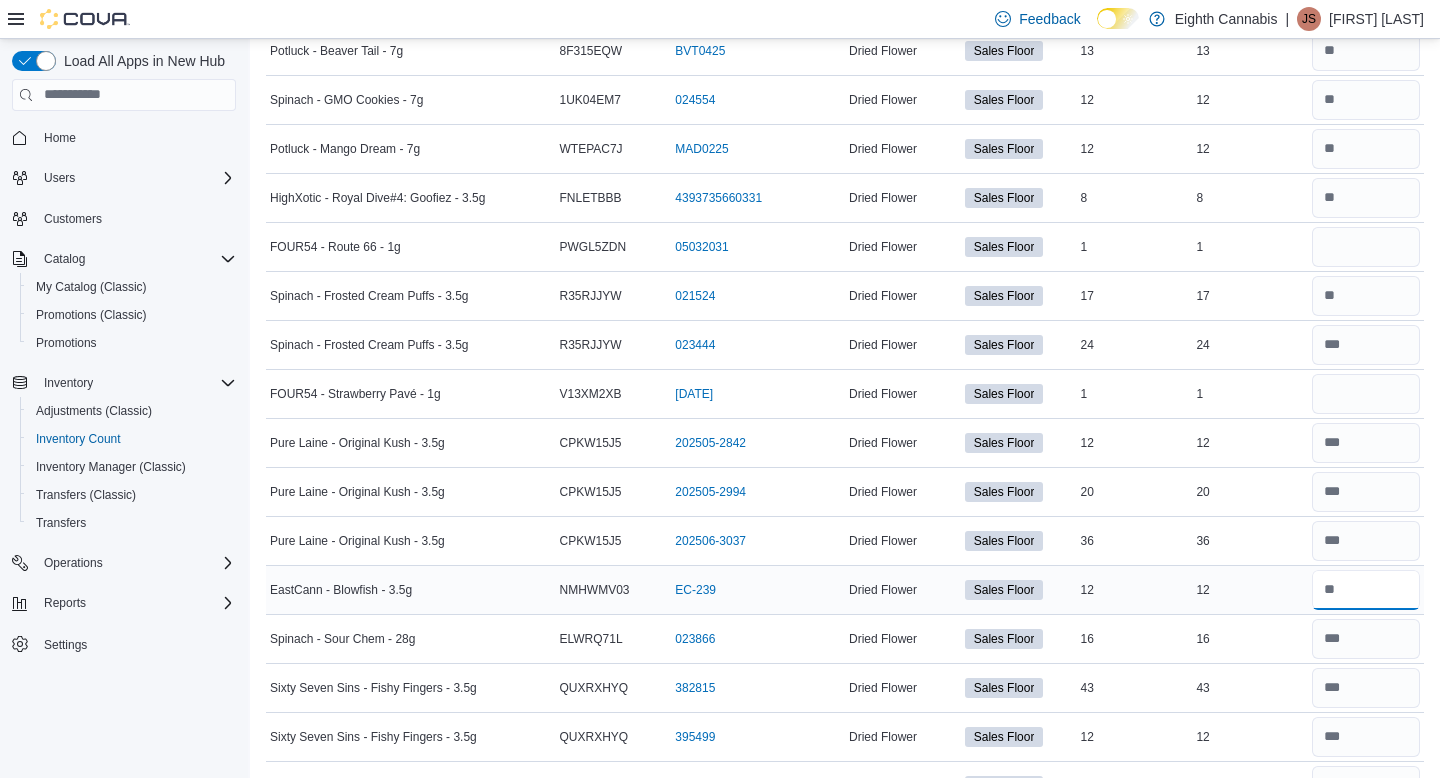 click at bounding box center [1366, 590] 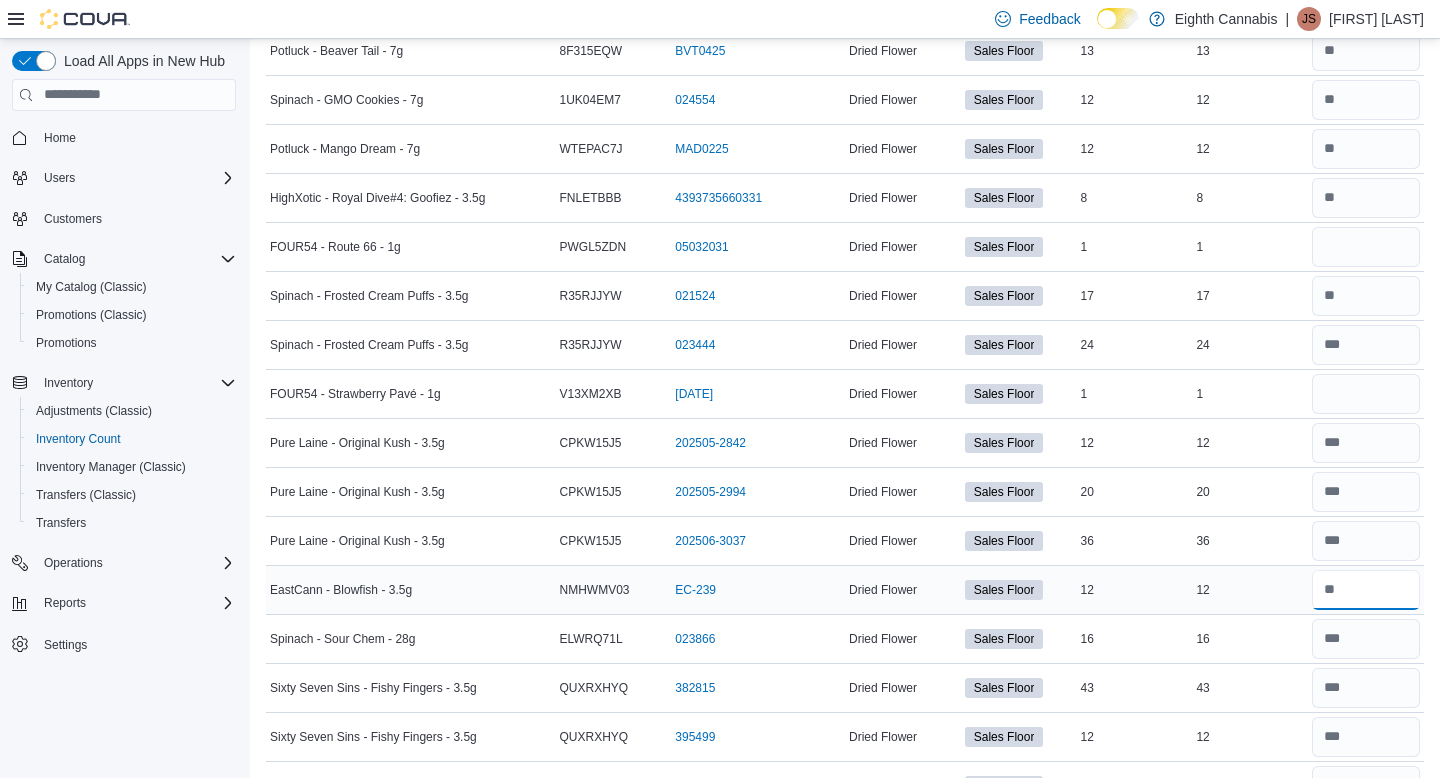 type on "**" 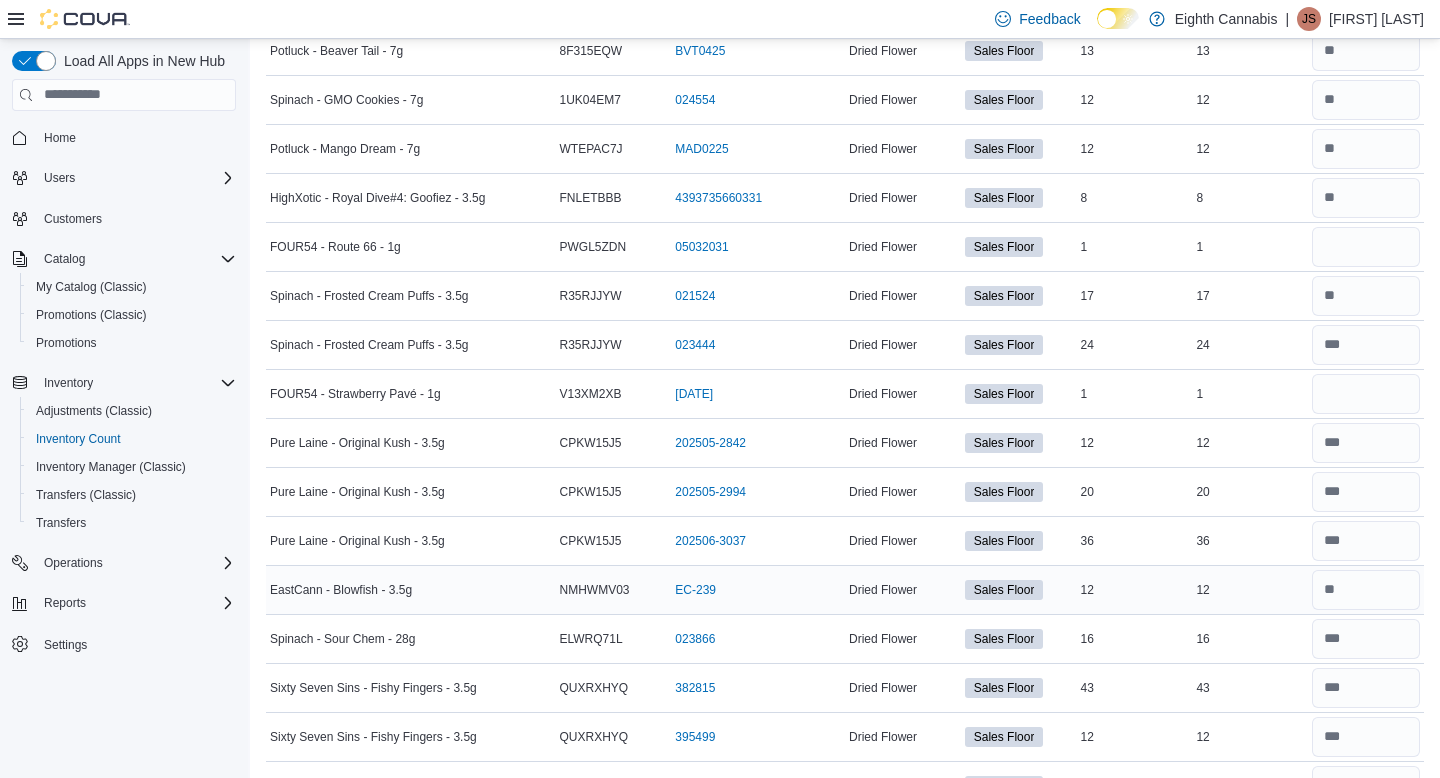 type 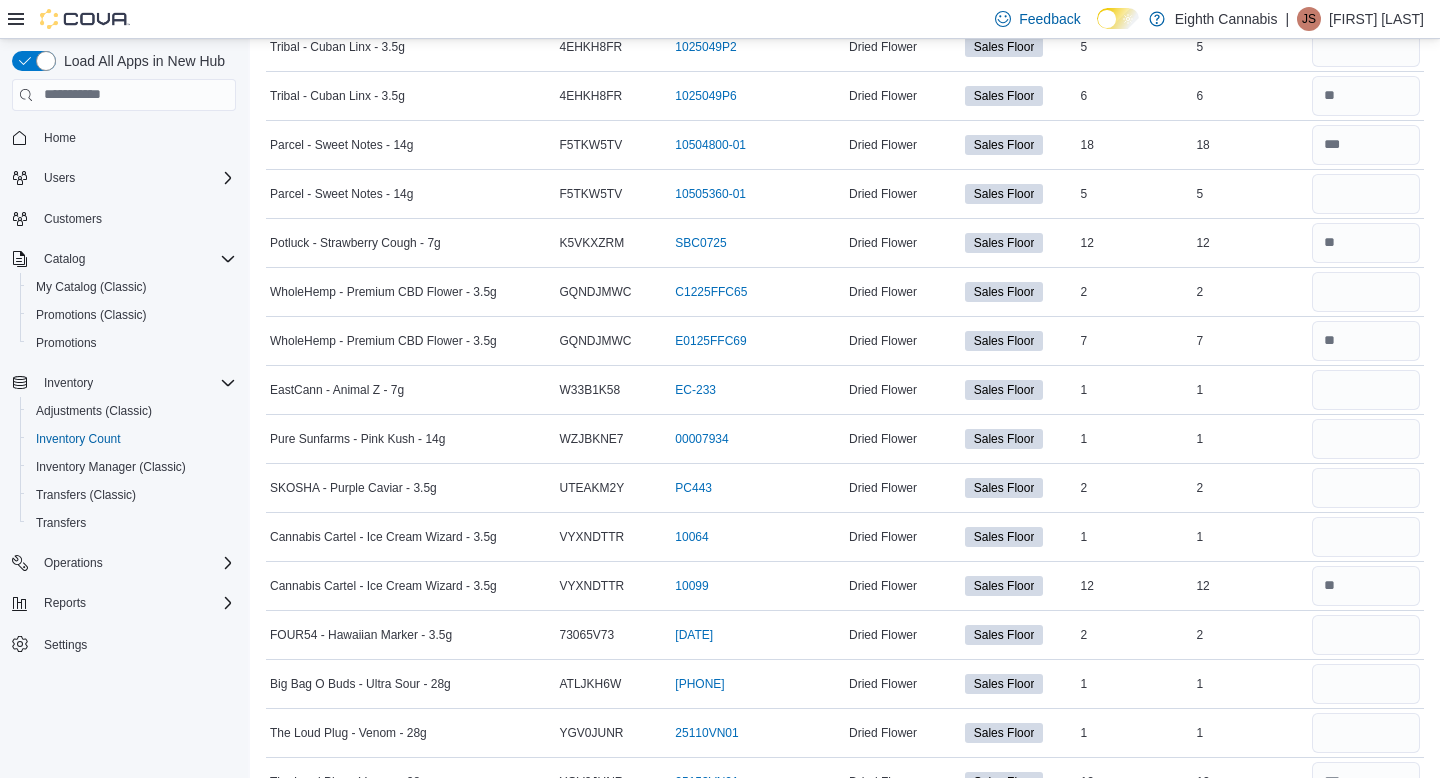 scroll, scrollTop: 4930, scrollLeft: 0, axis: vertical 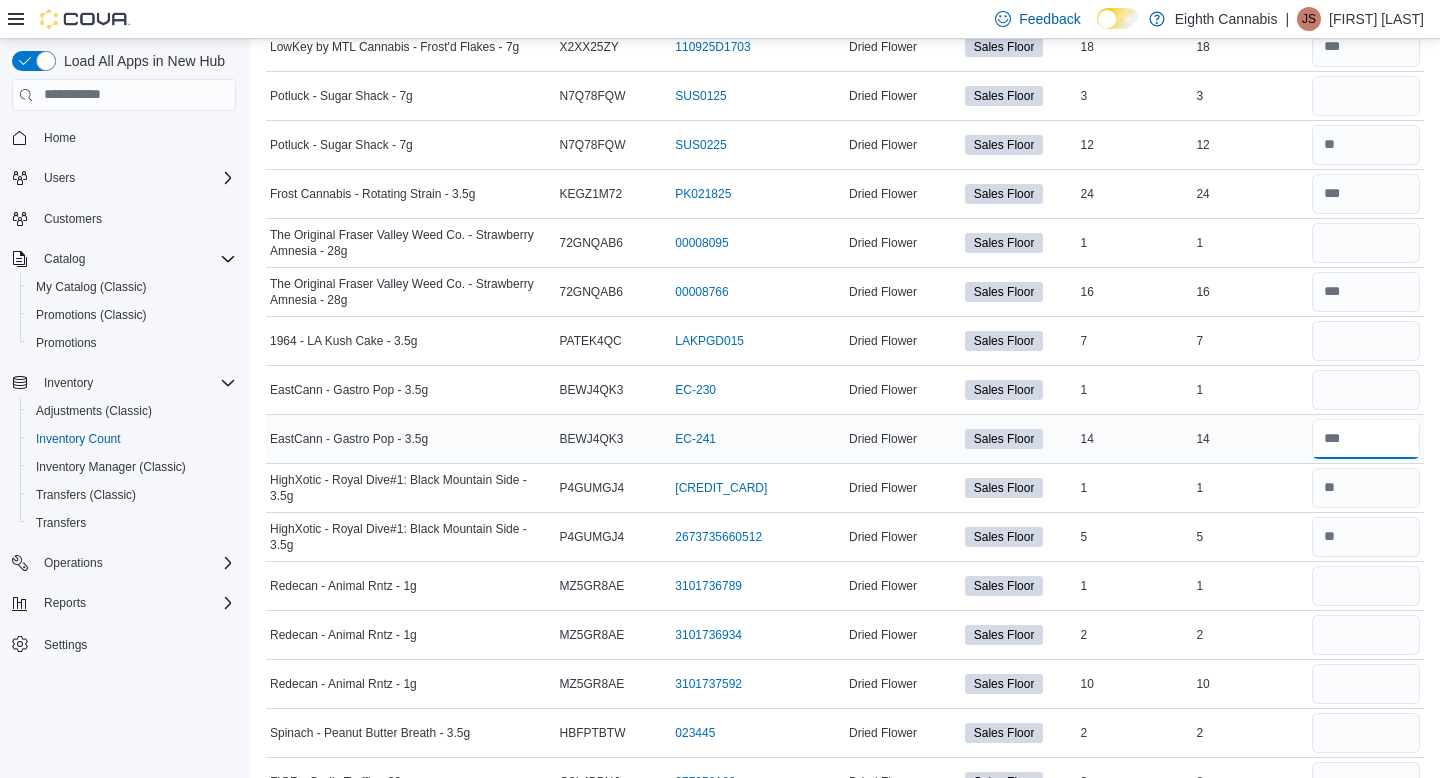 click at bounding box center (1366, 439) 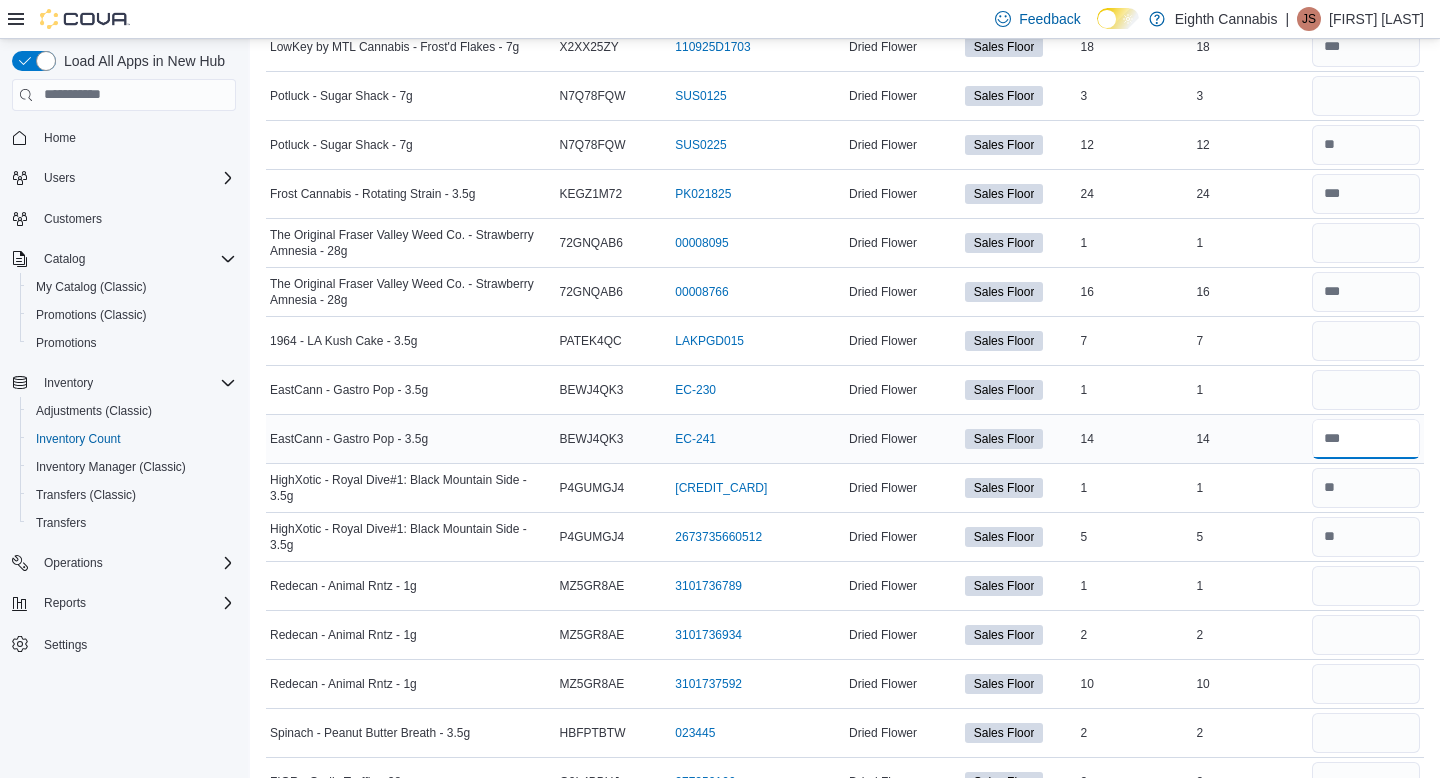 type on "**" 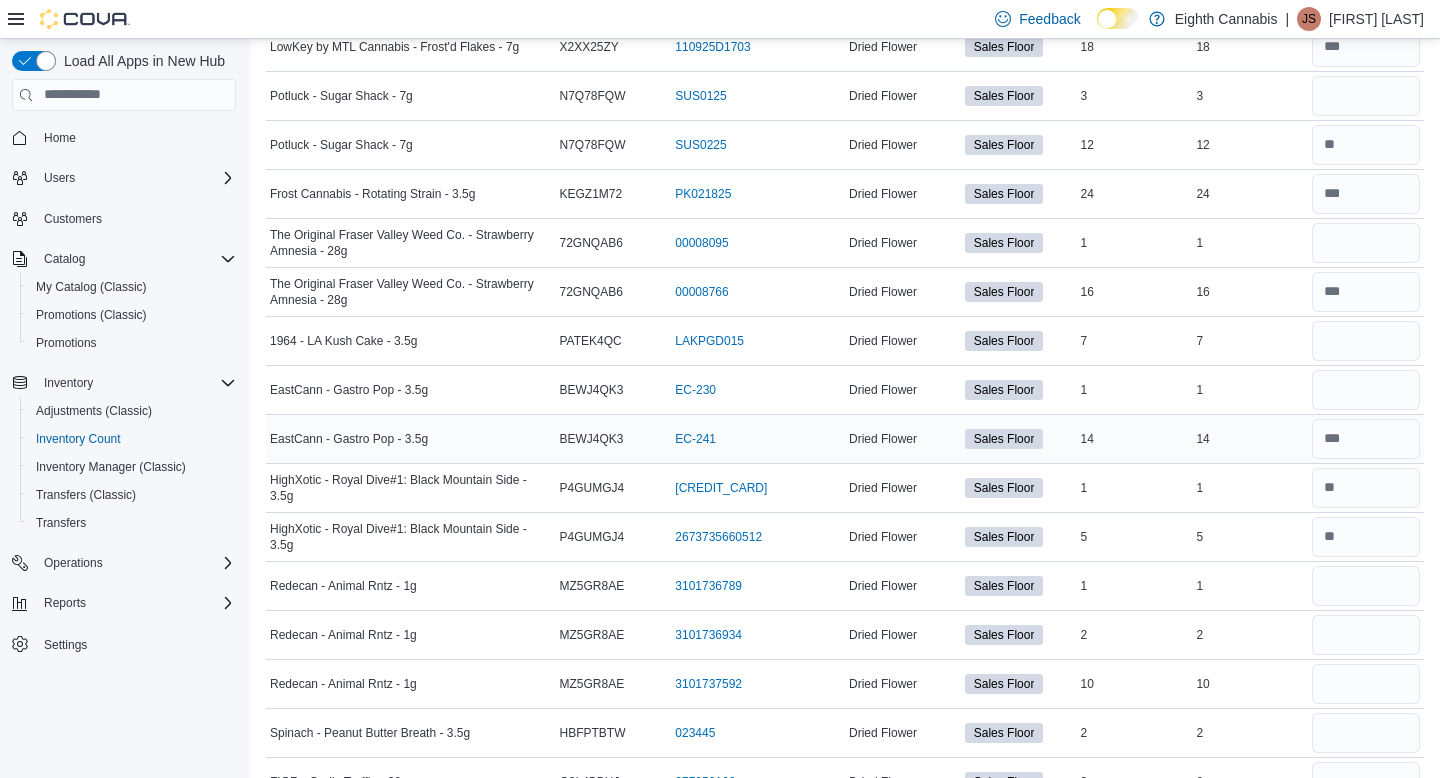 type 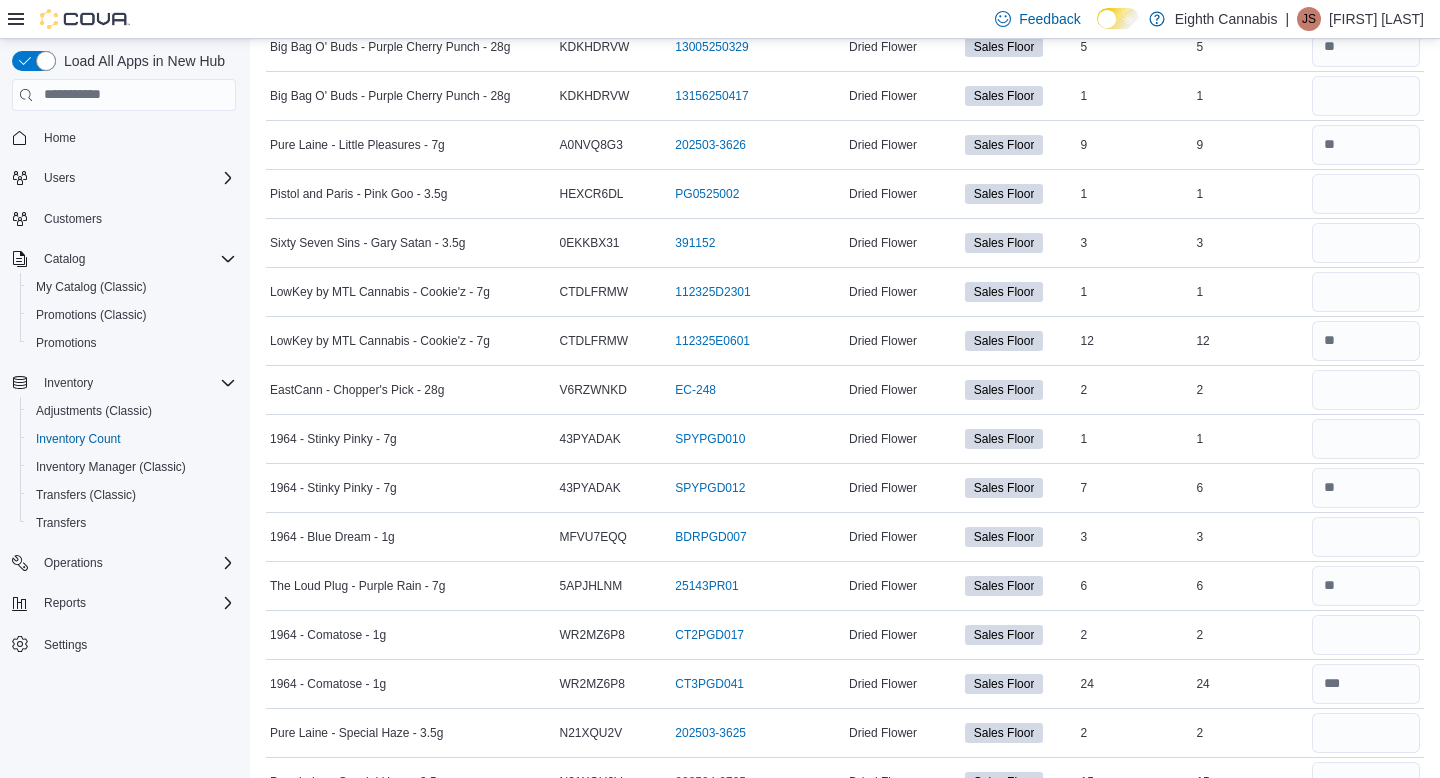 scroll, scrollTop: 4048, scrollLeft: 0, axis: vertical 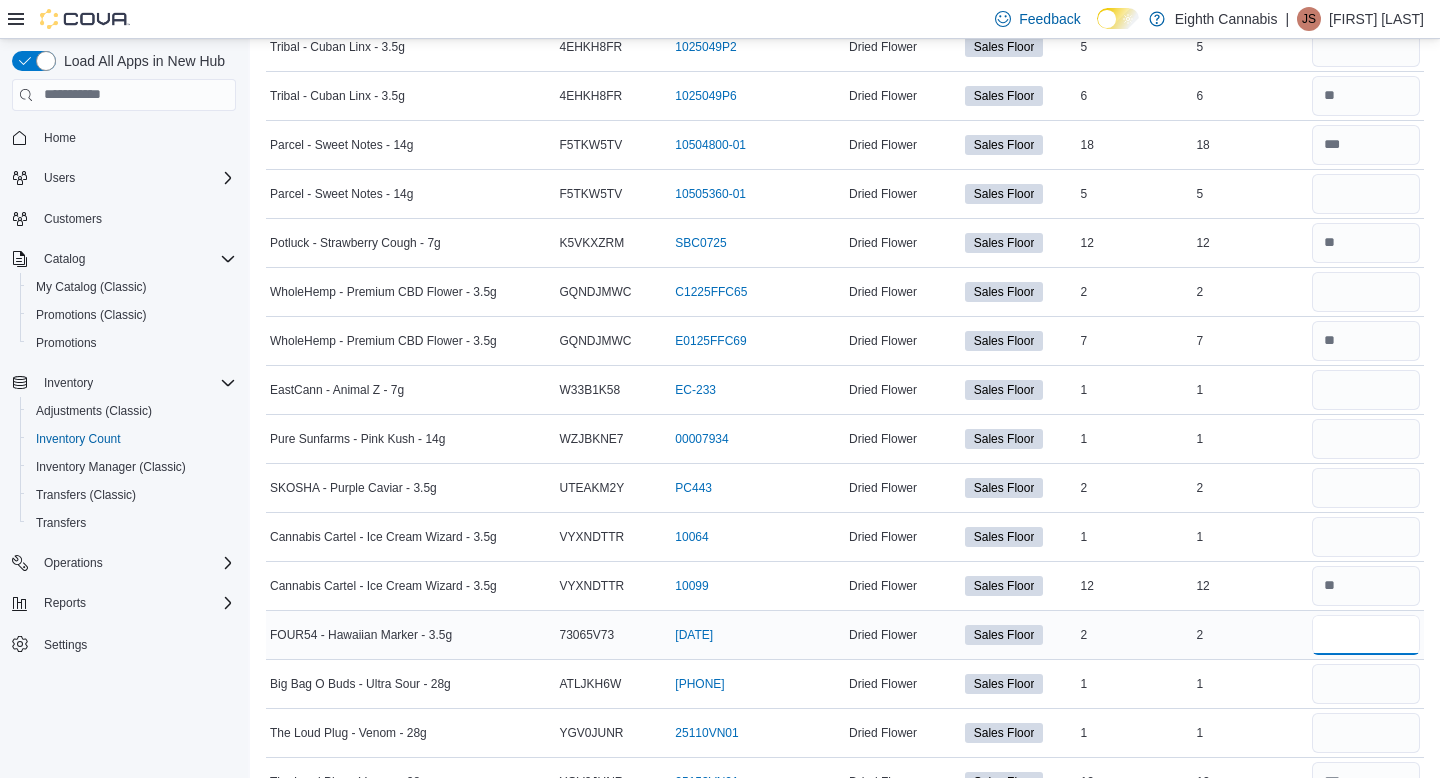 click at bounding box center [1366, 635] 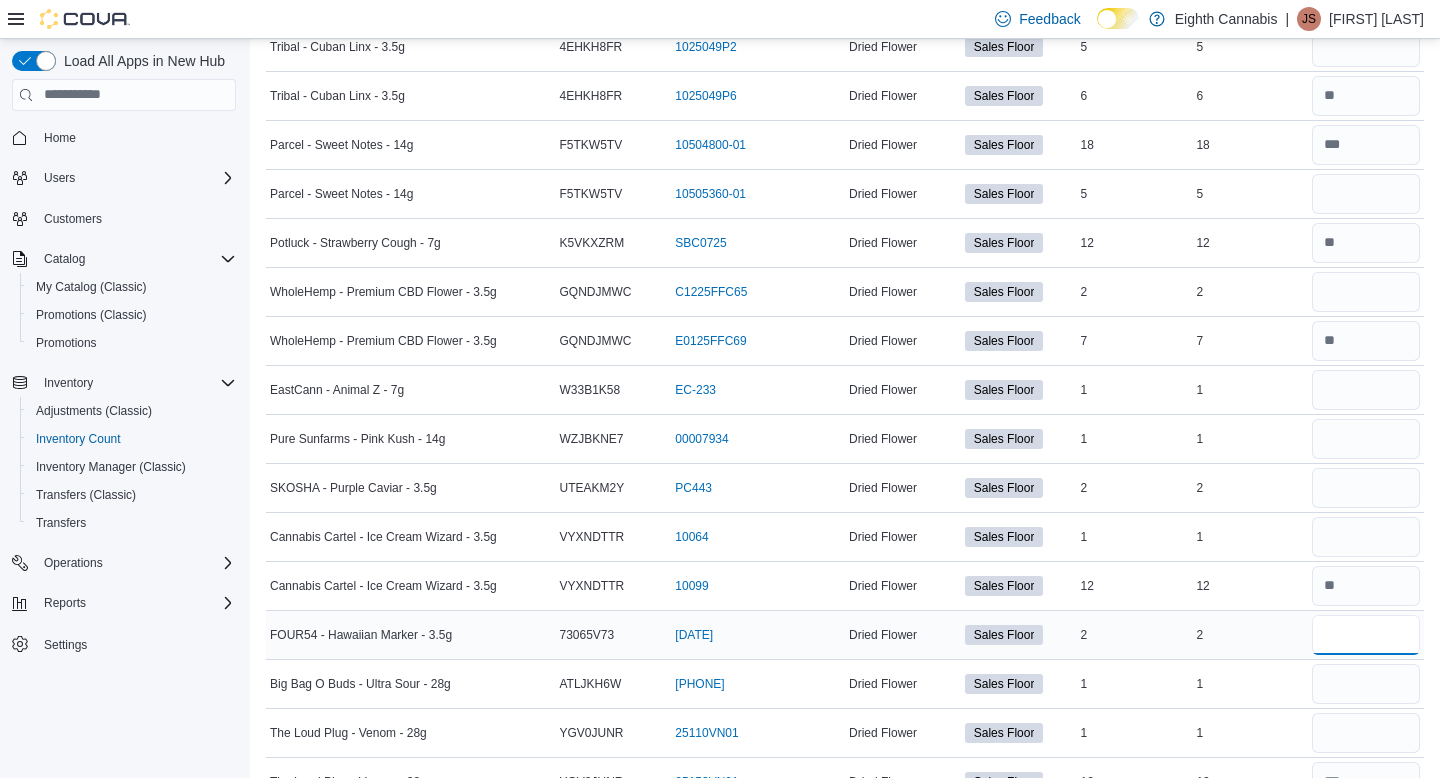 type on "*" 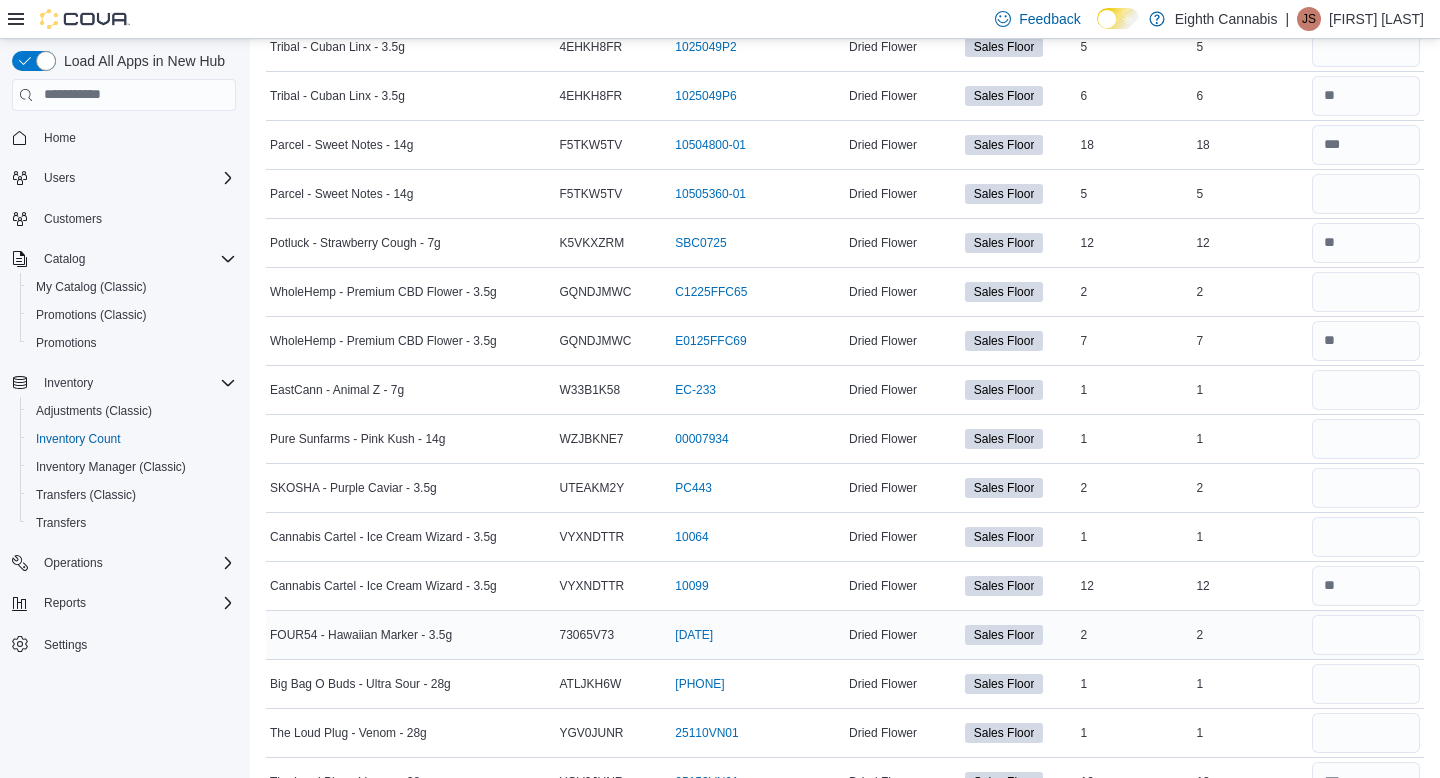 type 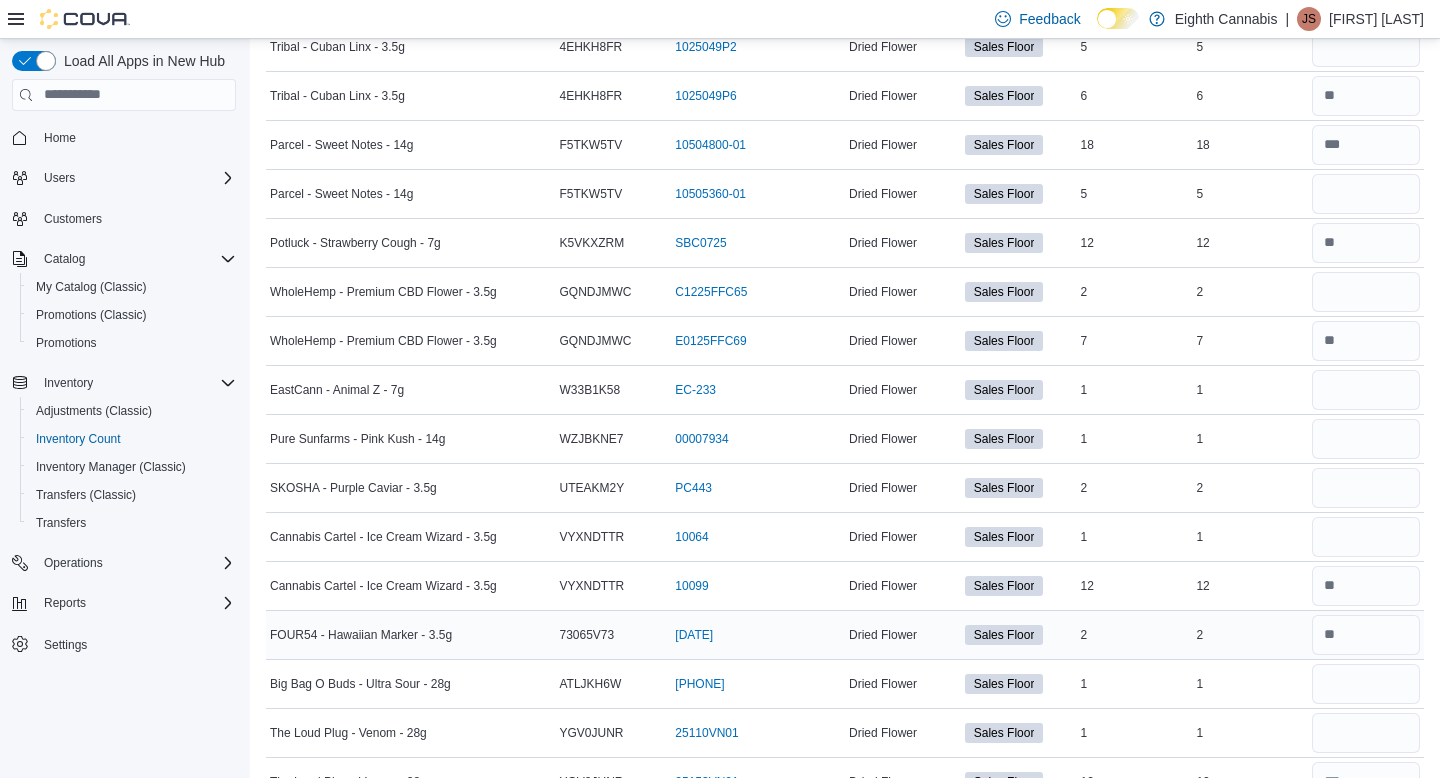 scroll, scrollTop: 4881, scrollLeft: 0, axis: vertical 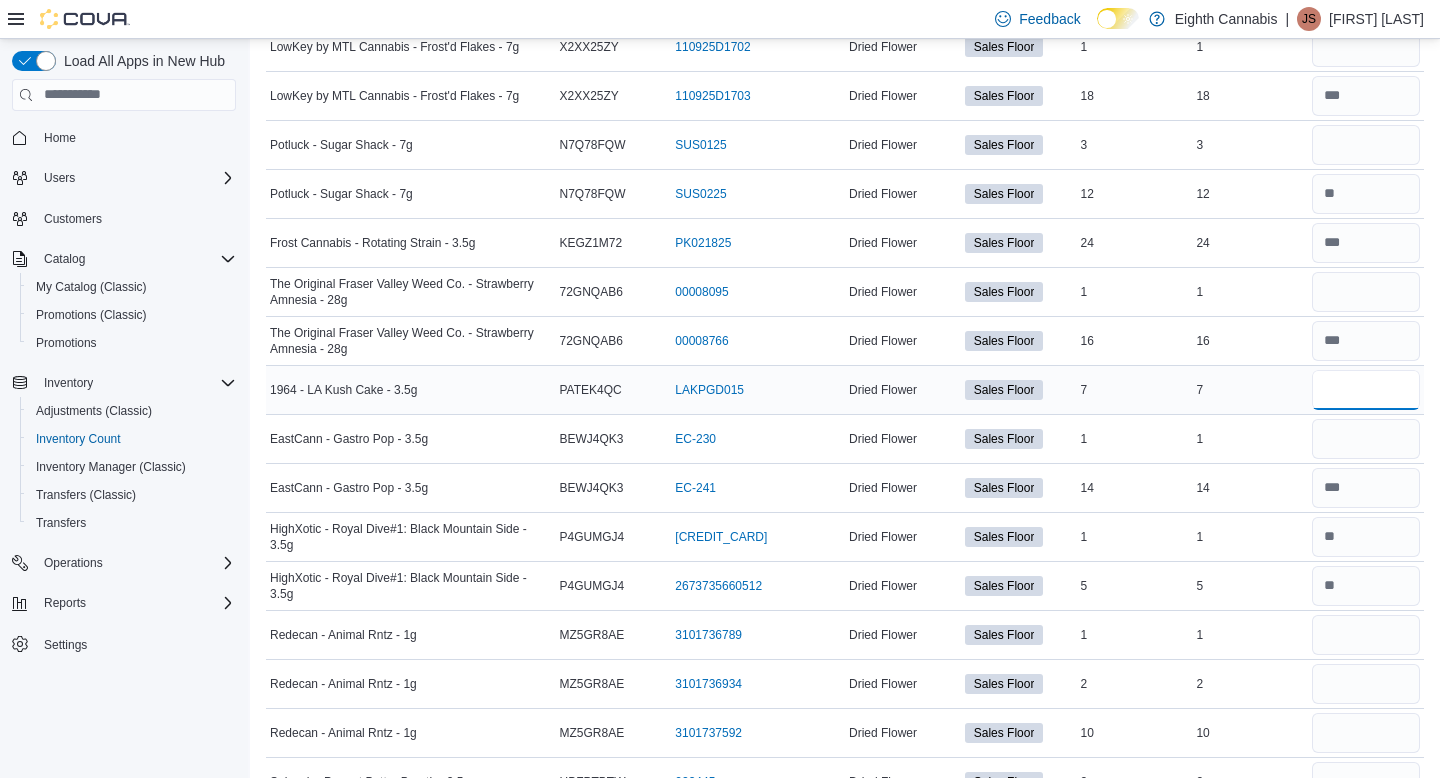 click at bounding box center (1366, 390) 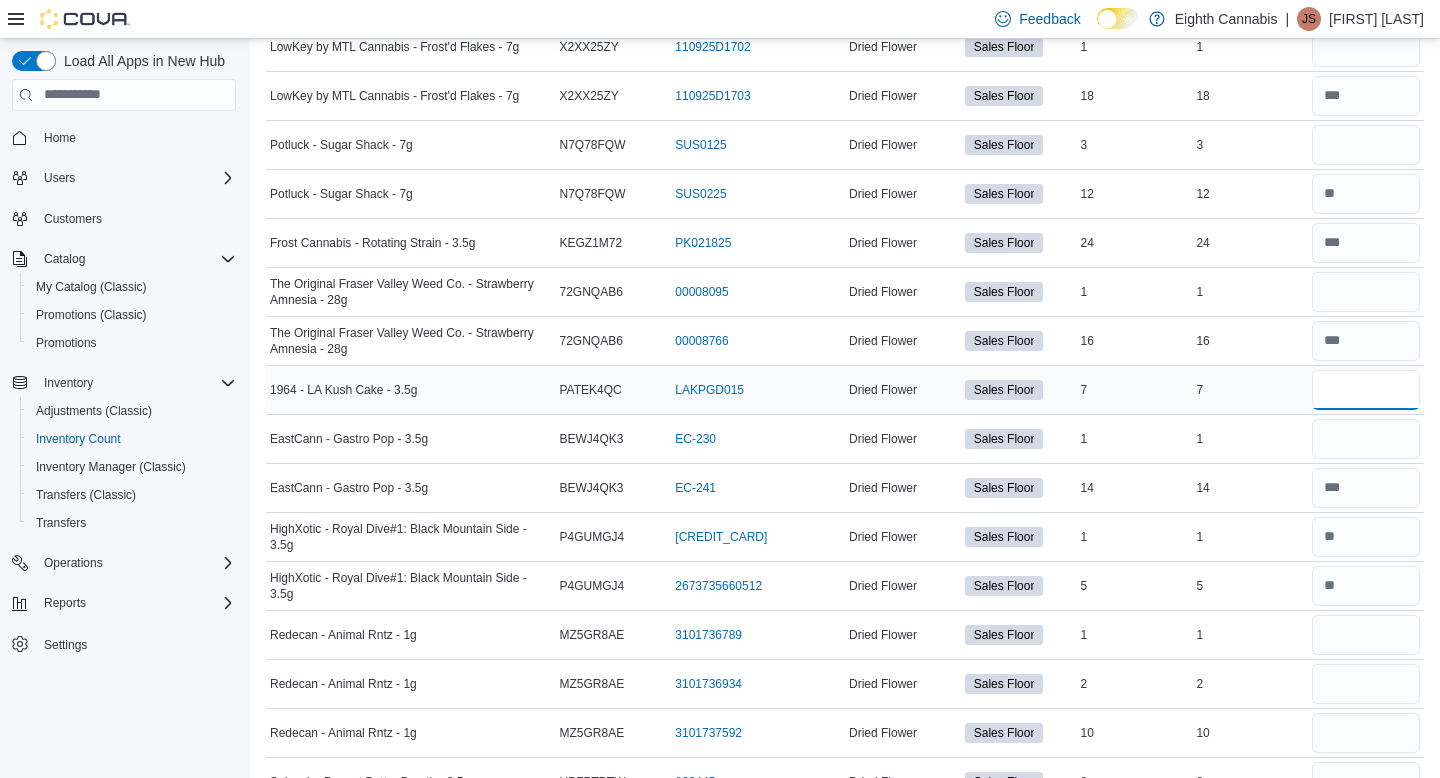type on "*" 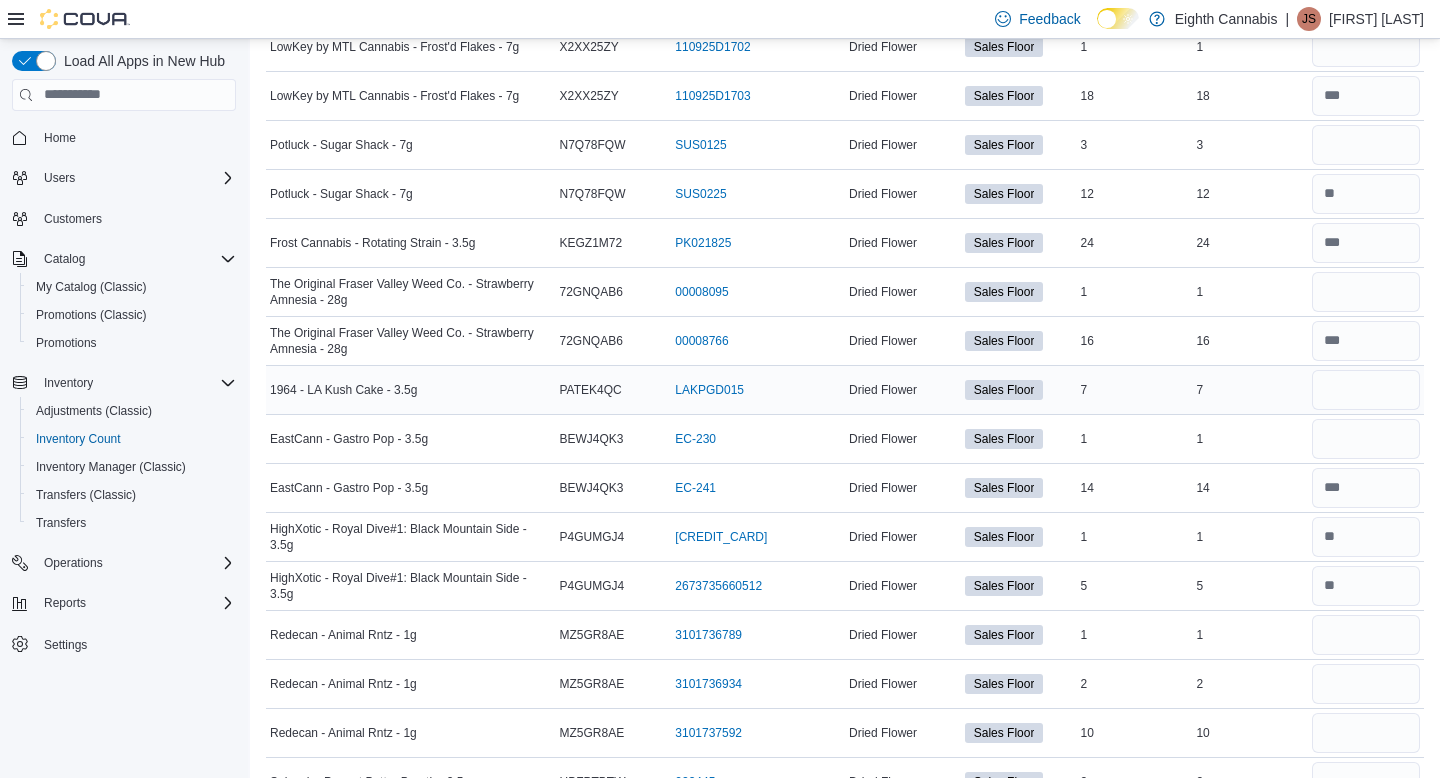 type 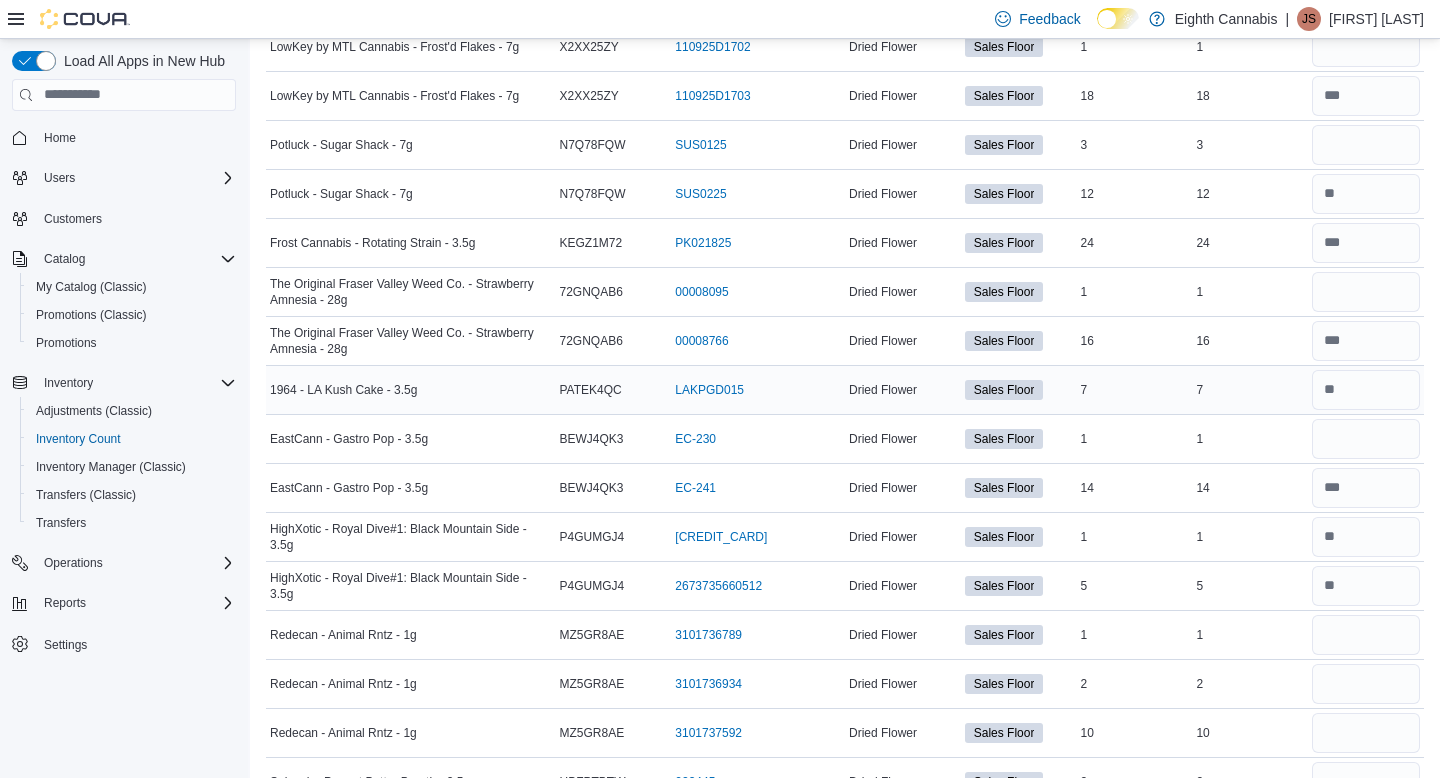 scroll, scrollTop: 3068, scrollLeft: 0, axis: vertical 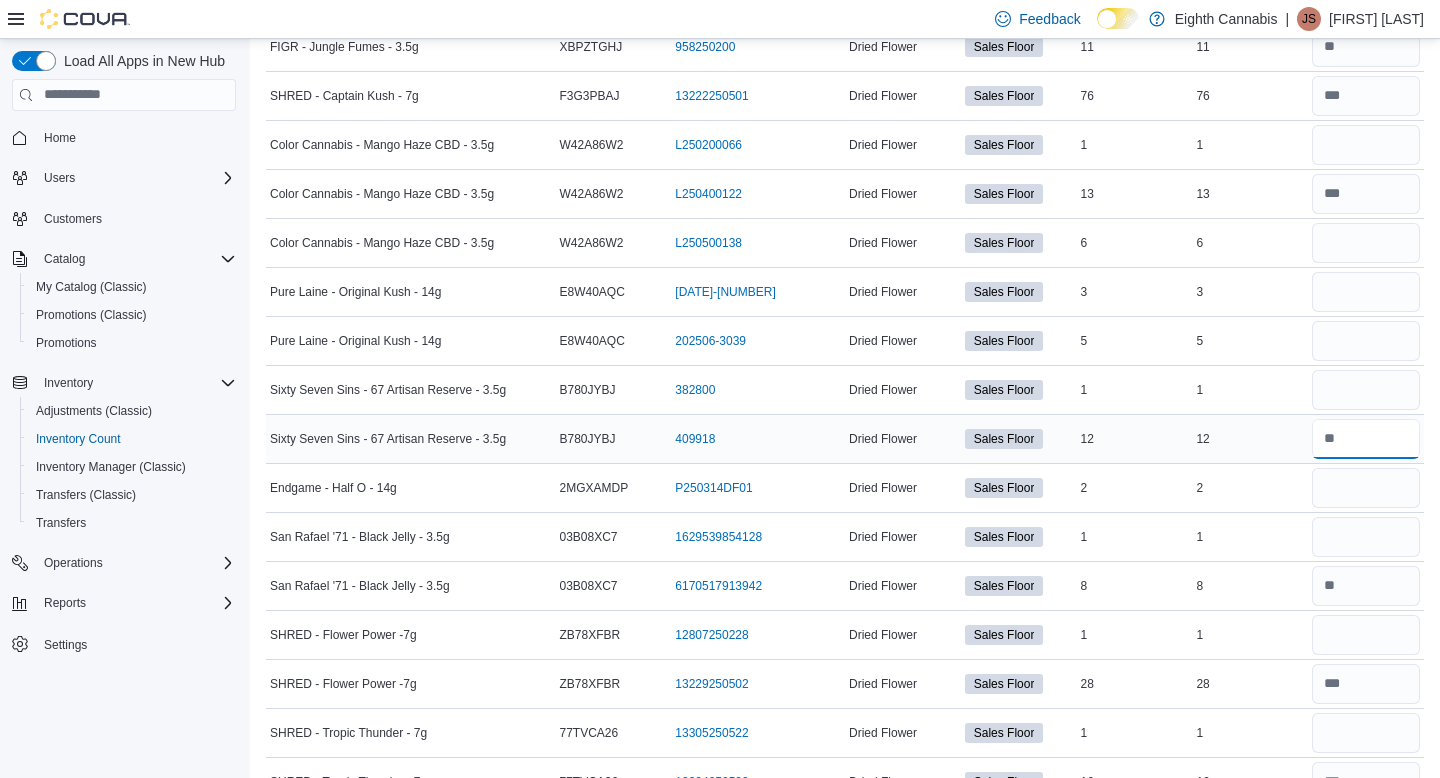 click at bounding box center (1366, 439) 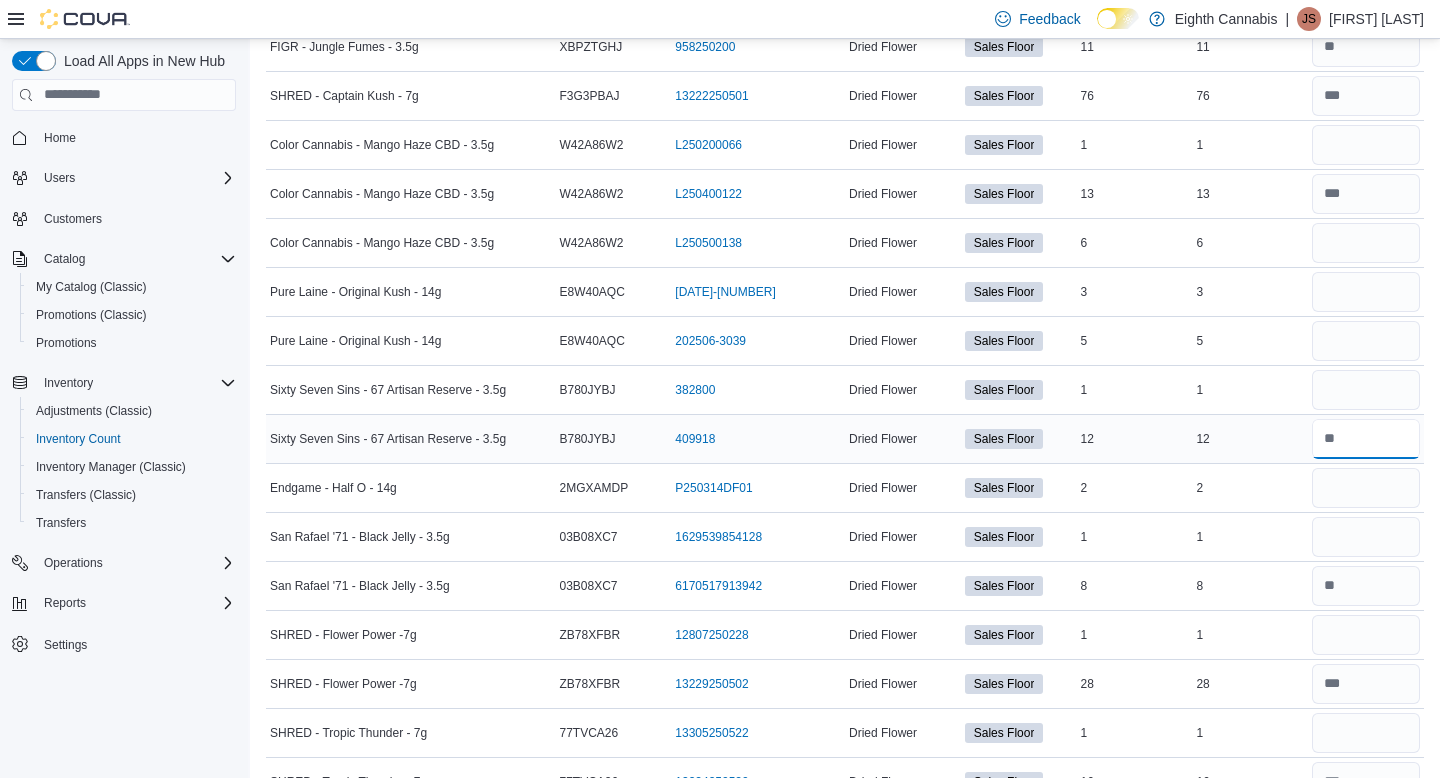 type on "**" 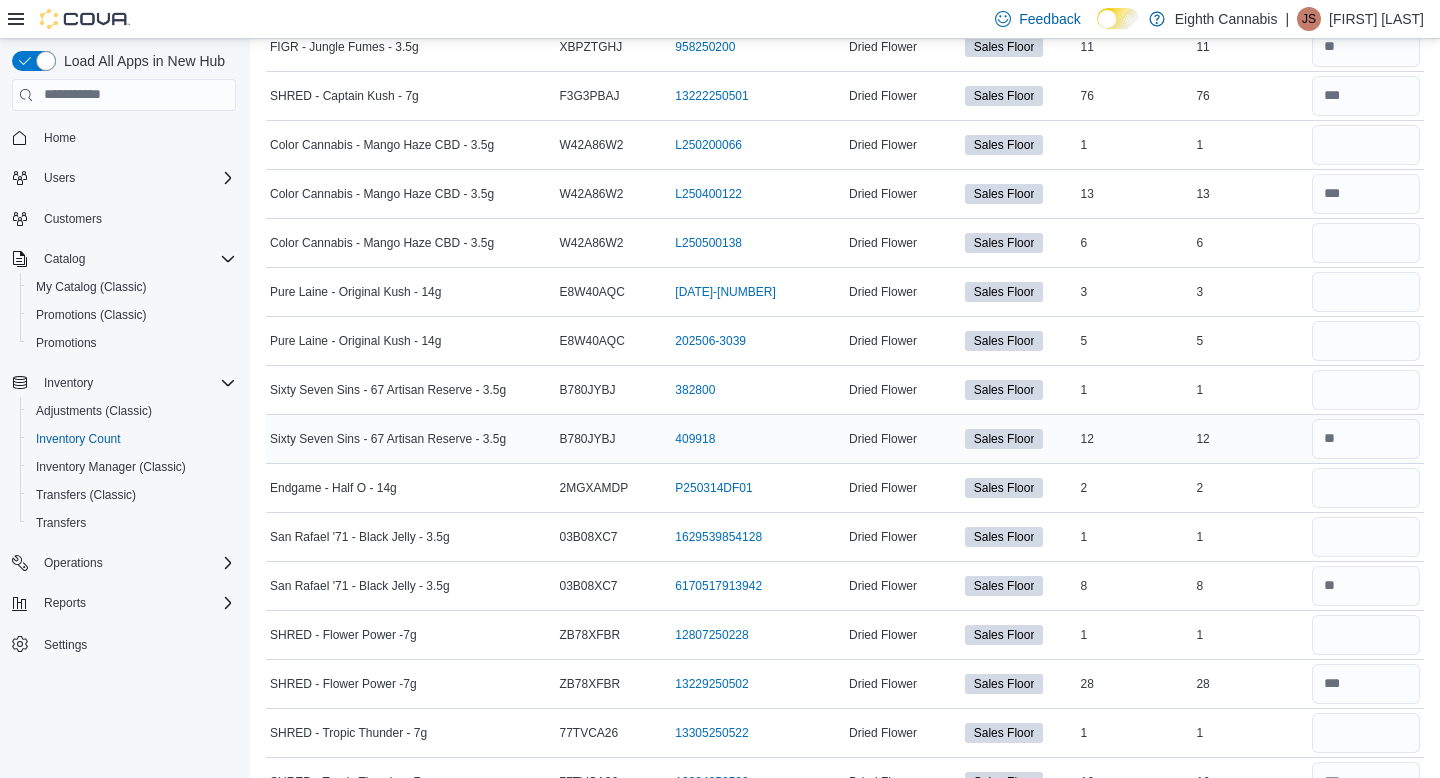 type 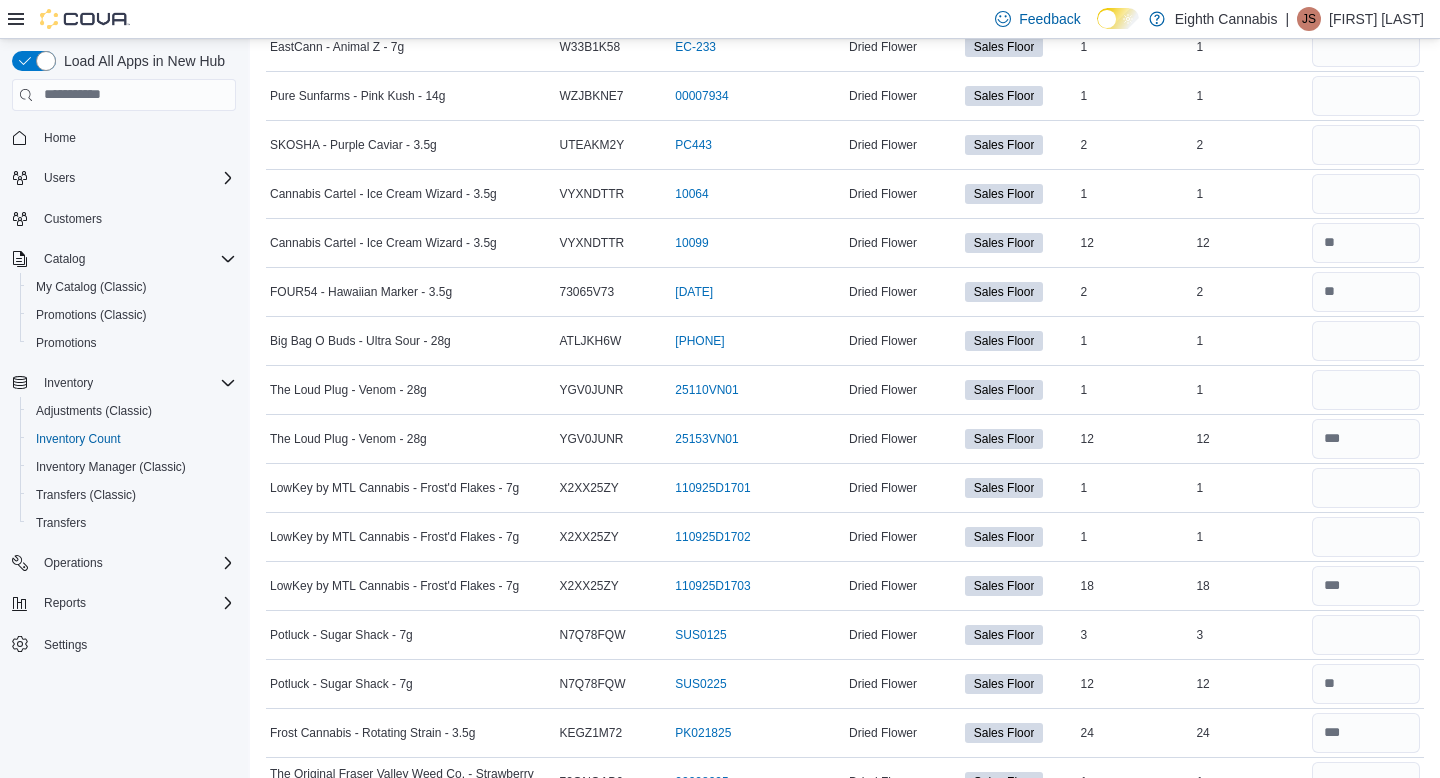 scroll, scrollTop: 1892, scrollLeft: 0, axis: vertical 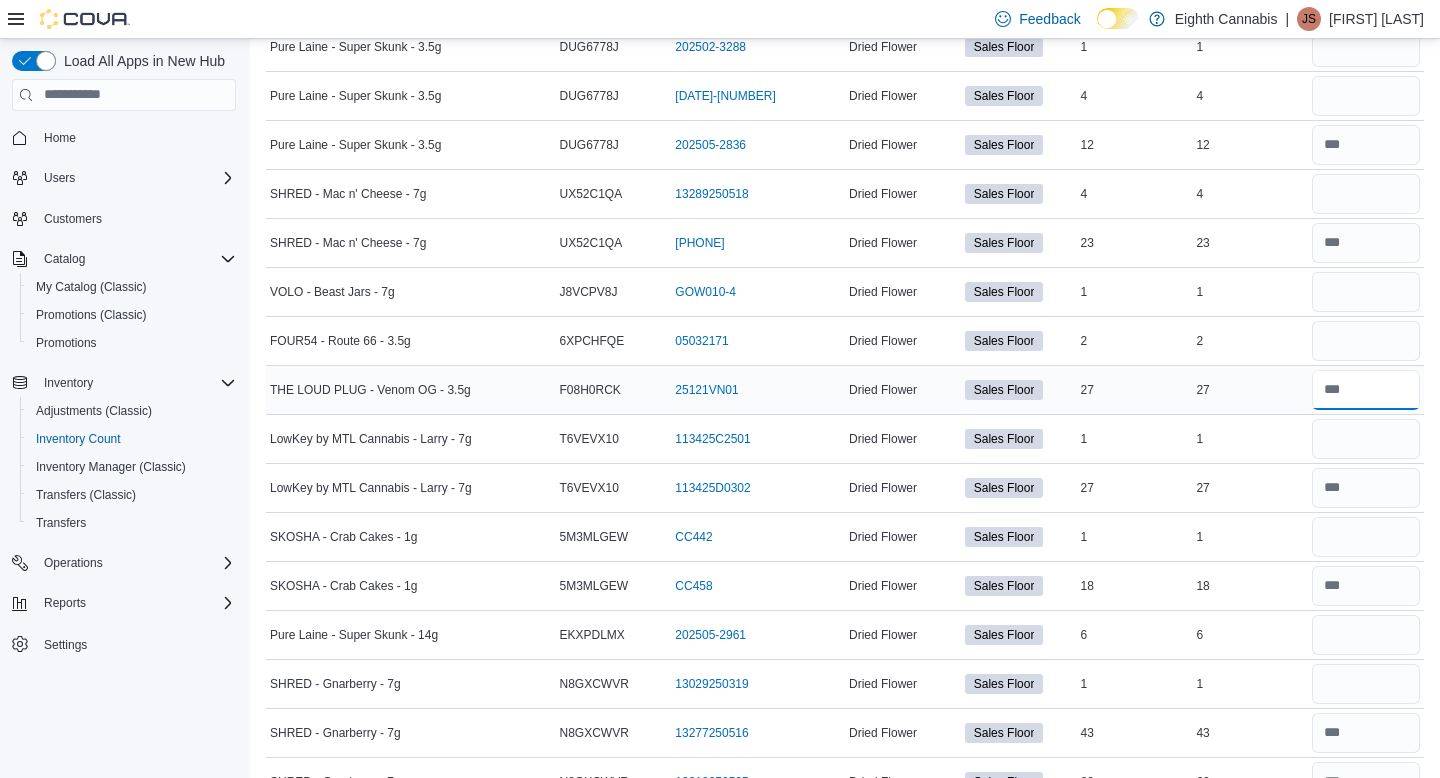 click at bounding box center [1366, 390] 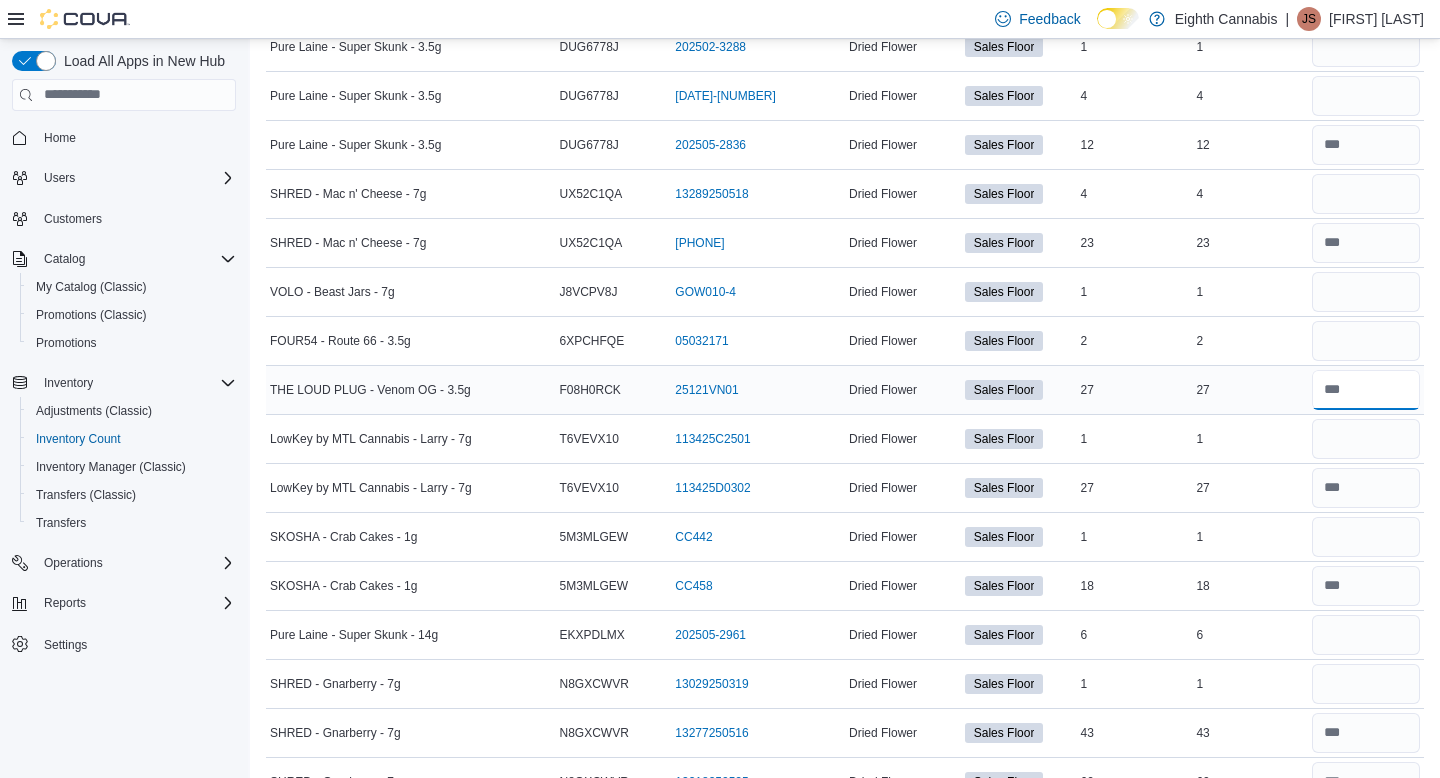 type on "**" 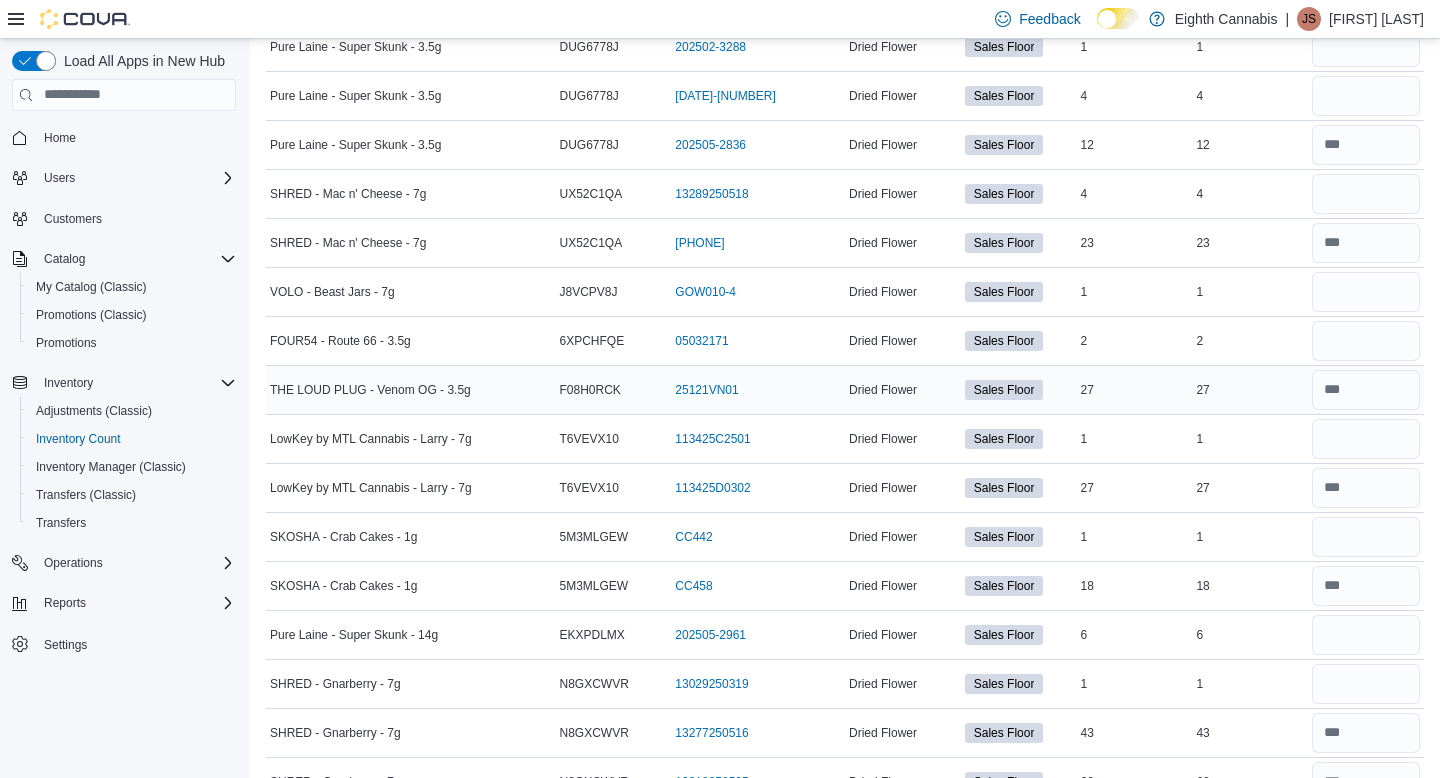 type 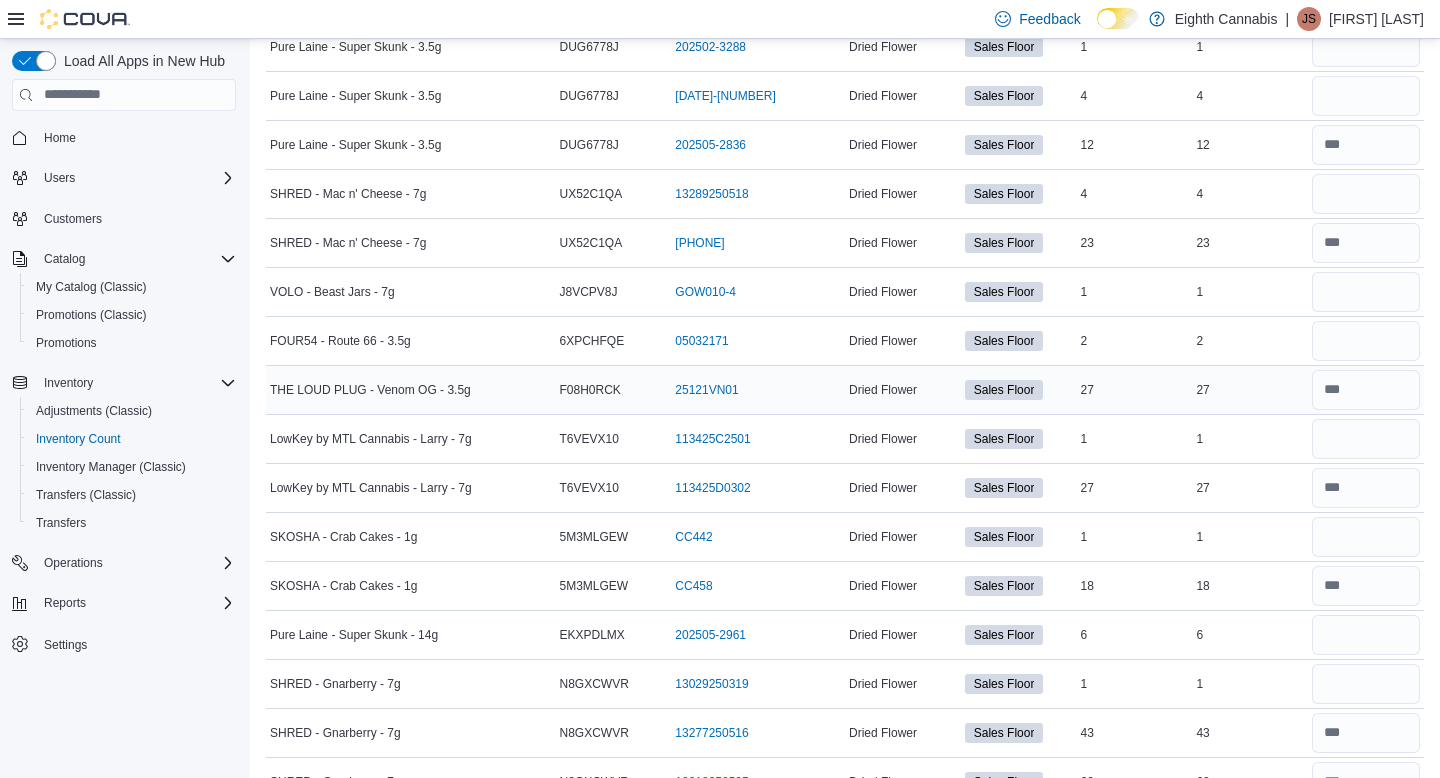 scroll, scrollTop: 618, scrollLeft: 0, axis: vertical 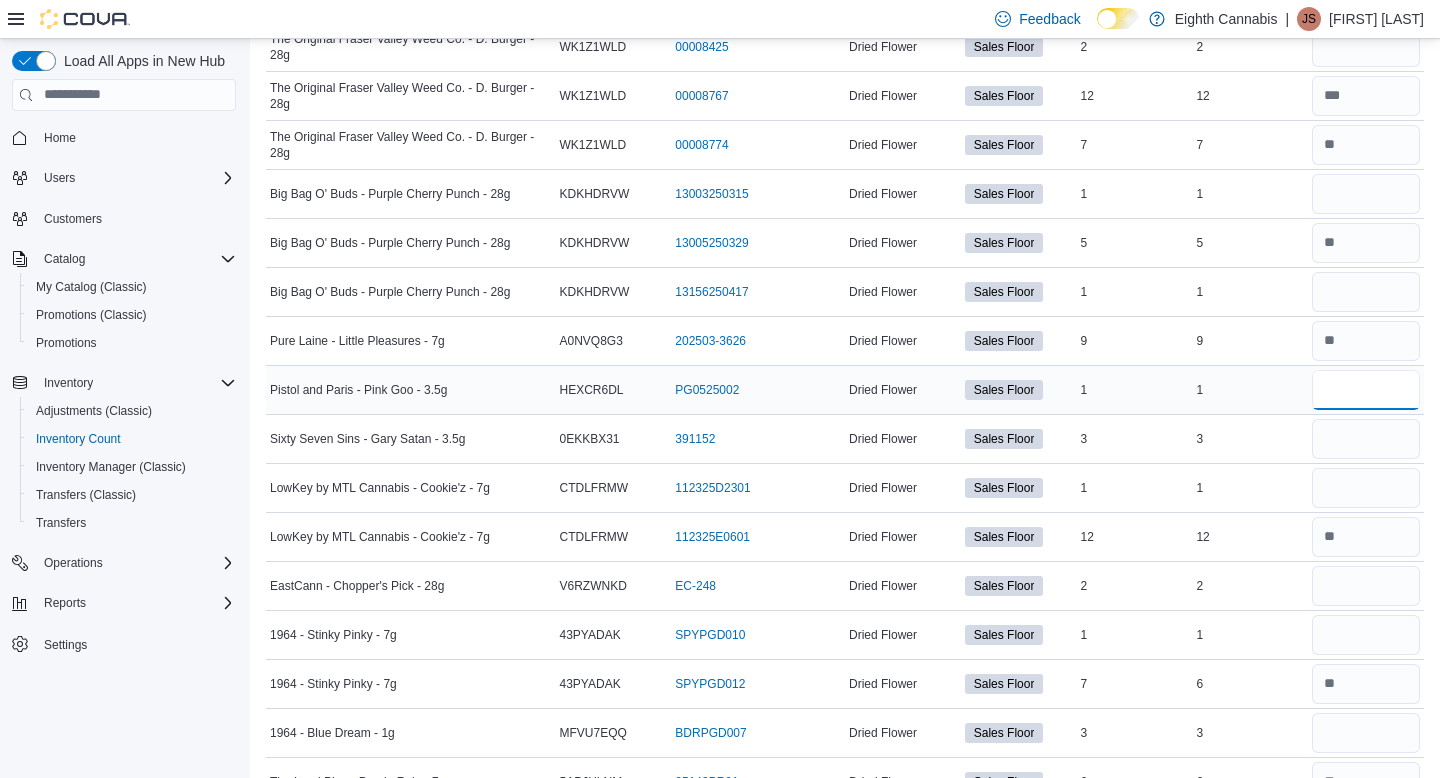 click at bounding box center (1366, 390) 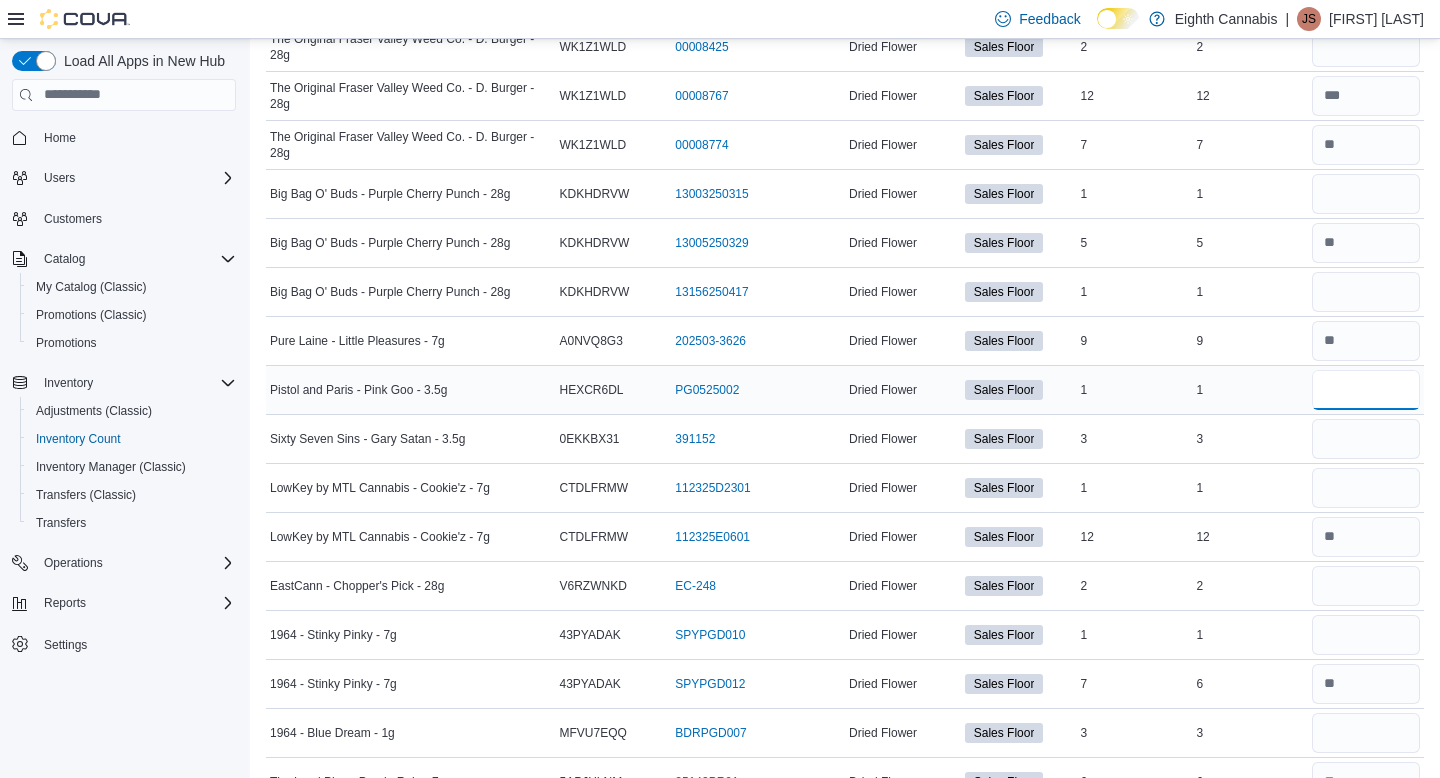 type on "*" 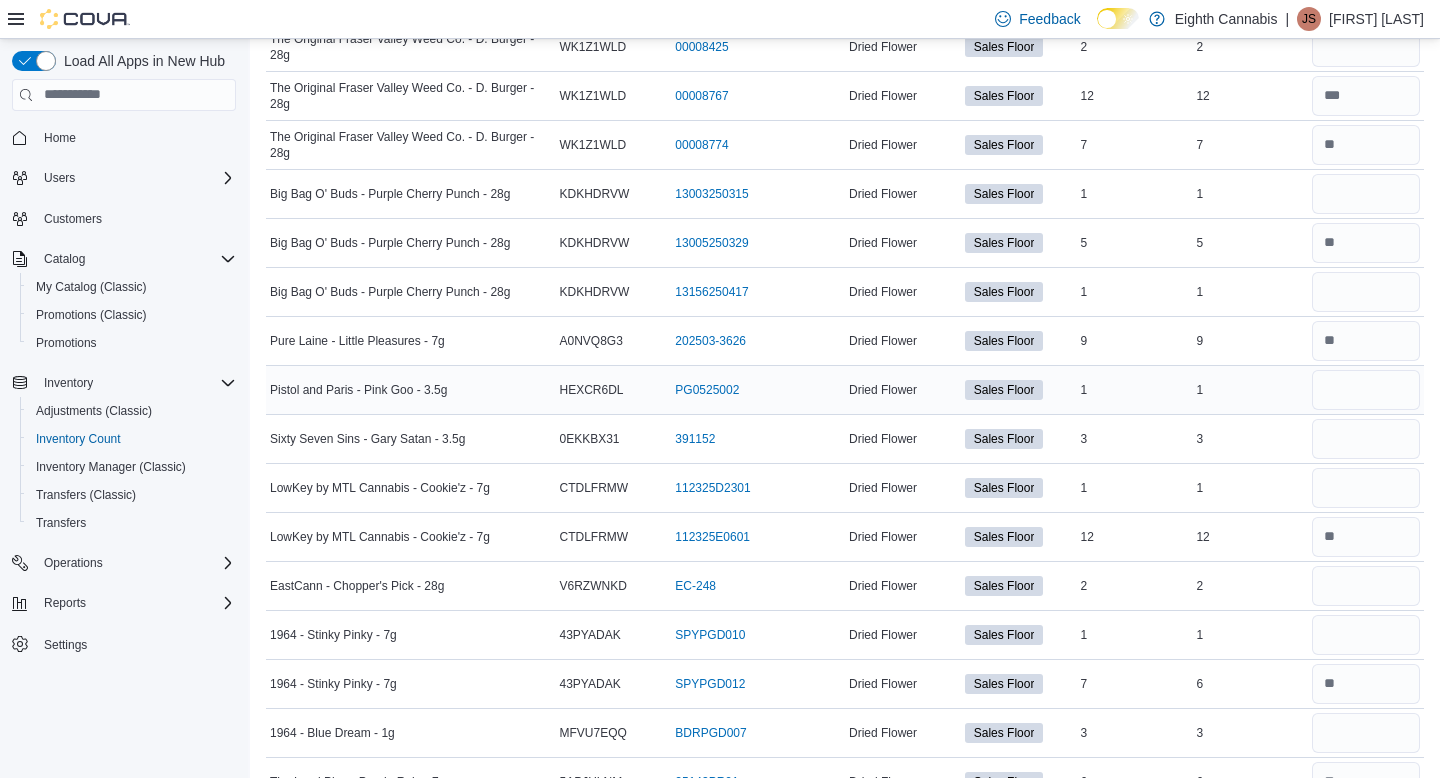 type 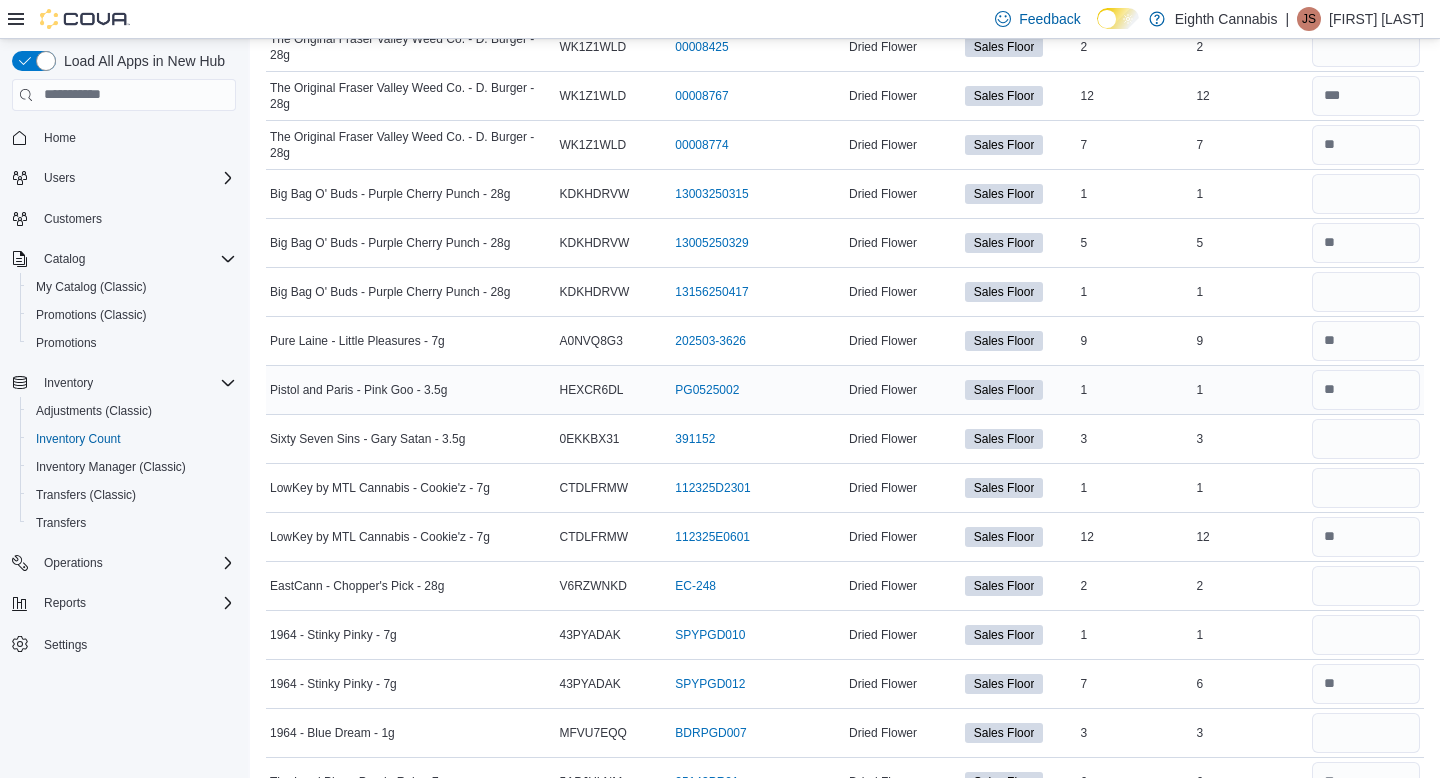 scroll, scrollTop: 4146, scrollLeft: 0, axis: vertical 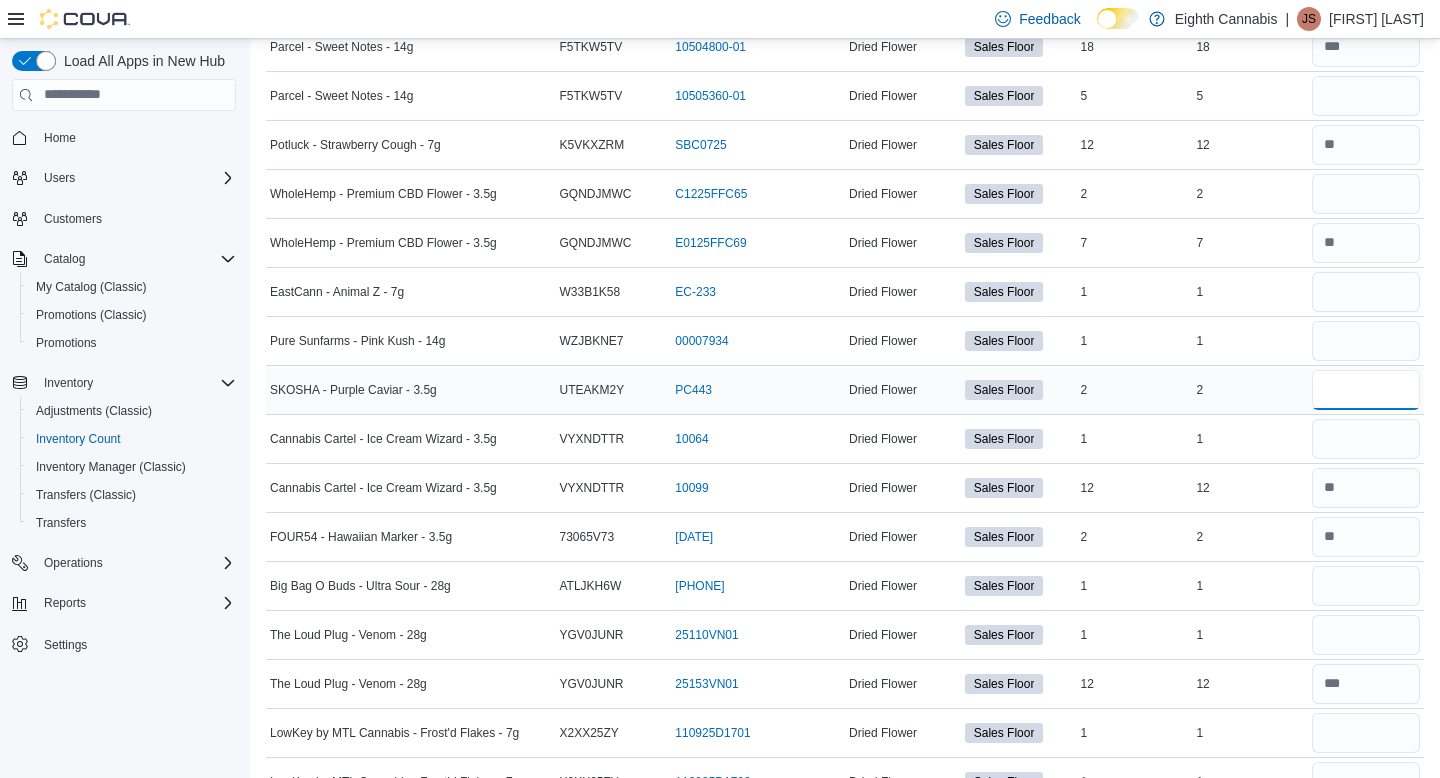 click at bounding box center [1366, 390] 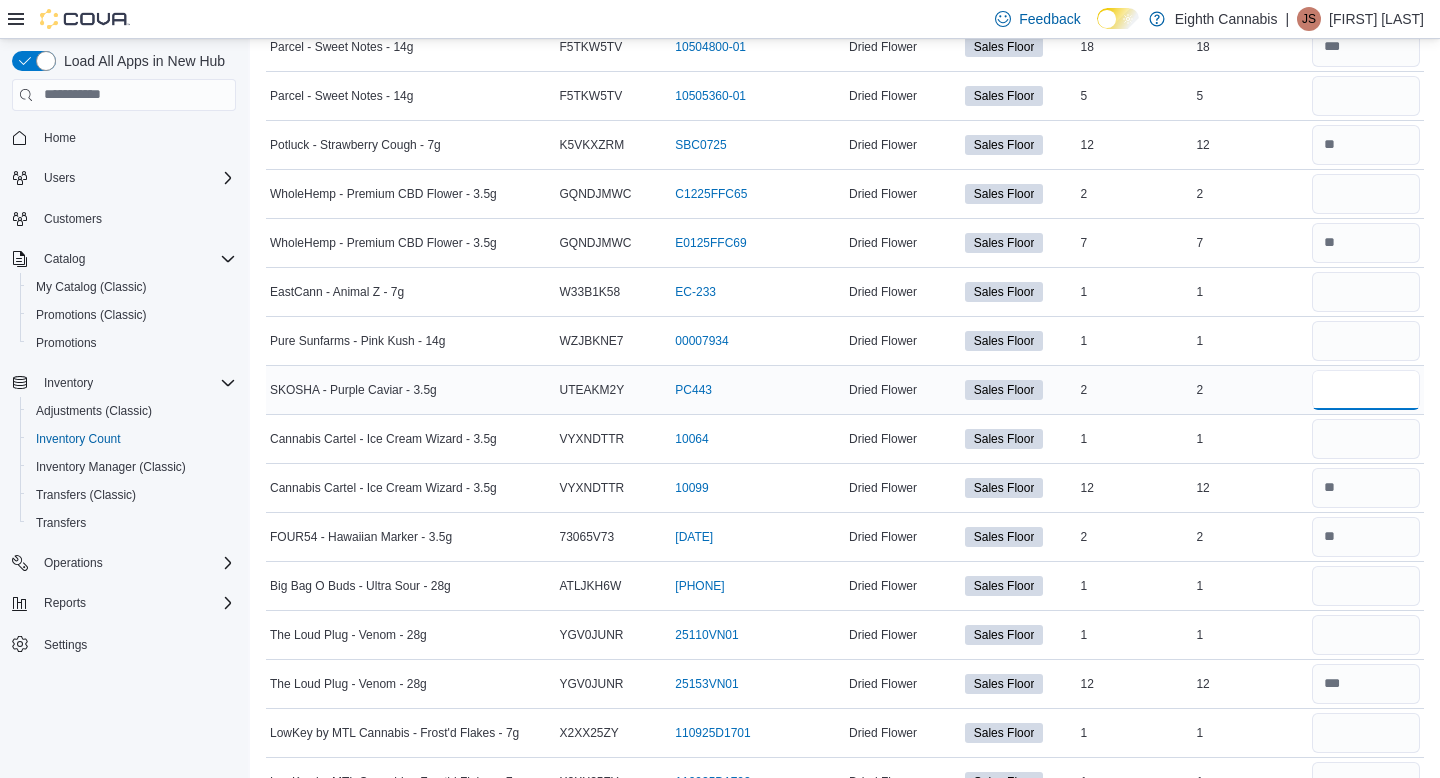 type on "*" 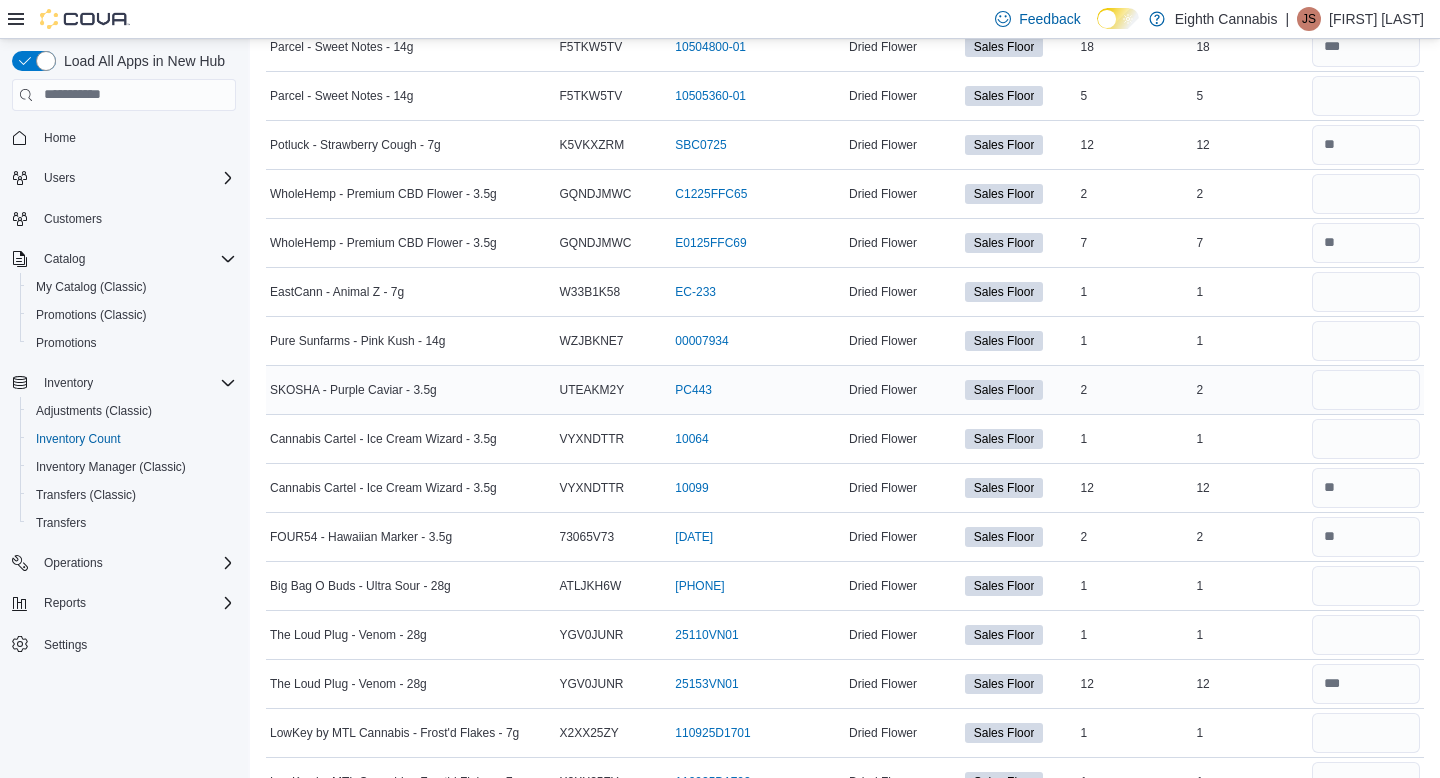 type 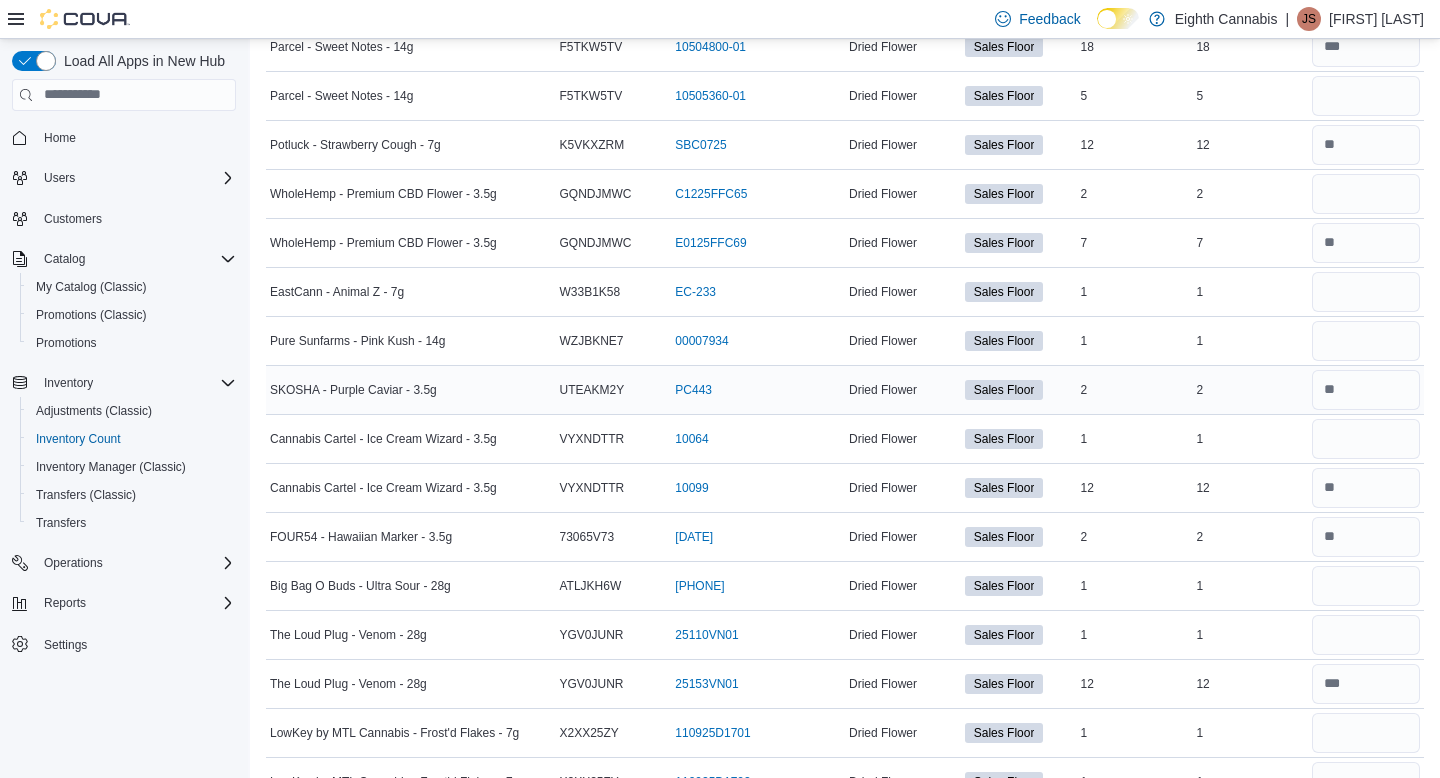 scroll, scrollTop: 667, scrollLeft: 0, axis: vertical 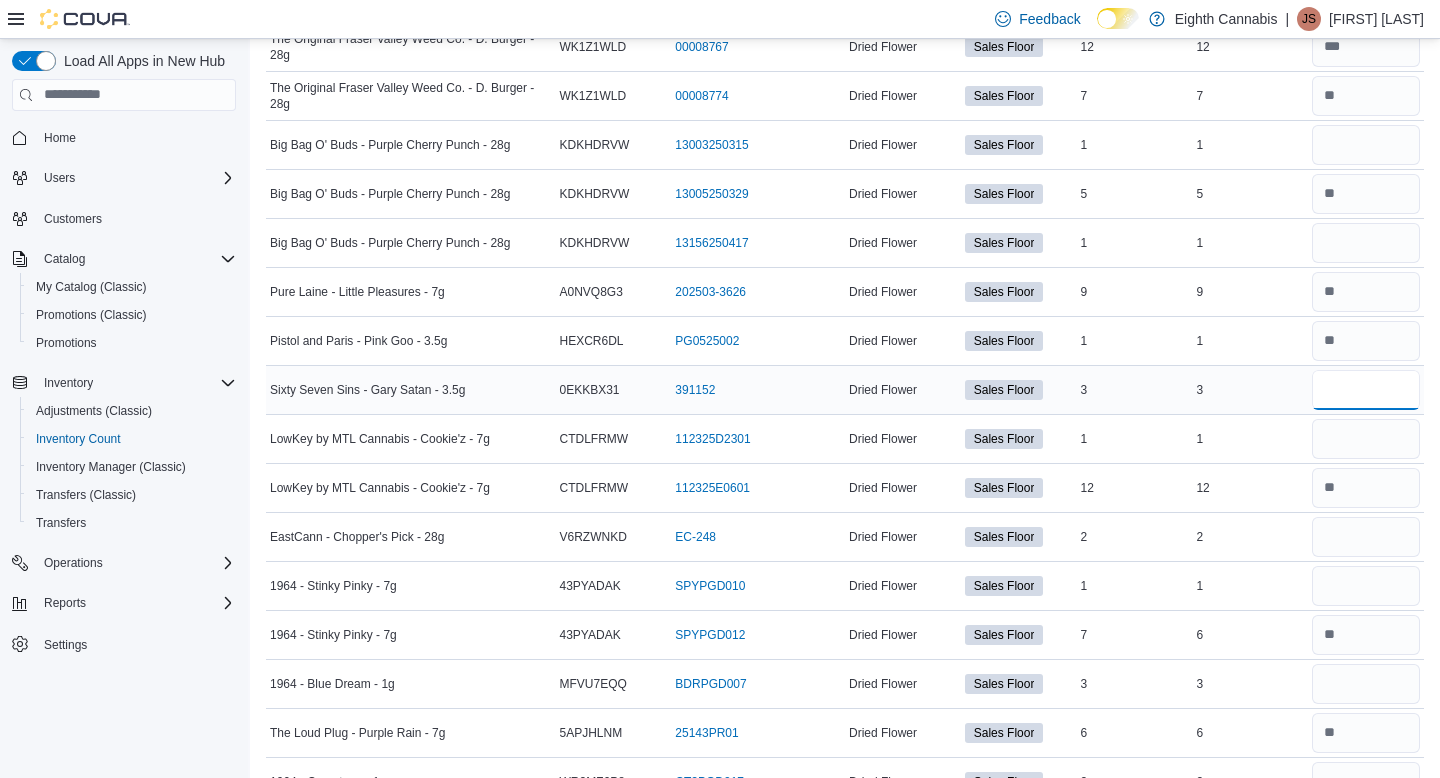 click at bounding box center [1366, 390] 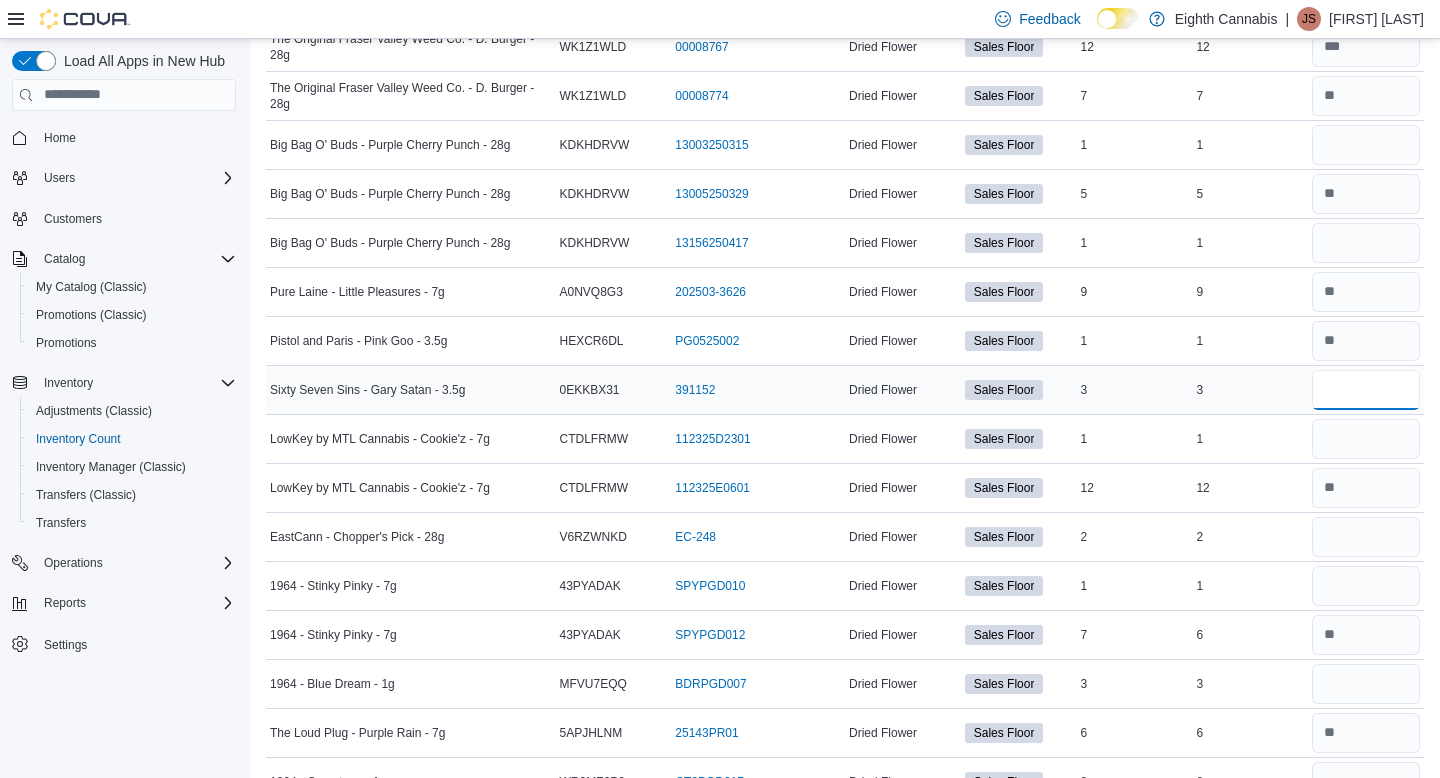 type on "*" 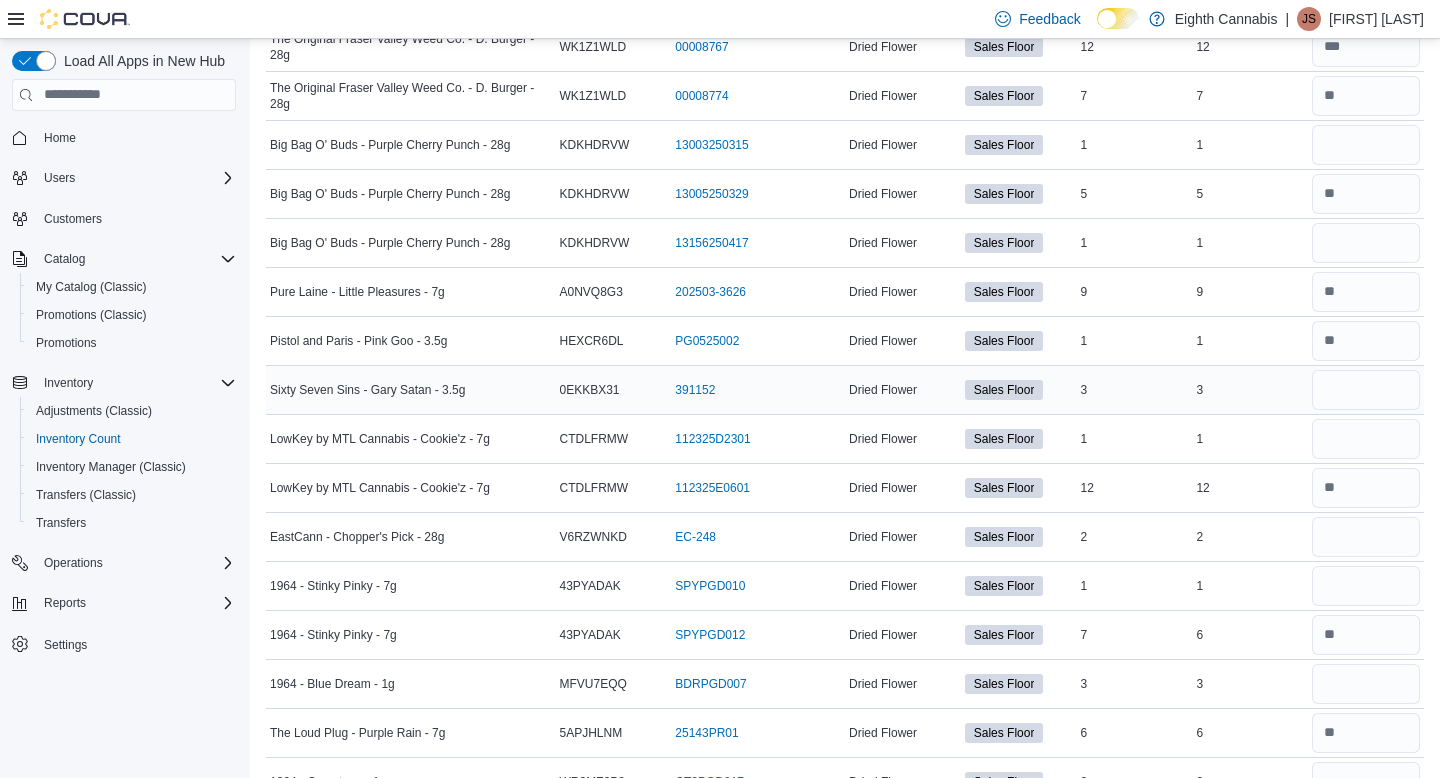 type 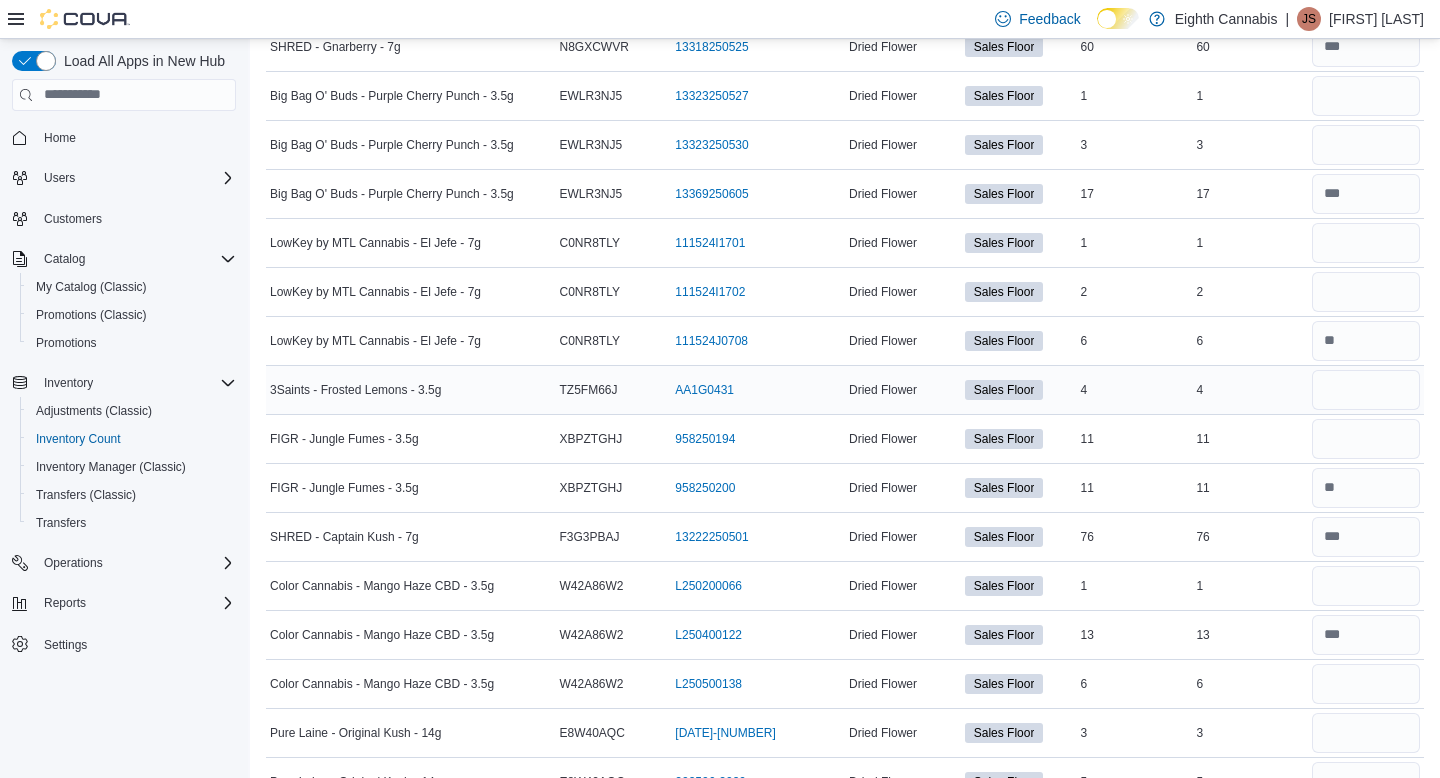 scroll, scrollTop: 4489, scrollLeft: 0, axis: vertical 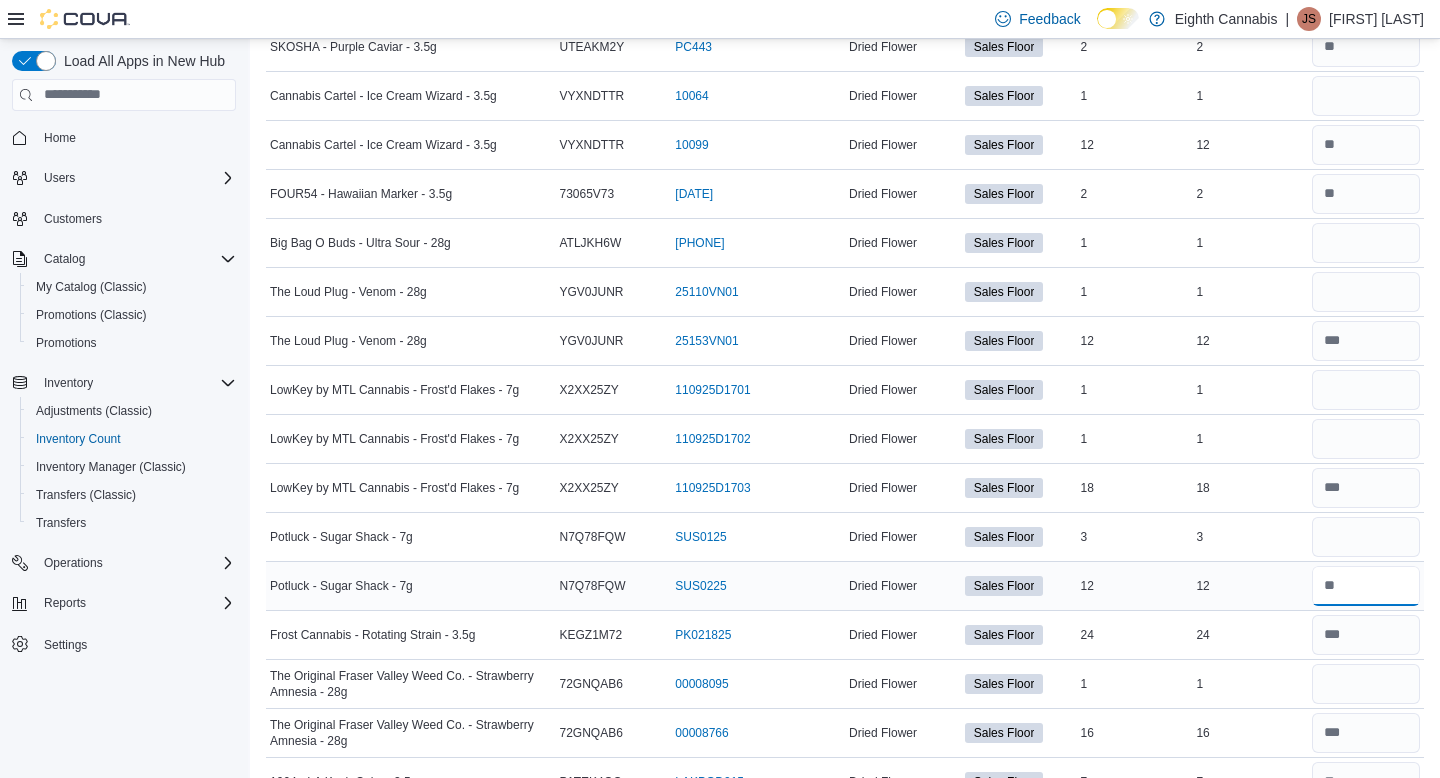 click at bounding box center [1366, 586] 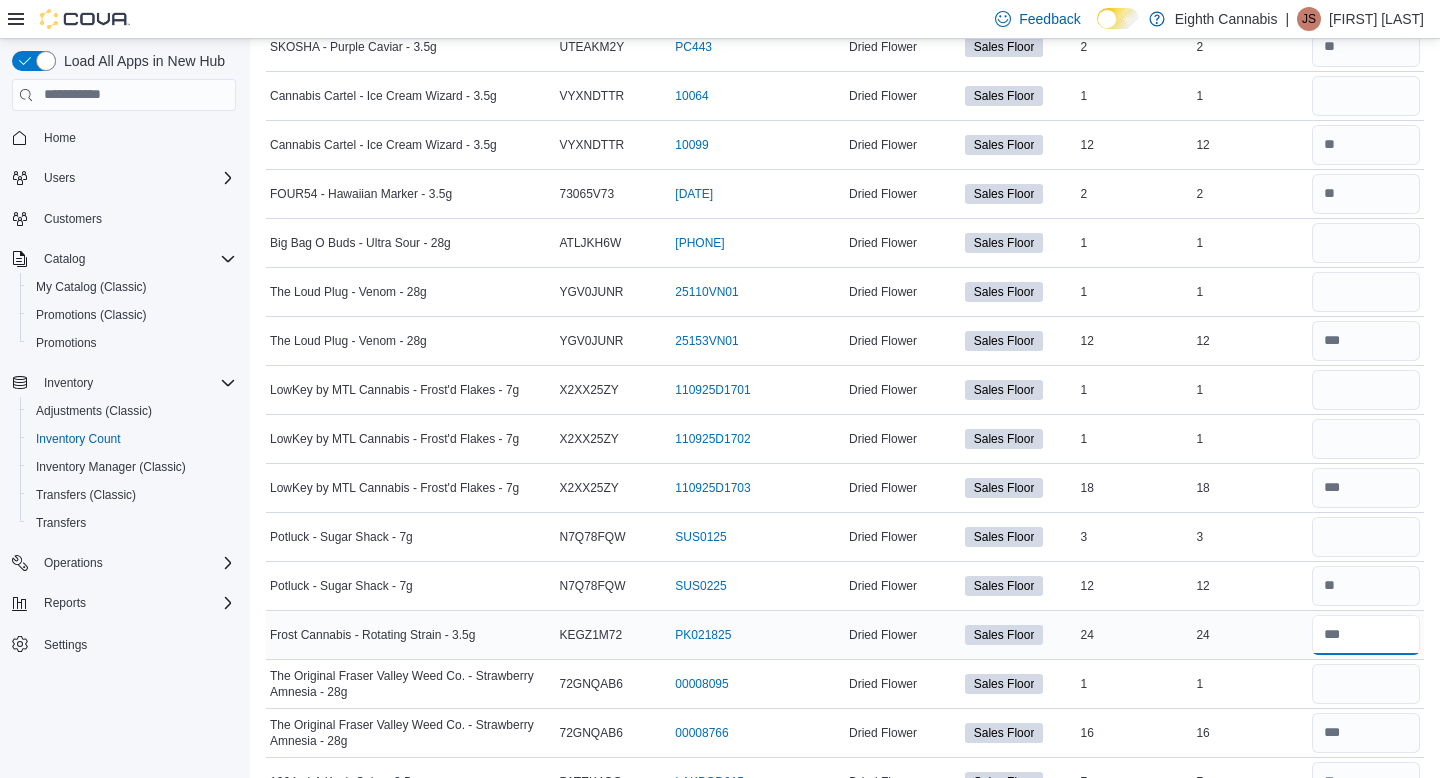click at bounding box center (1366, 635) 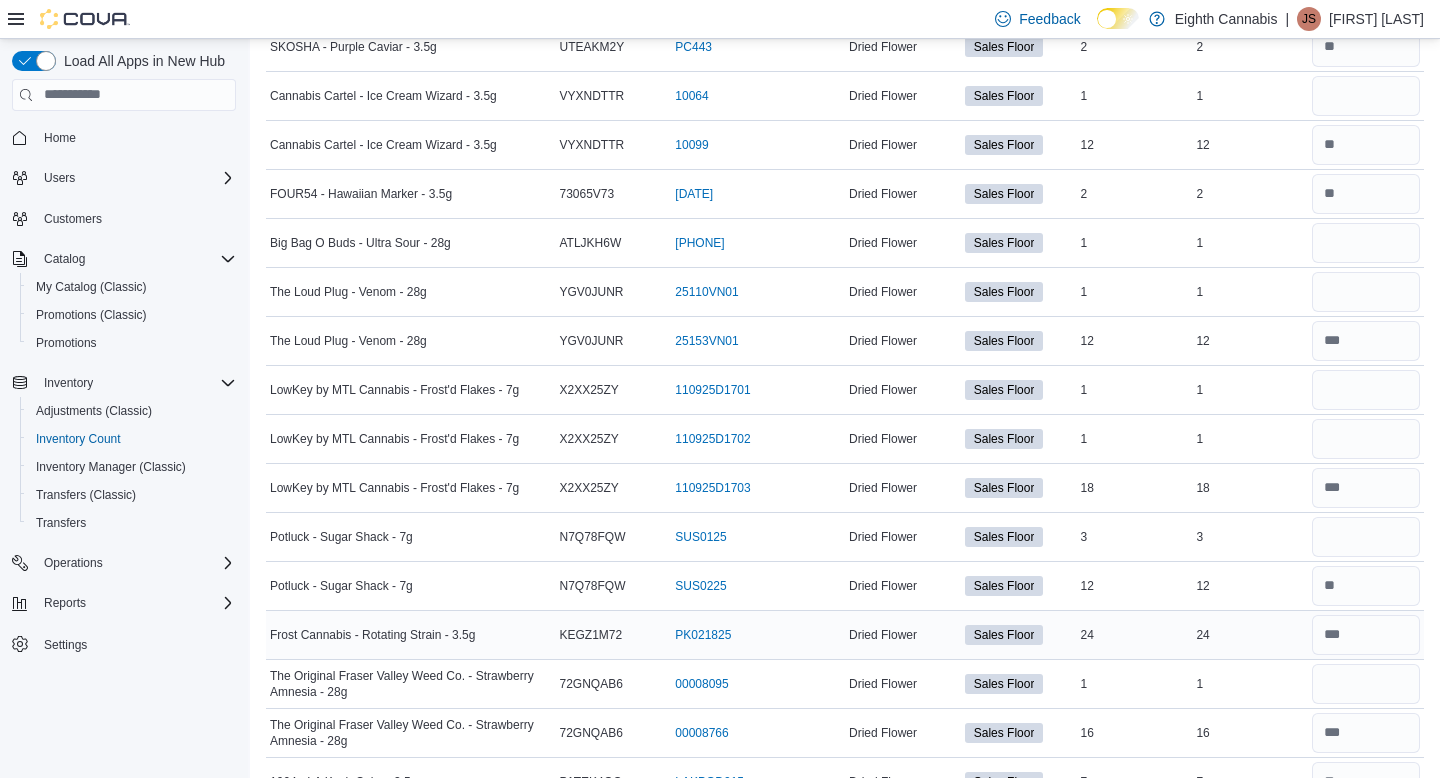 type 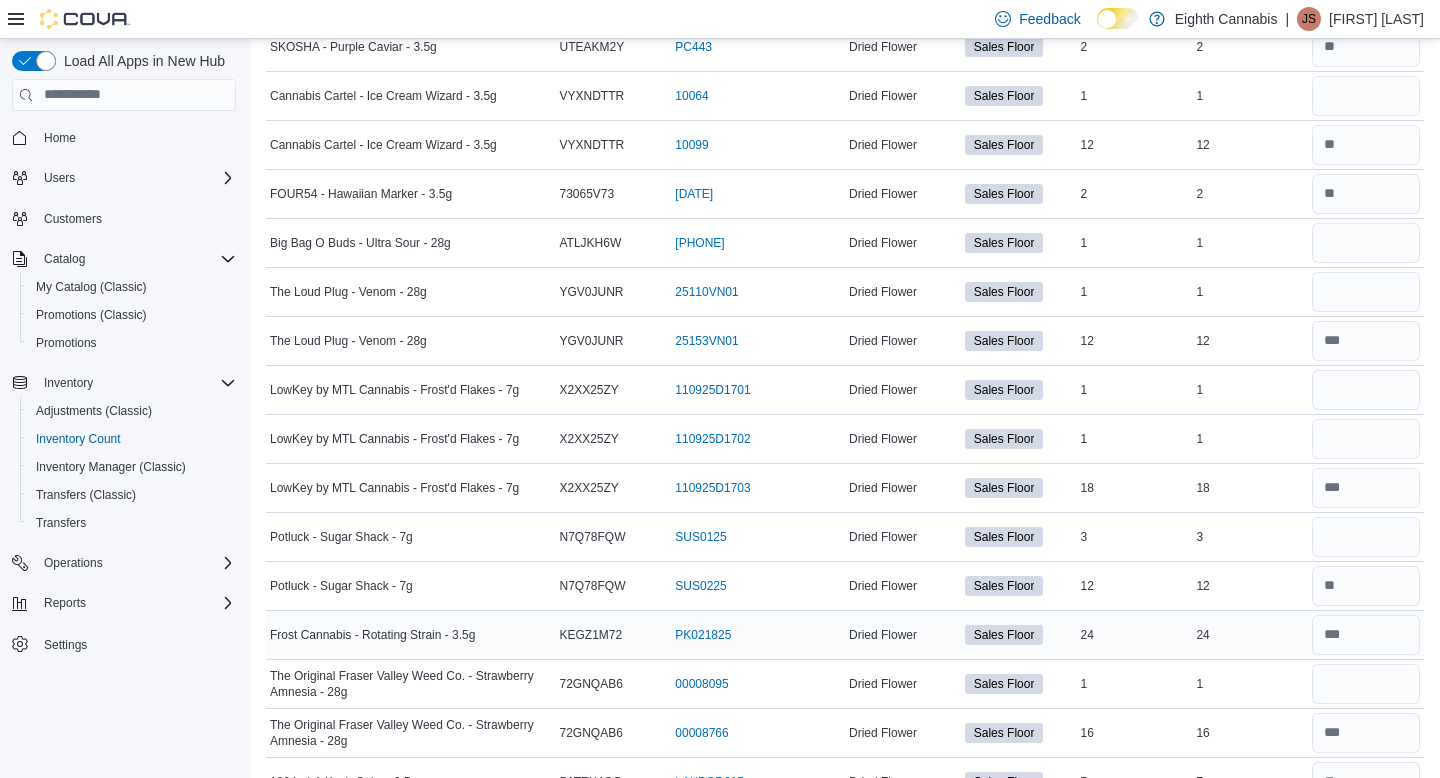 scroll, scrollTop: 6841, scrollLeft: 0, axis: vertical 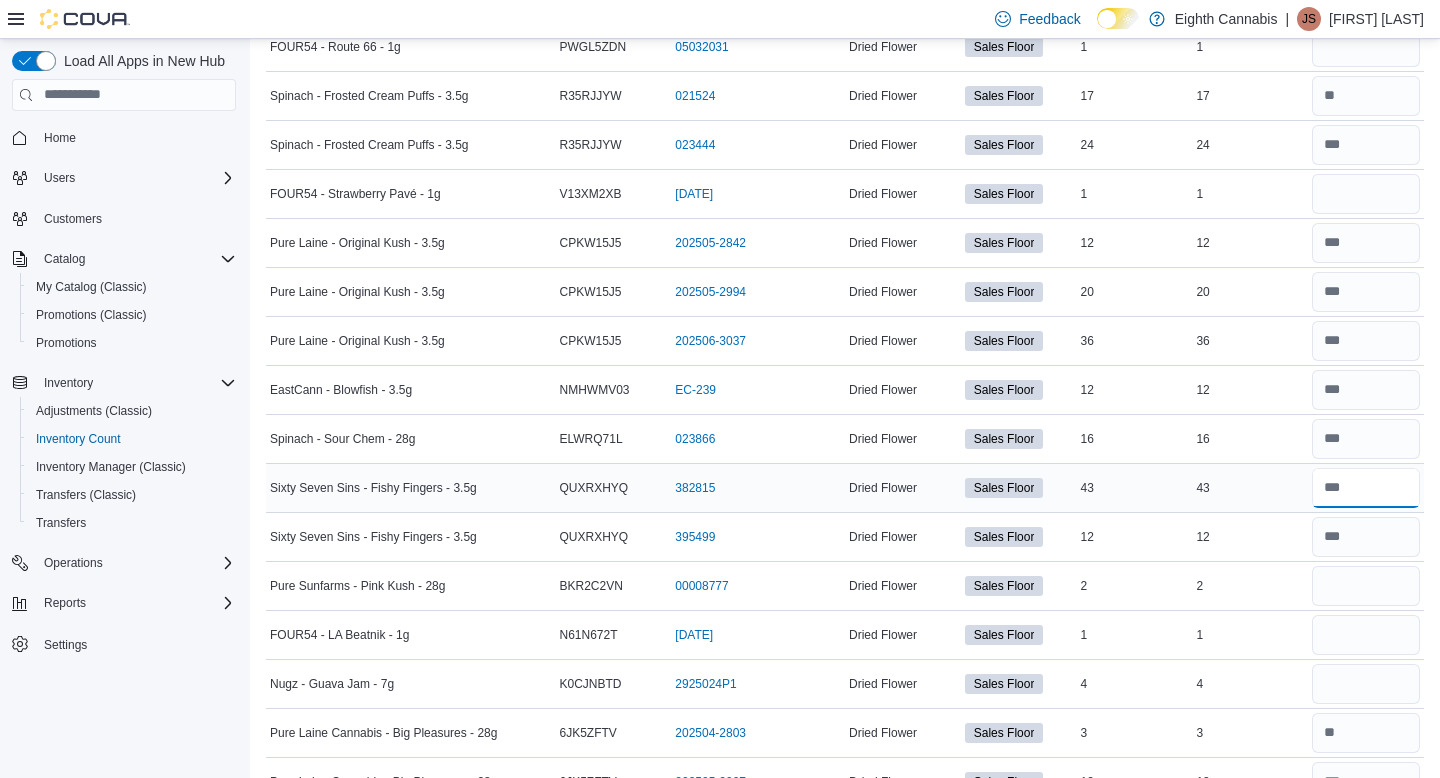 click at bounding box center (1366, 488) 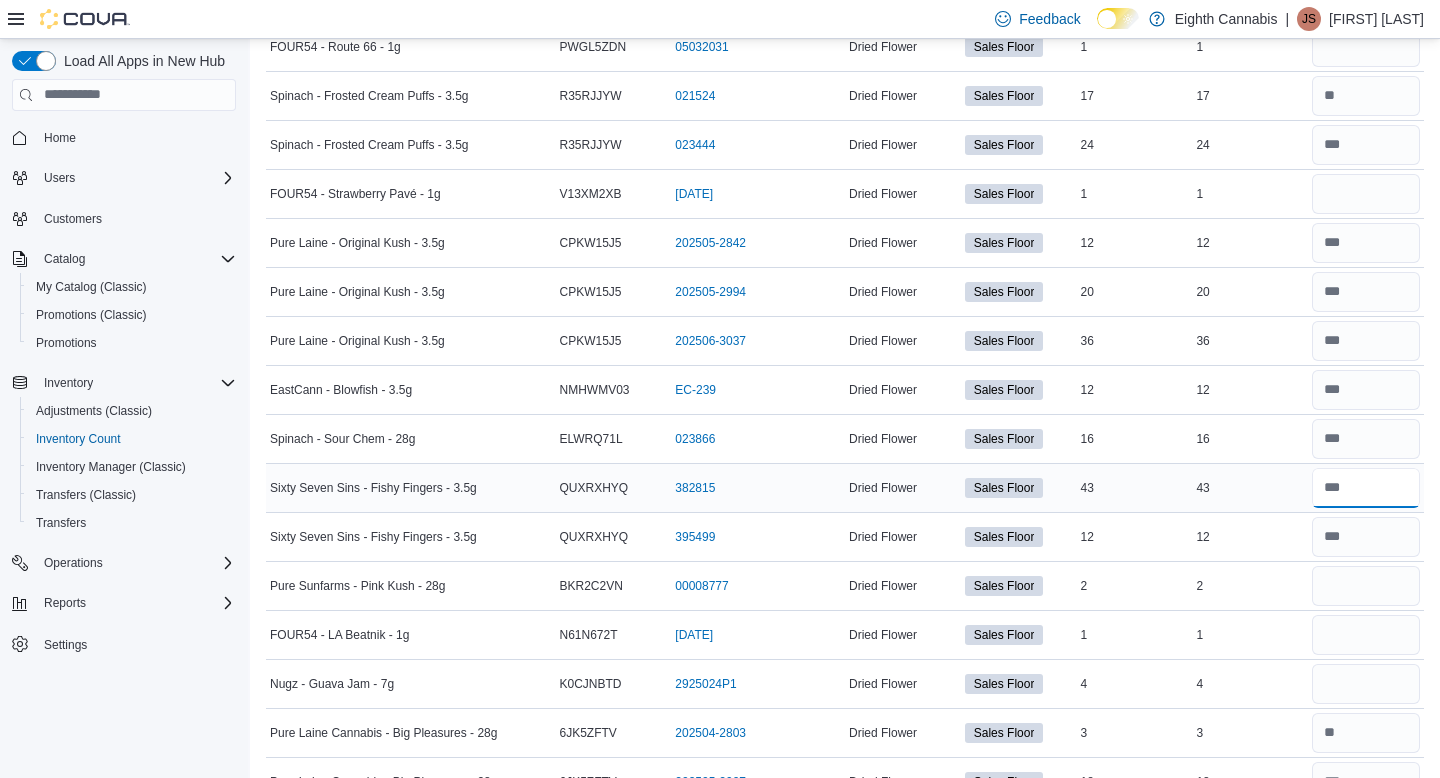 type on "**" 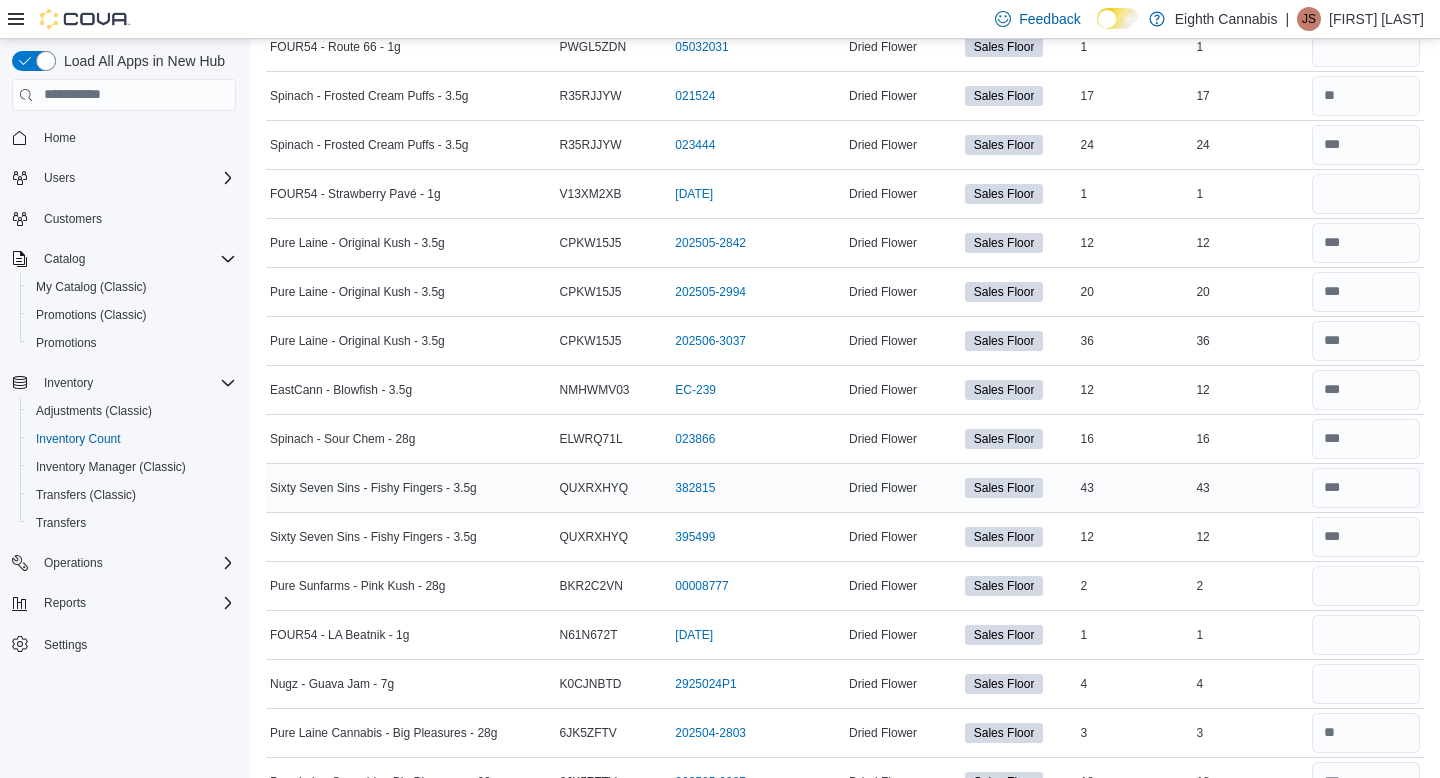 type 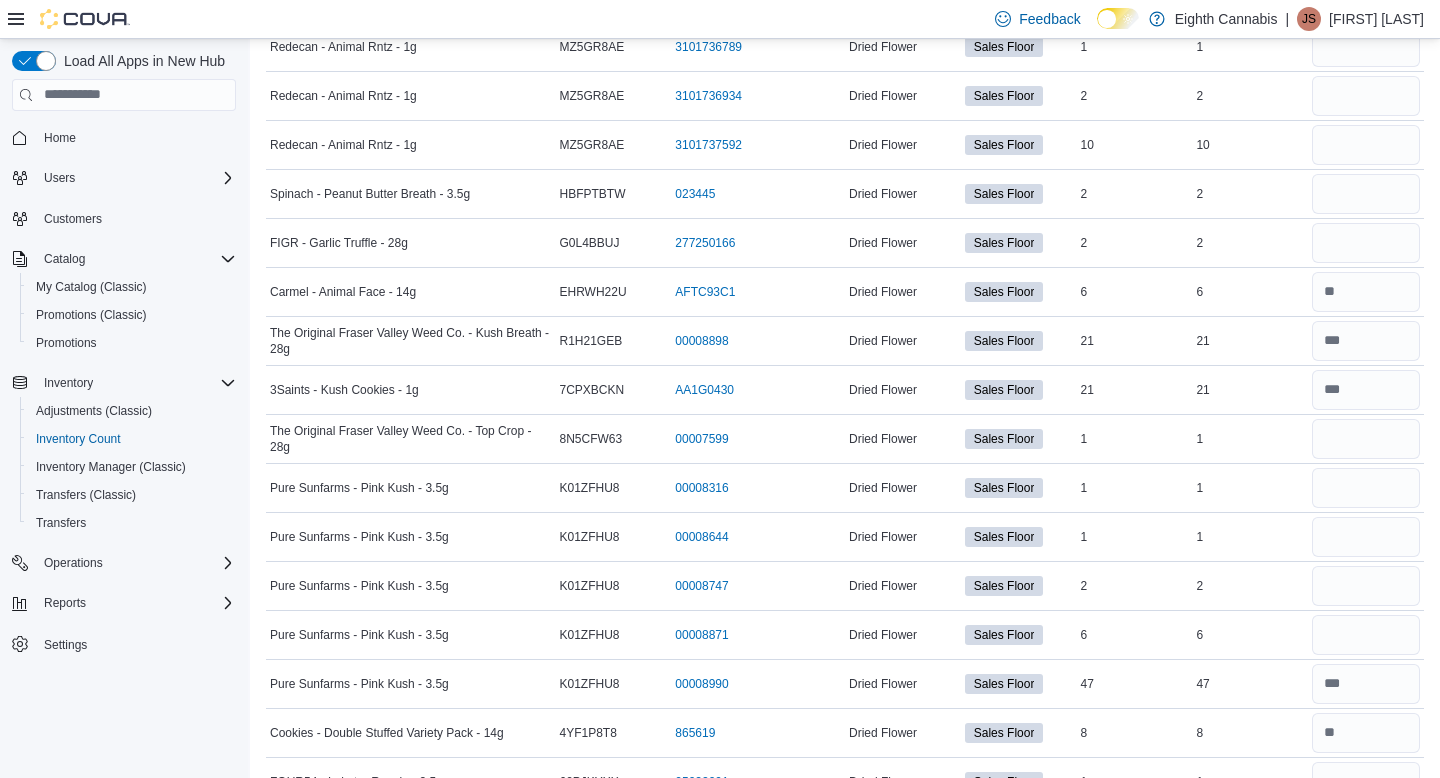 scroll, scrollTop: 6155, scrollLeft: 0, axis: vertical 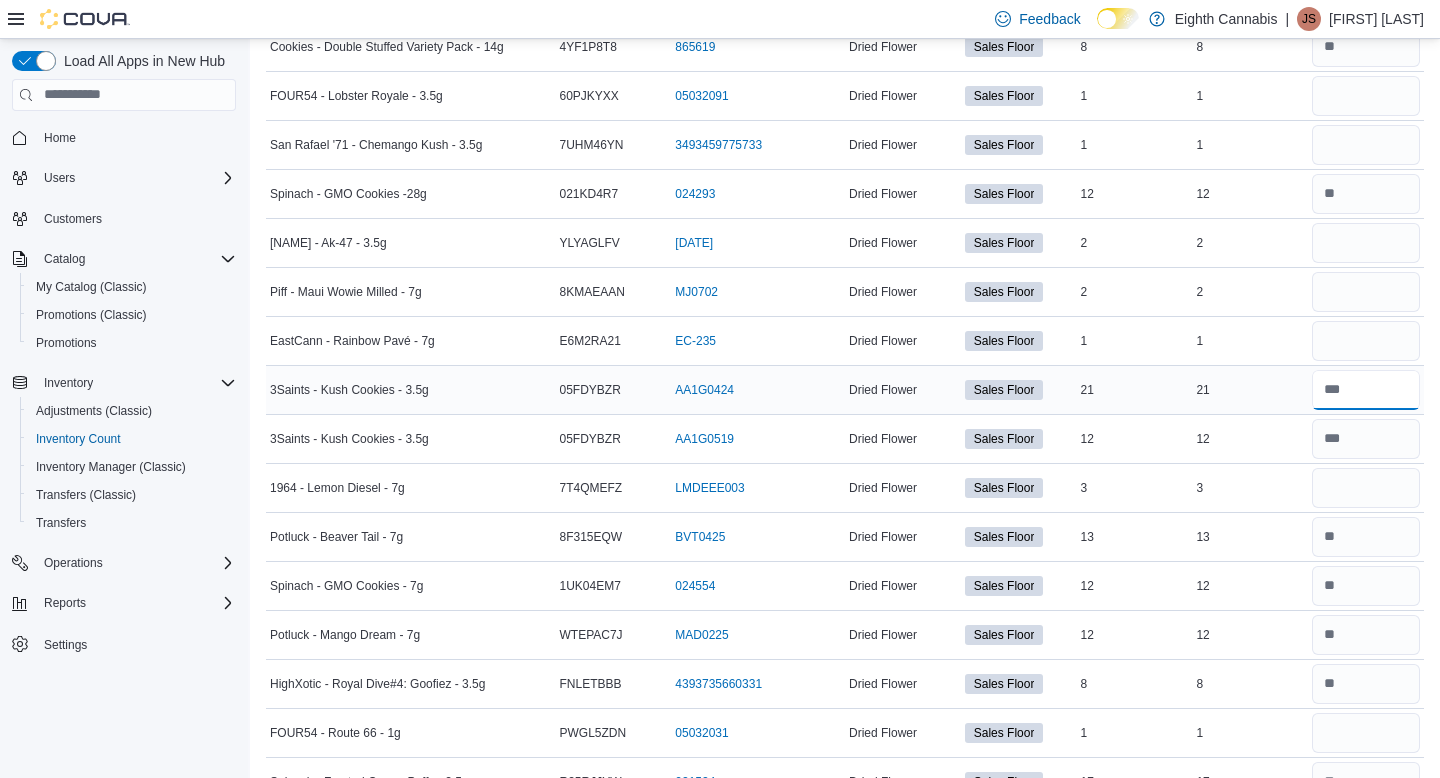 click at bounding box center (1366, 390) 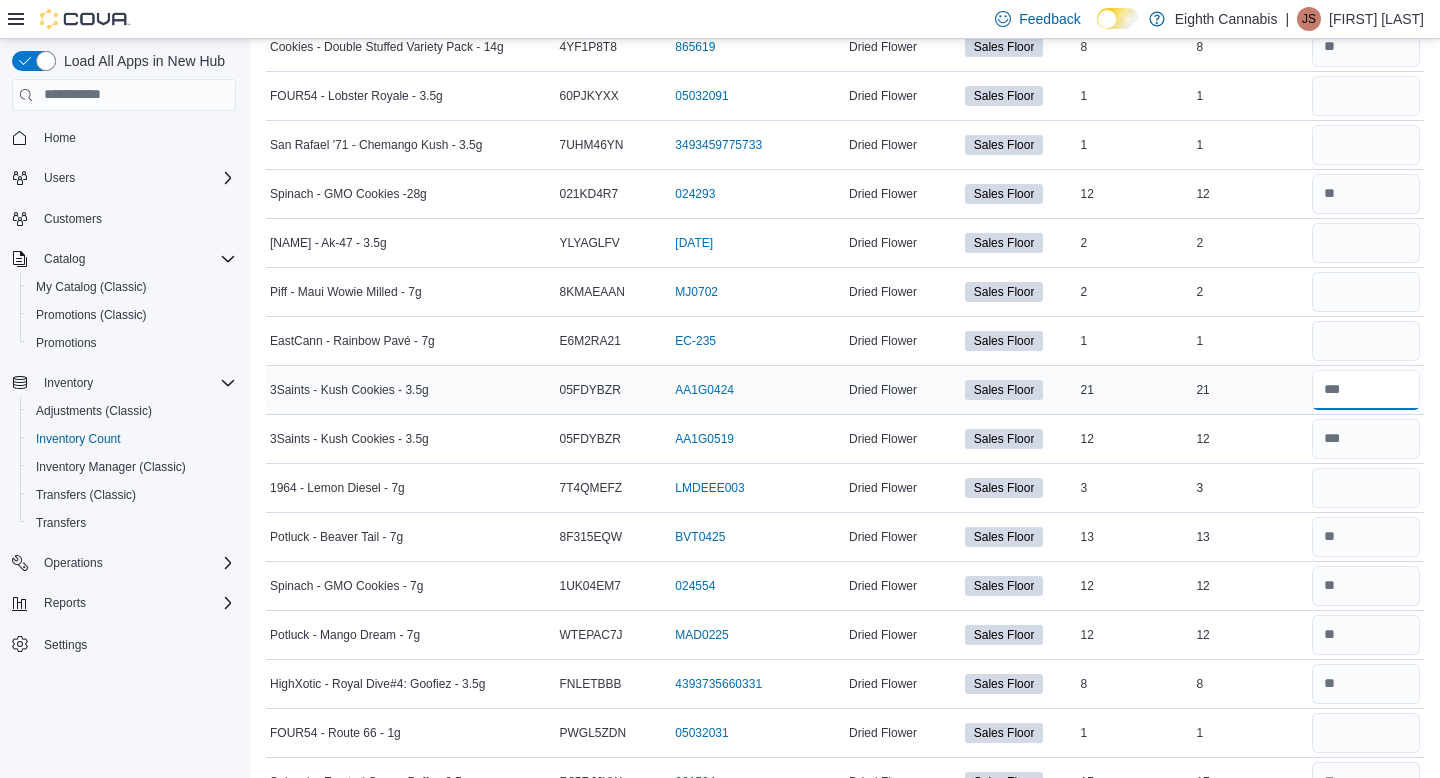 type on "**" 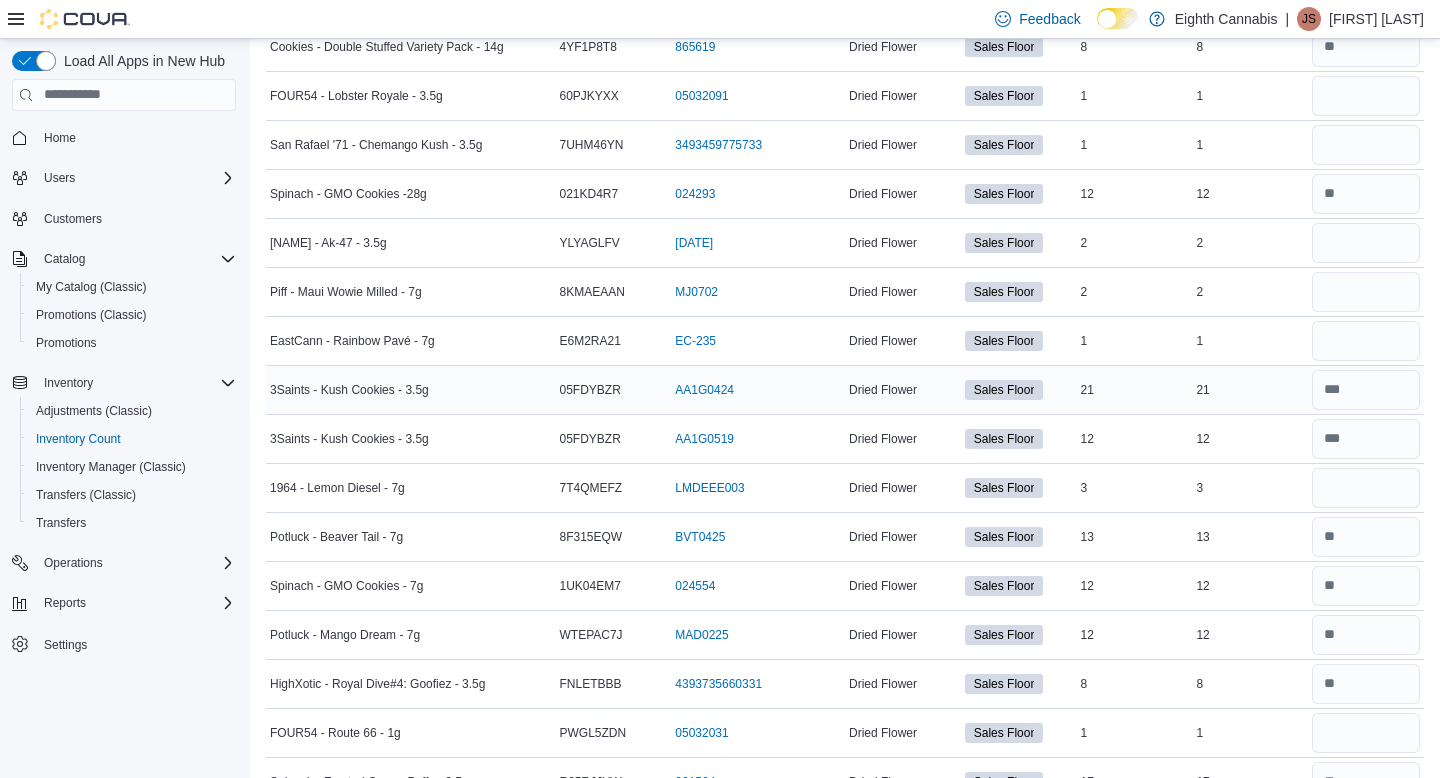 type 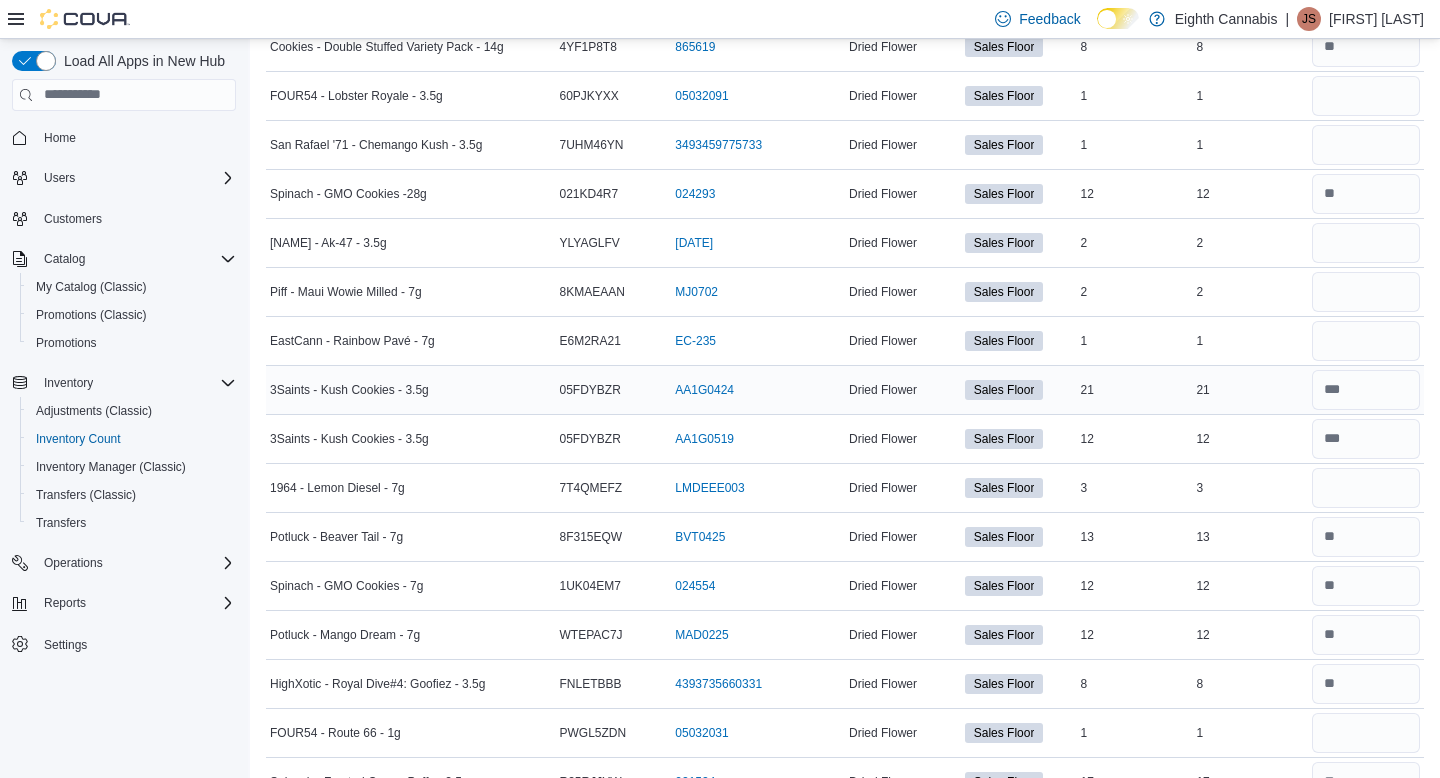 scroll, scrollTop: 1402, scrollLeft: 0, axis: vertical 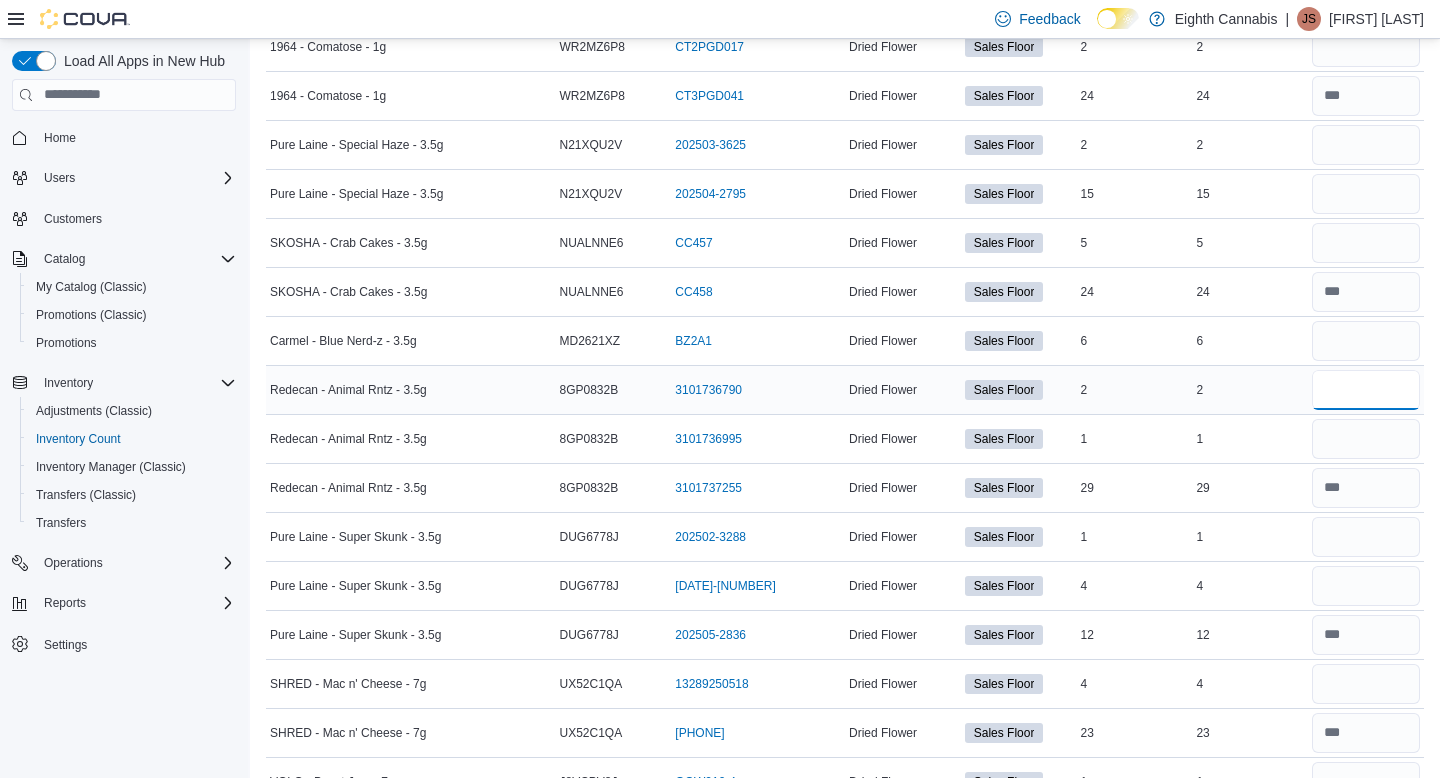 click at bounding box center (1366, 390) 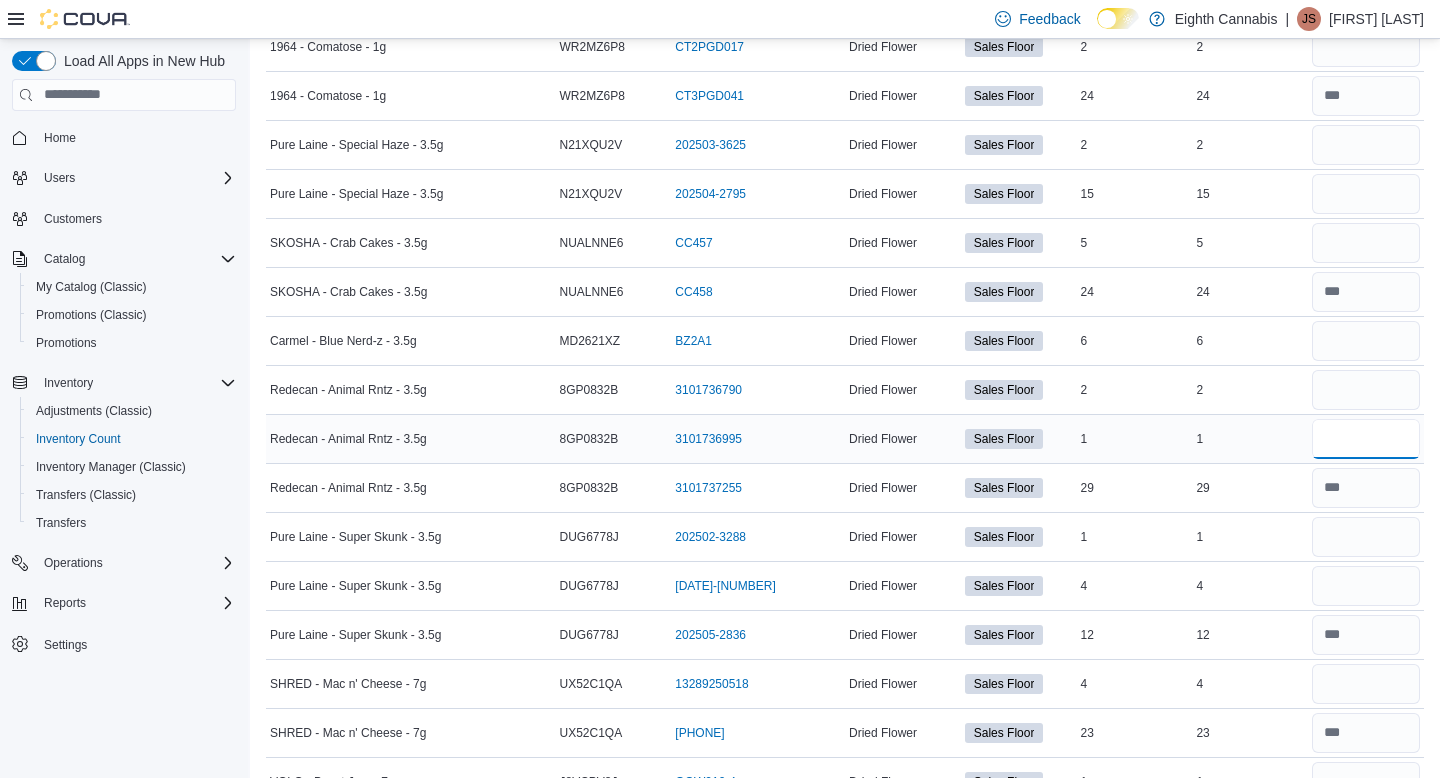 click at bounding box center [1366, 439] 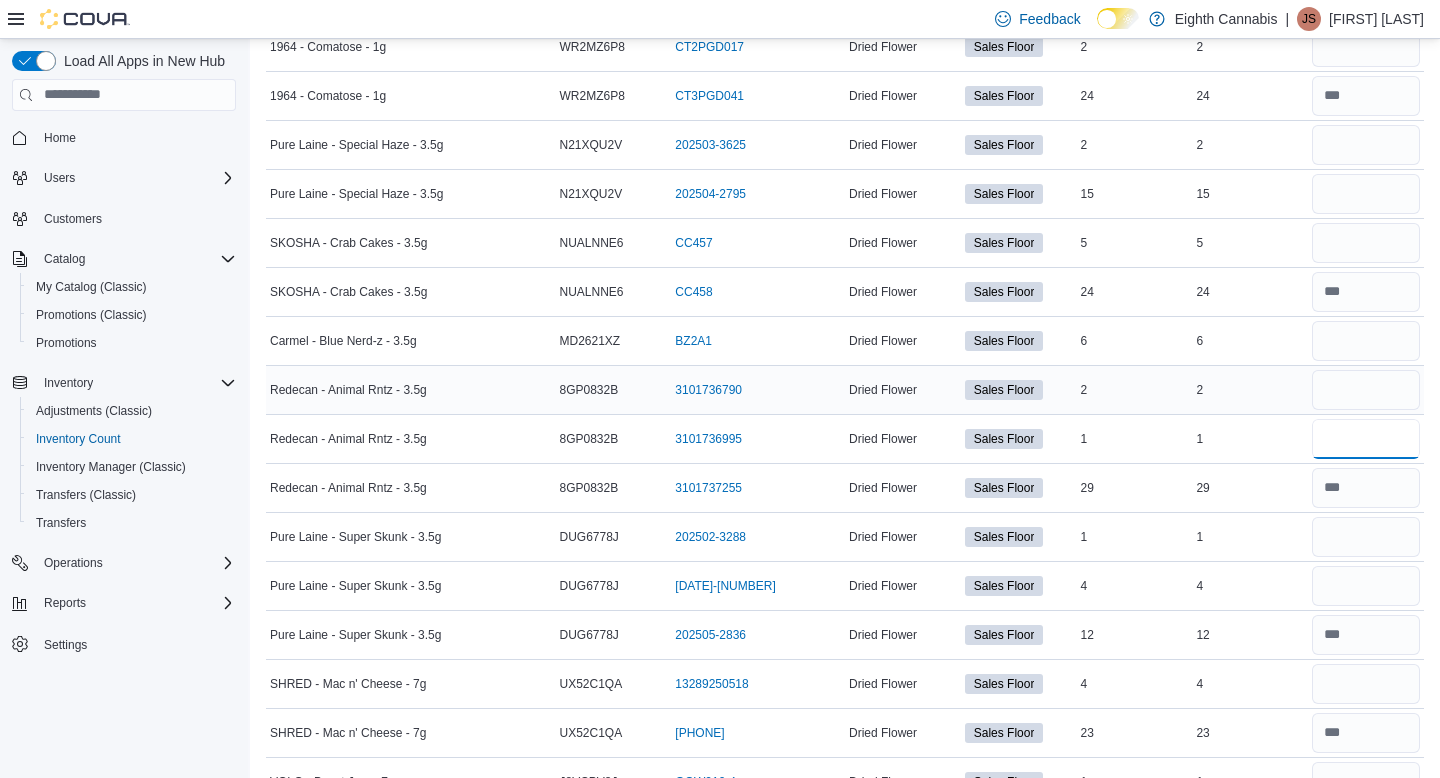 type on "*" 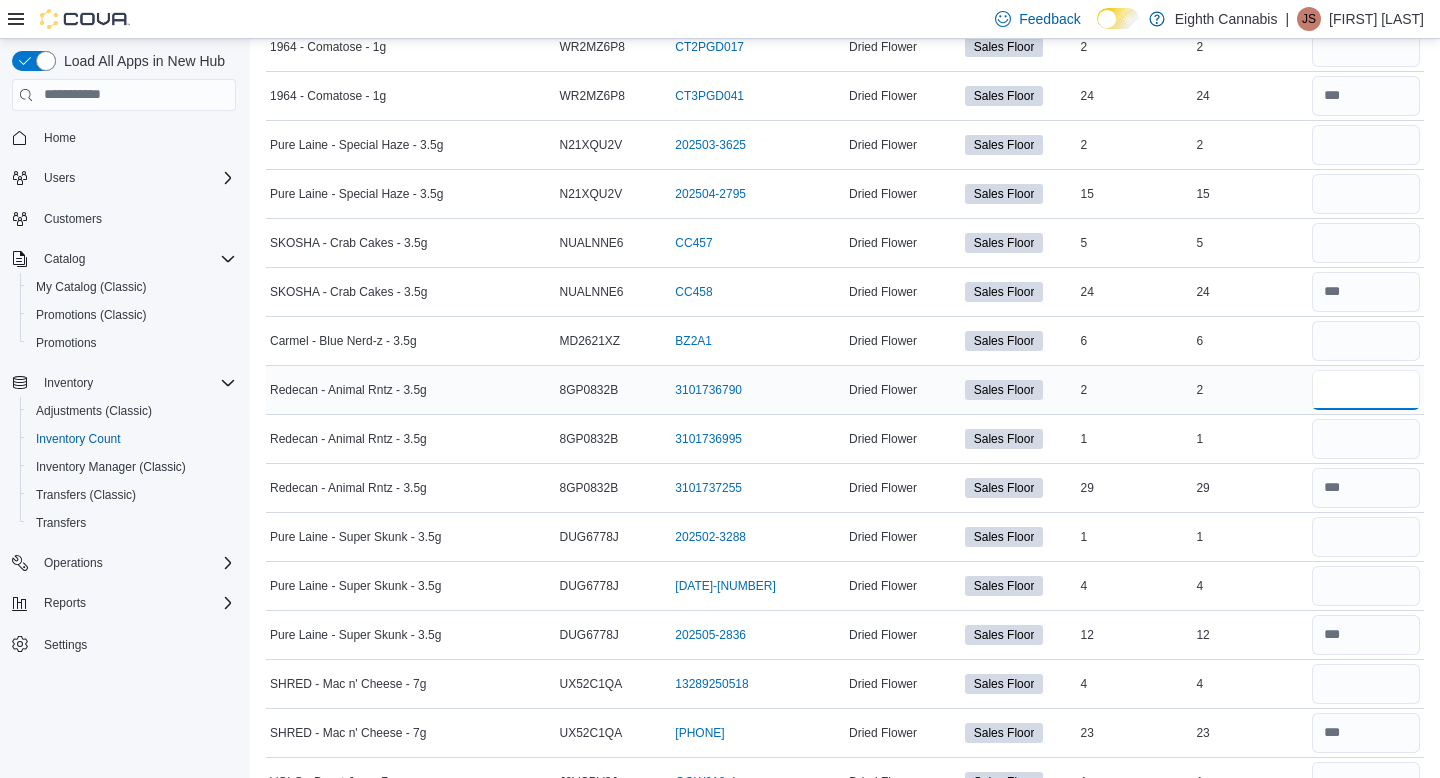 click at bounding box center [1366, 390] 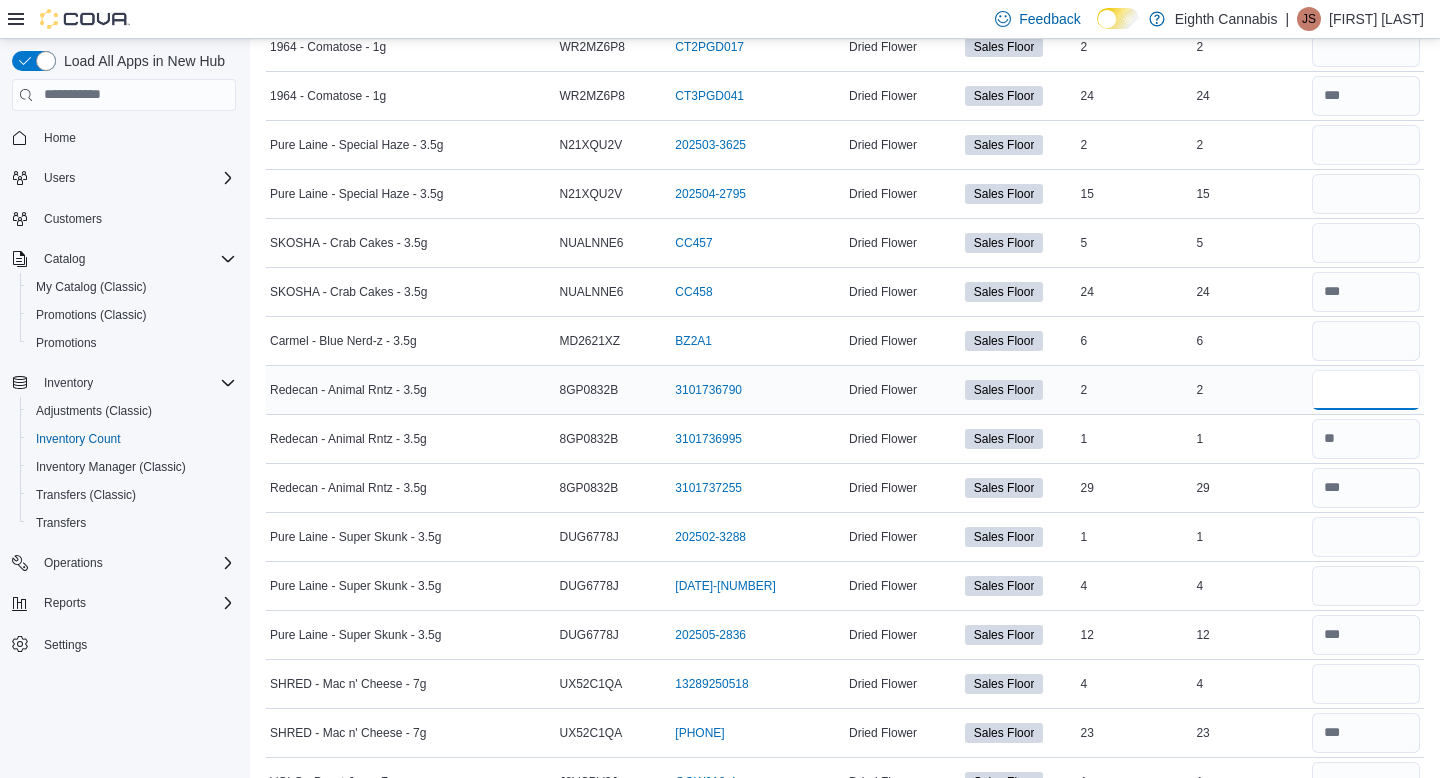 type on "*" 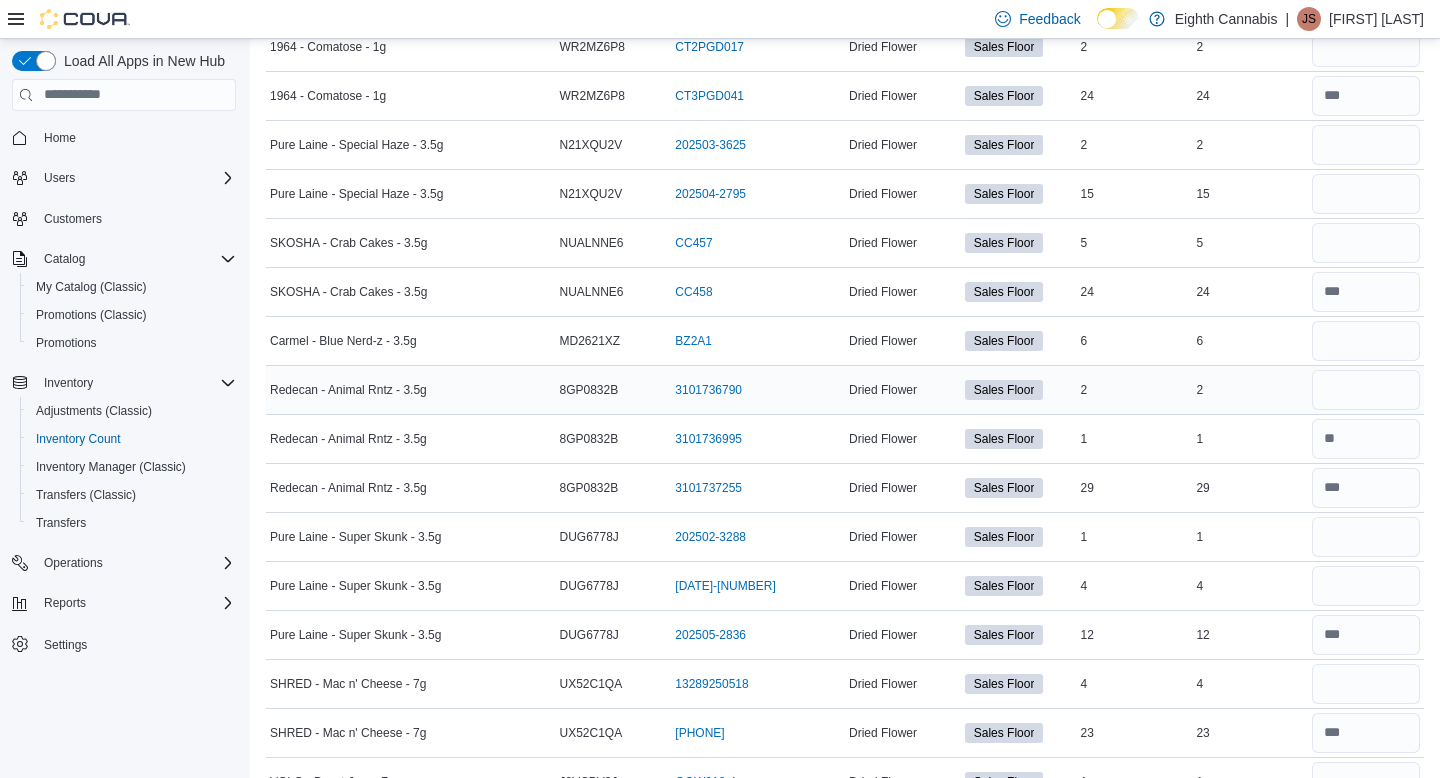 type 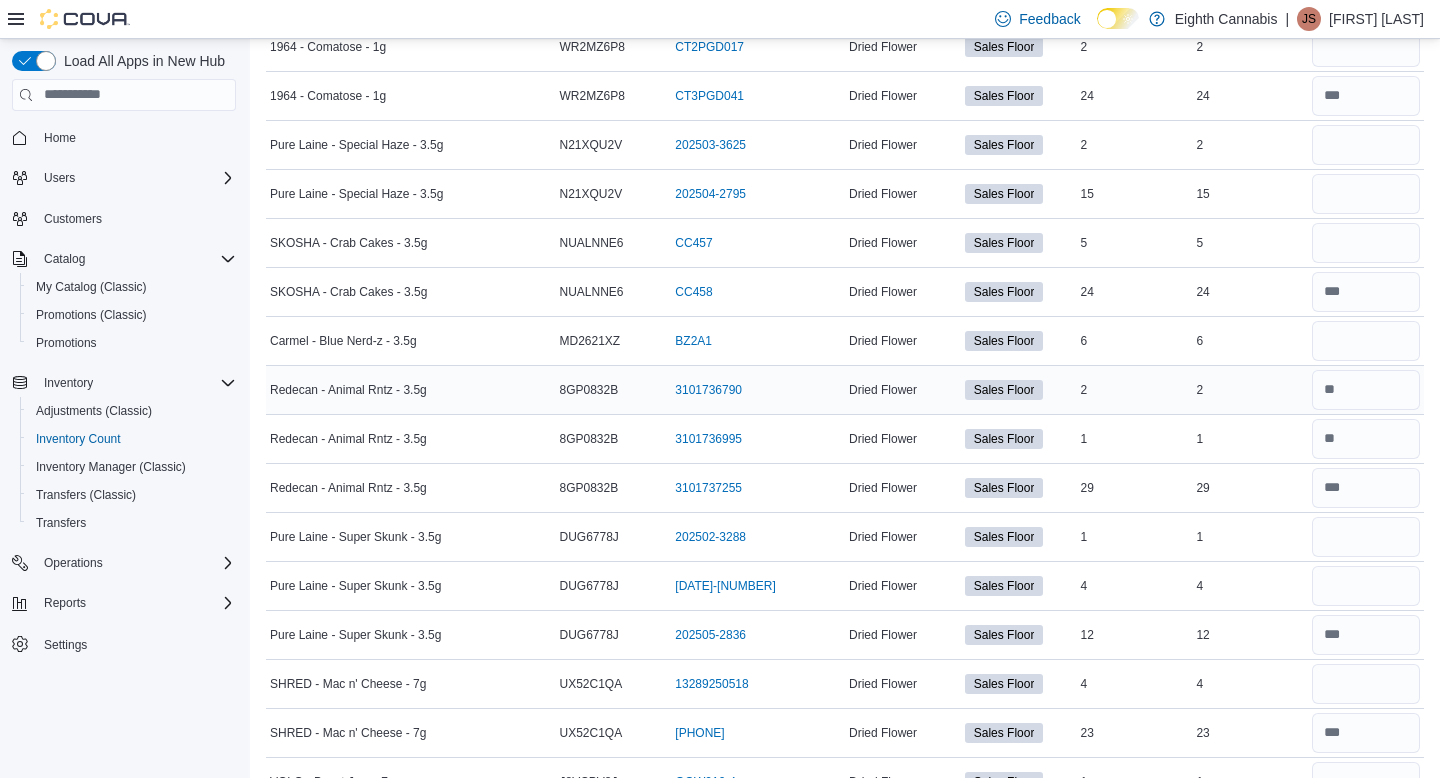 scroll, scrollTop: 4195, scrollLeft: 0, axis: vertical 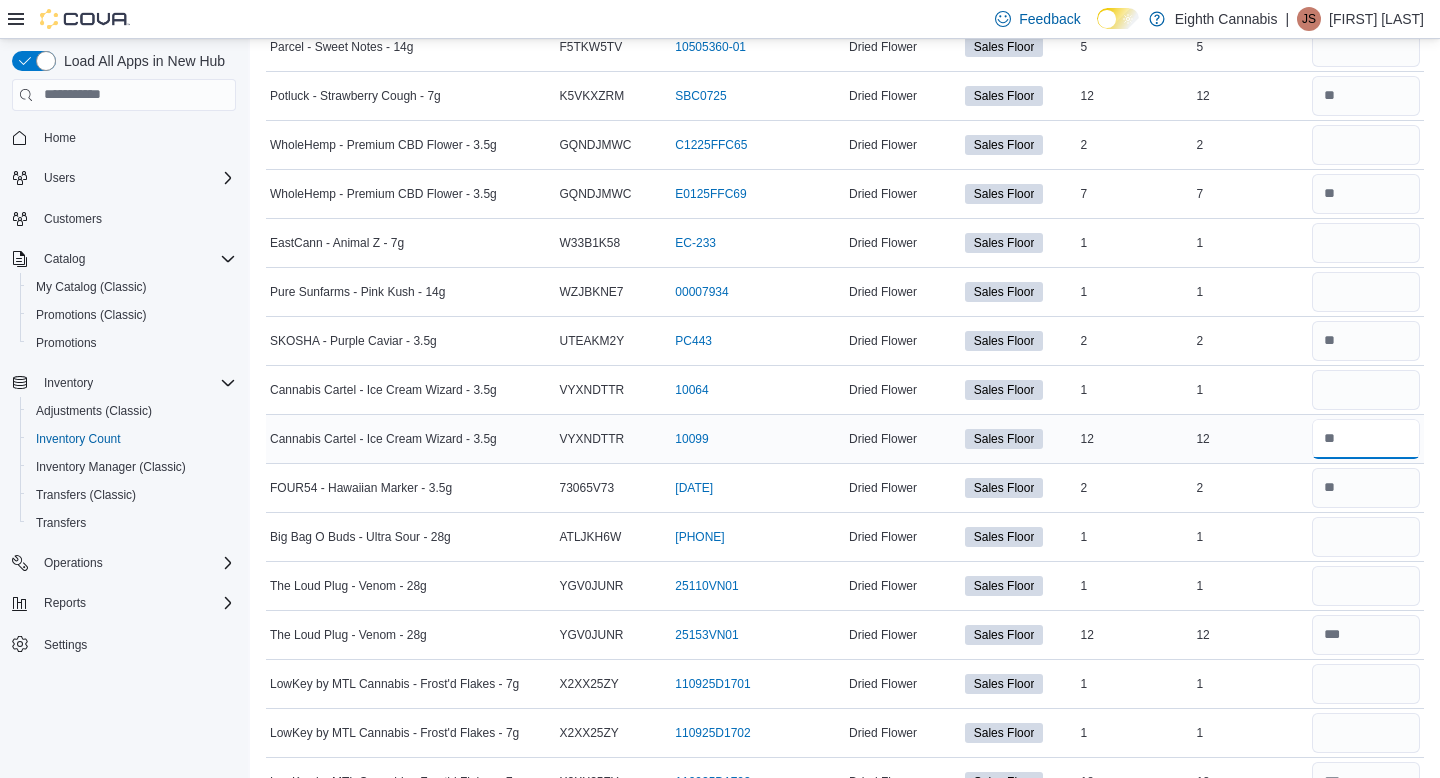 click at bounding box center [1366, 439] 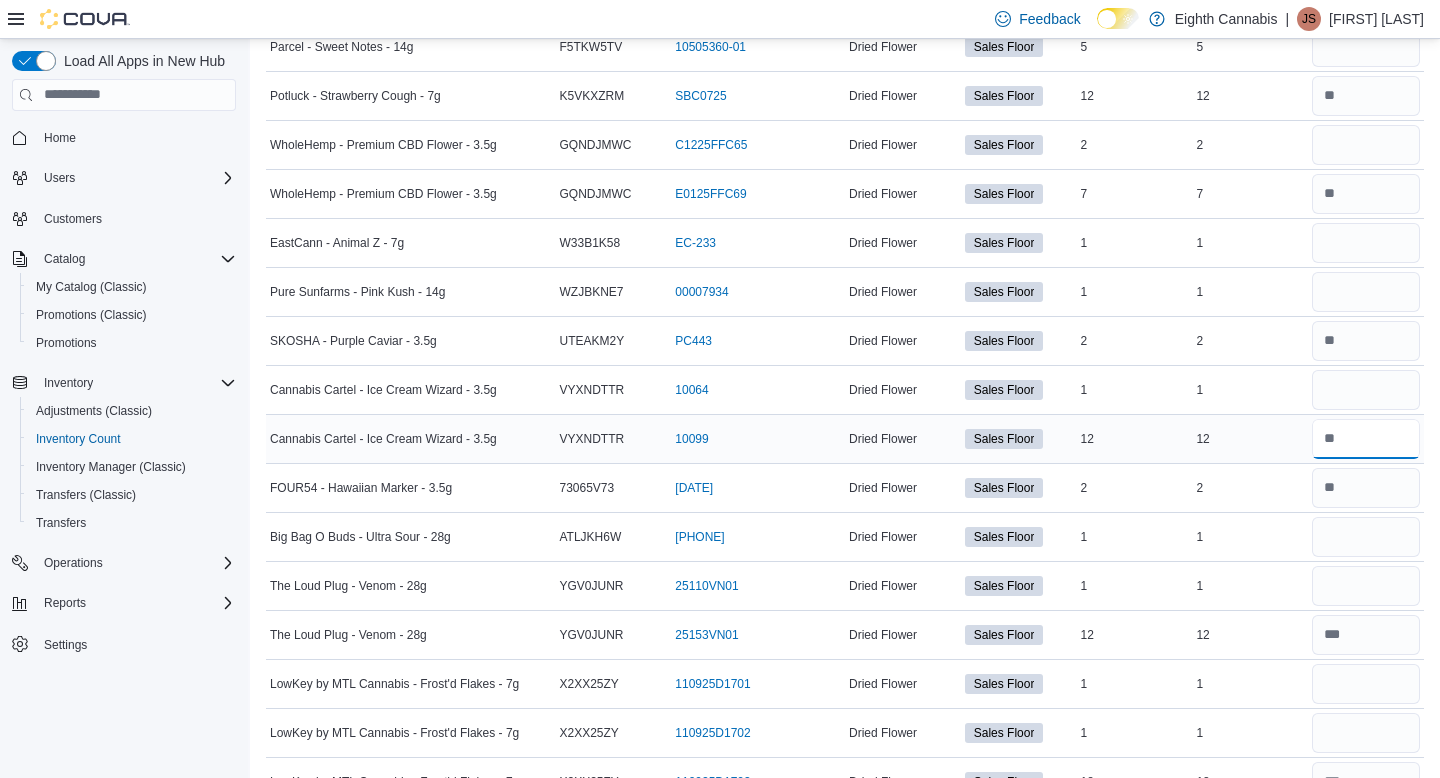 type on "**" 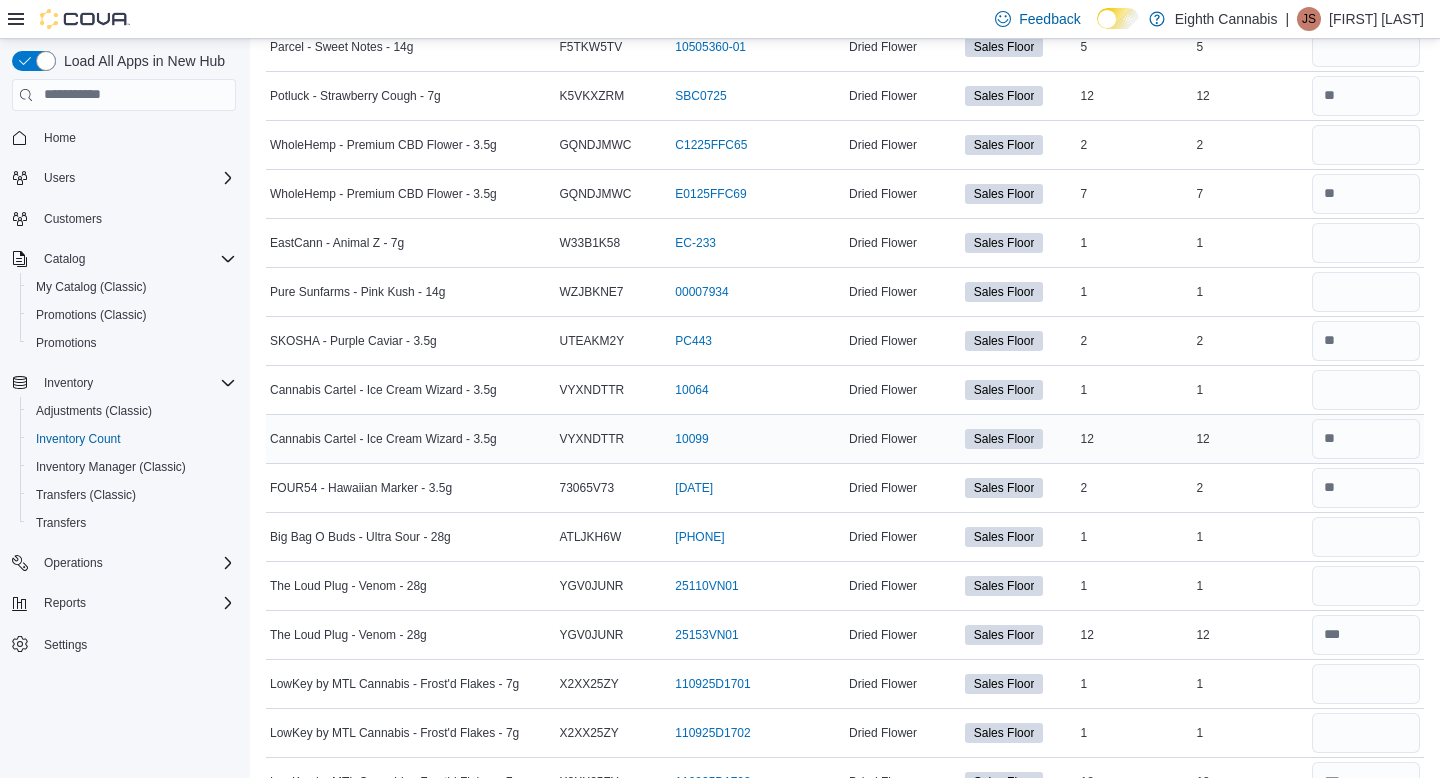 type 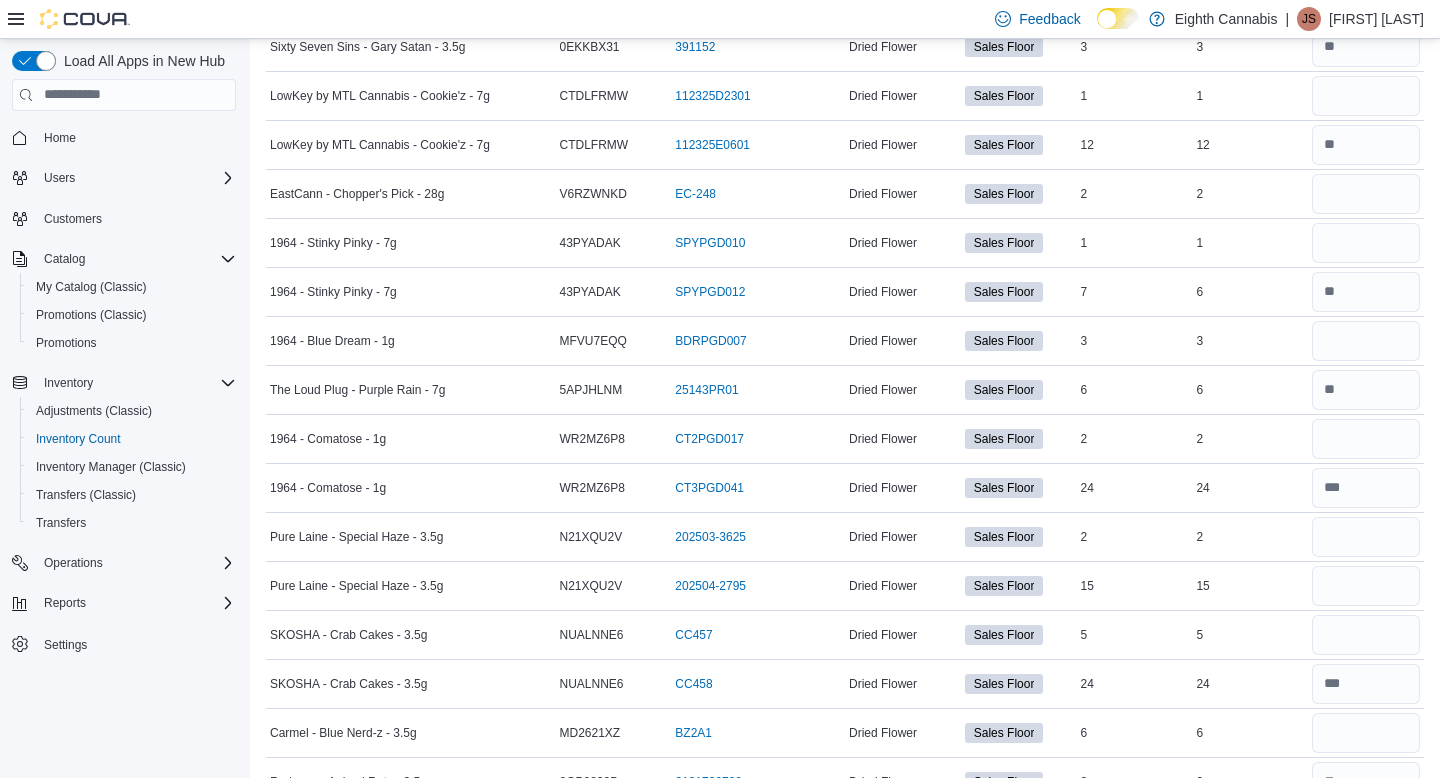 scroll, scrollTop: 2333, scrollLeft: 0, axis: vertical 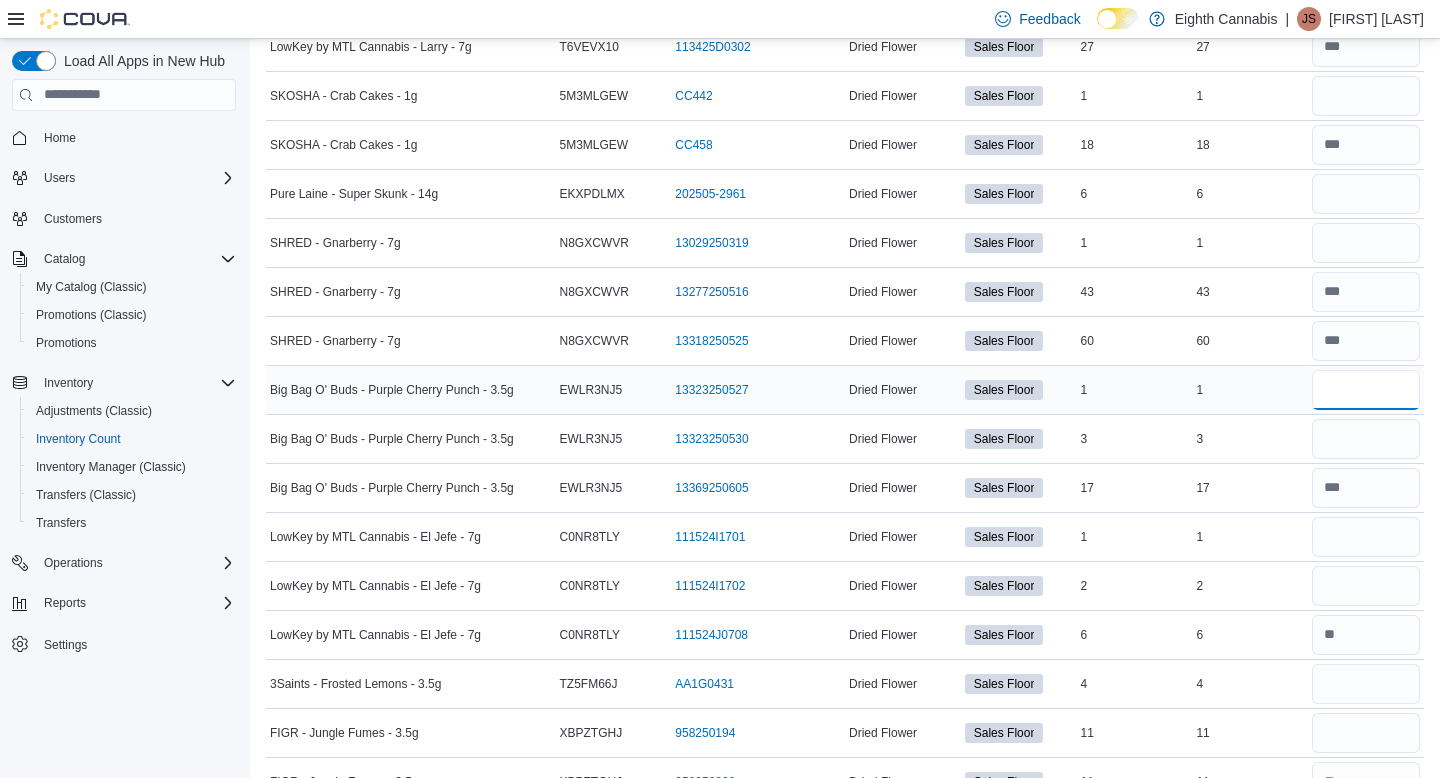 click at bounding box center (1366, 390) 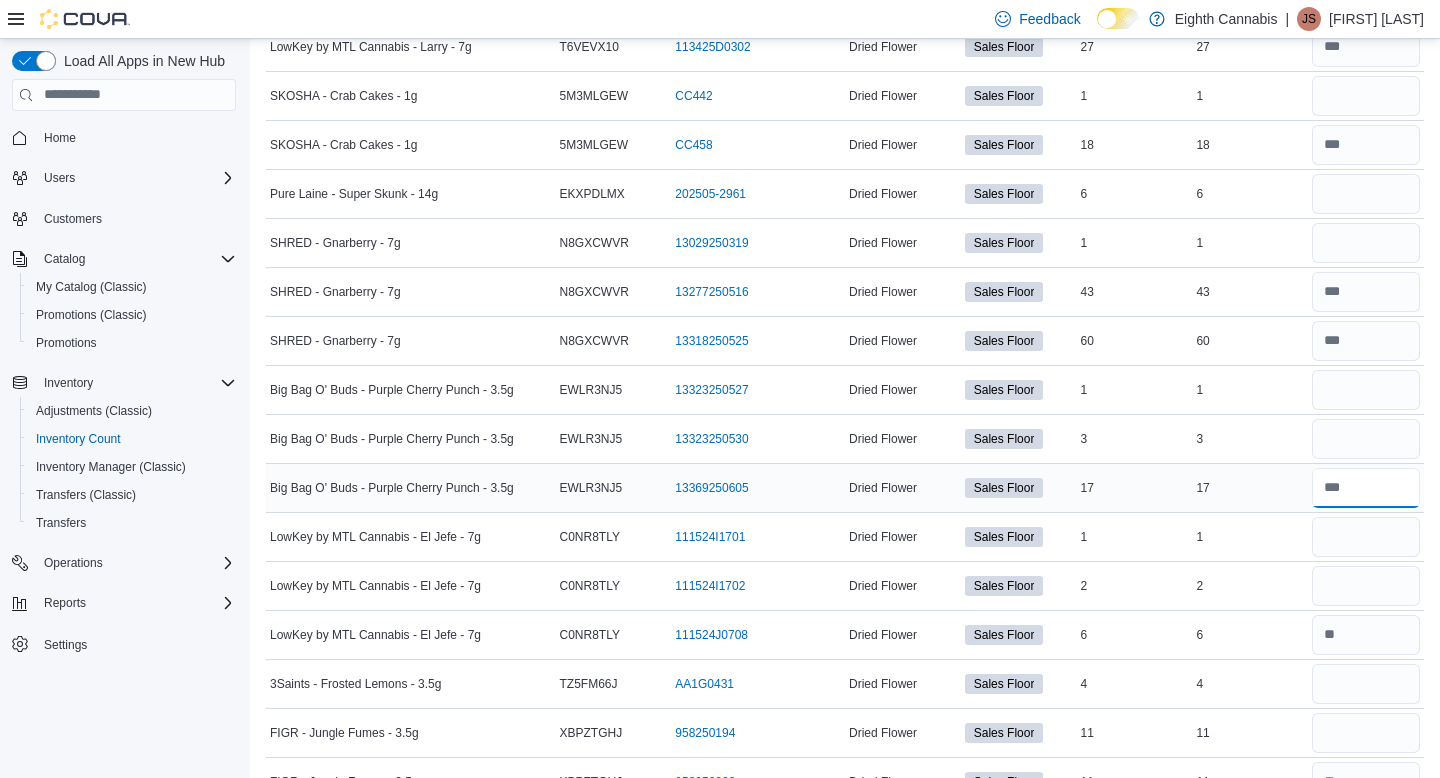 click at bounding box center (1366, 488) 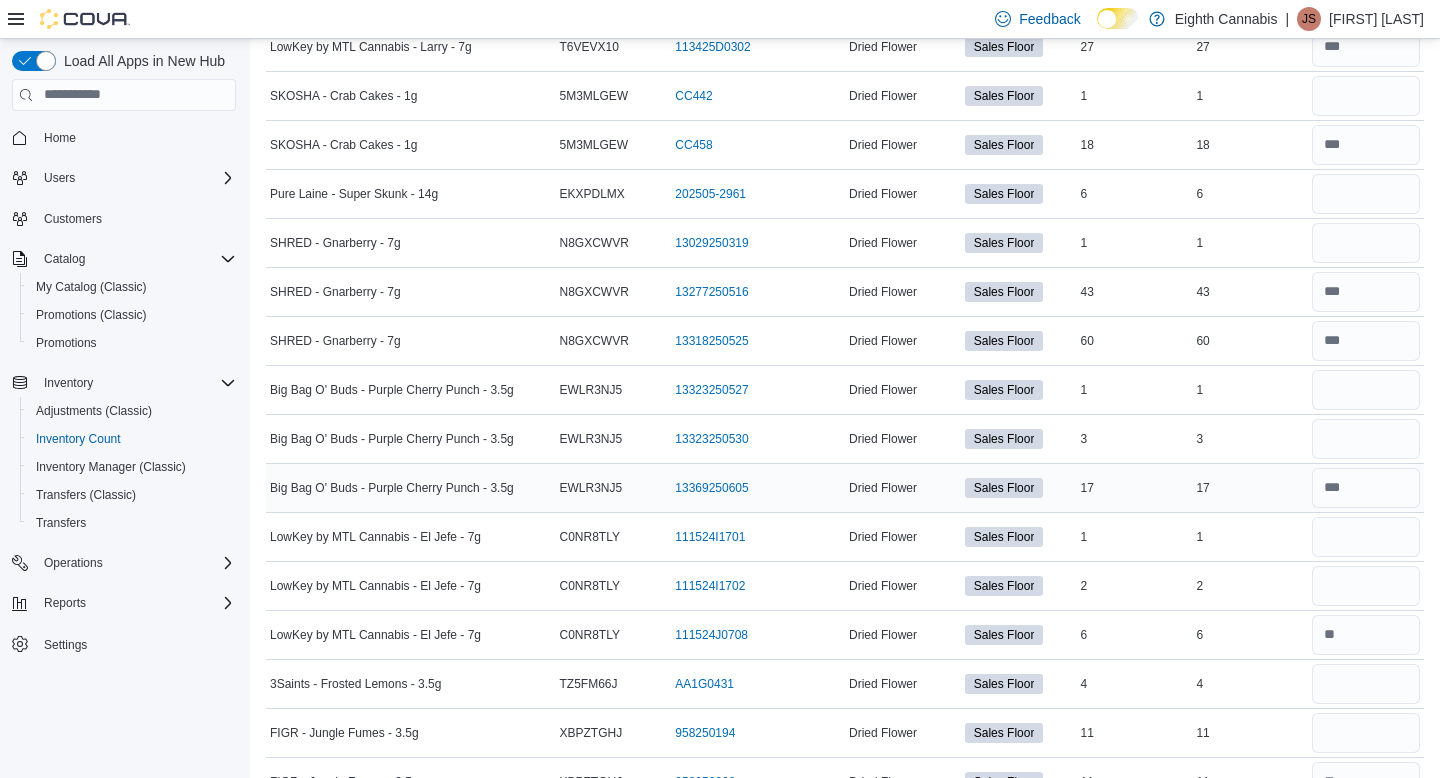 type 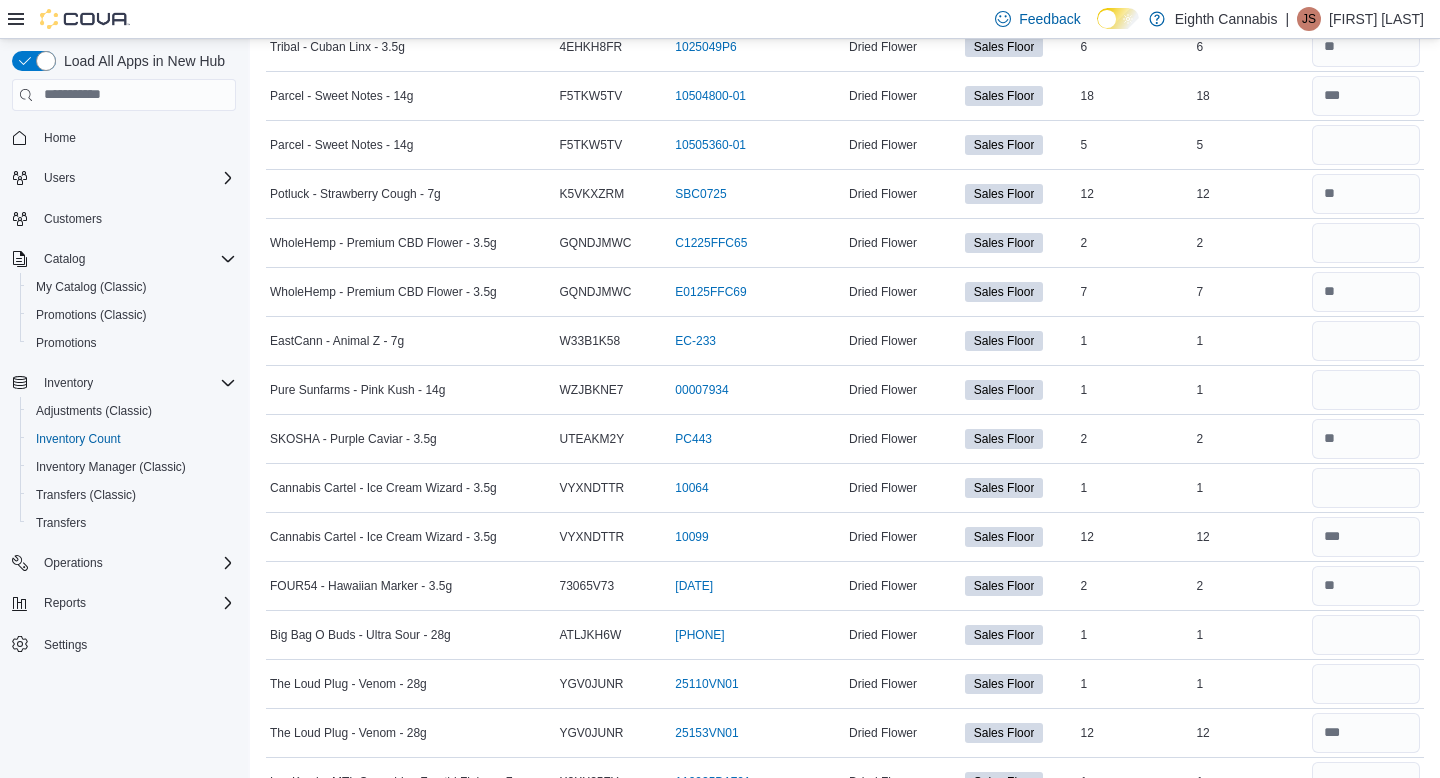 scroll, scrollTop: 5567, scrollLeft: 0, axis: vertical 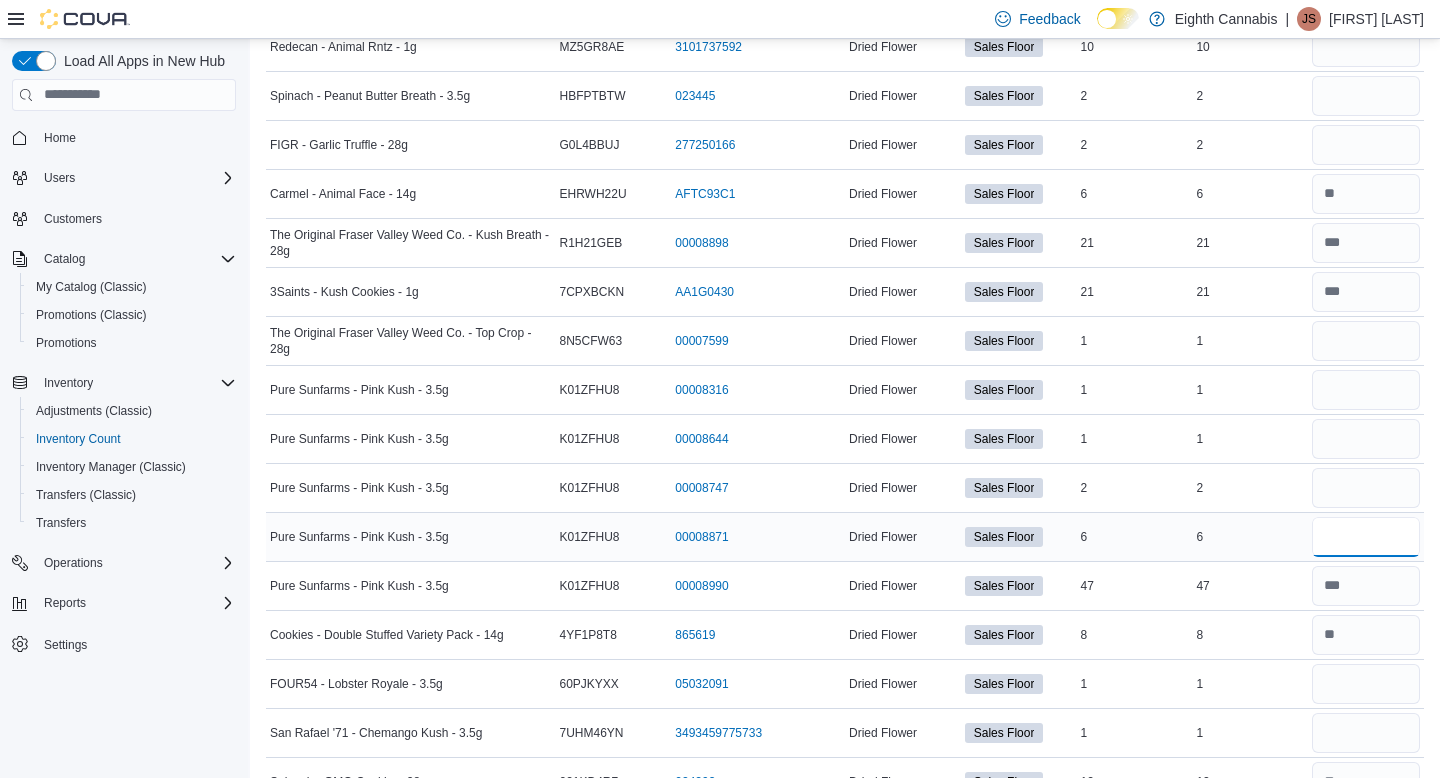 click at bounding box center (1366, 537) 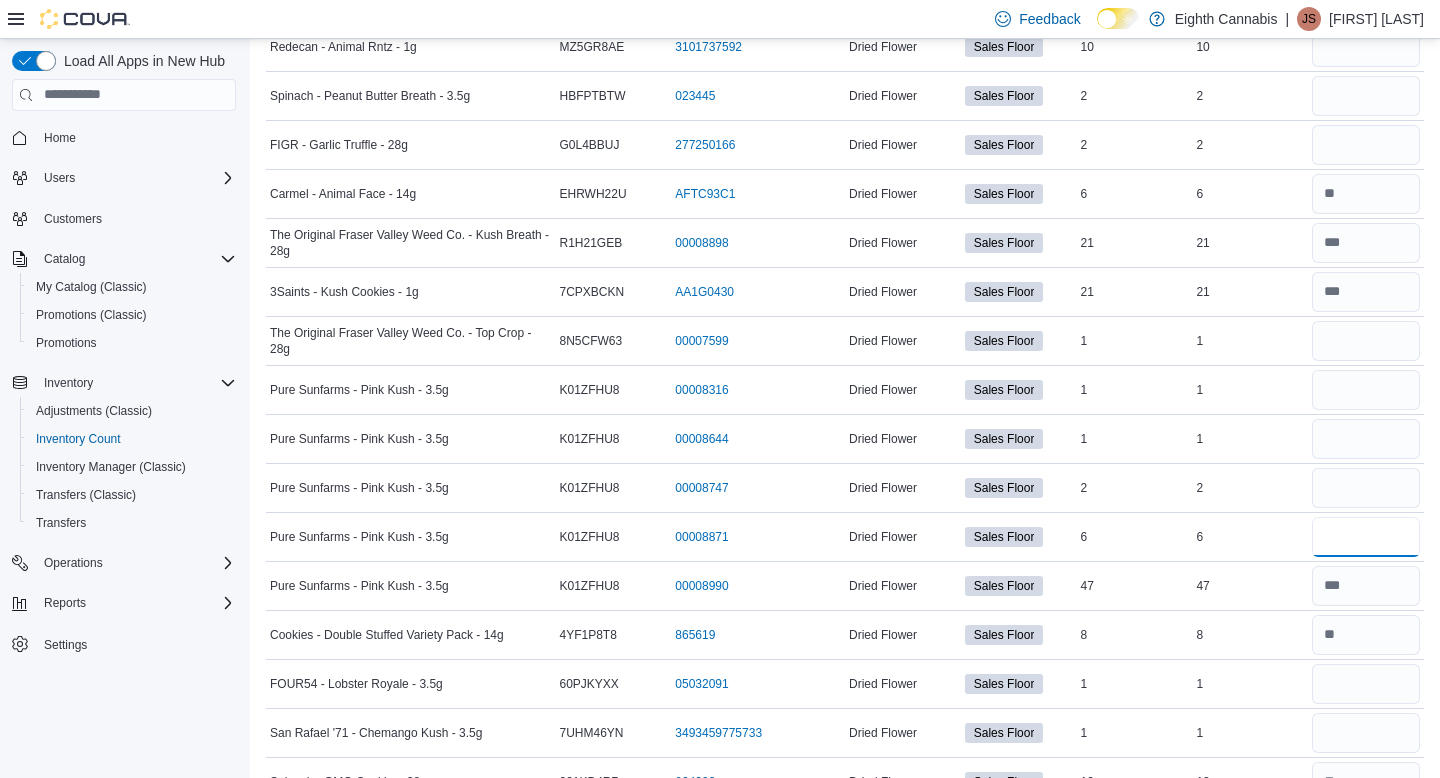 type on "*" 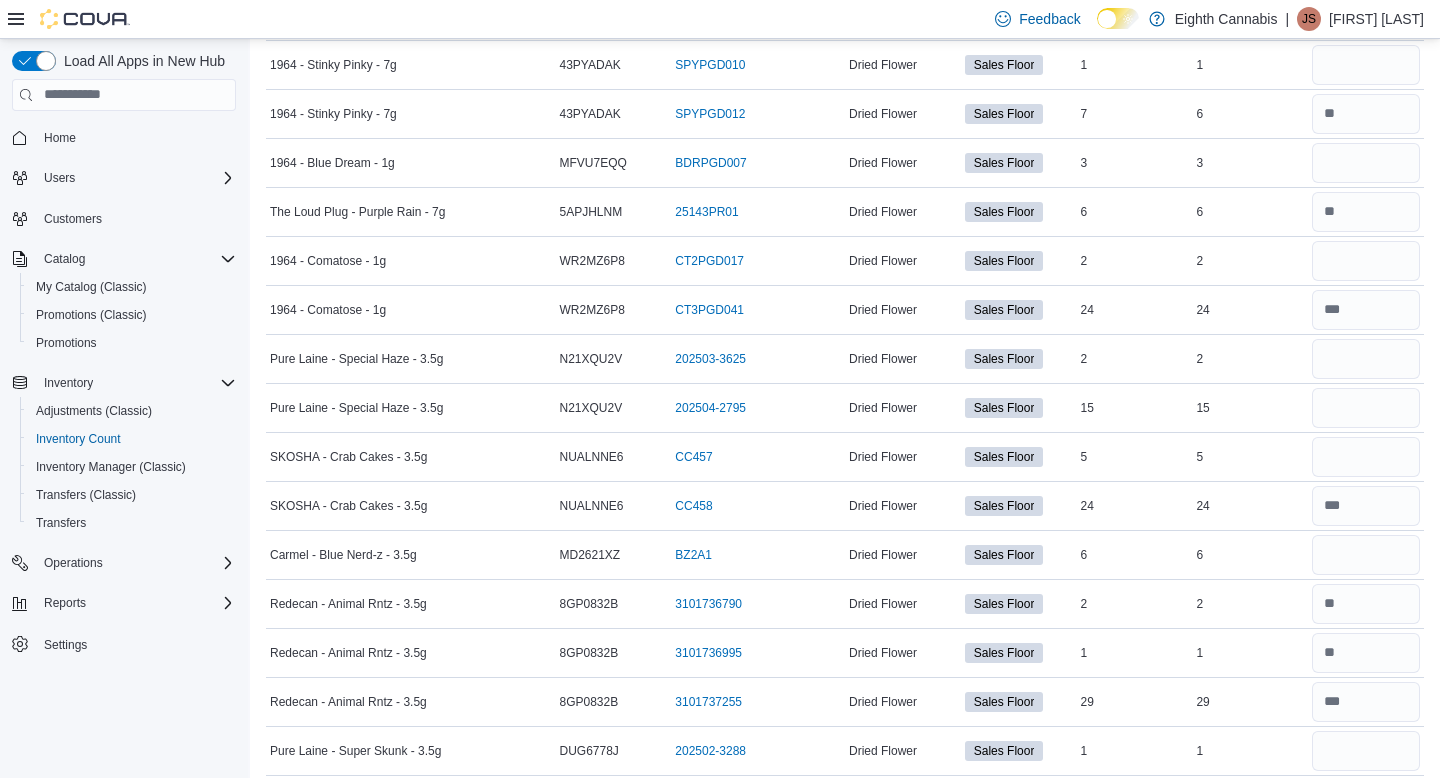 scroll, scrollTop: 0, scrollLeft: 0, axis: both 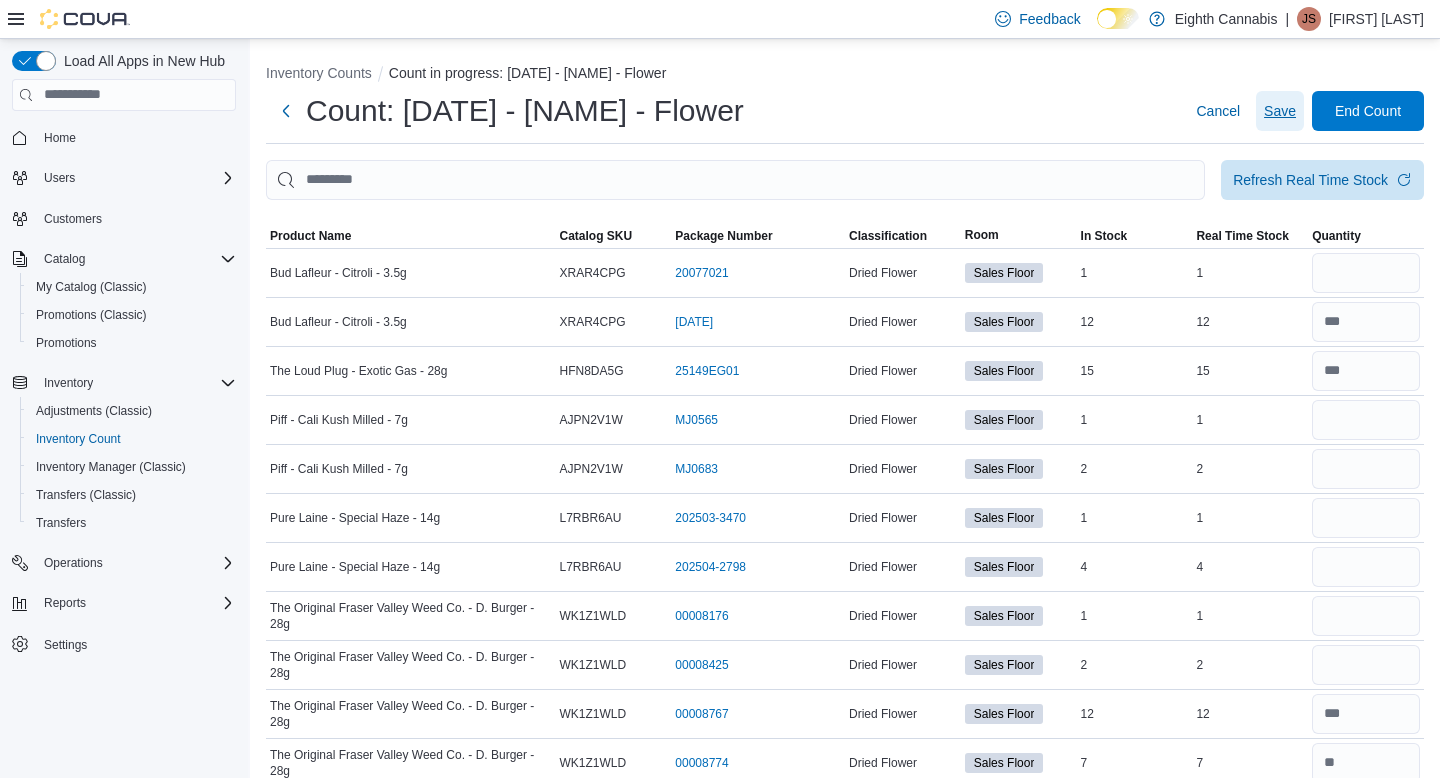 click on "Save" at bounding box center [1280, 111] 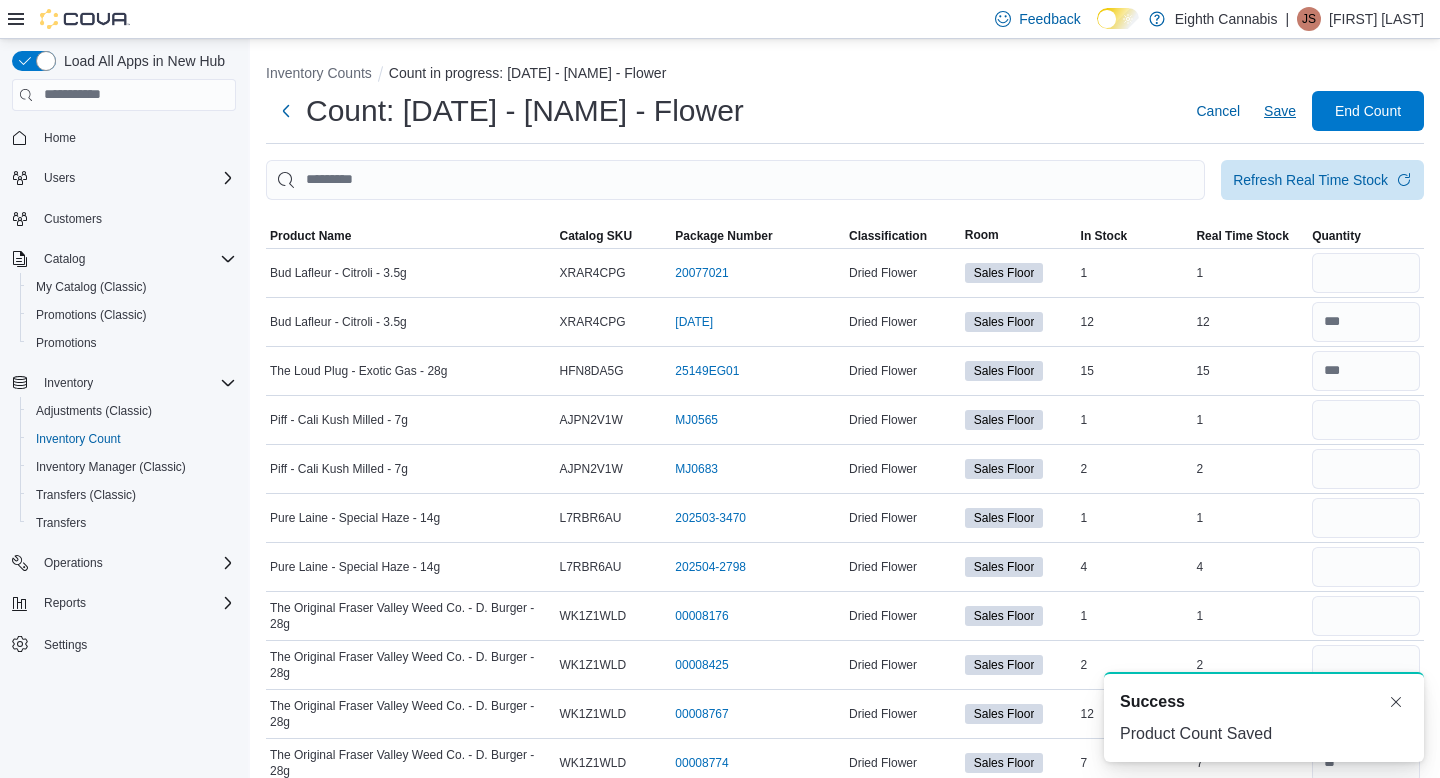 scroll, scrollTop: 0, scrollLeft: 0, axis: both 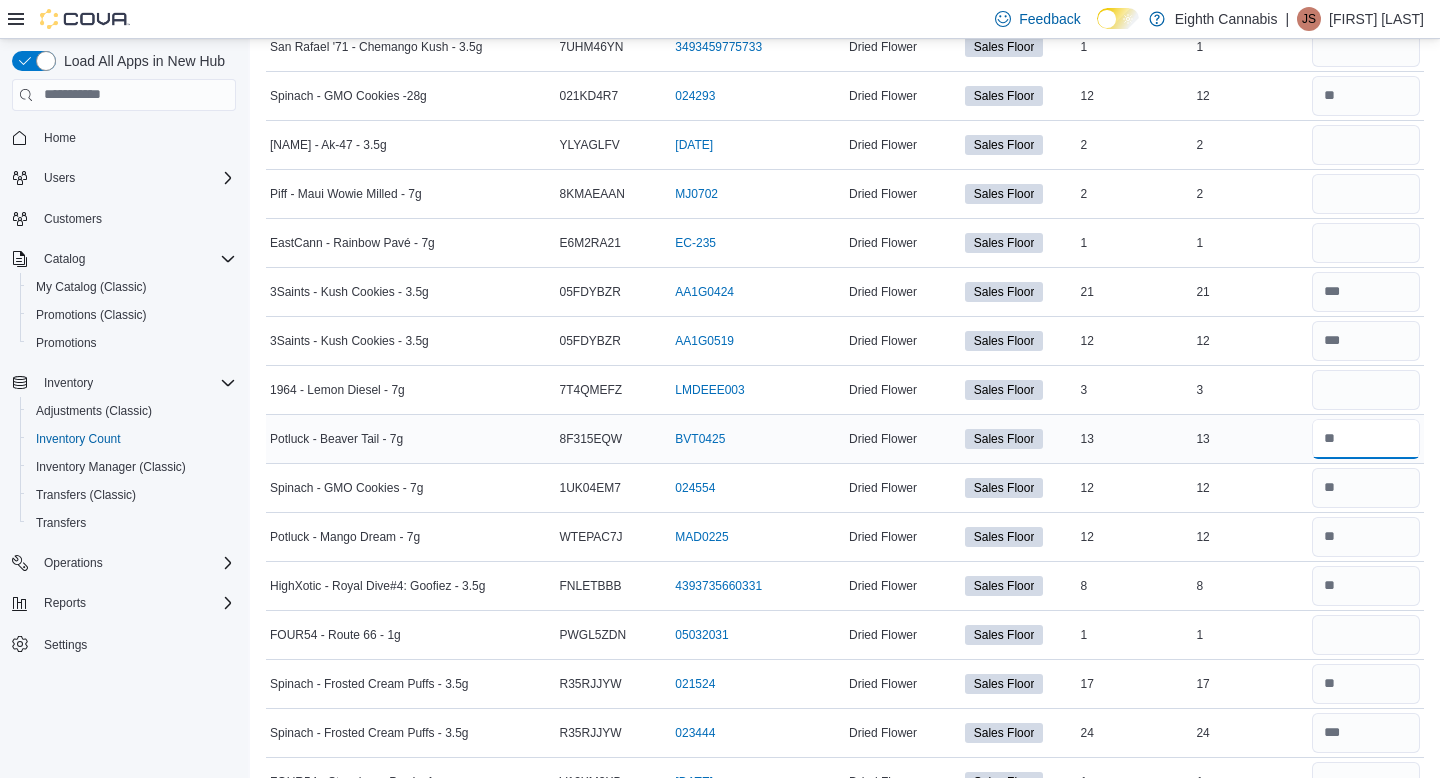 click at bounding box center (1366, 439) 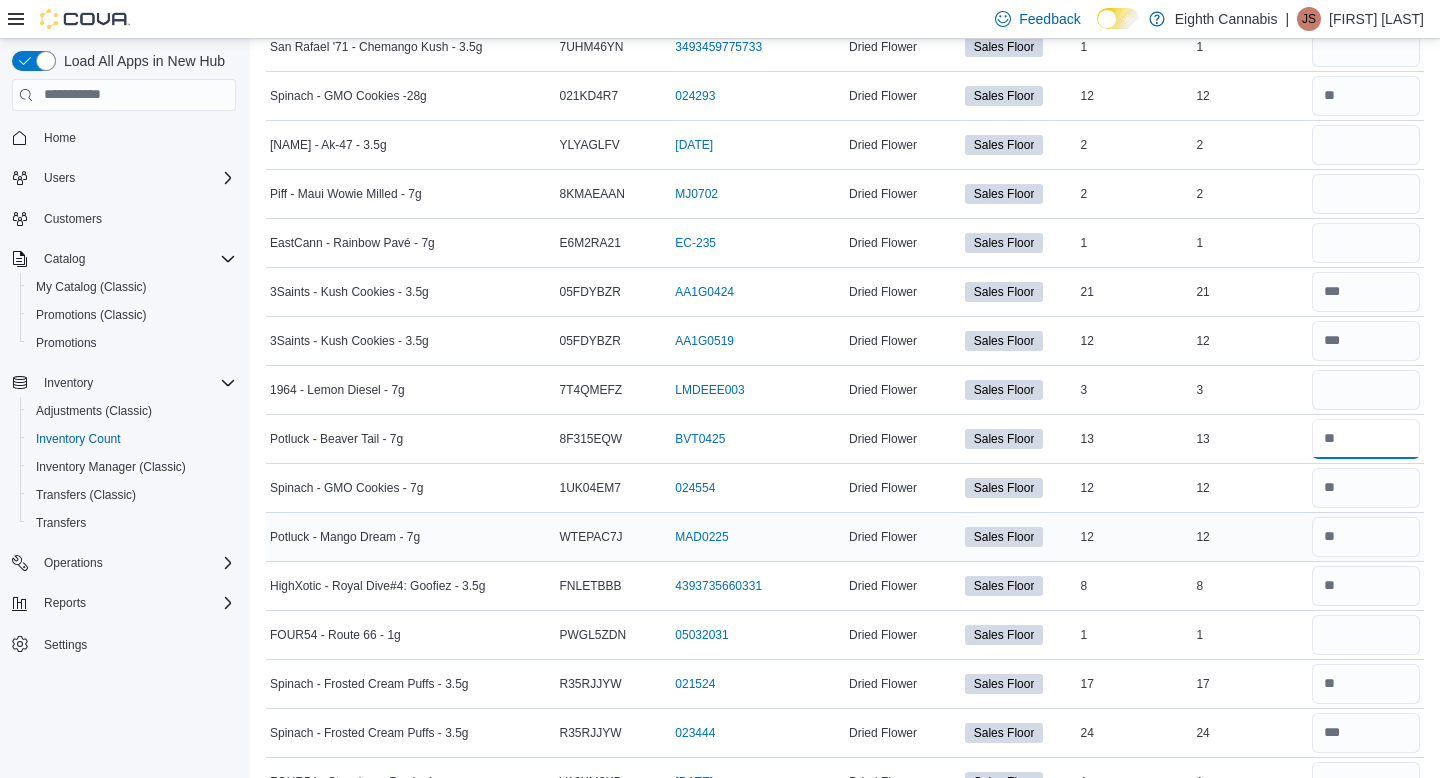 type on "**" 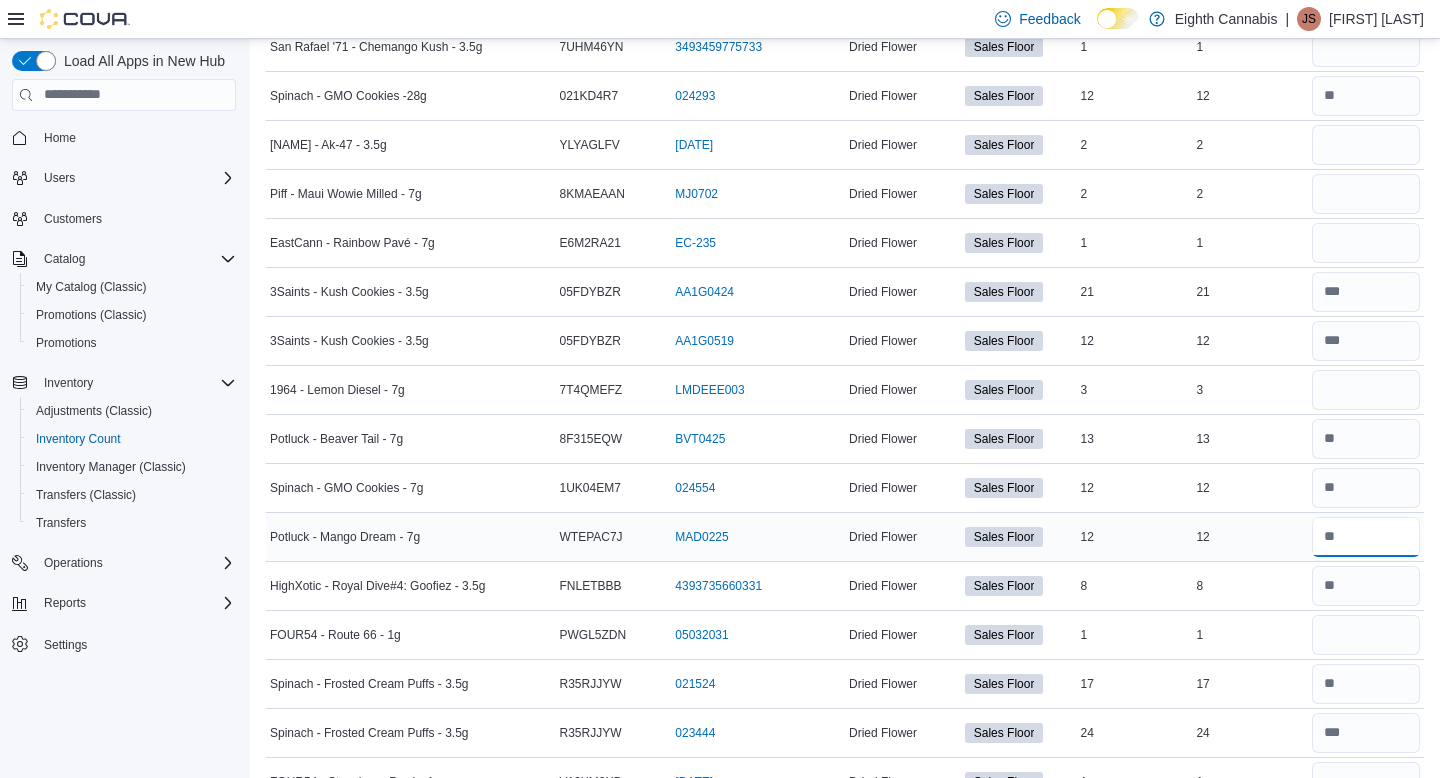 click at bounding box center [1366, 537] 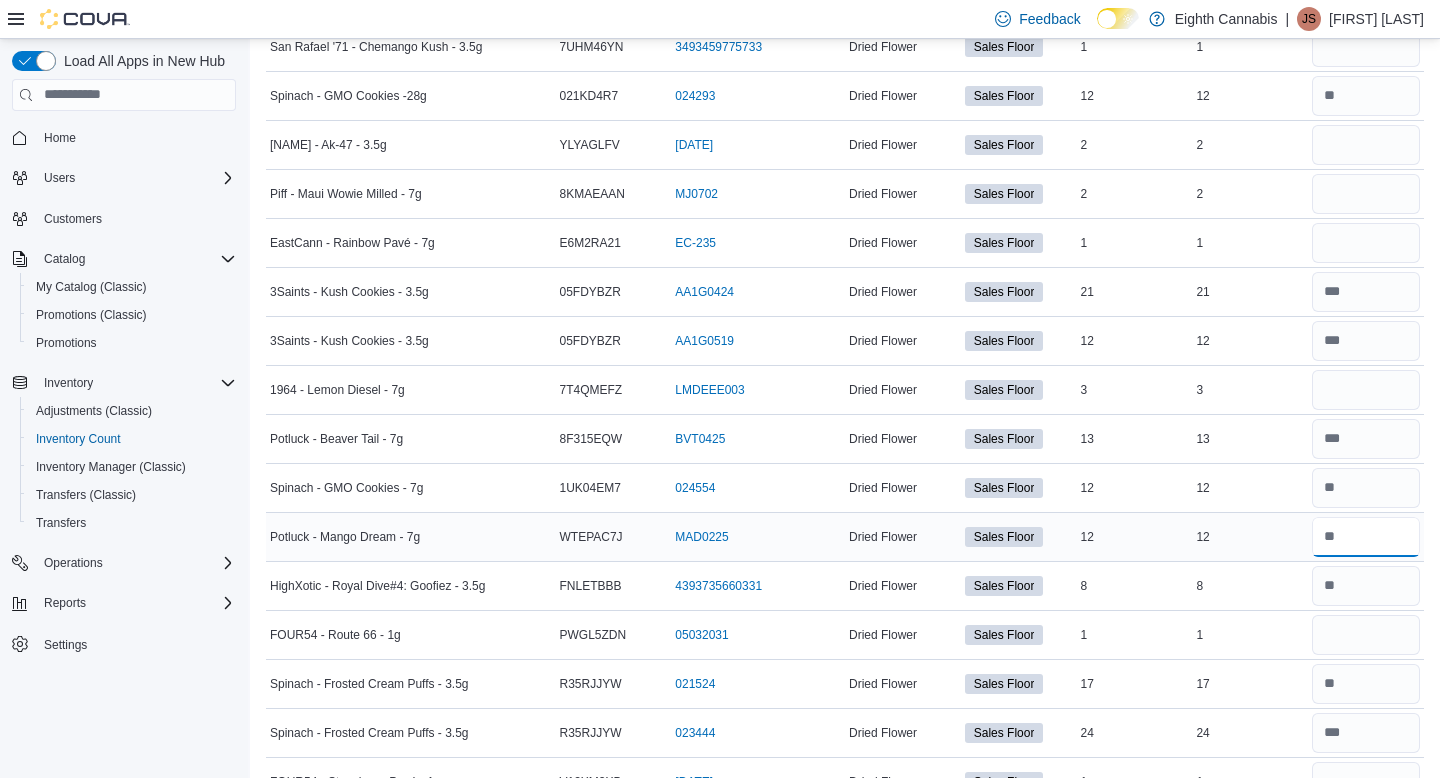 type on "**" 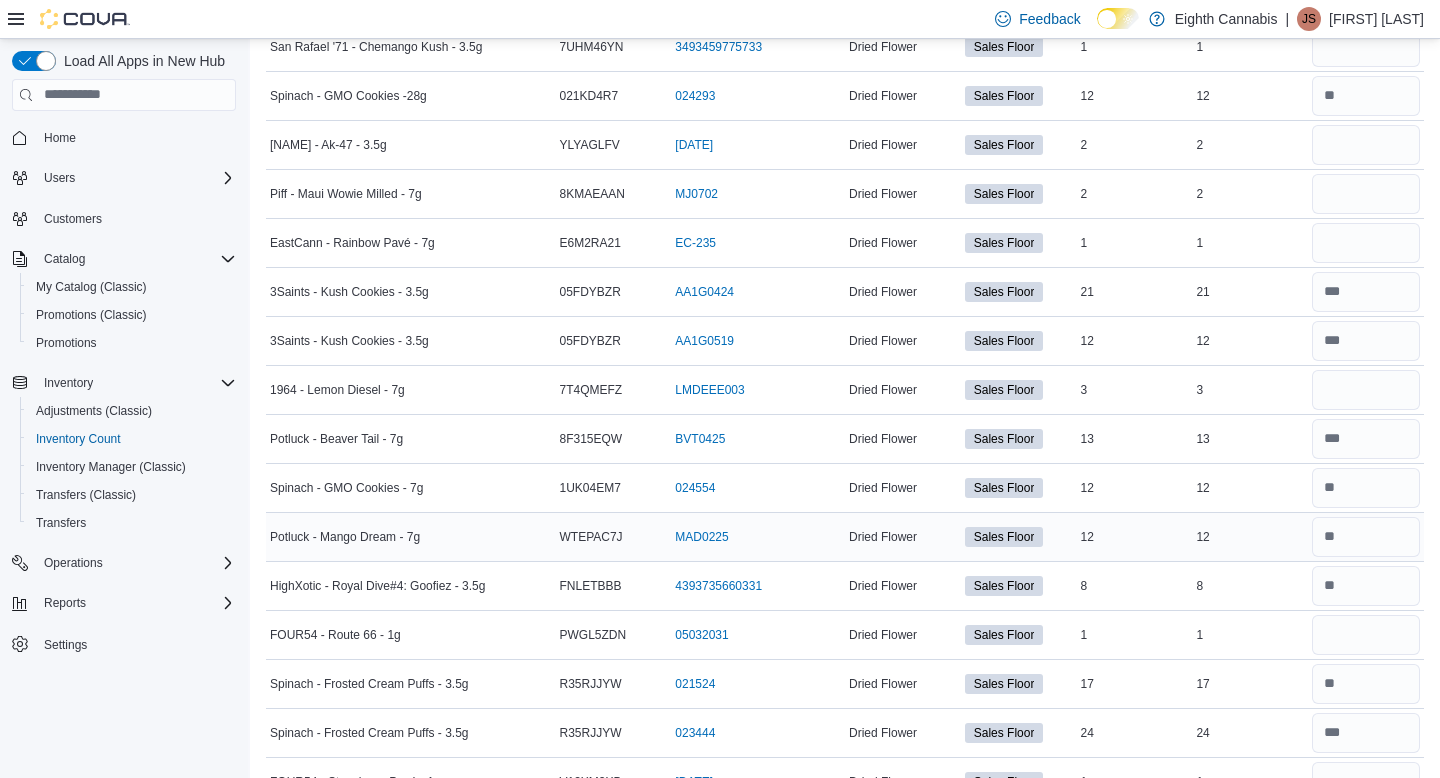 type 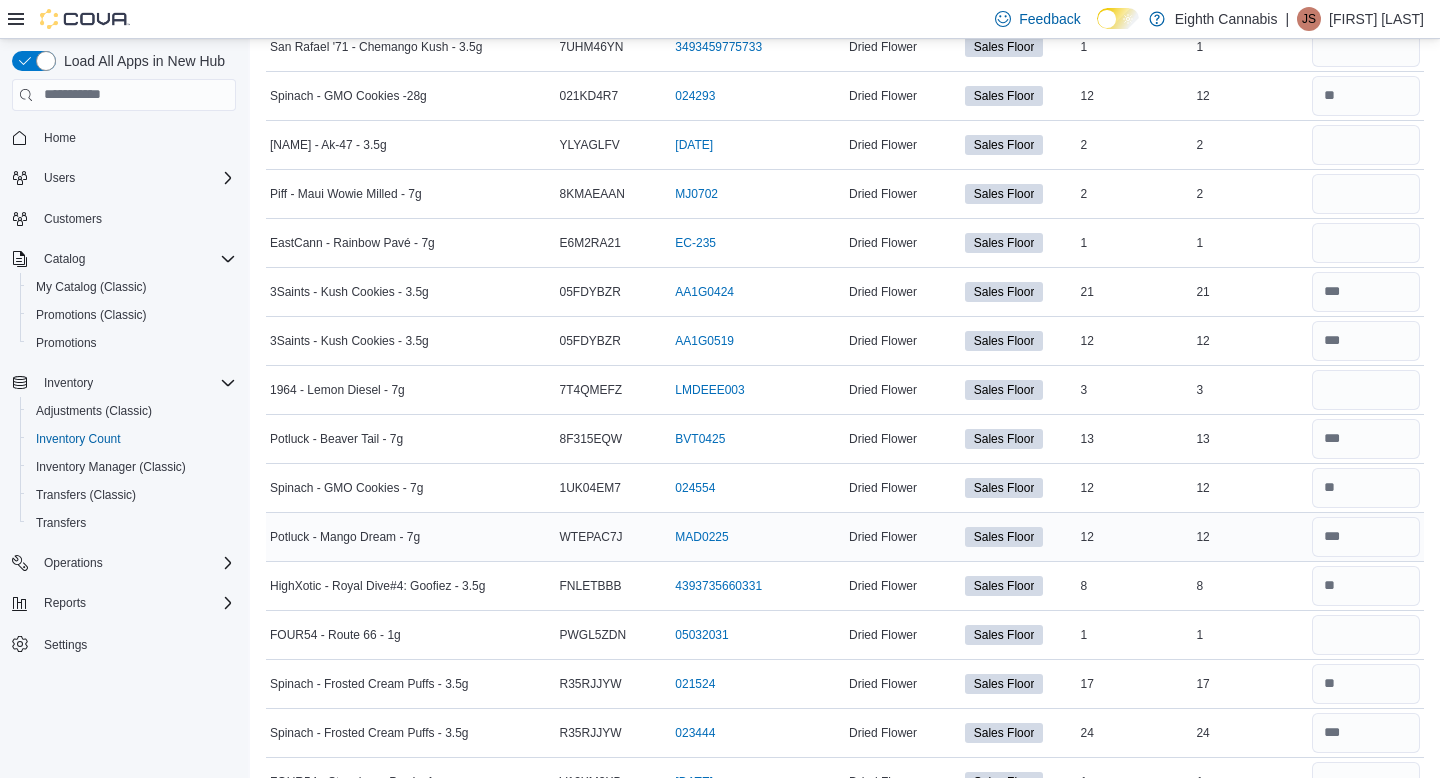 scroll, scrollTop: 3901, scrollLeft: 0, axis: vertical 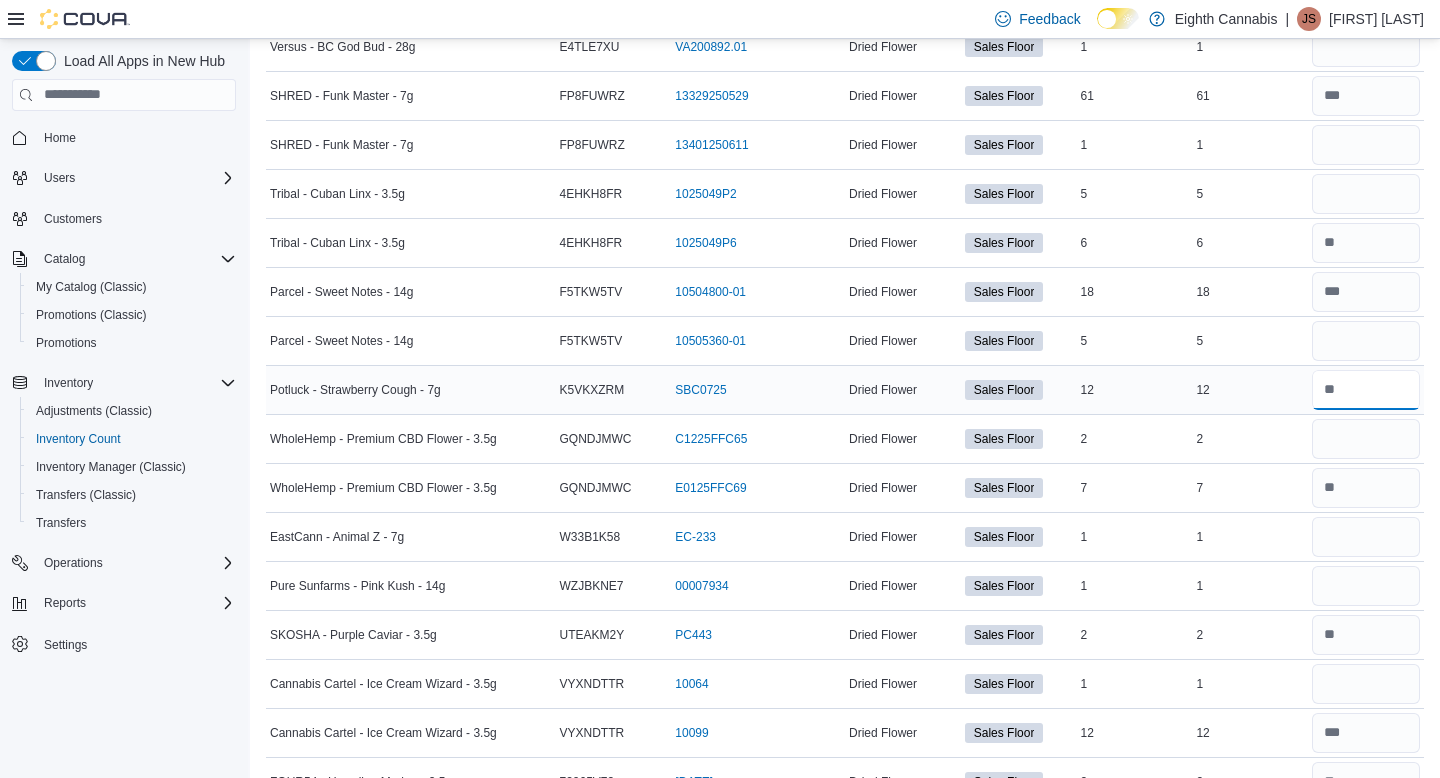 click at bounding box center (1366, 390) 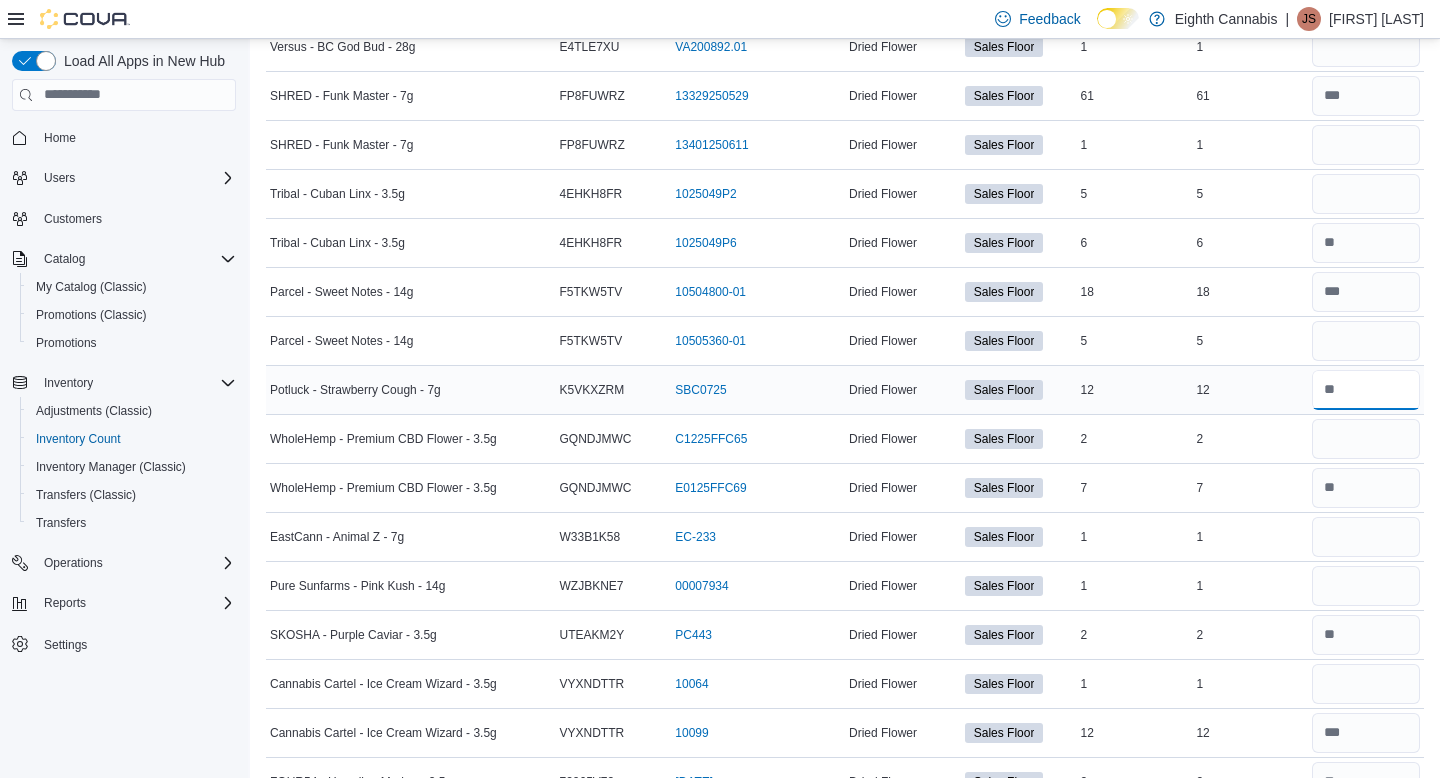 type on "**" 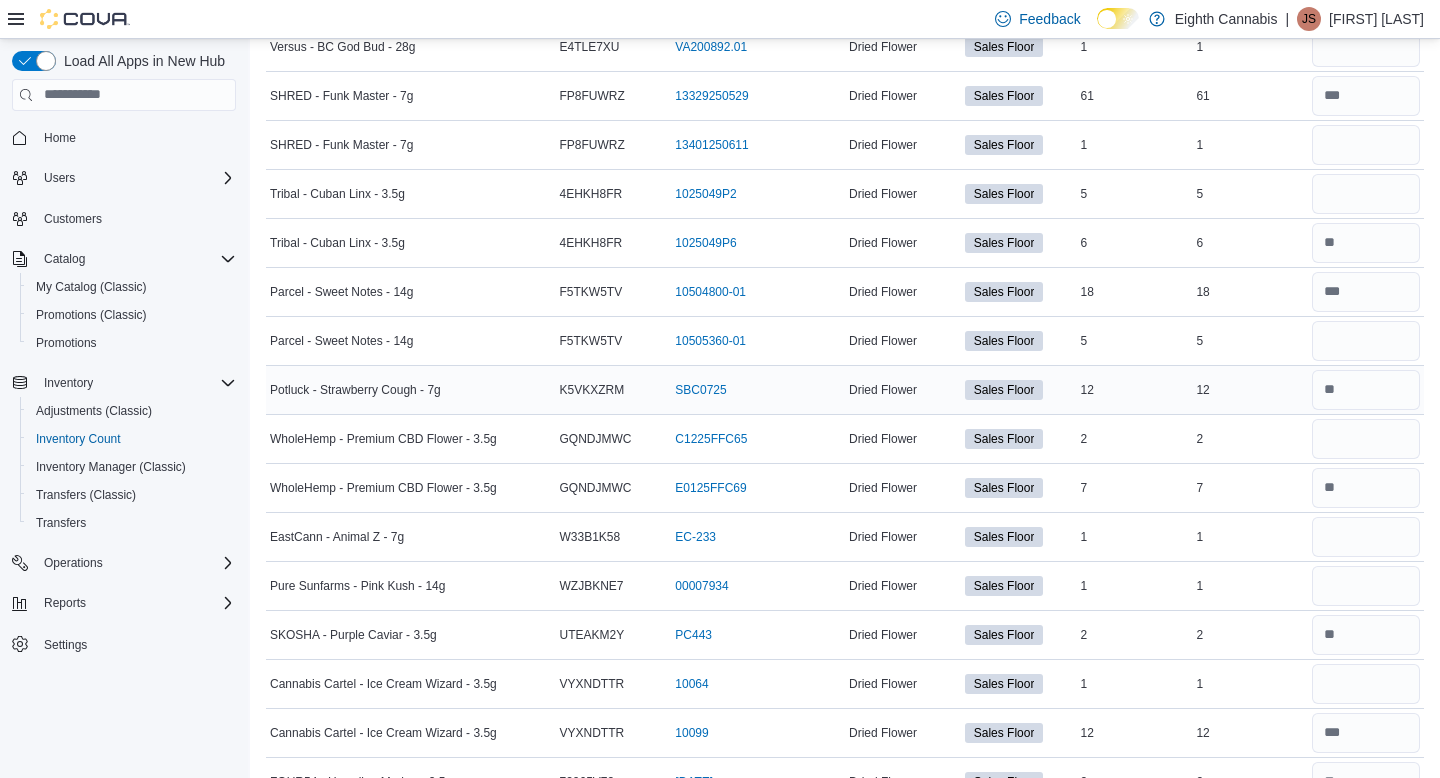 type 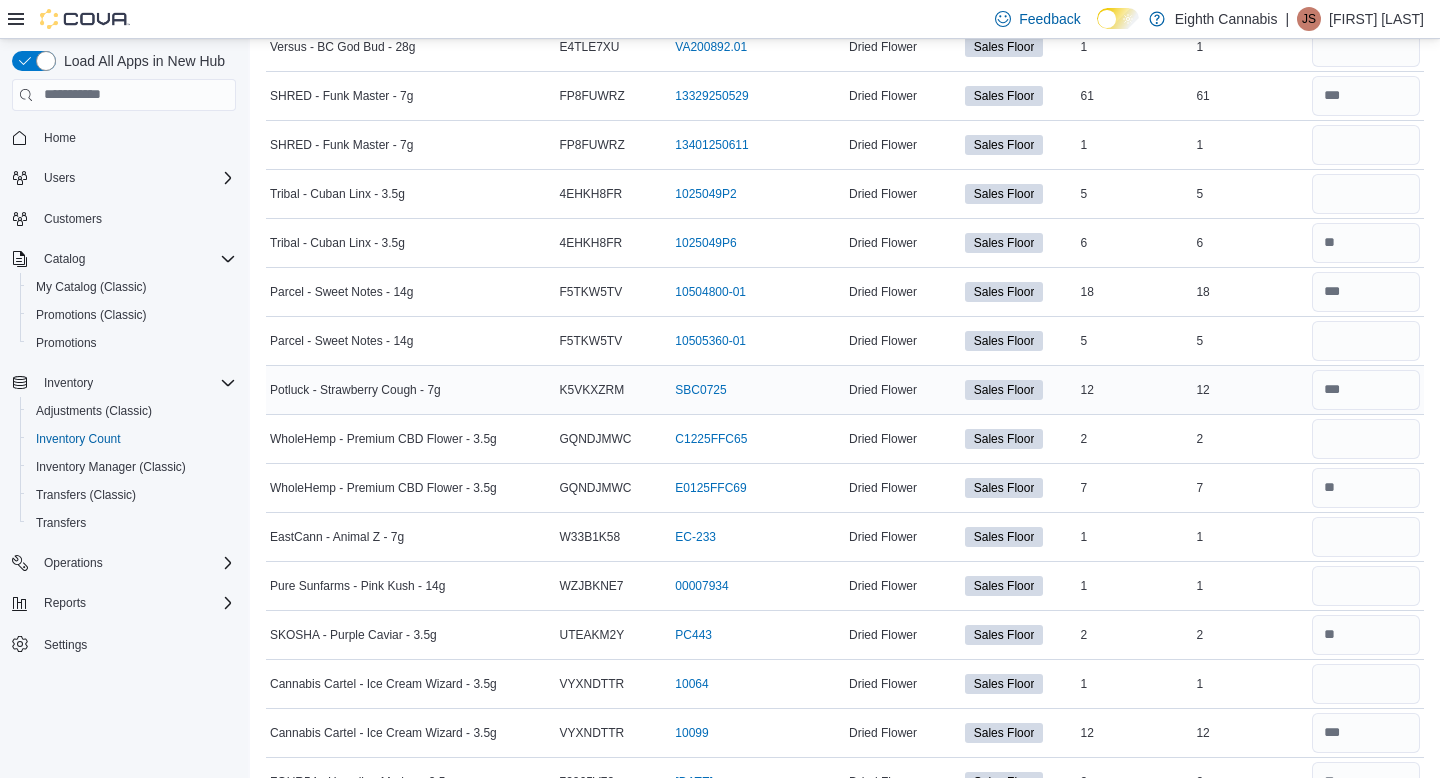 scroll, scrollTop: 4636, scrollLeft: 0, axis: vertical 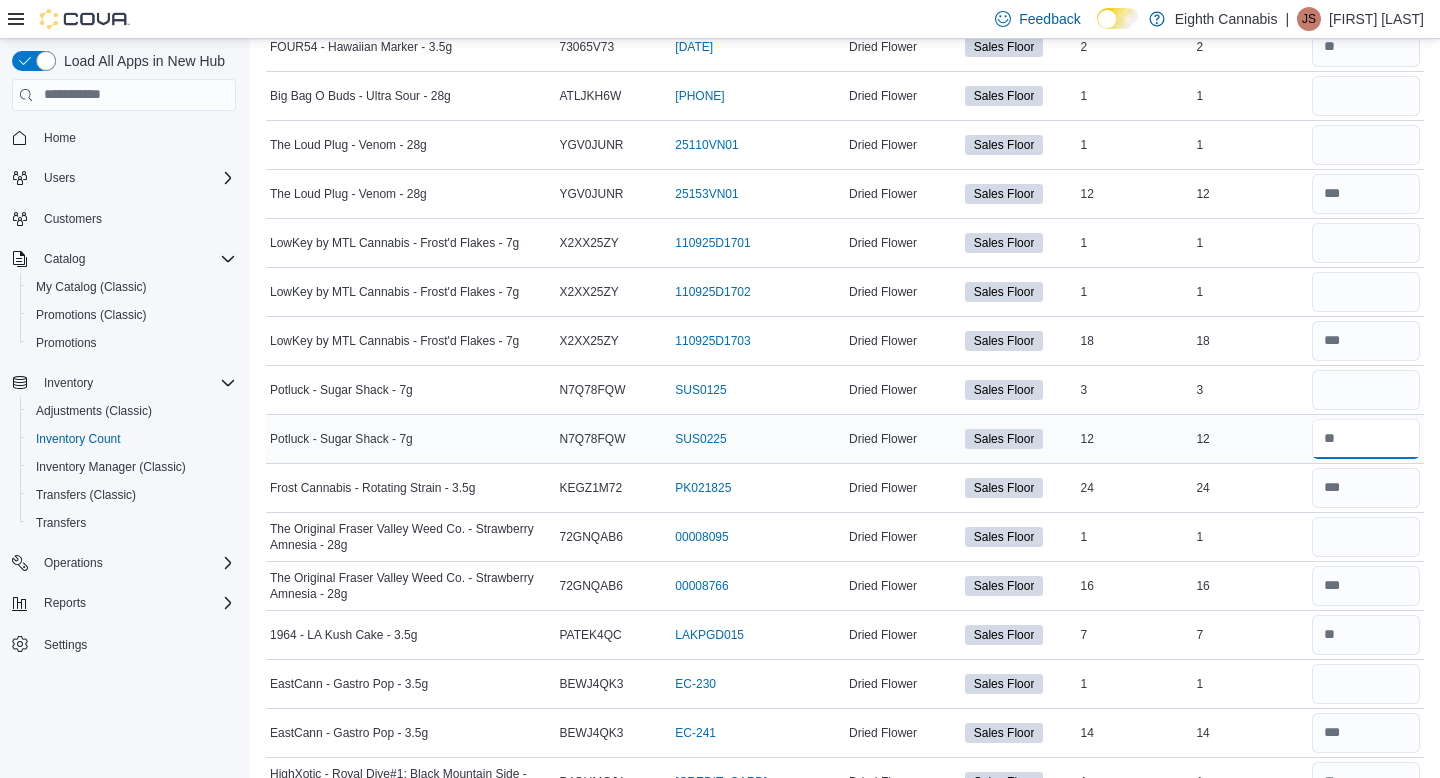 click at bounding box center (1366, 439) 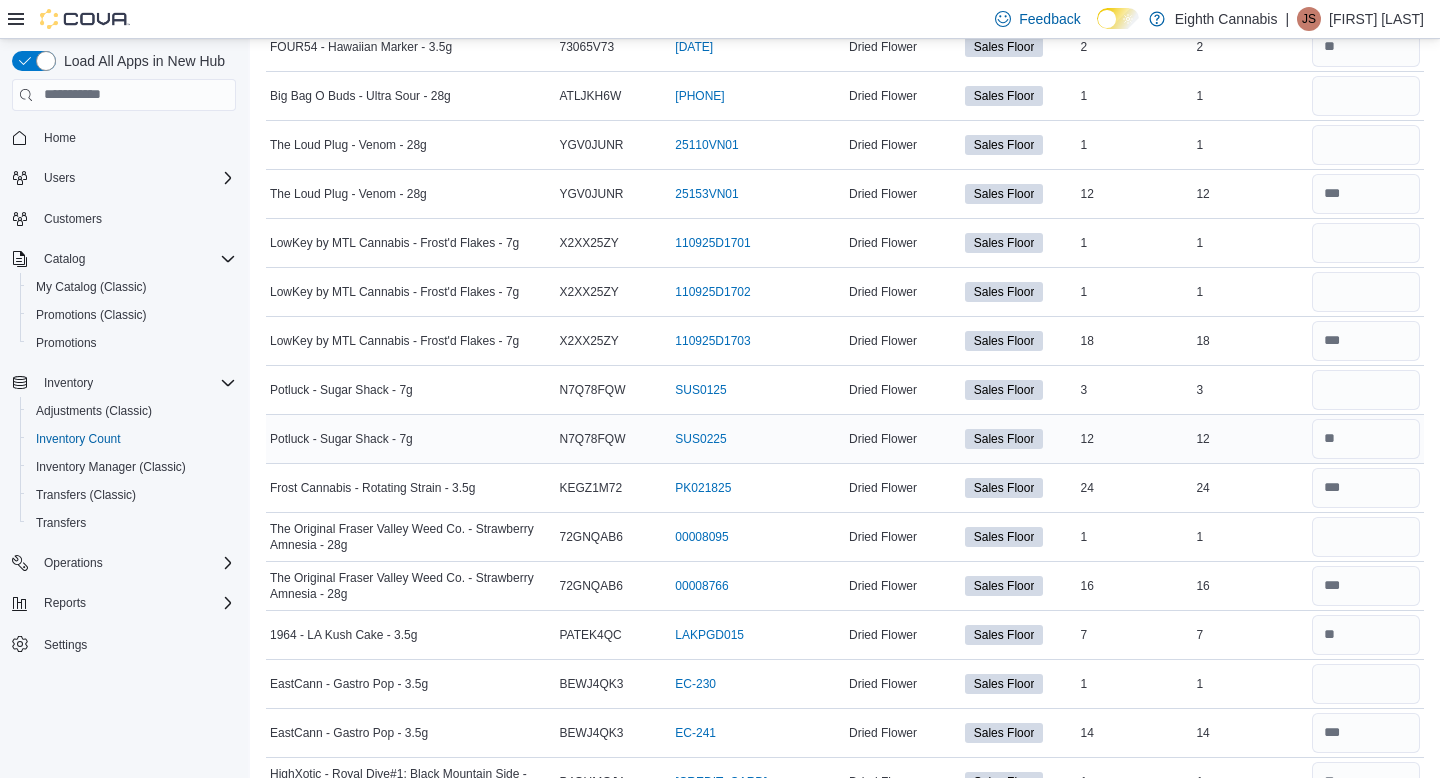 type 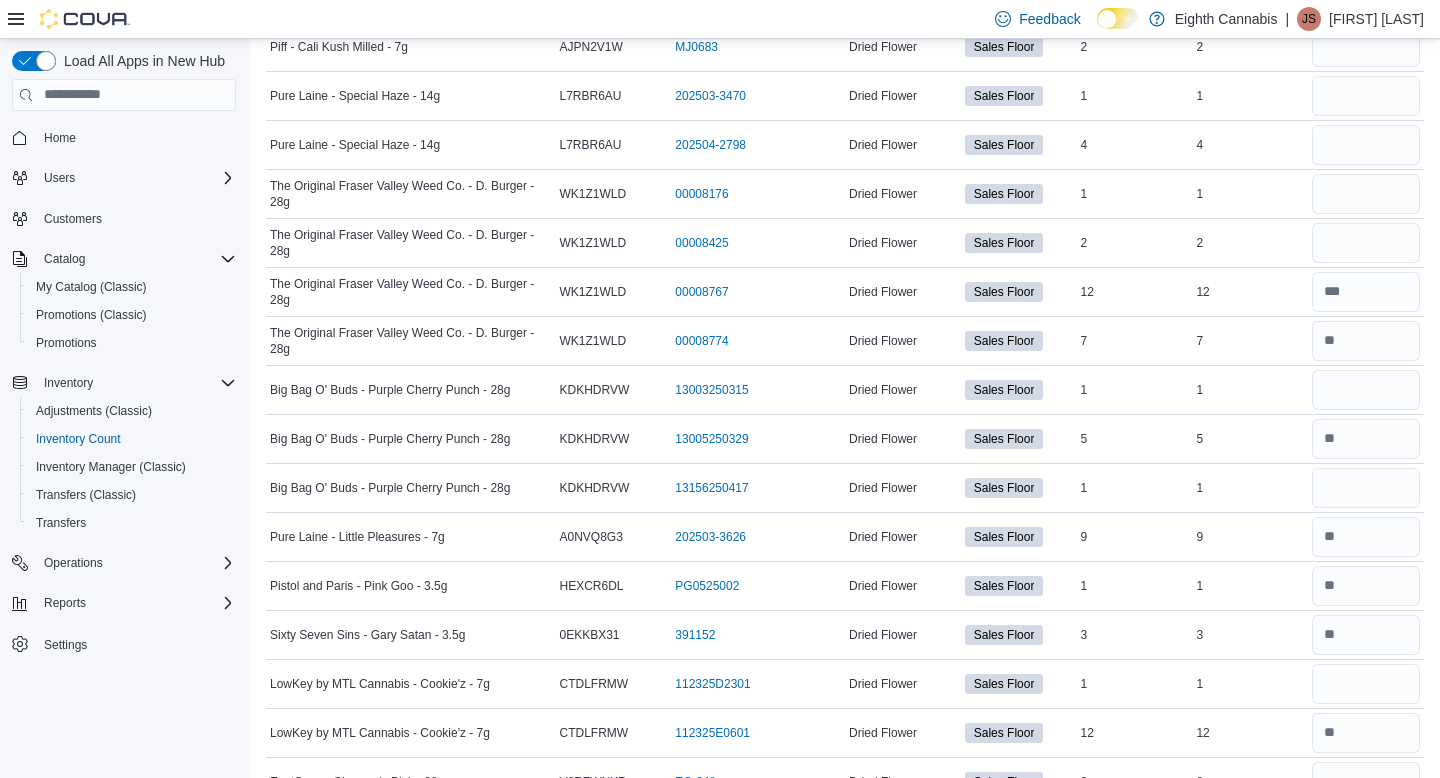 scroll, scrollTop: 1010, scrollLeft: 0, axis: vertical 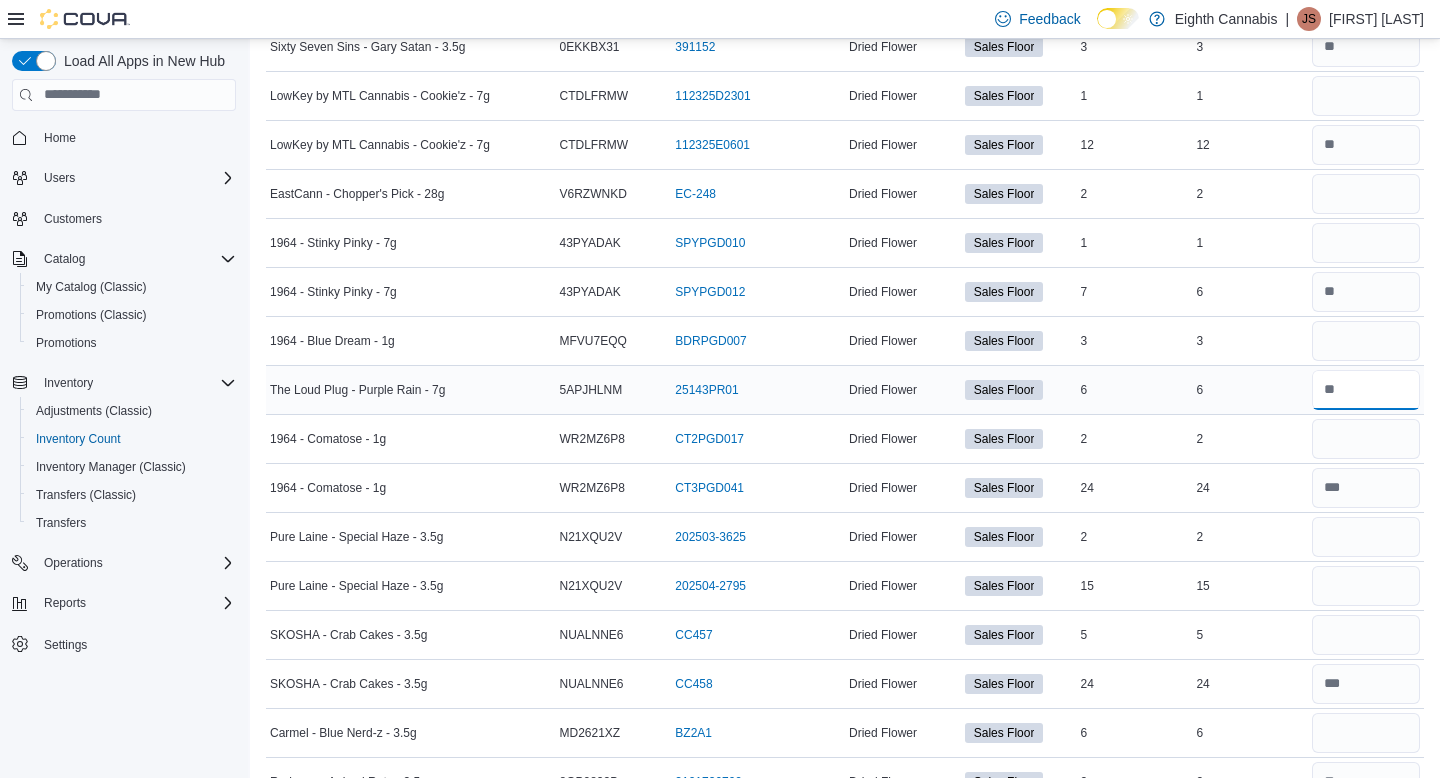 click at bounding box center (1366, 390) 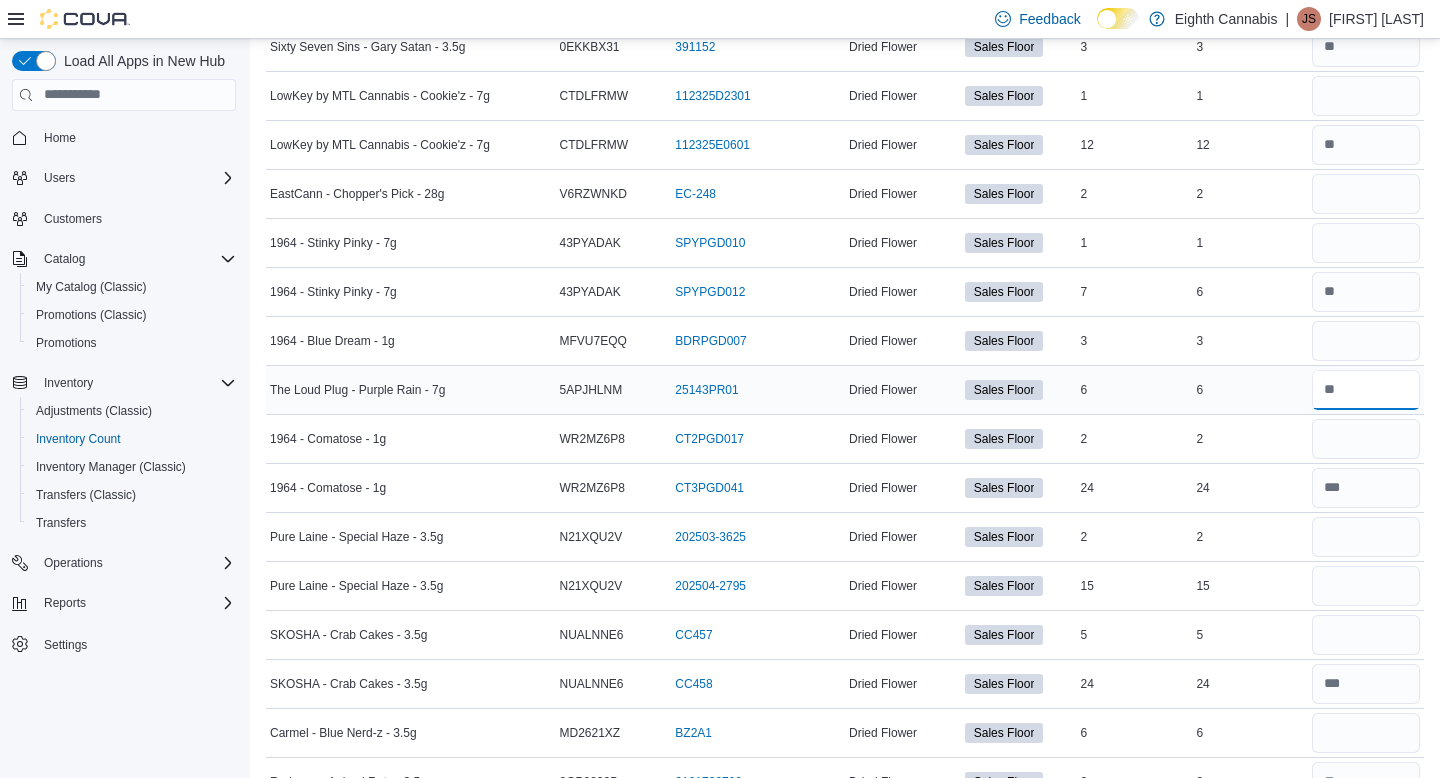 type on "*" 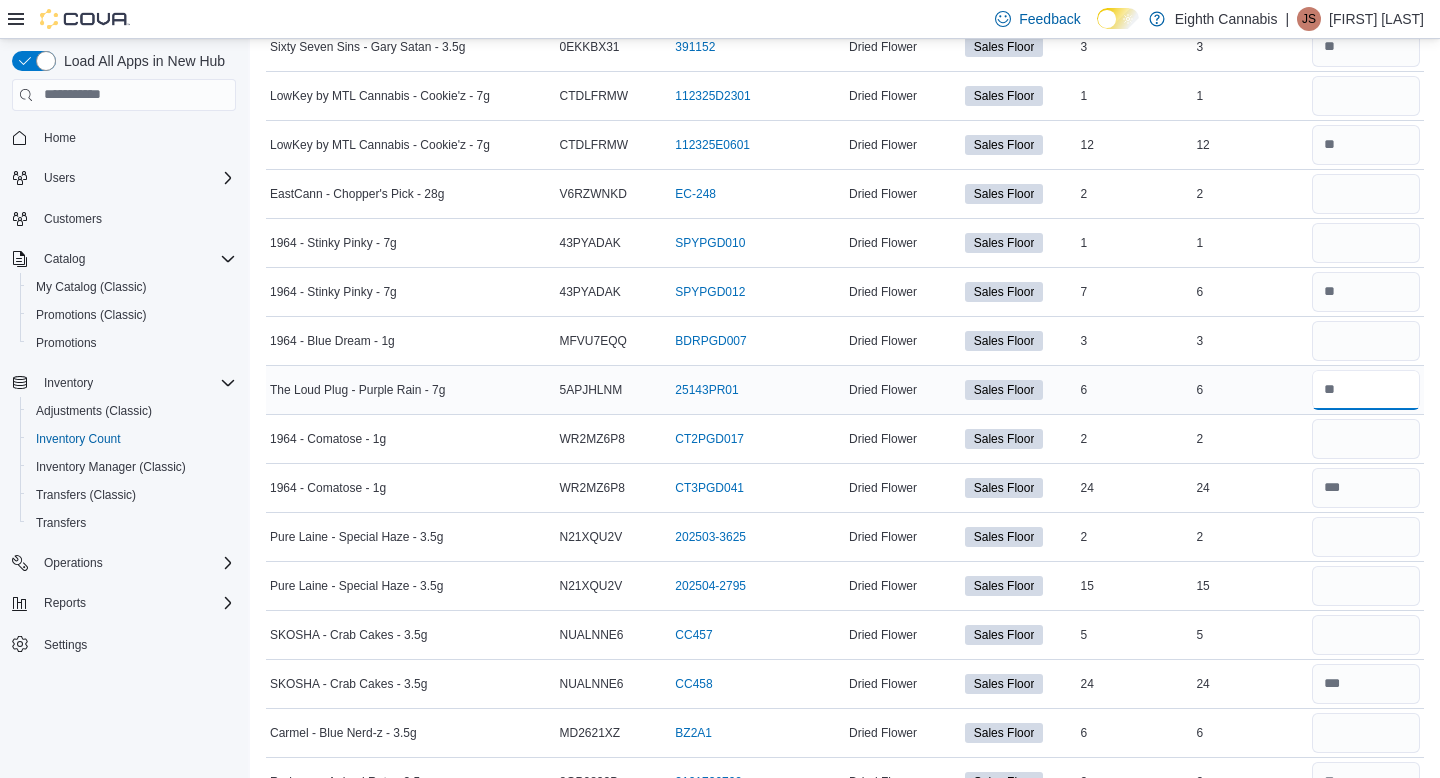 type on "*" 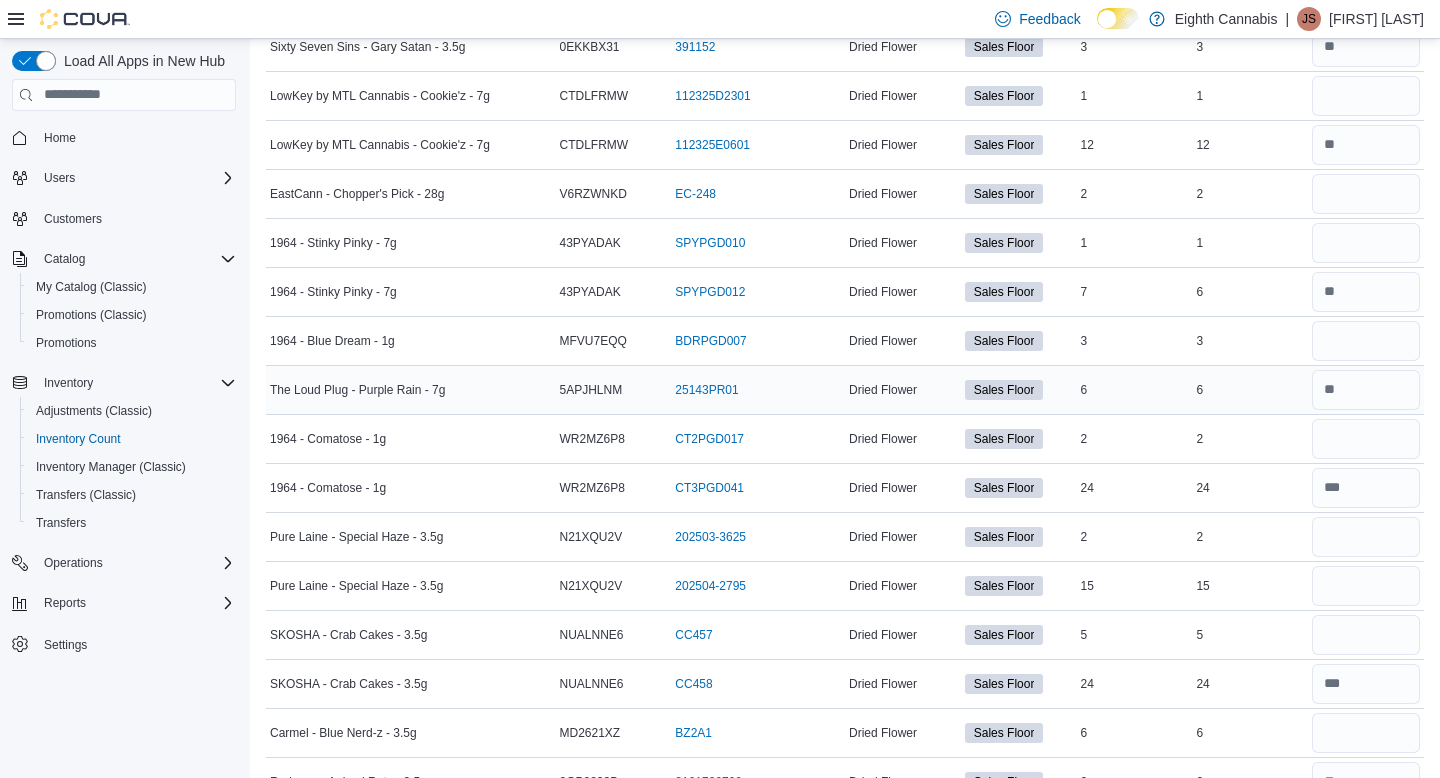 type 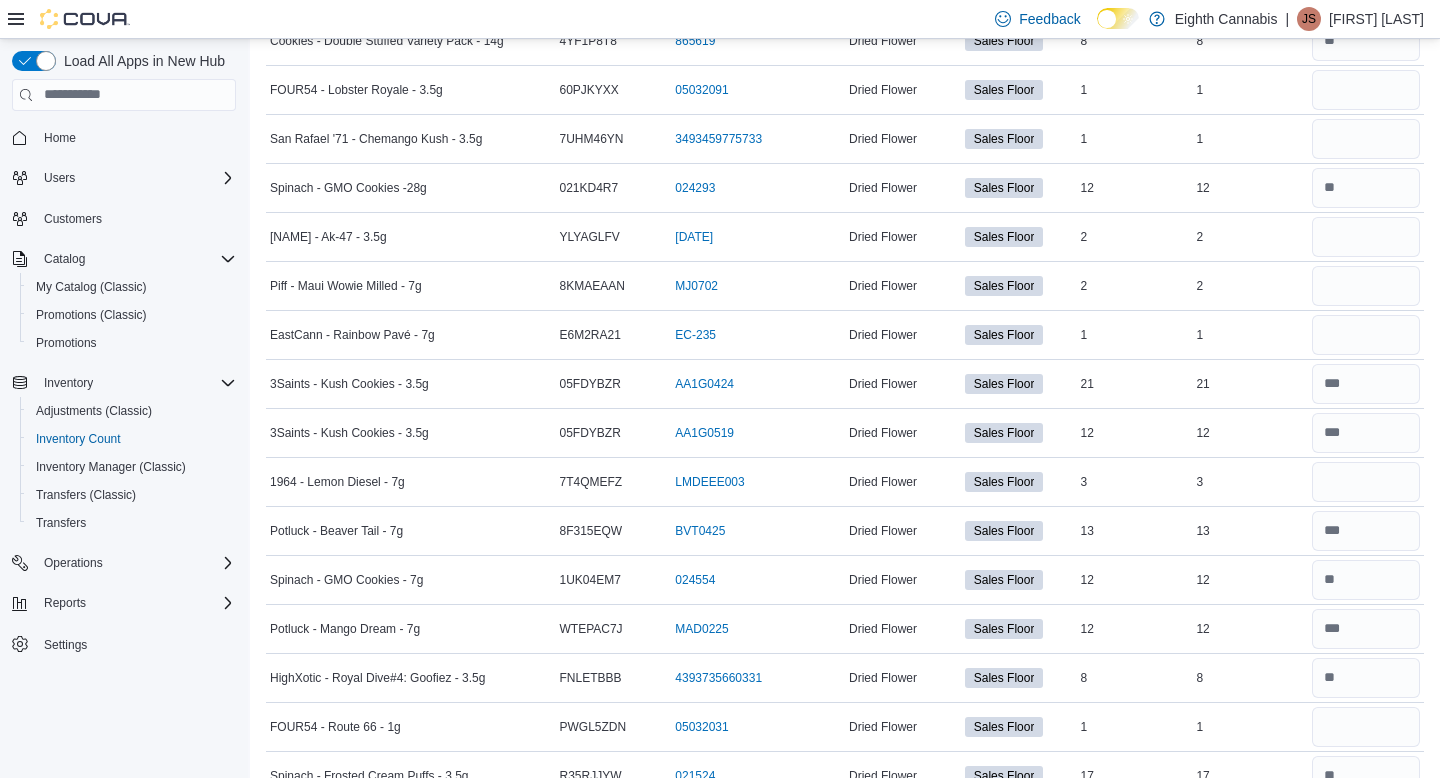 scroll, scrollTop: 6169, scrollLeft: 0, axis: vertical 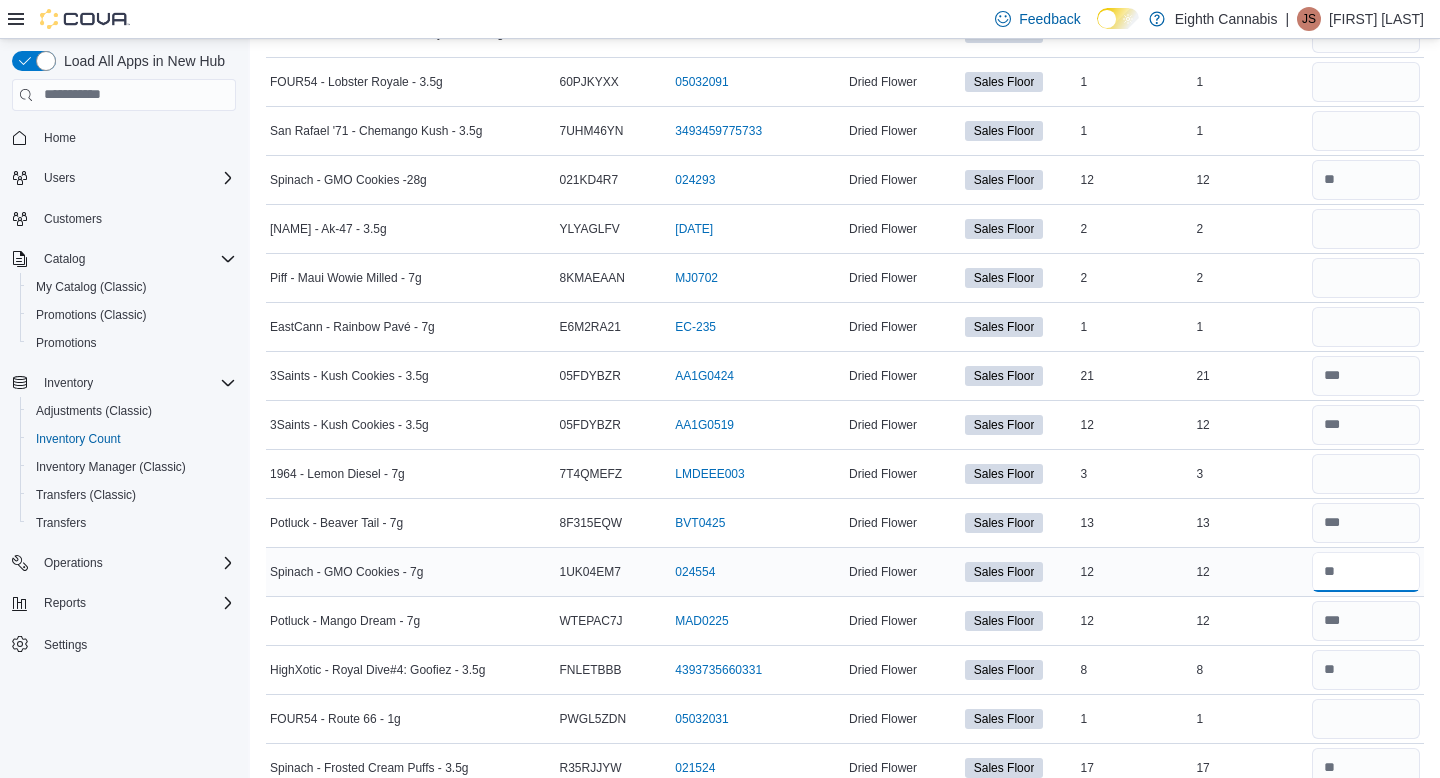 click at bounding box center (1366, 572) 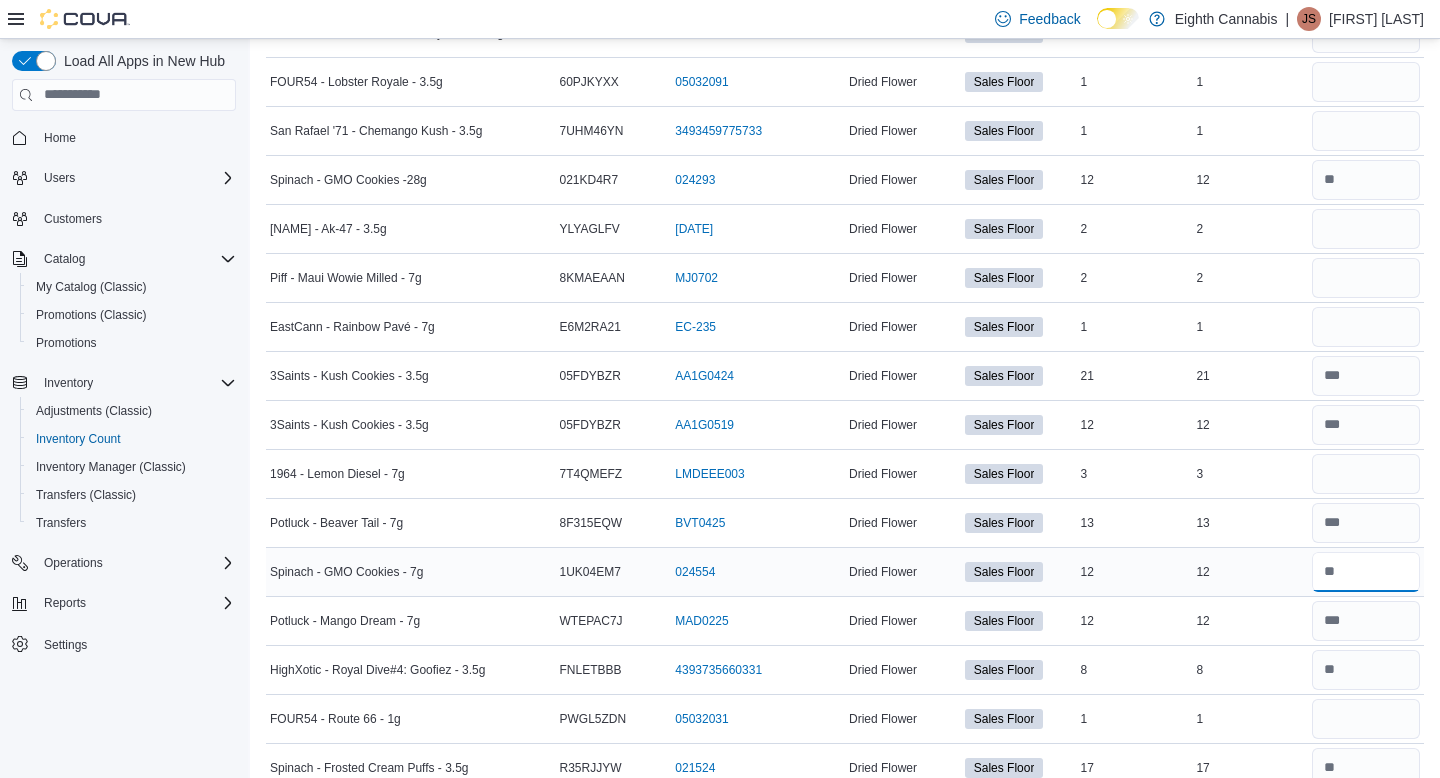 type on "**" 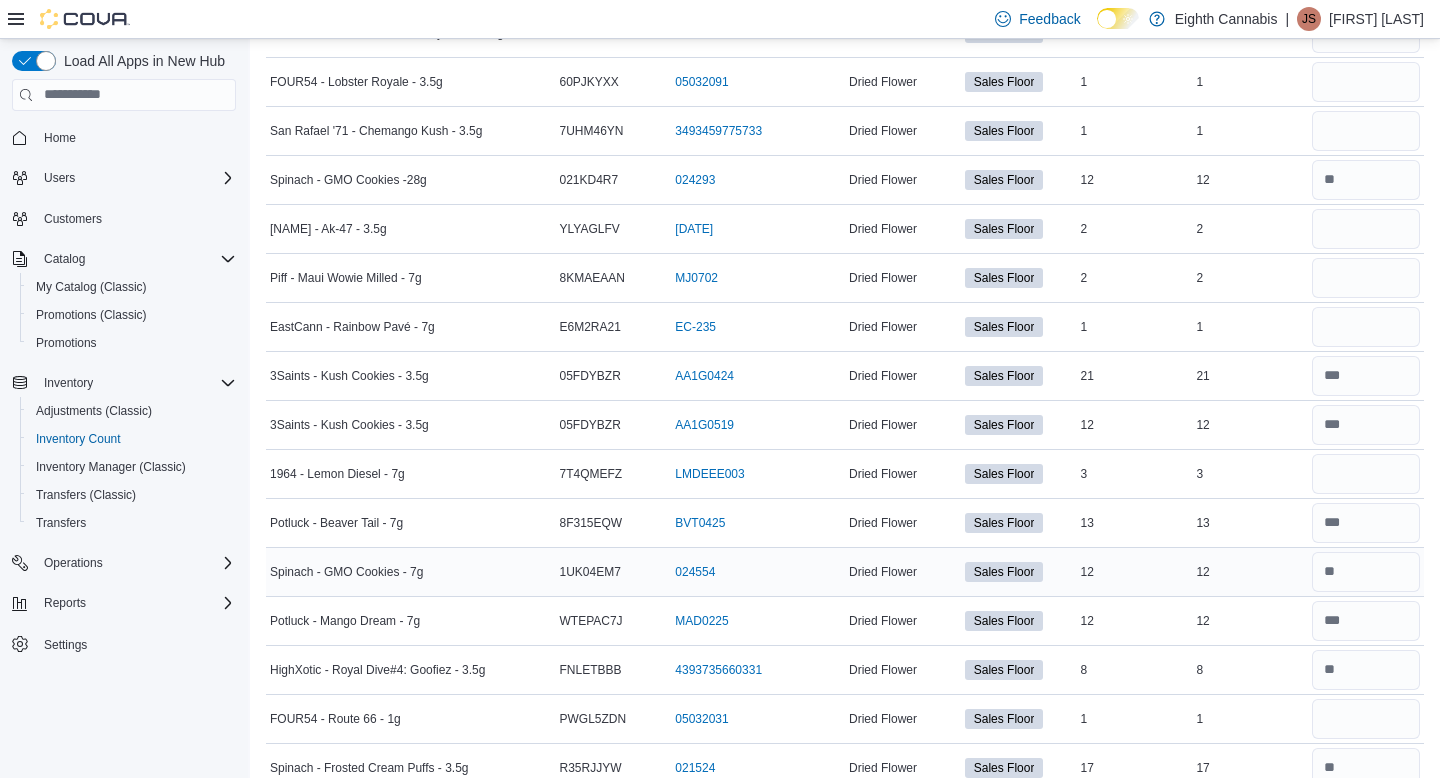 type 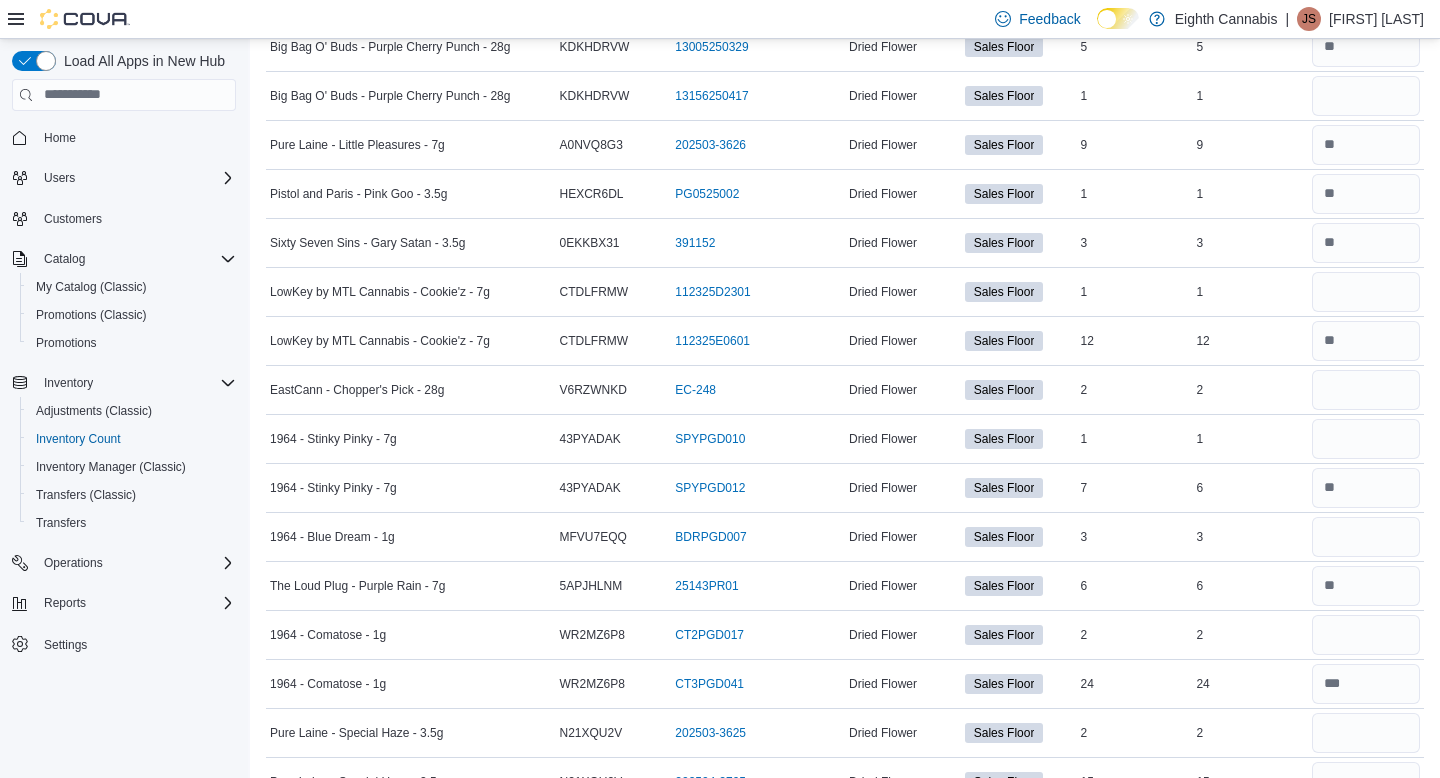 scroll, scrollTop: 4048, scrollLeft: 0, axis: vertical 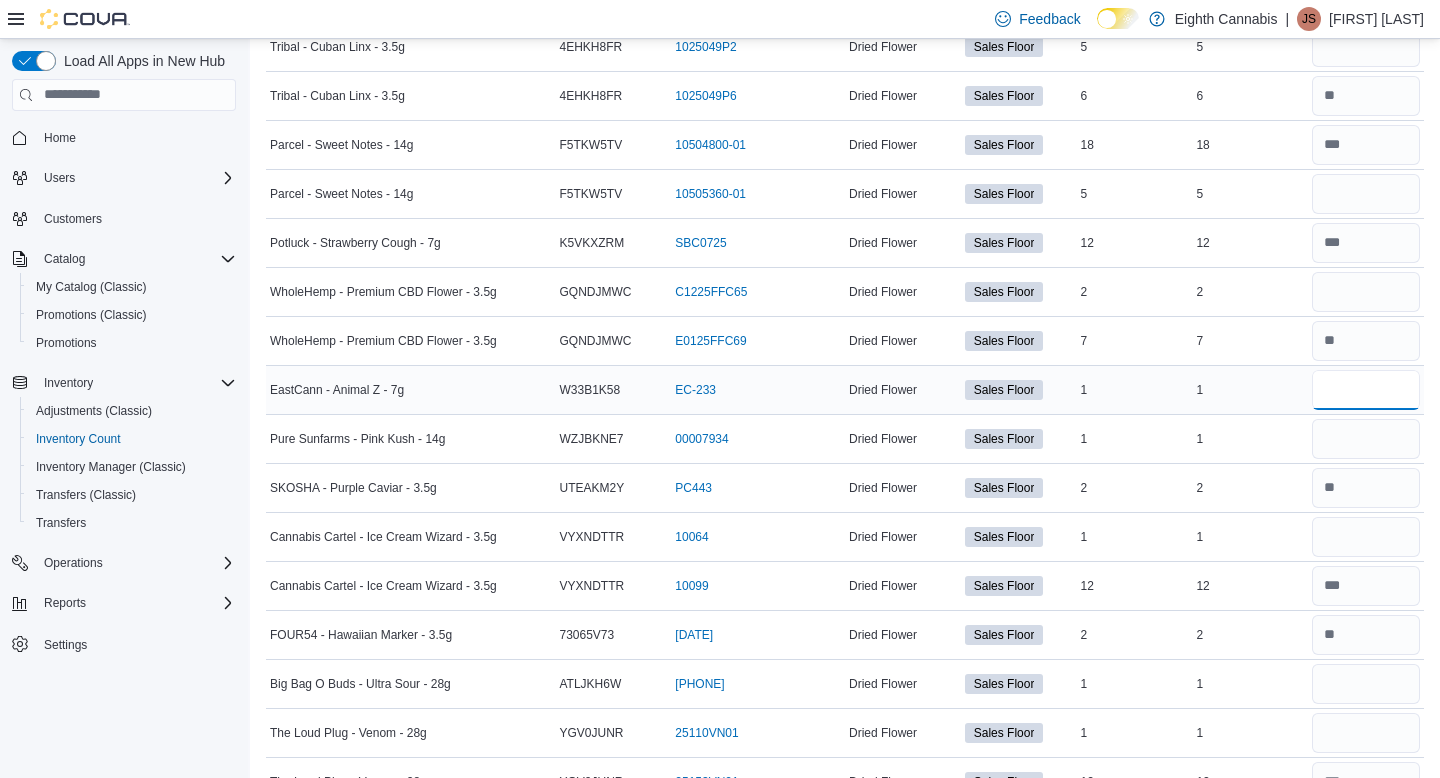 click at bounding box center (1366, 390) 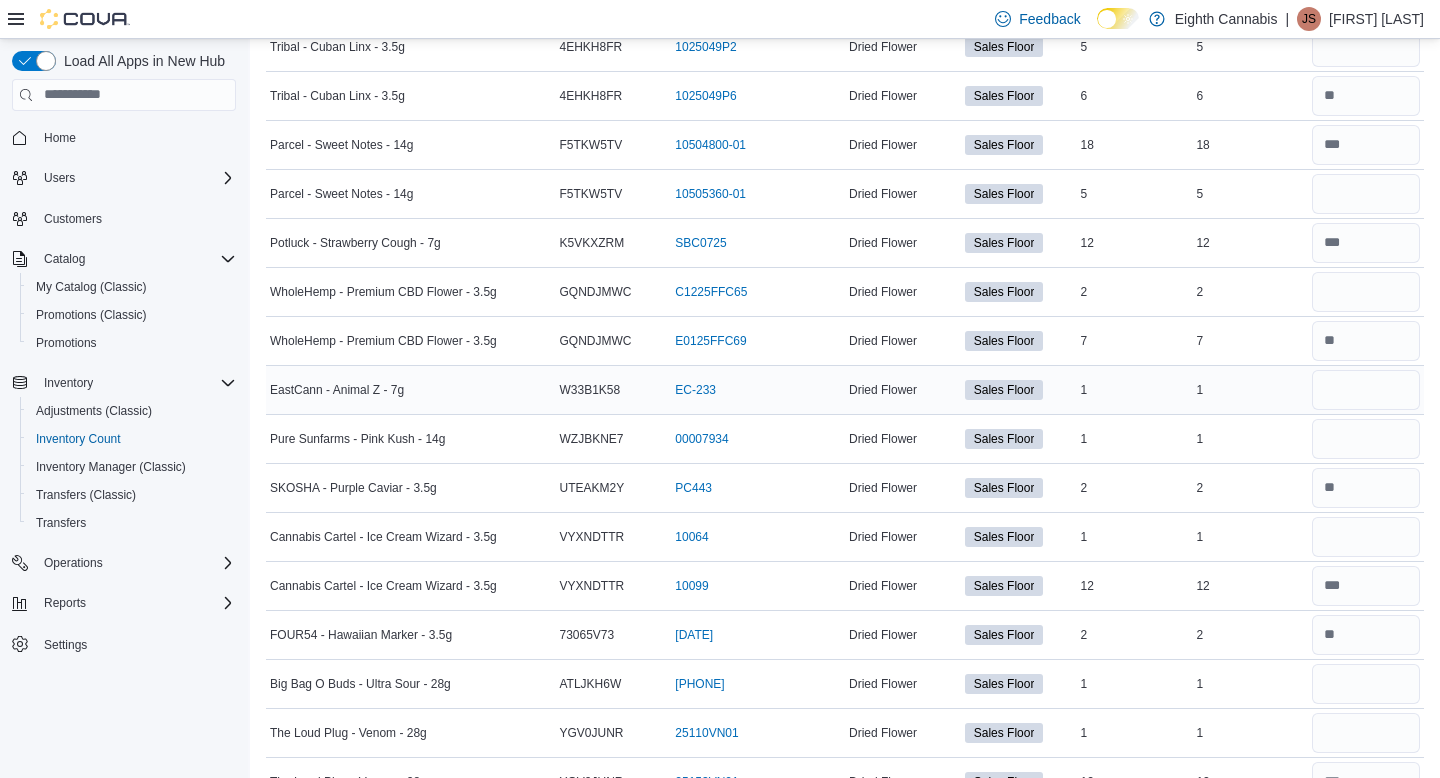 type 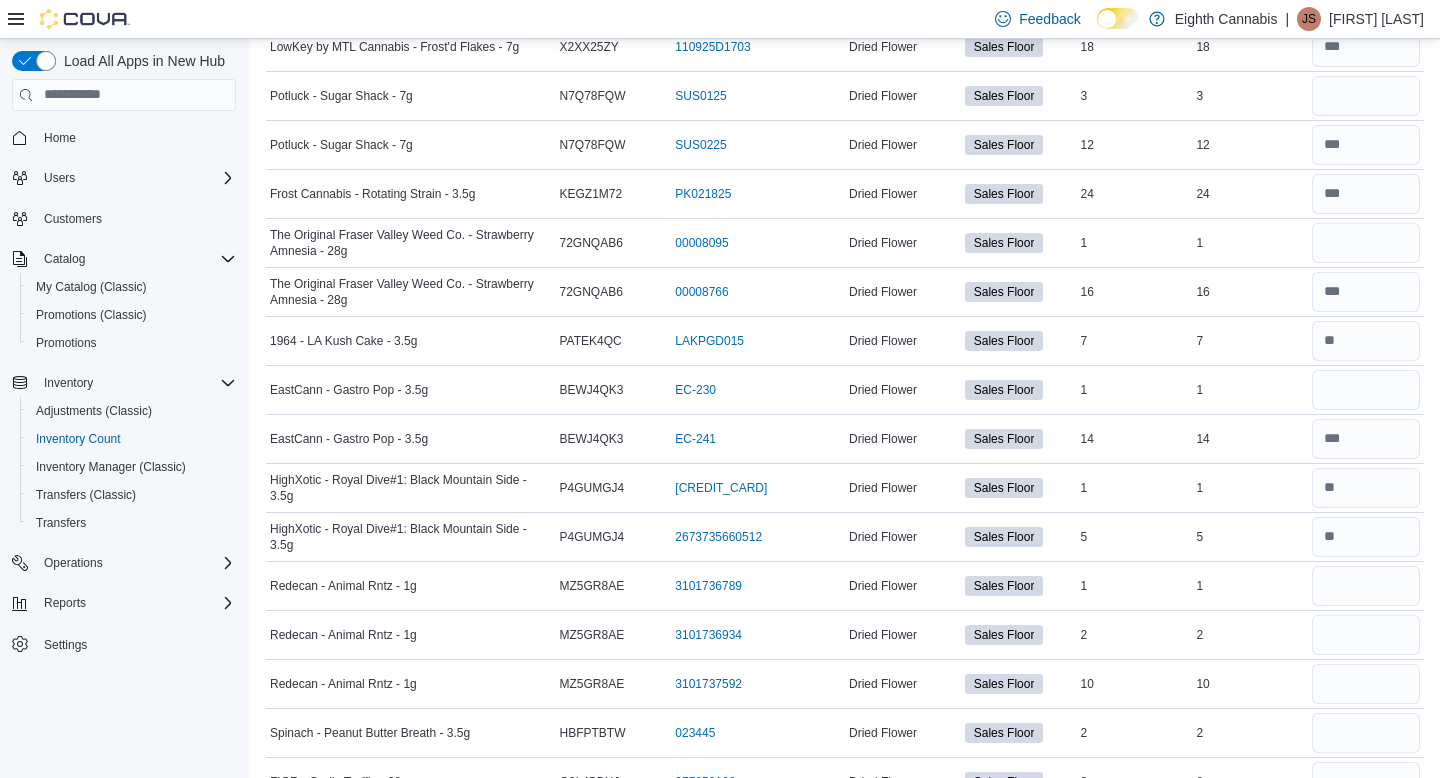 scroll, scrollTop: 6106, scrollLeft: 0, axis: vertical 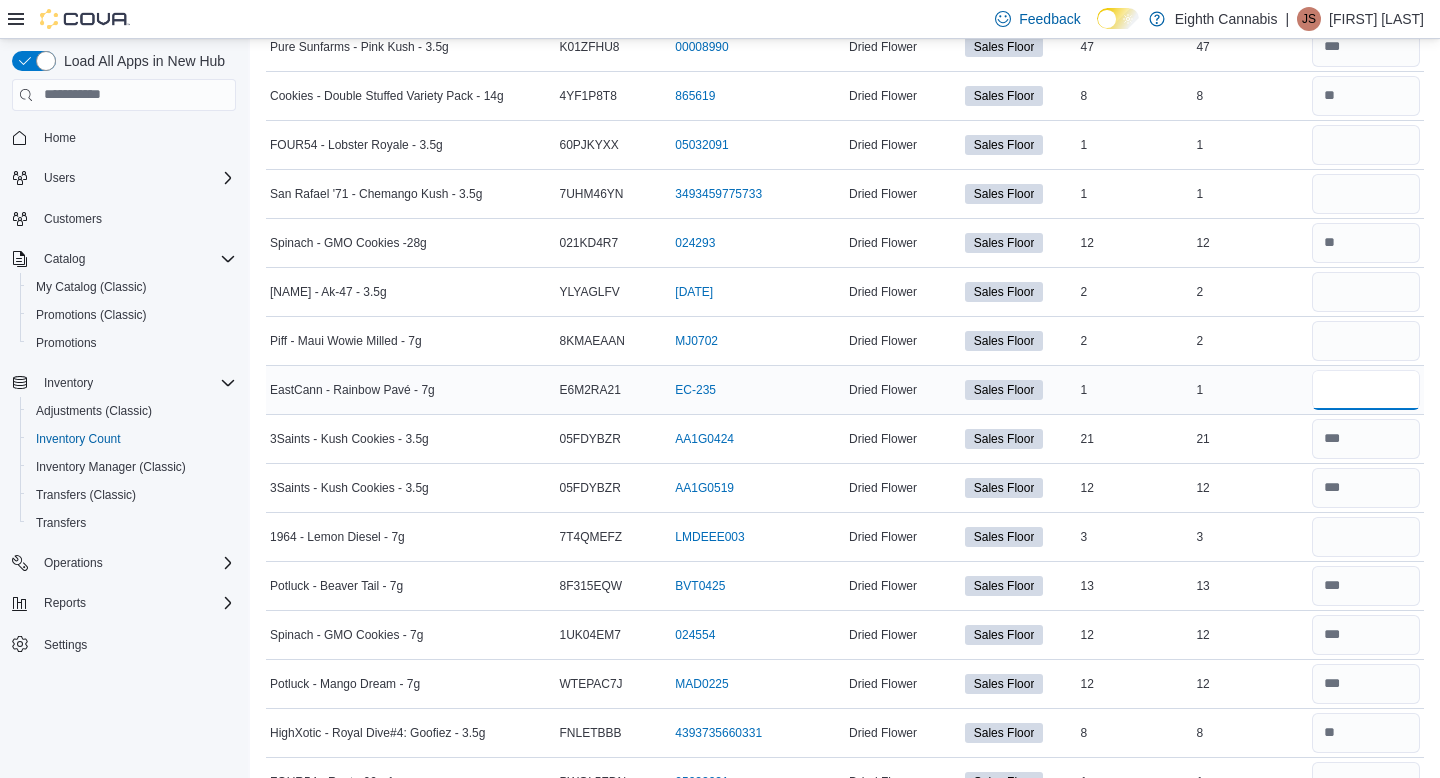 click at bounding box center [1366, 390] 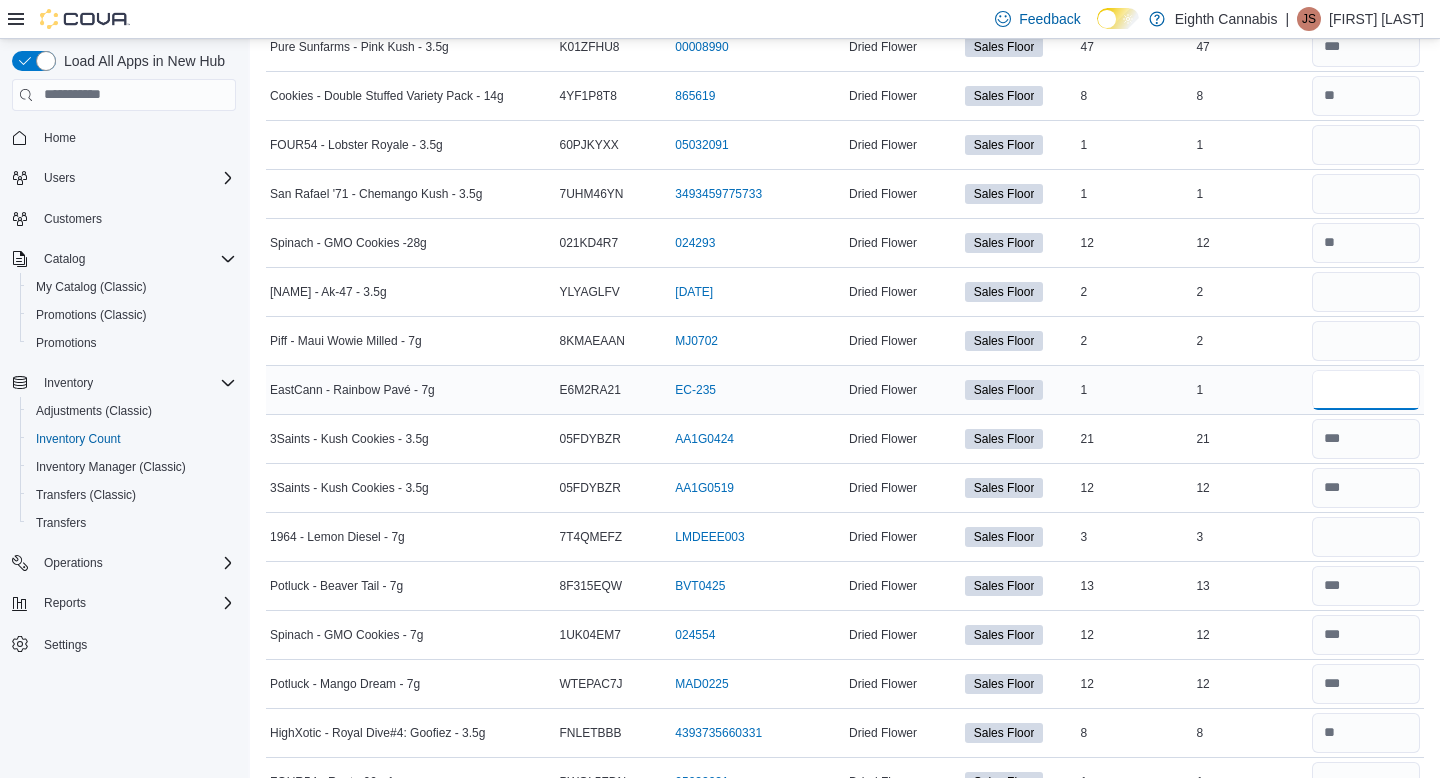 type on "*" 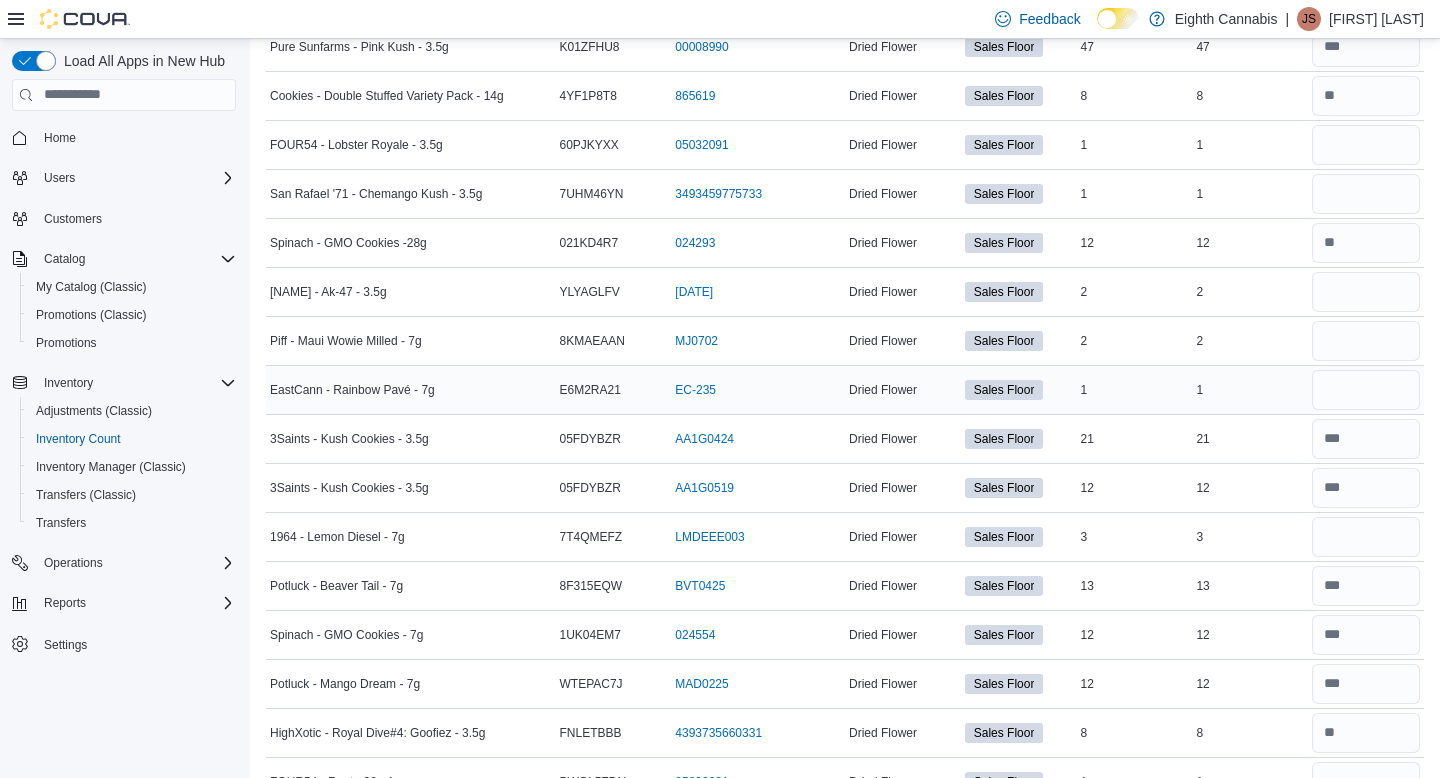 type 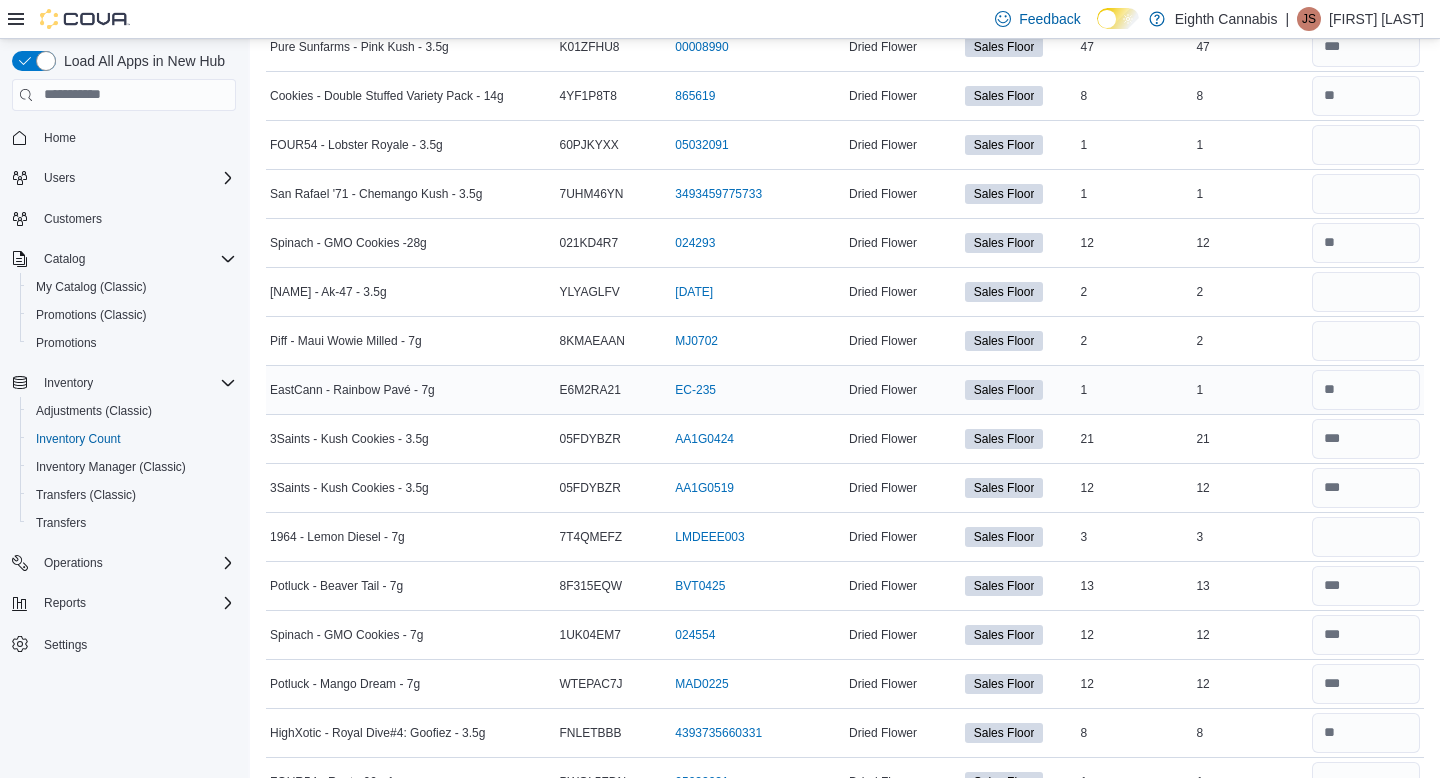 scroll, scrollTop: 569, scrollLeft: 0, axis: vertical 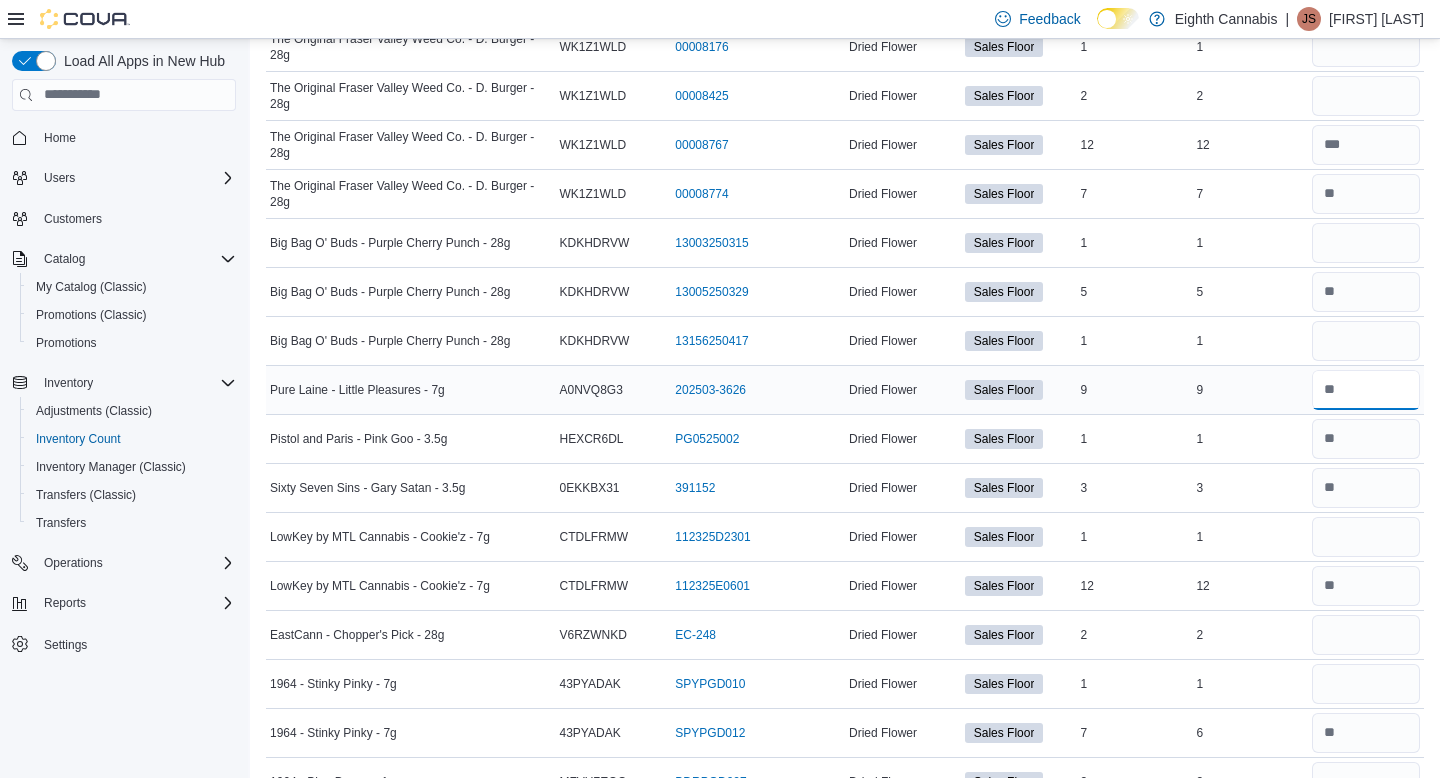 click at bounding box center [1366, 390] 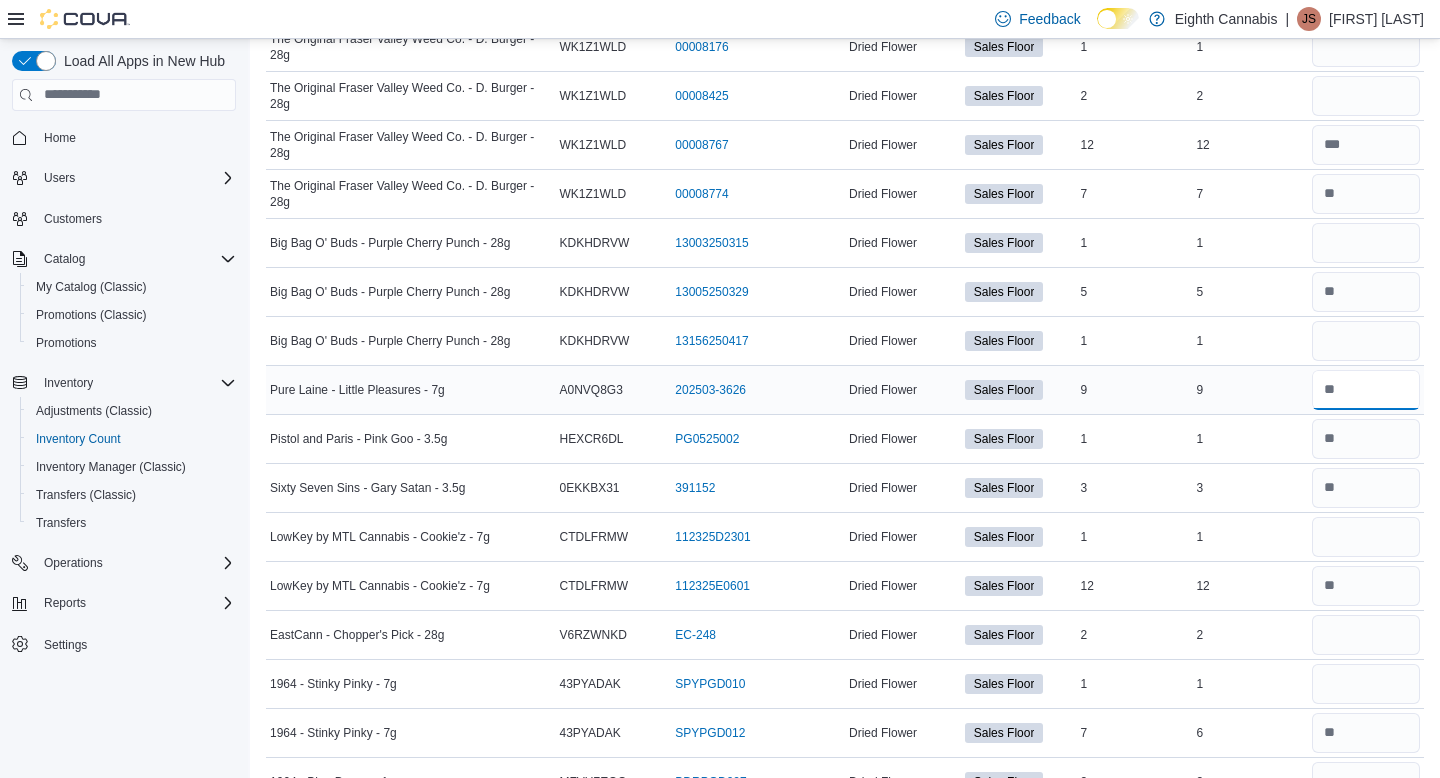type on "*" 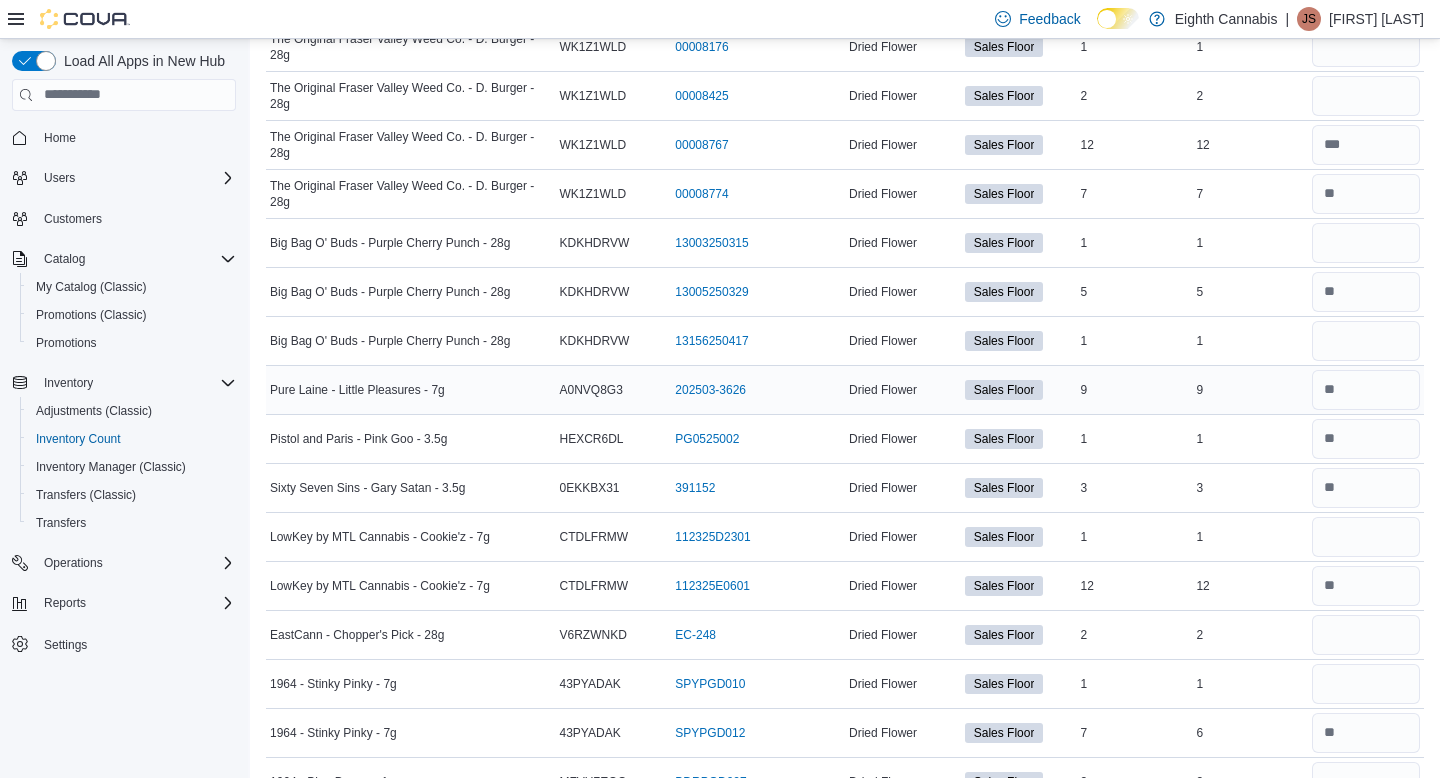 type 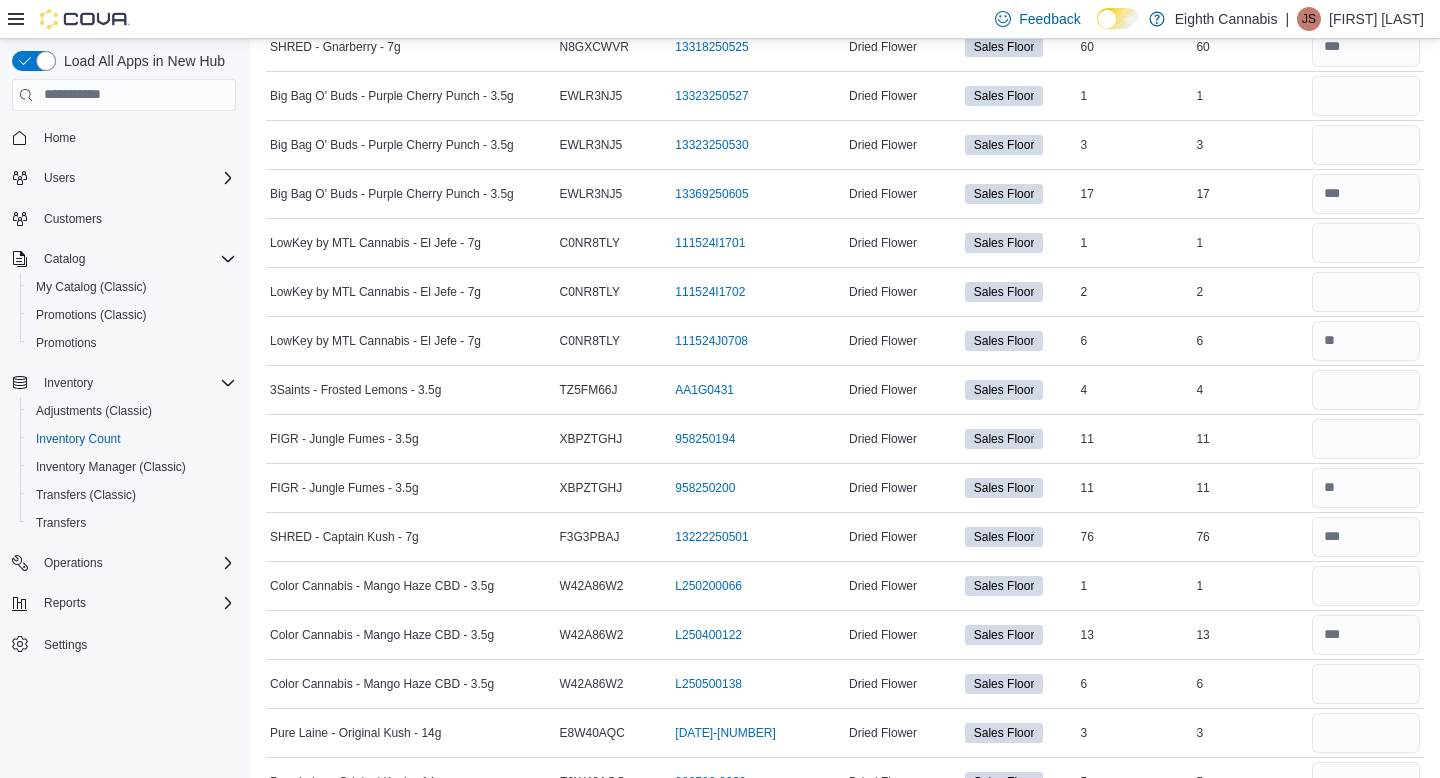 scroll, scrollTop: 6253, scrollLeft: 0, axis: vertical 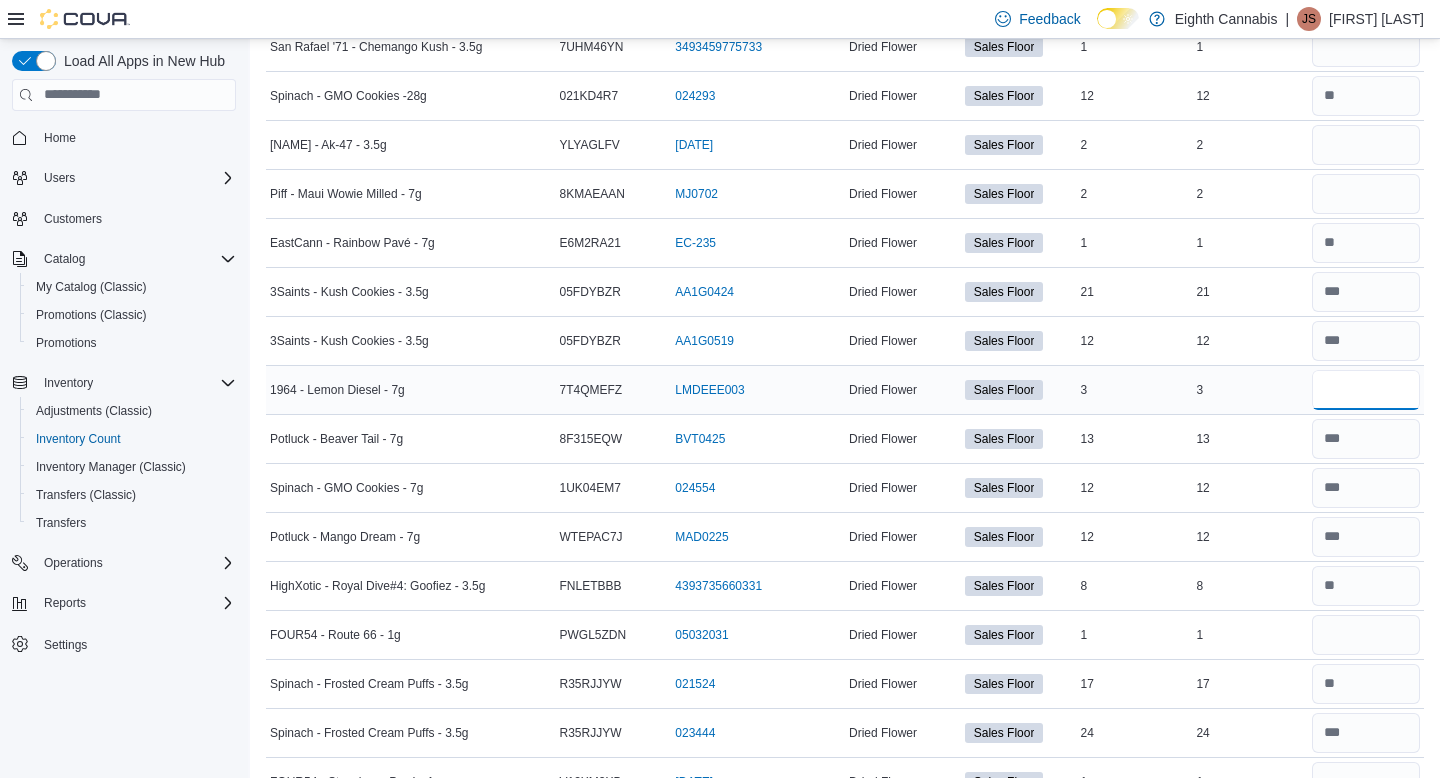 click at bounding box center [1366, 390] 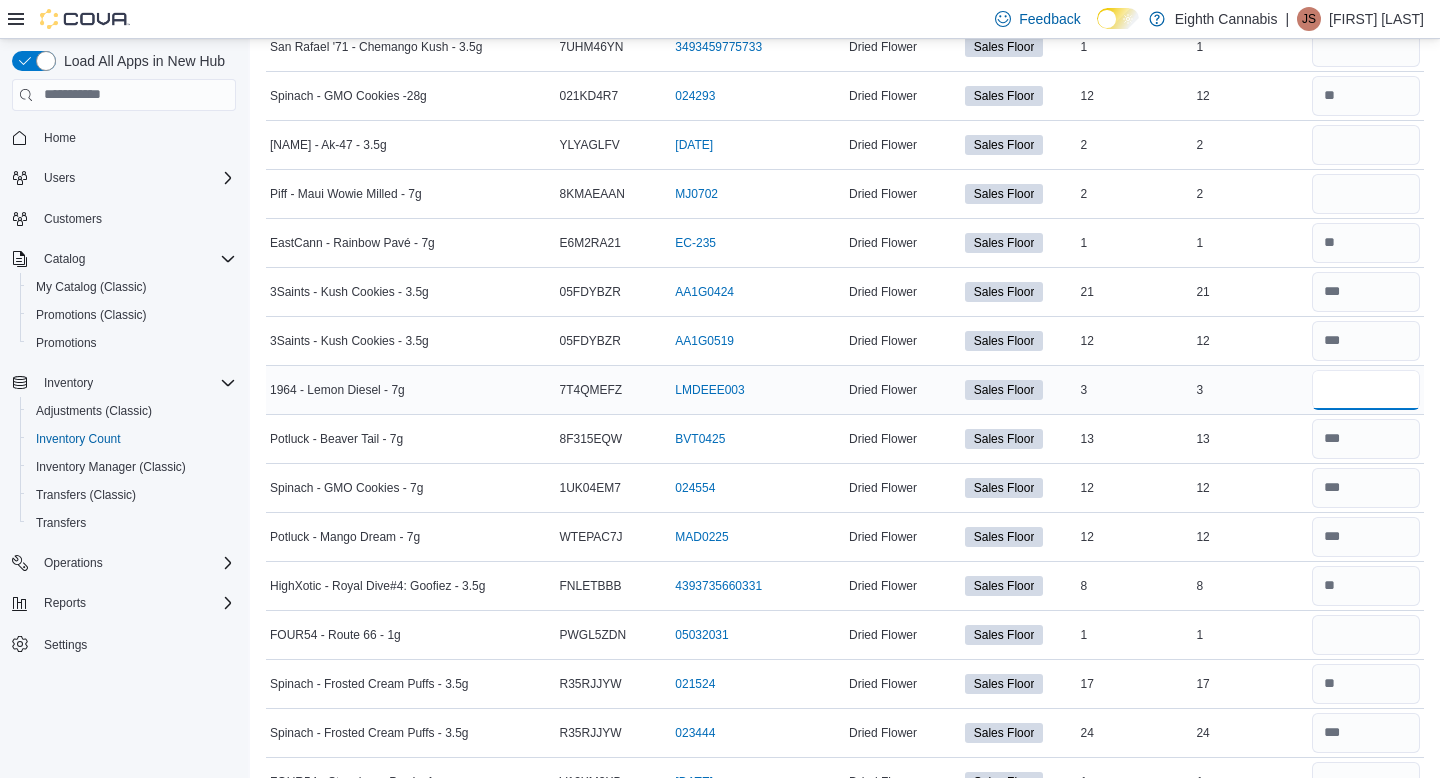 type on "*" 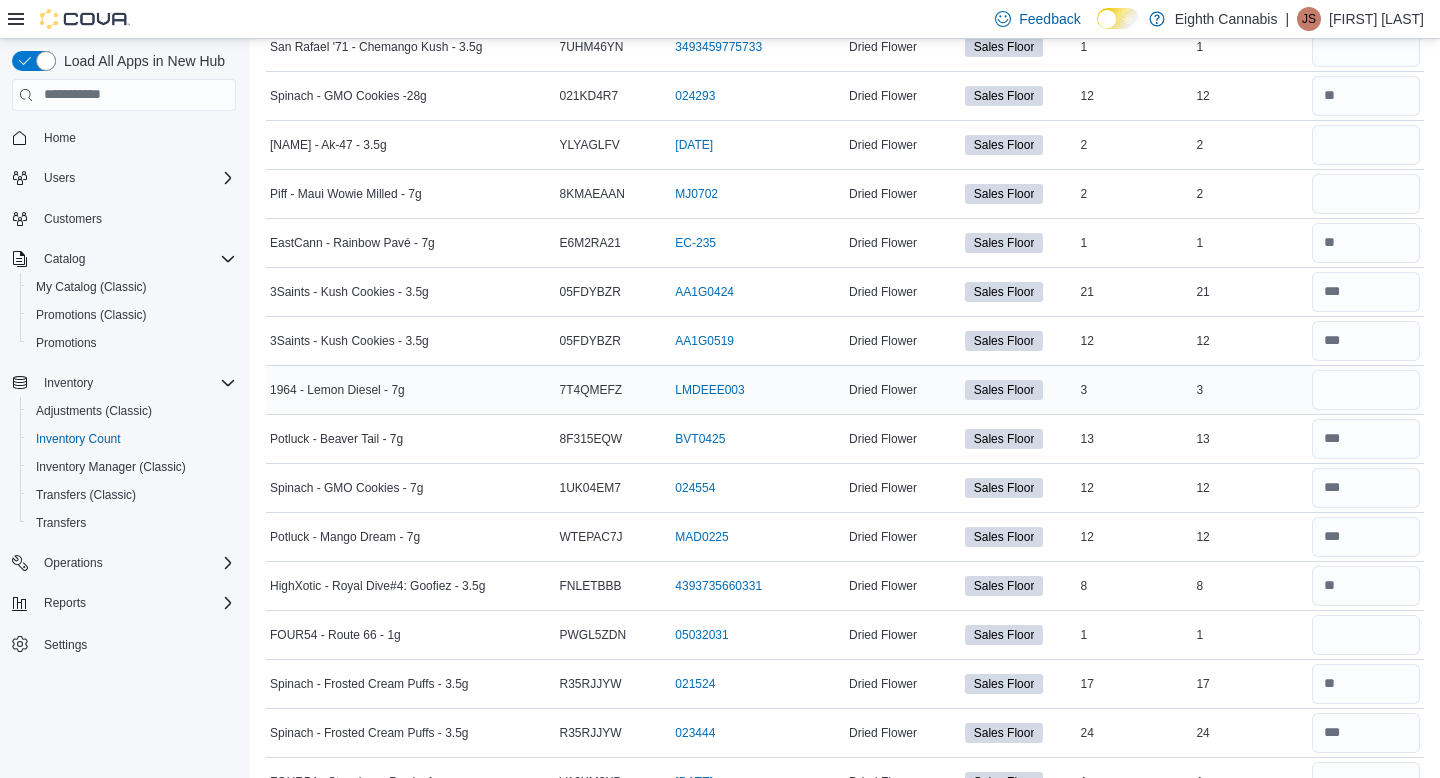 type 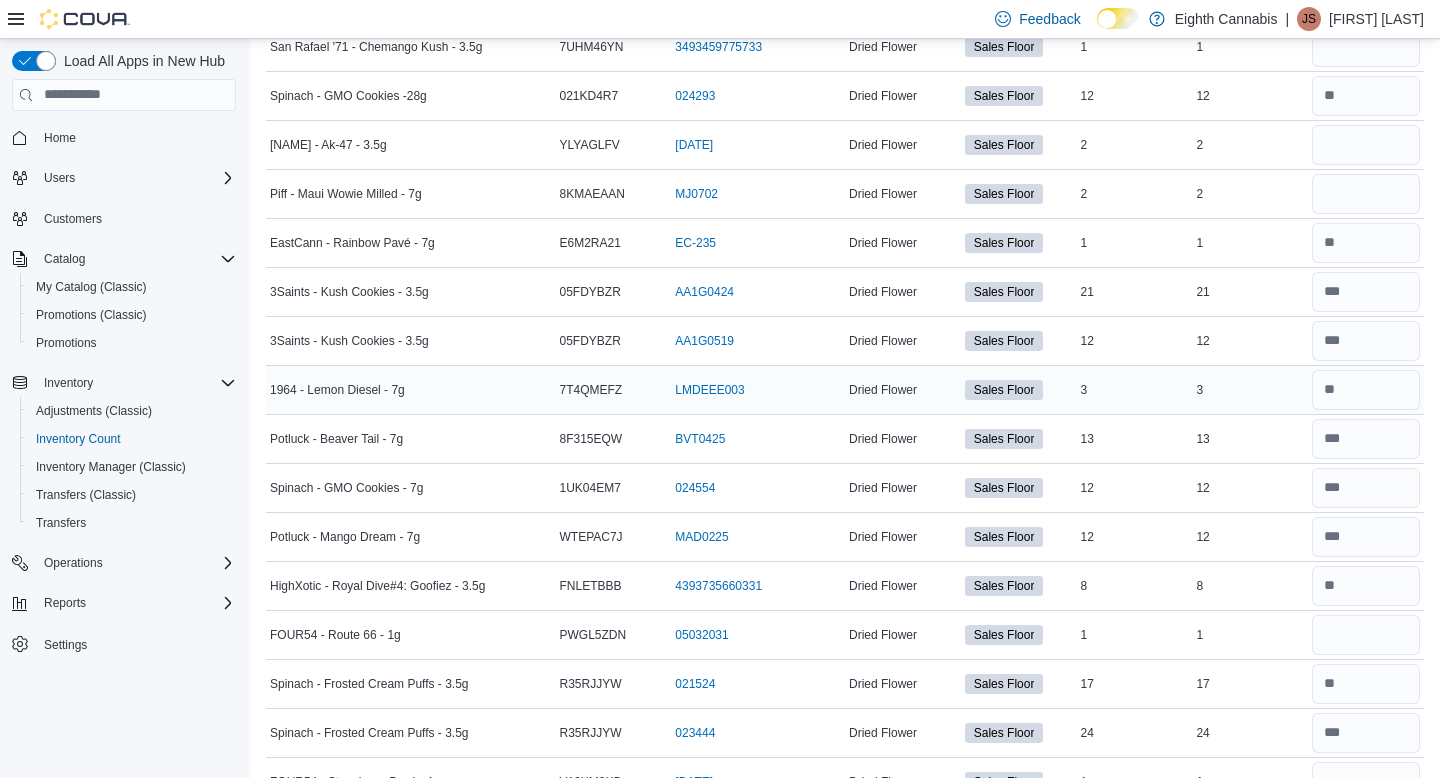 scroll, scrollTop: 1794, scrollLeft: 0, axis: vertical 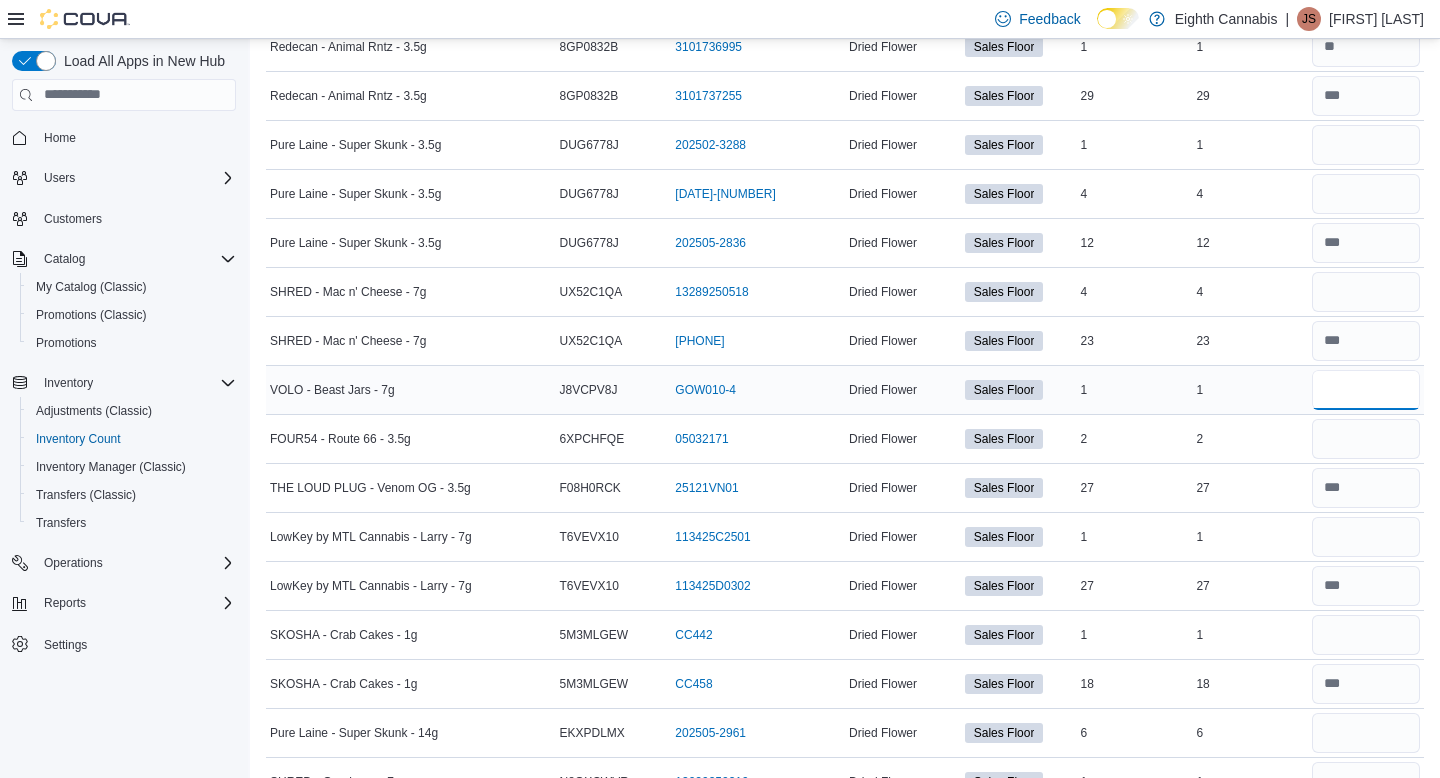 click at bounding box center (1366, 390) 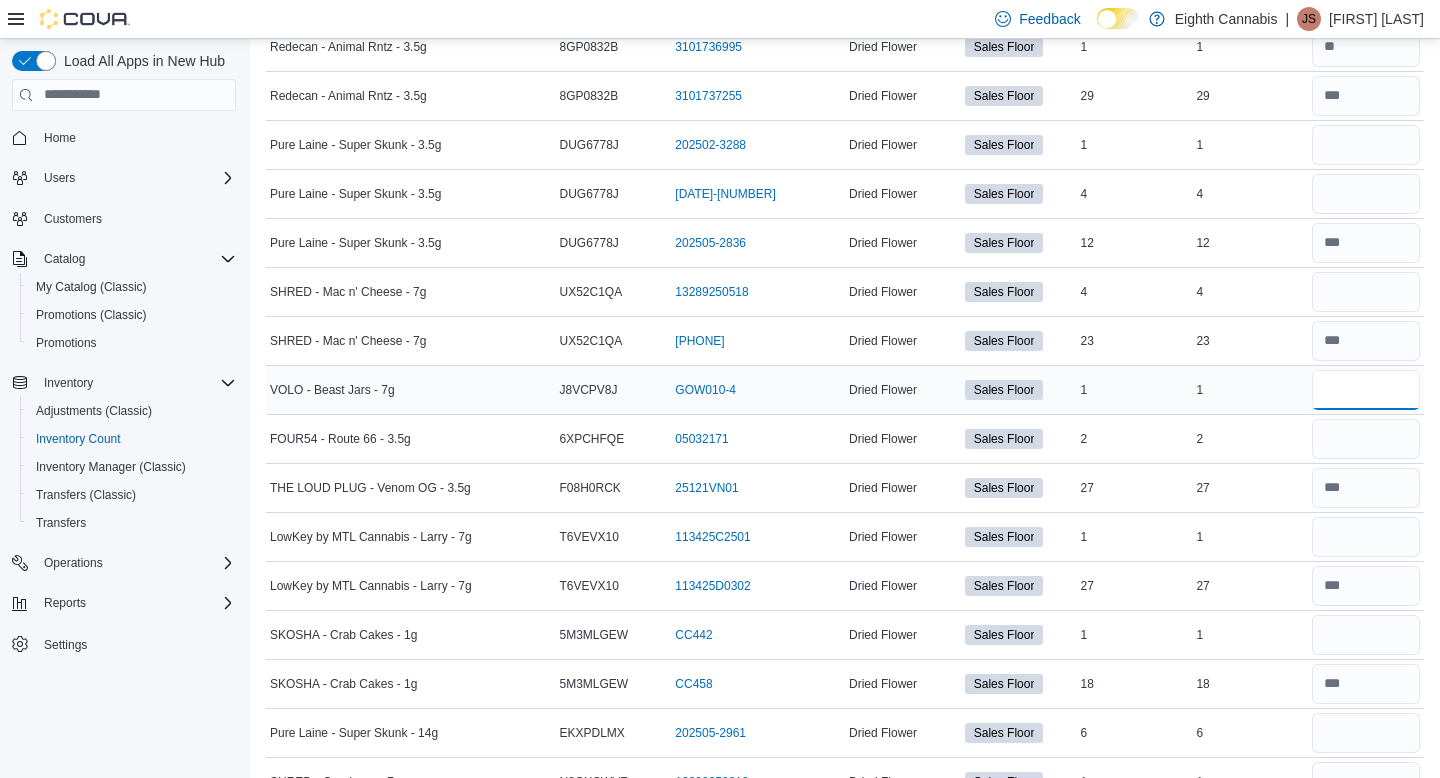 type on "*" 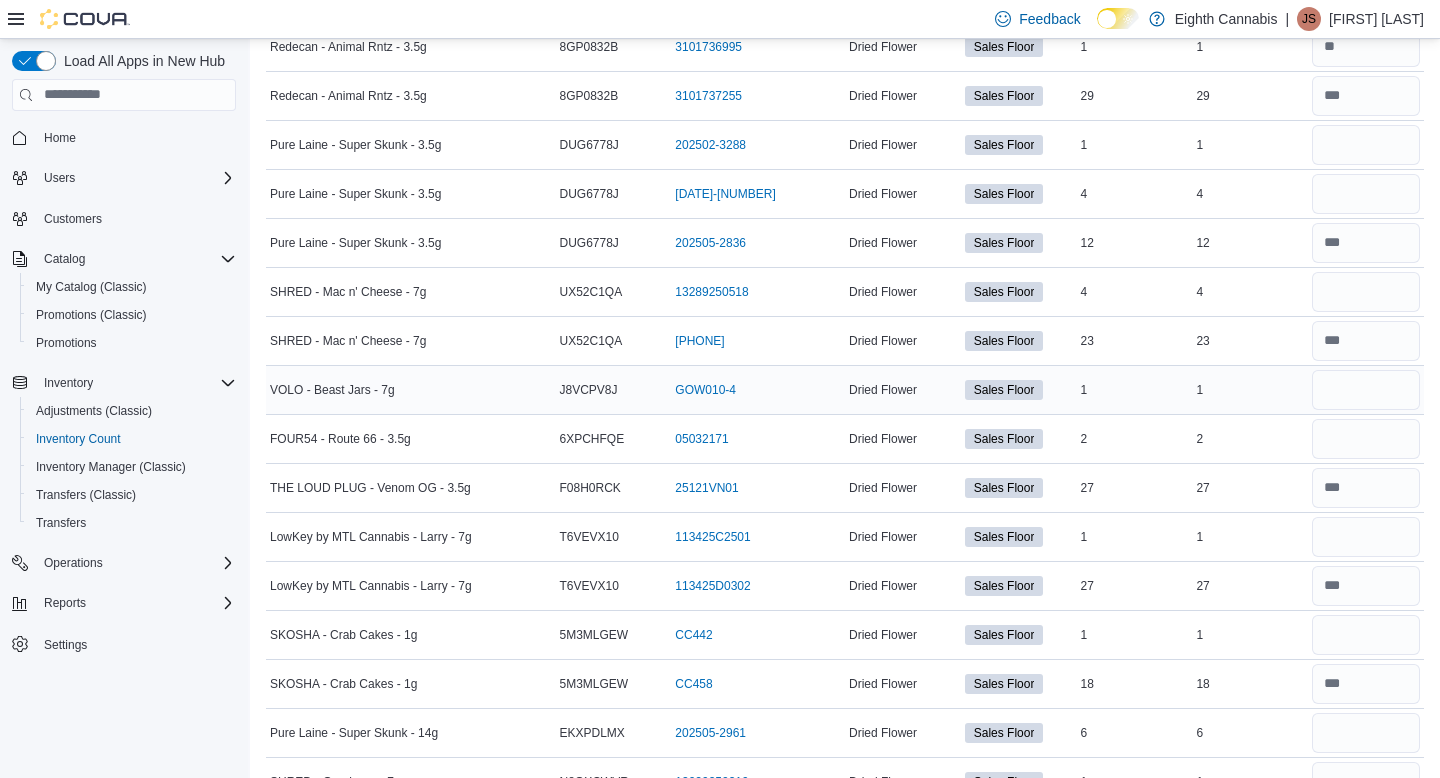 type 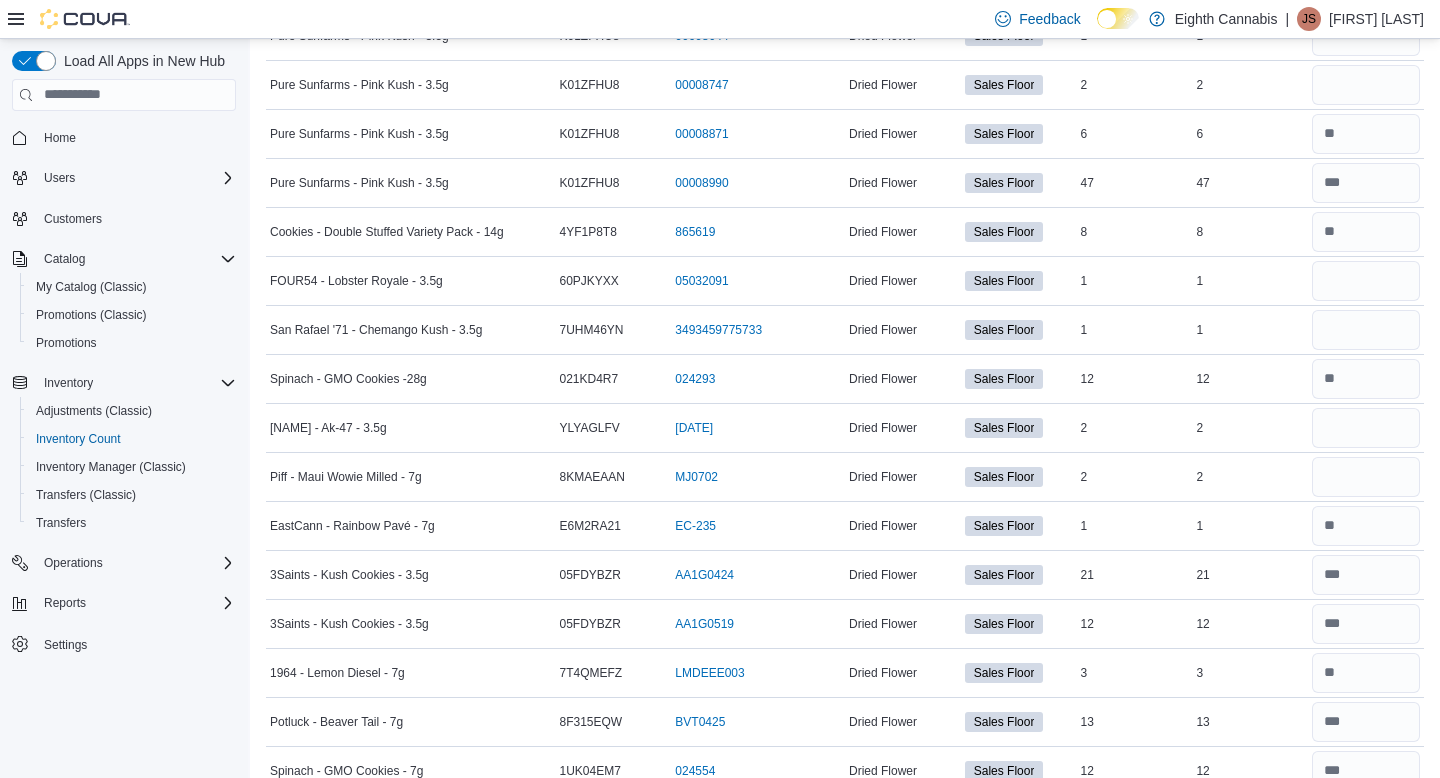 scroll, scrollTop: 716, scrollLeft: 0, axis: vertical 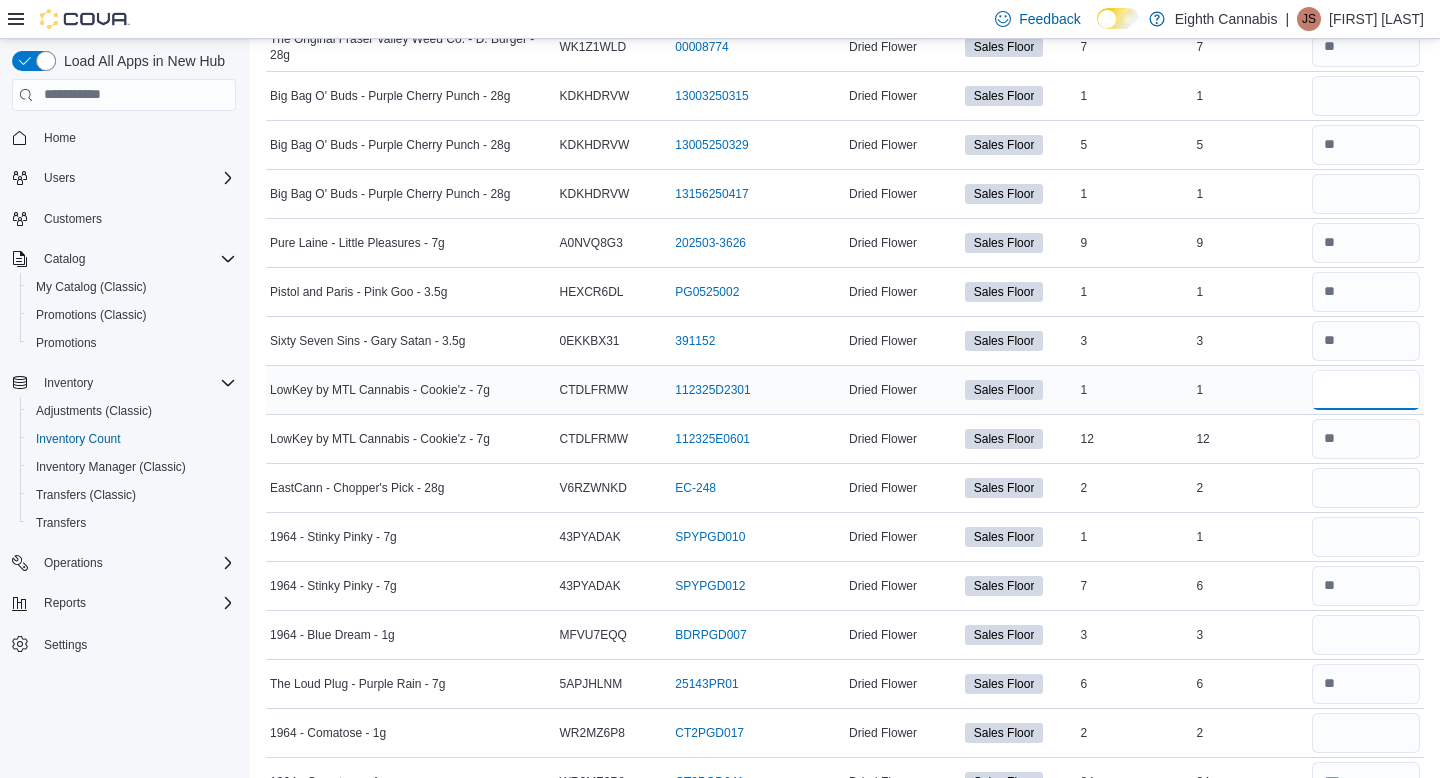 click at bounding box center (1366, 390) 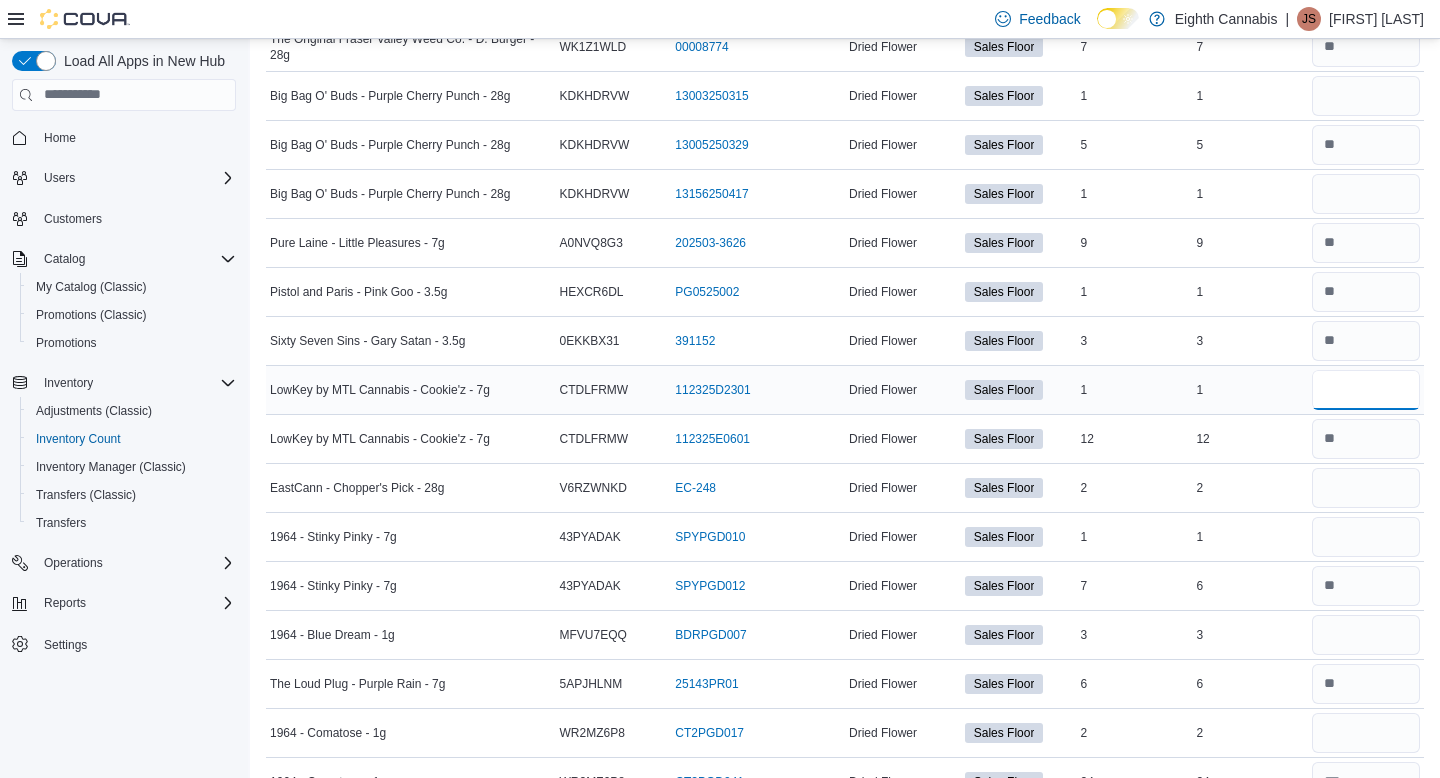 type on "*" 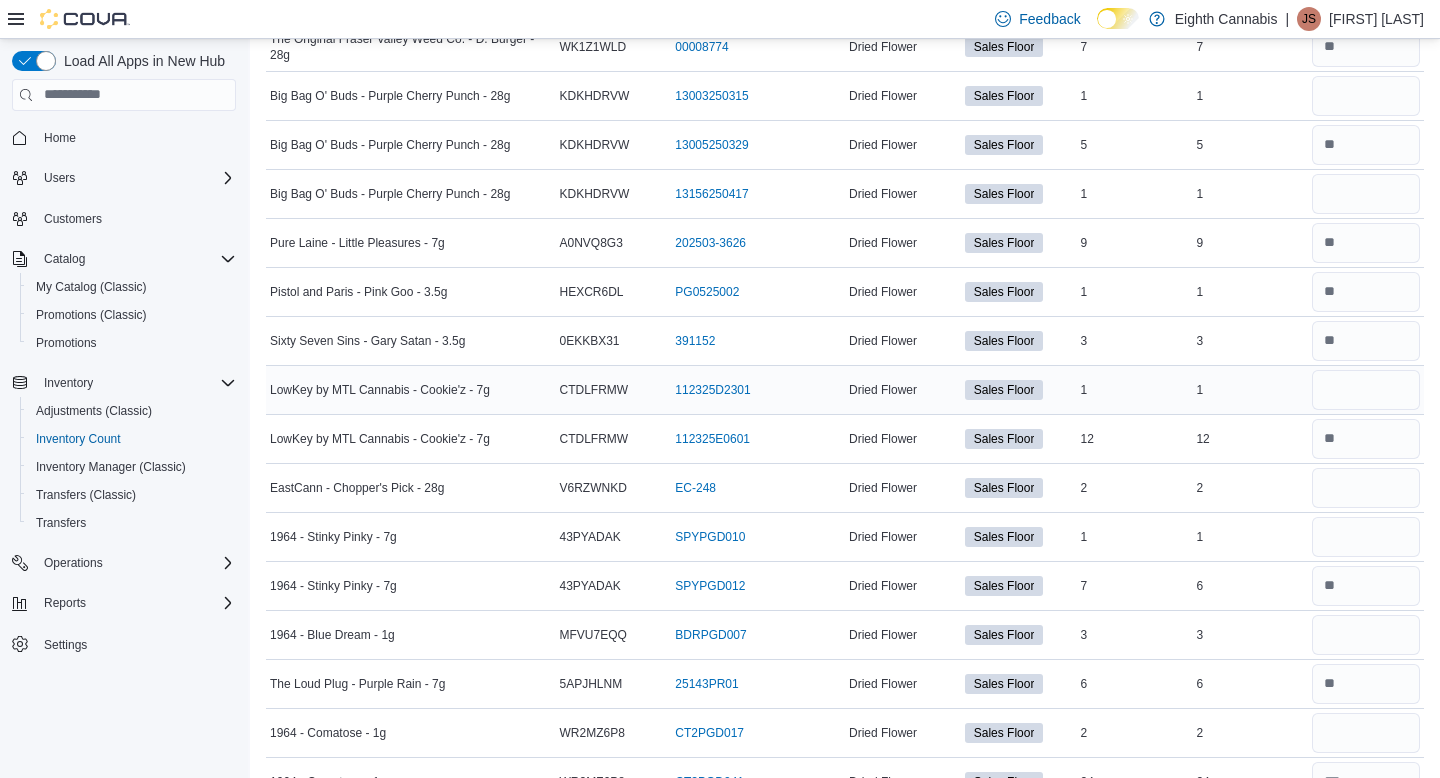 type 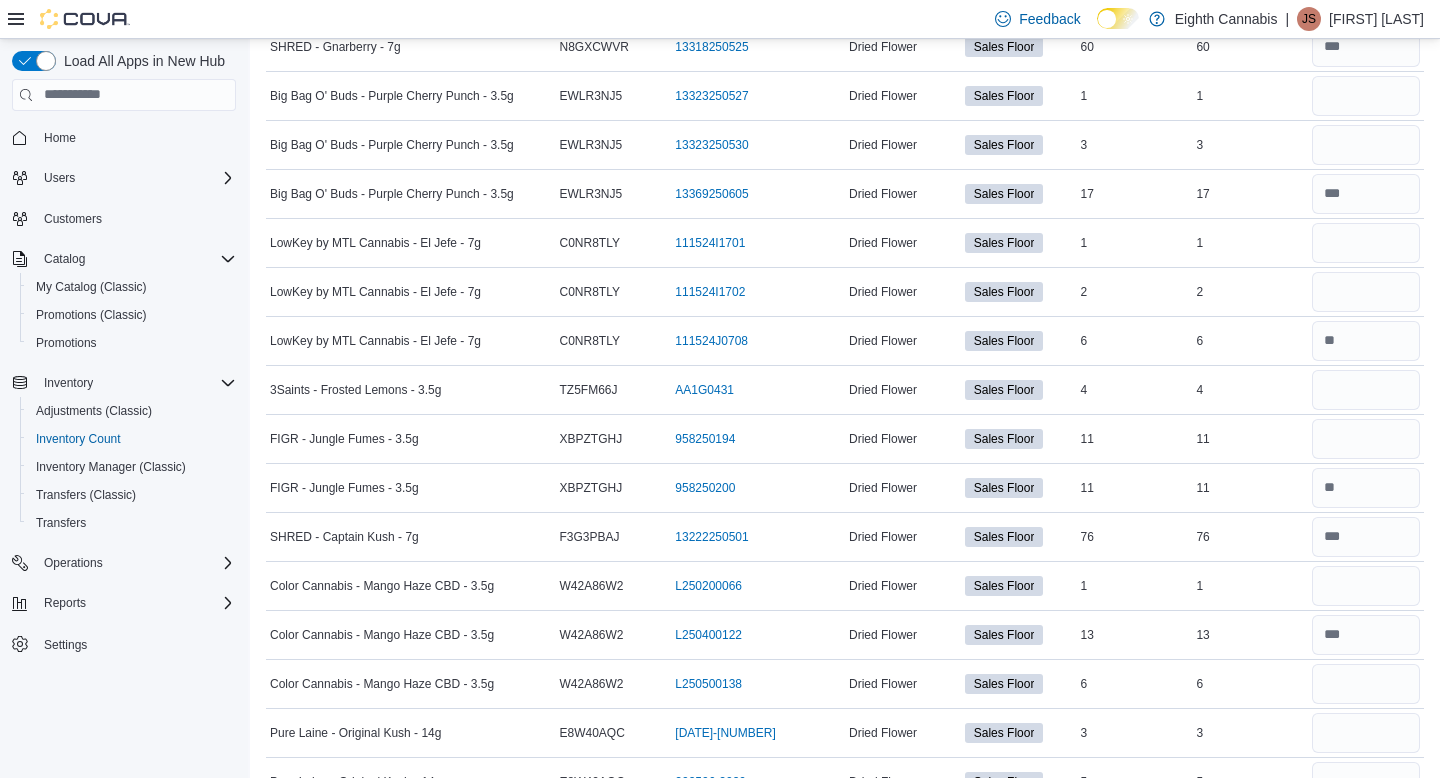 scroll, scrollTop: 4489, scrollLeft: 0, axis: vertical 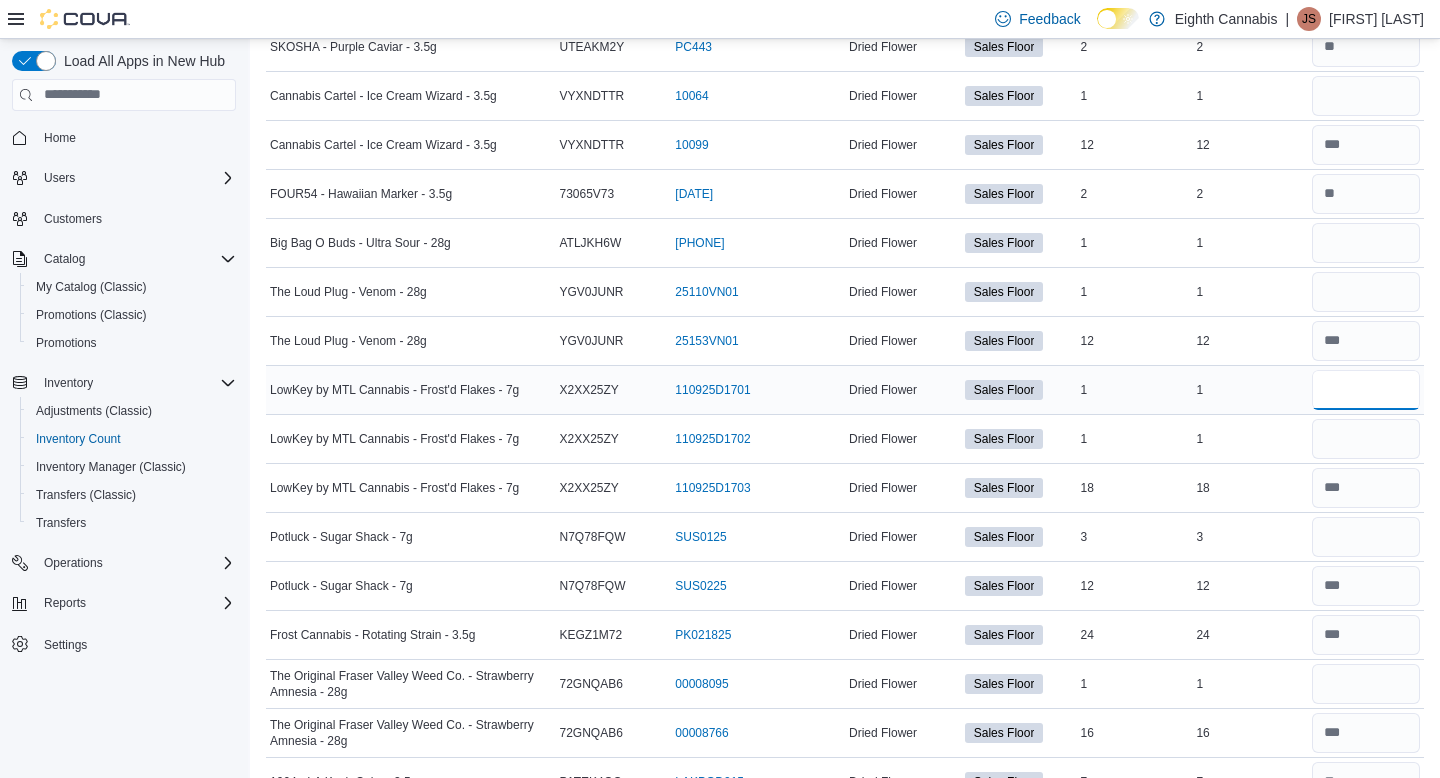 click at bounding box center (1366, 390) 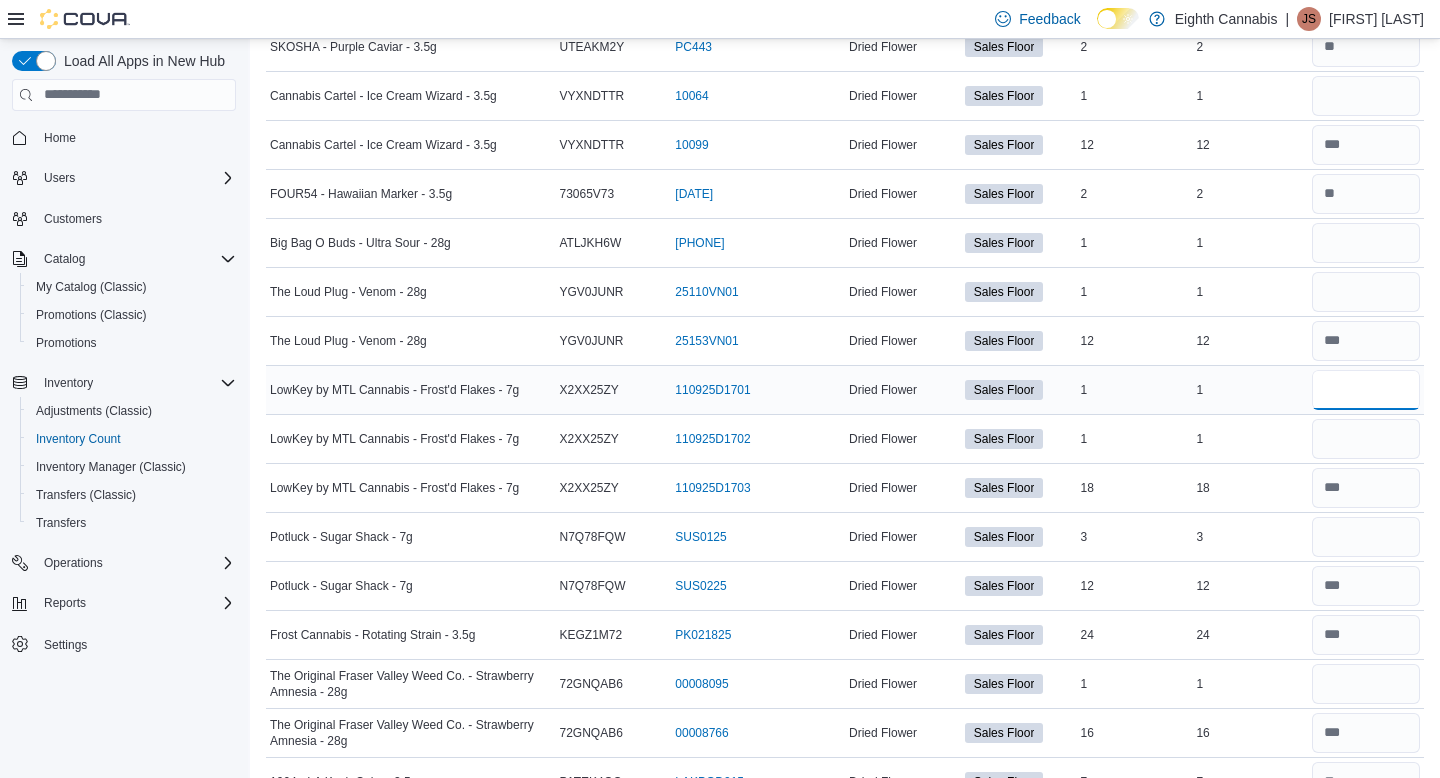 type 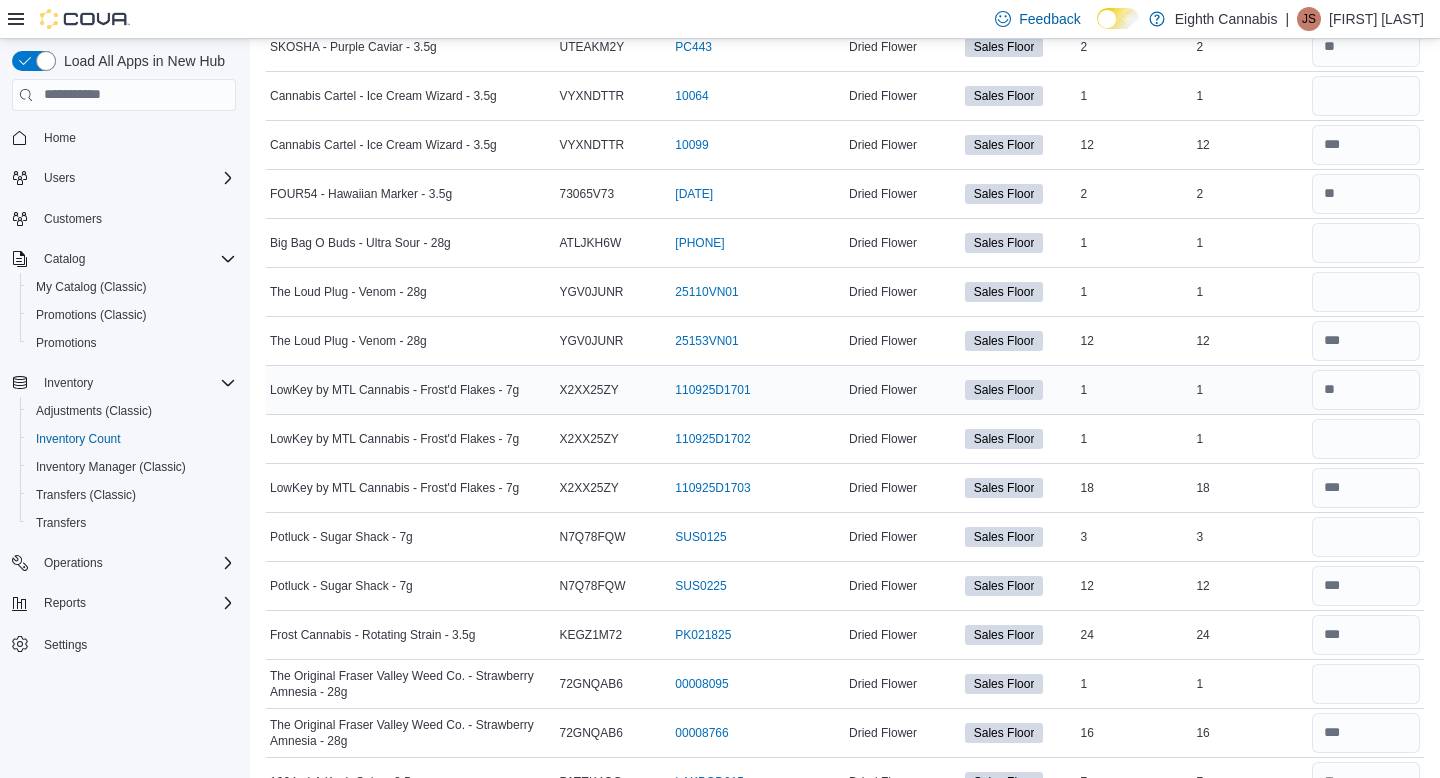 scroll, scrollTop: 3803, scrollLeft: 0, axis: vertical 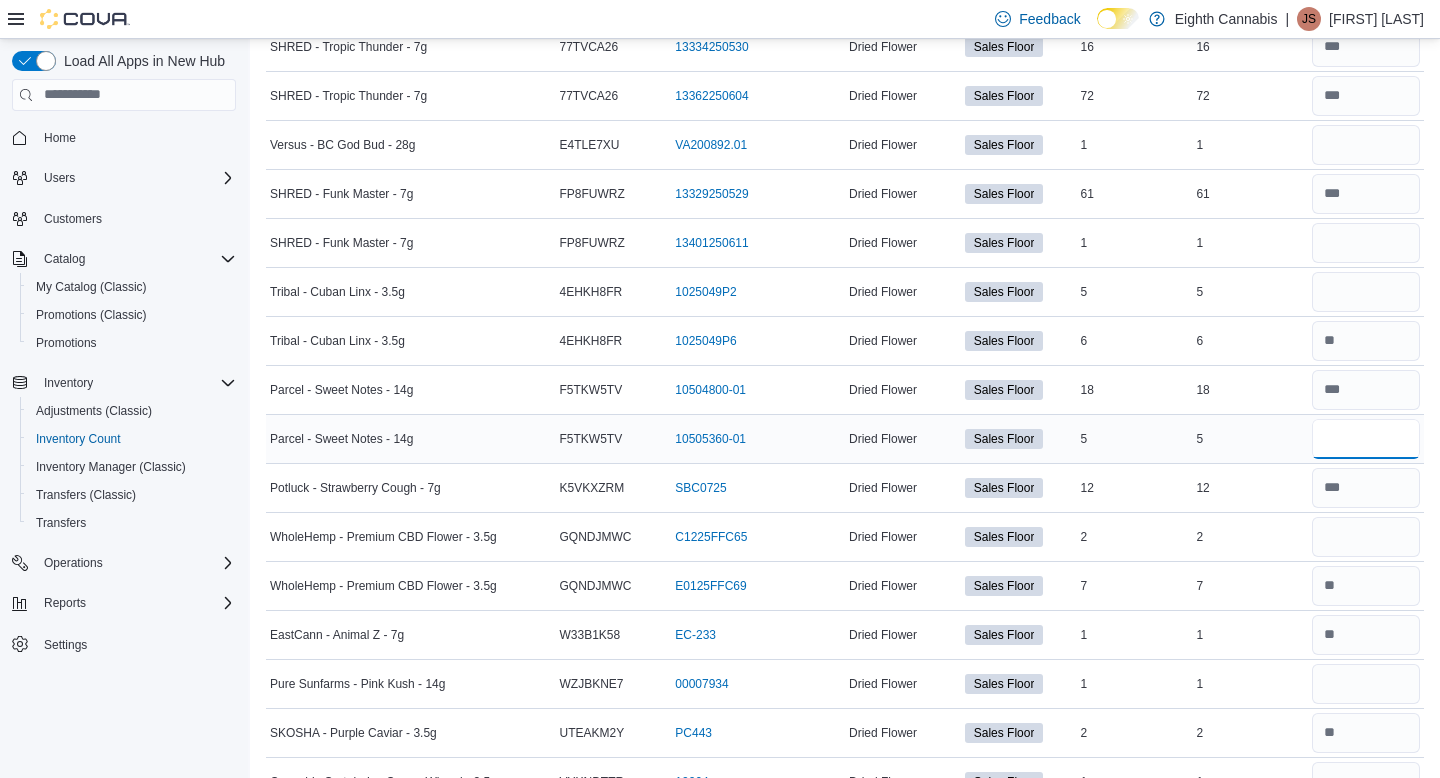 click at bounding box center (1366, 439) 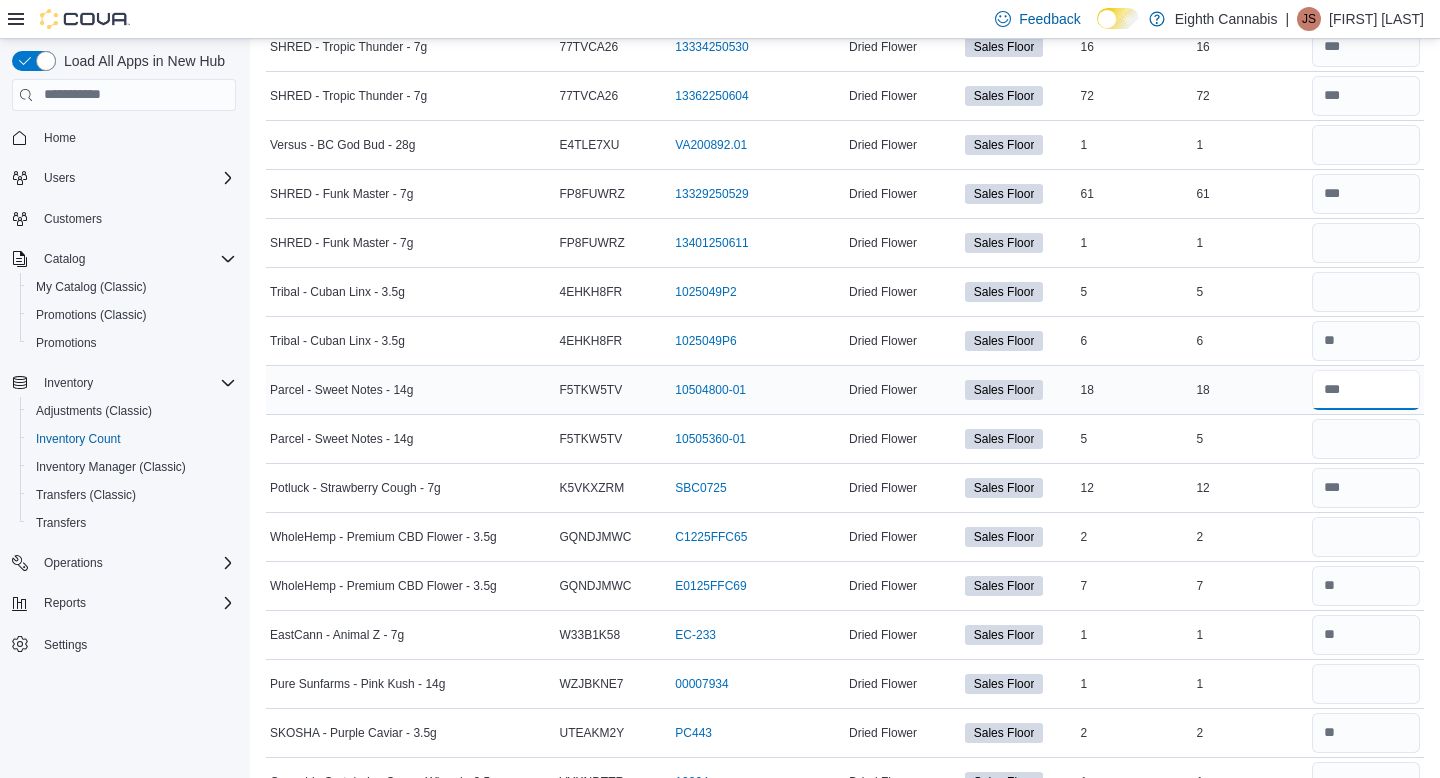 click at bounding box center [1366, 390] 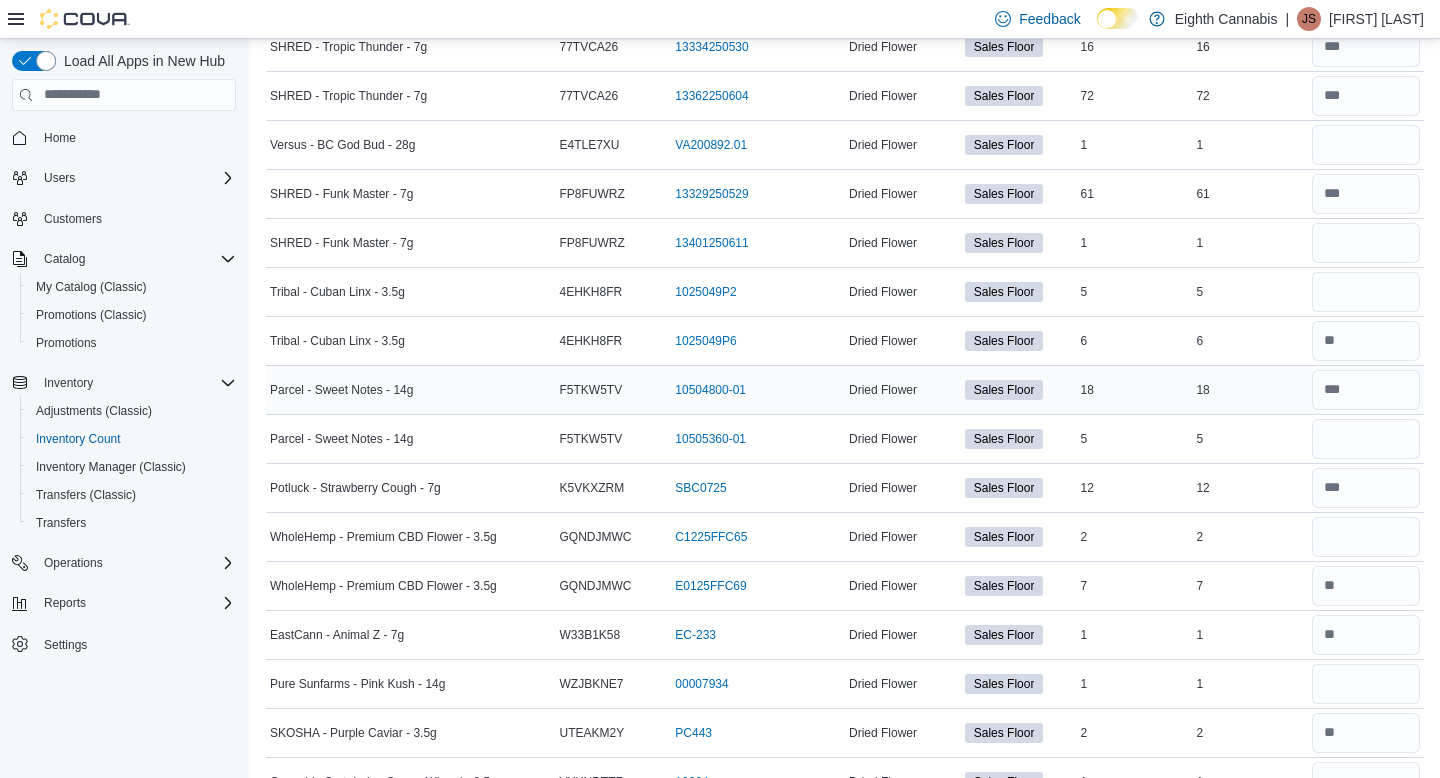 scroll, scrollTop: 3166, scrollLeft: 0, axis: vertical 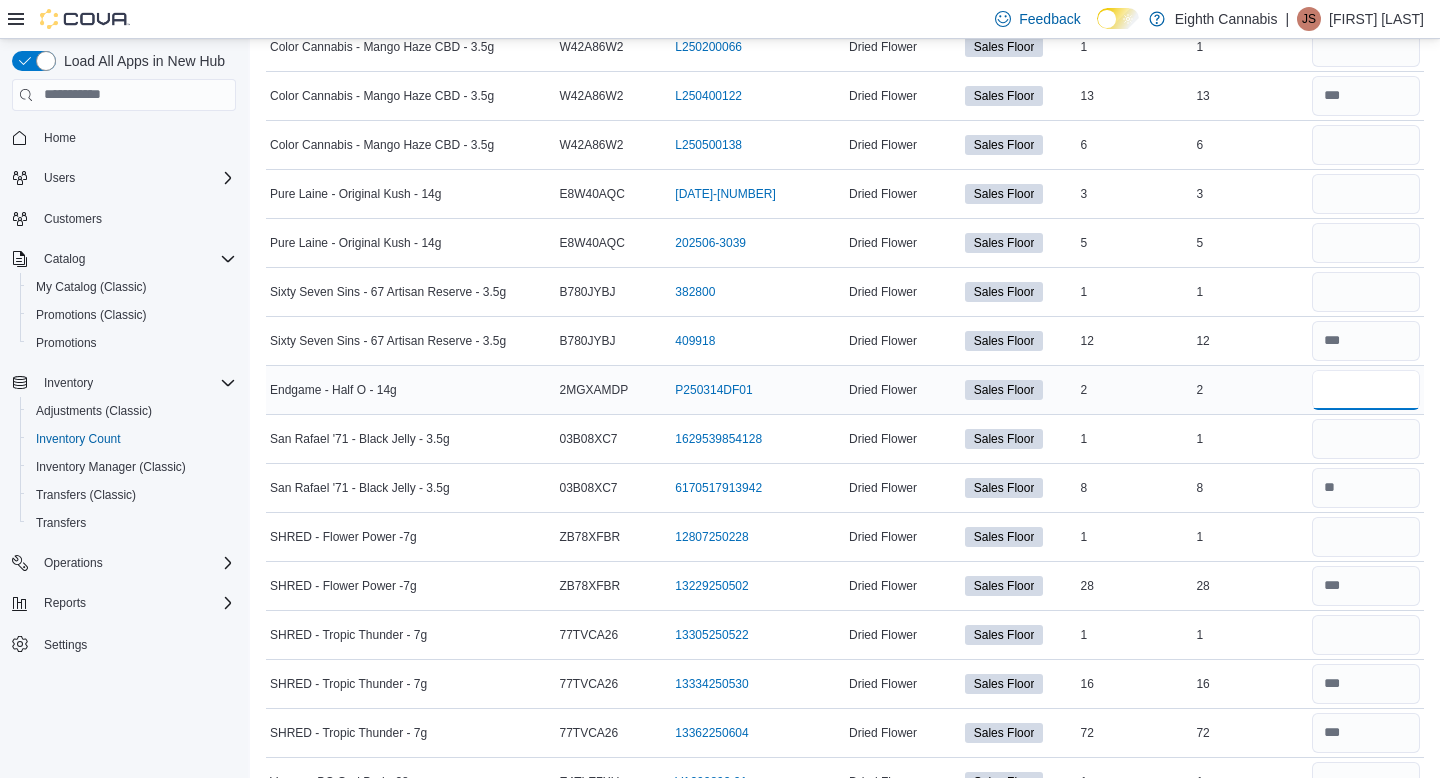 click at bounding box center (1366, 390) 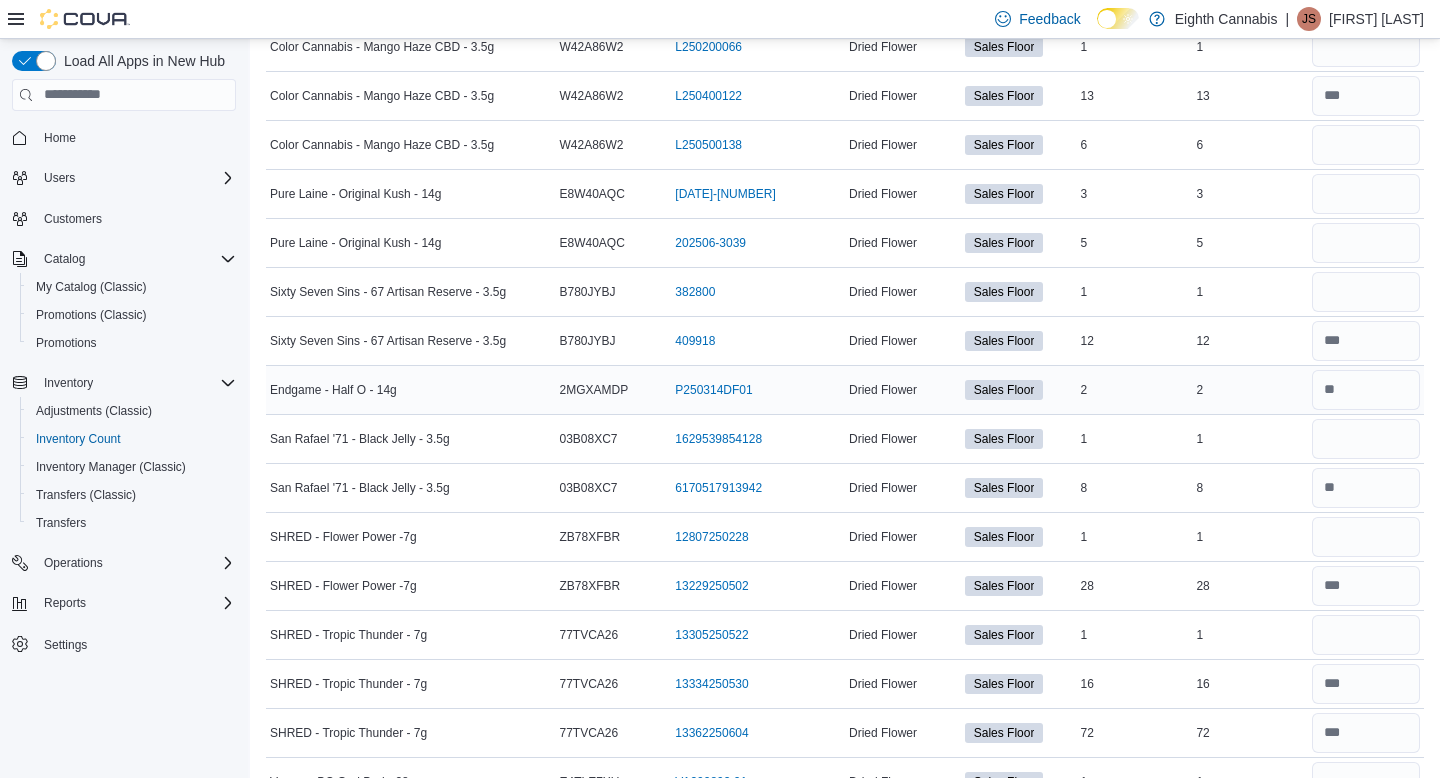 scroll, scrollTop: 5371, scrollLeft: 0, axis: vertical 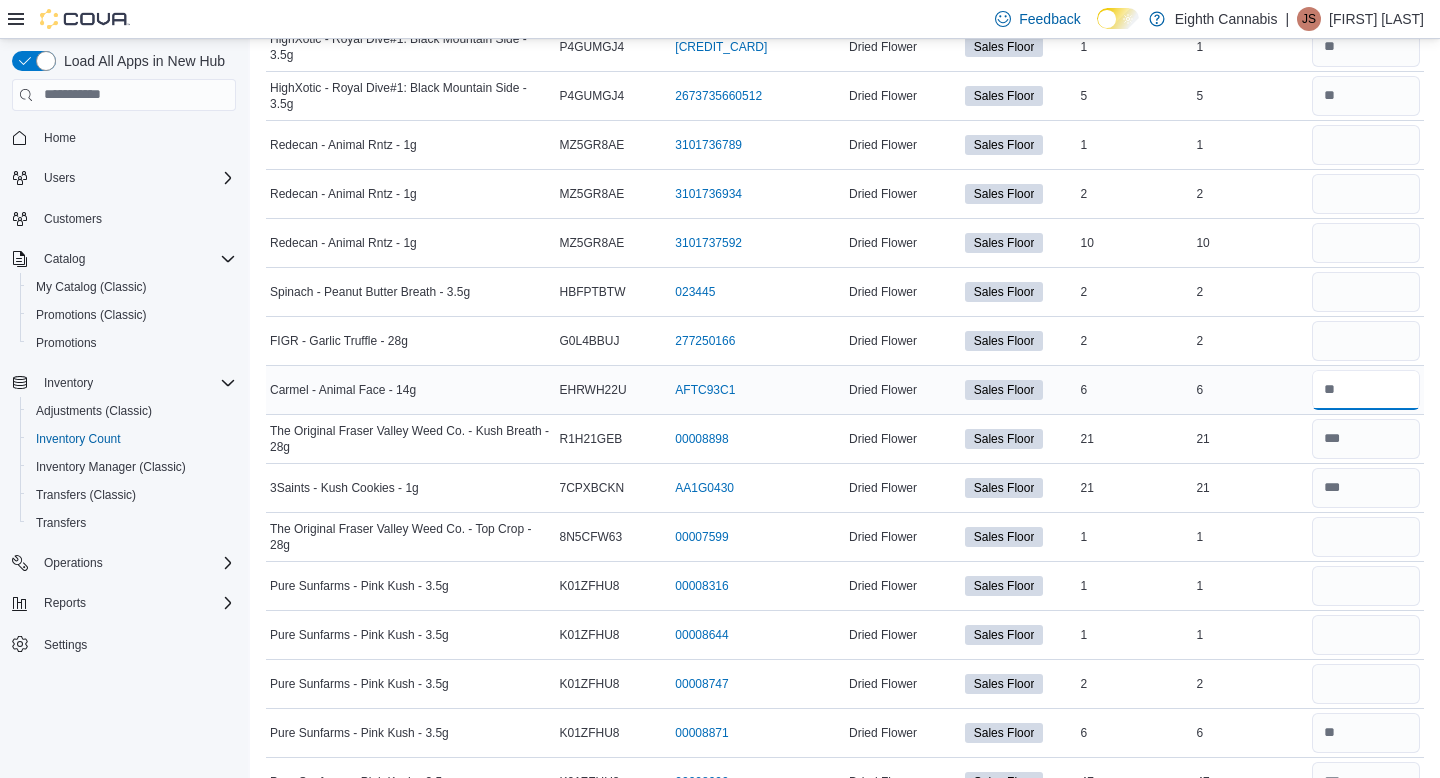 click at bounding box center (1366, 390) 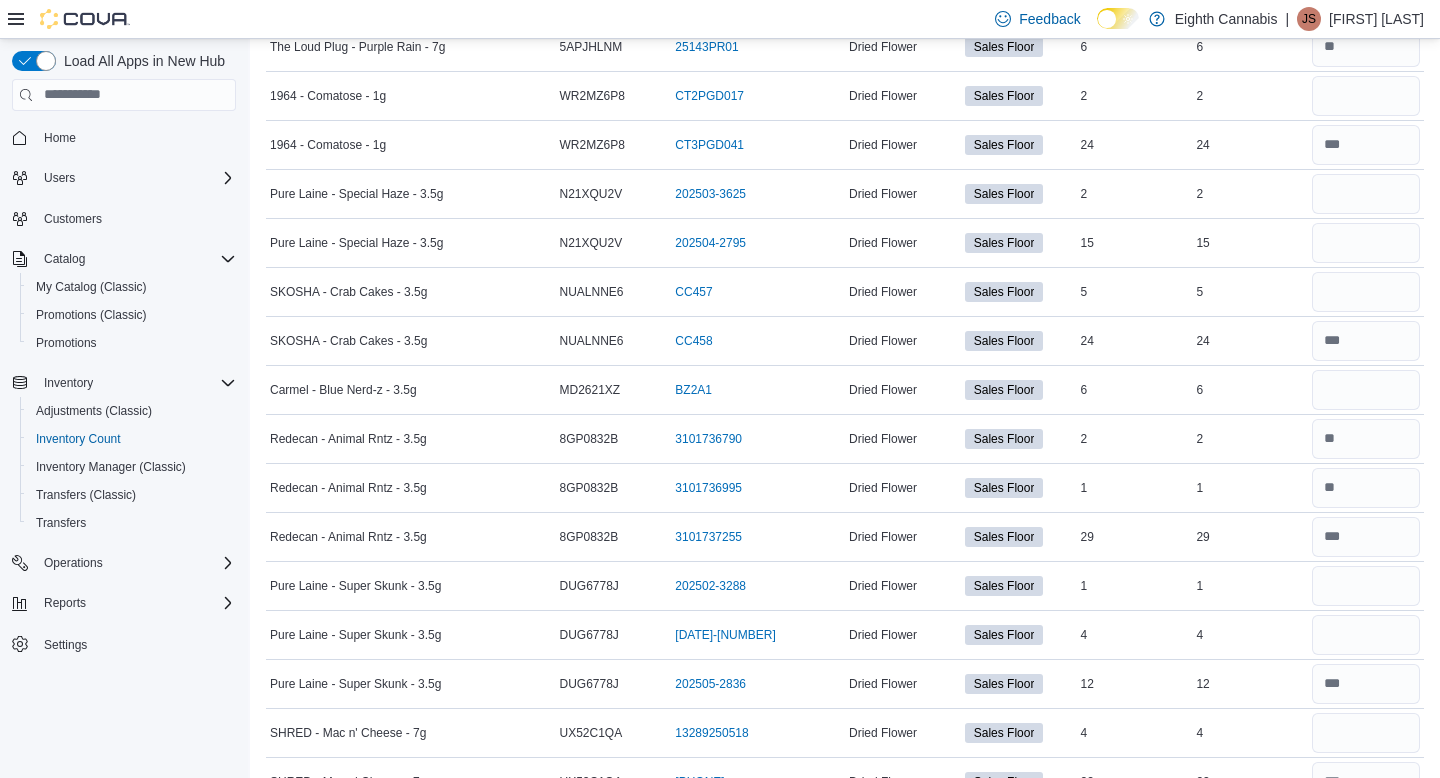 scroll, scrollTop: 5469, scrollLeft: 0, axis: vertical 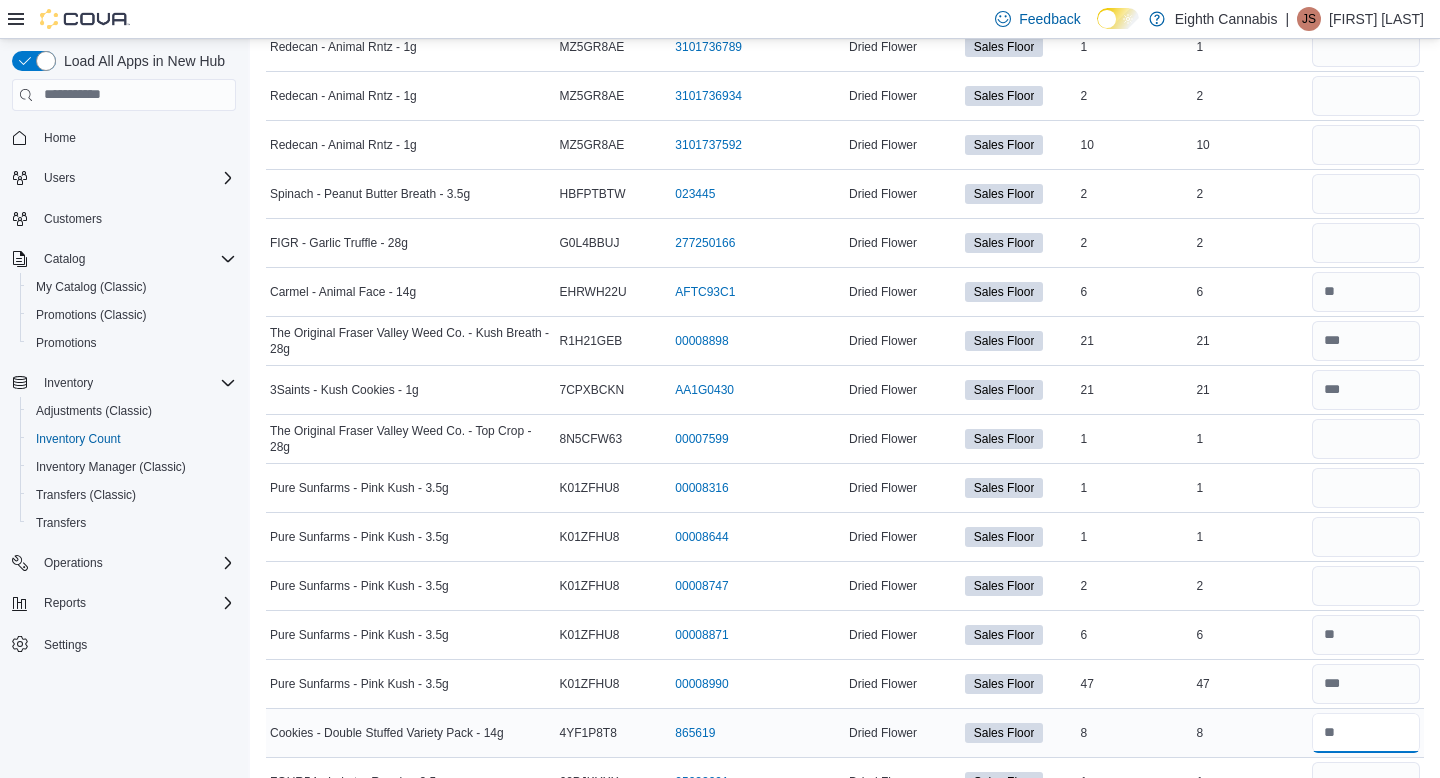 click at bounding box center [1366, 733] 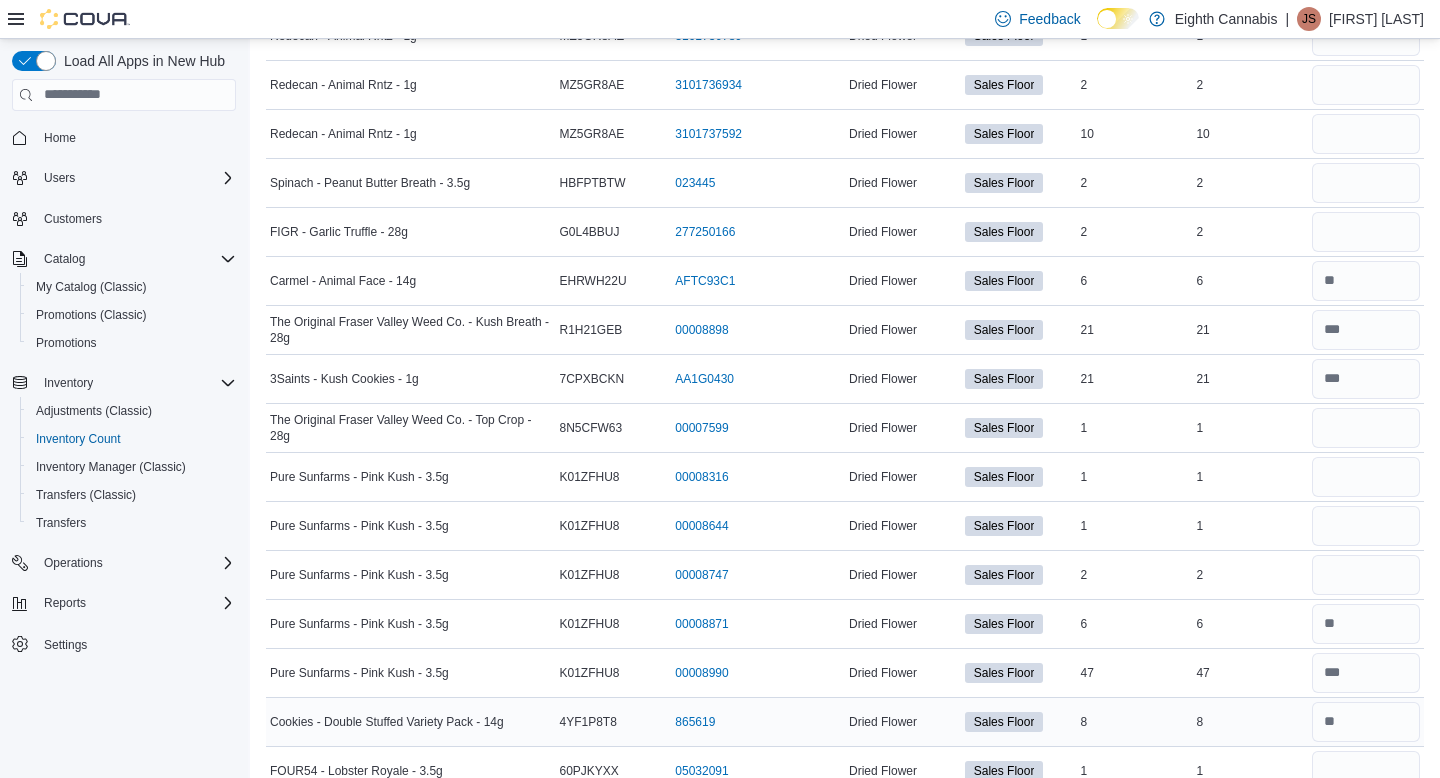 scroll, scrollTop: 128, scrollLeft: 0, axis: vertical 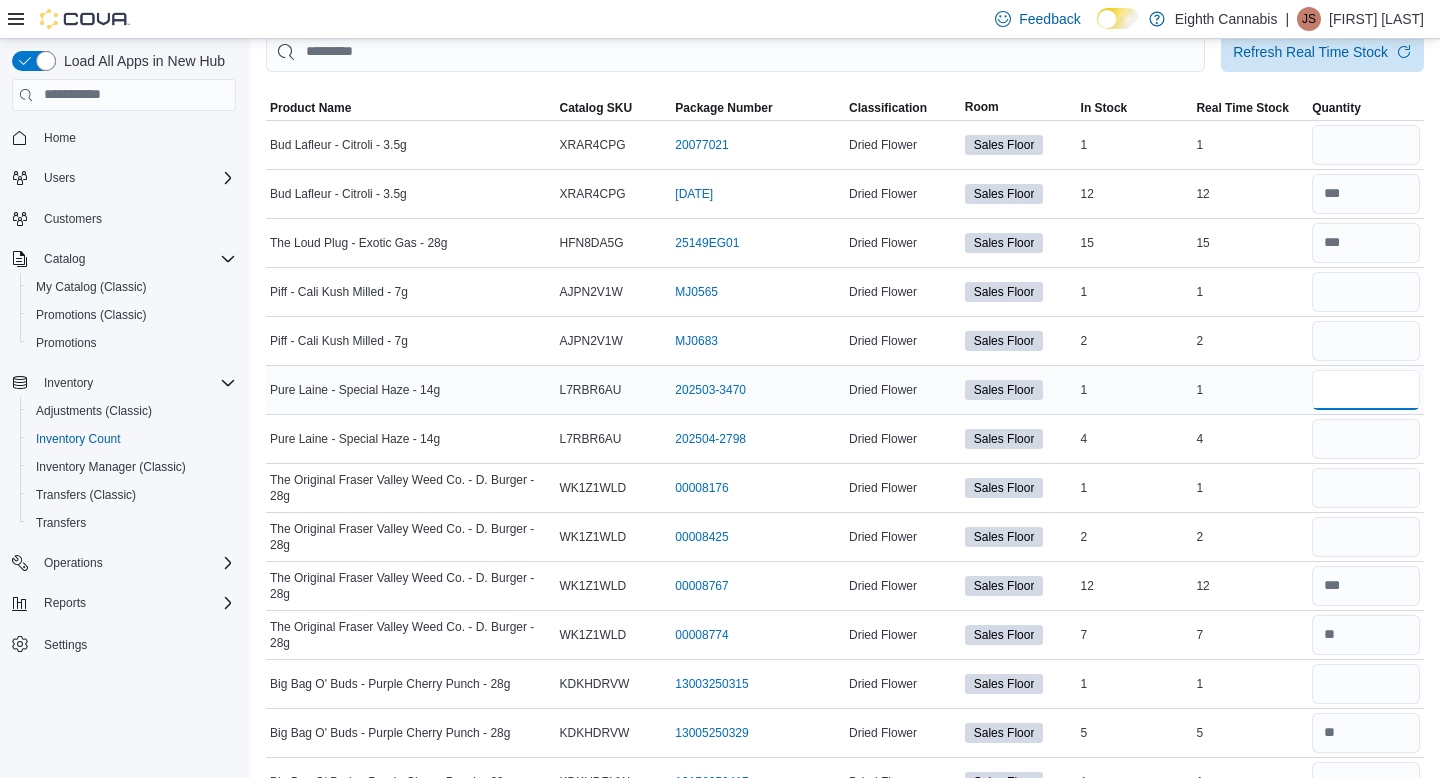 click at bounding box center [1366, 390] 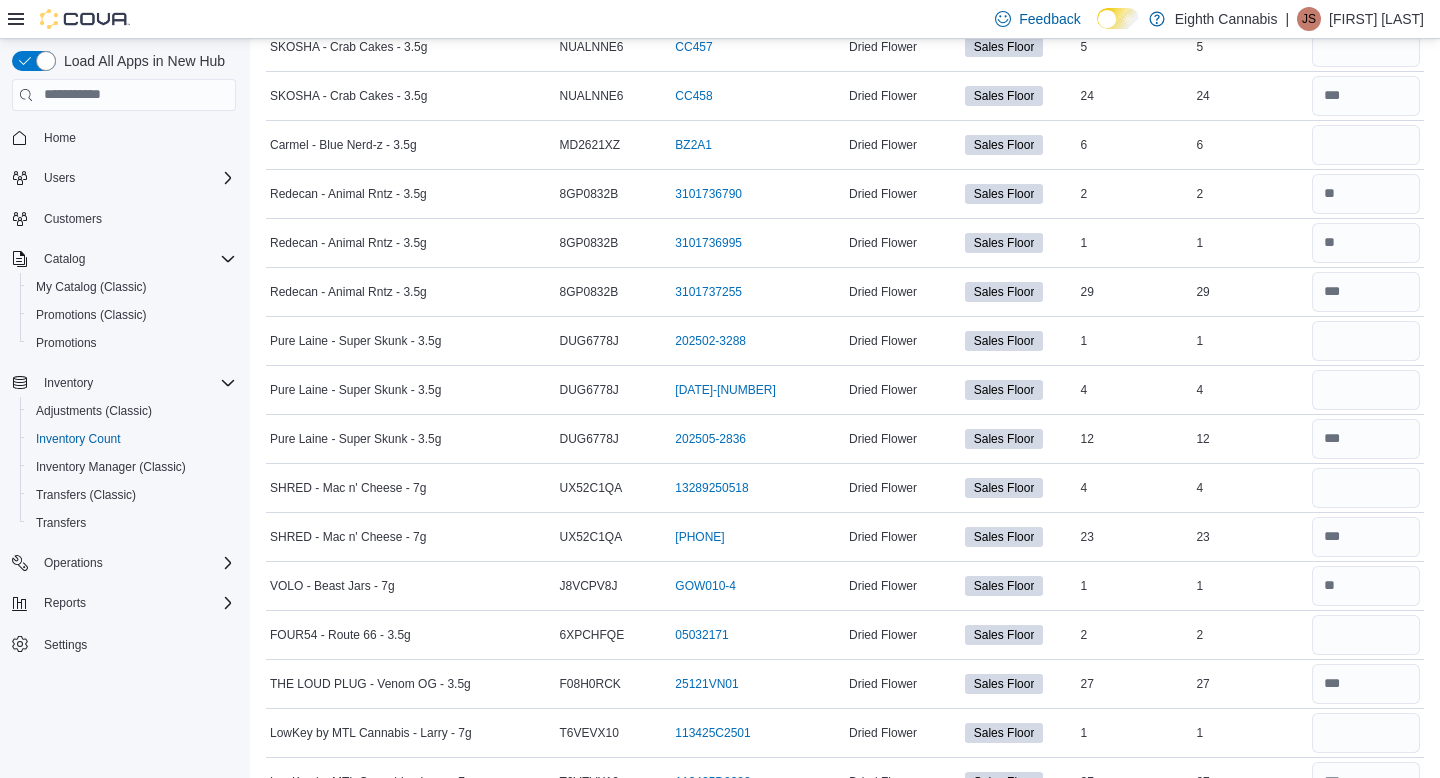 scroll, scrollTop: 2137, scrollLeft: 0, axis: vertical 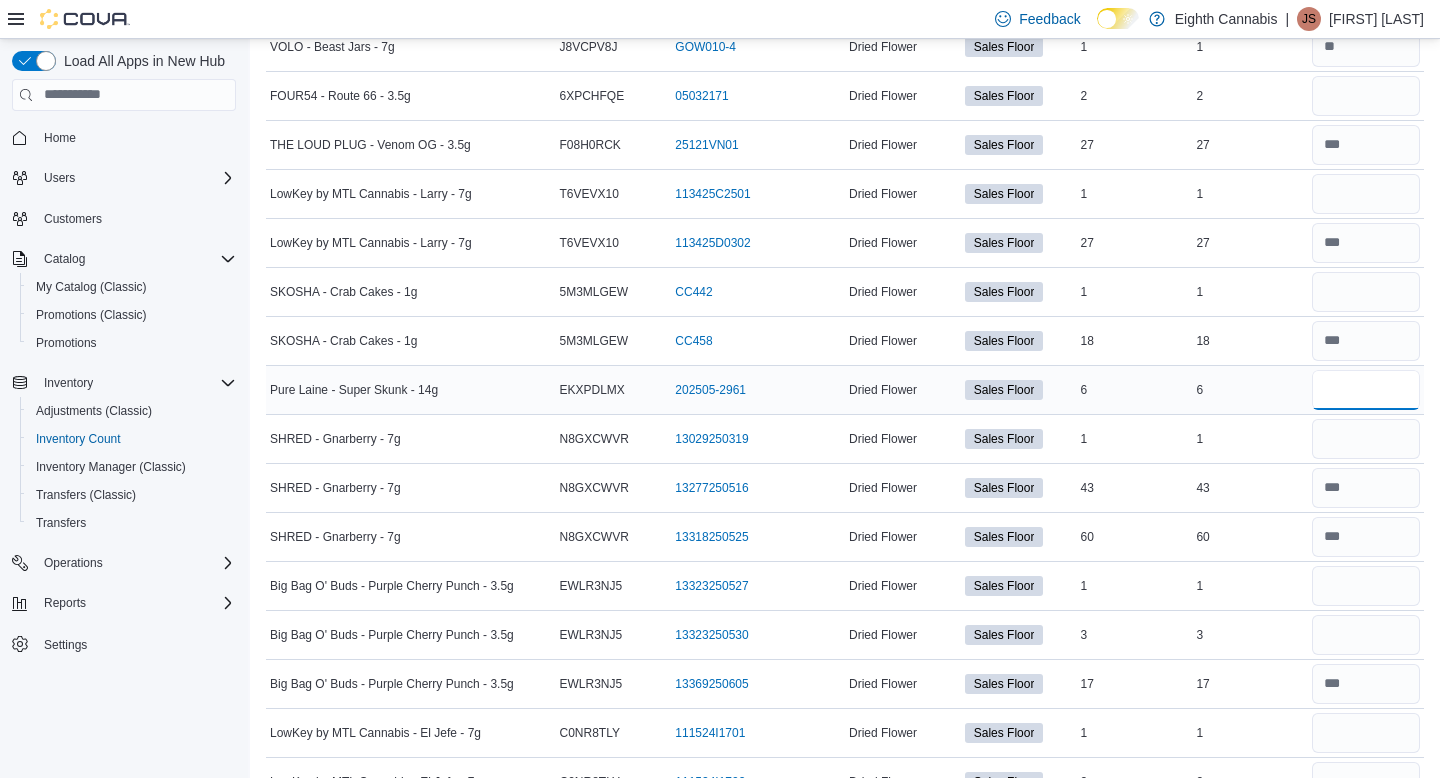 click at bounding box center [1366, 390] 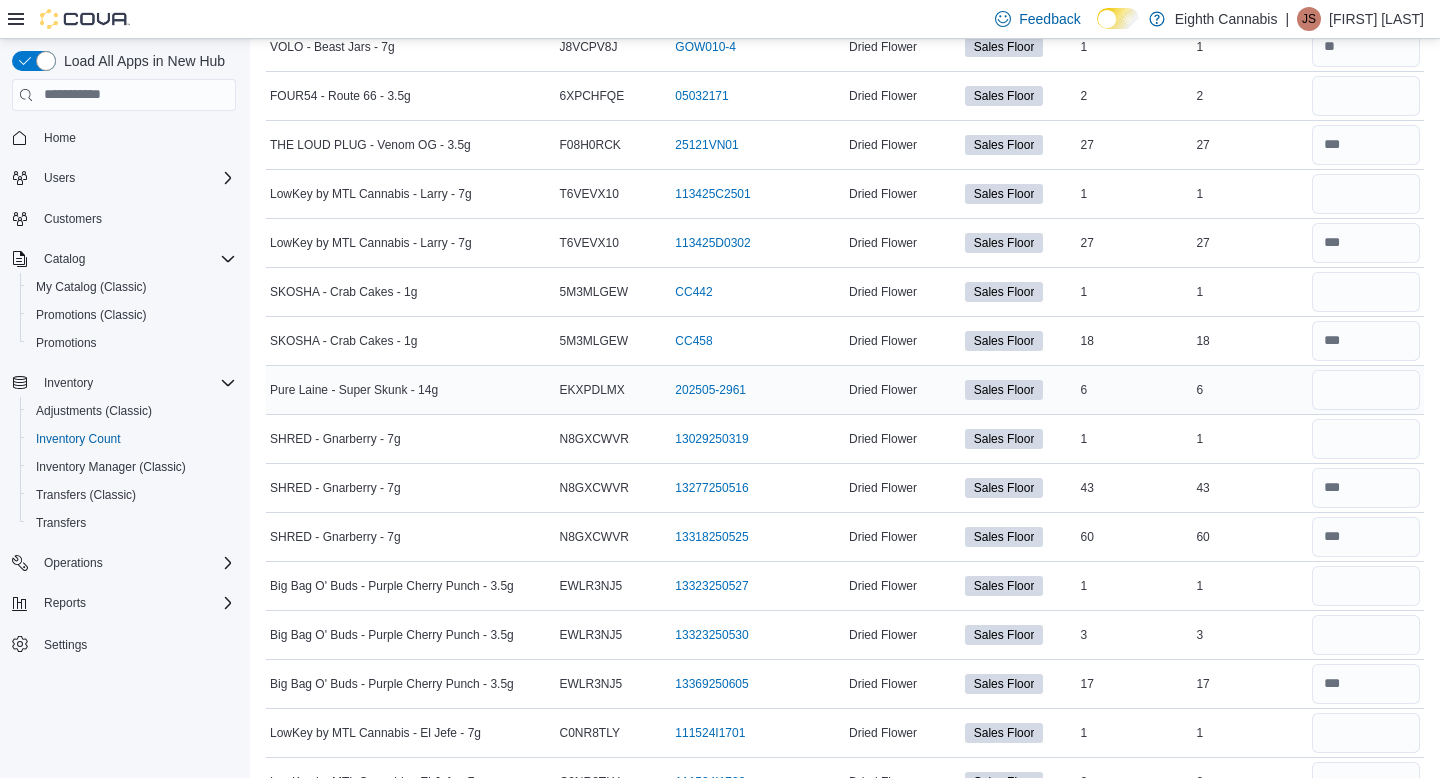 scroll, scrollTop: 2970, scrollLeft: 0, axis: vertical 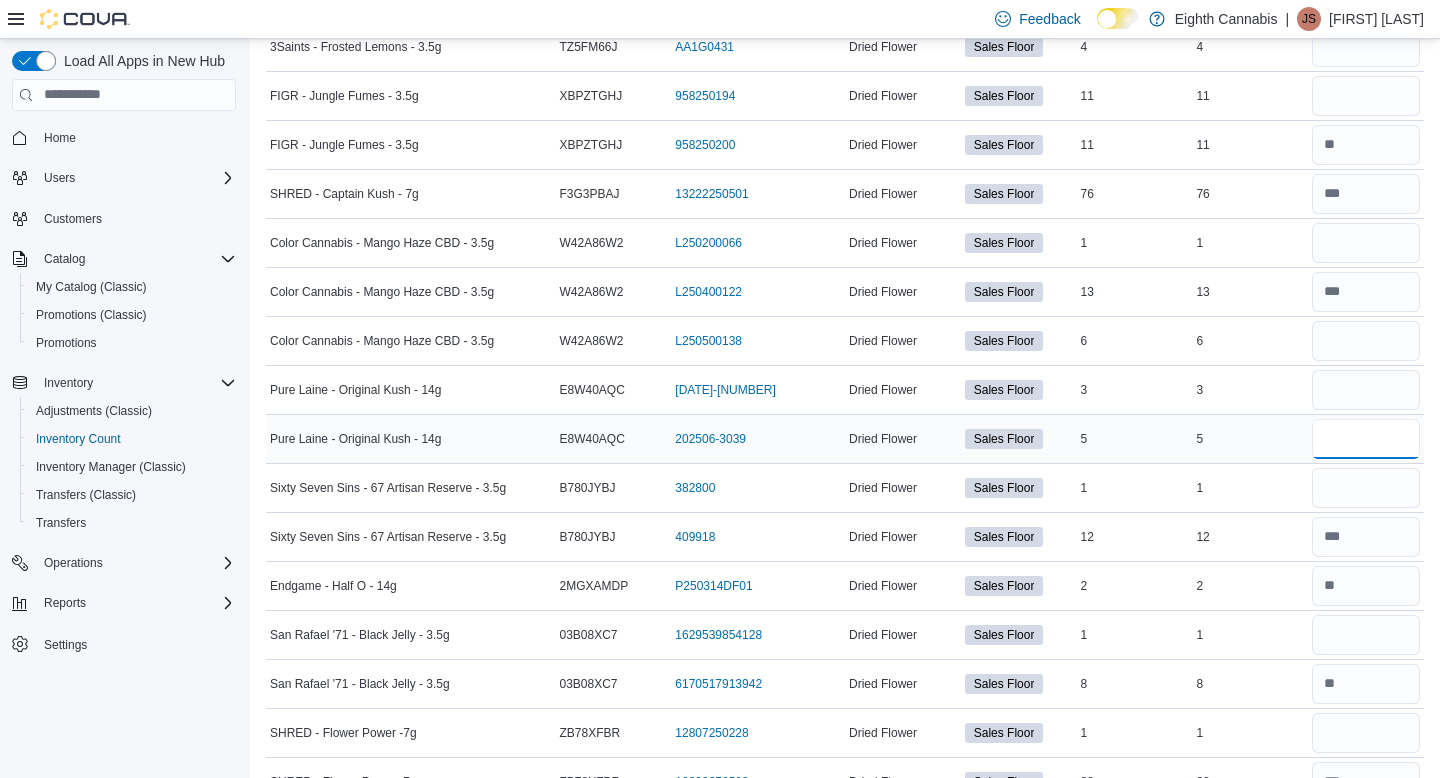 click at bounding box center [1366, 439] 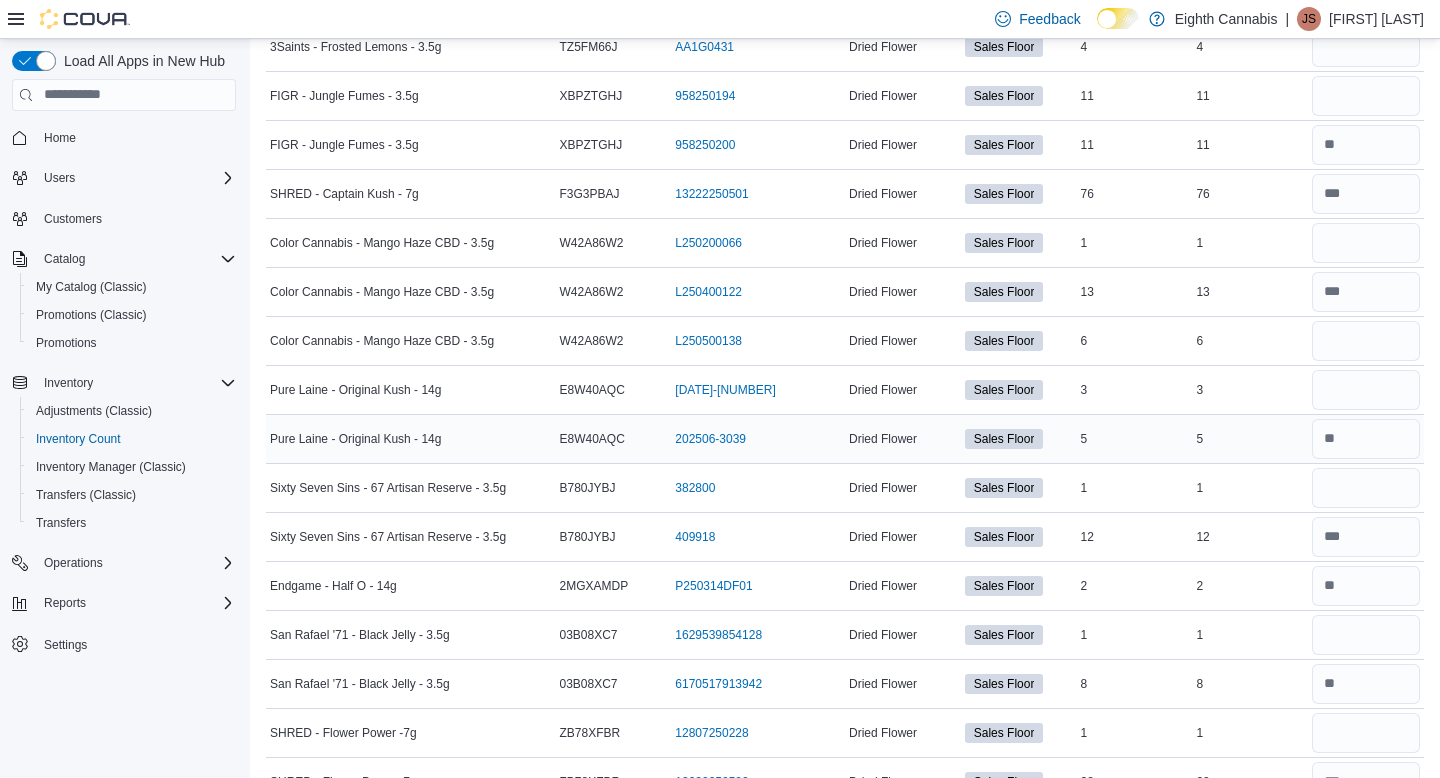 scroll, scrollTop: 1941, scrollLeft: 0, axis: vertical 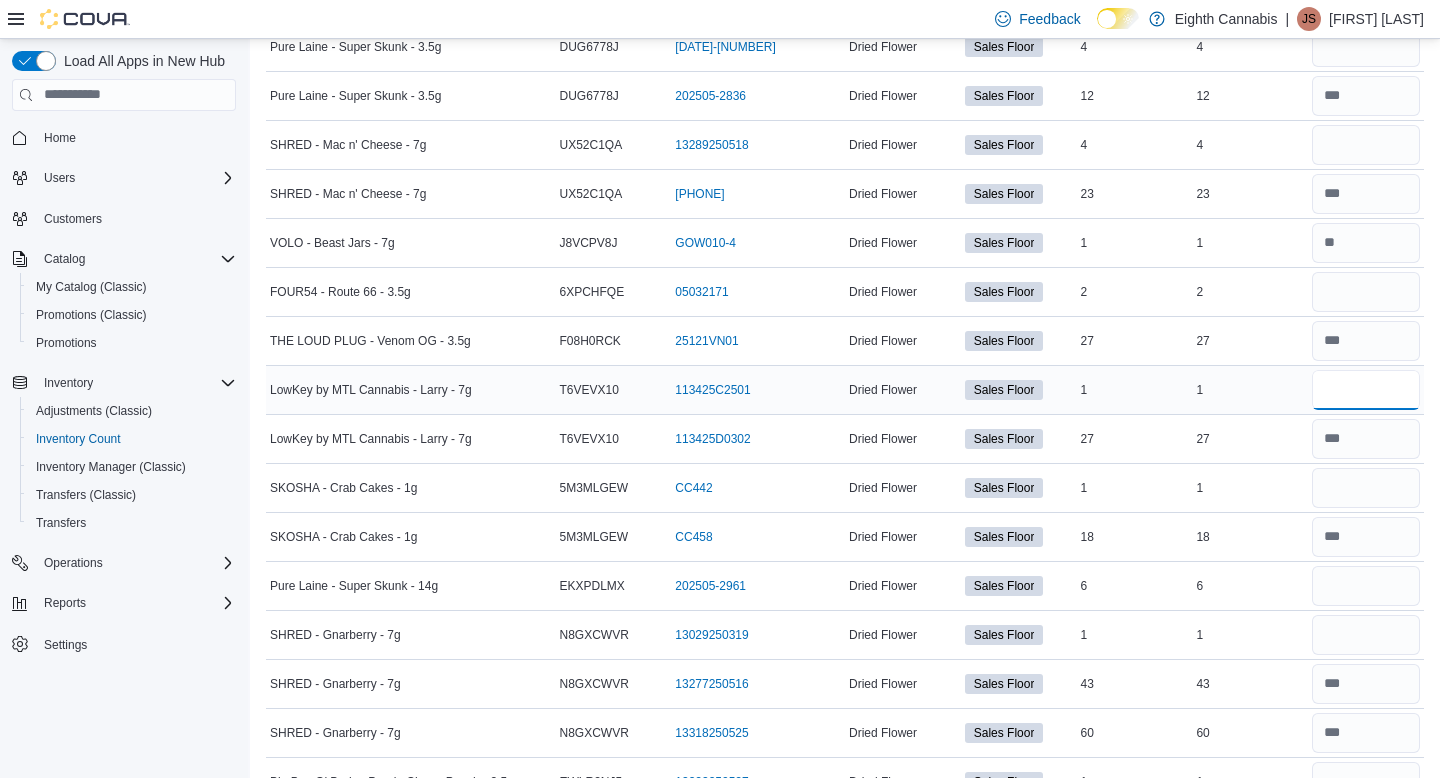 click at bounding box center (1366, 390) 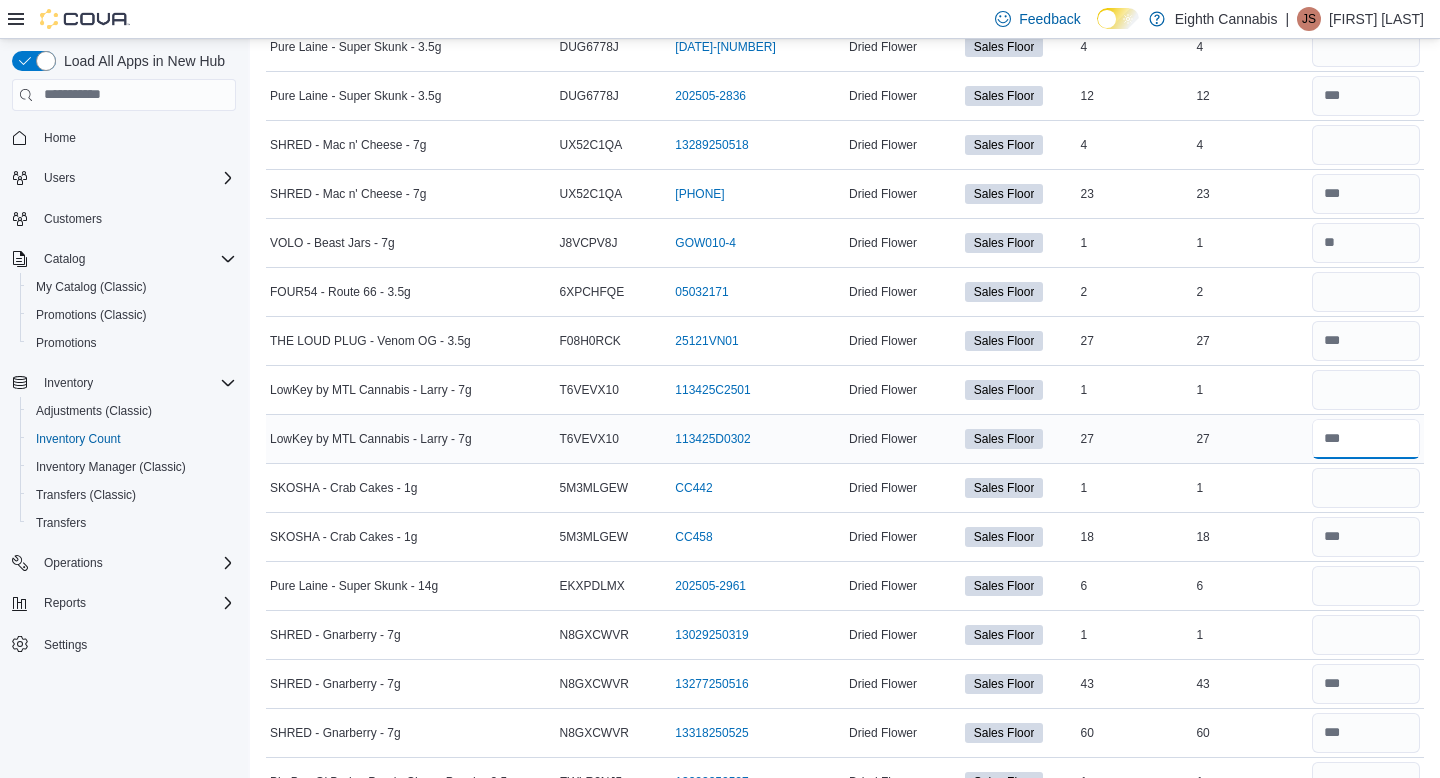 click at bounding box center [1366, 439] 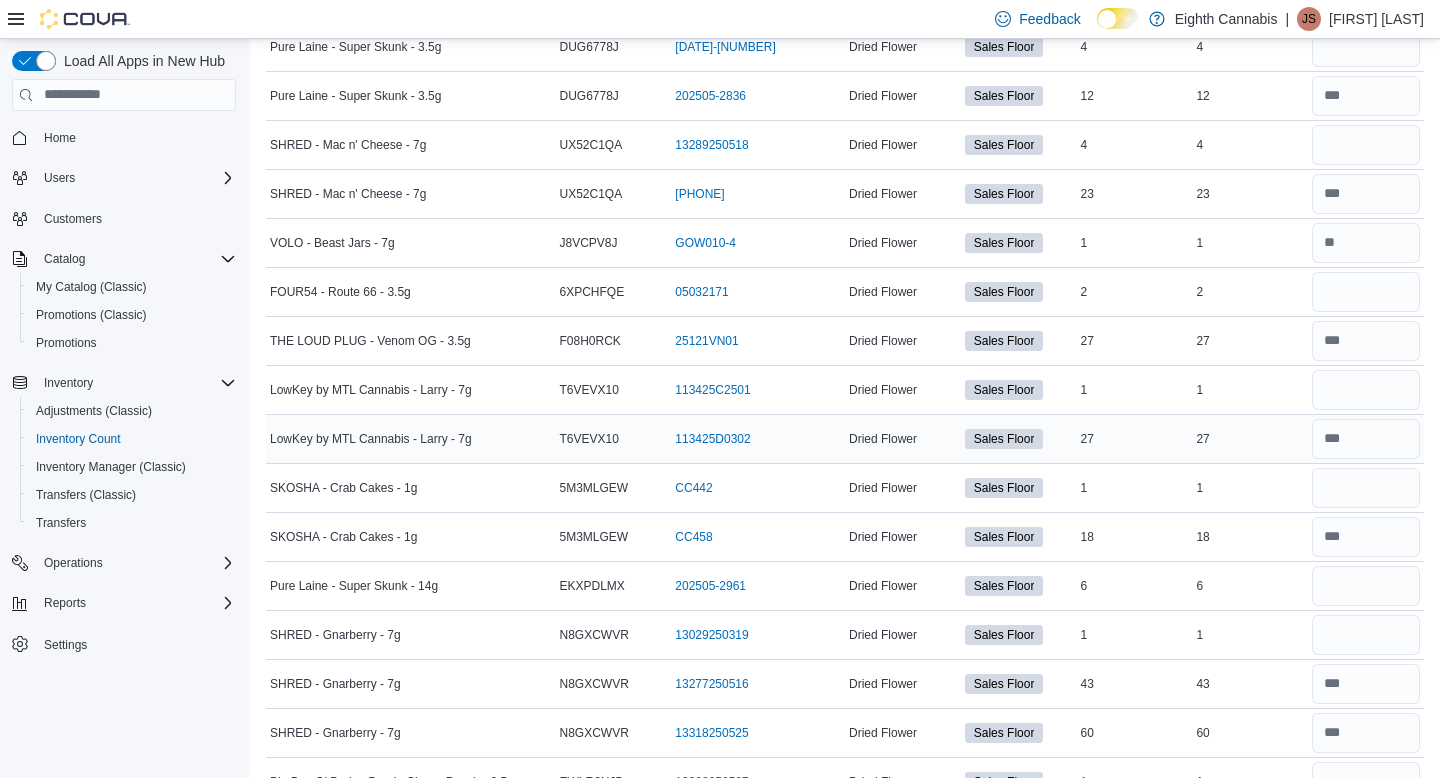 scroll, scrollTop: 2480, scrollLeft: 0, axis: vertical 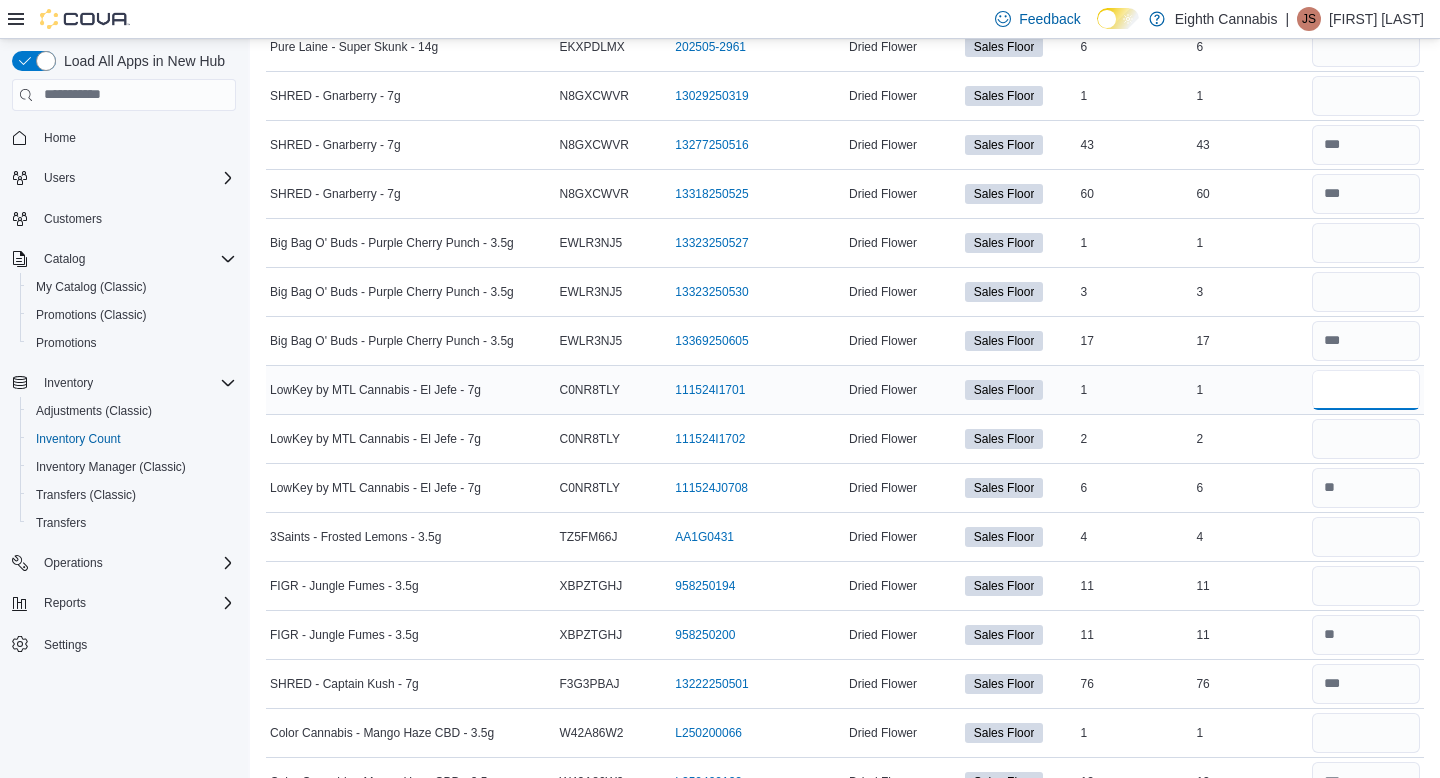 click at bounding box center (1366, 390) 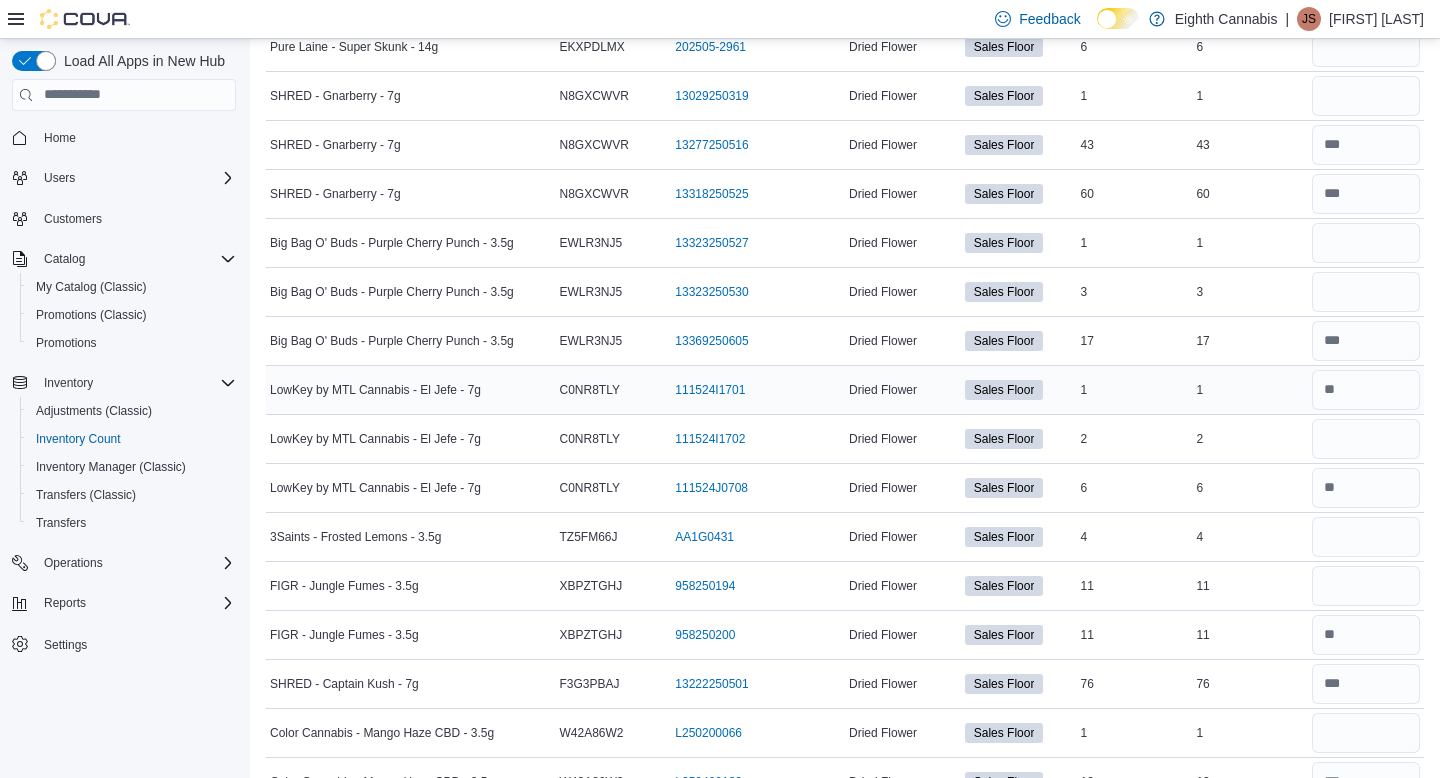 scroll, scrollTop: 6057, scrollLeft: 0, axis: vertical 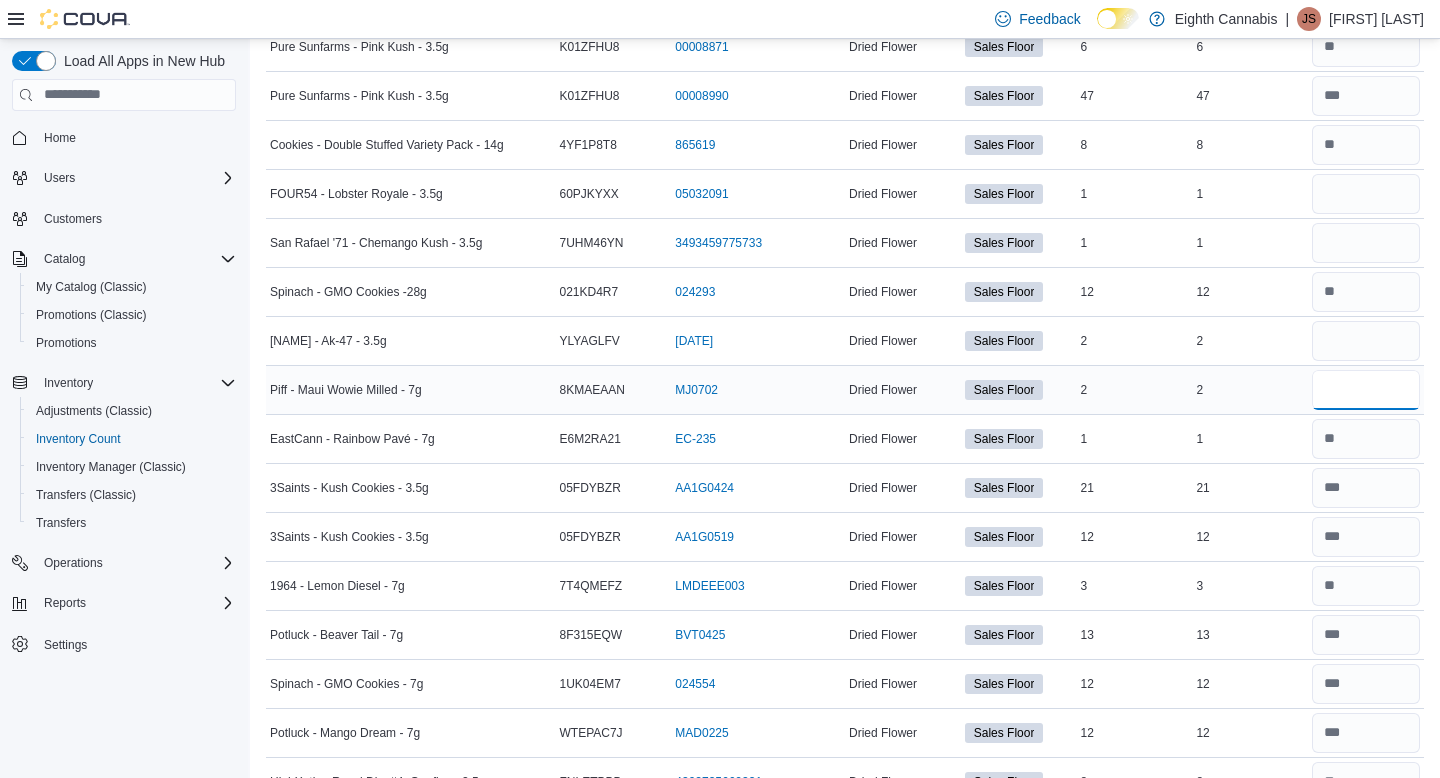 click at bounding box center (1366, 390) 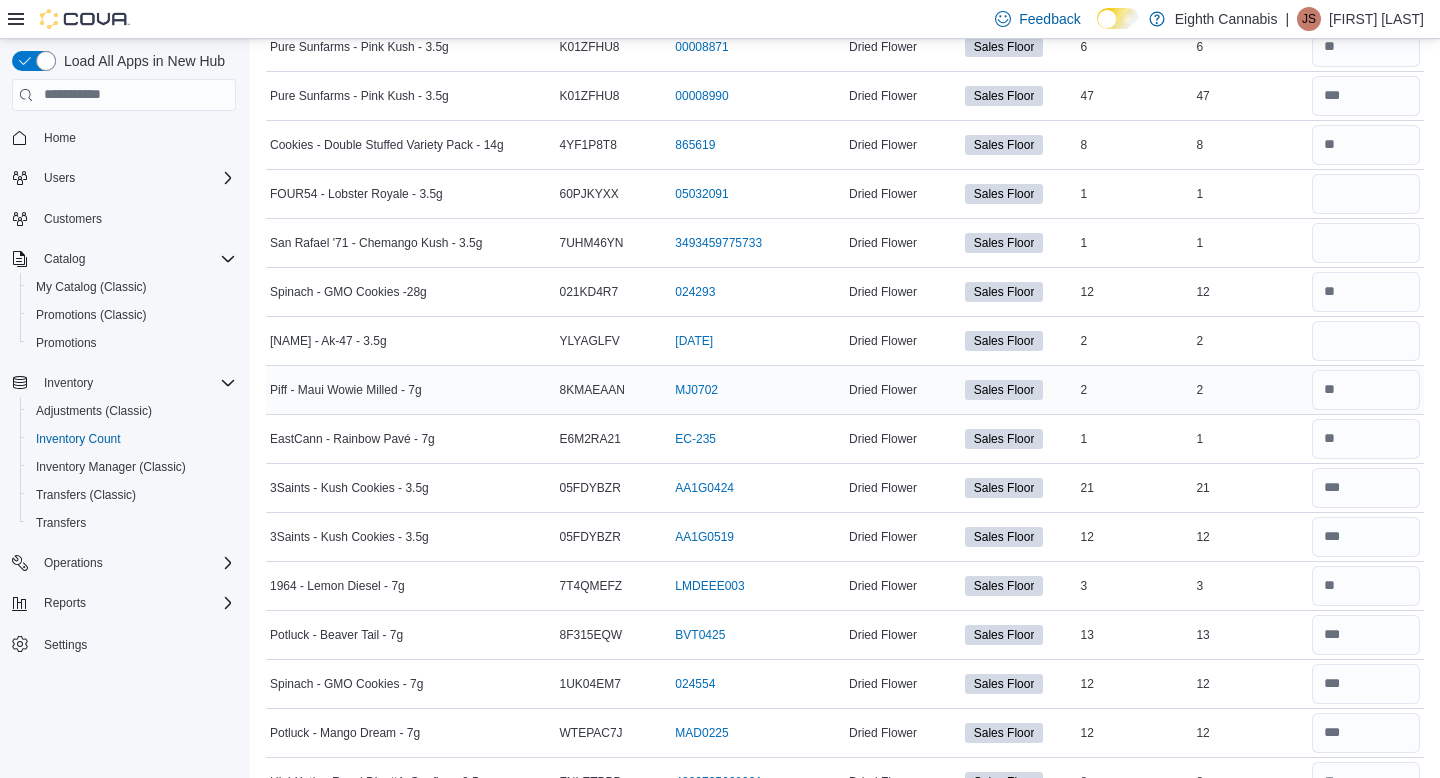 scroll, scrollTop: 30, scrollLeft: 0, axis: vertical 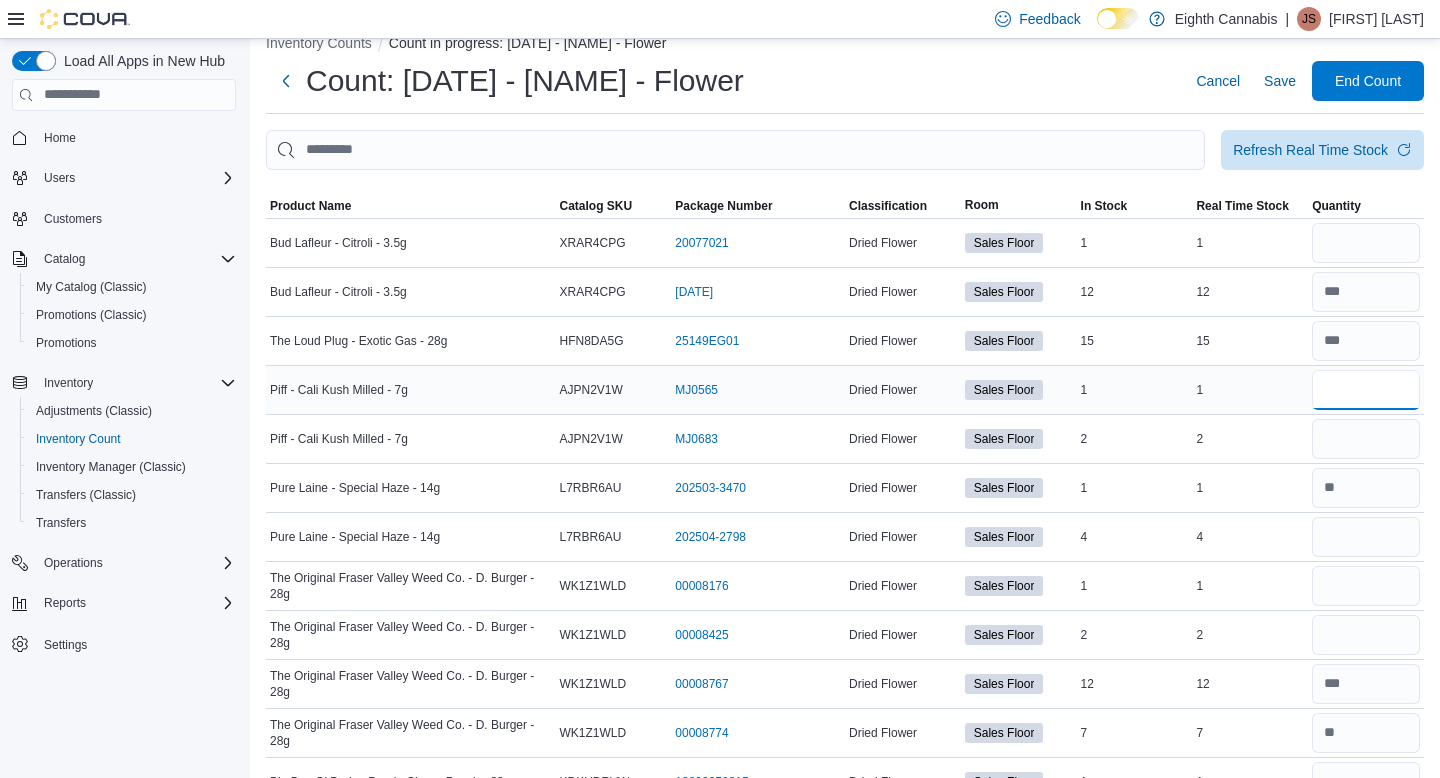 click at bounding box center [1366, 390] 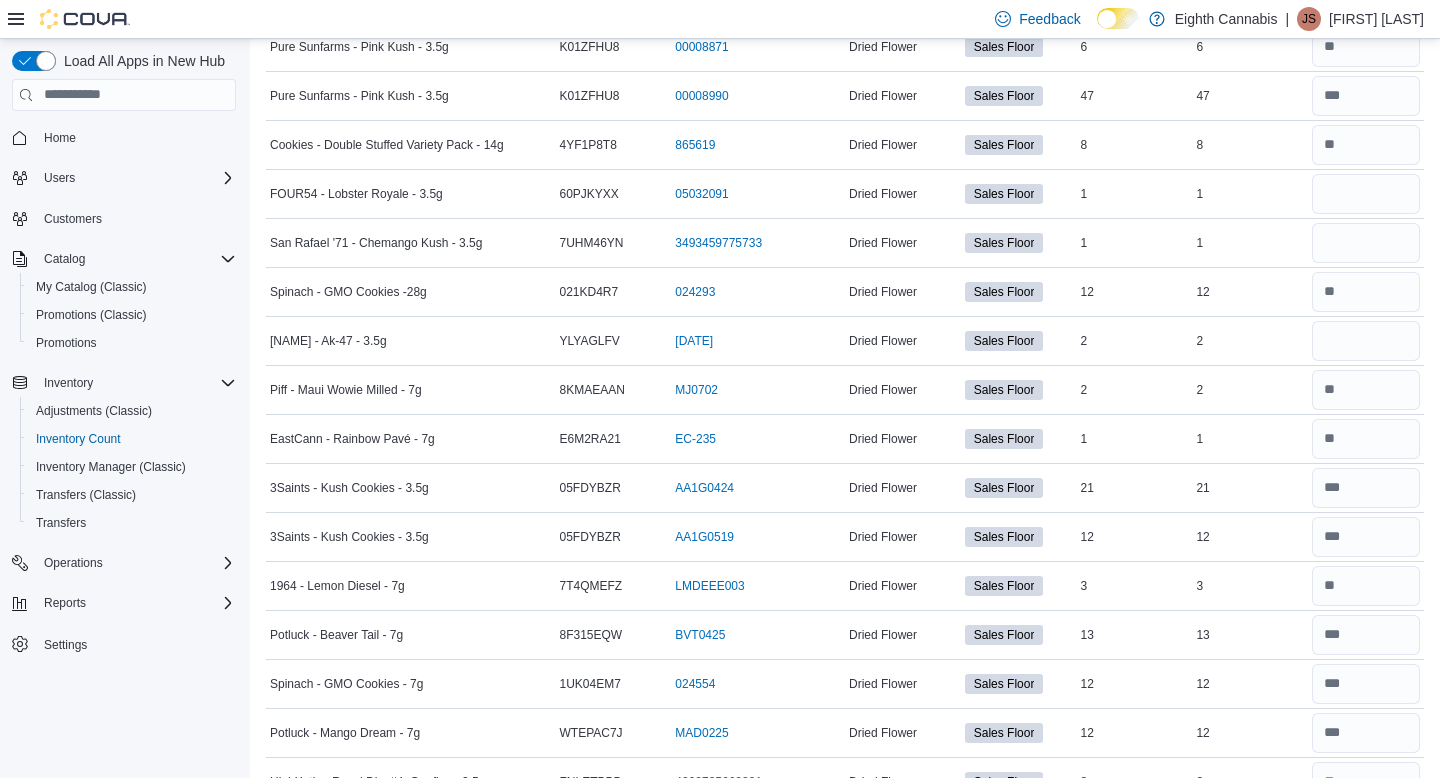 scroll, scrollTop: 1696, scrollLeft: 0, axis: vertical 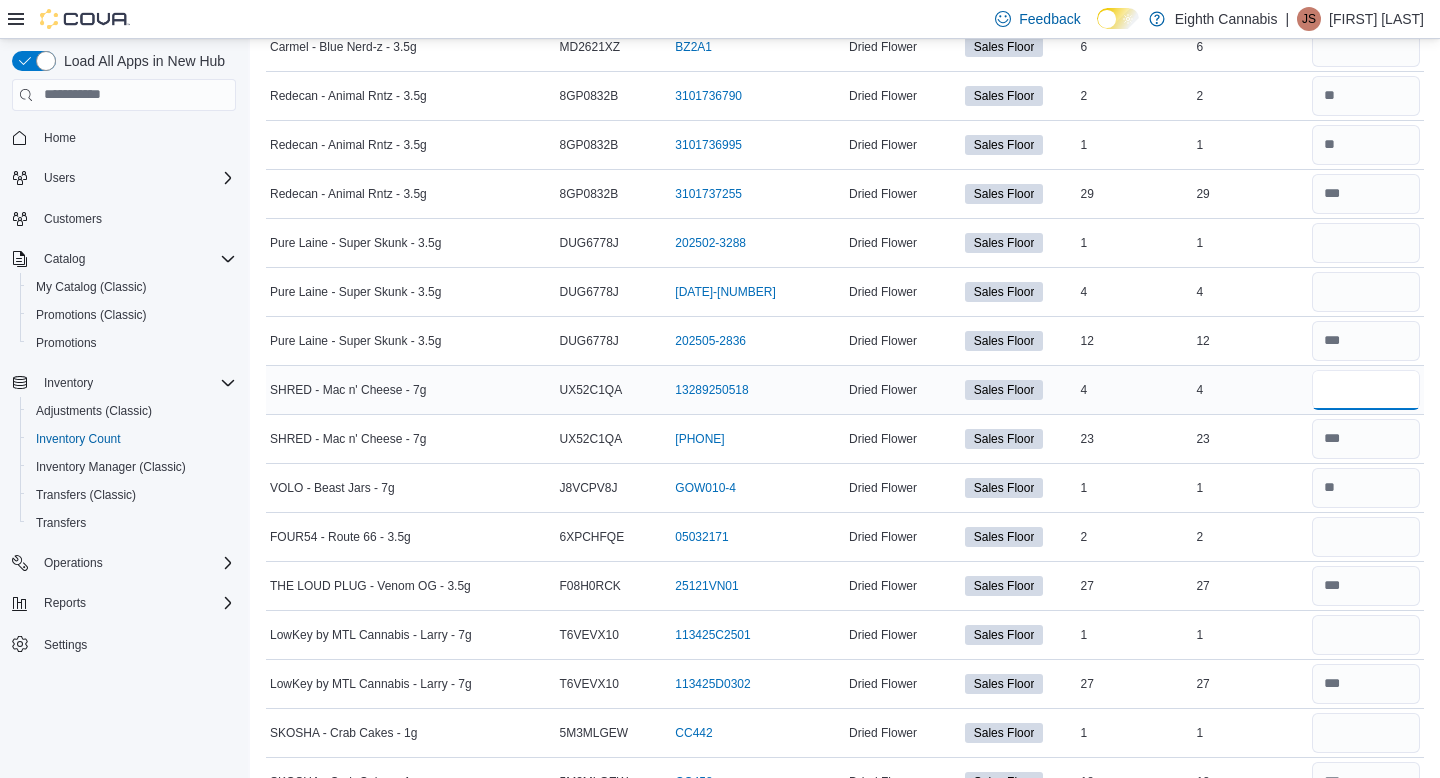 click at bounding box center [1366, 390] 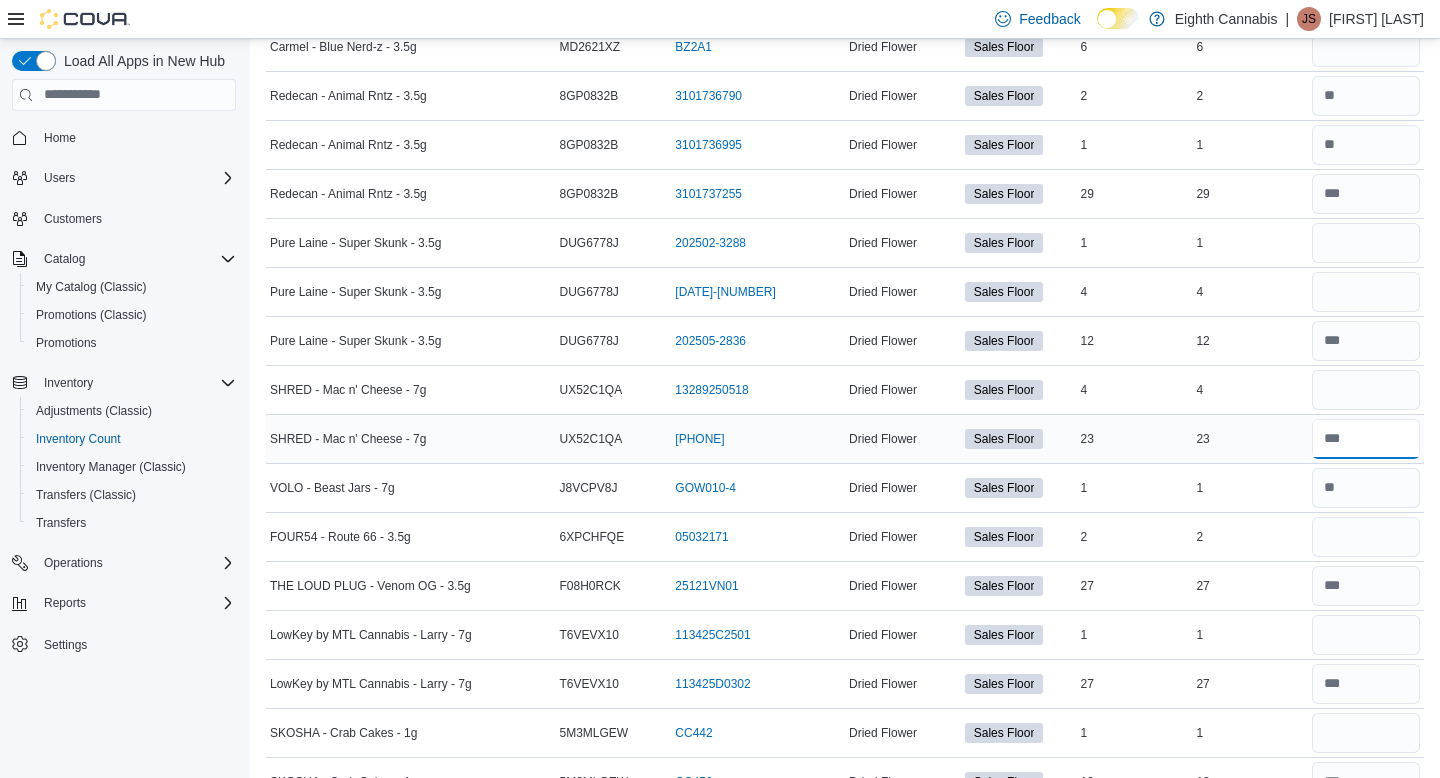 click at bounding box center (1366, 439) 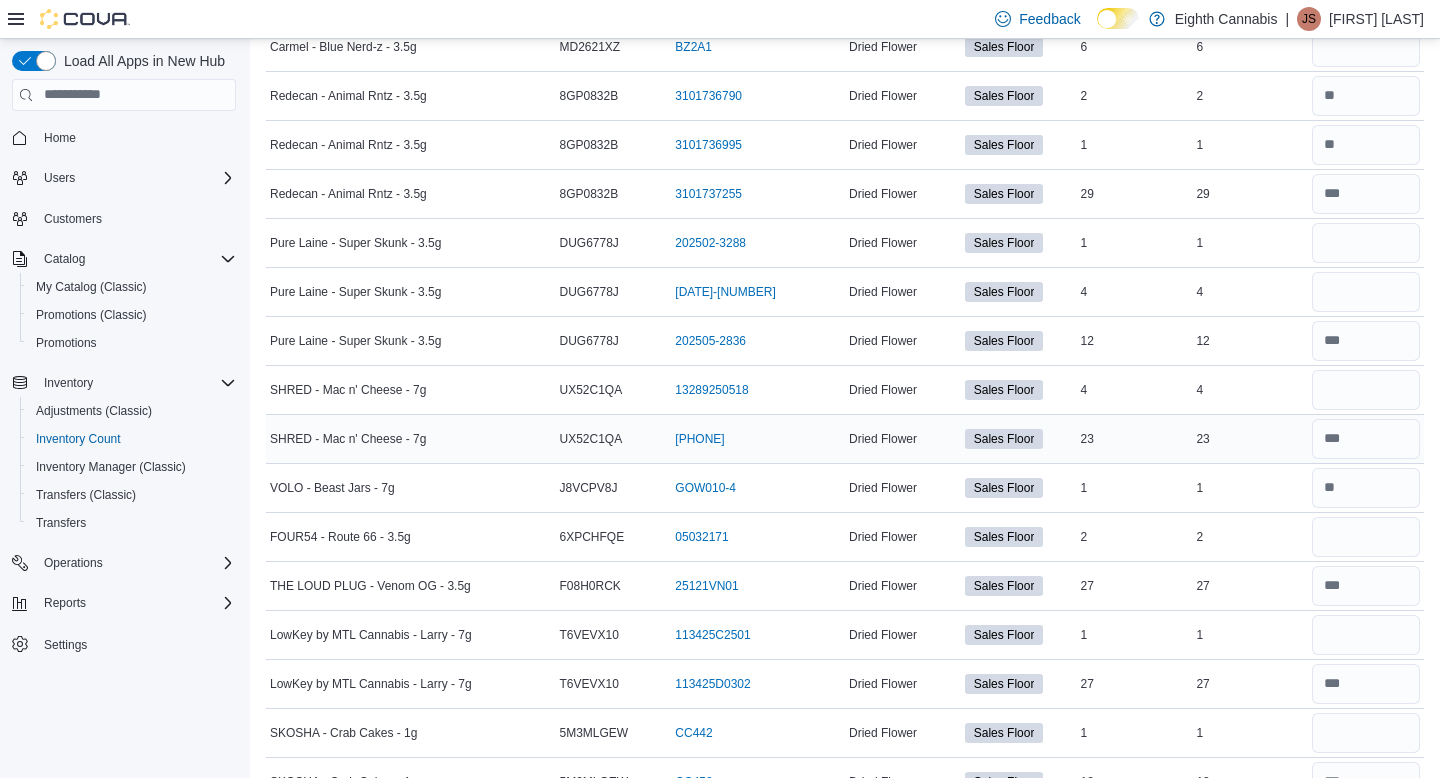 scroll, scrollTop: 2186, scrollLeft: 0, axis: vertical 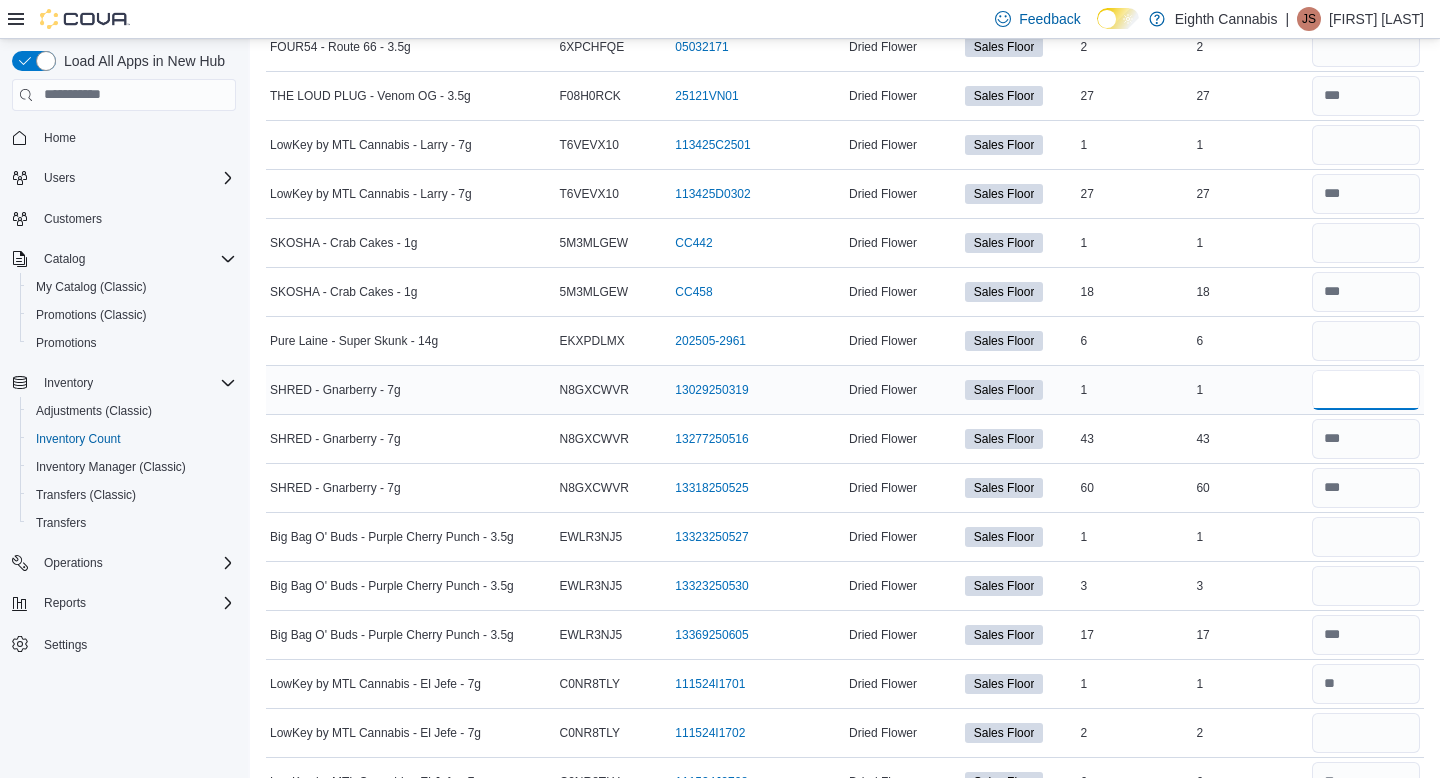 click at bounding box center (1366, 390) 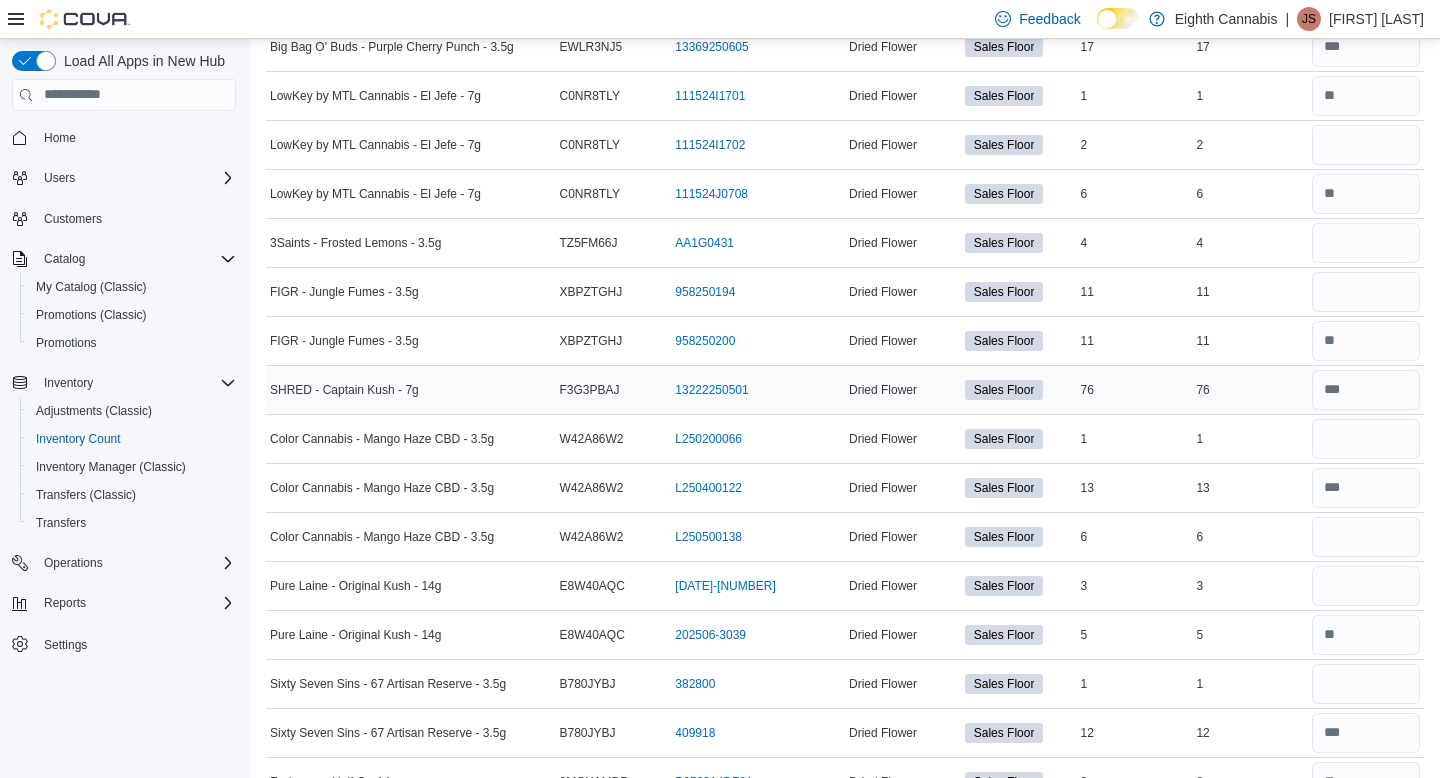 scroll, scrollTop: 3313, scrollLeft: 0, axis: vertical 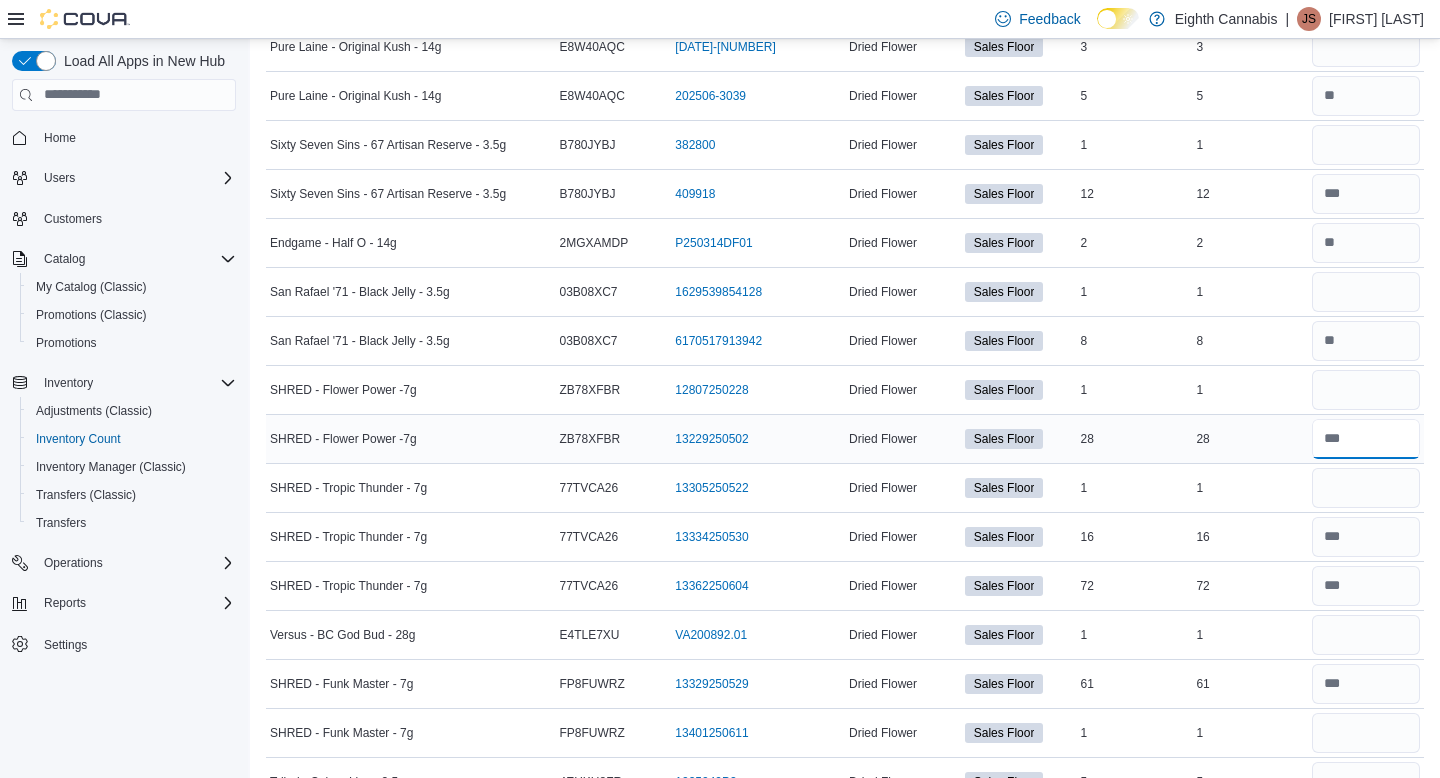 click at bounding box center [1366, 439] 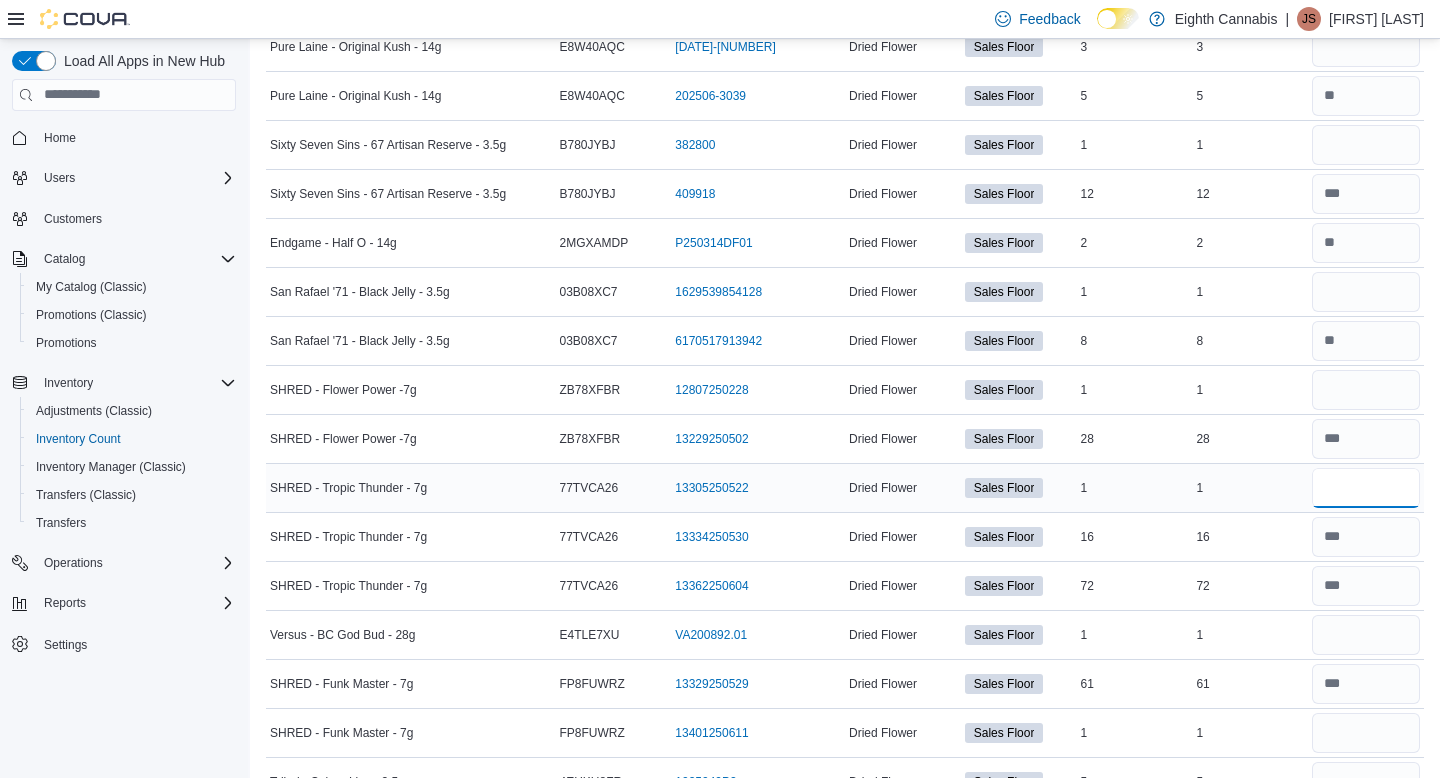click at bounding box center (1366, 488) 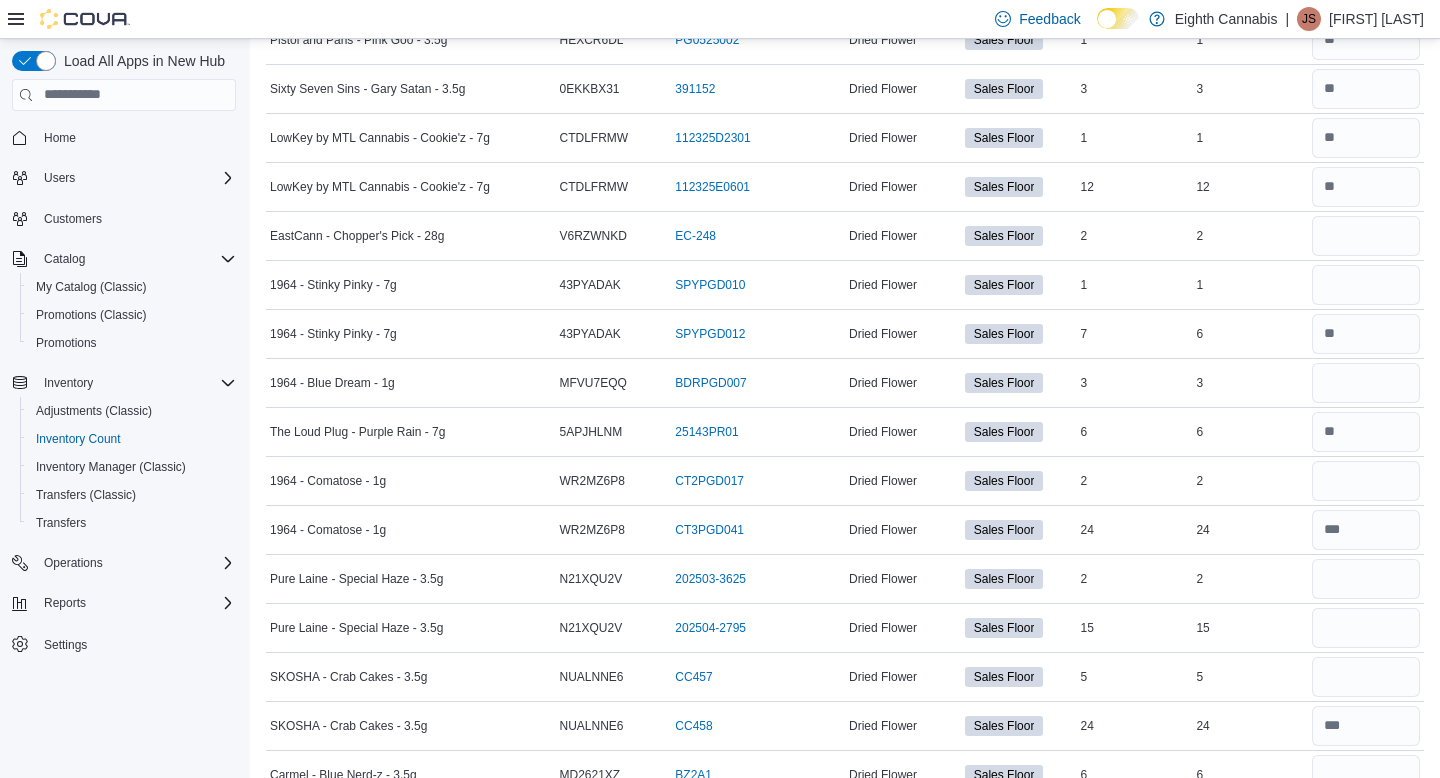 scroll, scrollTop: 0, scrollLeft: 0, axis: both 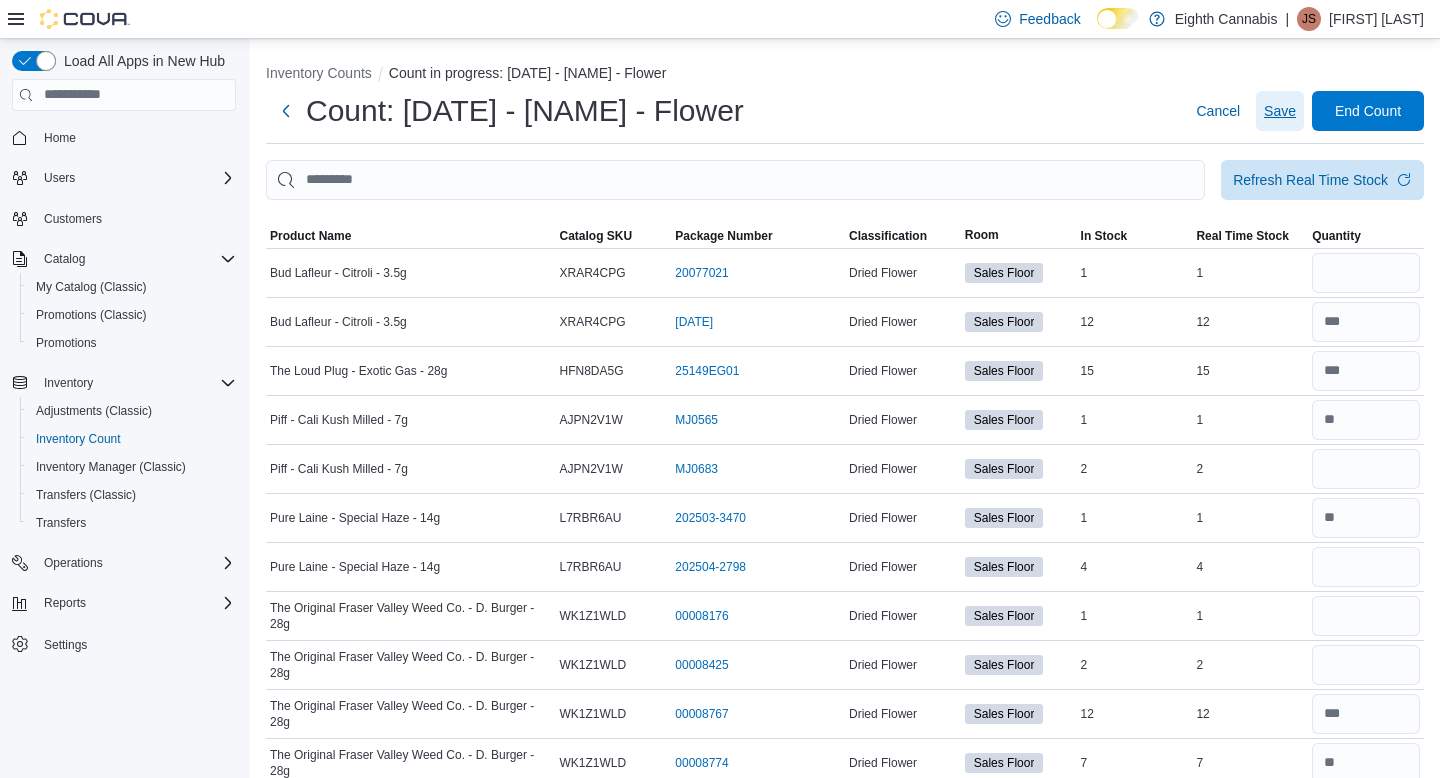 click on "Save" at bounding box center [1280, 111] 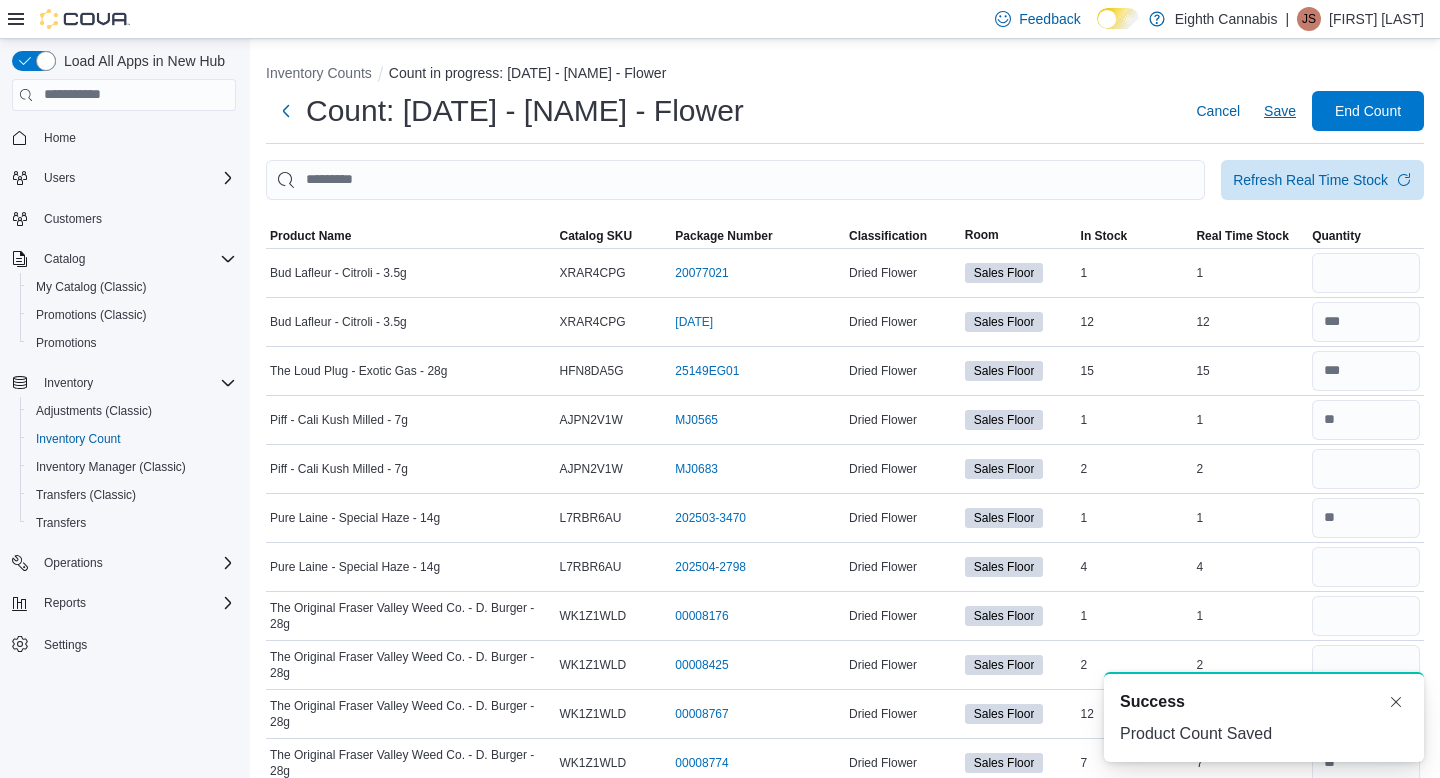 scroll, scrollTop: 0, scrollLeft: 0, axis: both 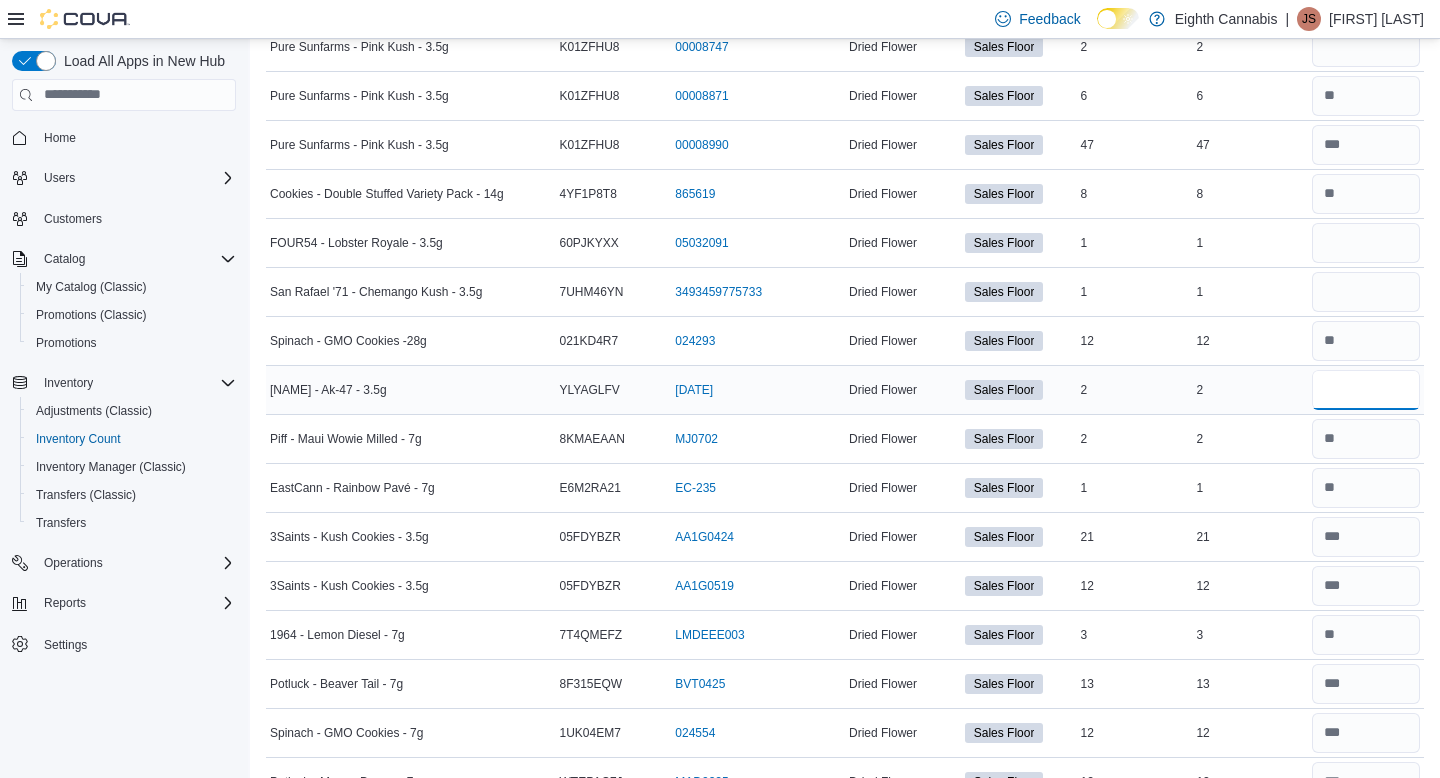 click at bounding box center (1366, 390) 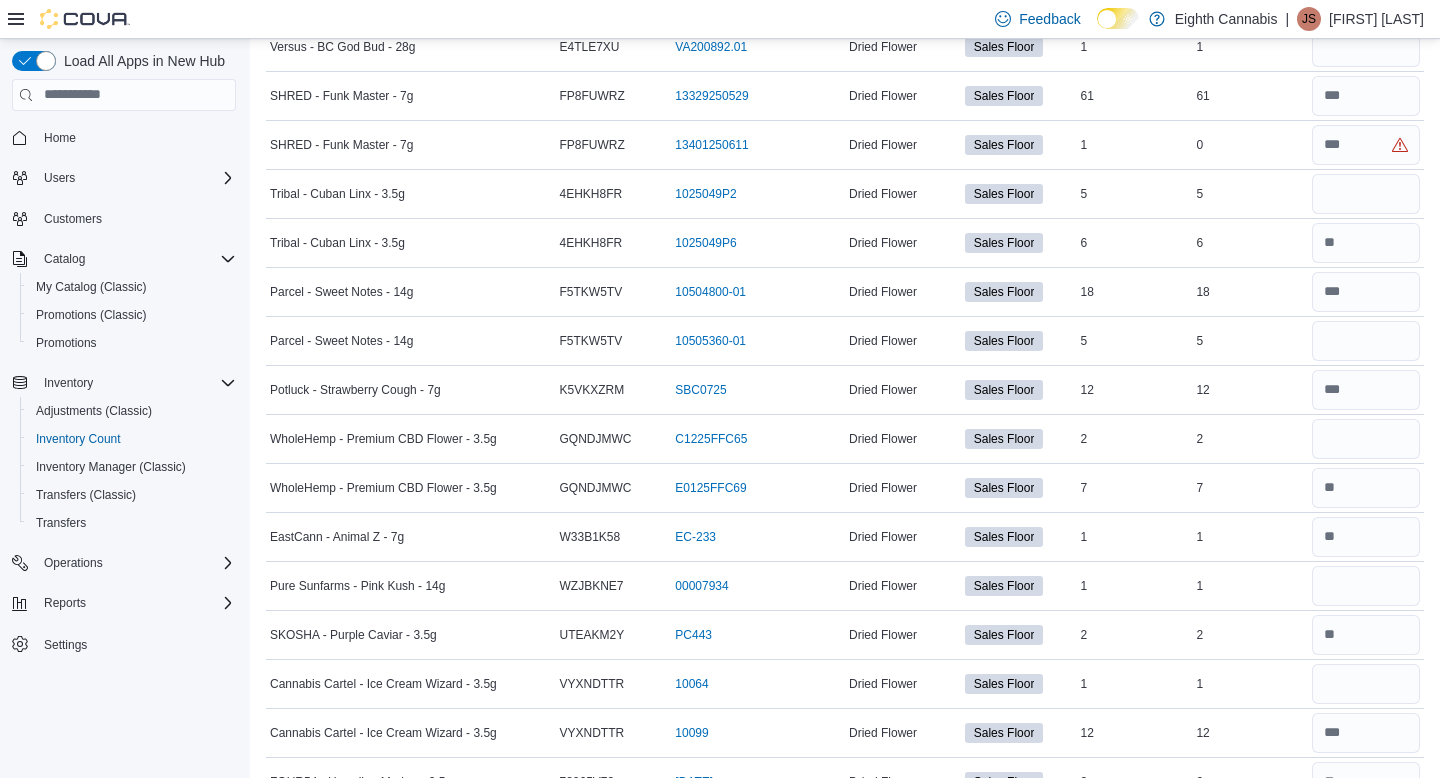 scroll, scrollTop: 4775, scrollLeft: 0, axis: vertical 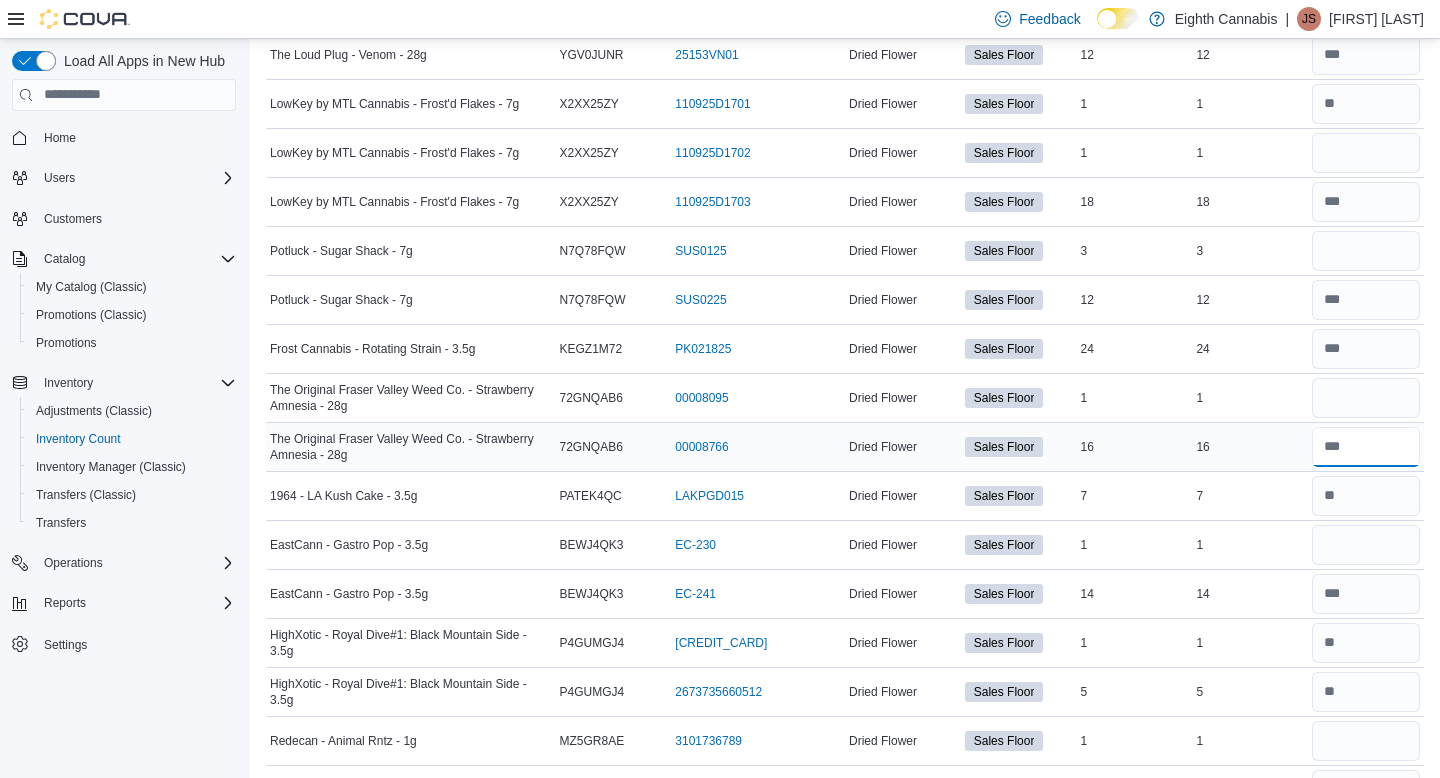 click at bounding box center [1366, 447] 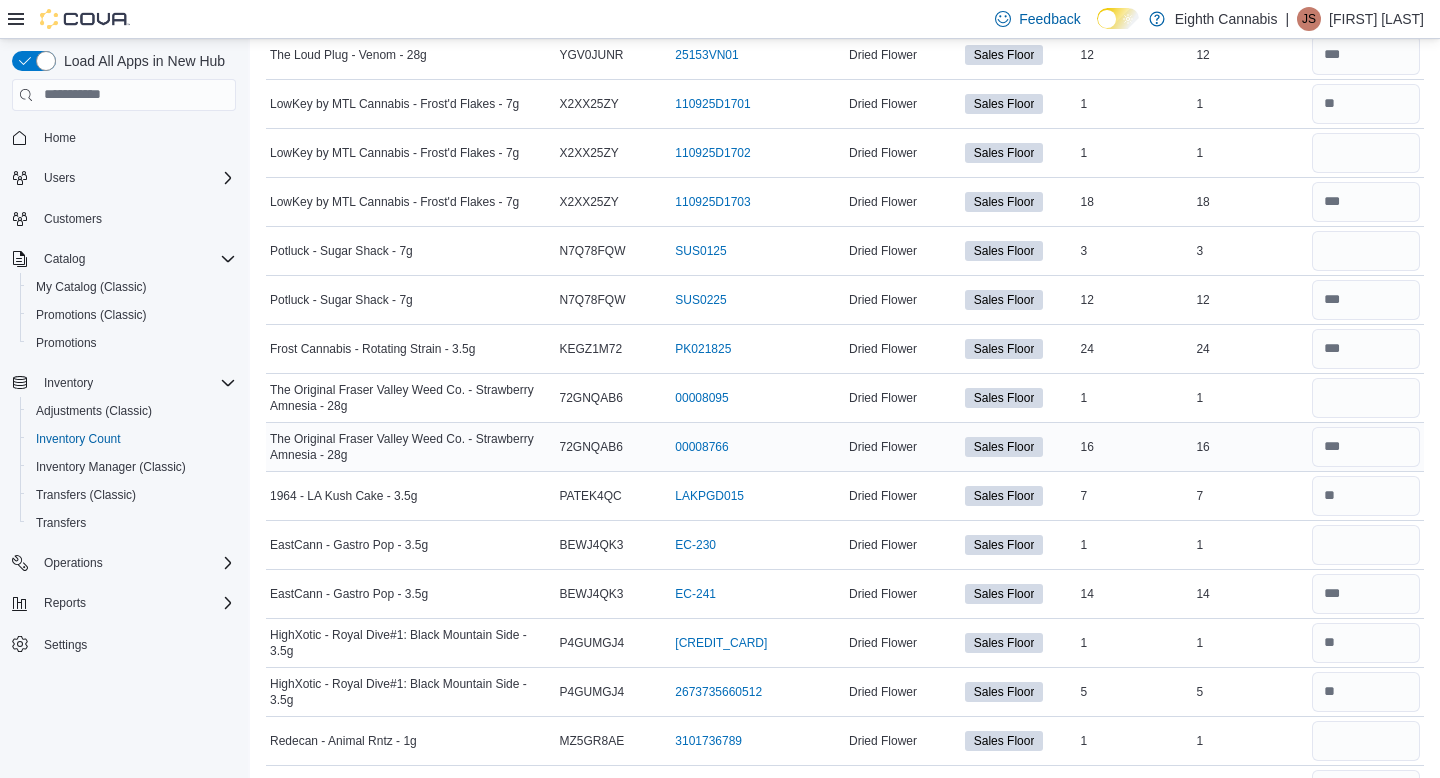 scroll, scrollTop: 5420, scrollLeft: 0, axis: vertical 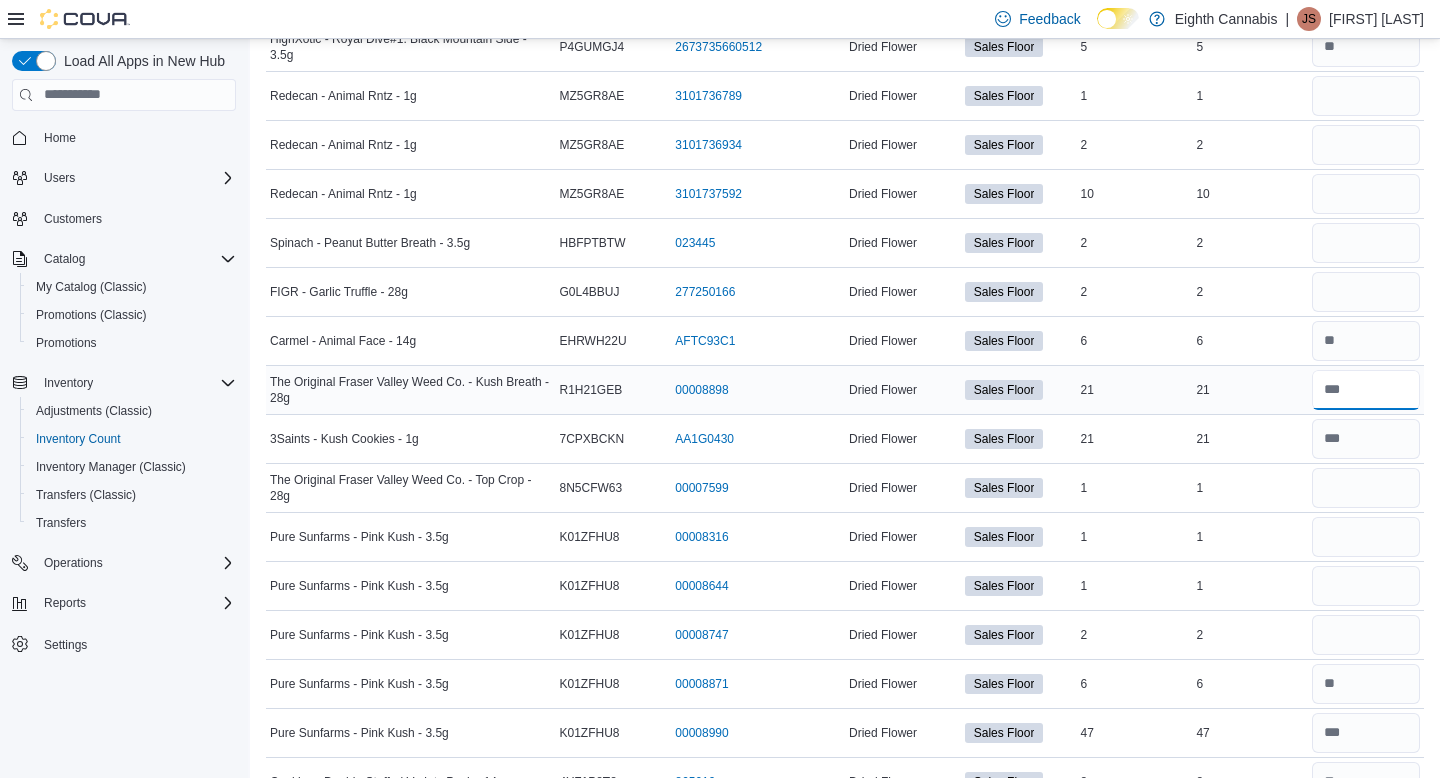 click at bounding box center [1366, 390] 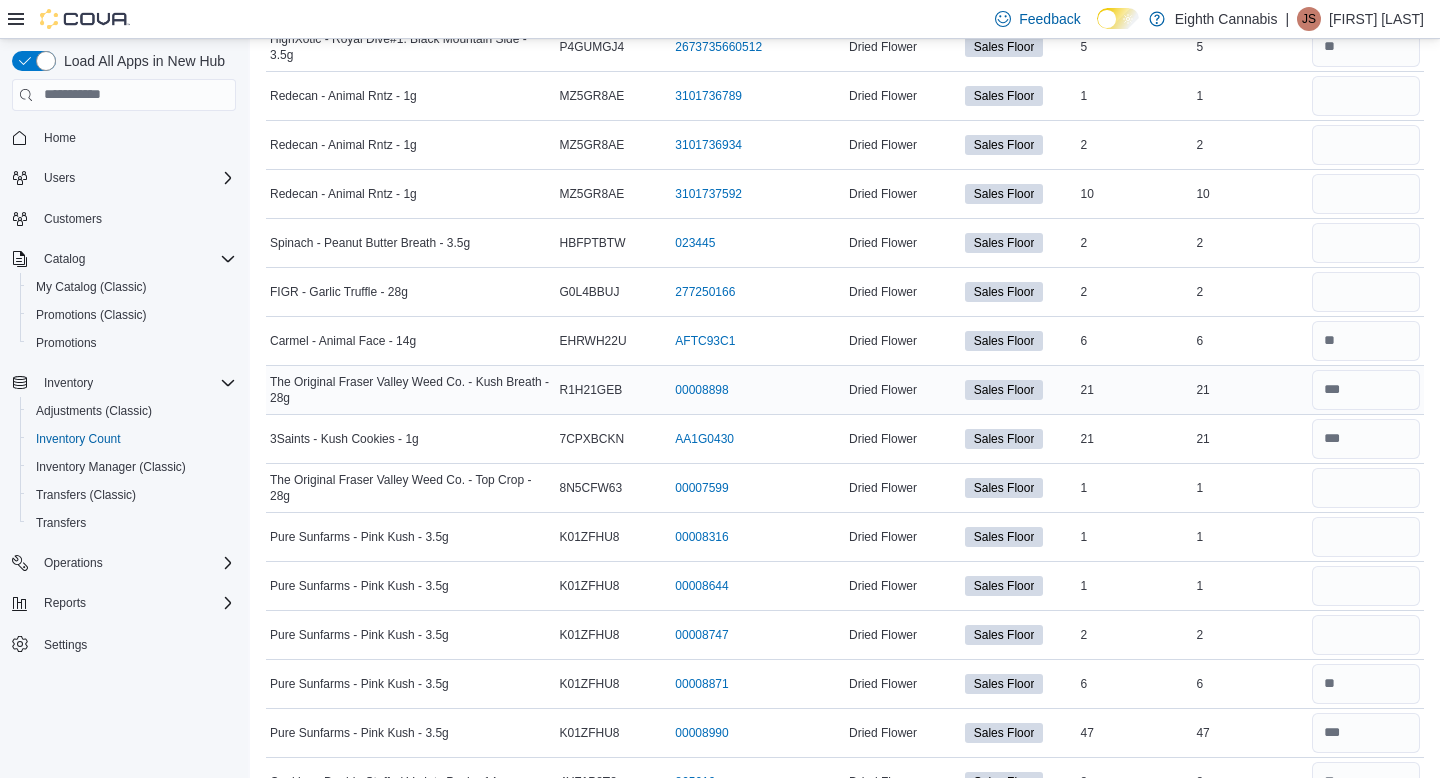 scroll, scrollTop: 814, scrollLeft: 0, axis: vertical 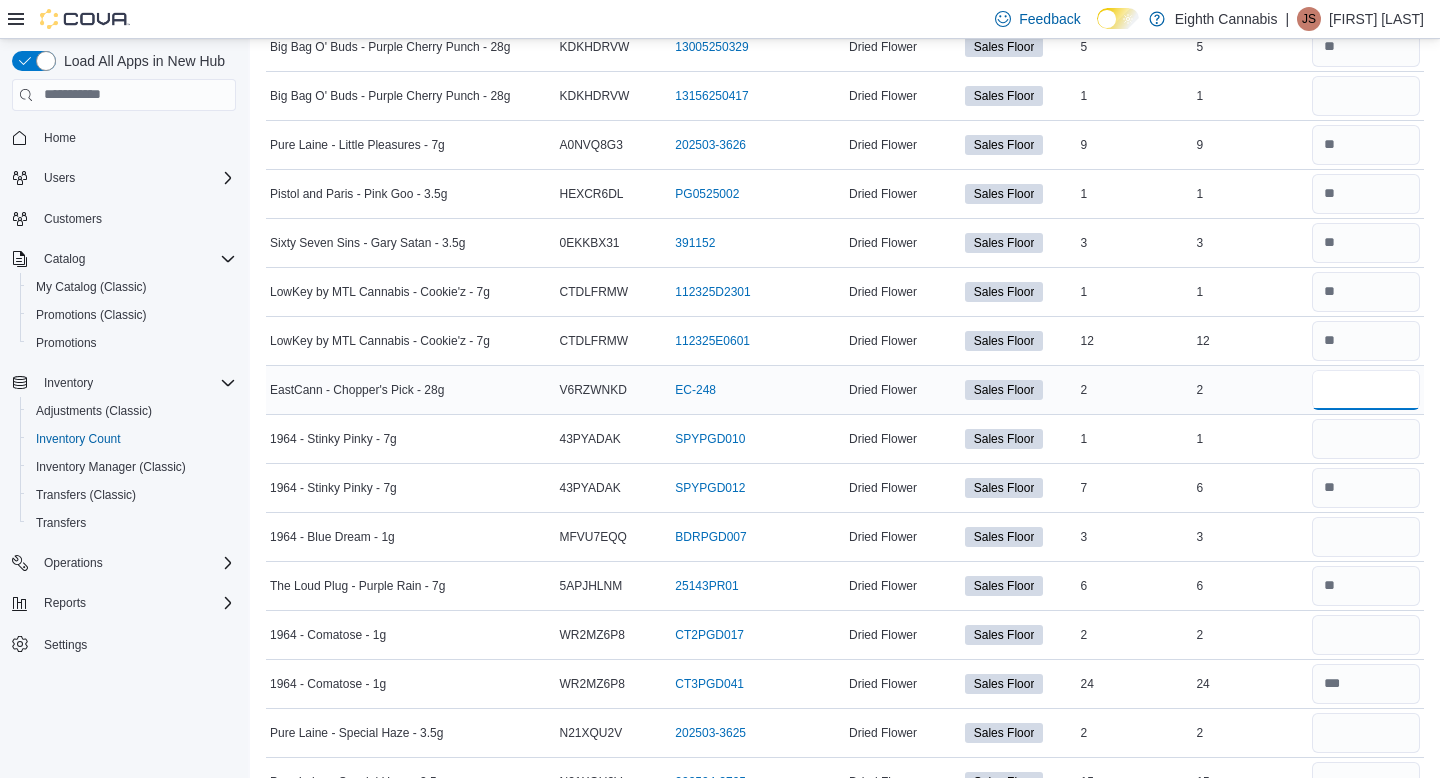 click at bounding box center (1366, 390) 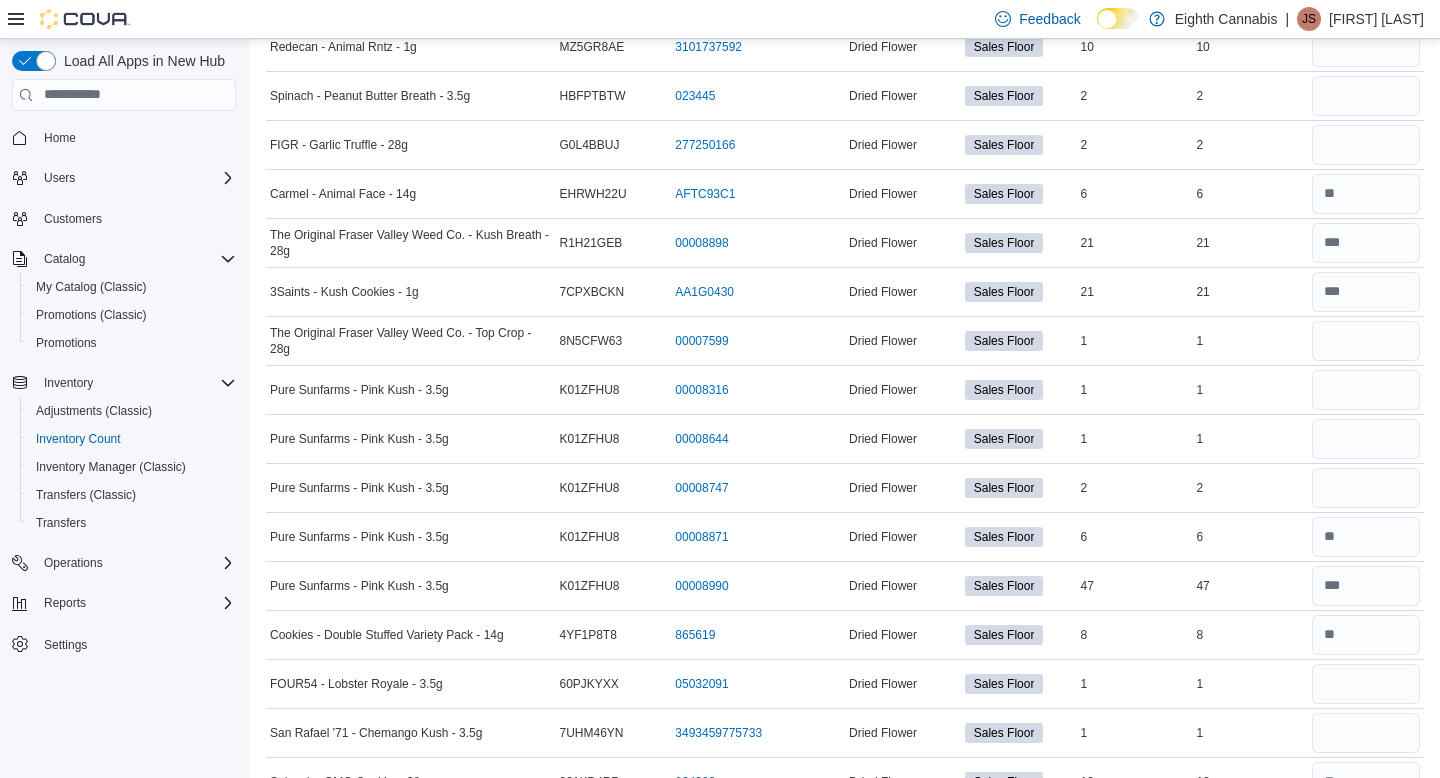 scroll, scrollTop: 6935, scrollLeft: 0, axis: vertical 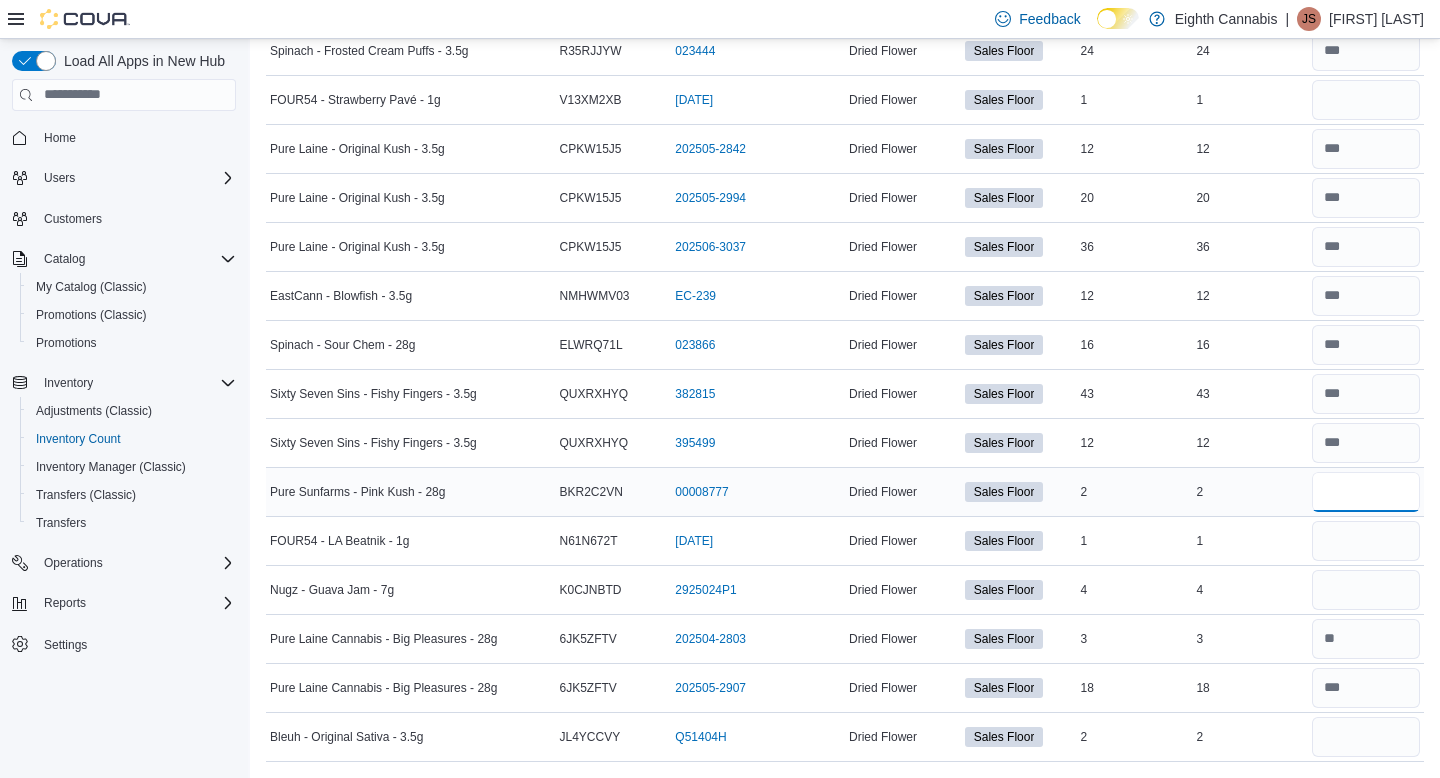 click at bounding box center (1366, 492) 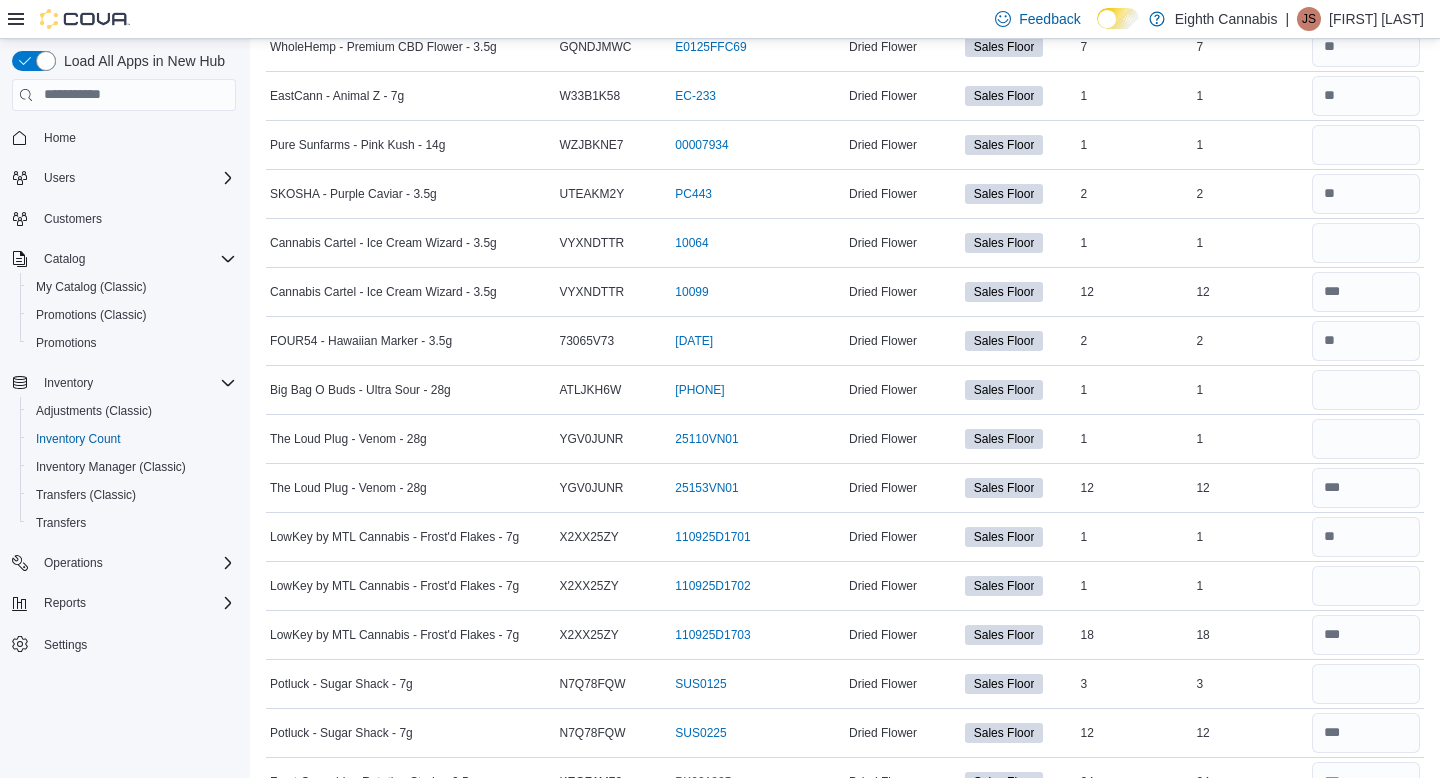 scroll, scrollTop: 6890, scrollLeft: 0, axis: vertical 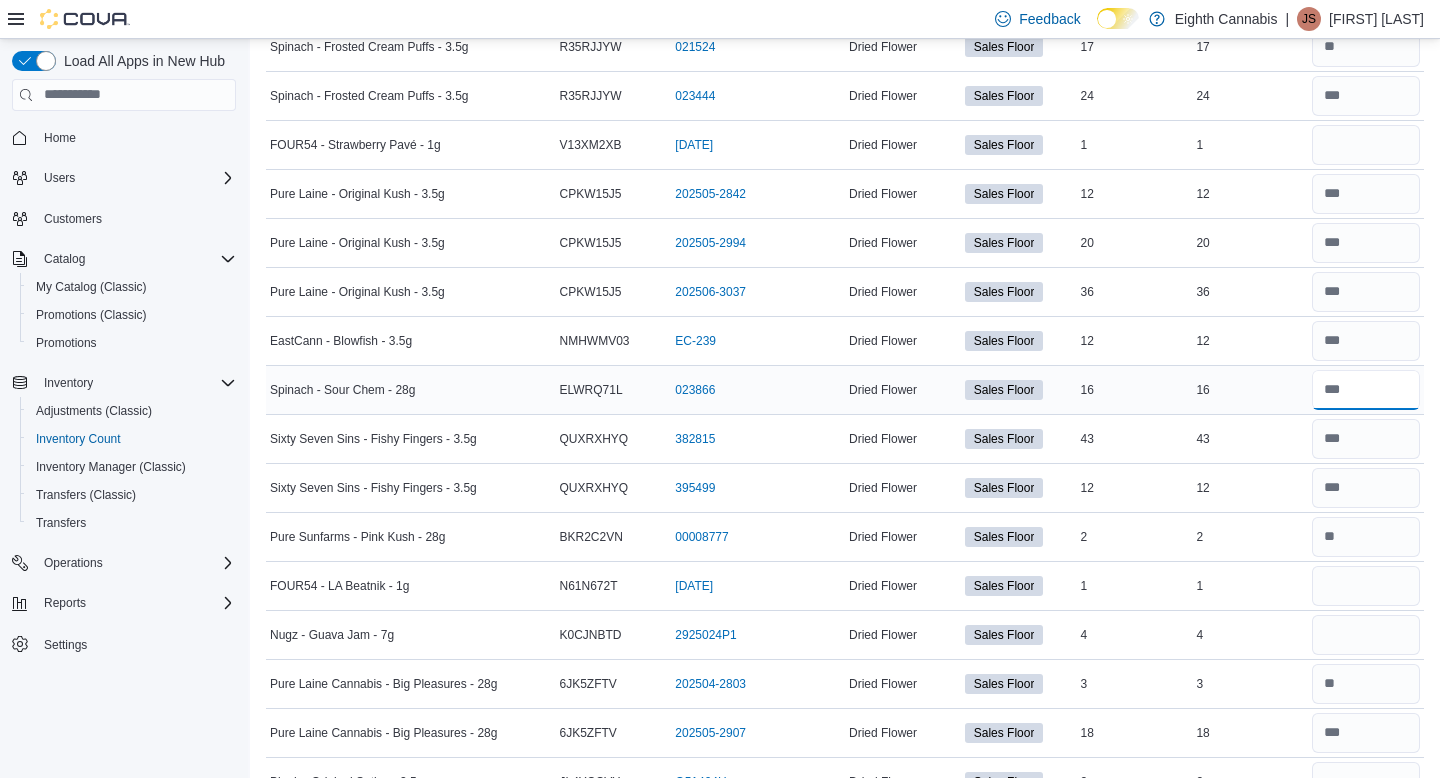 click at bounding box center (1366, 390) 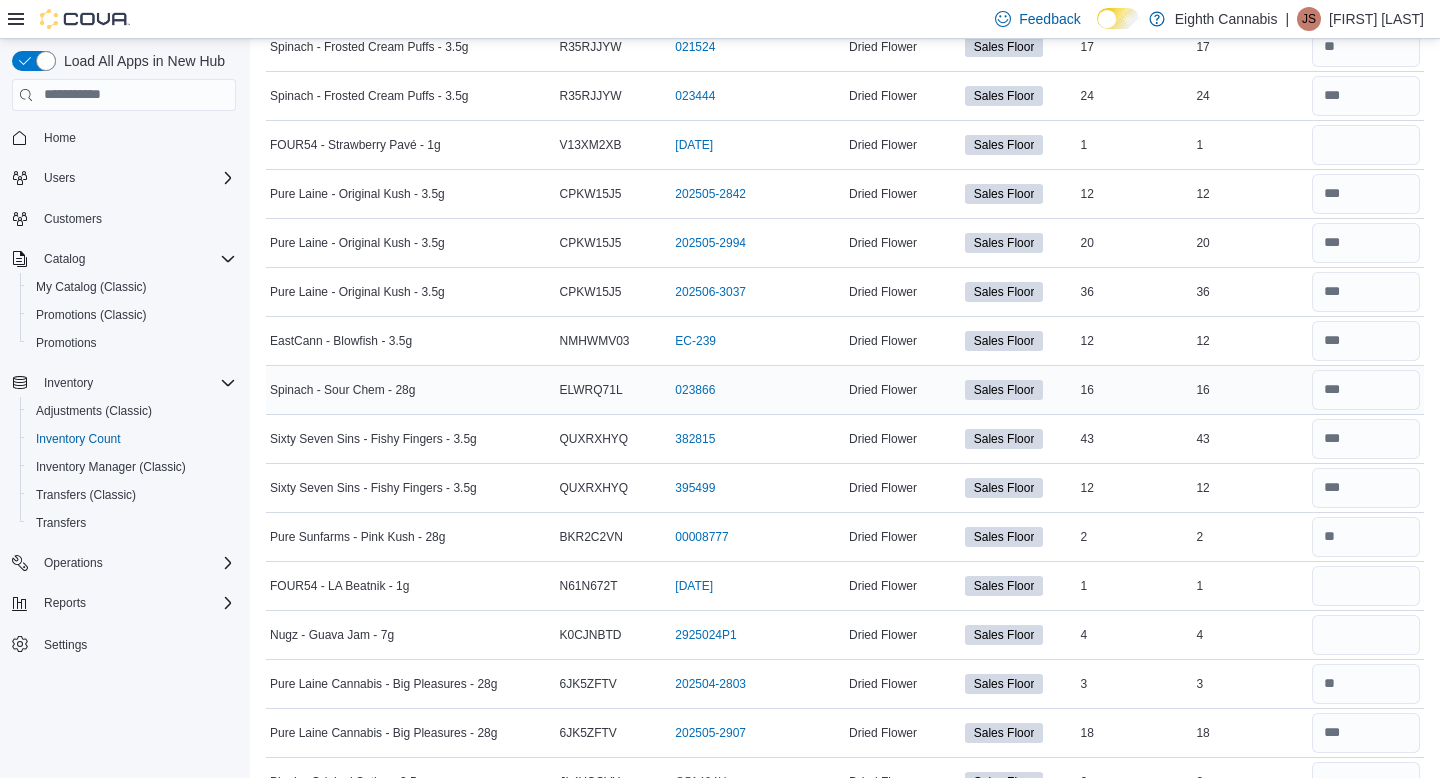 scroll, scrollTop: 5959, scrollLeft: 0, axis: vertical 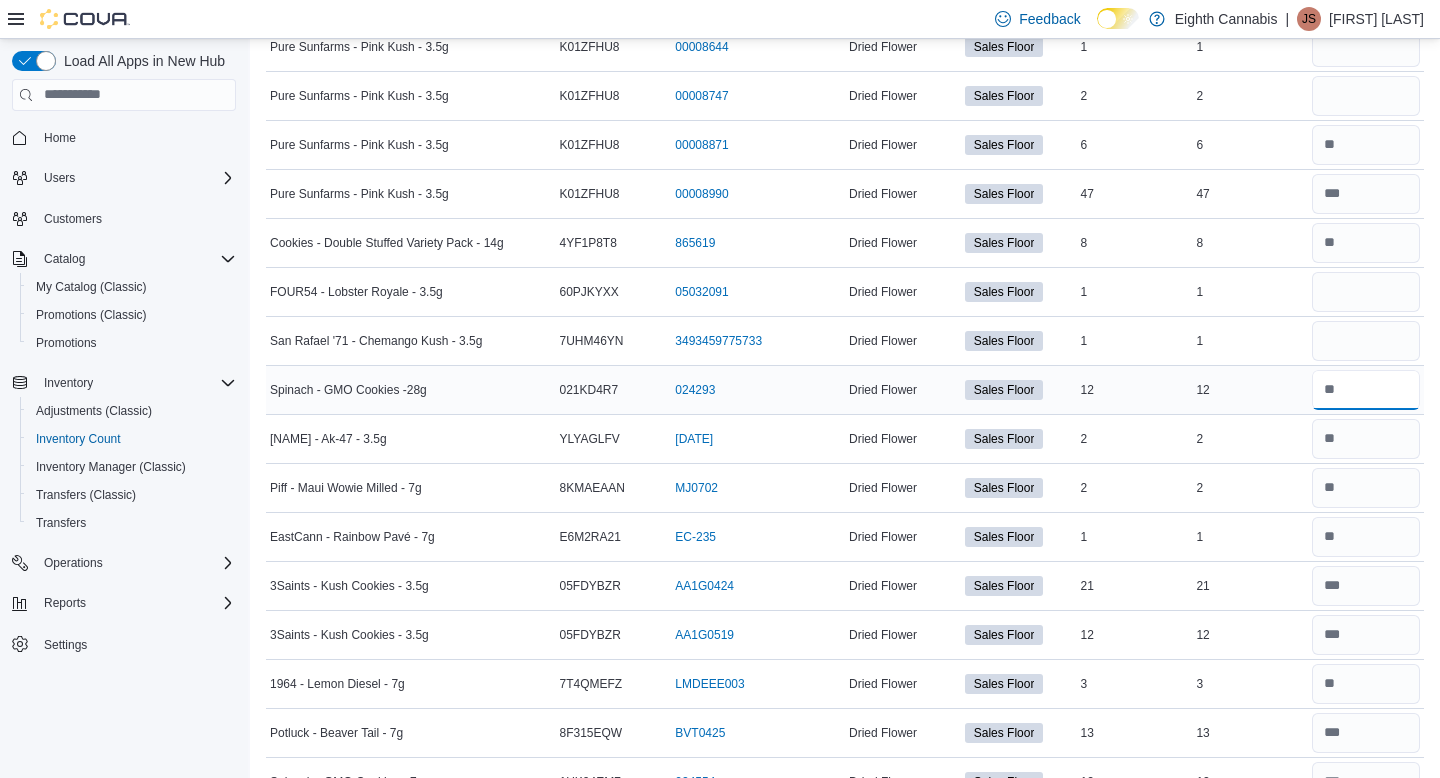 click at bounding box center [1366, 390] 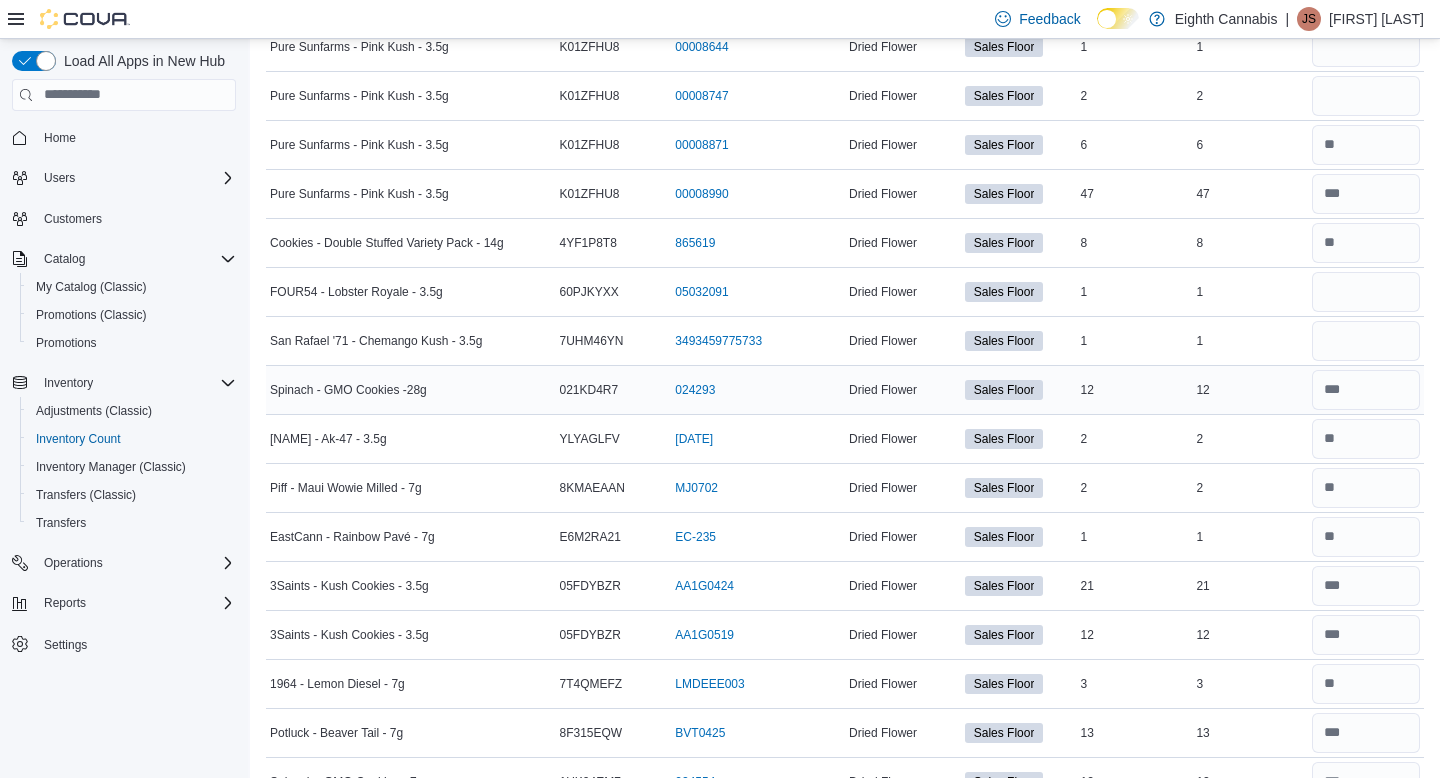 scroll, scrollTop: 0, scrollLeft: 0, axis: both 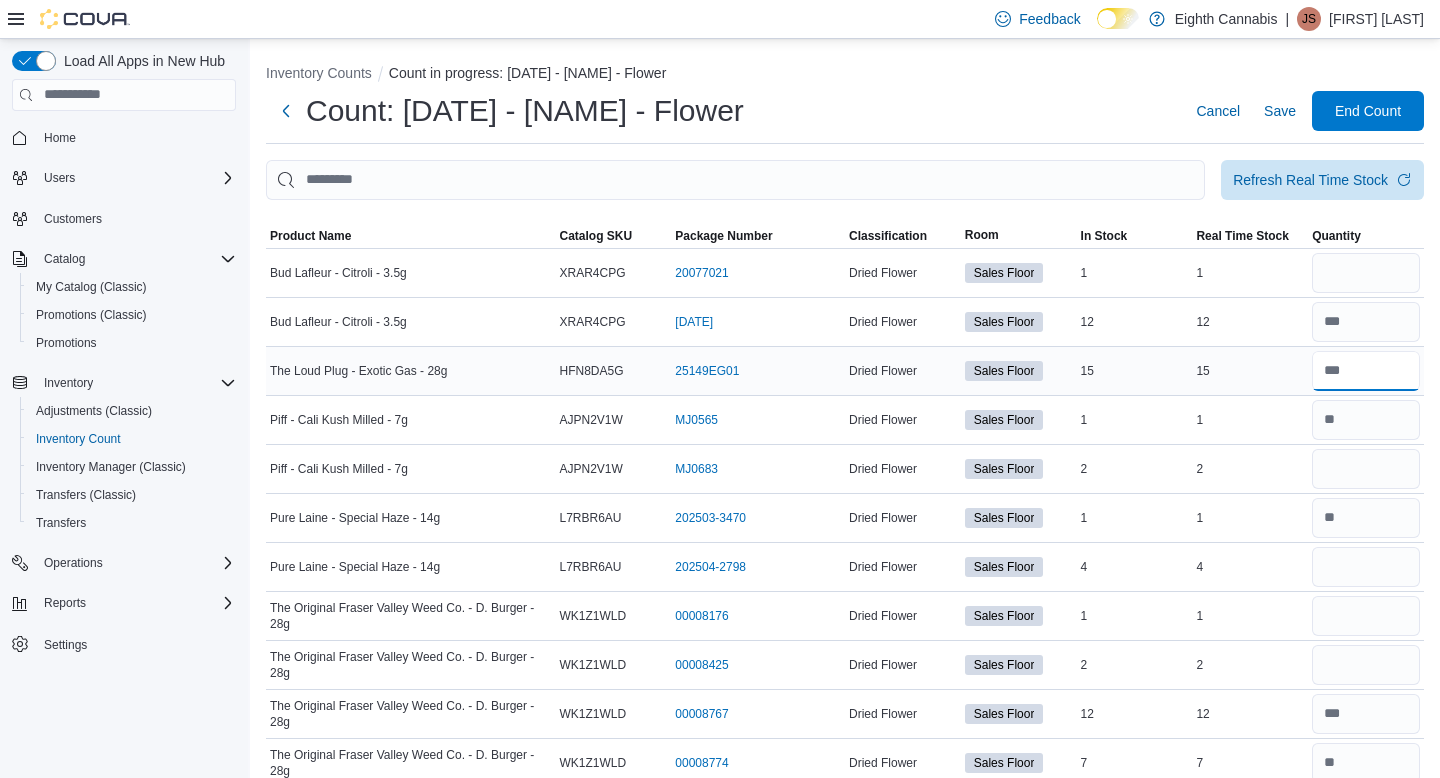 click at bounding box center (1366, 371) 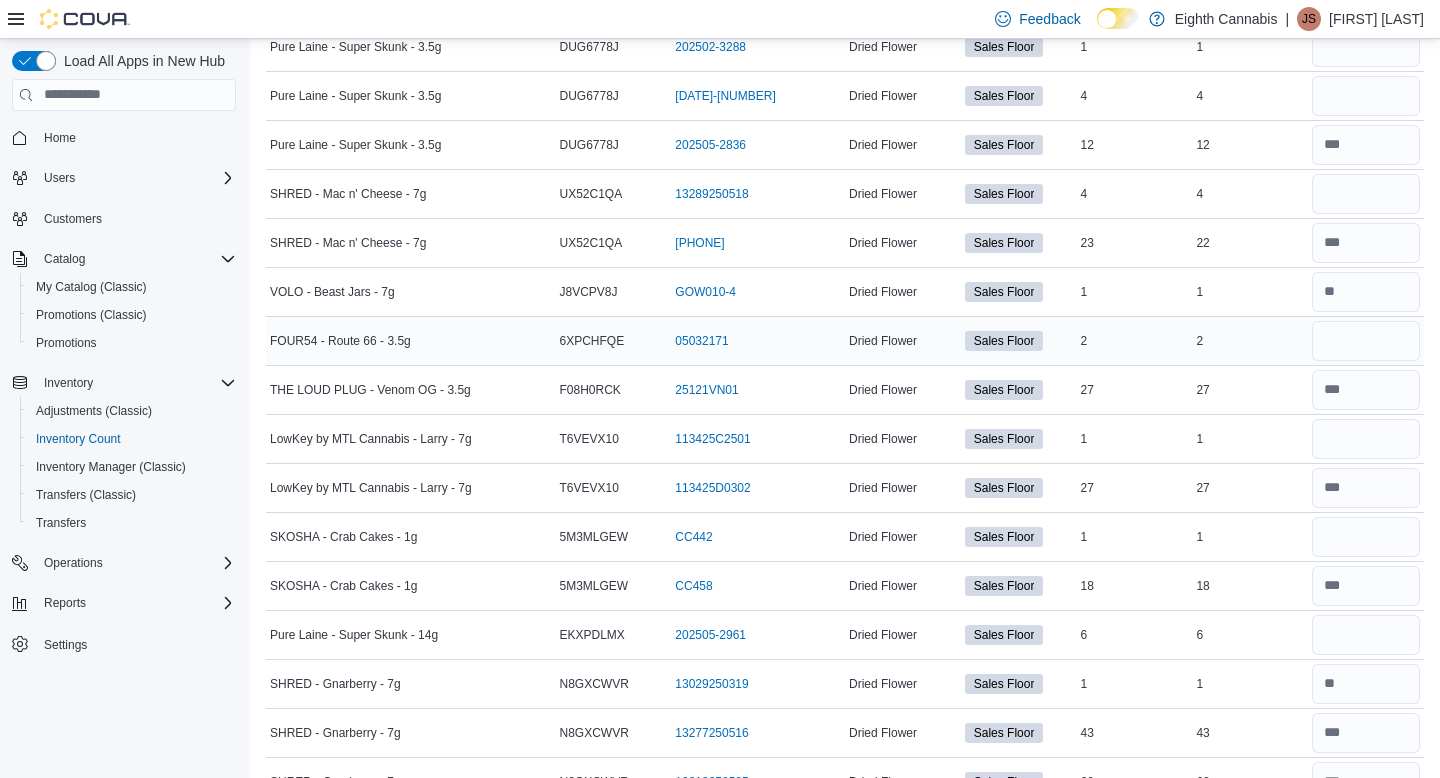 scroll, scrollTop: 4391, scrollLeft: 0, axis: vertical 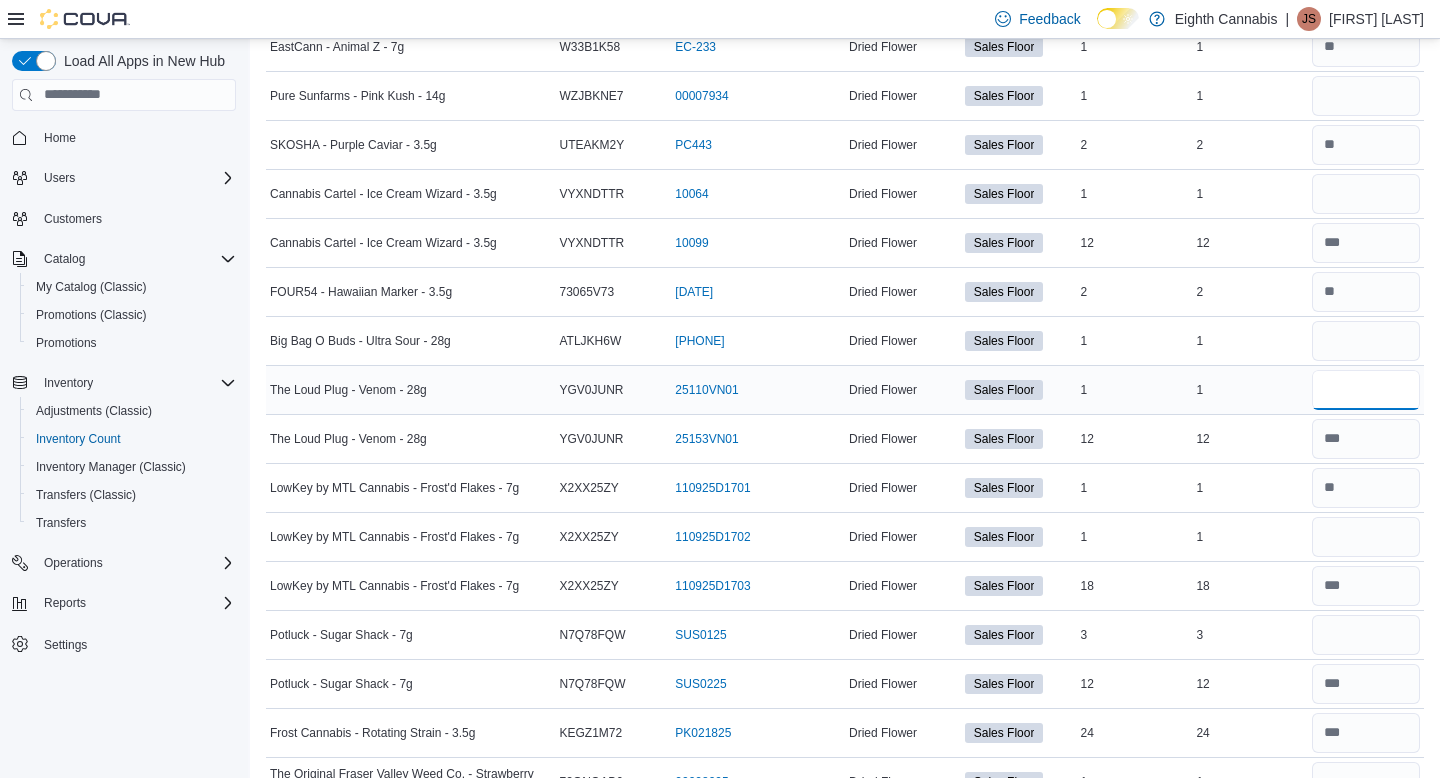 click at bounding box center [1366, 390] 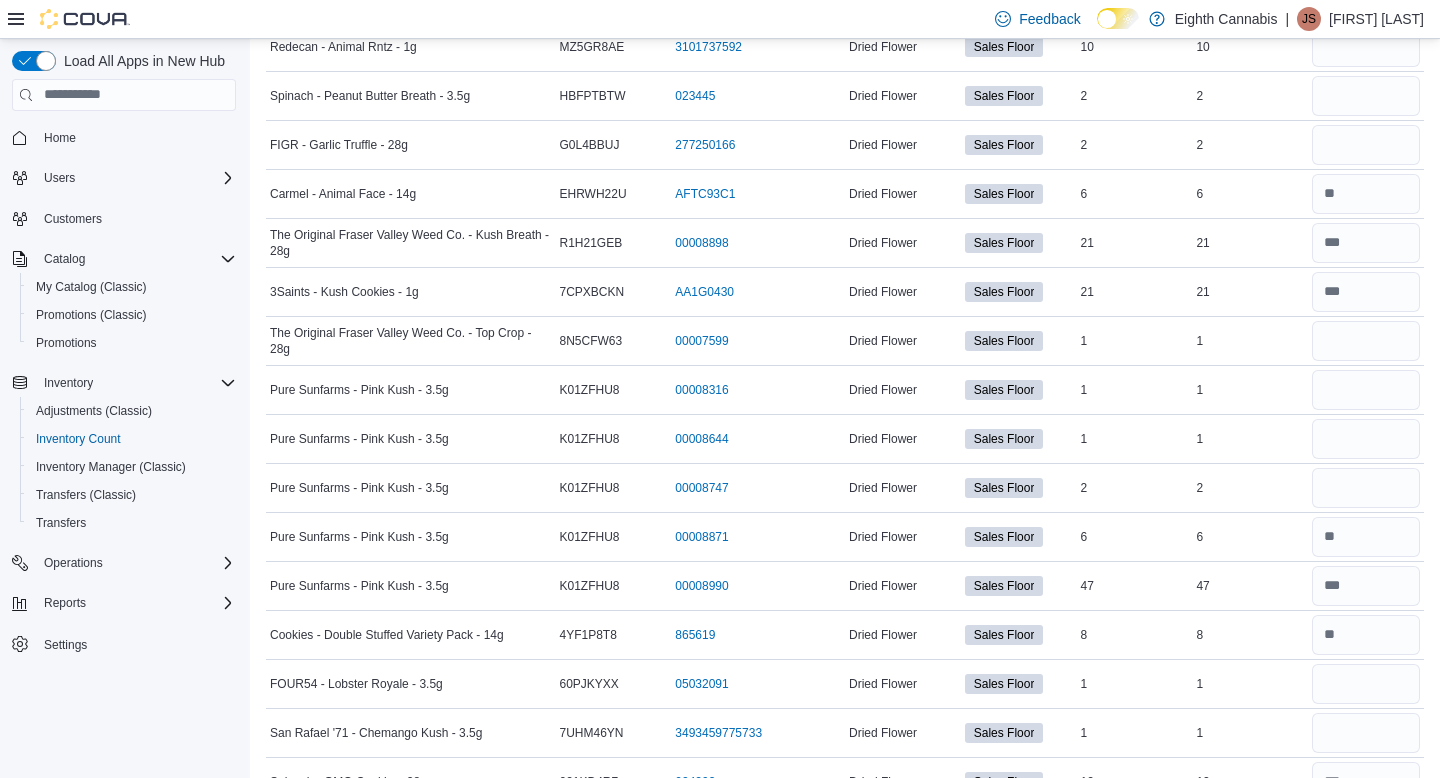 scroll, scrollTop: 422, scrollLeft: 0, axis: vertical 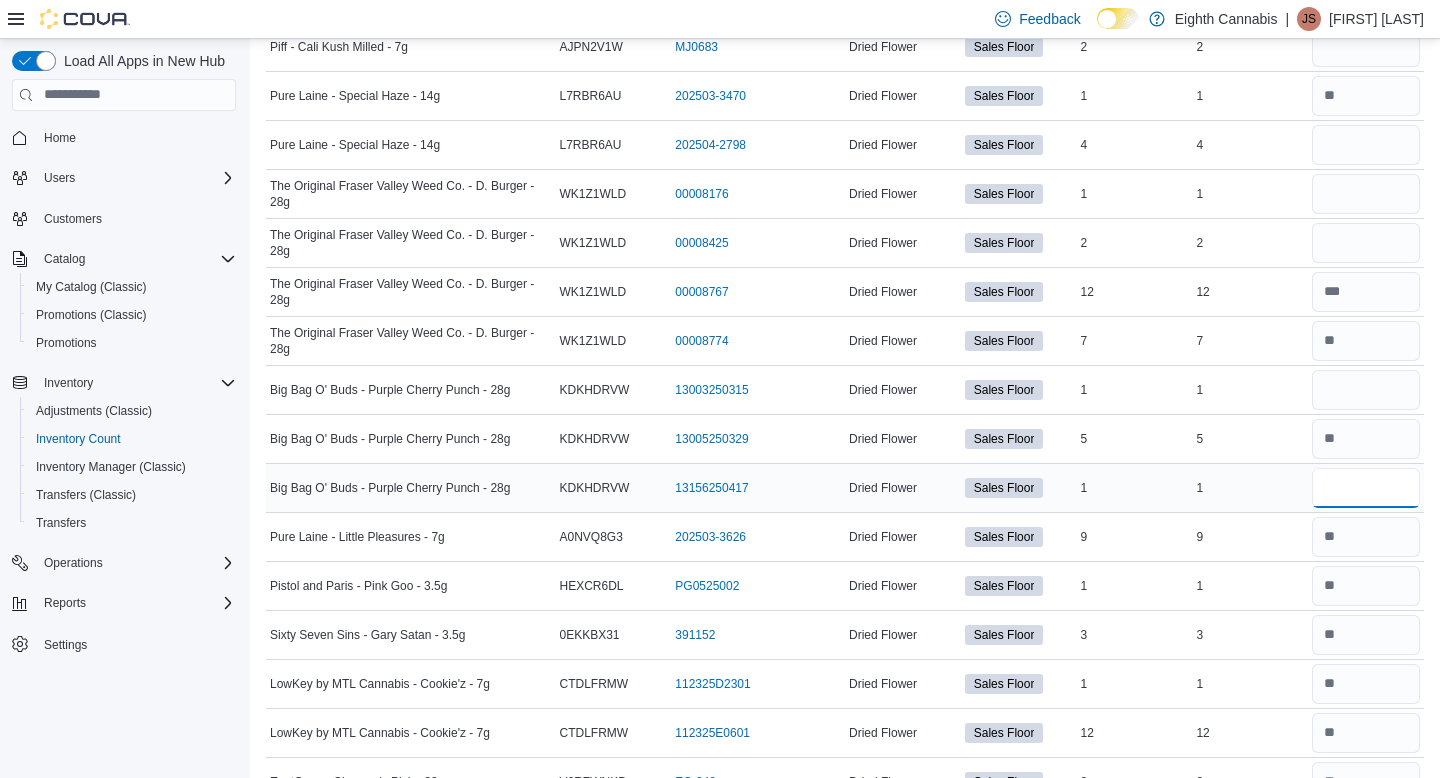 click at bounding box center [1366, 488] 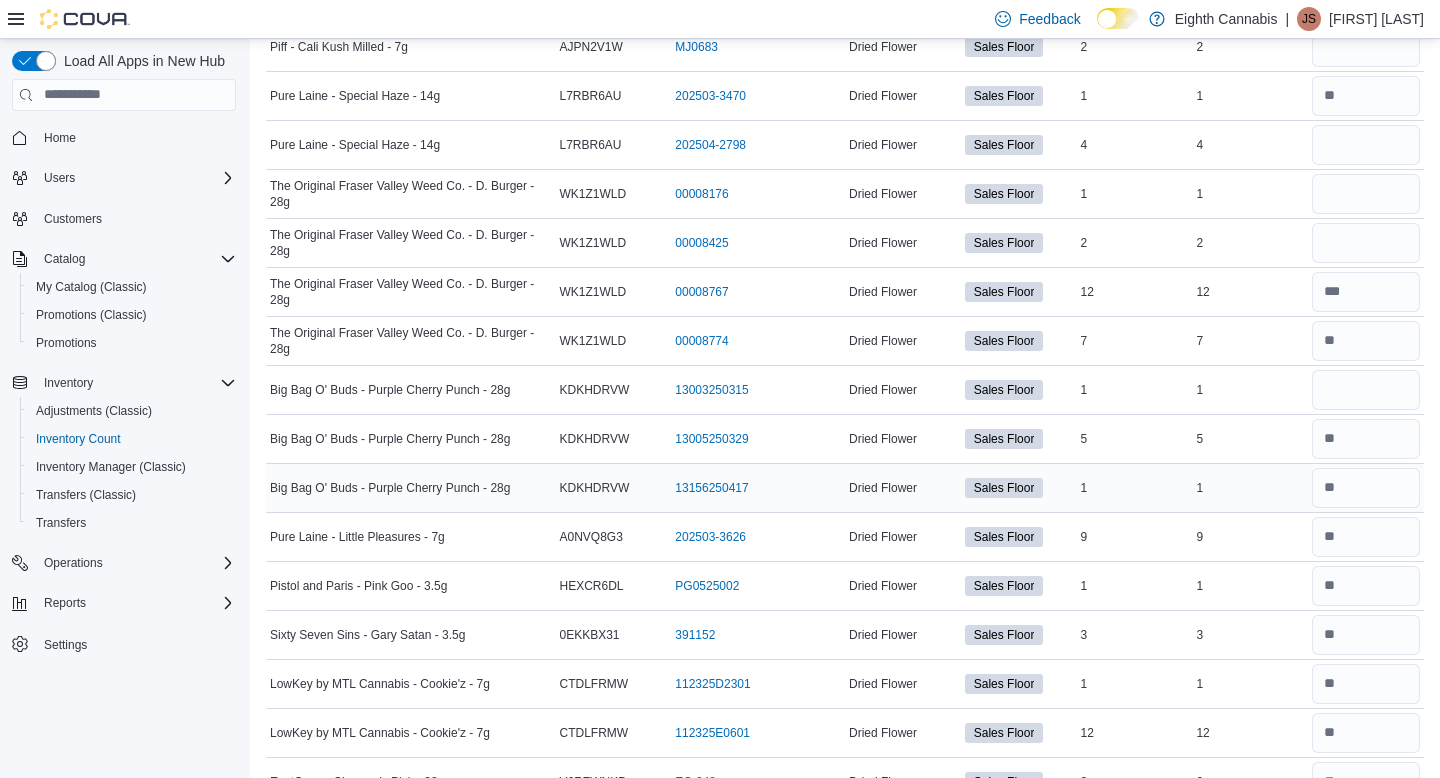 scroll, scrollTop: 4342, scrollLeft: 0, axis: vertical 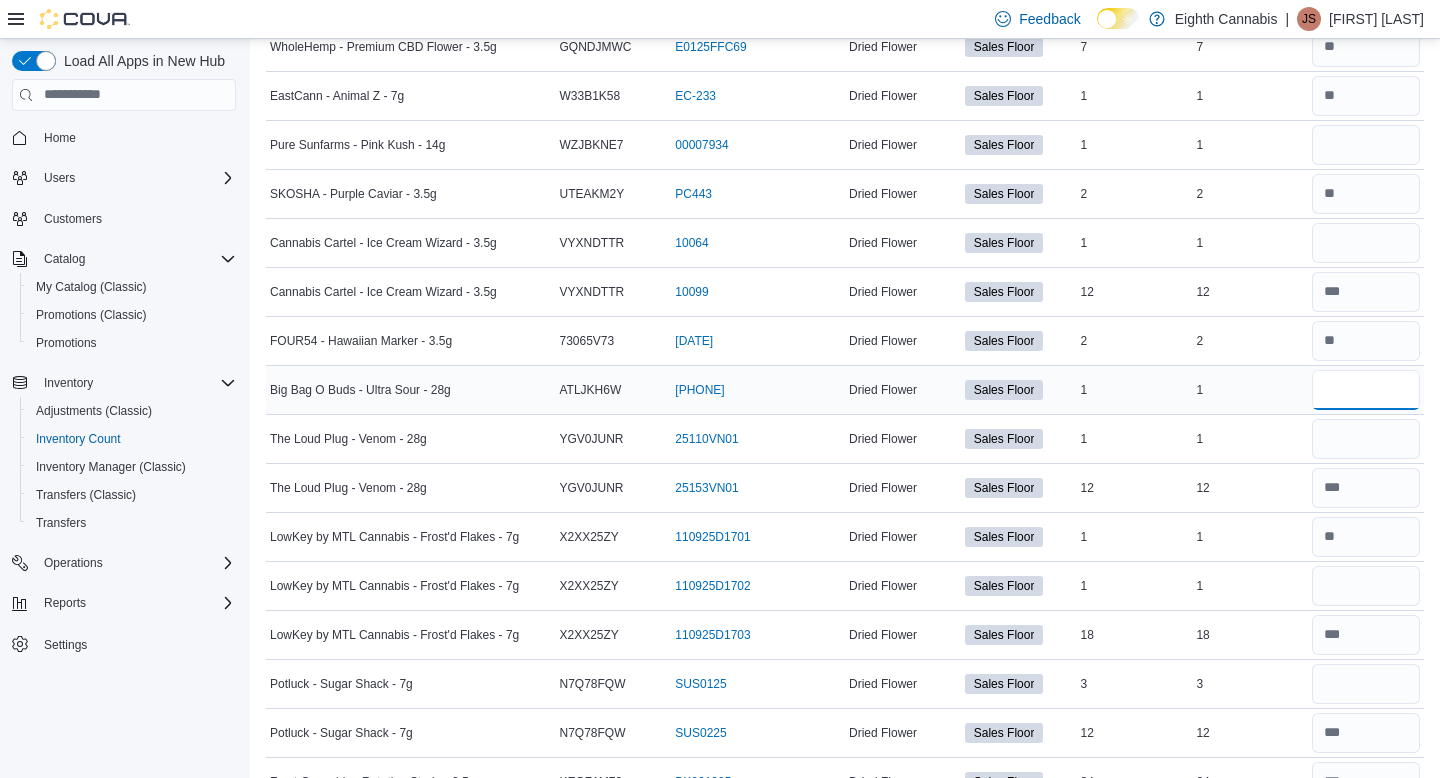 click at bounding box center (1366, 390) 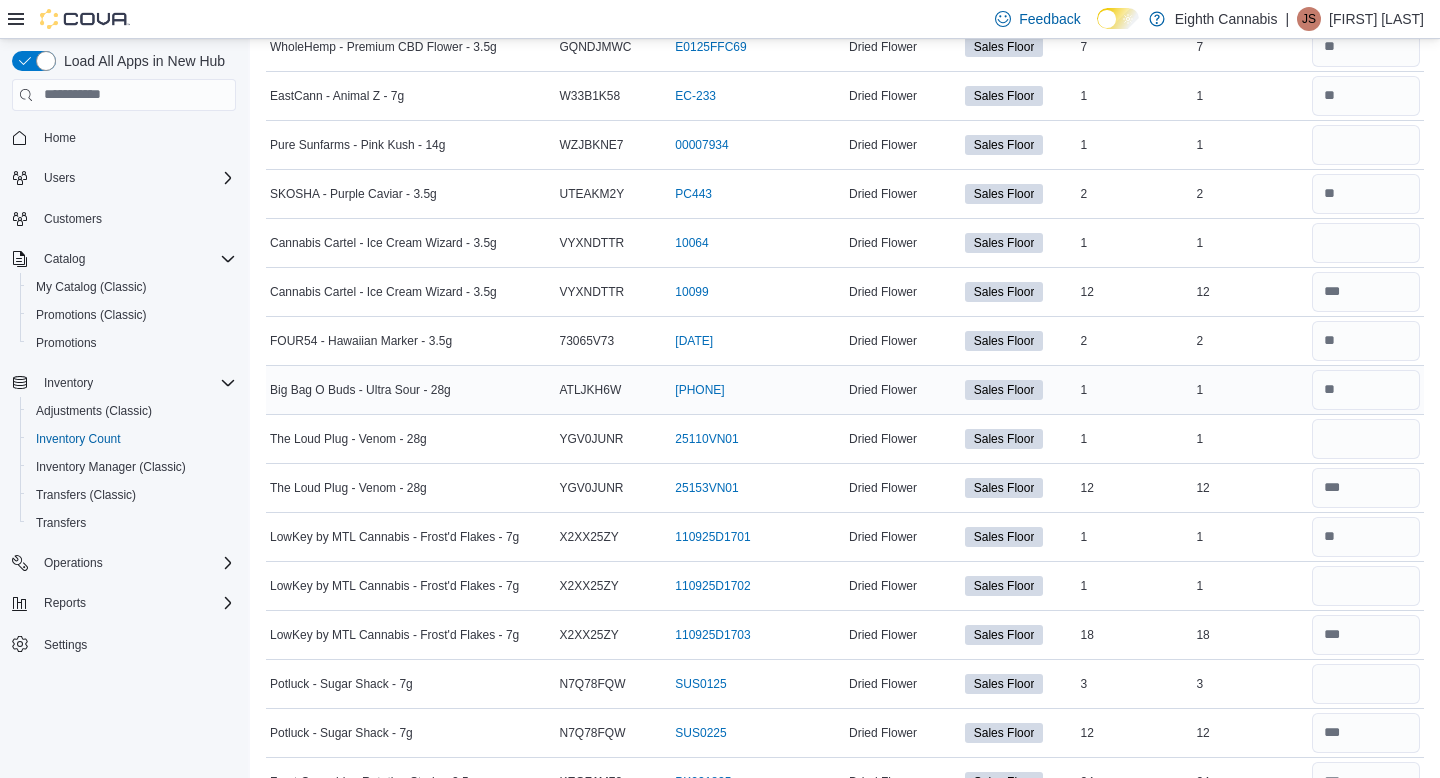 scroll, scrollTop: 5322, scrollLeft: 0, axis: vertical 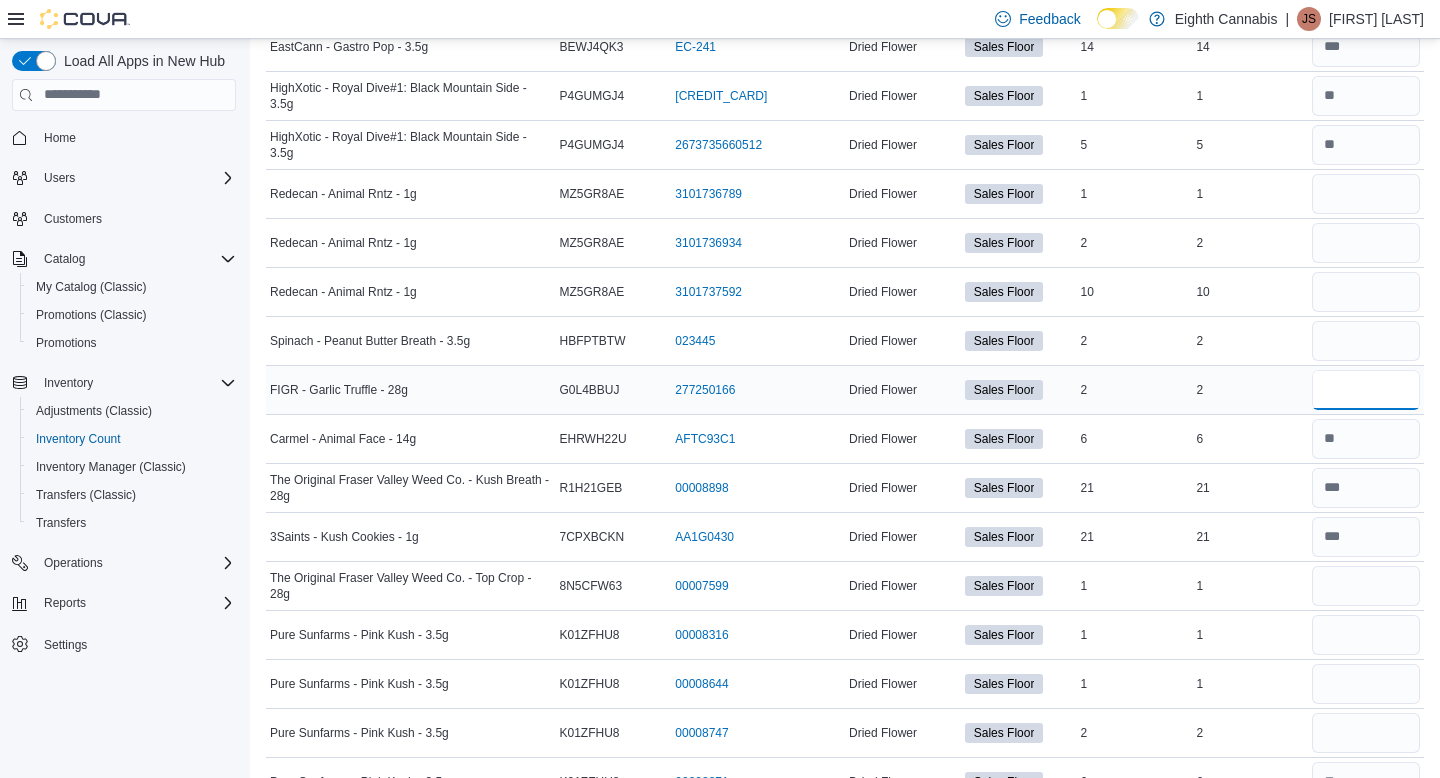click at bounding box center (1366, 390) 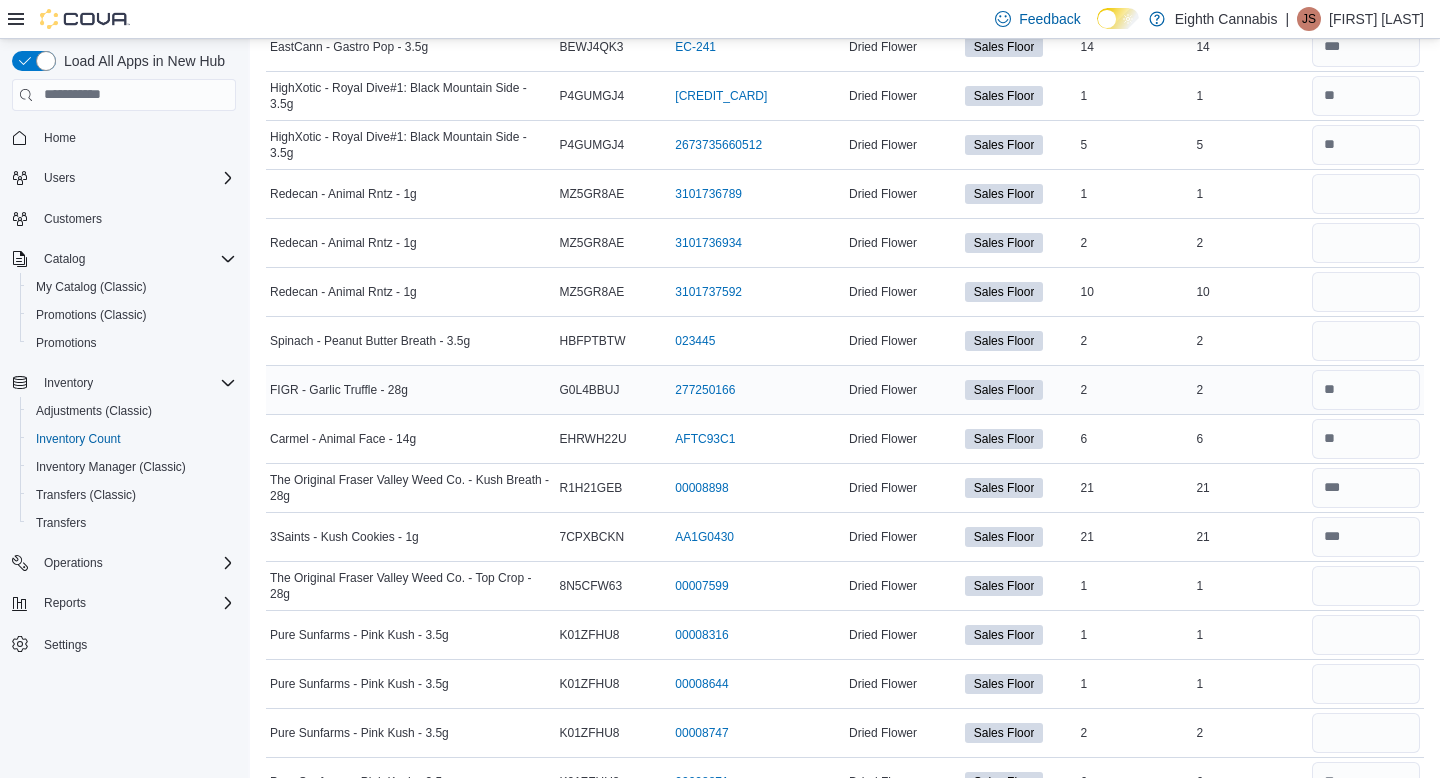 scroll, scrollTop: 422, scrollLeft: 0, axis: vertical 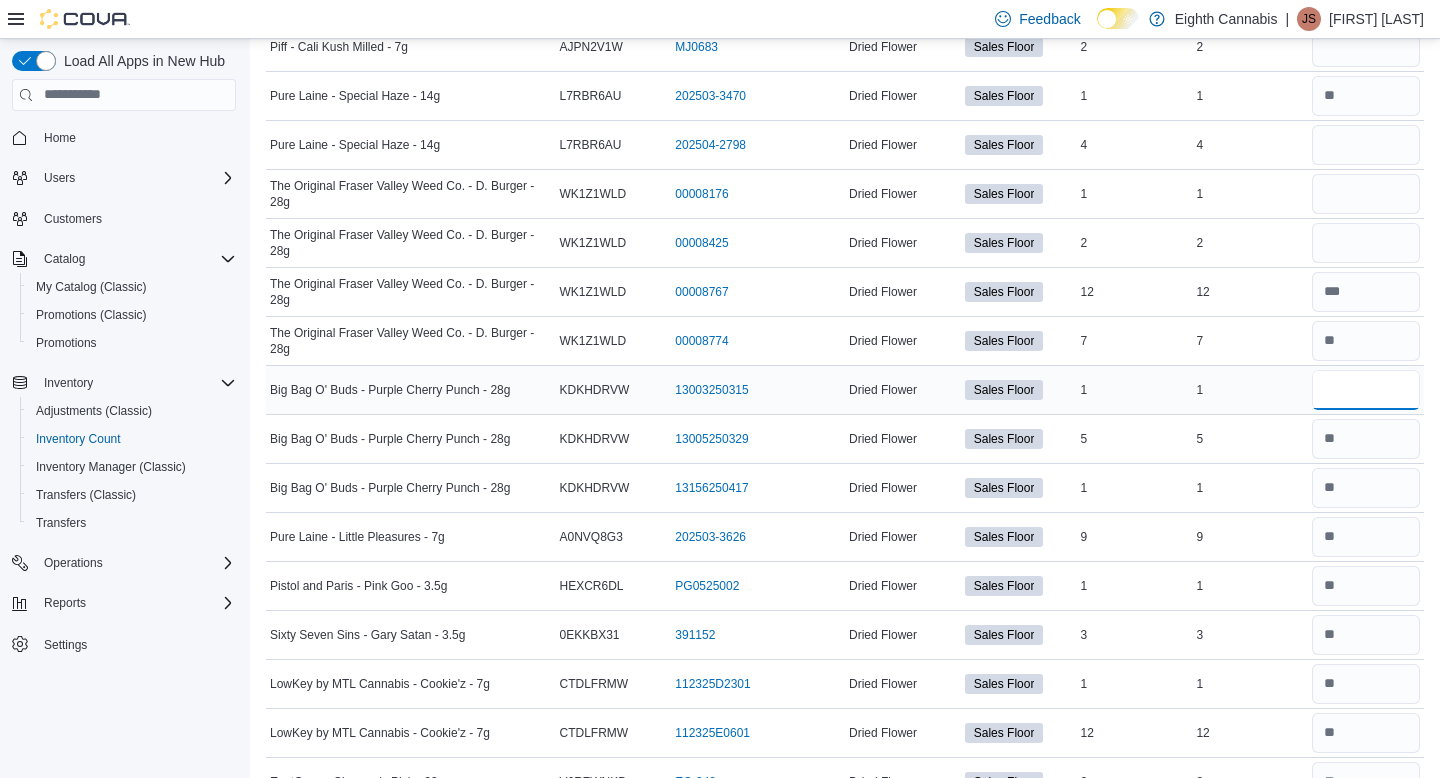 click at bounding box center (1366, 390) 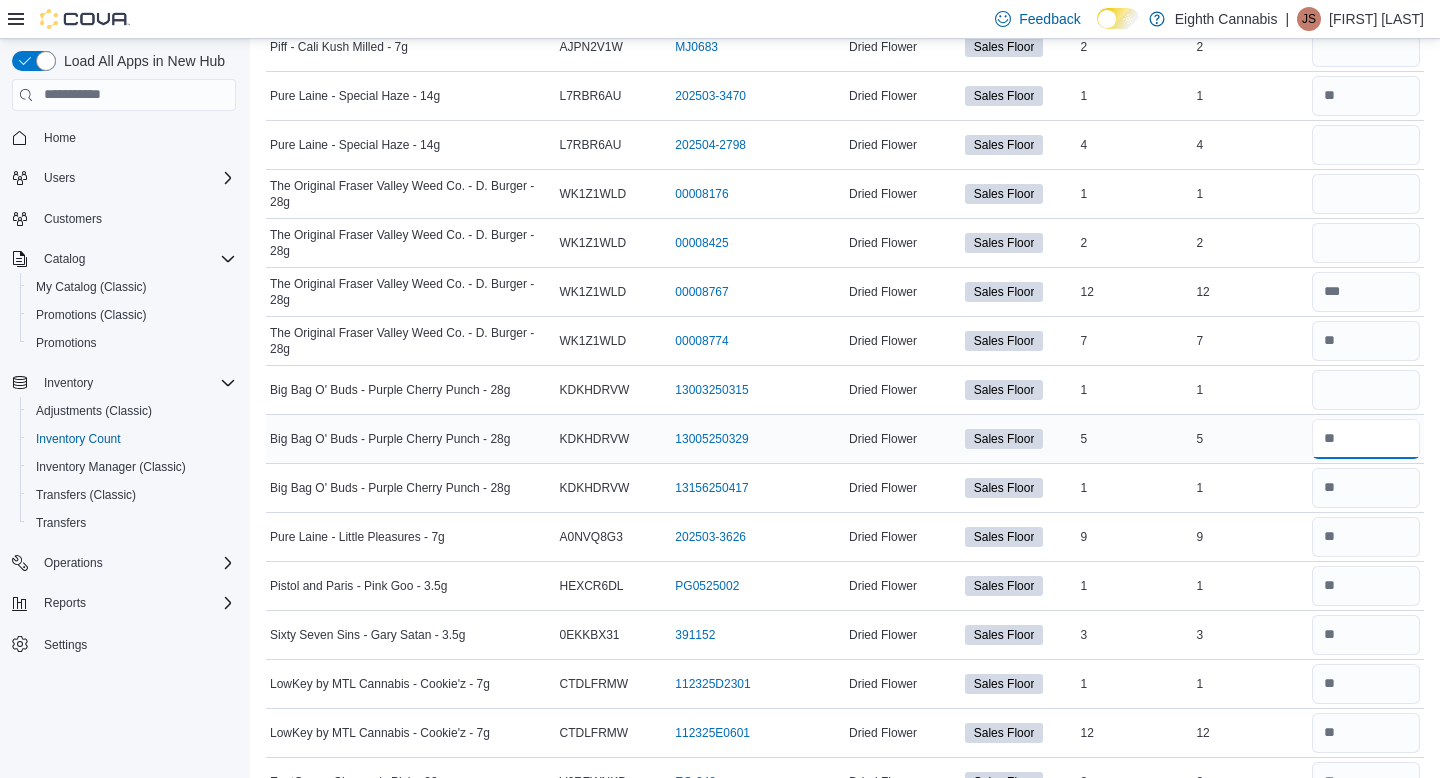 click at bounding box center (1366, 439) 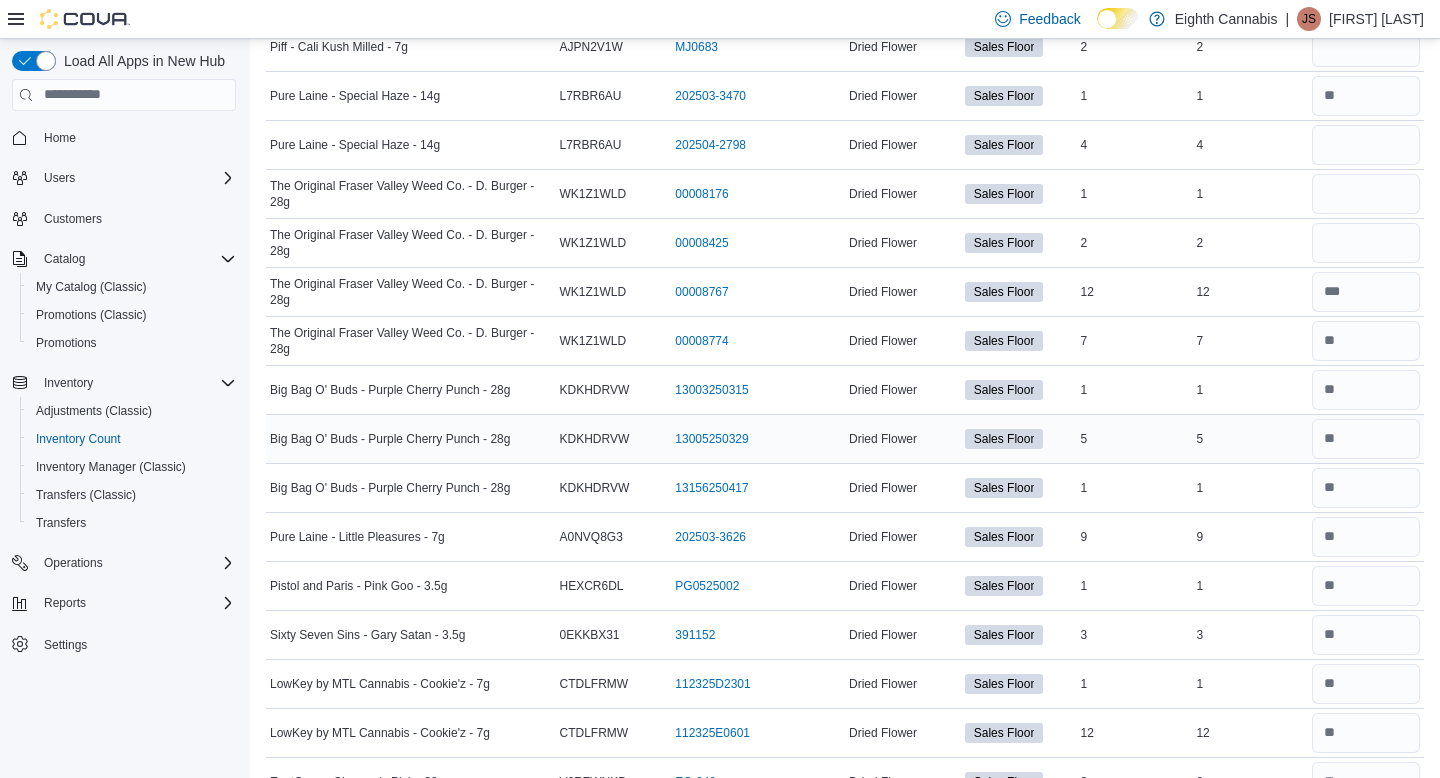 scroll, scrollTop: 5959, scrollLeft: 0, axis: vertical 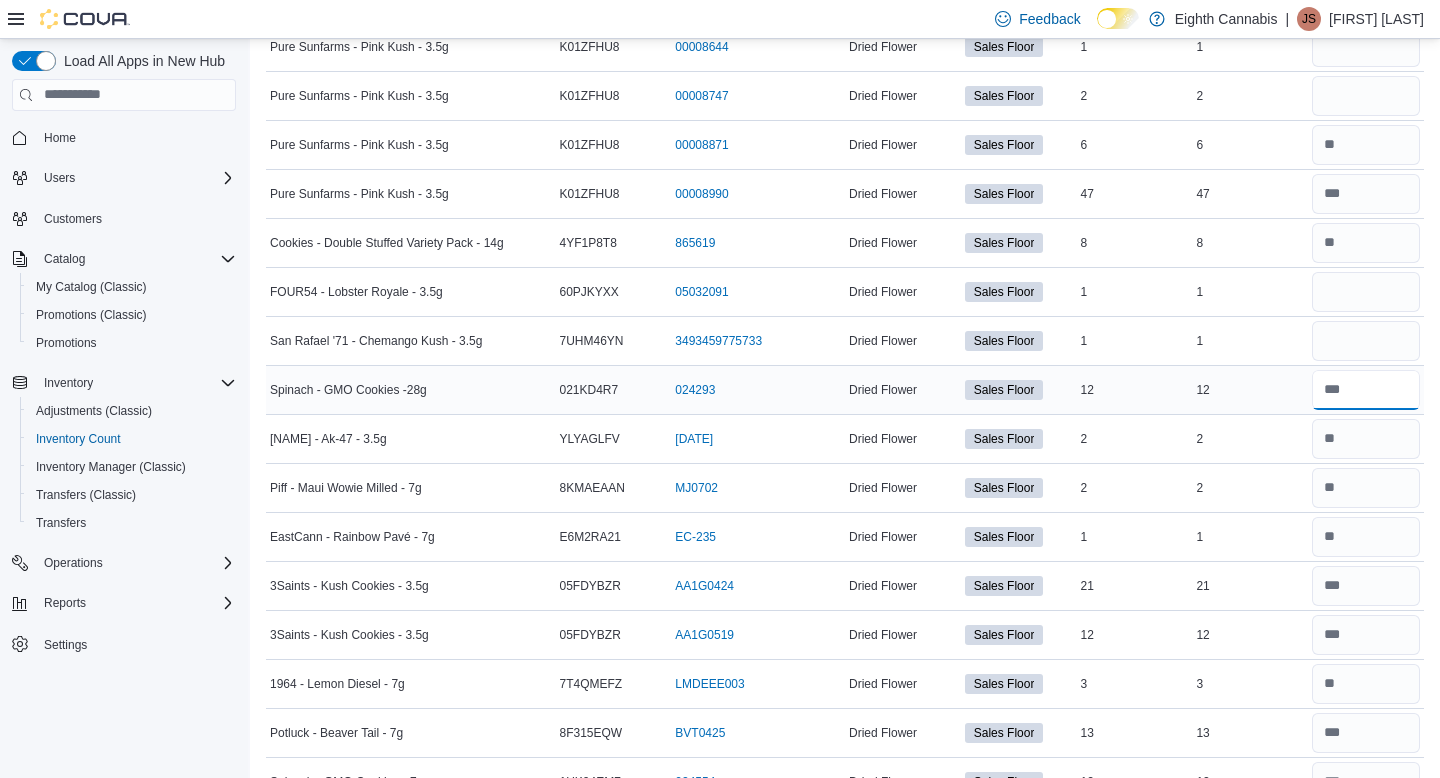 click at bounding box center (1366, 390) 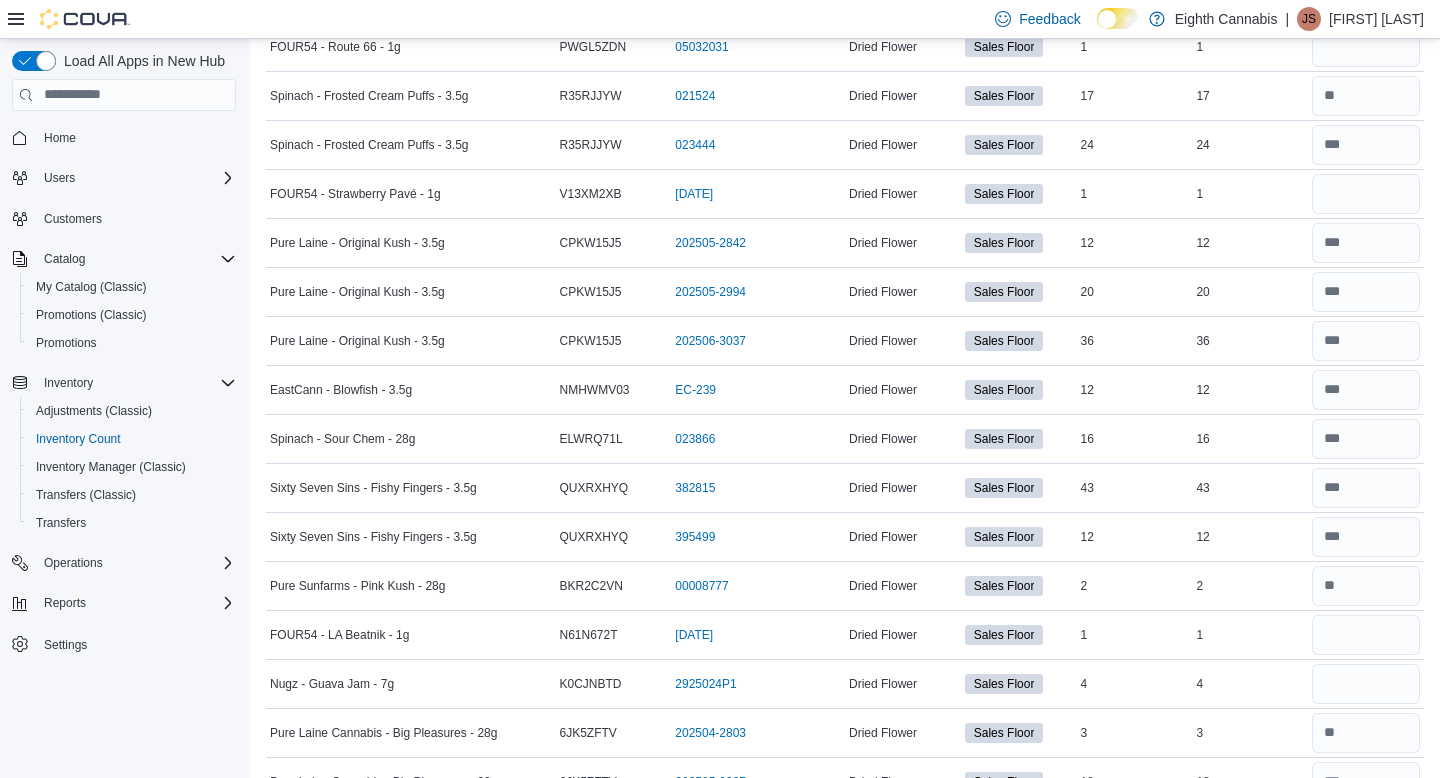 scroll, scrollTop: 814, scrollLeft: 0, axis: vertical 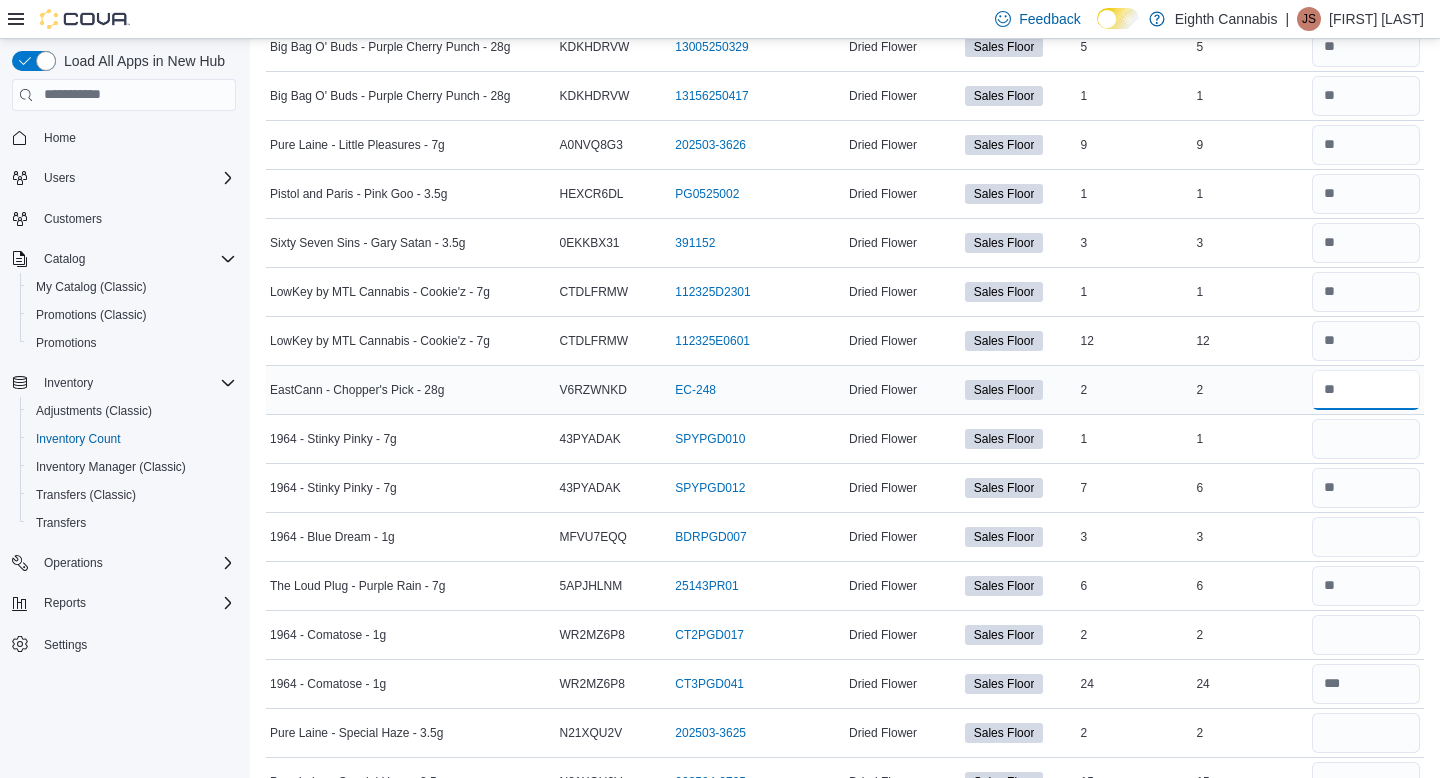 click at bounding box center [1366, 390] 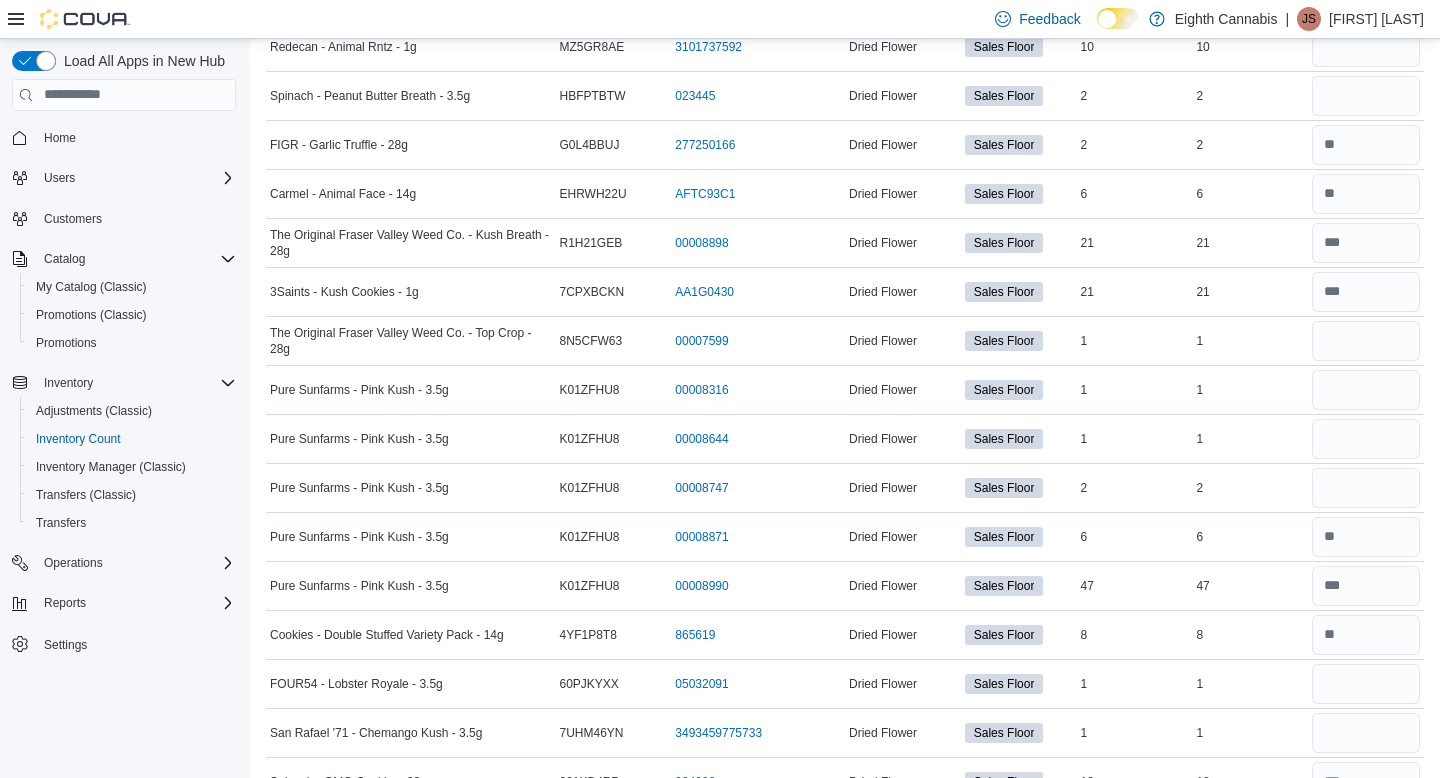 scroll, scrollTop: 6935, scrollLeft: 0, axis: vertical 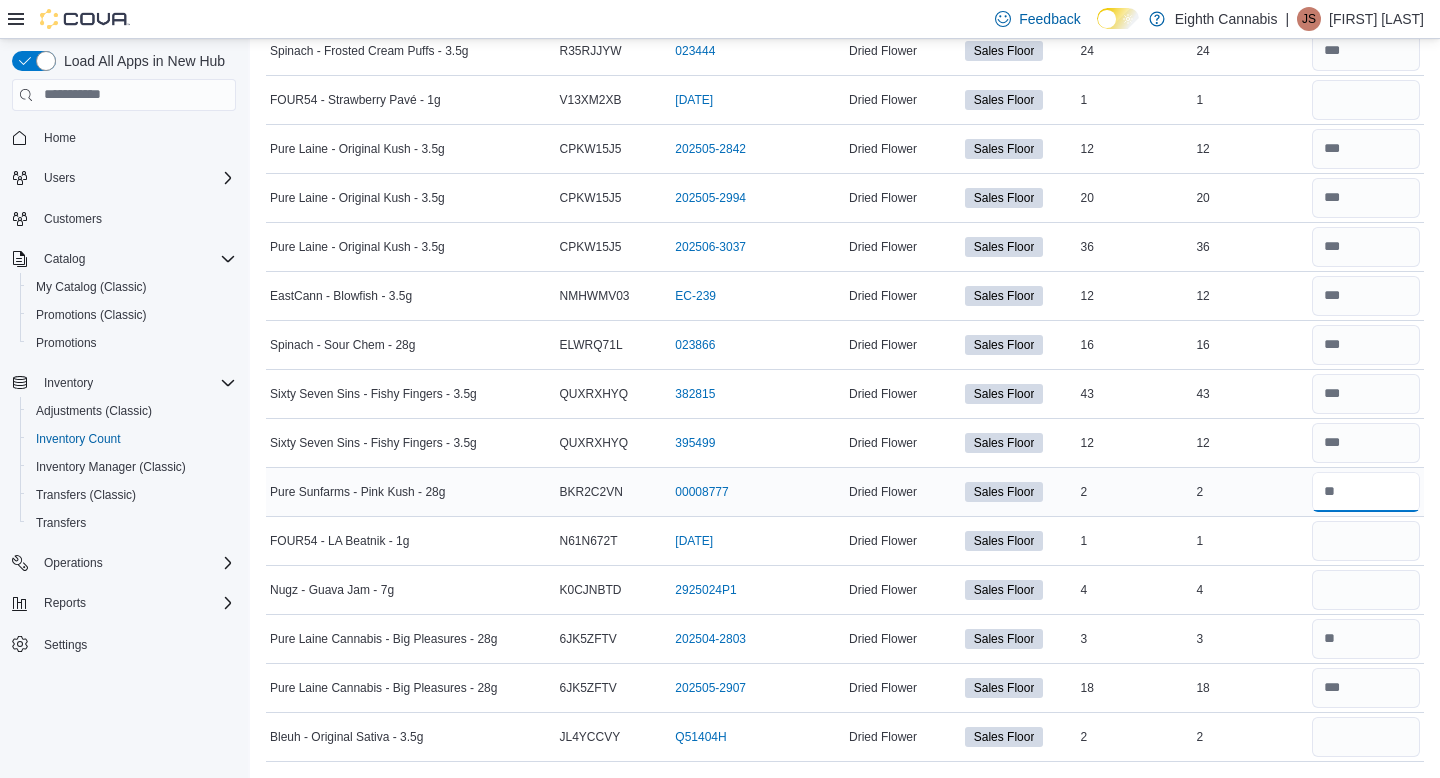 click at bounding box center (1366, 492) 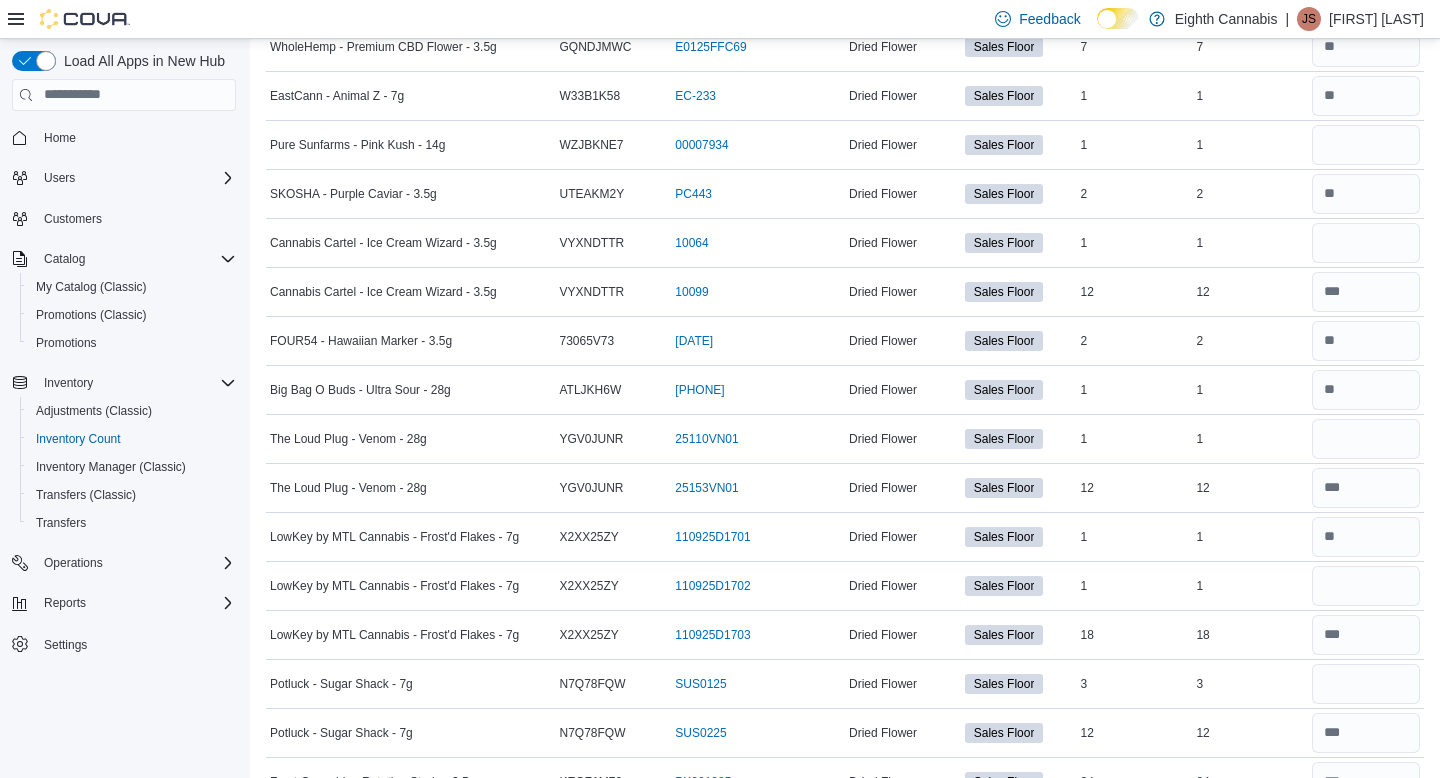 scroll, scrollTop: 6890, scrollLeft: 0, axis: vertical 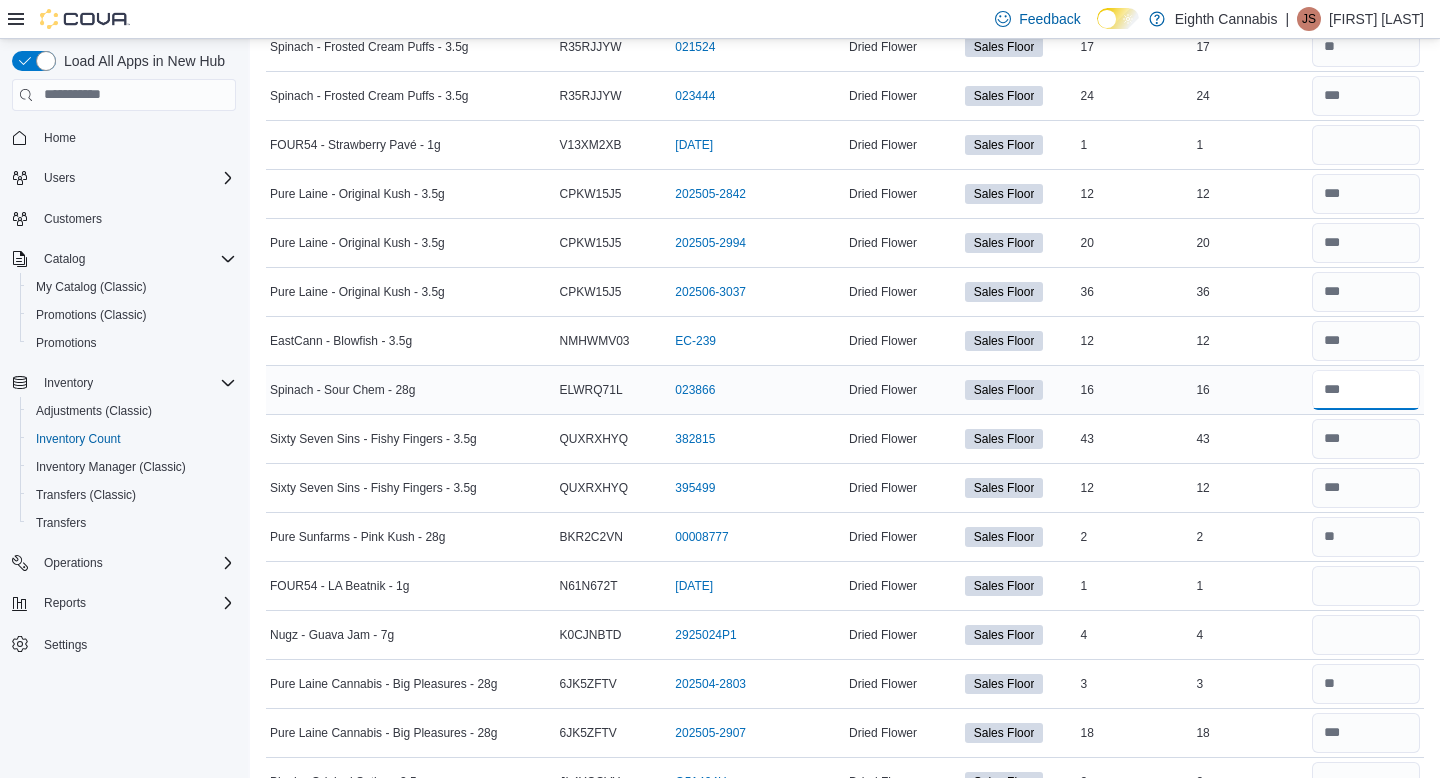 click at bounding box center [1366, 390] 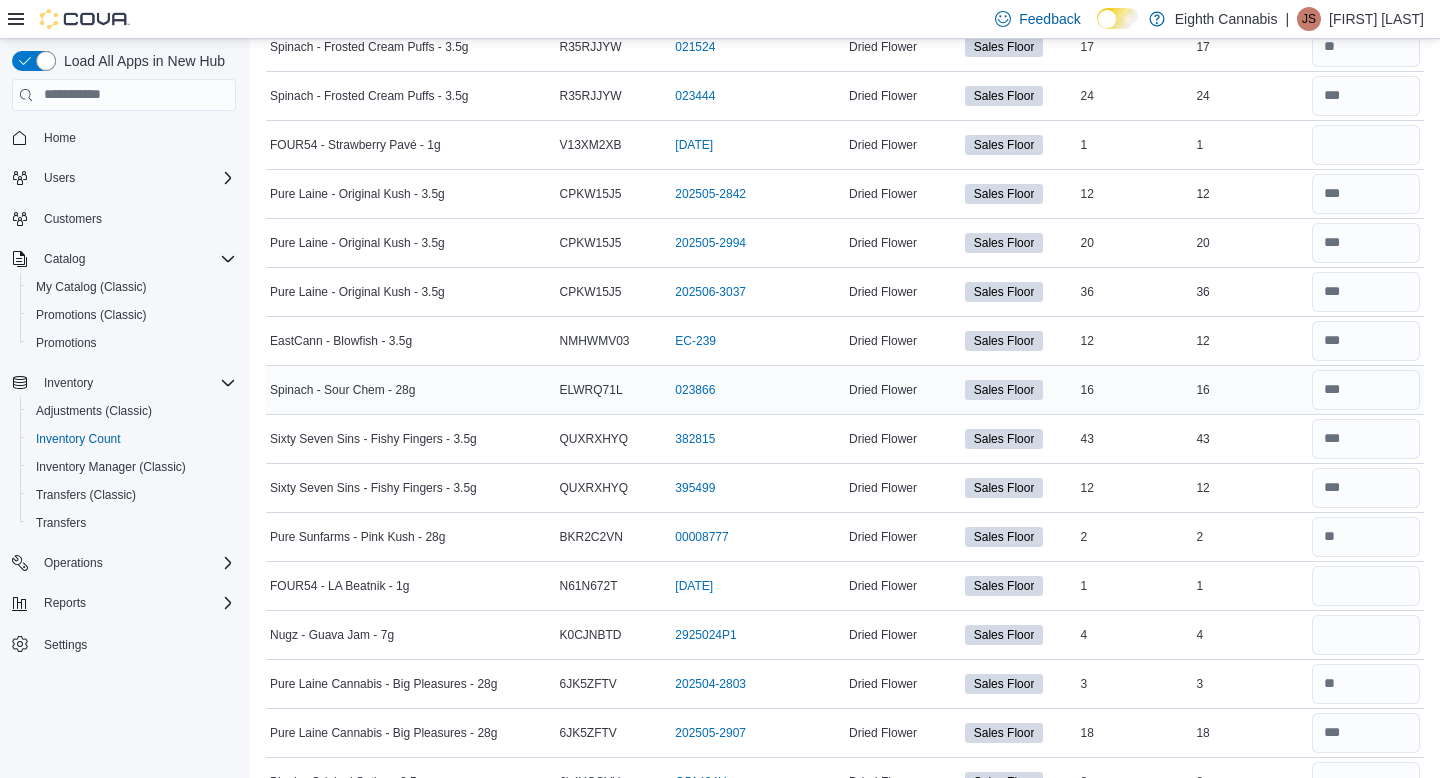scroll, scrollTop: 0, scrollLeft: 0, axis: both 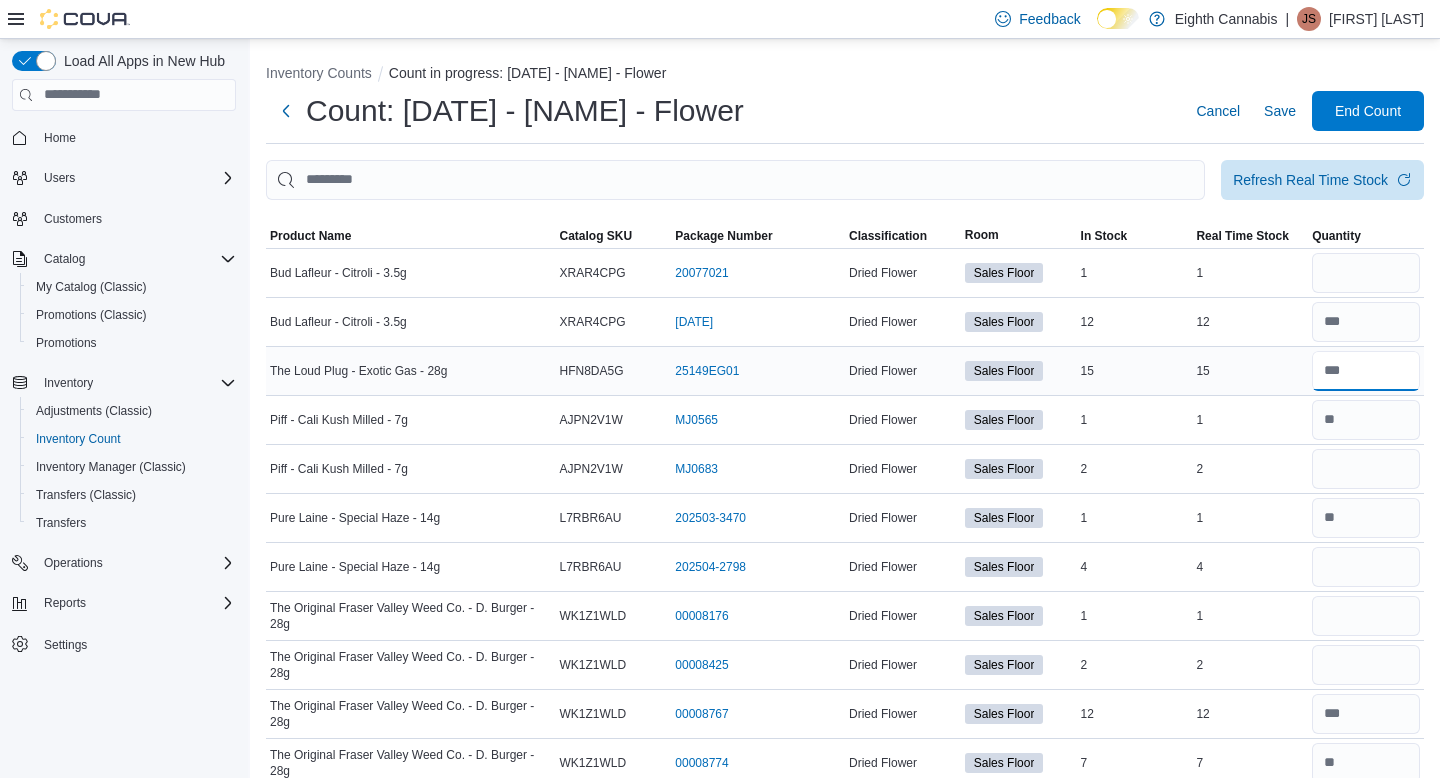 click at bounding box center (1366, 371) 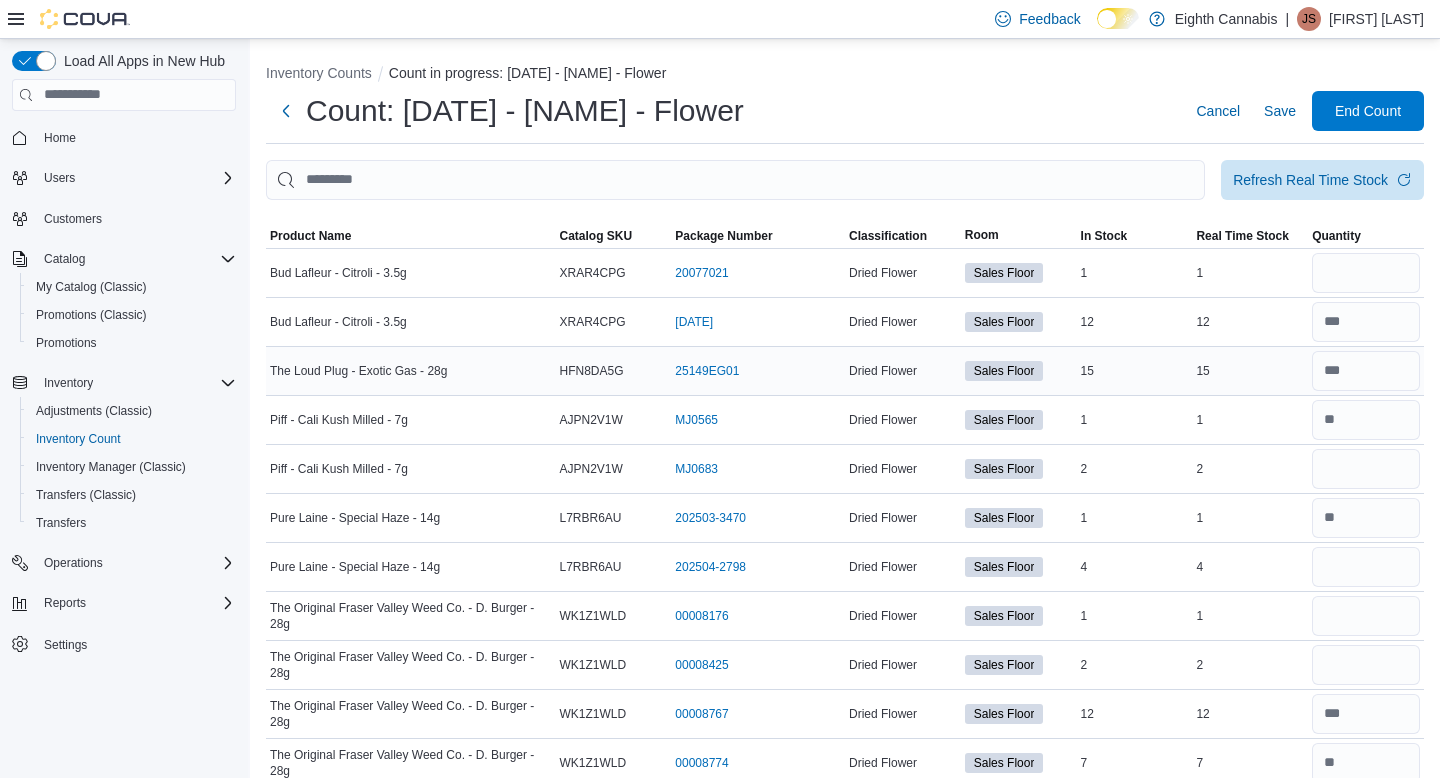 scroll, scrollTop: 5322, scrollLeft: 0, axis: vertical 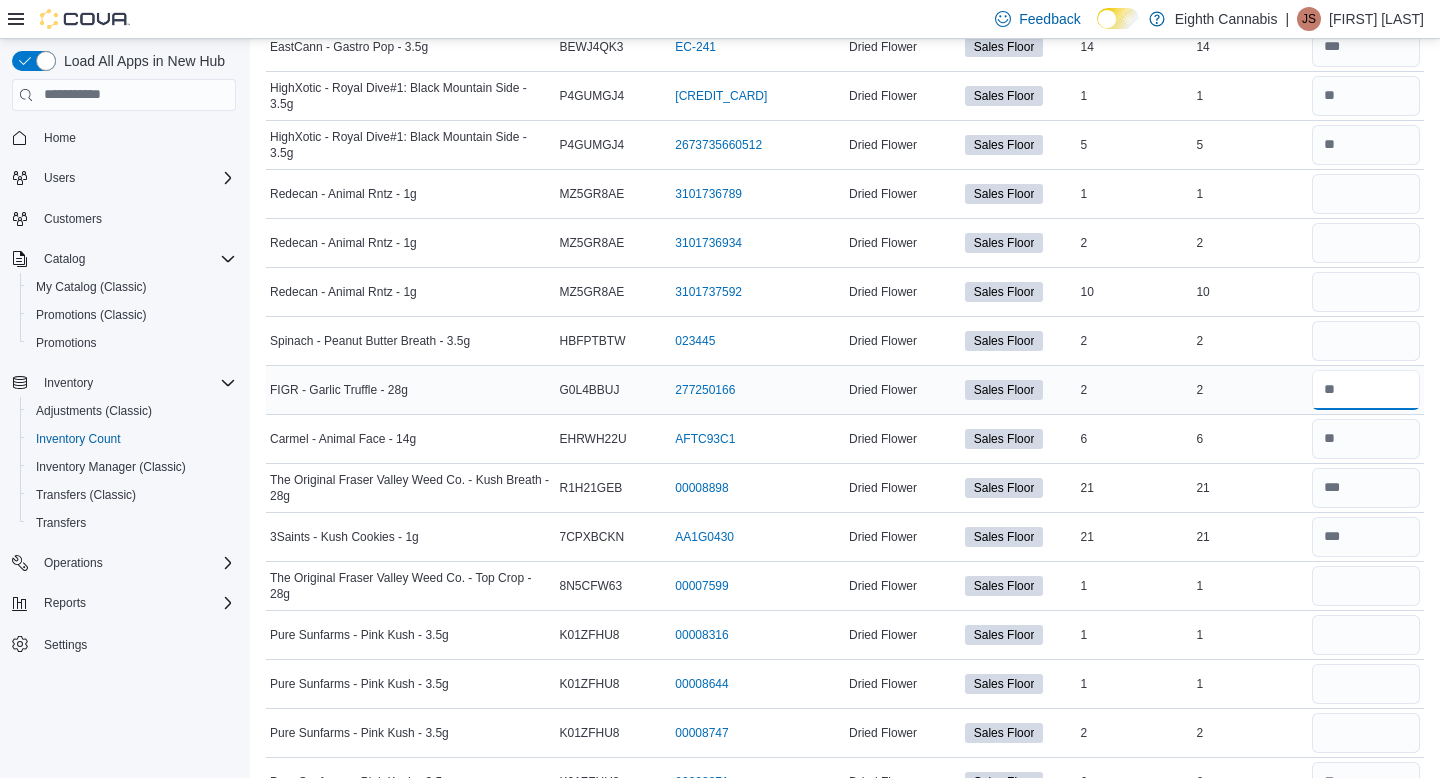click at bounding box center [1366, 390] 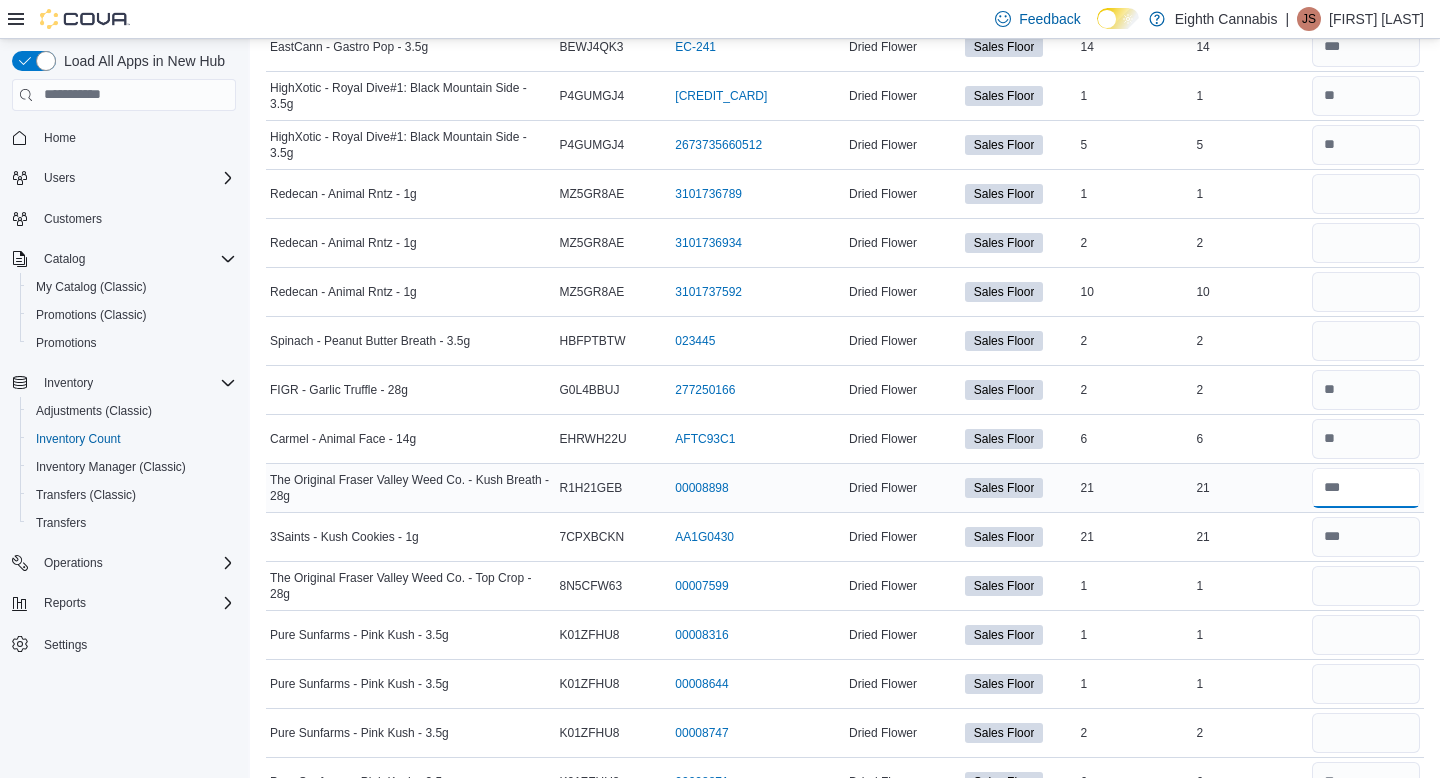 click at bounding box center [1366, 488] 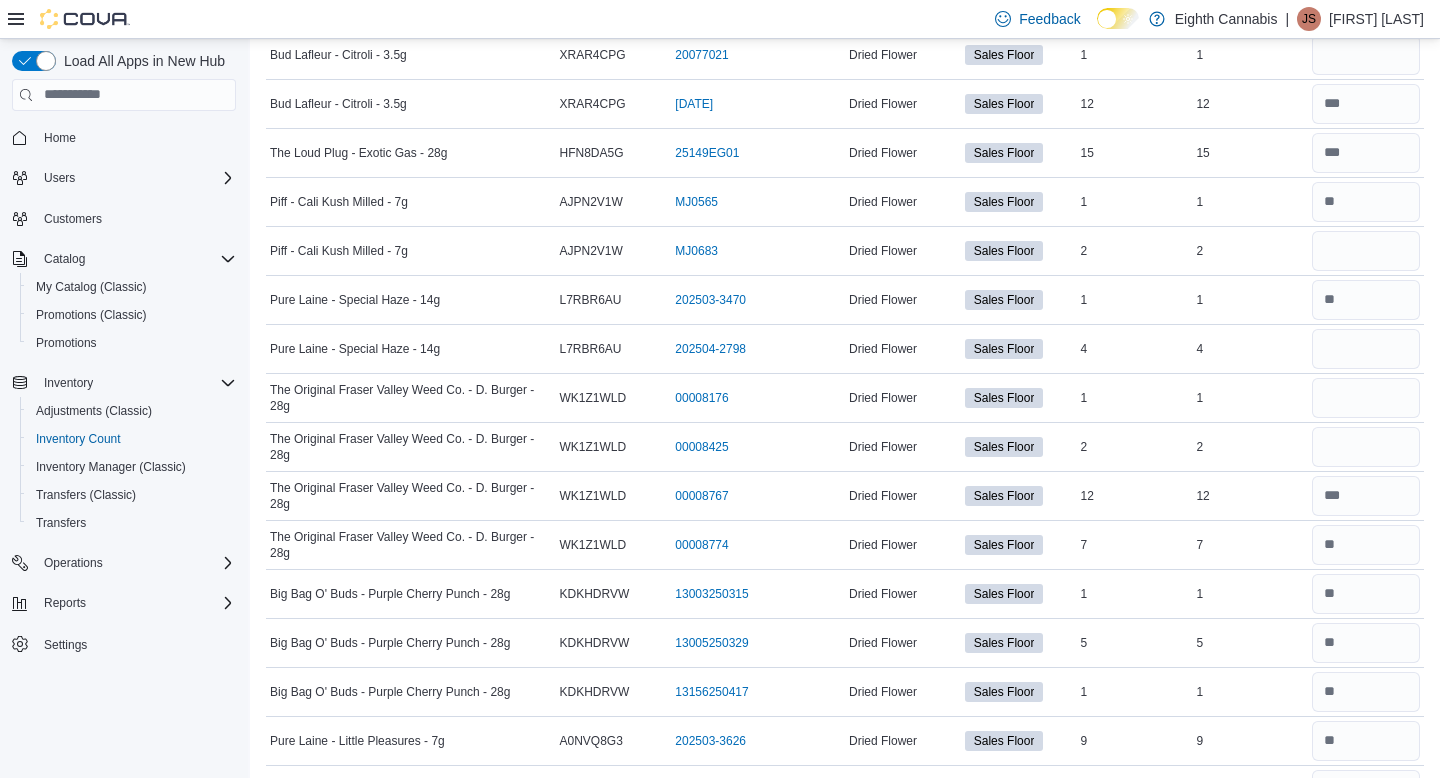 scroll, scrollTop: 4775, scrollLeft: 0, axis: vertical 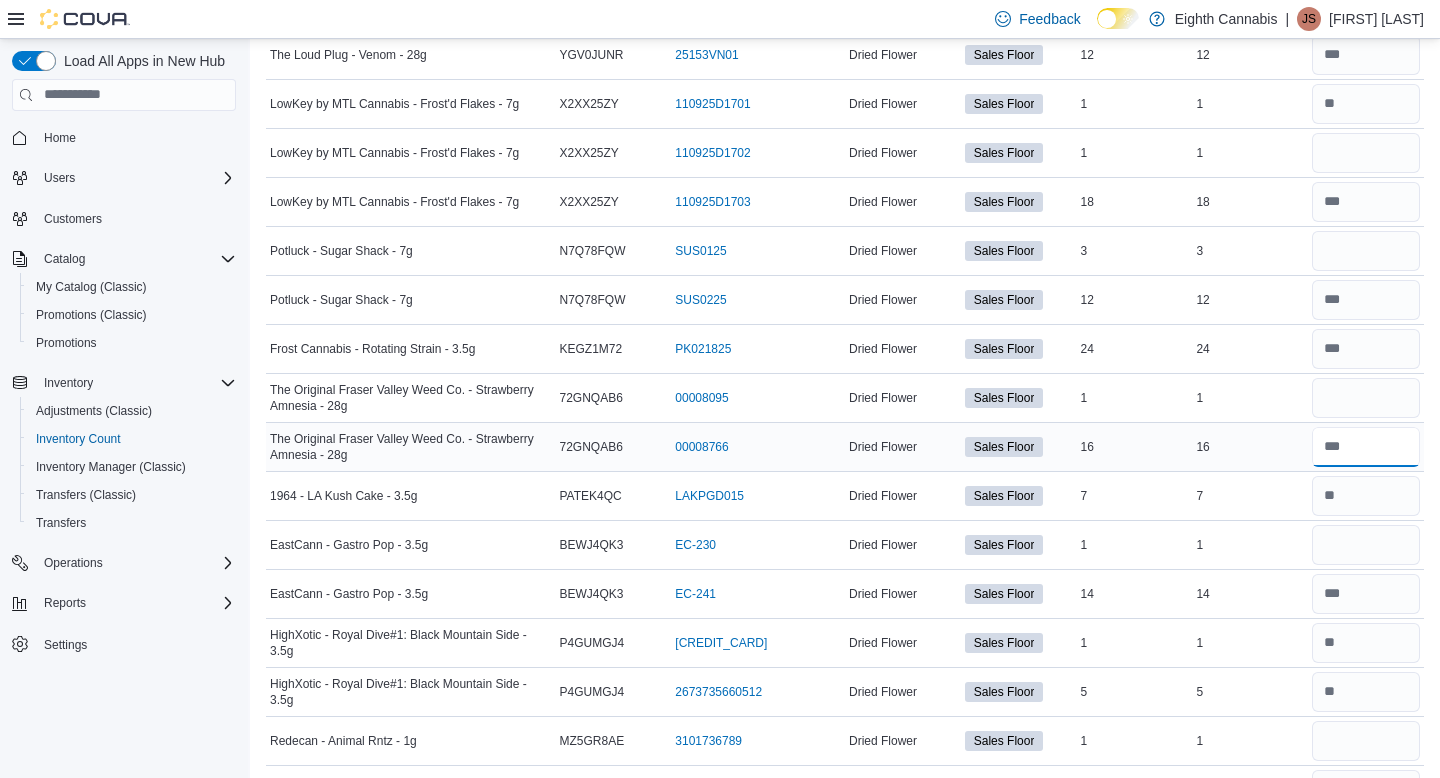 click at bounding box center (1366, 447) 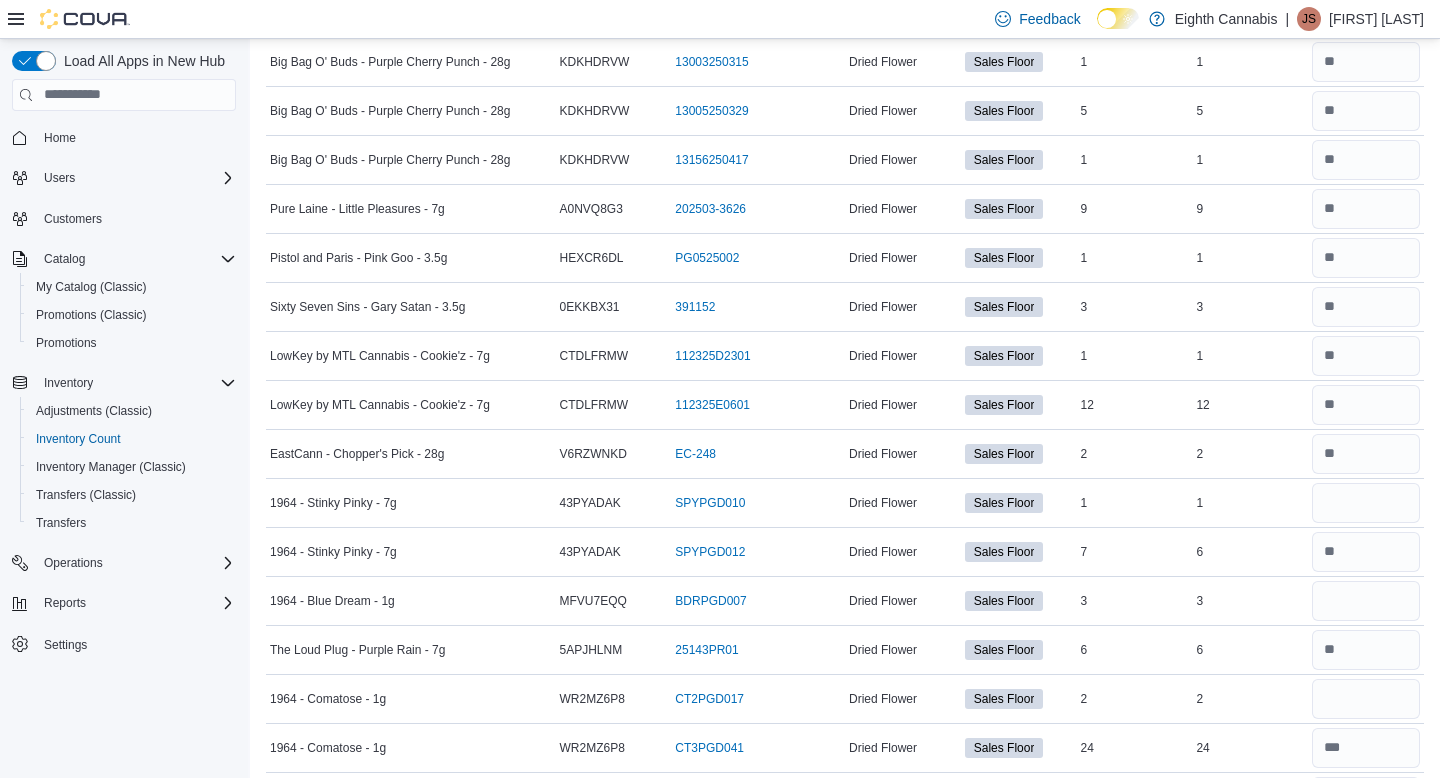 scroll, scrollTop: 0, scrollLeft: 0, axis: both 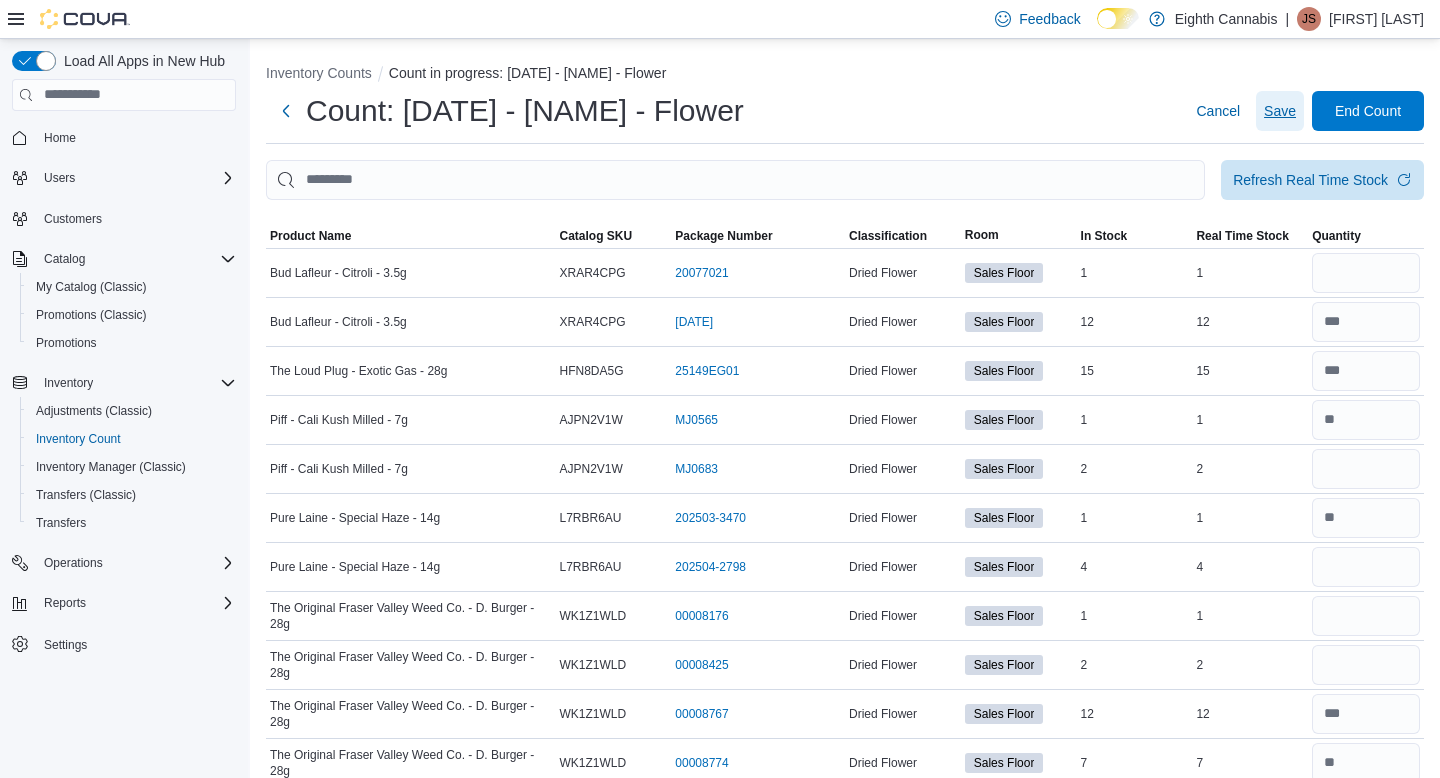 click on "Save" at bounding box center [1280, 111] 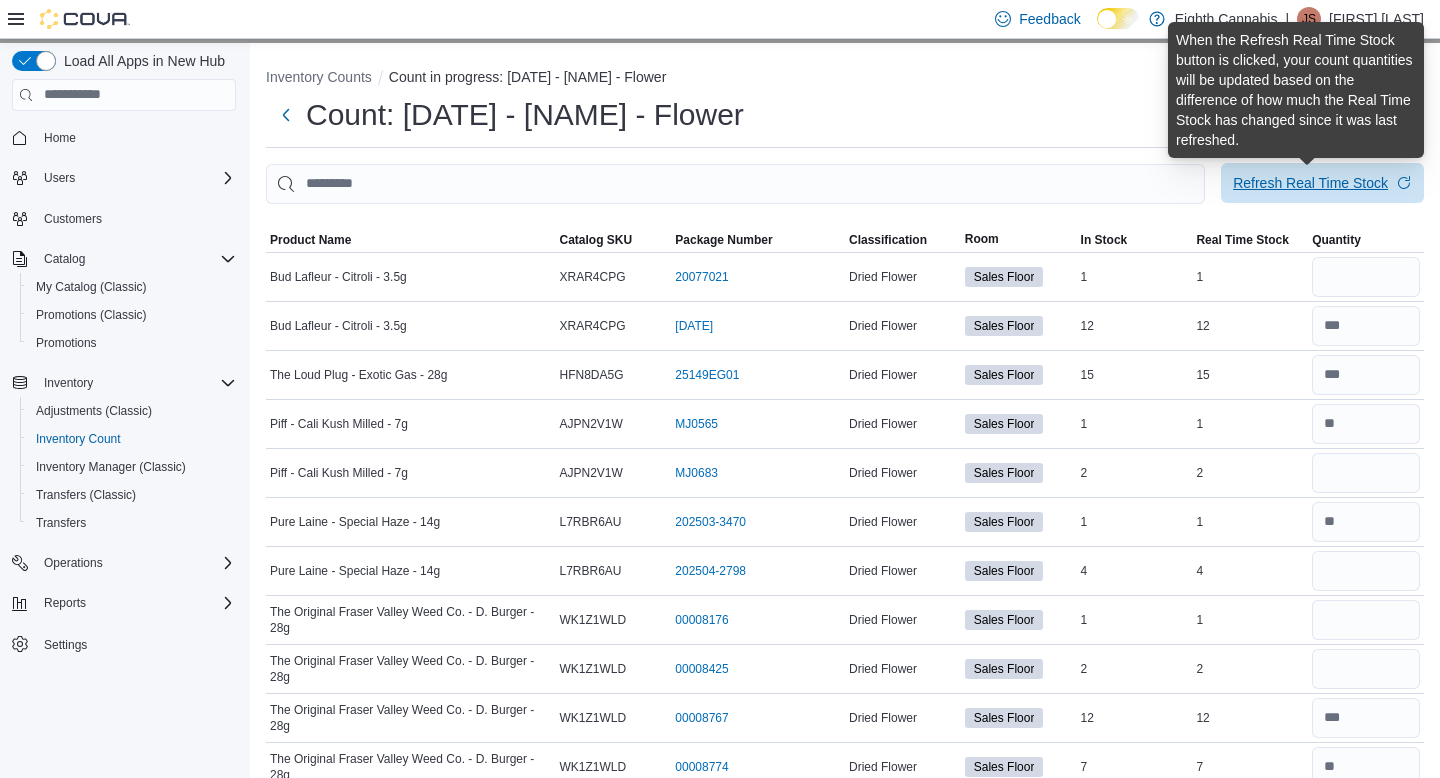 click on "Refresh Real Time Stock" at bounding box center (1310, 183) 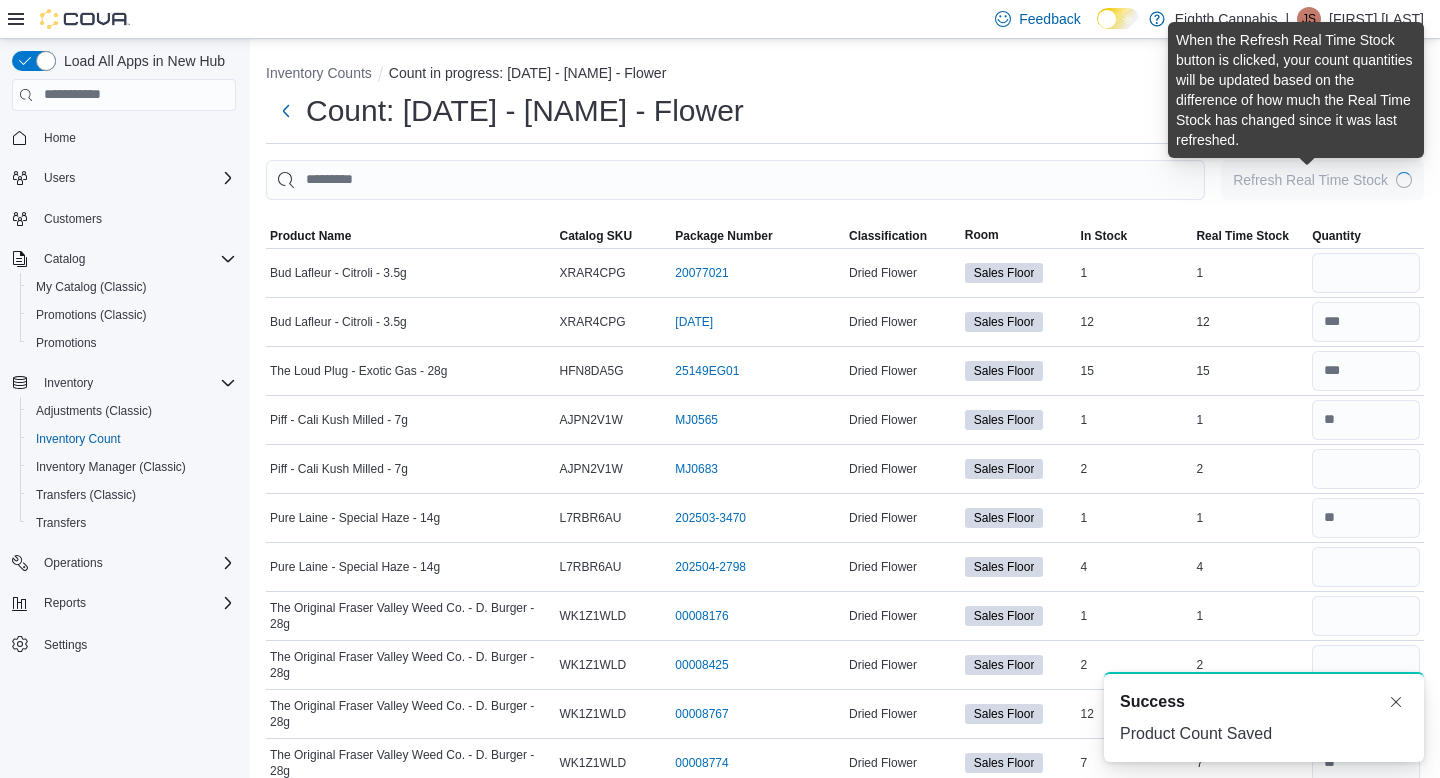 scroll, scrollTop: 0, scrollLeft: 0, axis: both 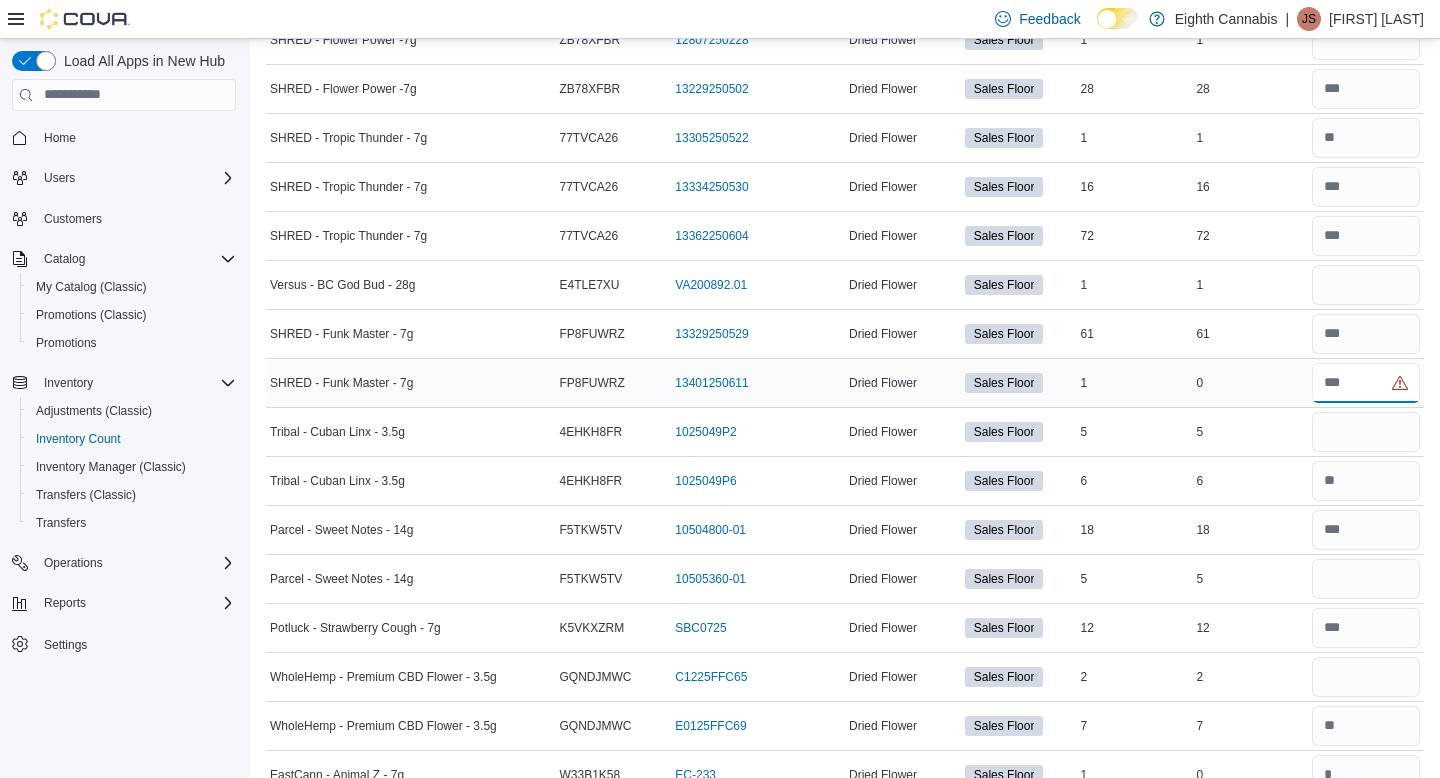 click at bounding box center [1366, 383] 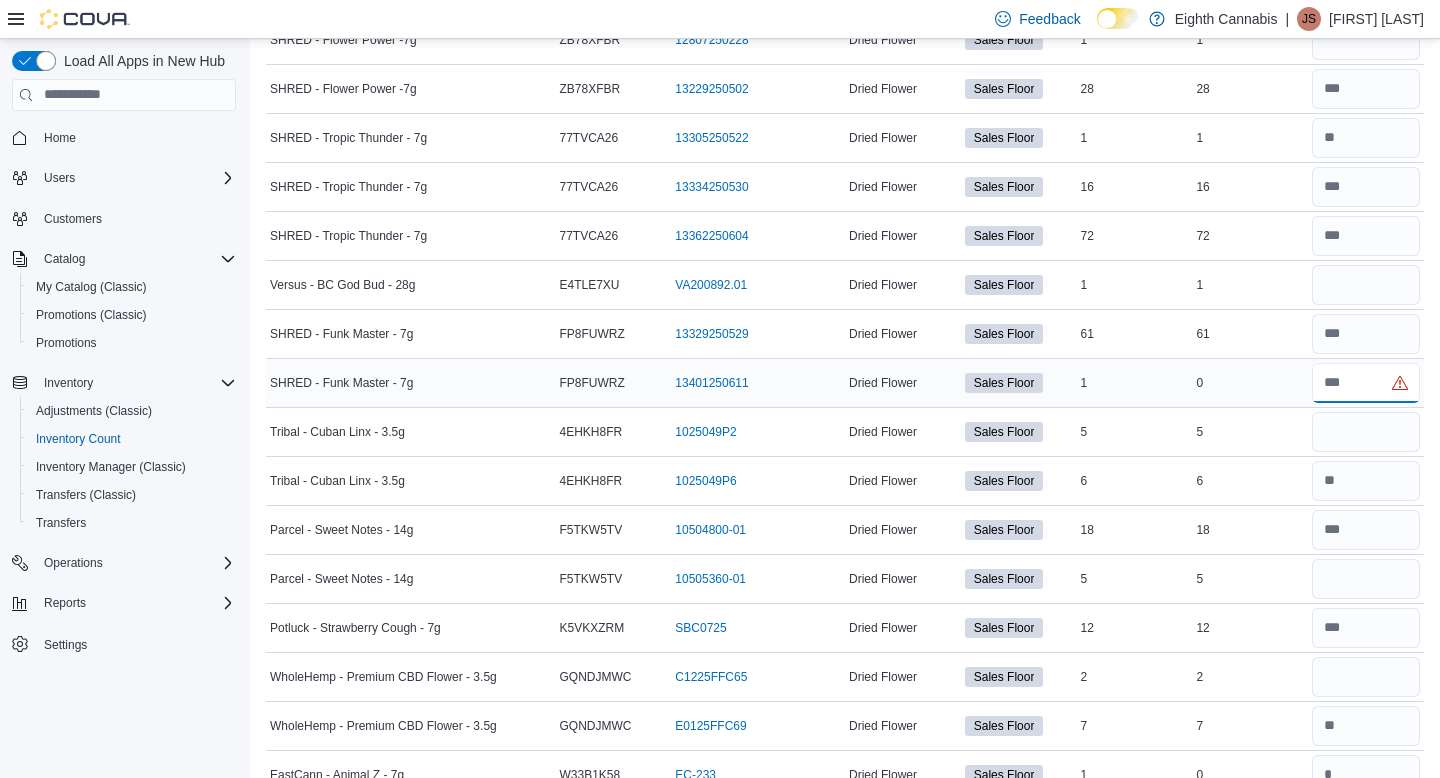 click at bounding box center (1366, 383) 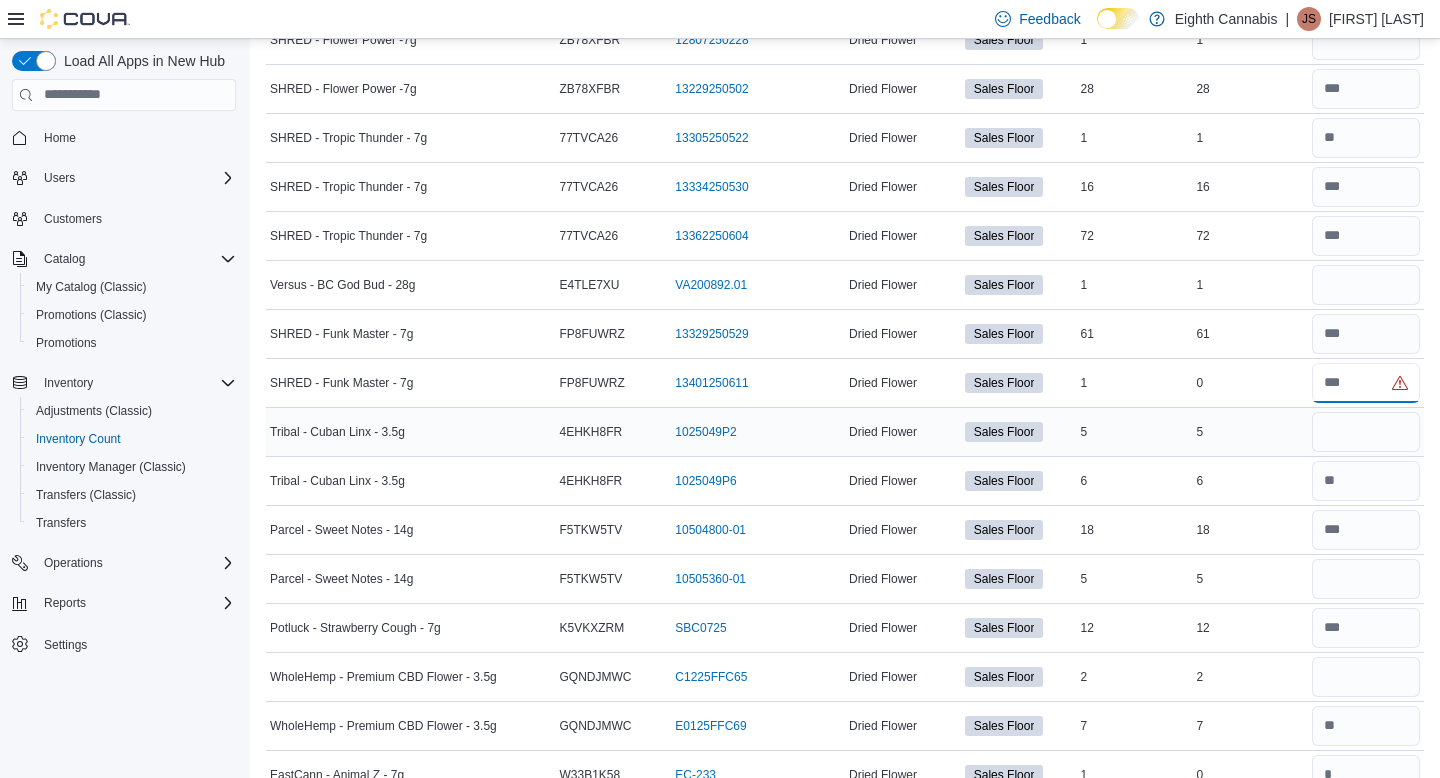 scroll, scrollTop: 3700, scrollLeft: 0, axis: vertical 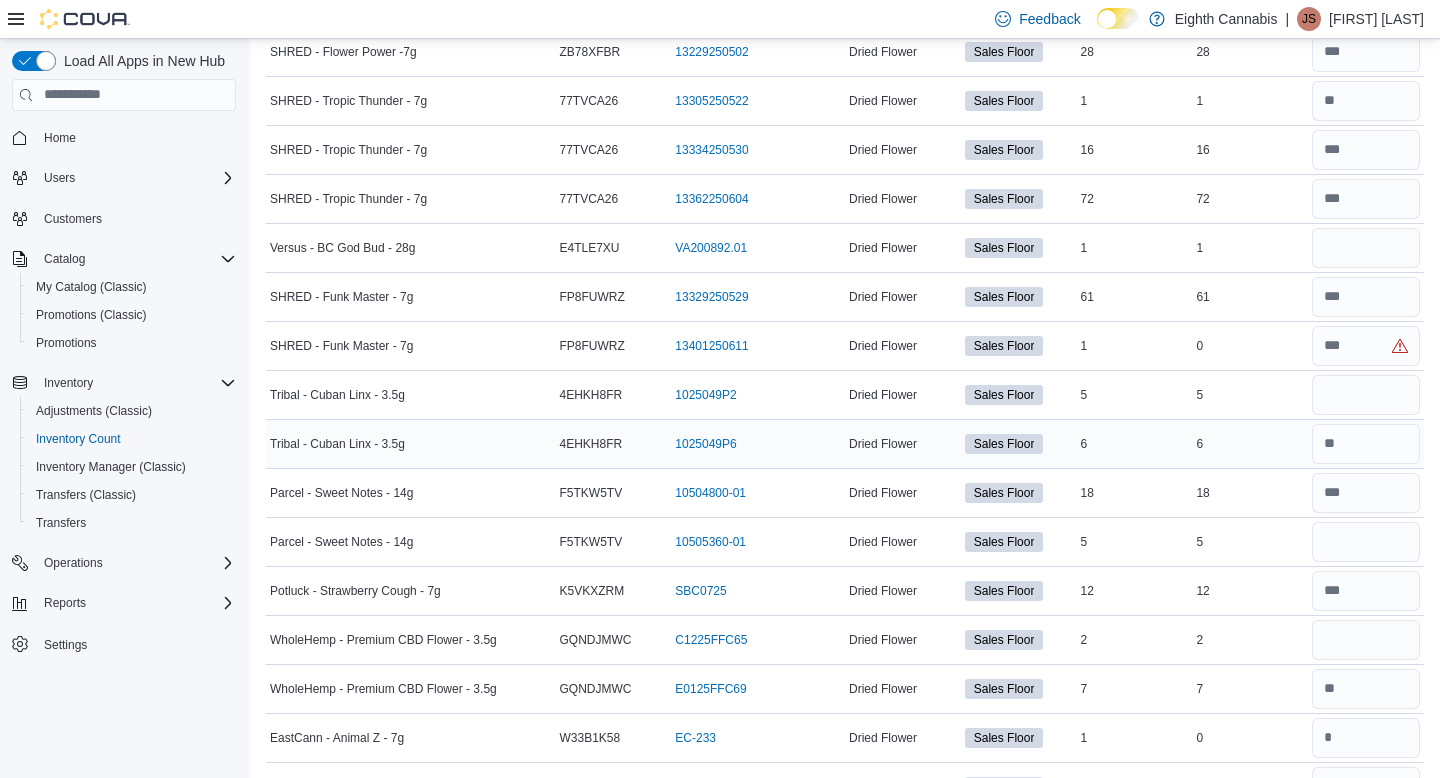 click on "6" at bounding box center [1250, 444] 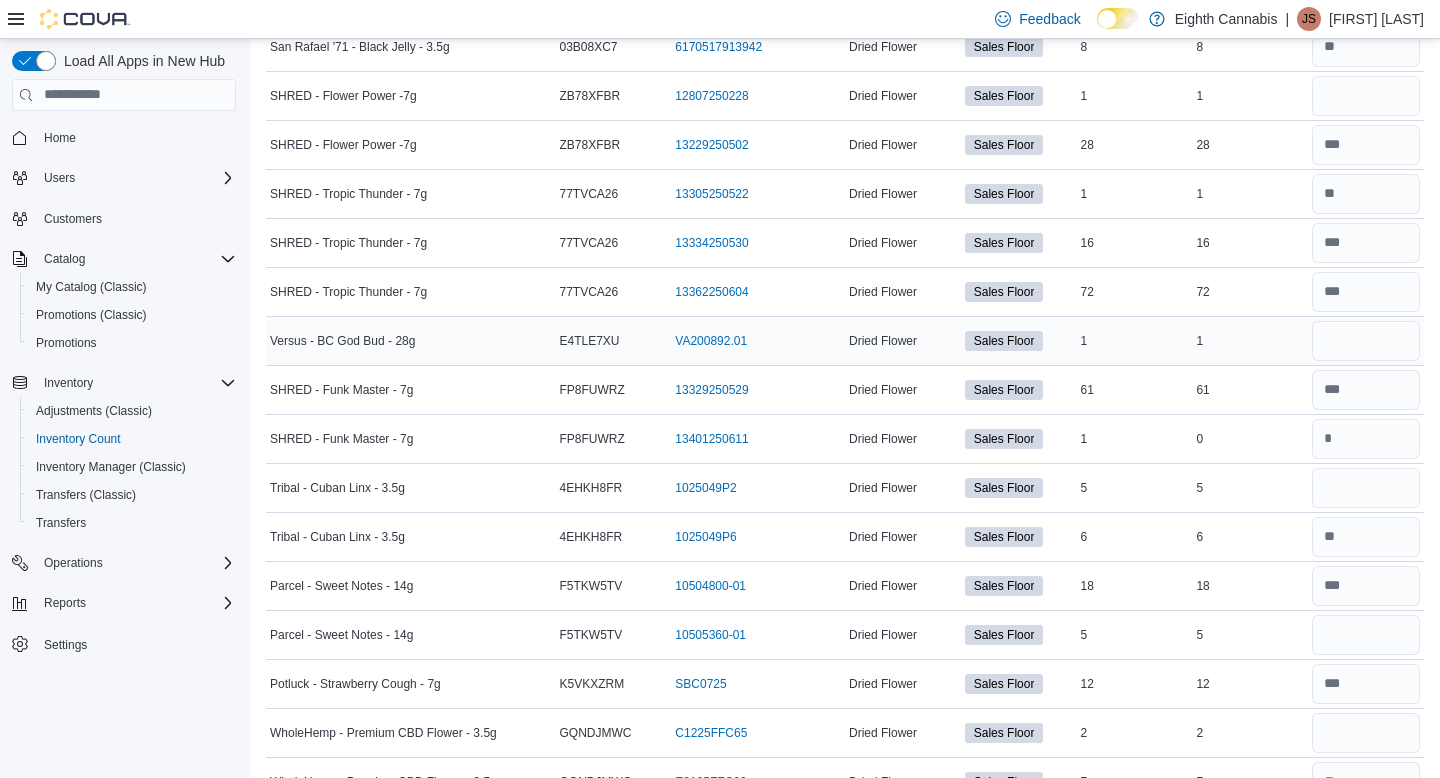 scroll, scrollTop: 1696, scrollLeft: 0, axis: vertical 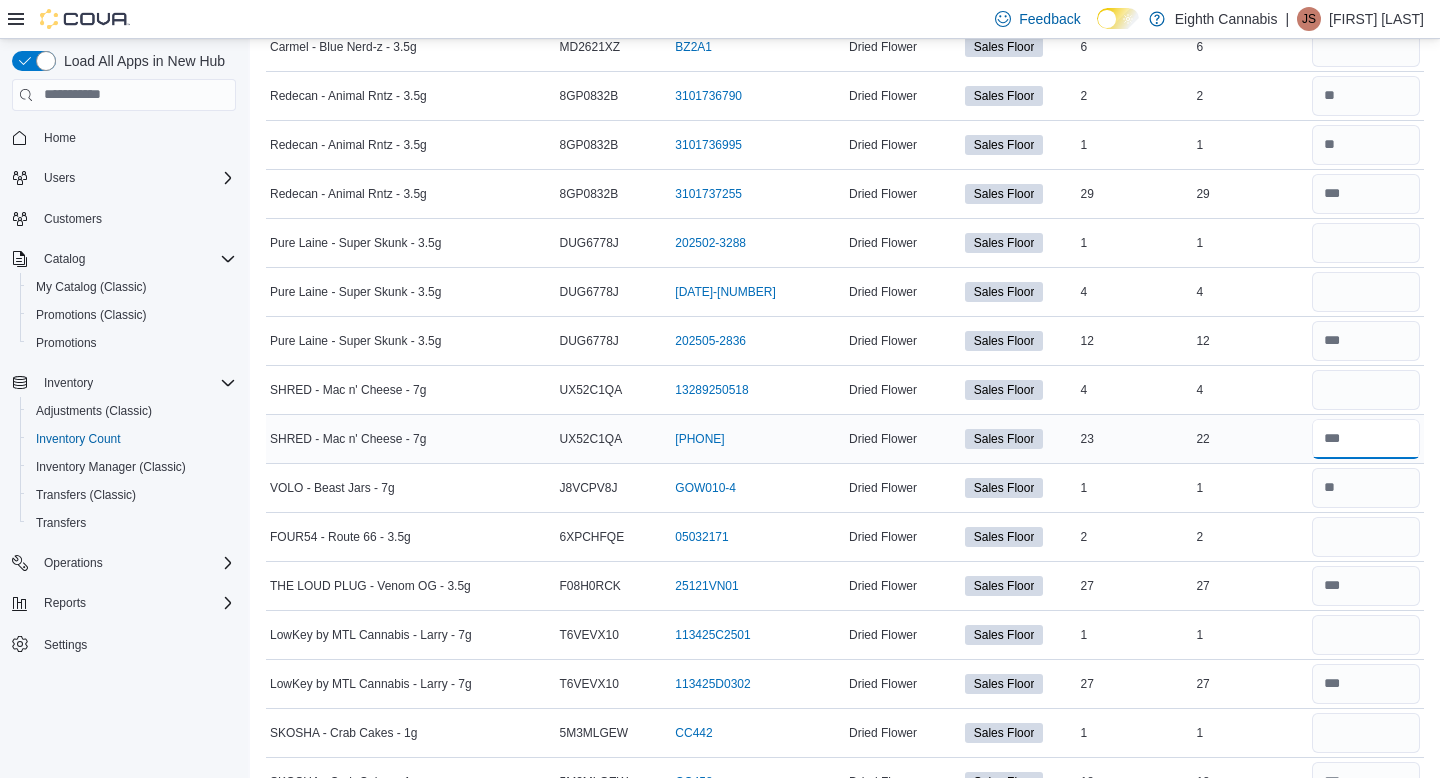 click at bounding box center [1366, 439] 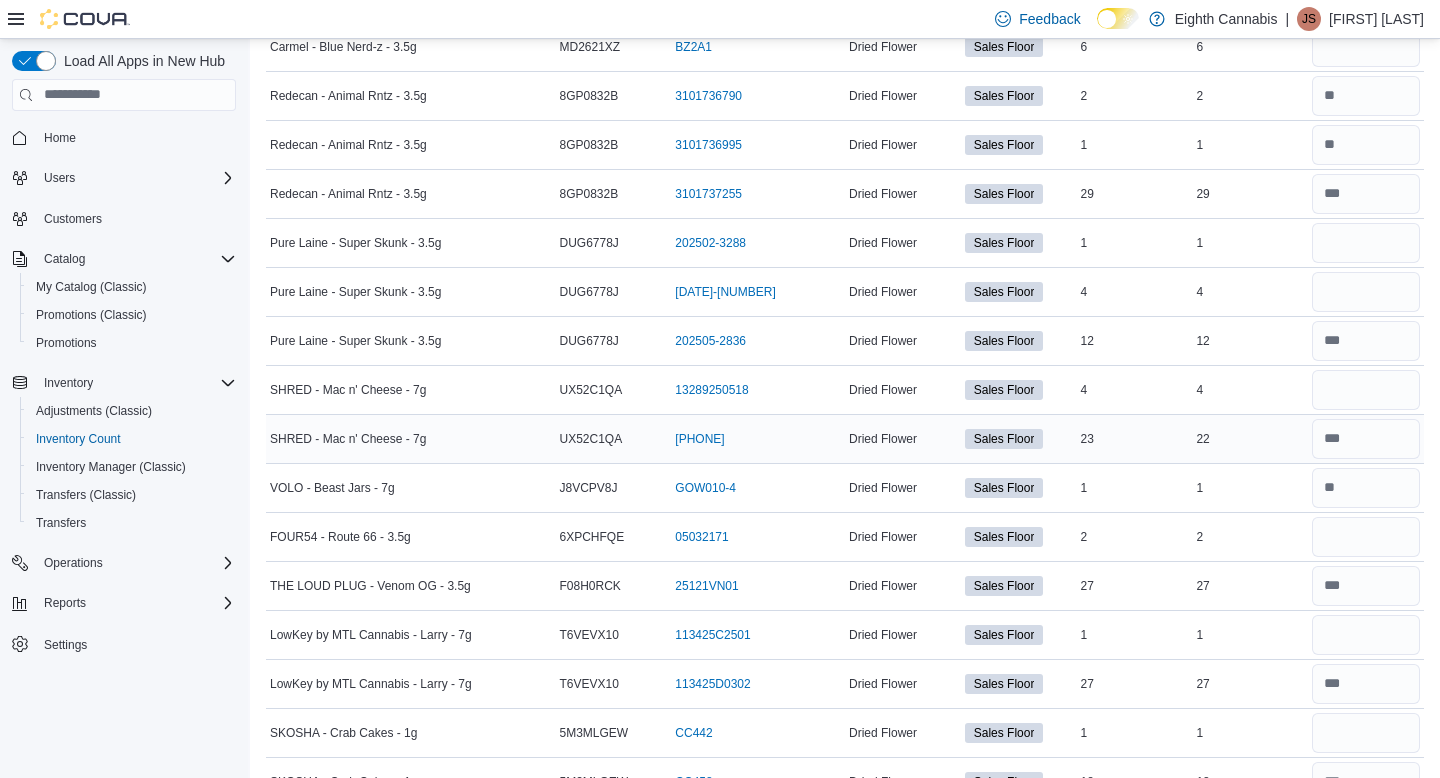 scroll, scrollTop: 2186, scrollLeft: 0, axis: vertical 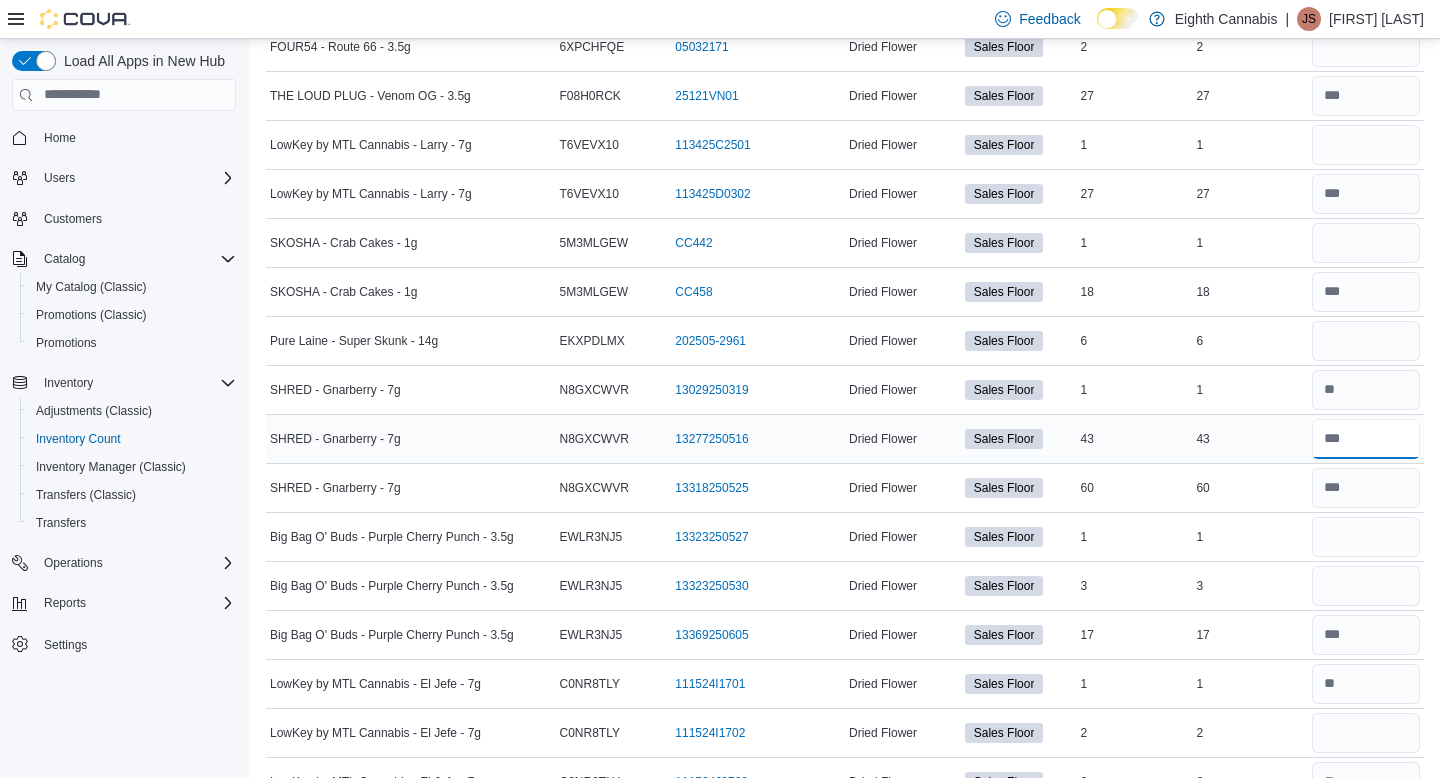 click at bounding box center (1366, 439) 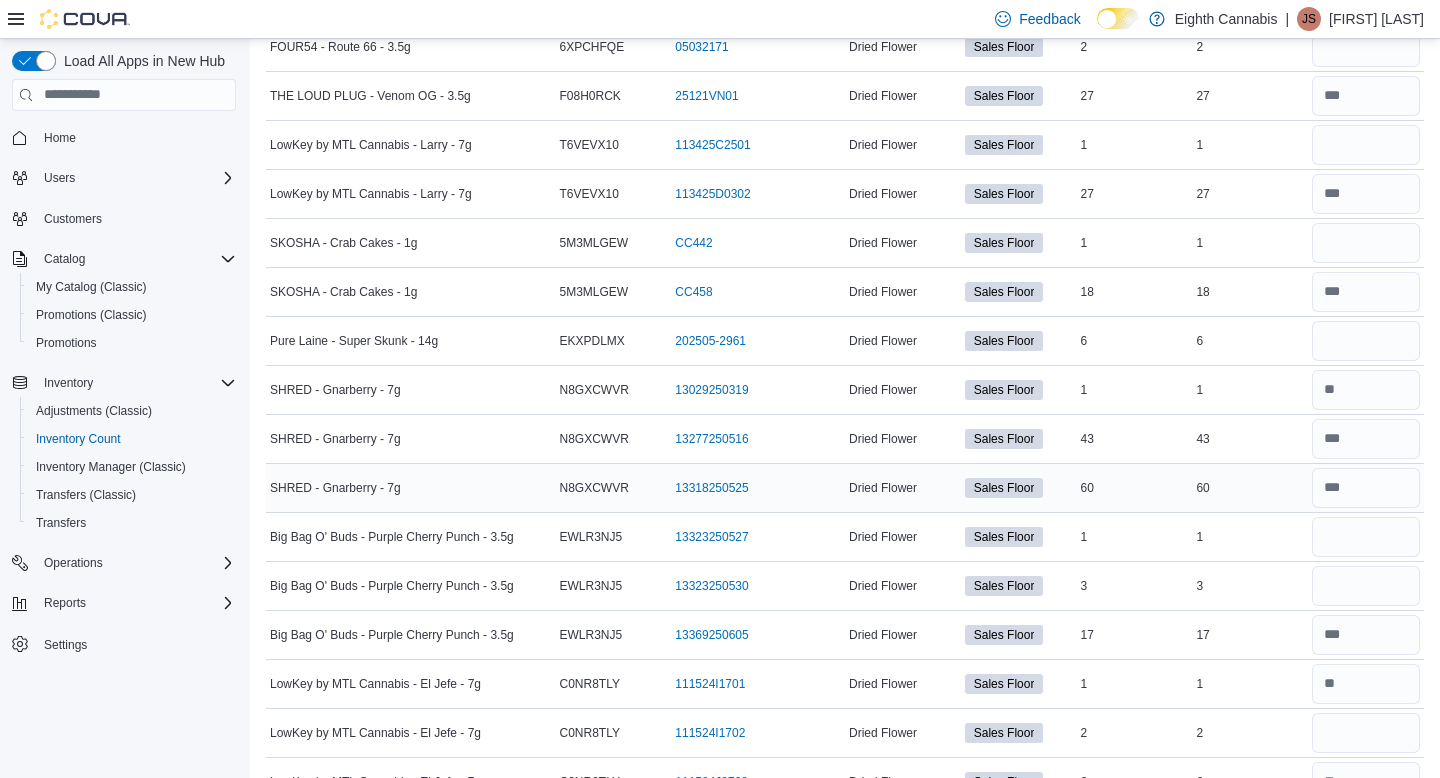 scroll, scrollTop: 2774, scrollLeft: 0, axis: vertical 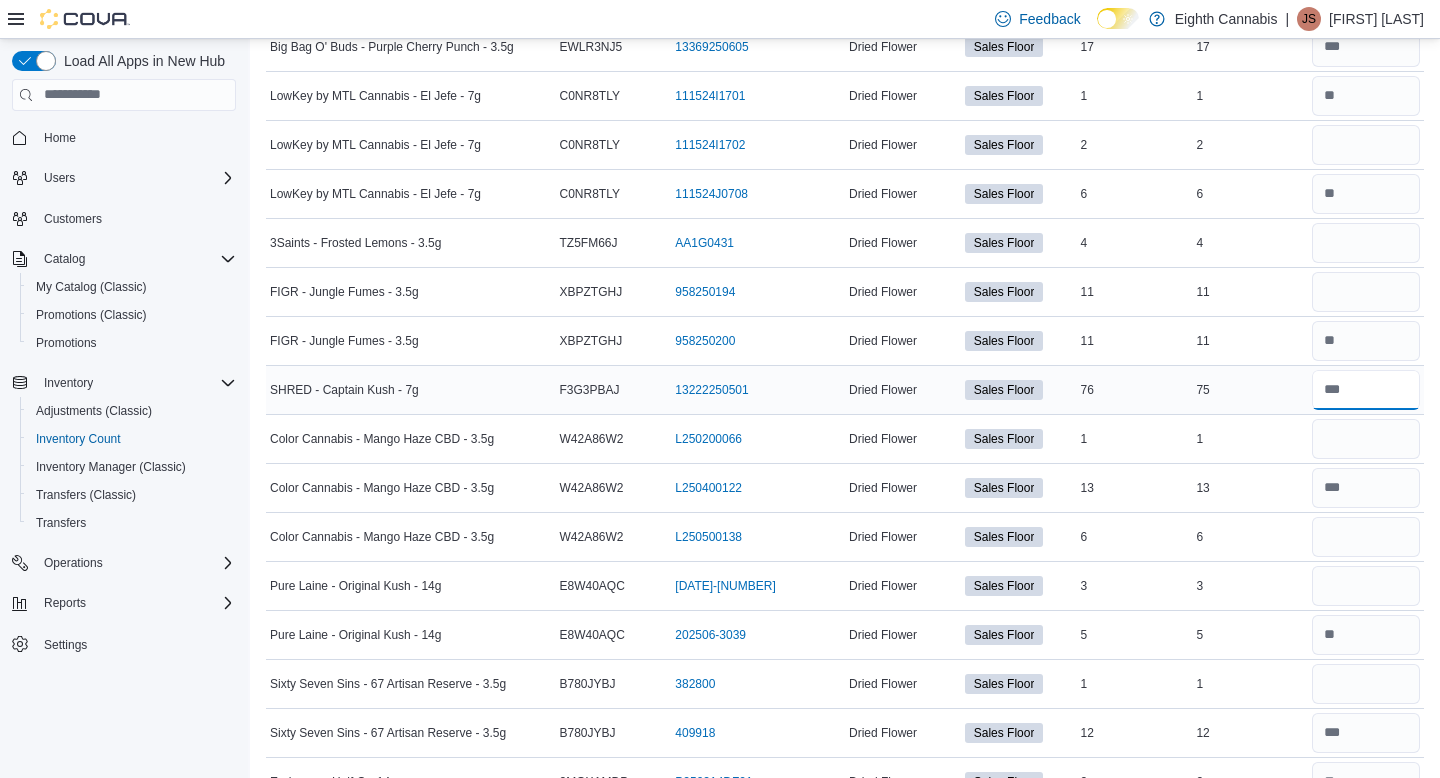 click at bounding box center [1366, 390] 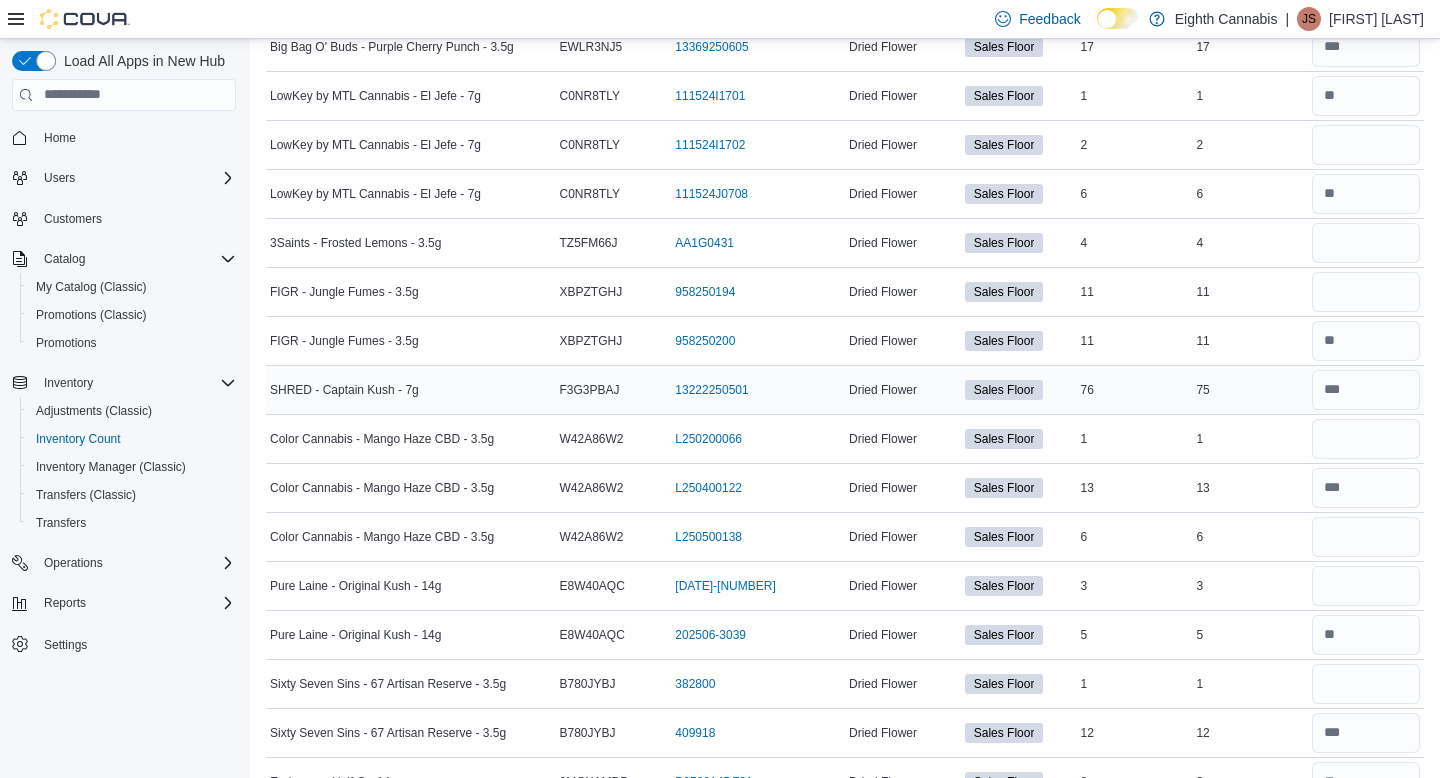 scroll, scrollTop: 3313, scrollLeft: 0, axis: vertical 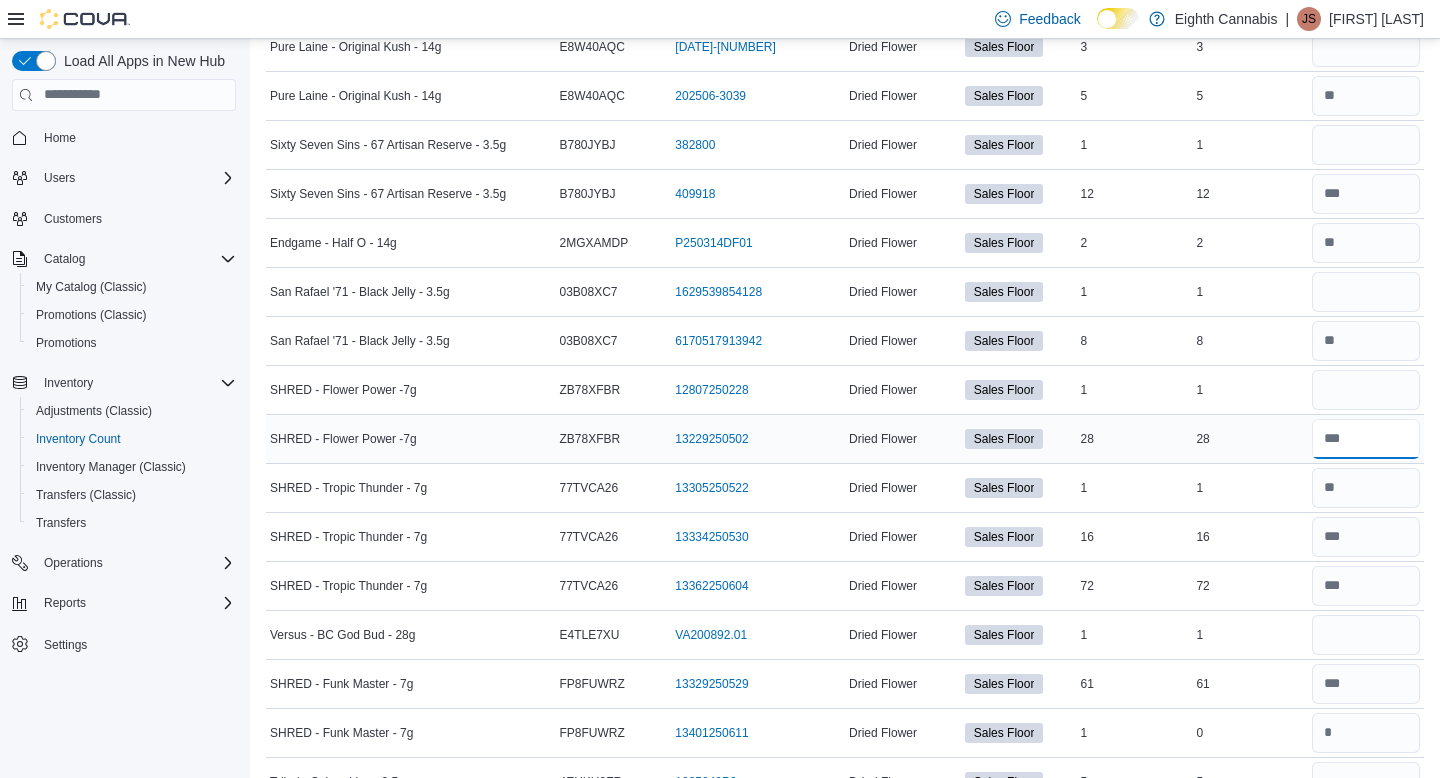 click at bounding box center [1366, 439] 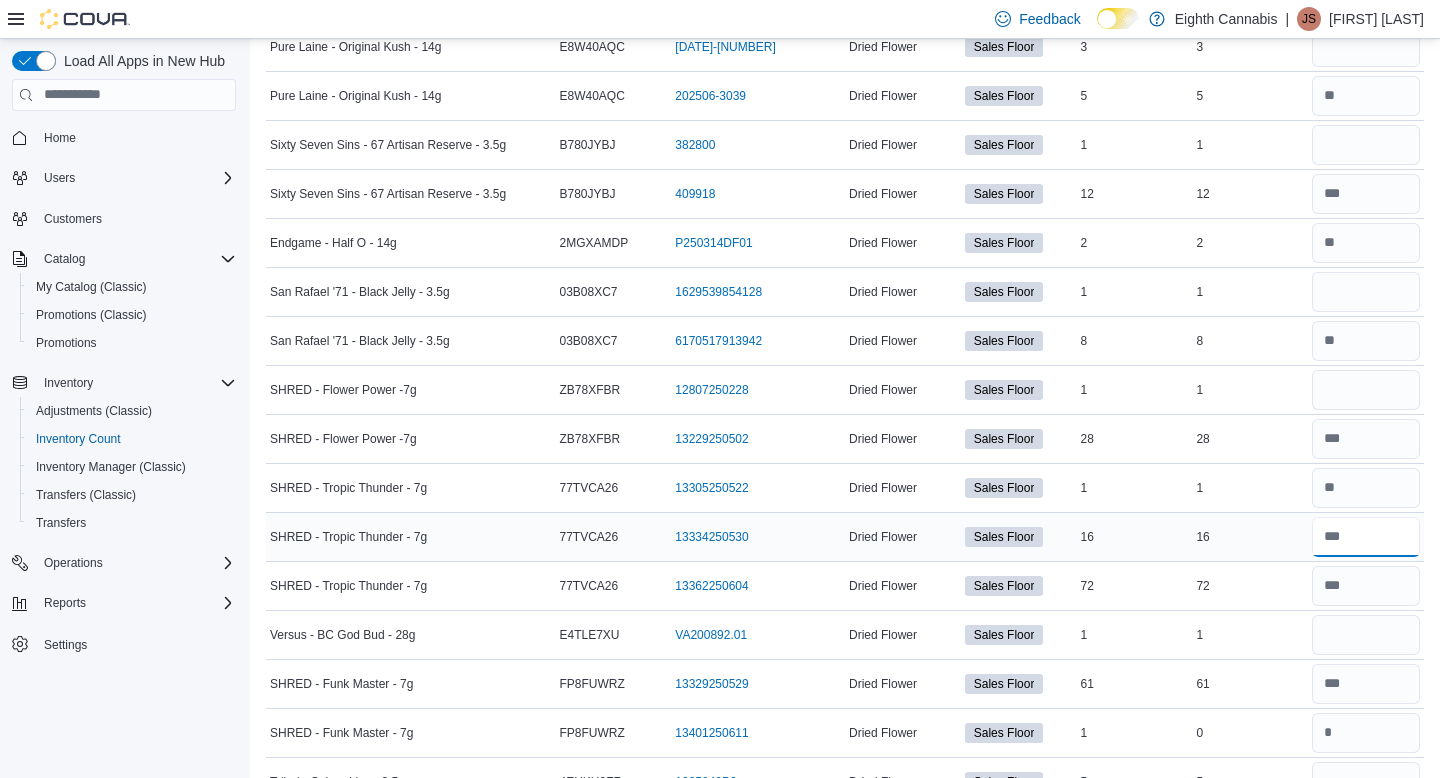 click at bounding box center [1366, 537] 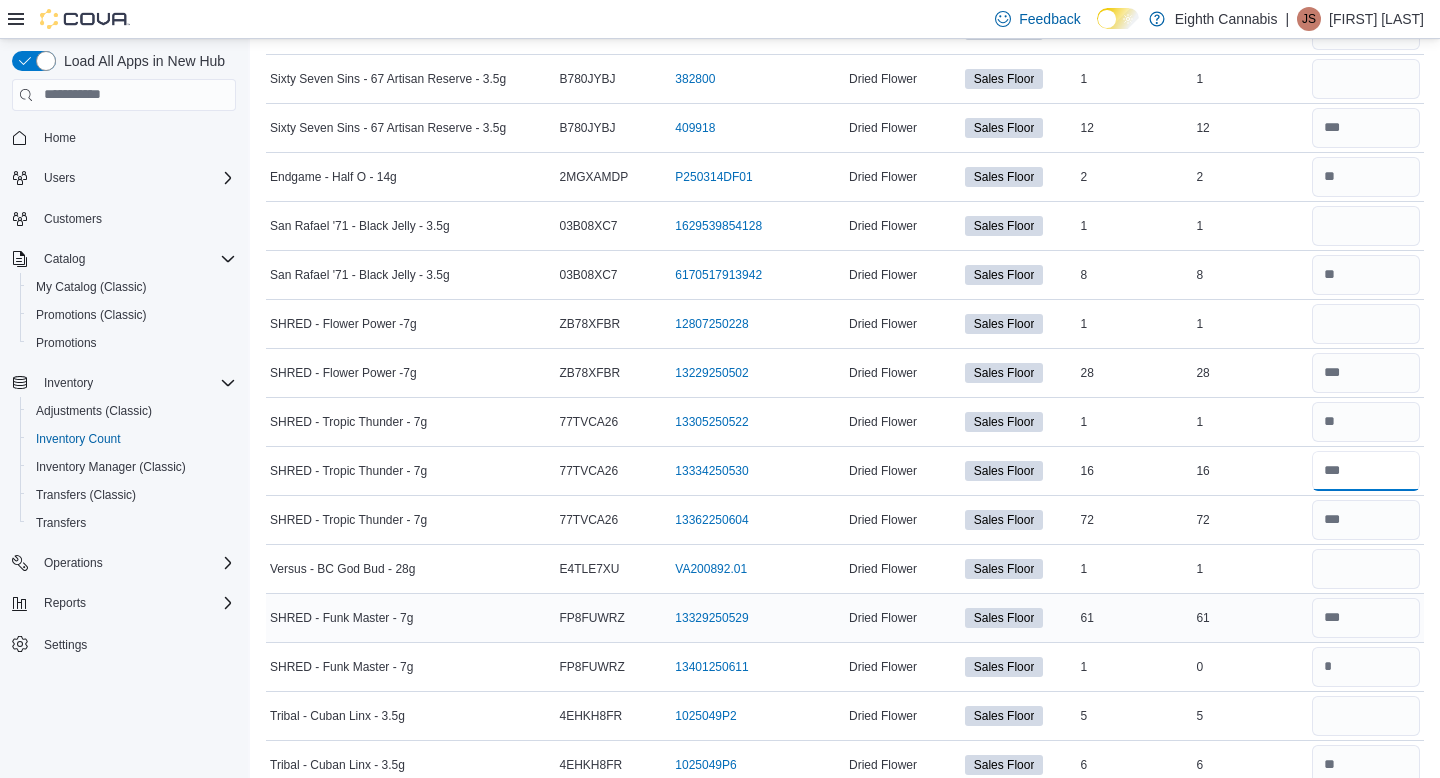 scroll, scrollTop: 3383, scrollLeft: 0, axis: vertical 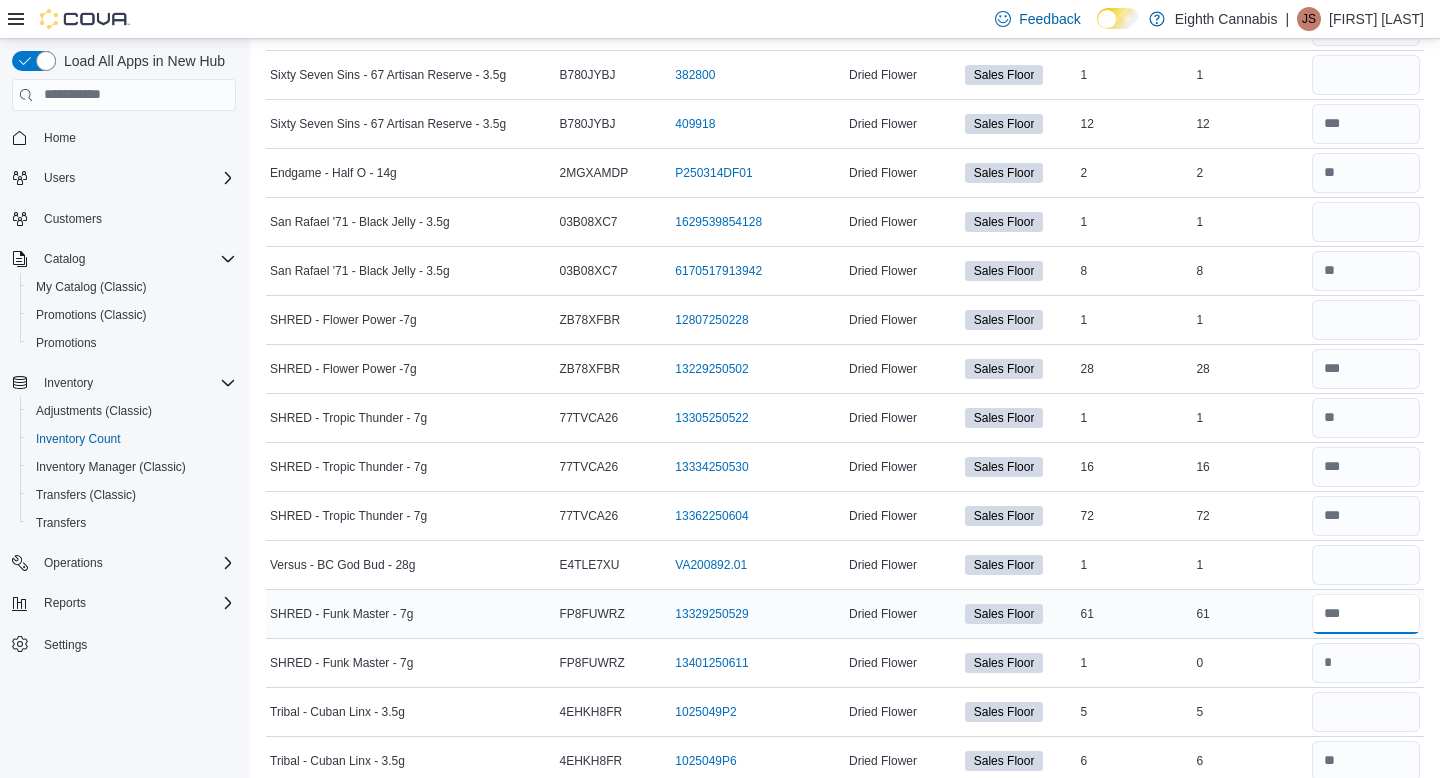 click at bounding box center [1366, 614] 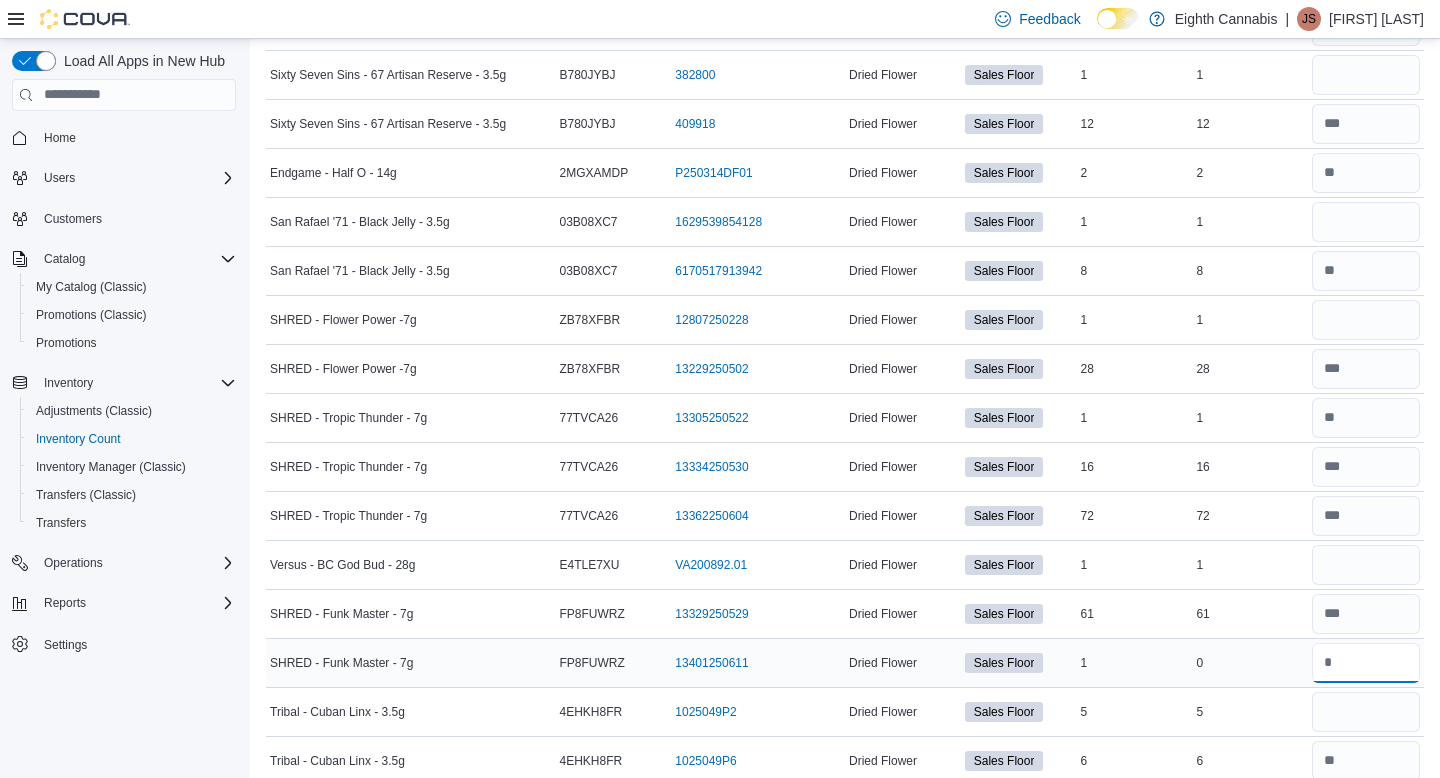 click at bounding box center [1366, 663] 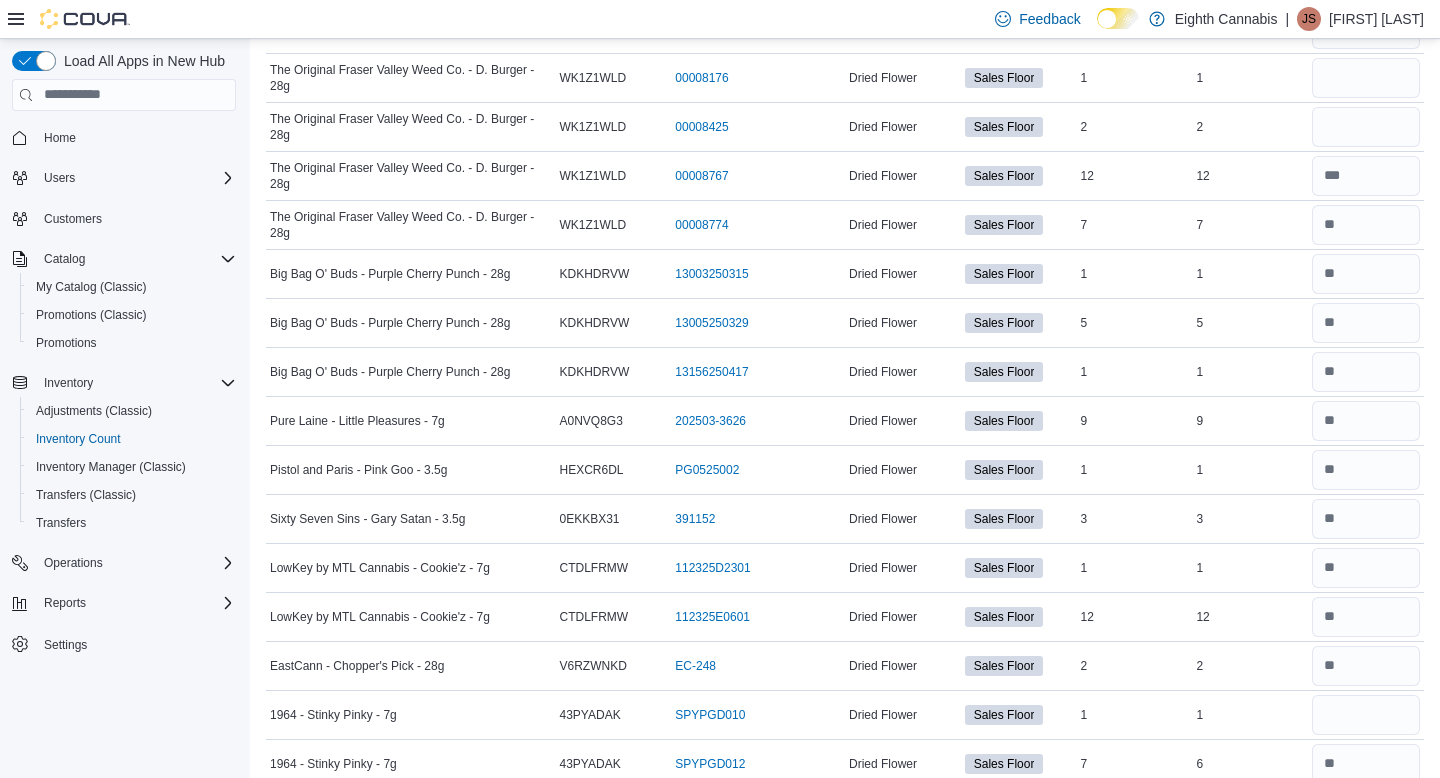 scroll, scrollTop: 0, scrollLeft: 0, axis: both 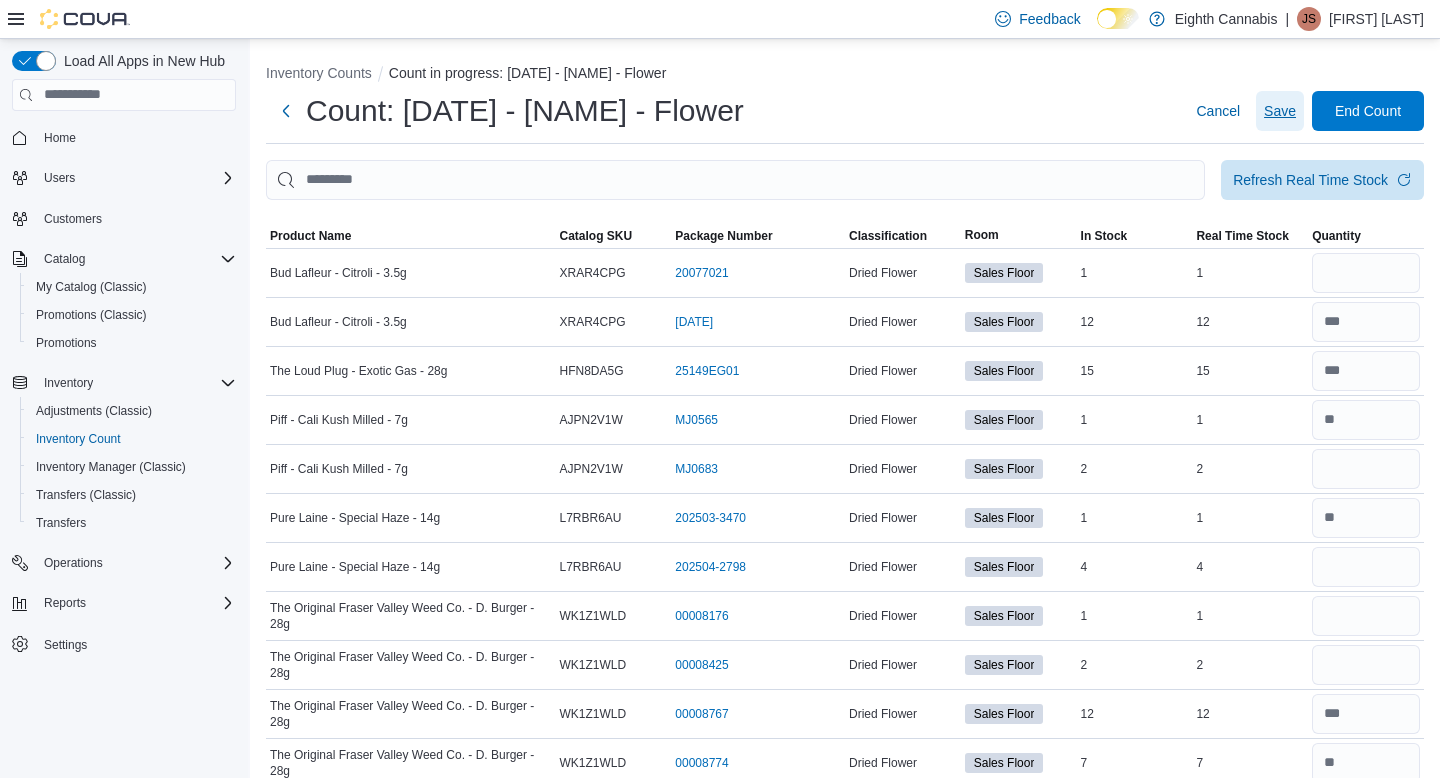 click on "Save" at bounding box center [1280, 111] 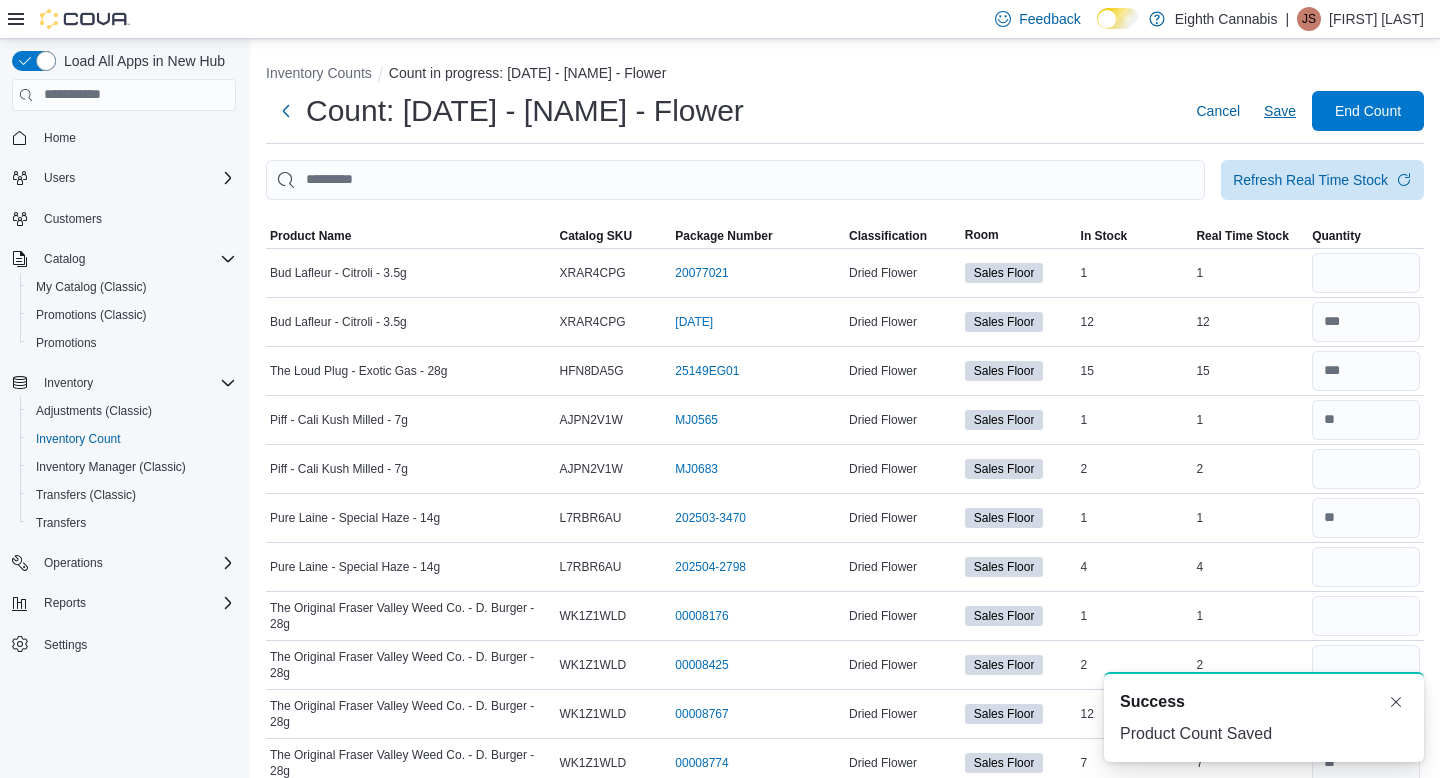 scroll, scrollTop: 0, scrollLeft: 0, axis: both 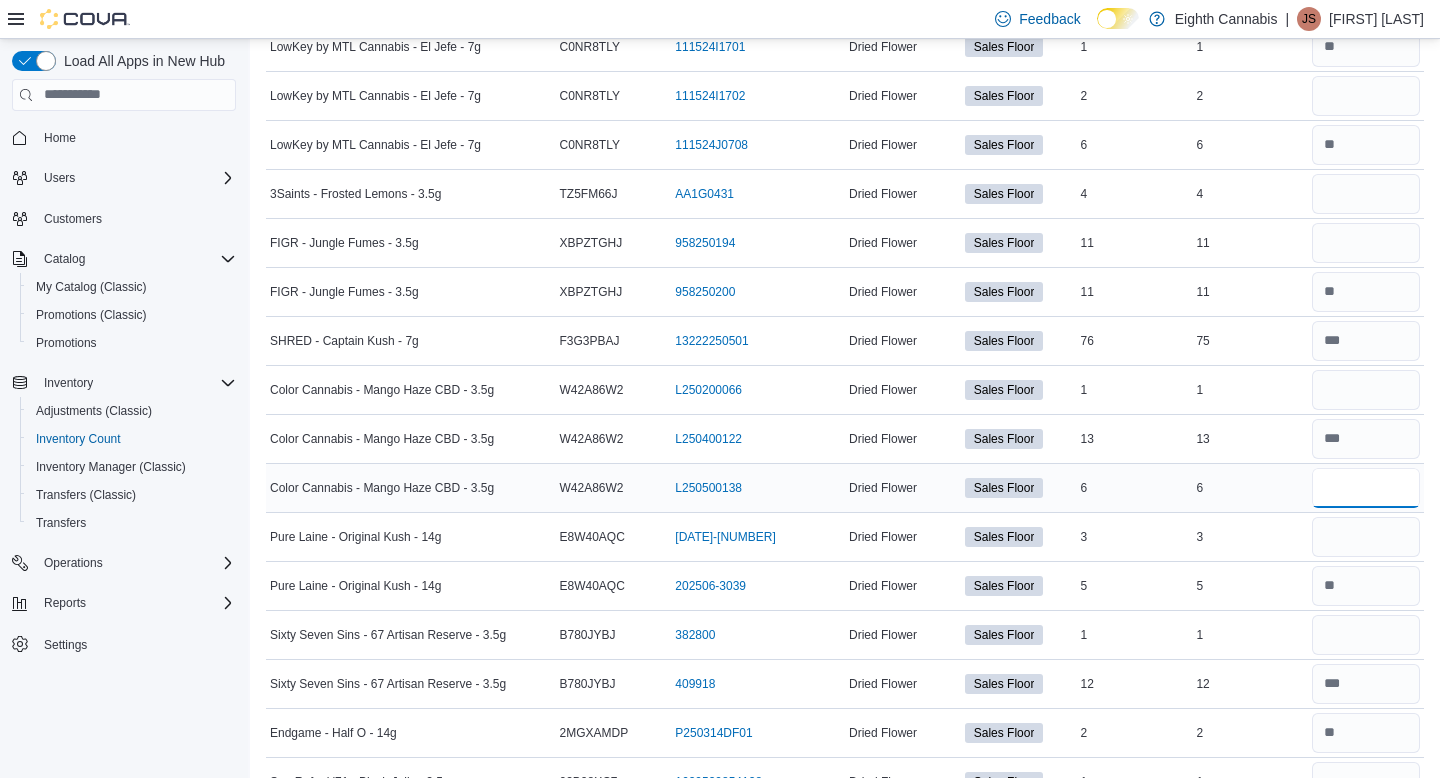 click at bounding box center (1366, 488) 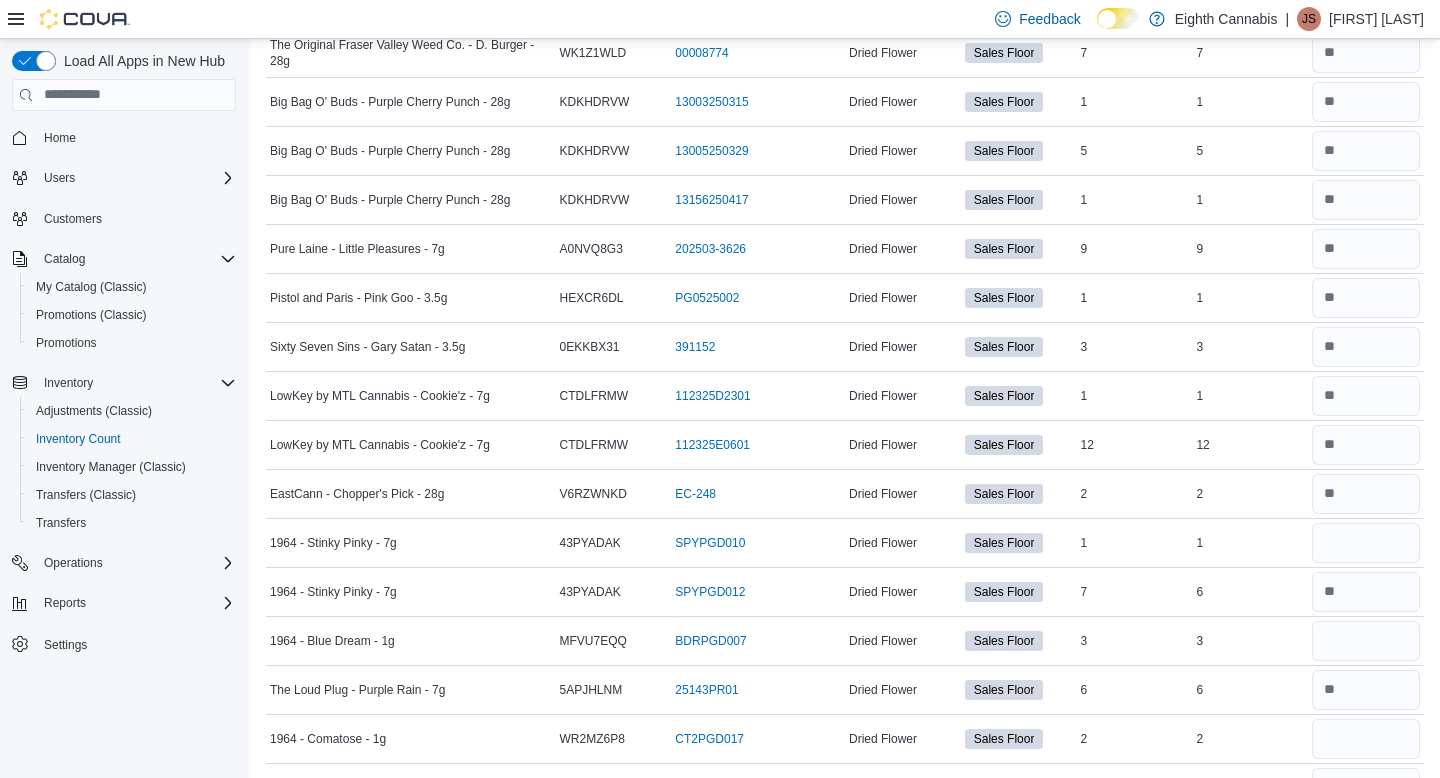 scroll, scrollTop: 0, scrollLeft: 0, axis: both 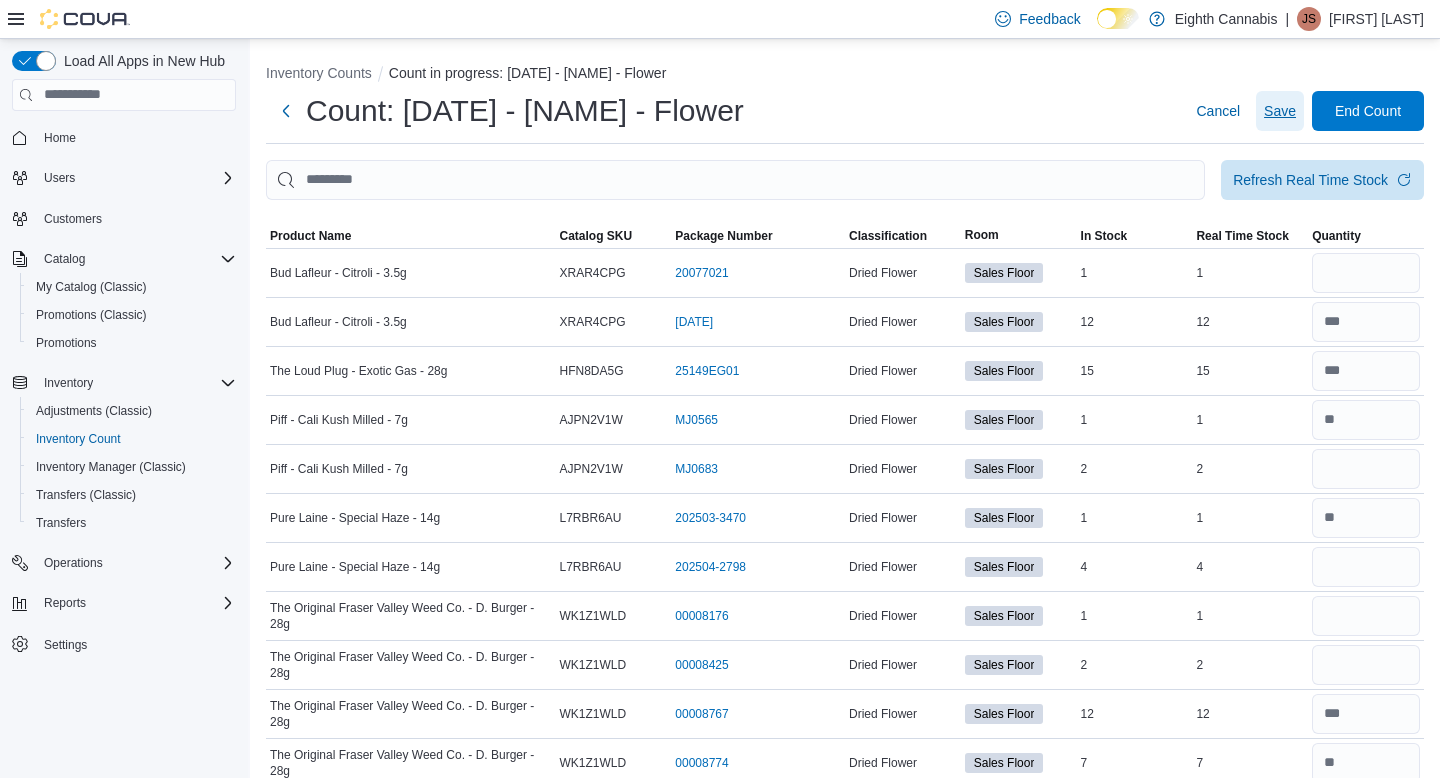 click on "Save" at bounding box center (1280, 111) 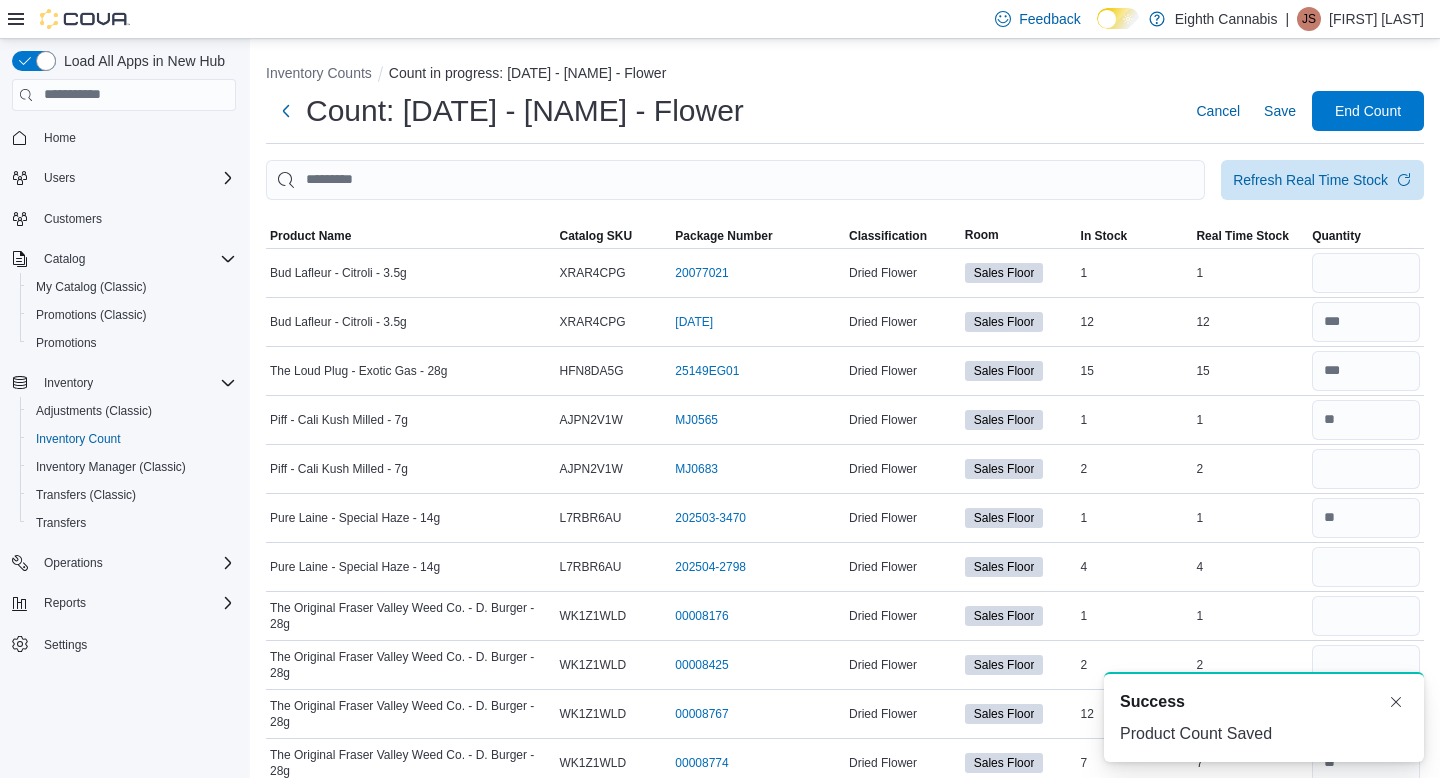 scroll, scrollTop: 0, scrollLeft: 0, axis: both 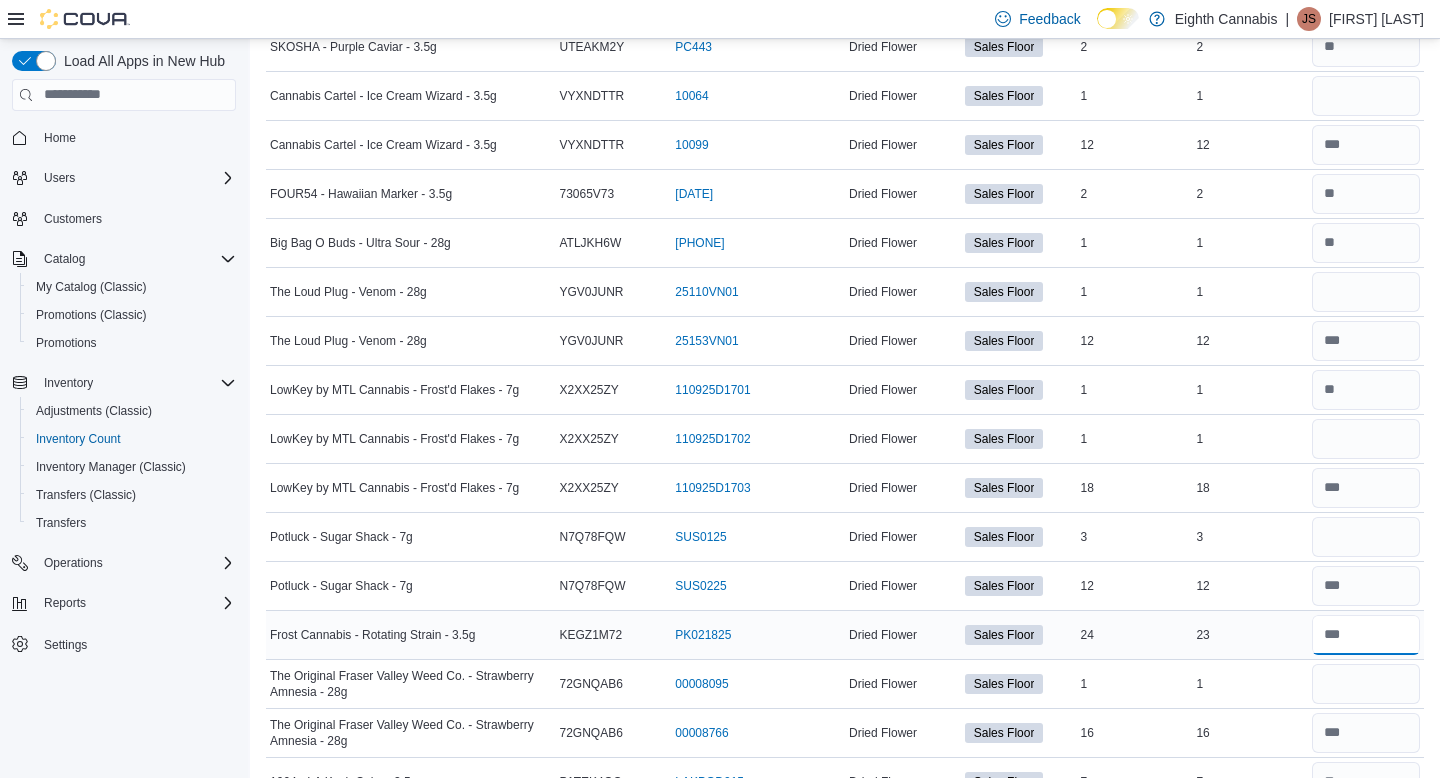 click at bounding box center (1366, 635) 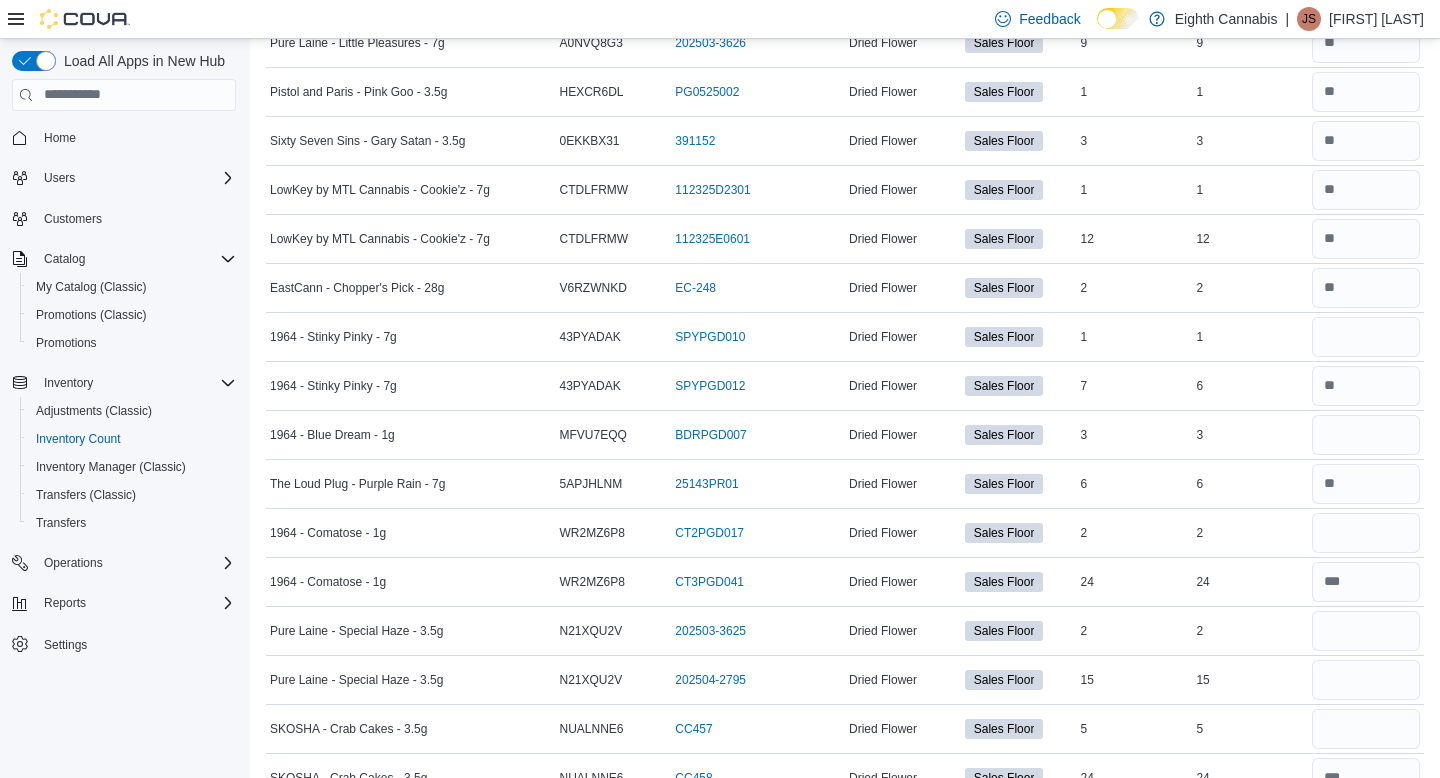 scroll, scrollTop: 0, scrollLeft: 0, axis: both 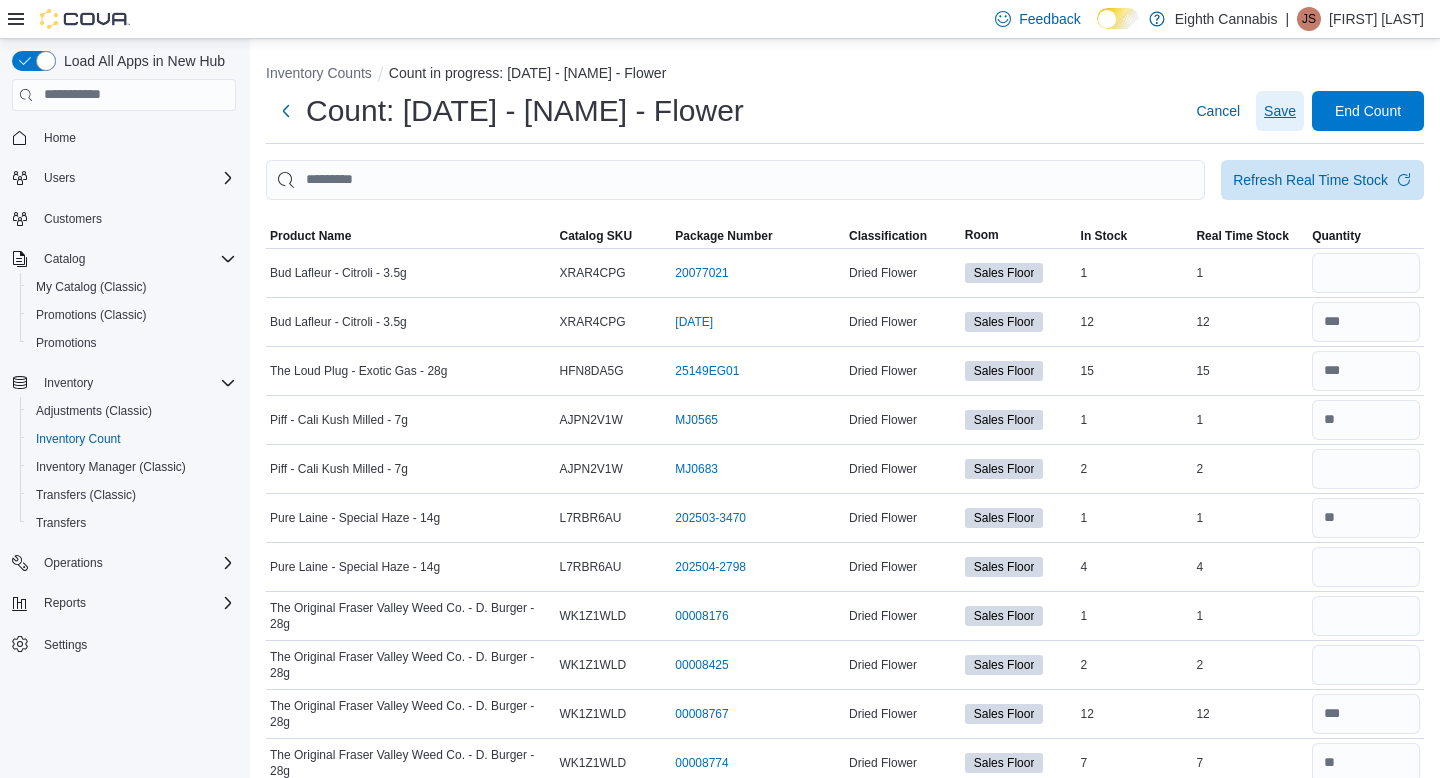 click on "Save" at bounding box center [1280, 111] 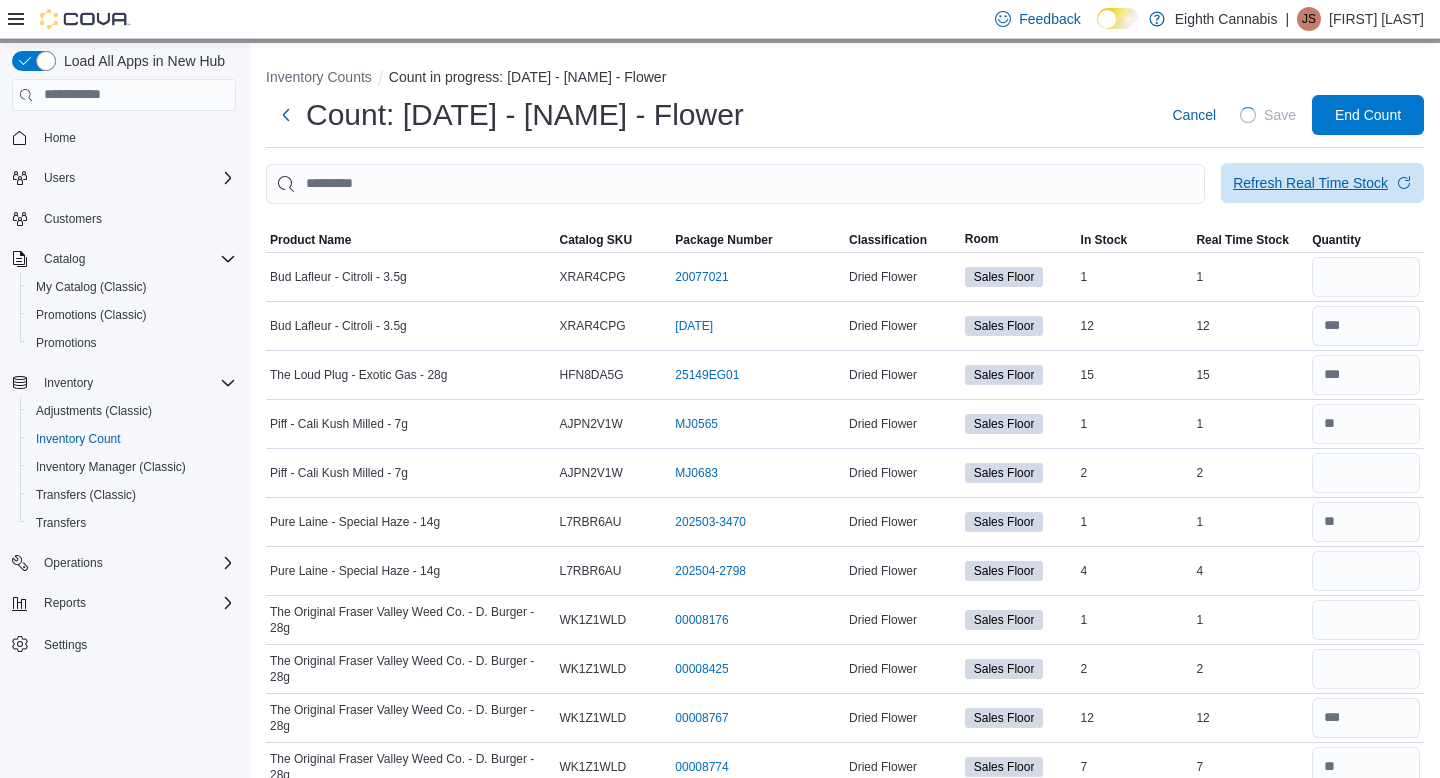 click on "Refresh Real Time Stock" at bounding box center (1310, 183) 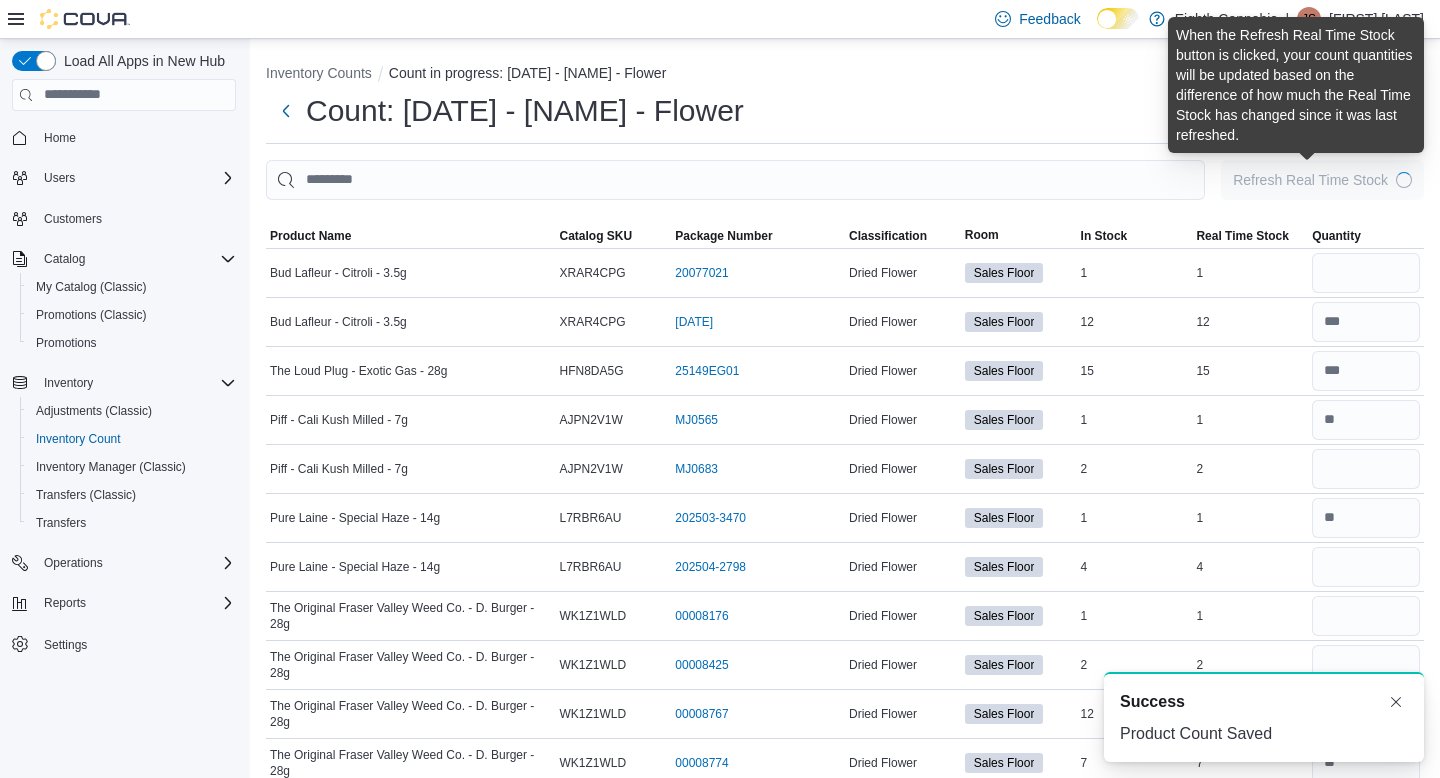 click on "Refresh Real Time Stock" at bounding box center [1310, 180] 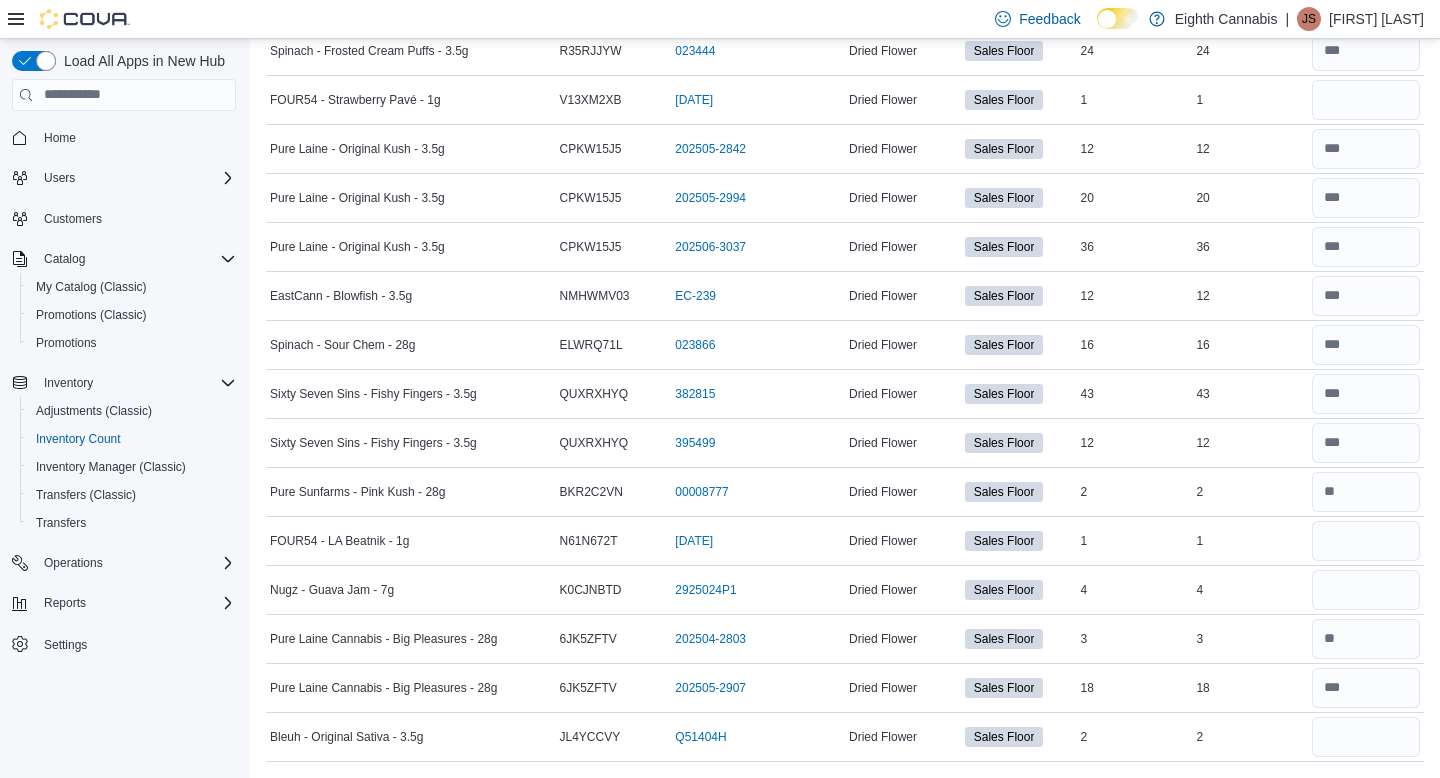 scroll, scrollTop: 128, scrollLeft: 0, axis: vertical 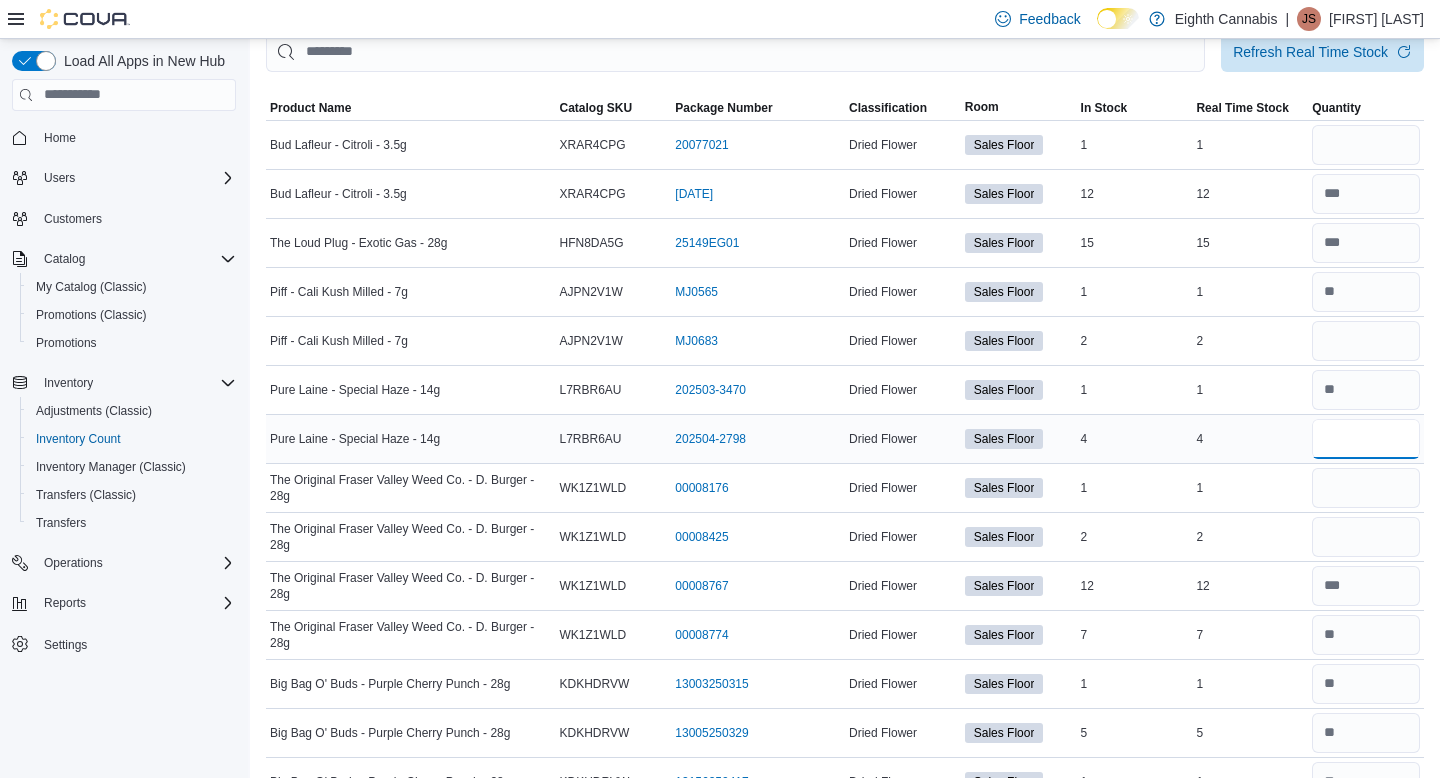click at bounding box center (1366, 439) 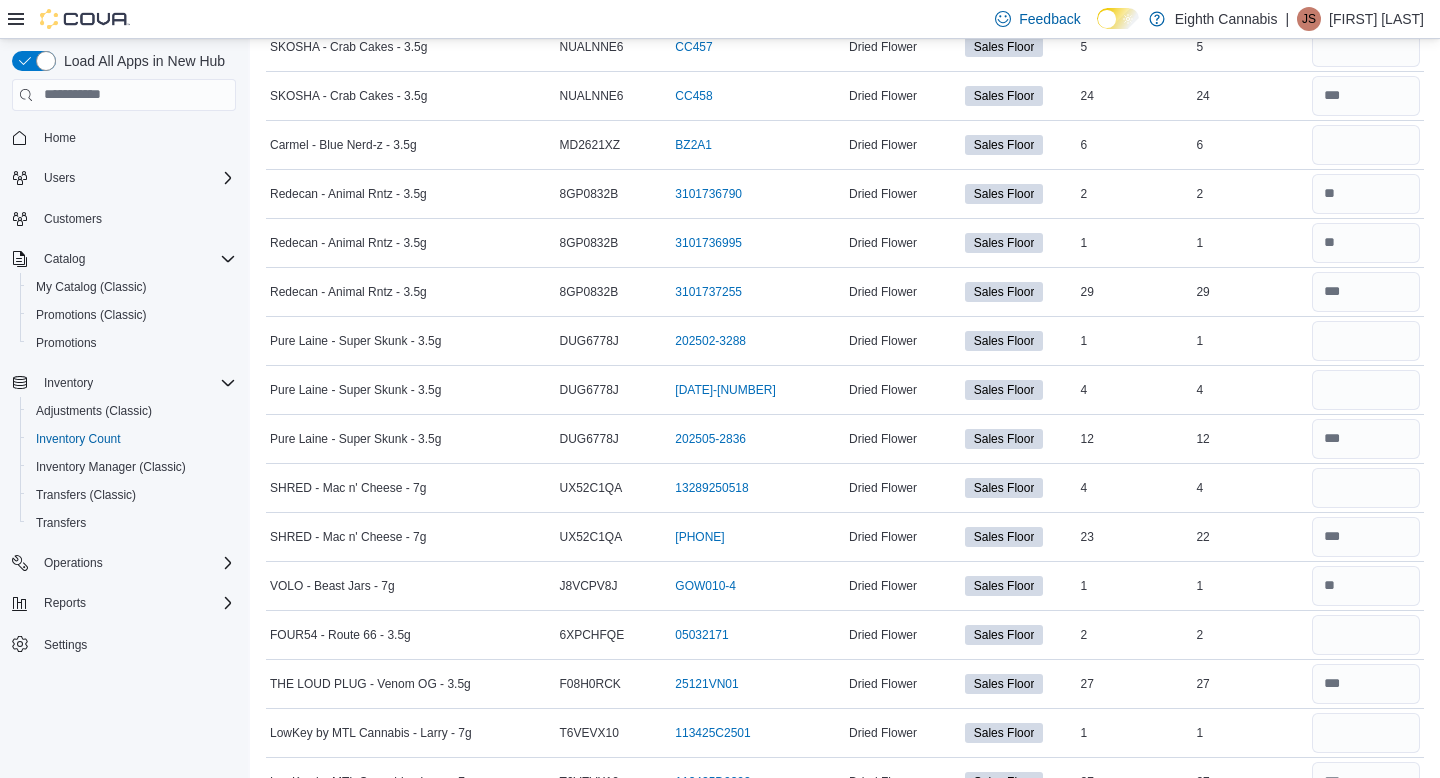 scroll, scrollTop: 2137, scrollLeft: 0, axis: vertical 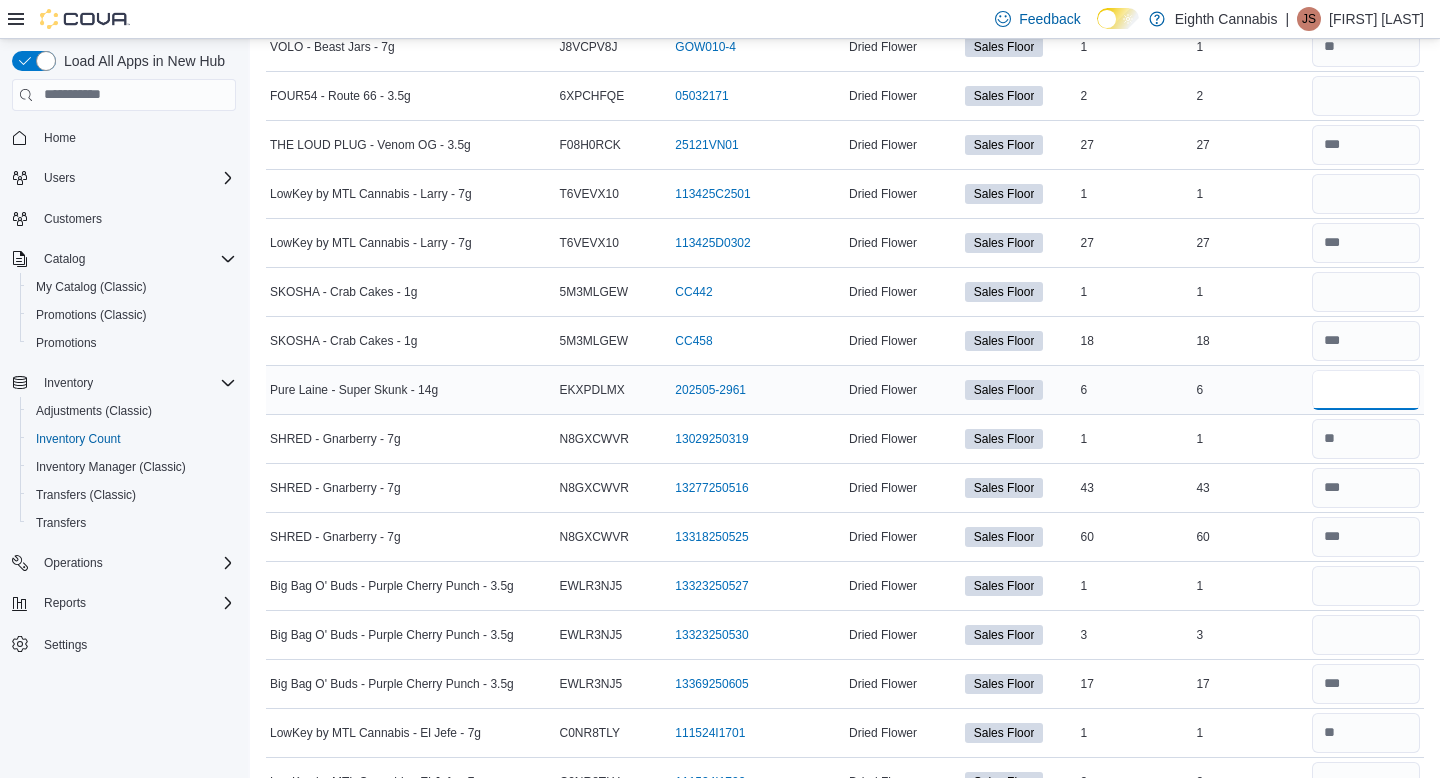 click at bounding box center [1366, 390] 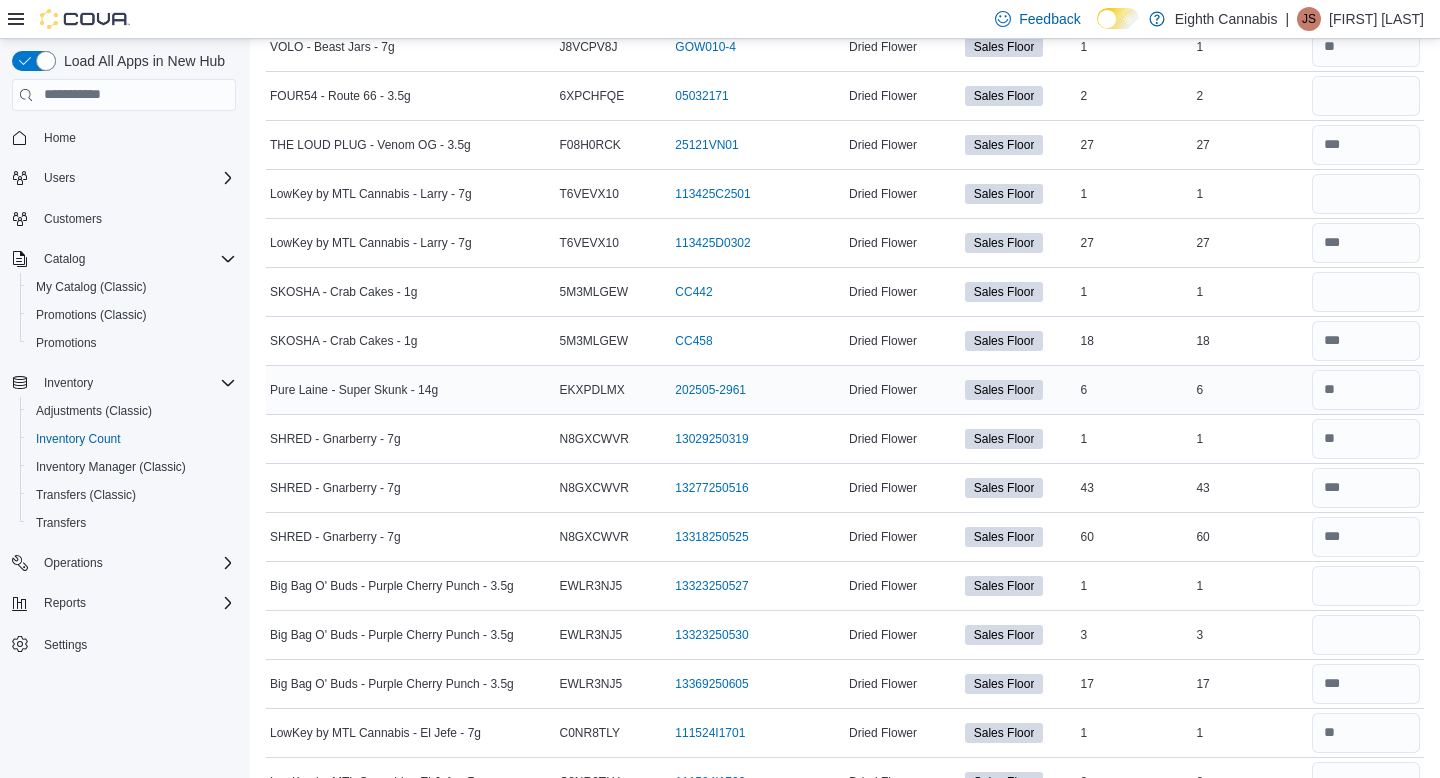 scroll, scrollTop: 2970, scrollLeft: 0, axis: vertical 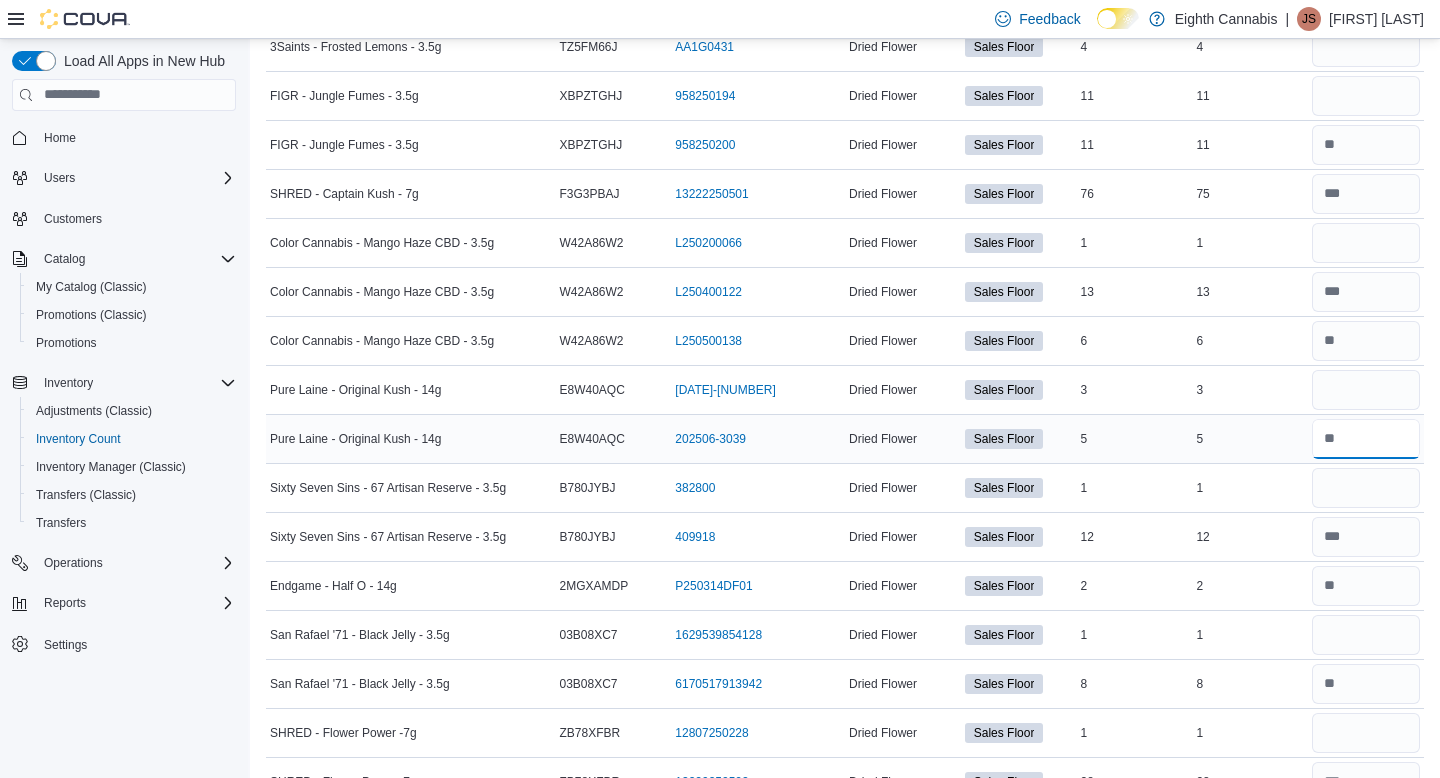 click at bounding box center (1366, 439) 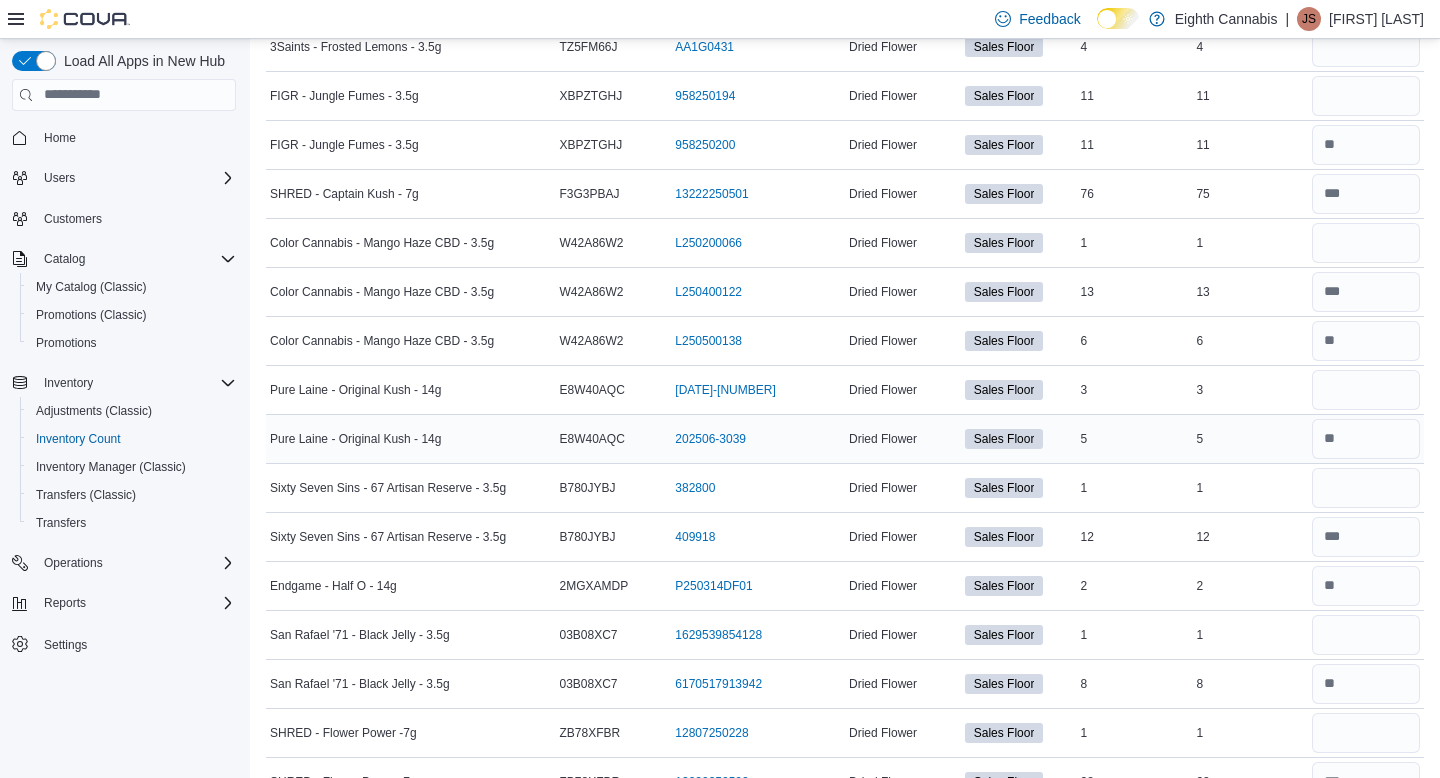 scroll, scrollTop: 5469, scrollLeft: 0, axis: vertical 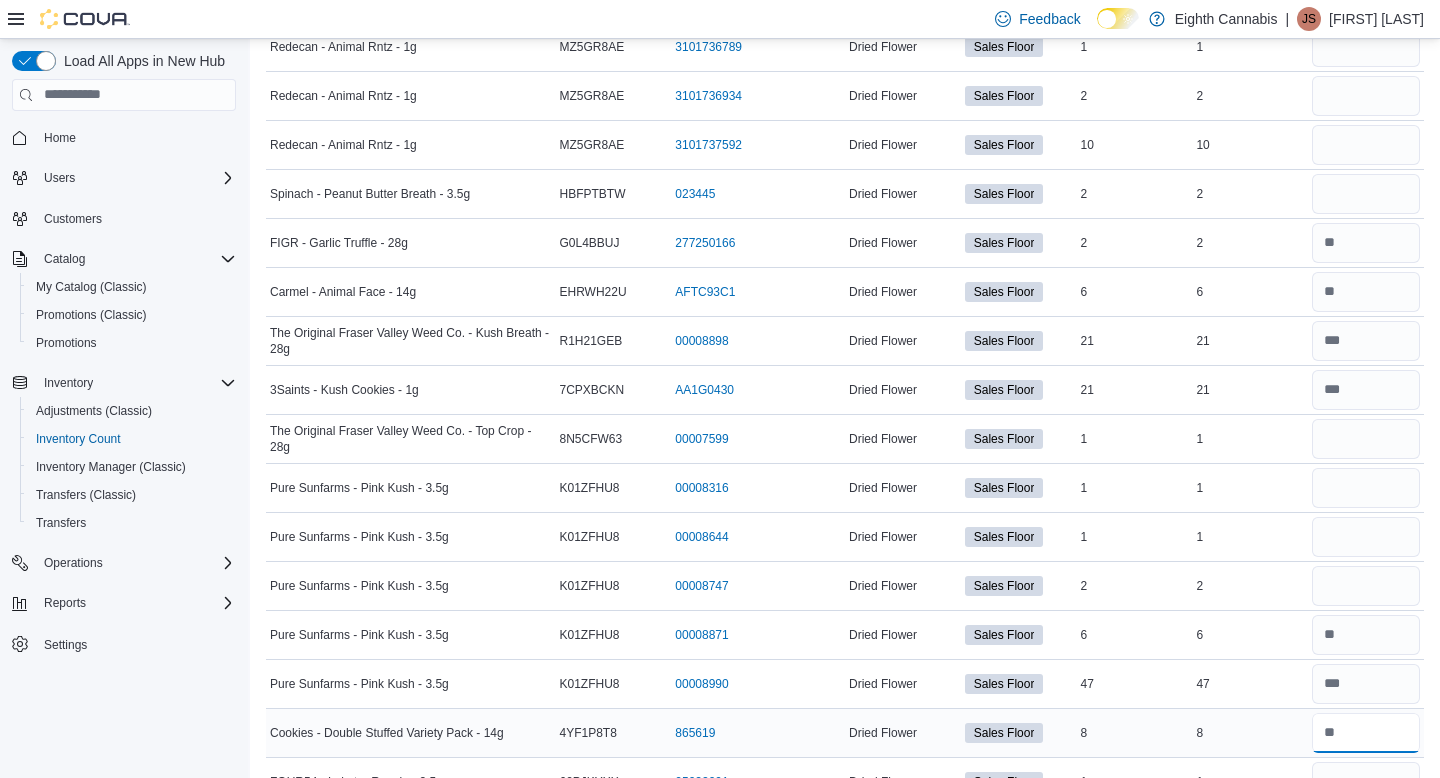 click at bounding box center (1366, 733) 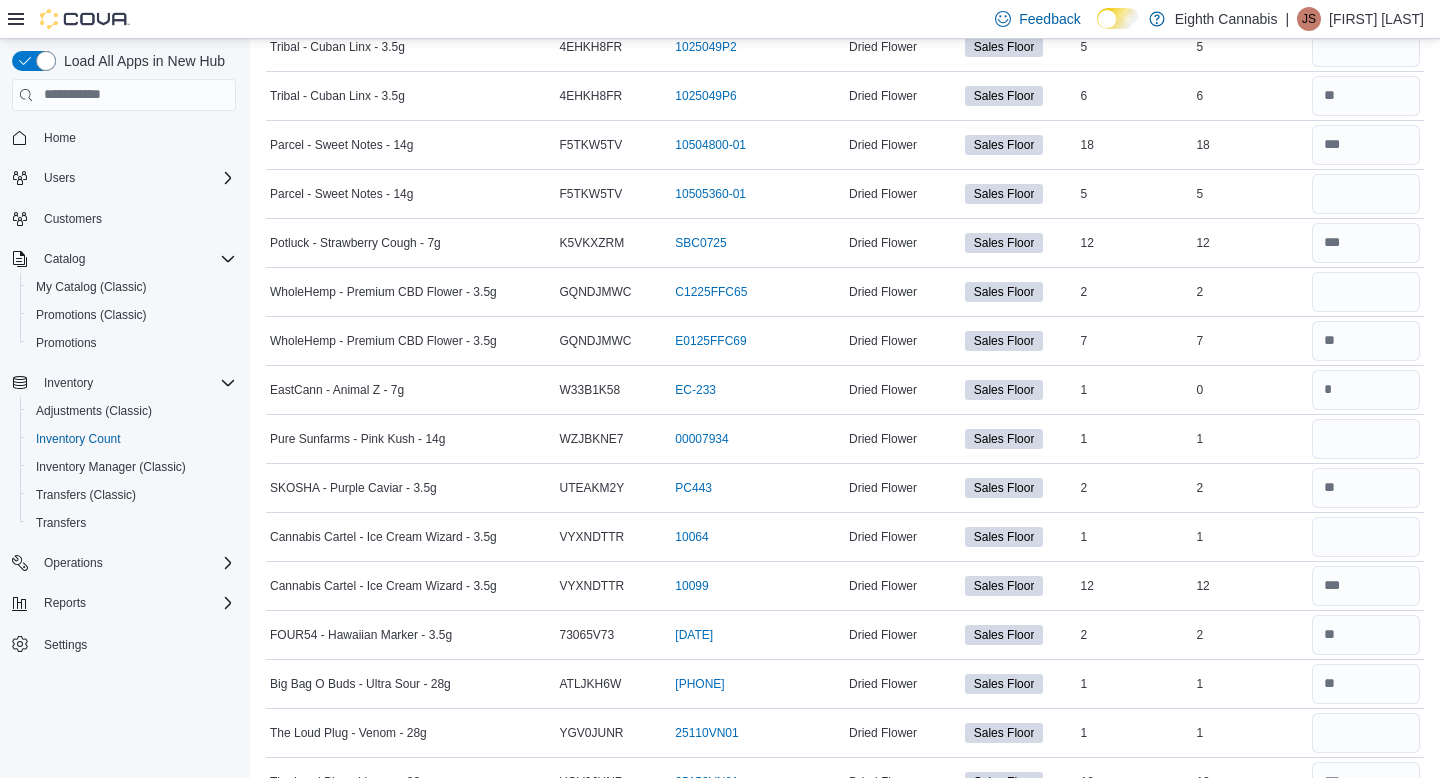scroll, scrollTop: 5126, scrollLeft: 0, axis: vertical 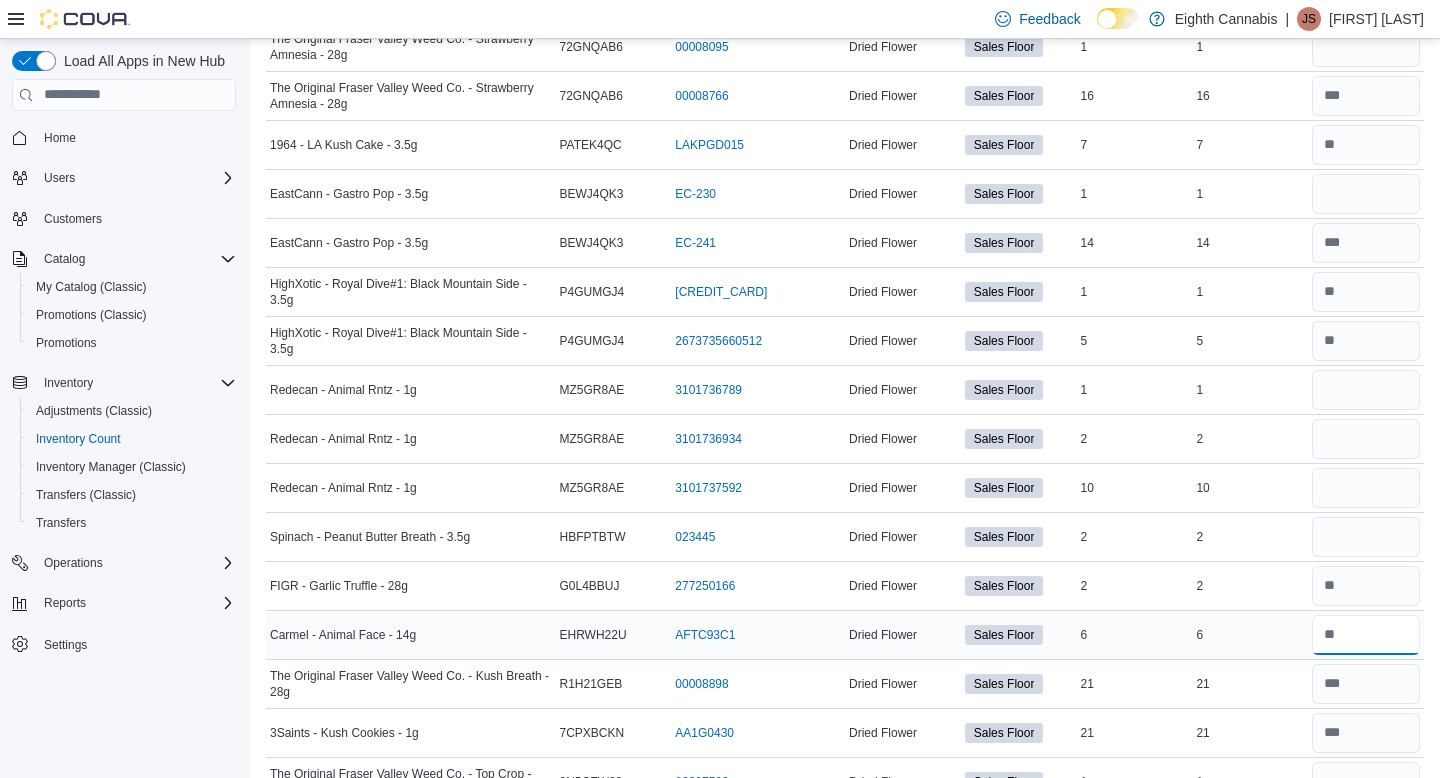 click at bounding box center (1366, 635) 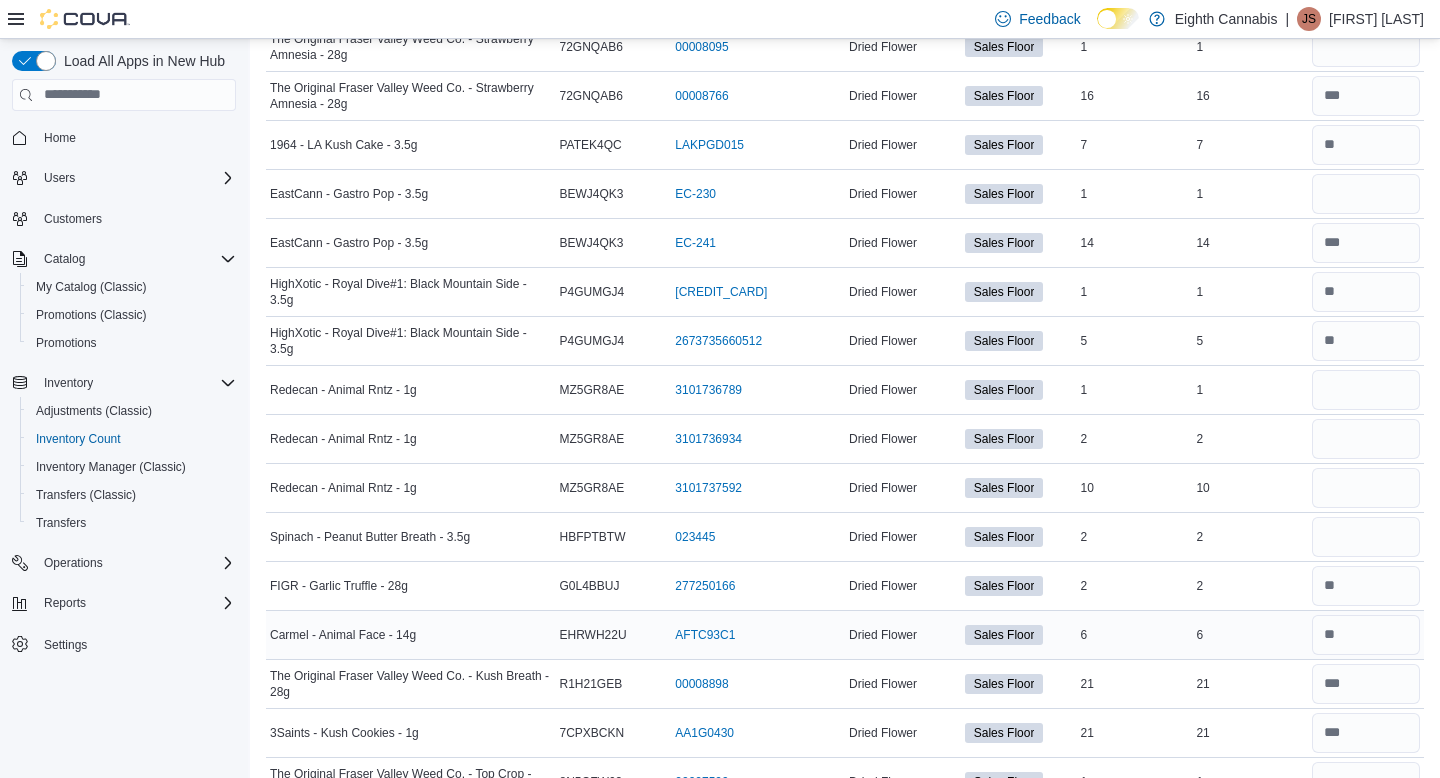 scroll, scrollTop: 3803, scrollLeft: 0, axis: vertical 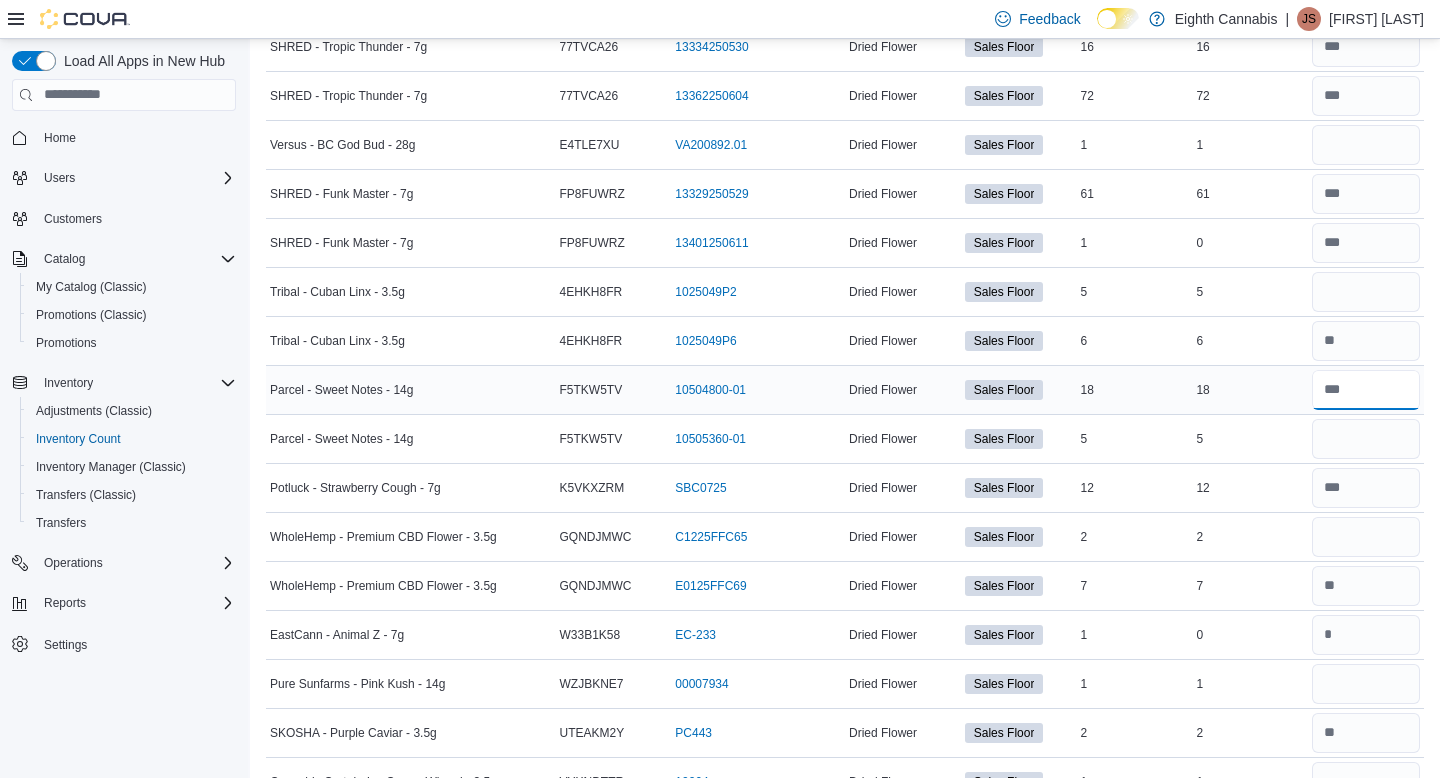 click at bounding box center (1366, 390) 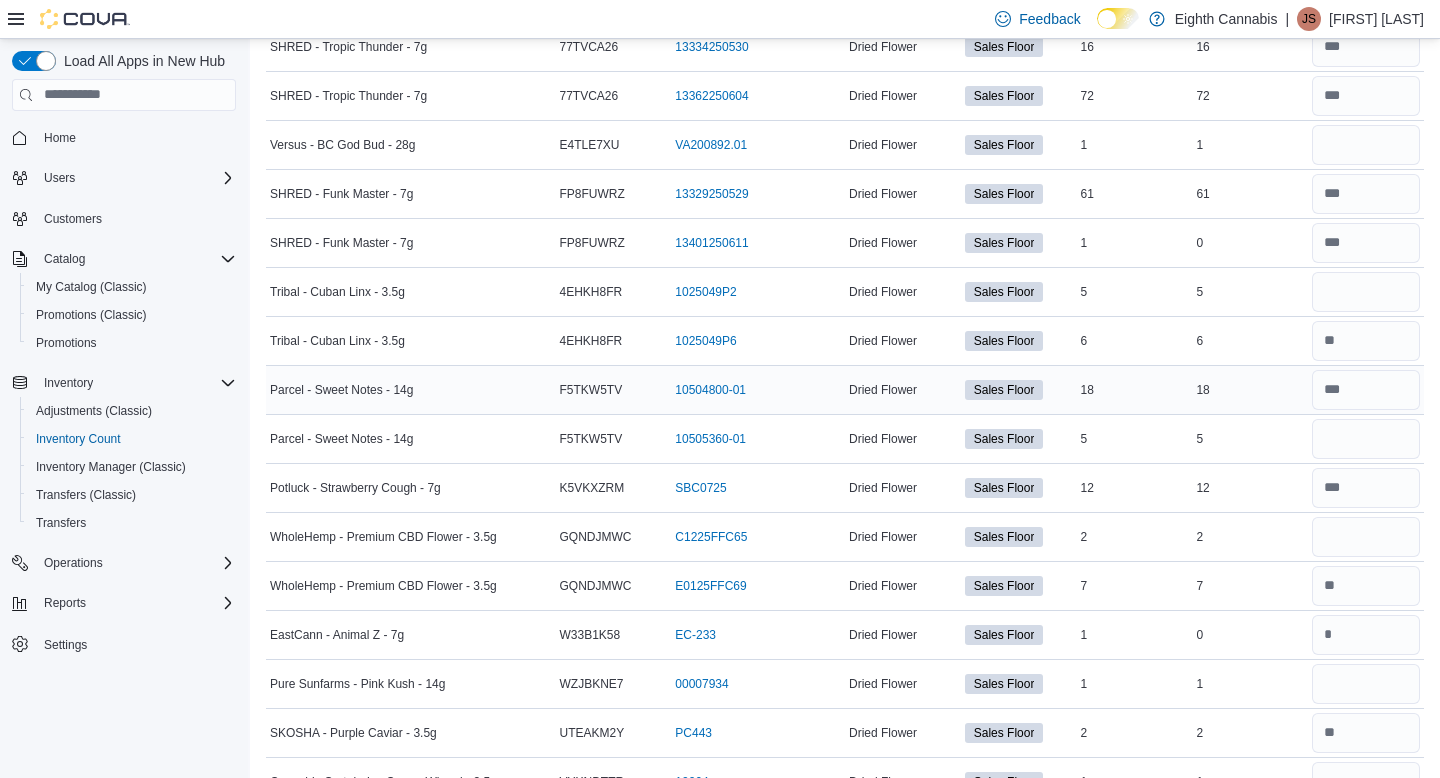 scroll, scrollTop: 4489, scrollLeft: 0, axis: vertical 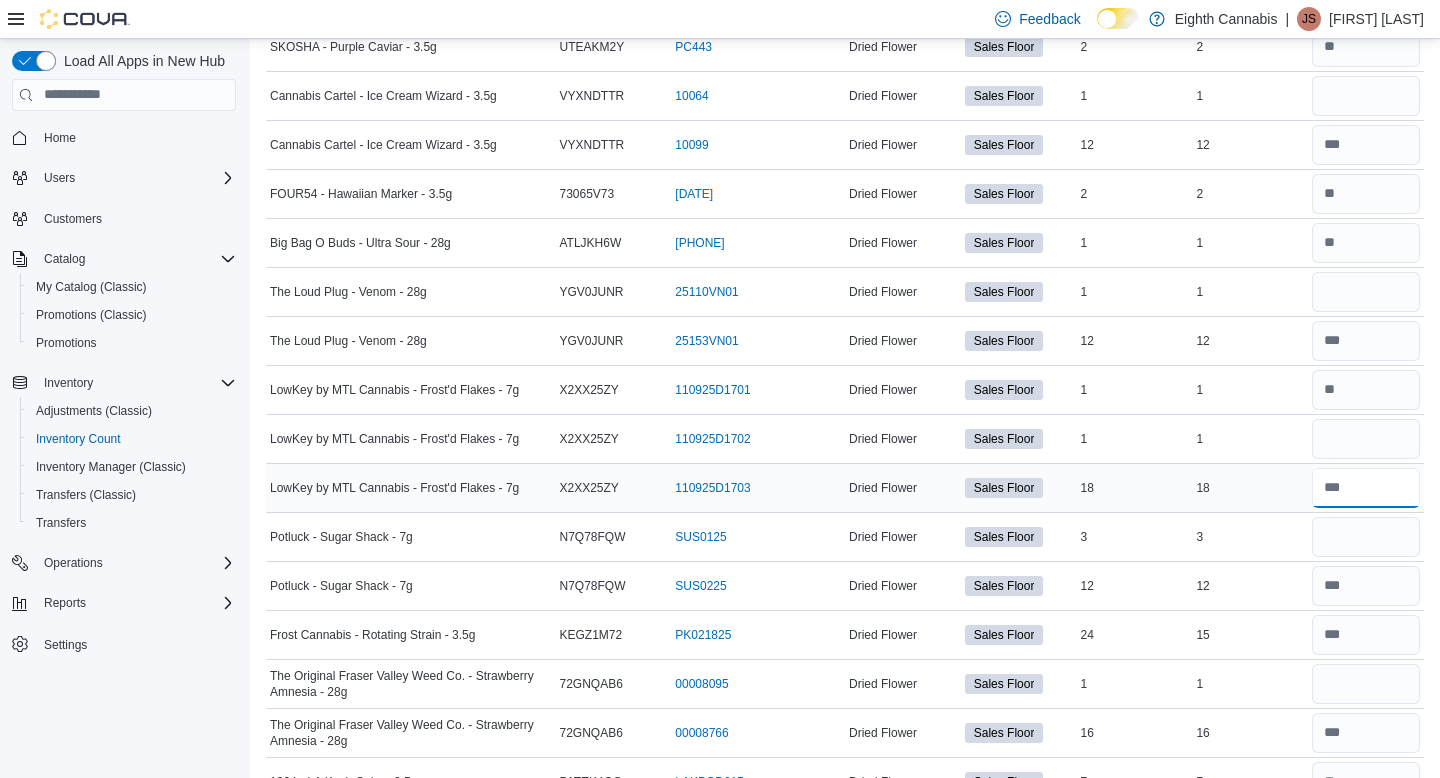 click at bounding box center [1366, 488] 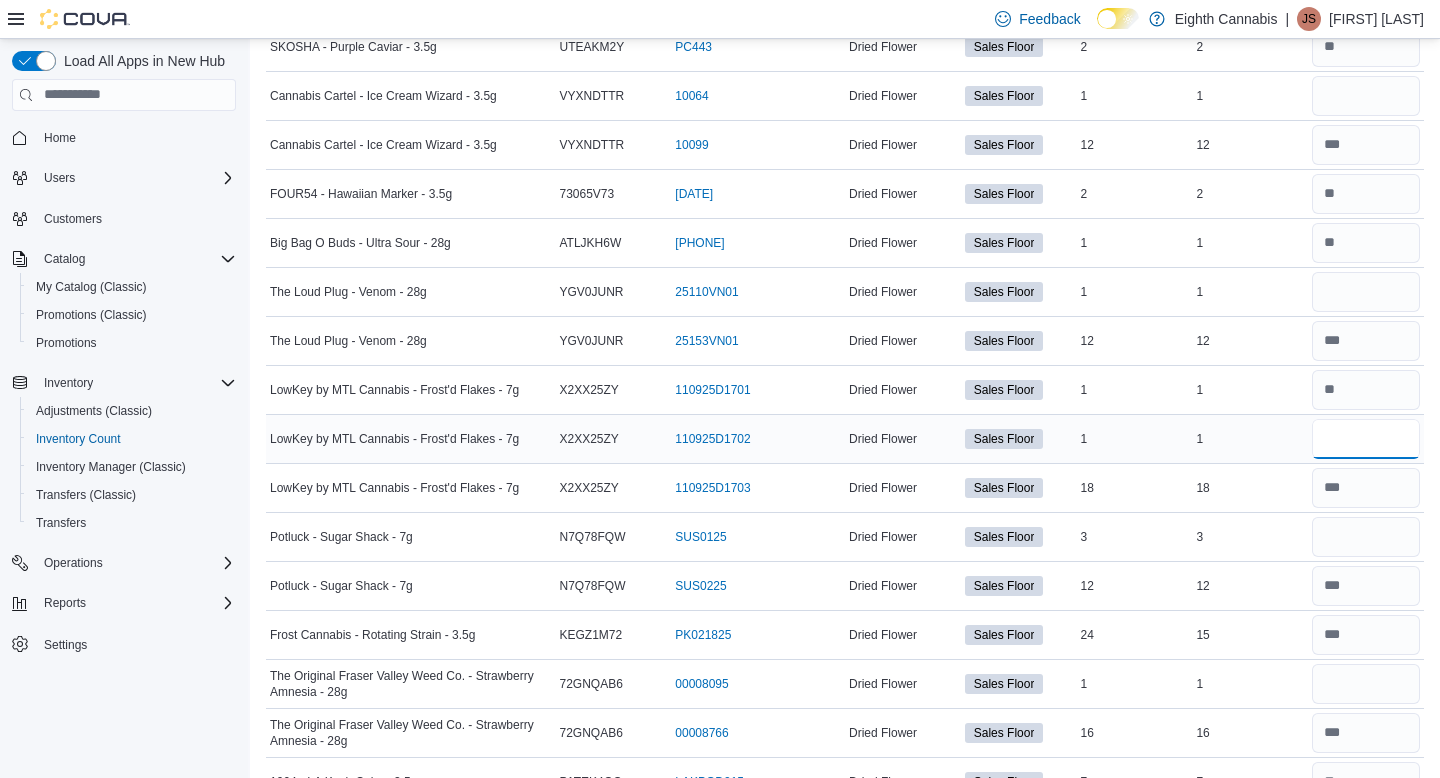 click at bounding box center [1366, 439] 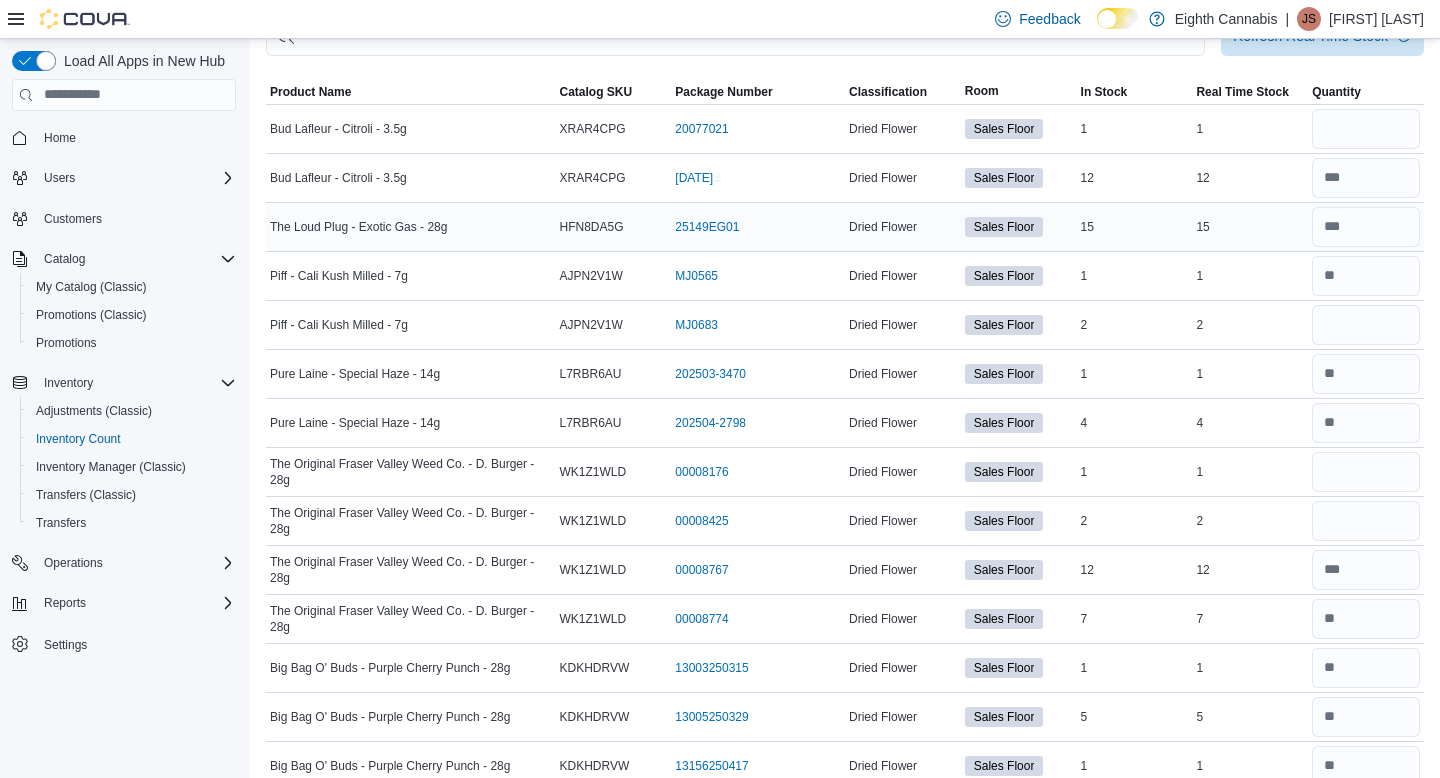 scroll, scrollTop: 0, scrollLeft: 0, axis: both 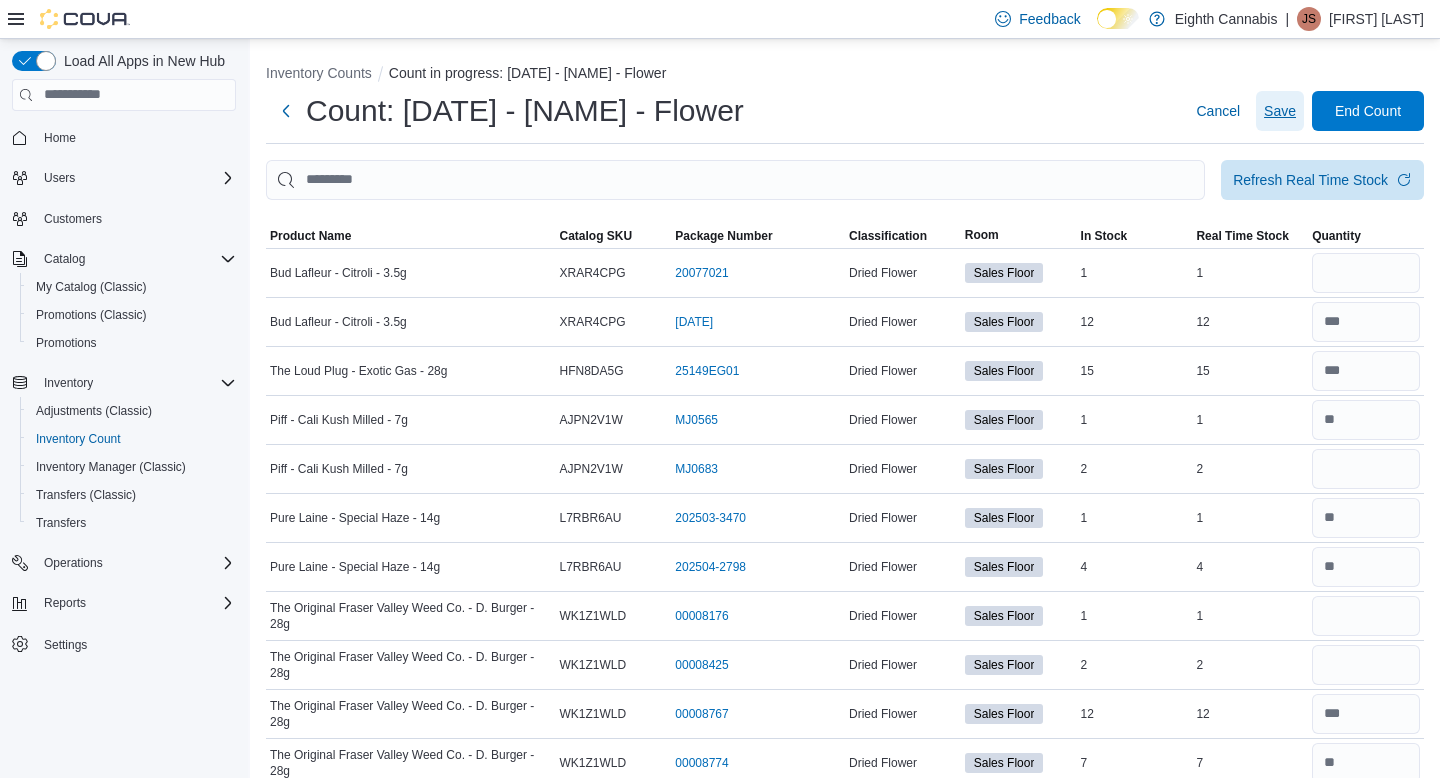 click on "Save" at bounding box center [1280, 111] 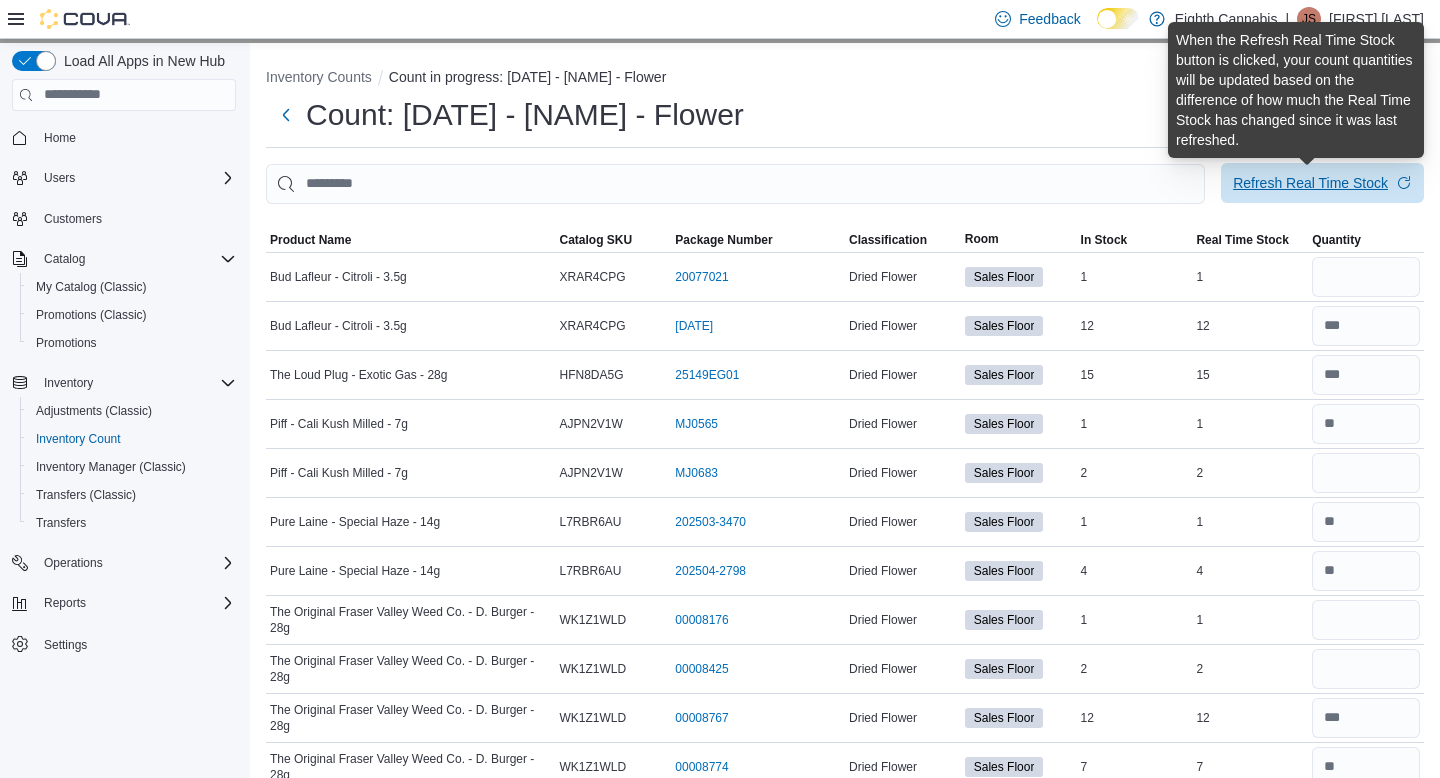 click on "Refresh Real Time Stock" at bounding box center [1310, 183] 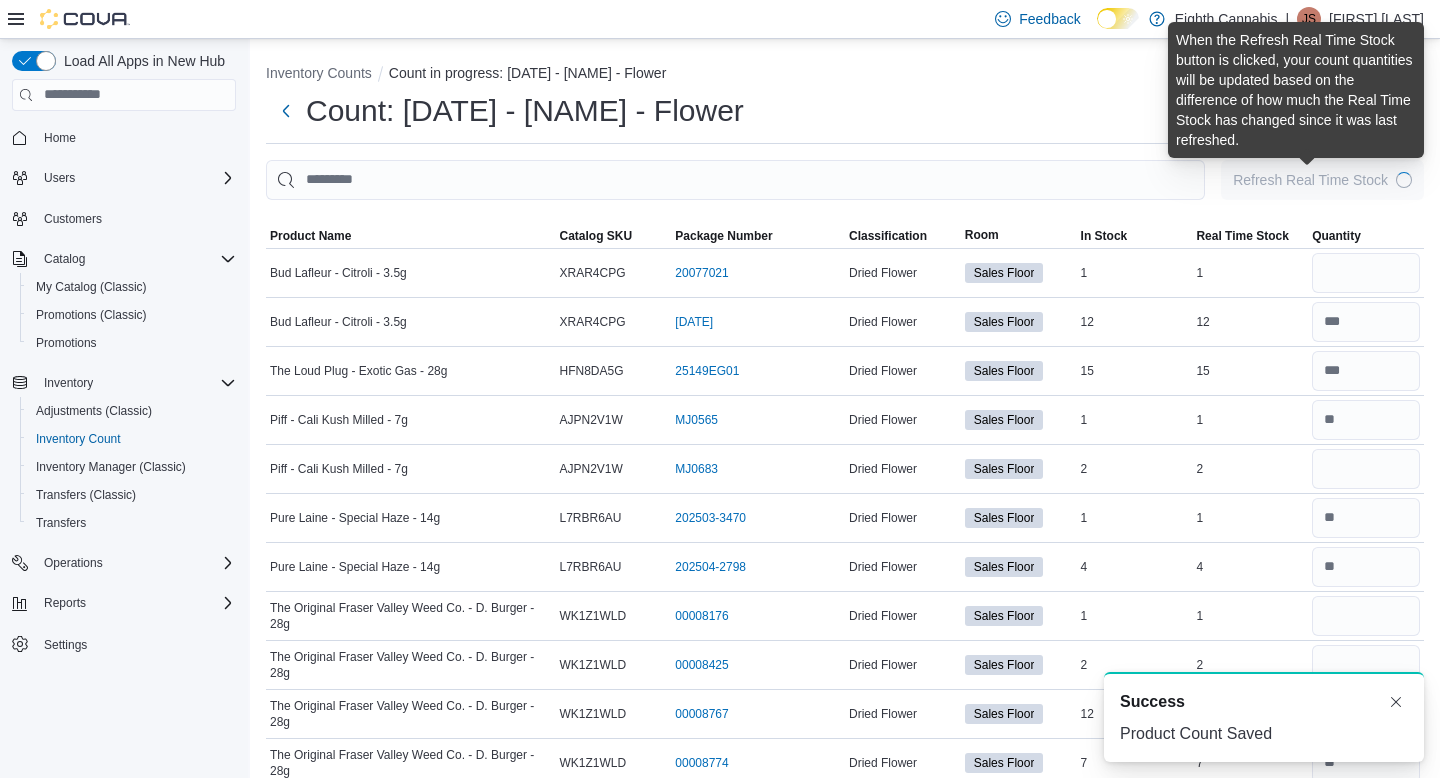 scroll, scrollTop: 0, scrollLeft: 0, axis: both 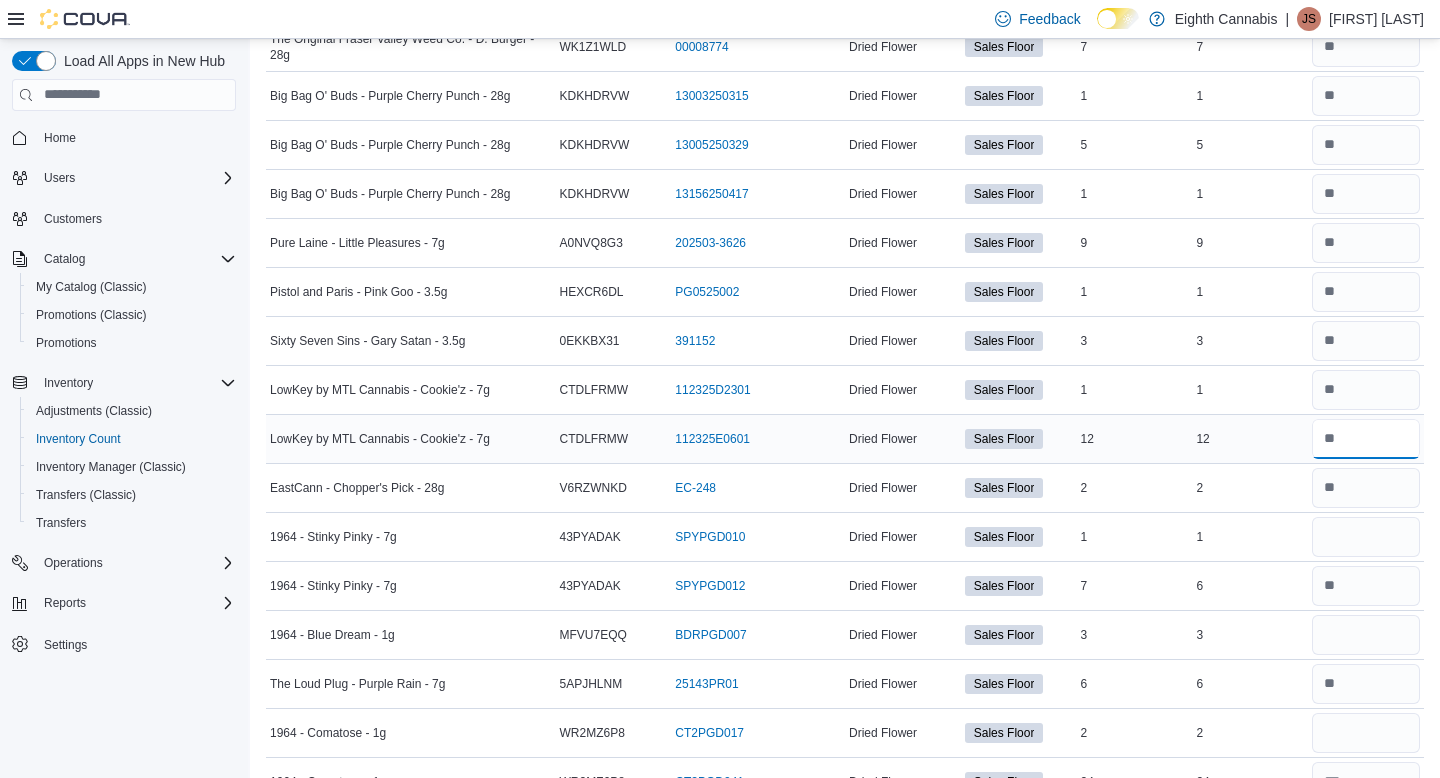 click at bounding box center [1366, 439] 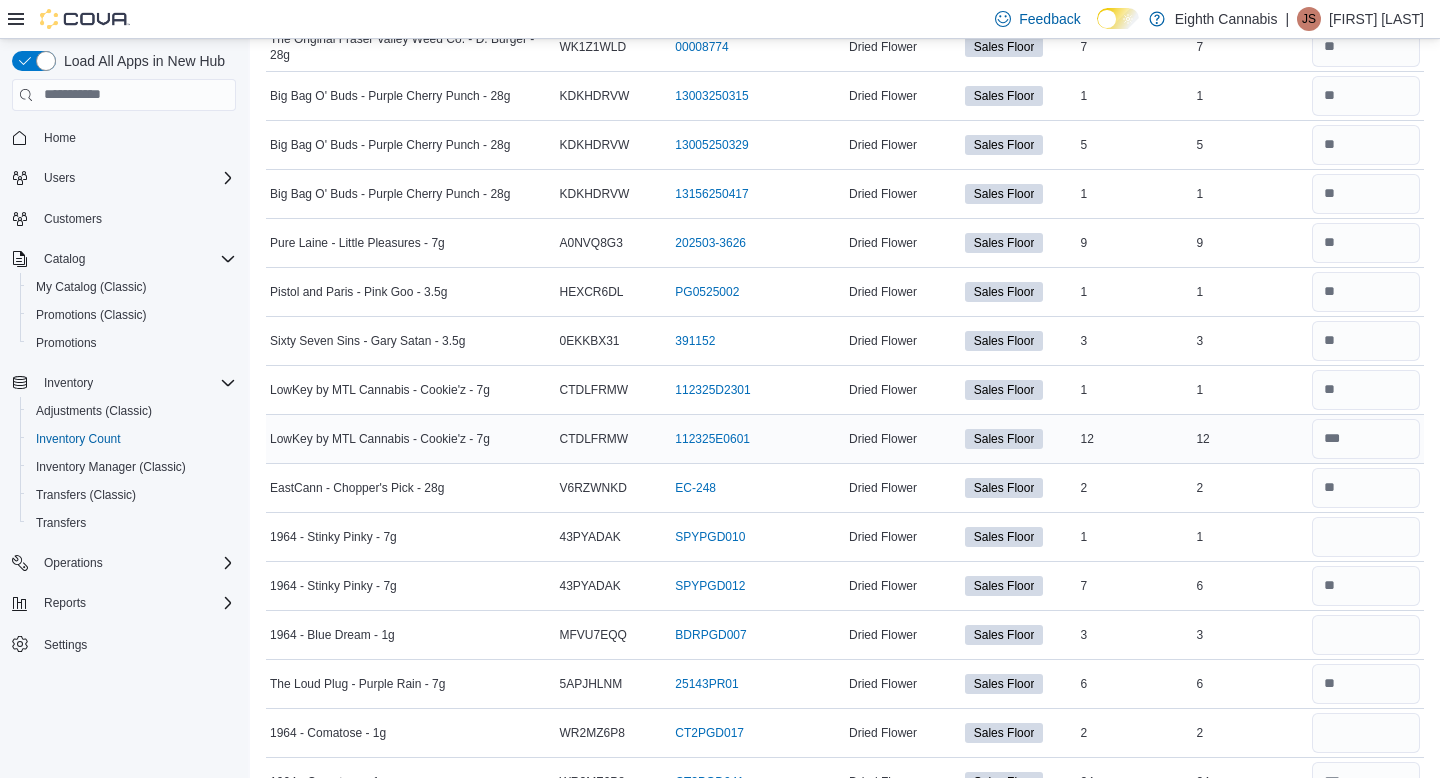 scroll, scrollTop: 1941, scrollLeft: 0, axis: vertical 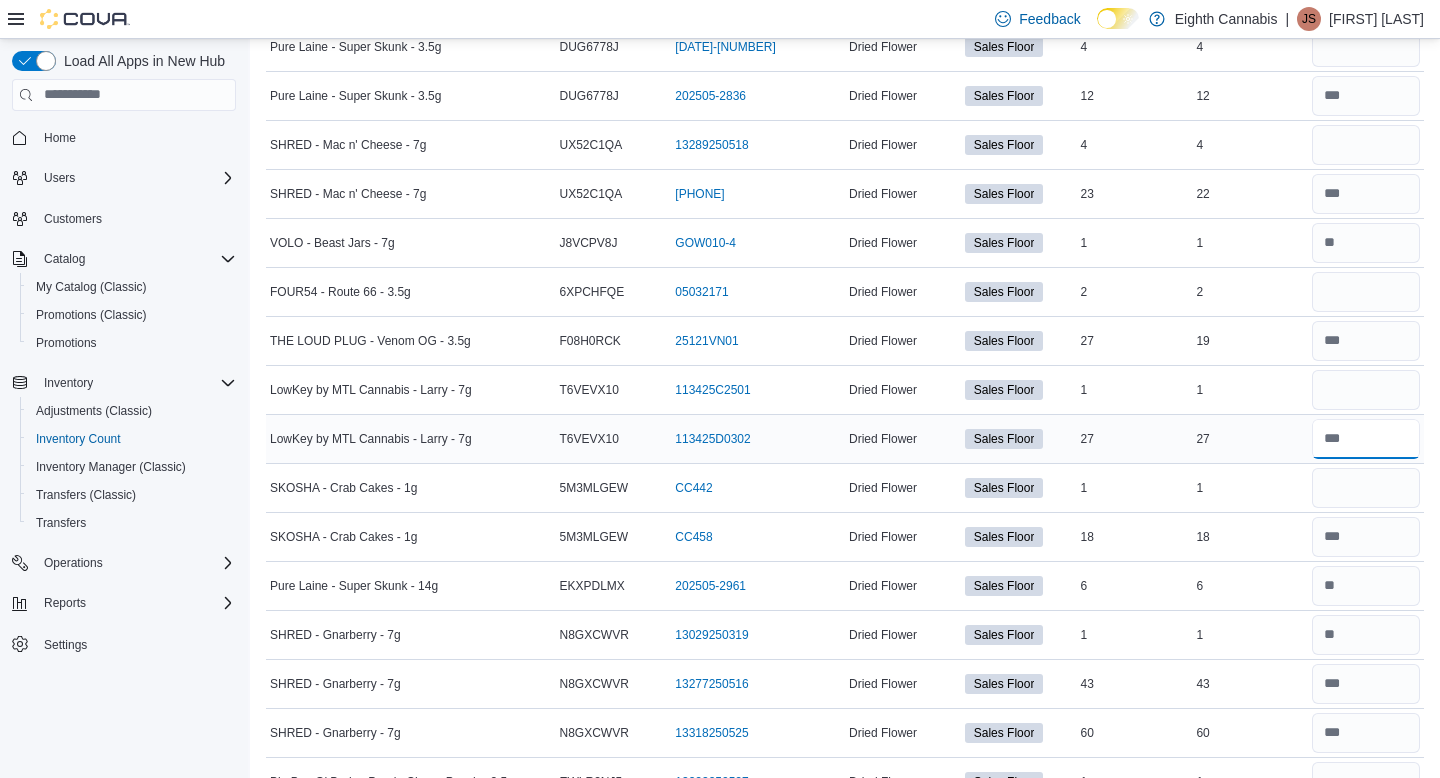 click at bounding box center (1366, 439) 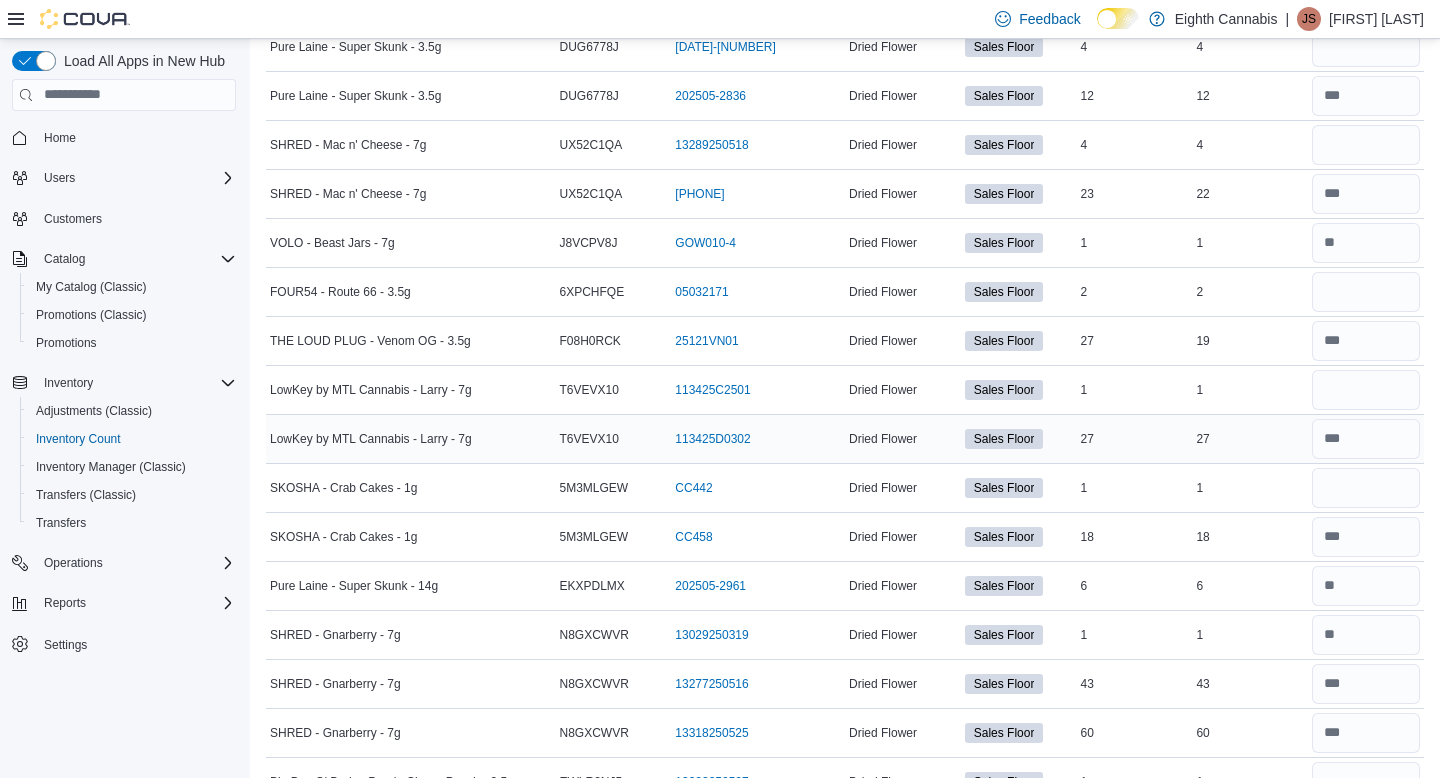 scroll, scrollTop: 2480, scrollLeft: 0, axis: vertical 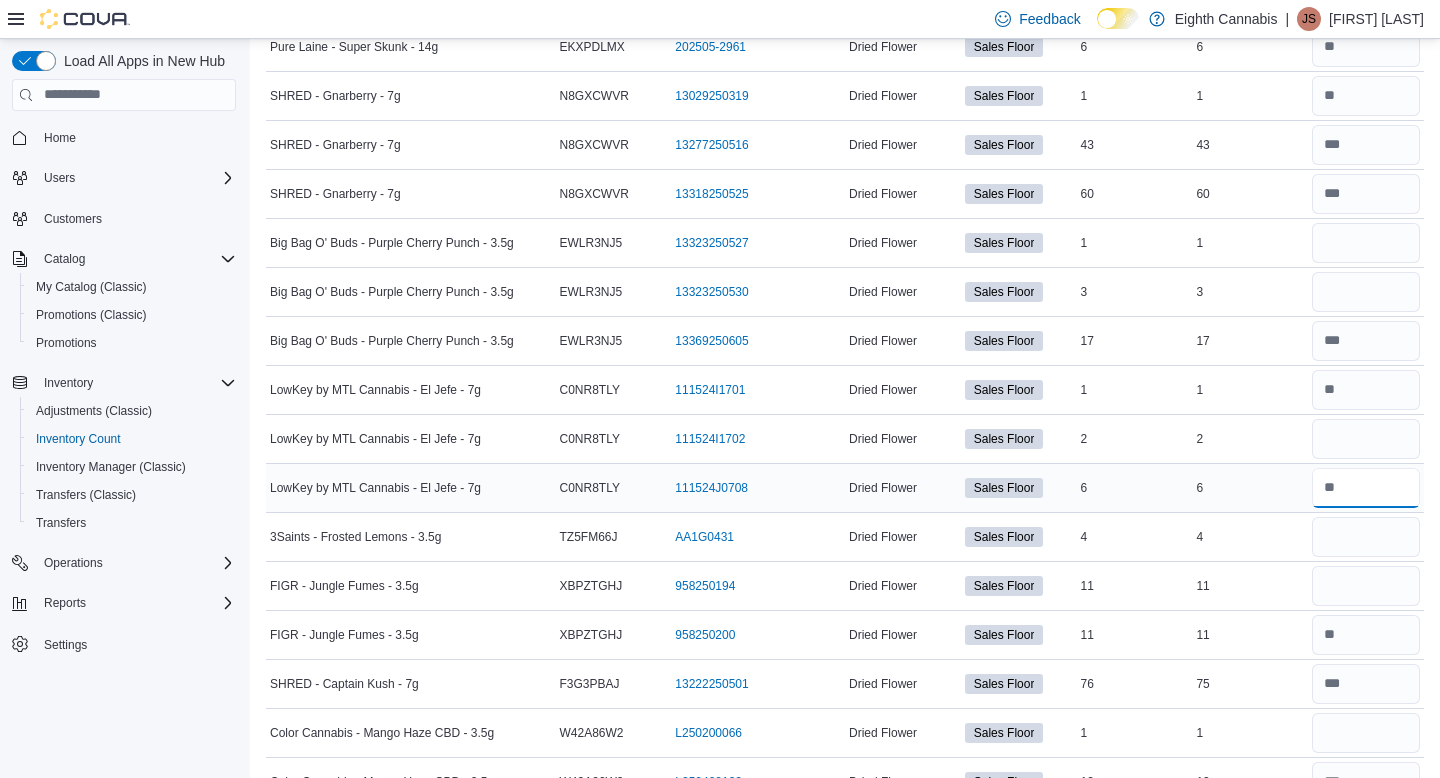 click at bounding box center (1366, 488) 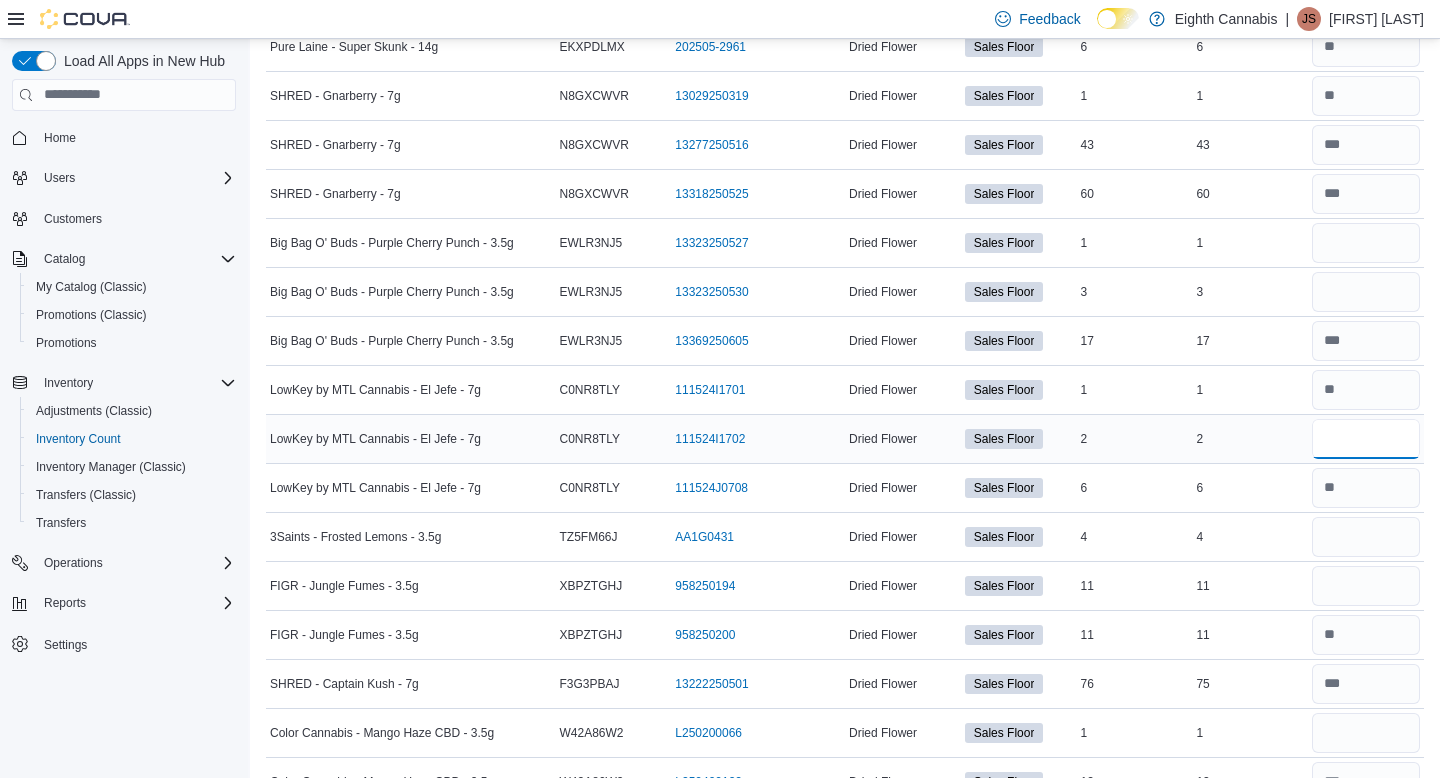 click at bounding box center [1366, 439] 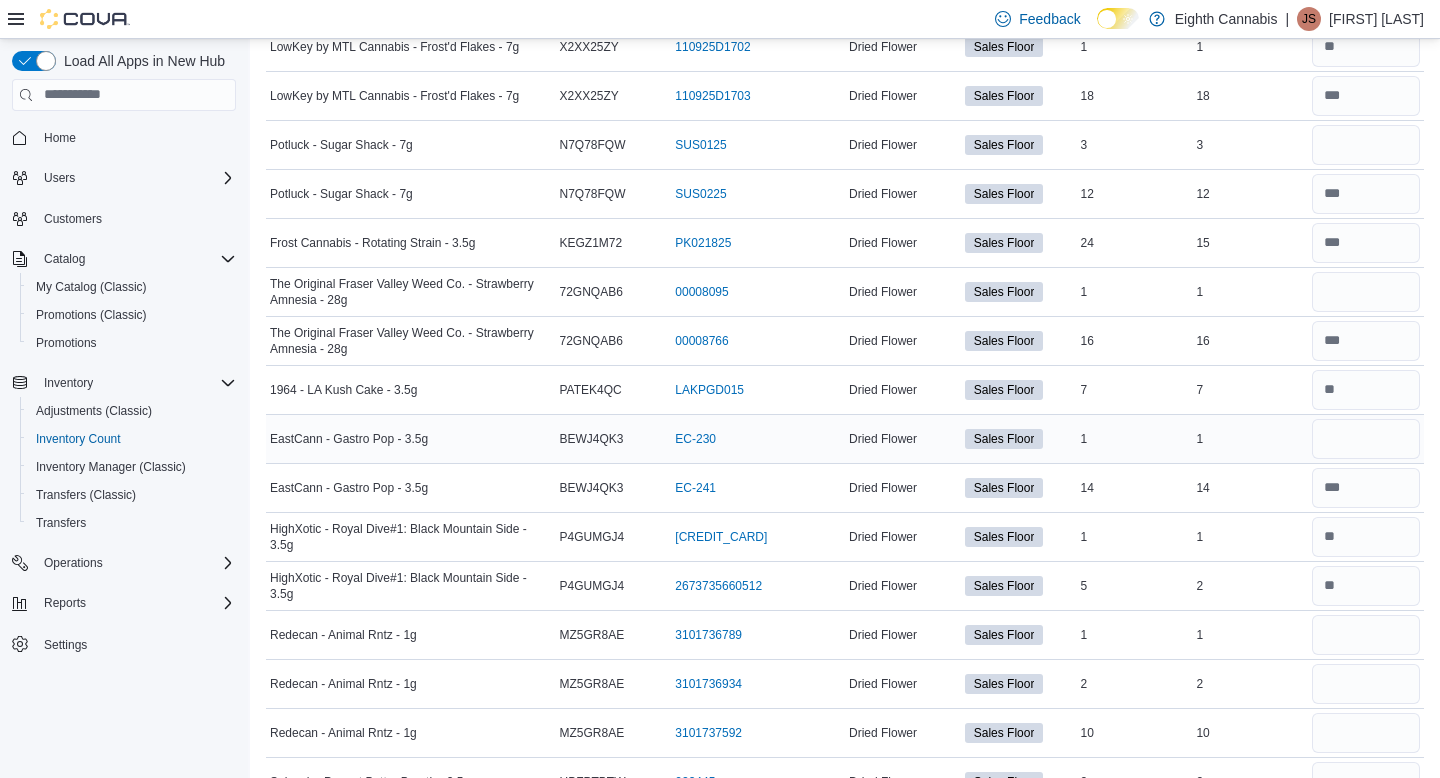 scroll, scrollTop: 6253, scrollLeft: 0, axis: vertical 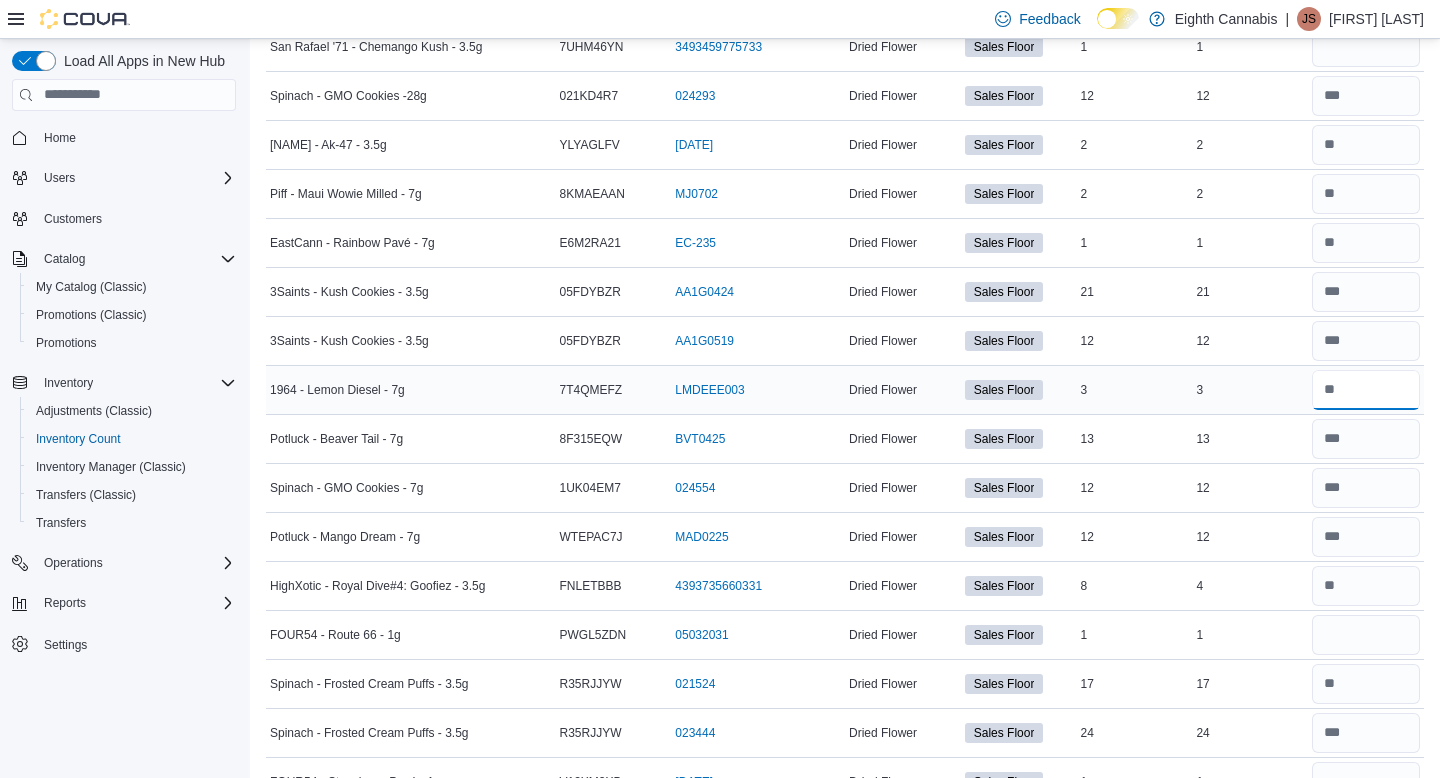 click at bounding box center [1366, 390] 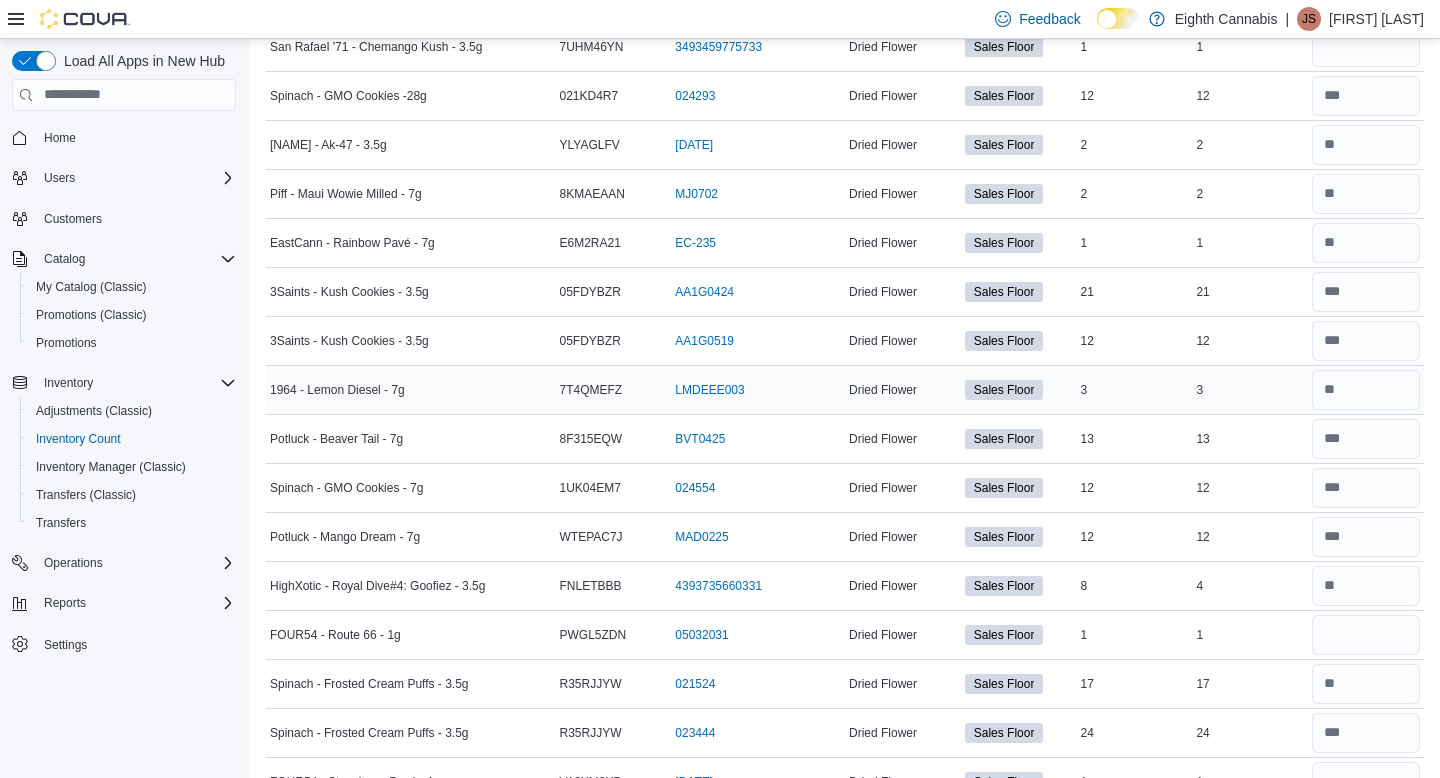 scroll, scrollTop: 863, scrollLeft: 0, axis: vertical 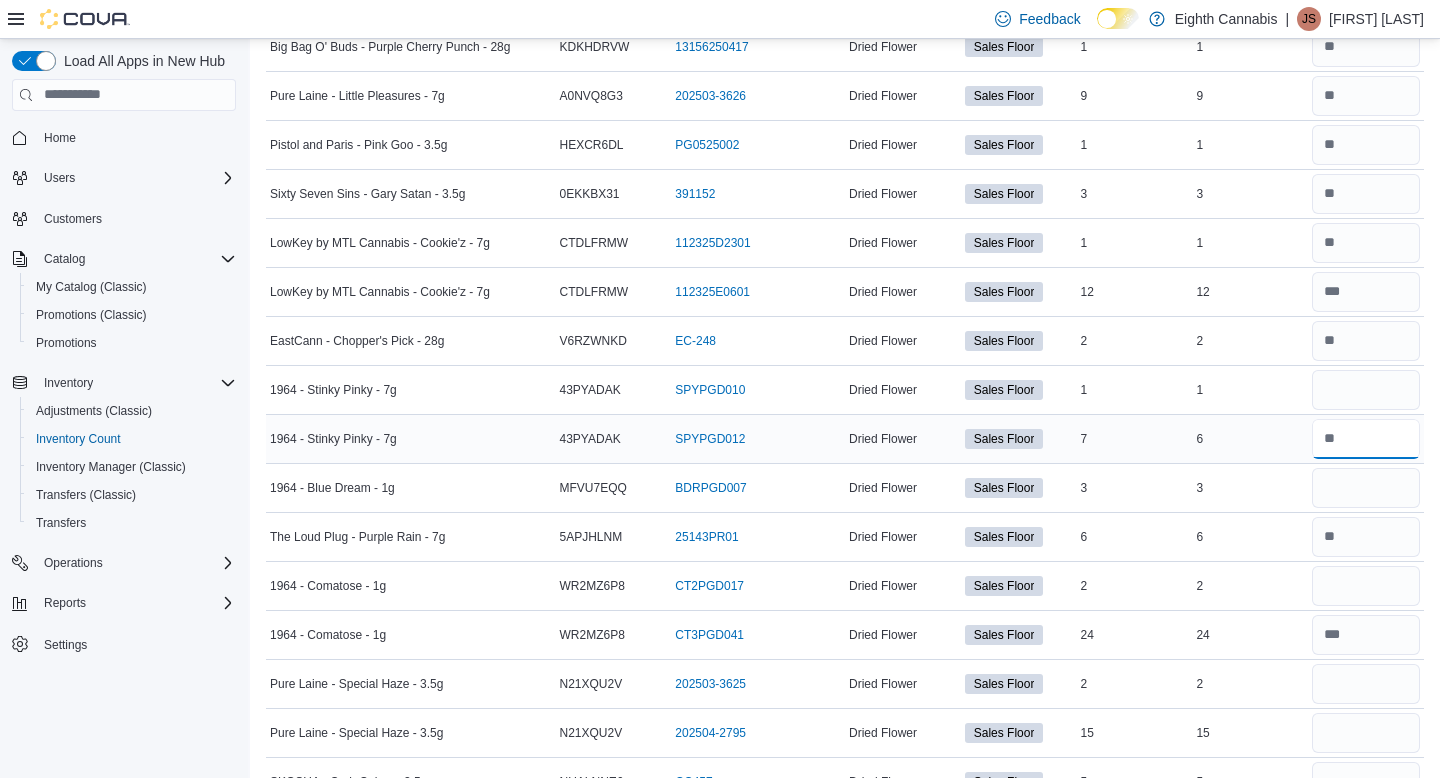 click at bounding box center (1366, 439) 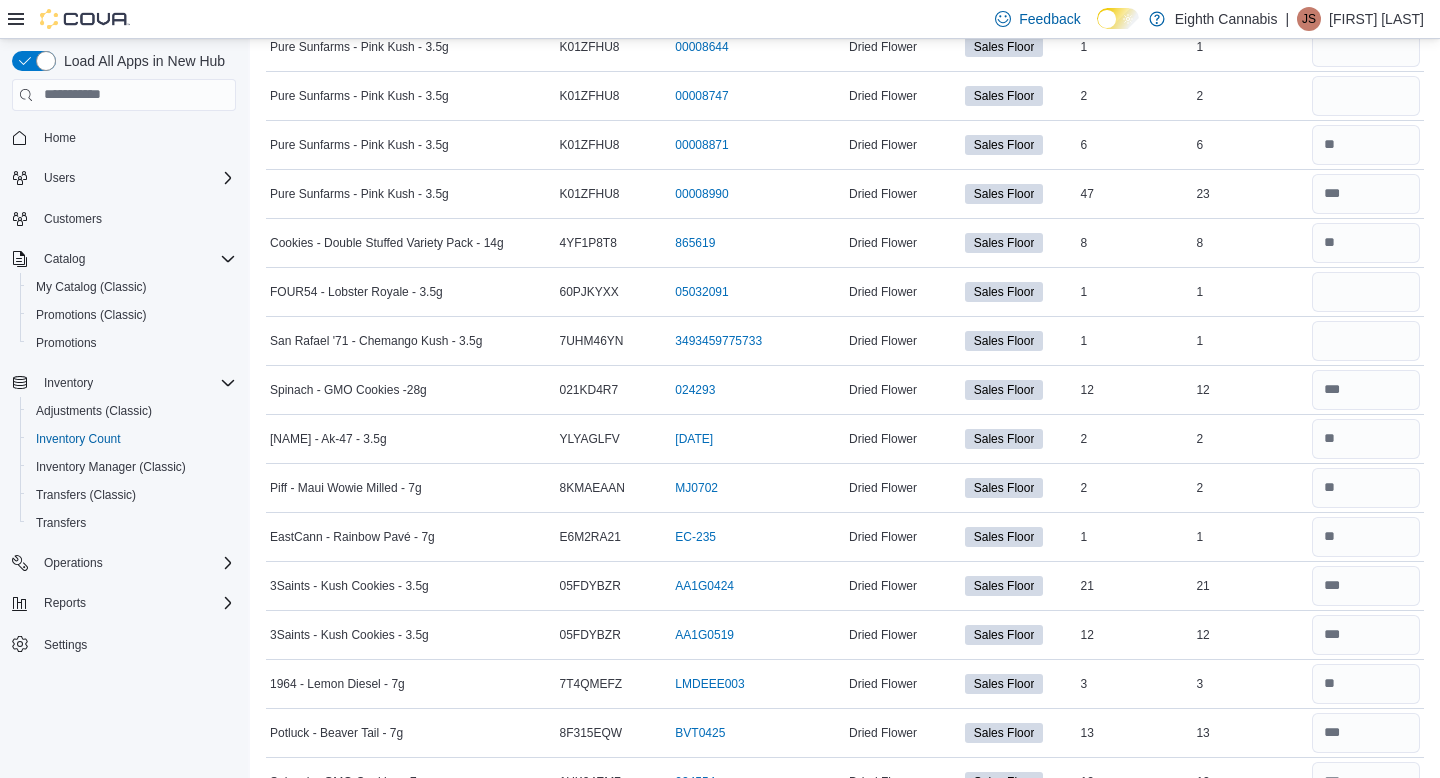 scroll, scrollTop: 5970, scrollLeft: 0, axis: vertical 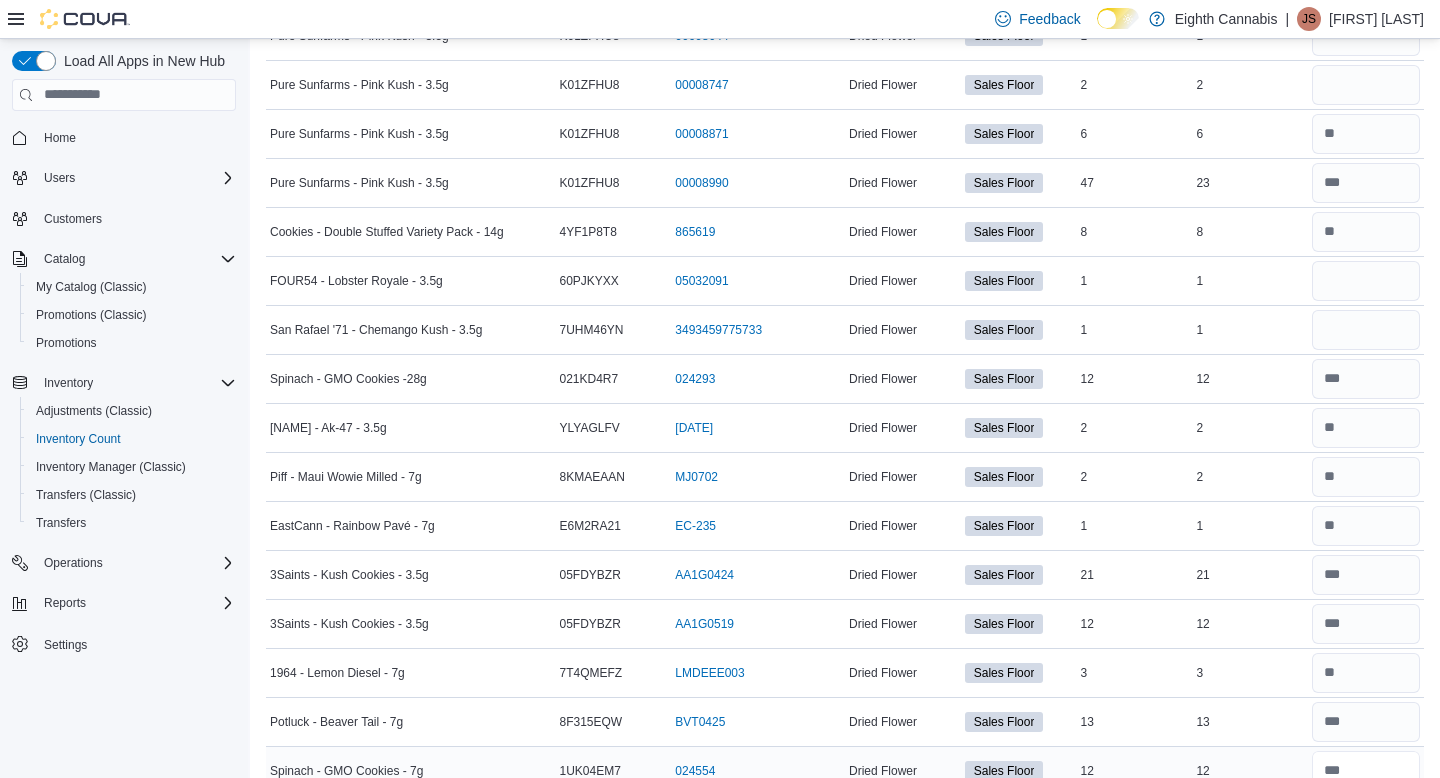 click at bounding box center (1366, 771) 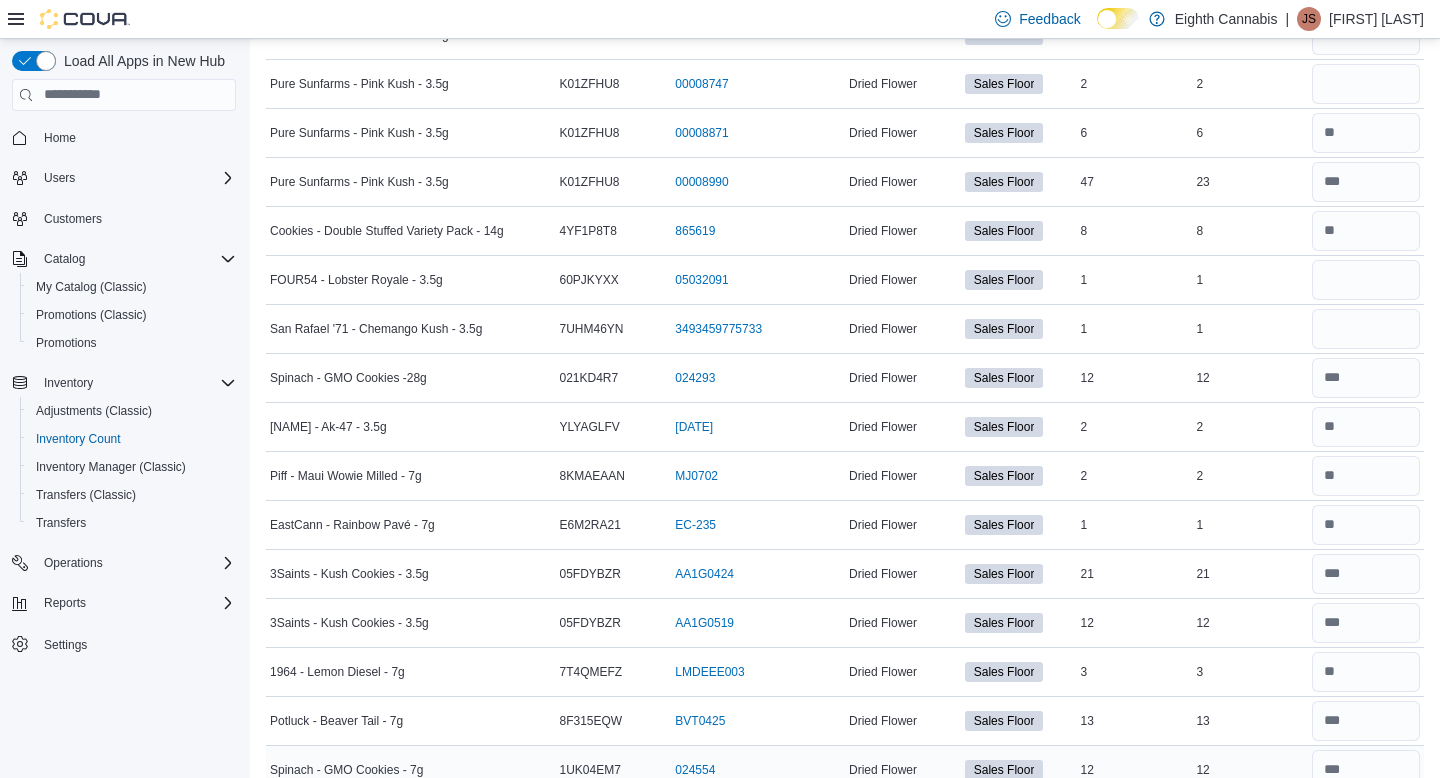 scroll, scrollTop: 1010, scrollLeft: 0, axis: vertical 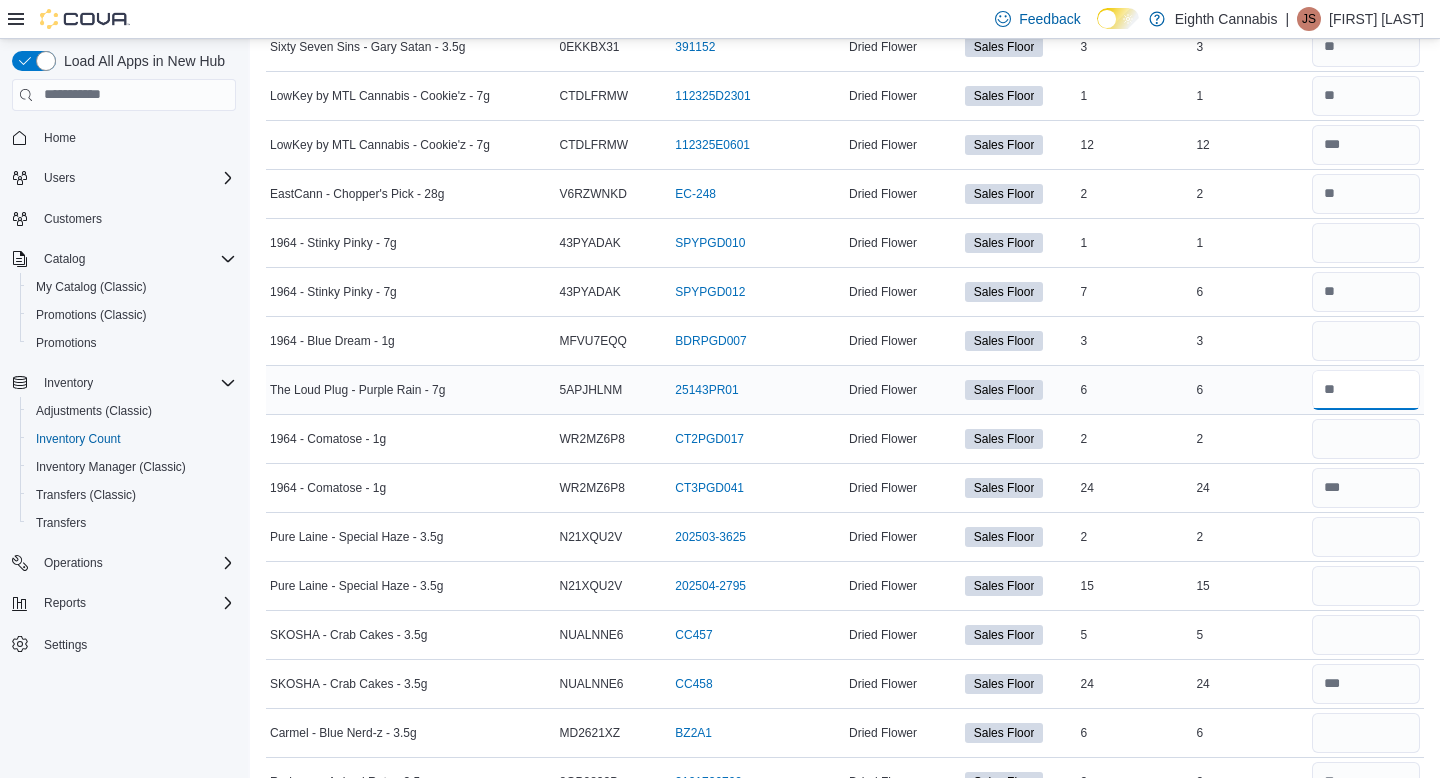 click at bounding box center (1366, 390) 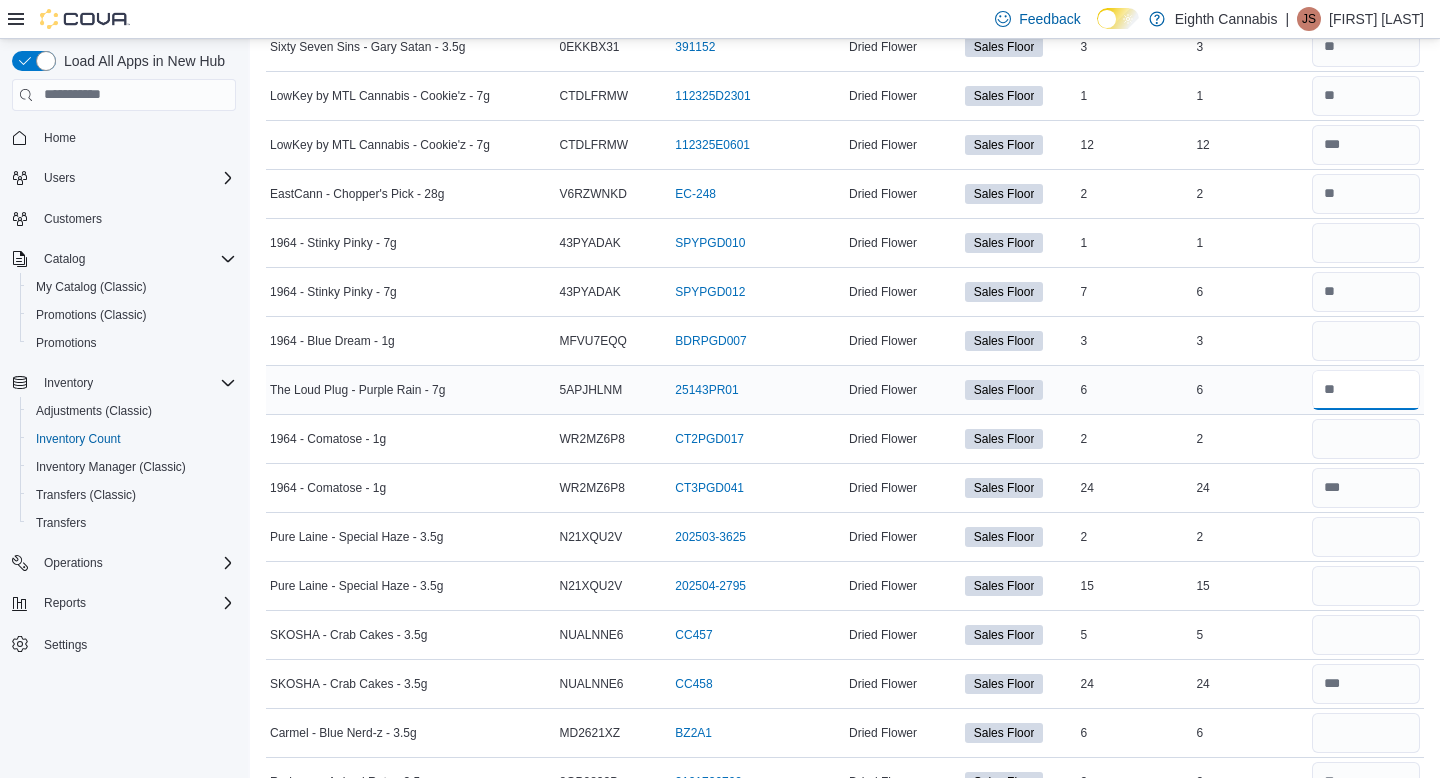 click at bounding box center [1366, 390] 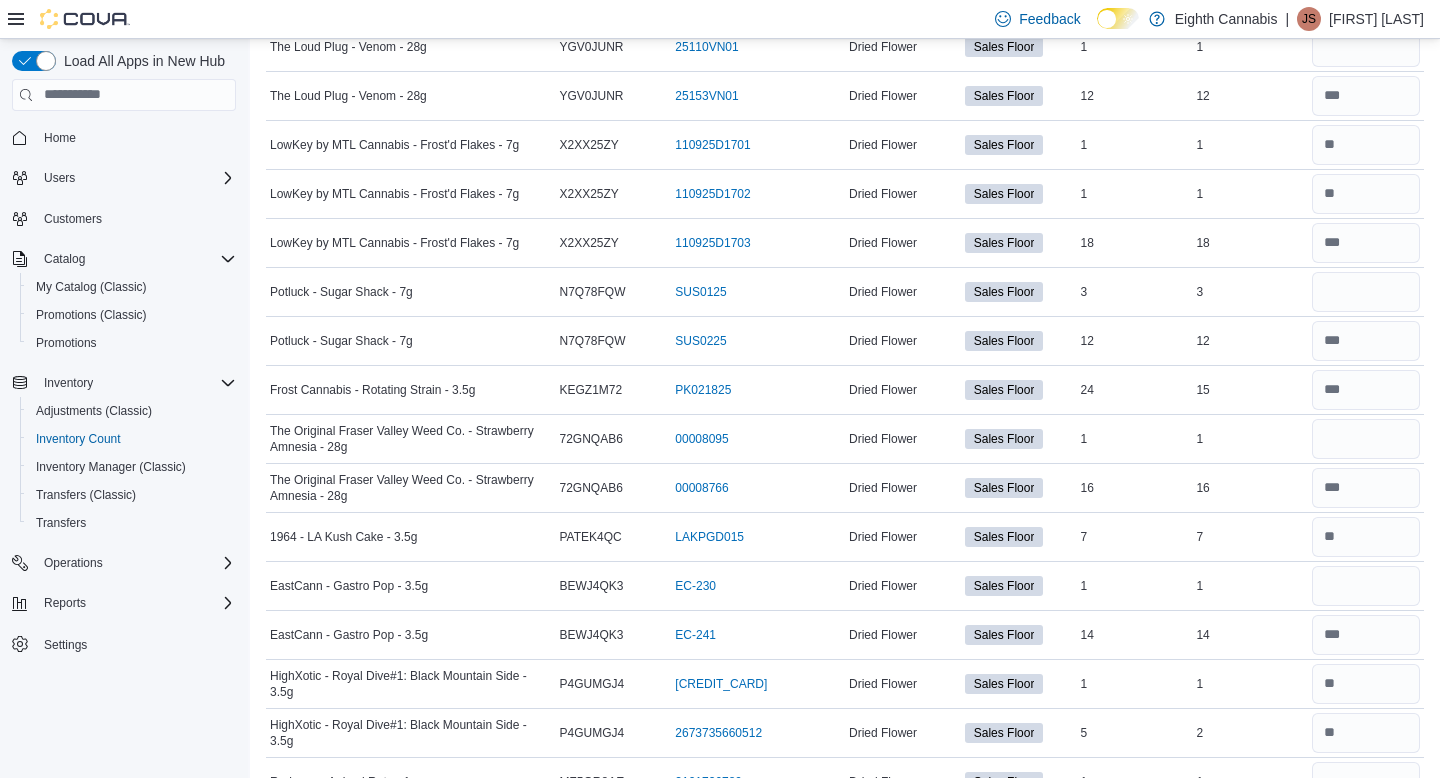 scroll, scrollTop: 6935, scrollLeft: 0, axis: vertical 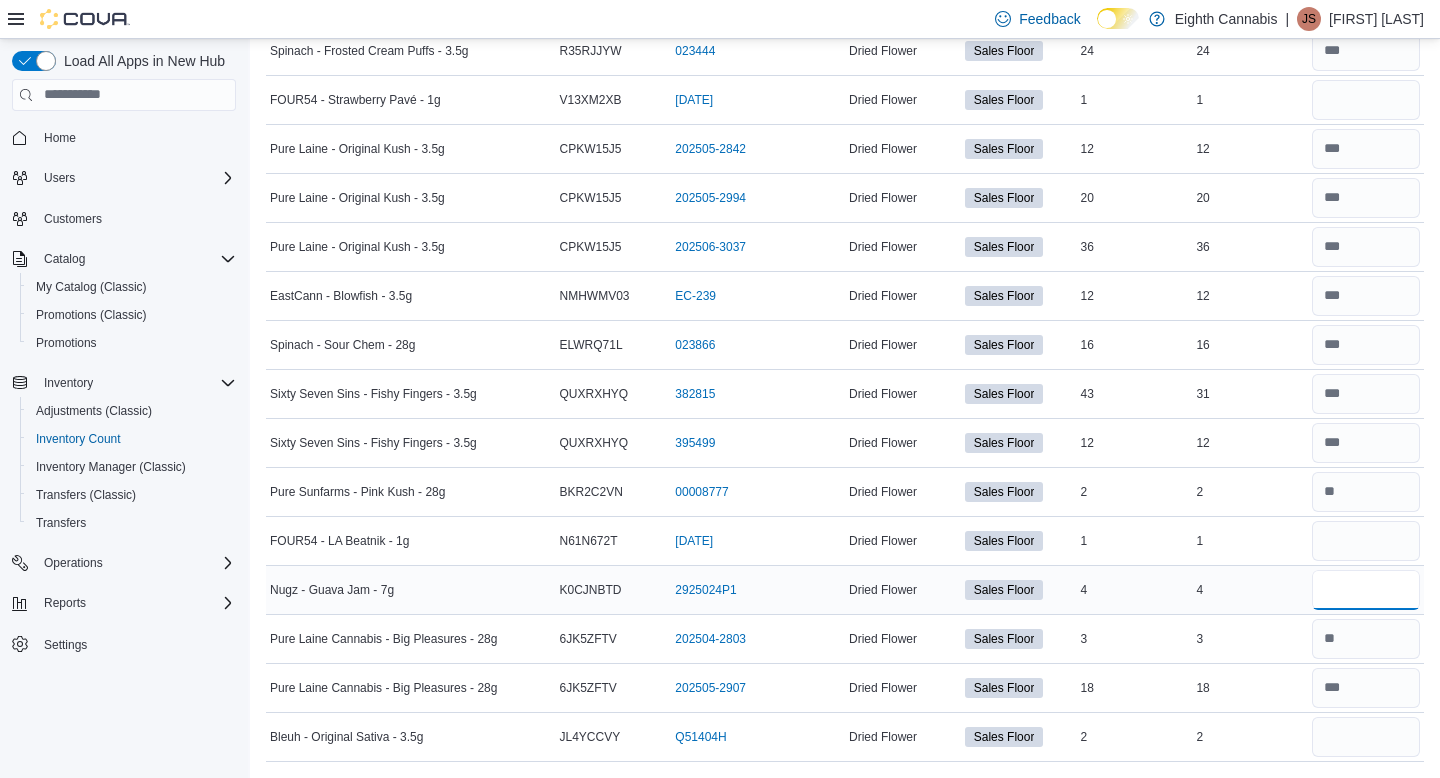 click at bounding box center [1366, 590] 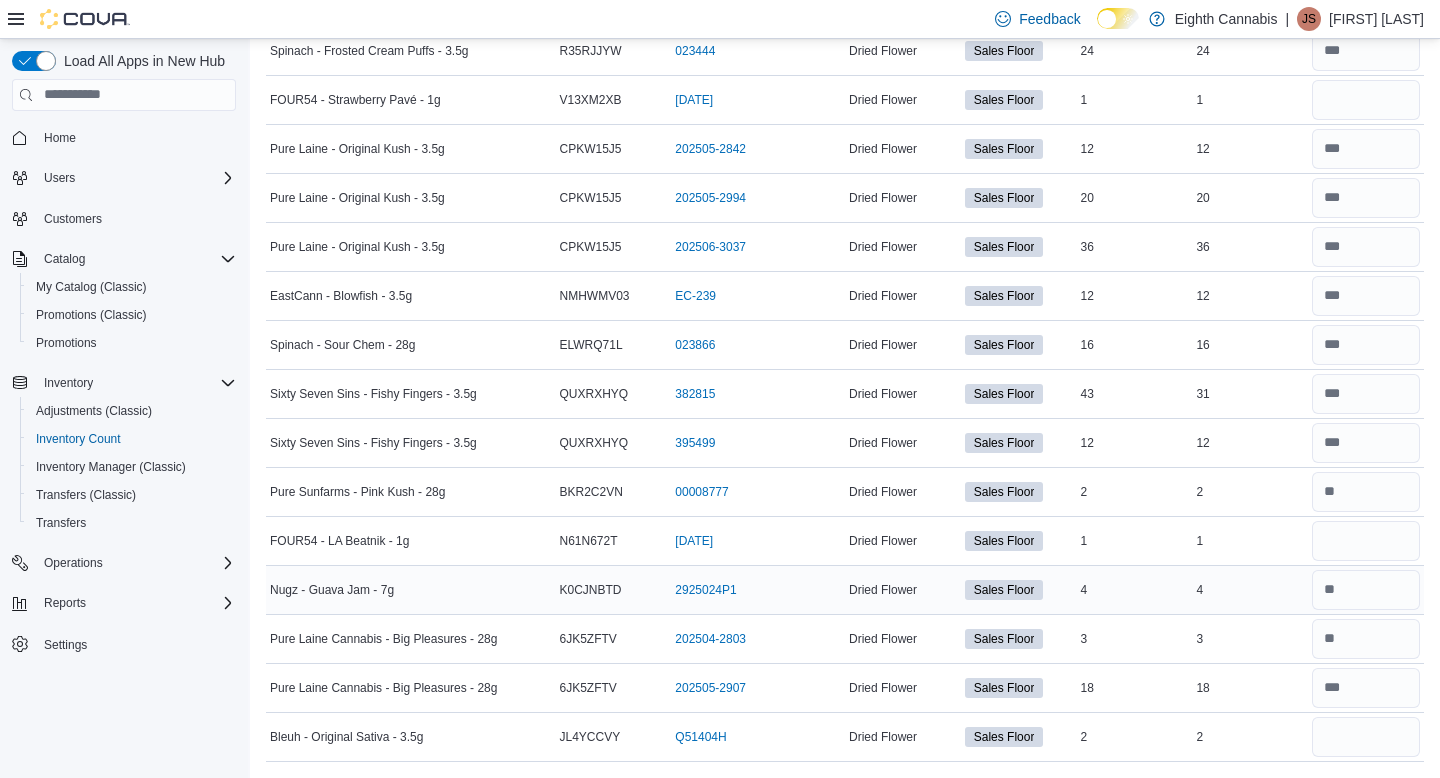 scroll, scrollTop: 3901, scrollLeft: 0, axis: vertical 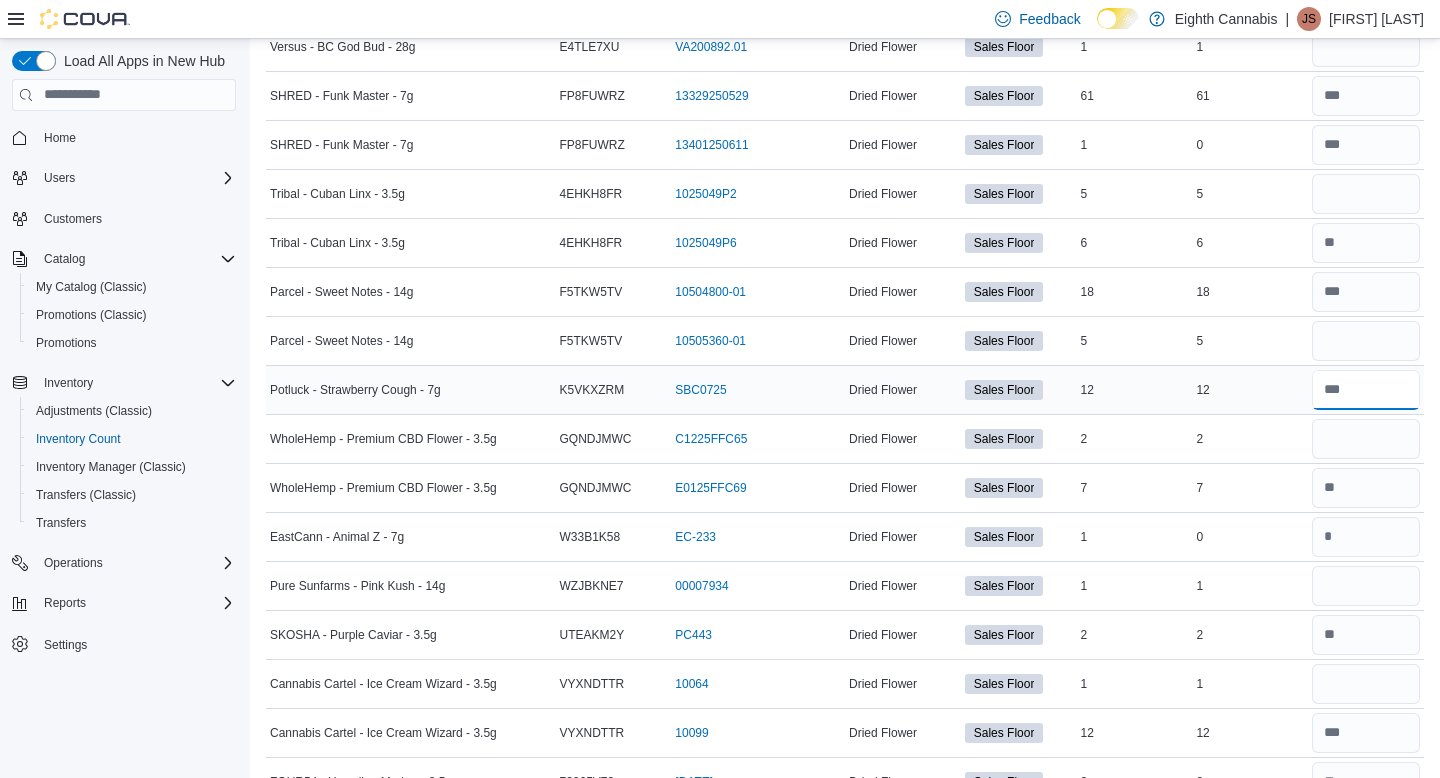 click at bounding box center (1366, 390) 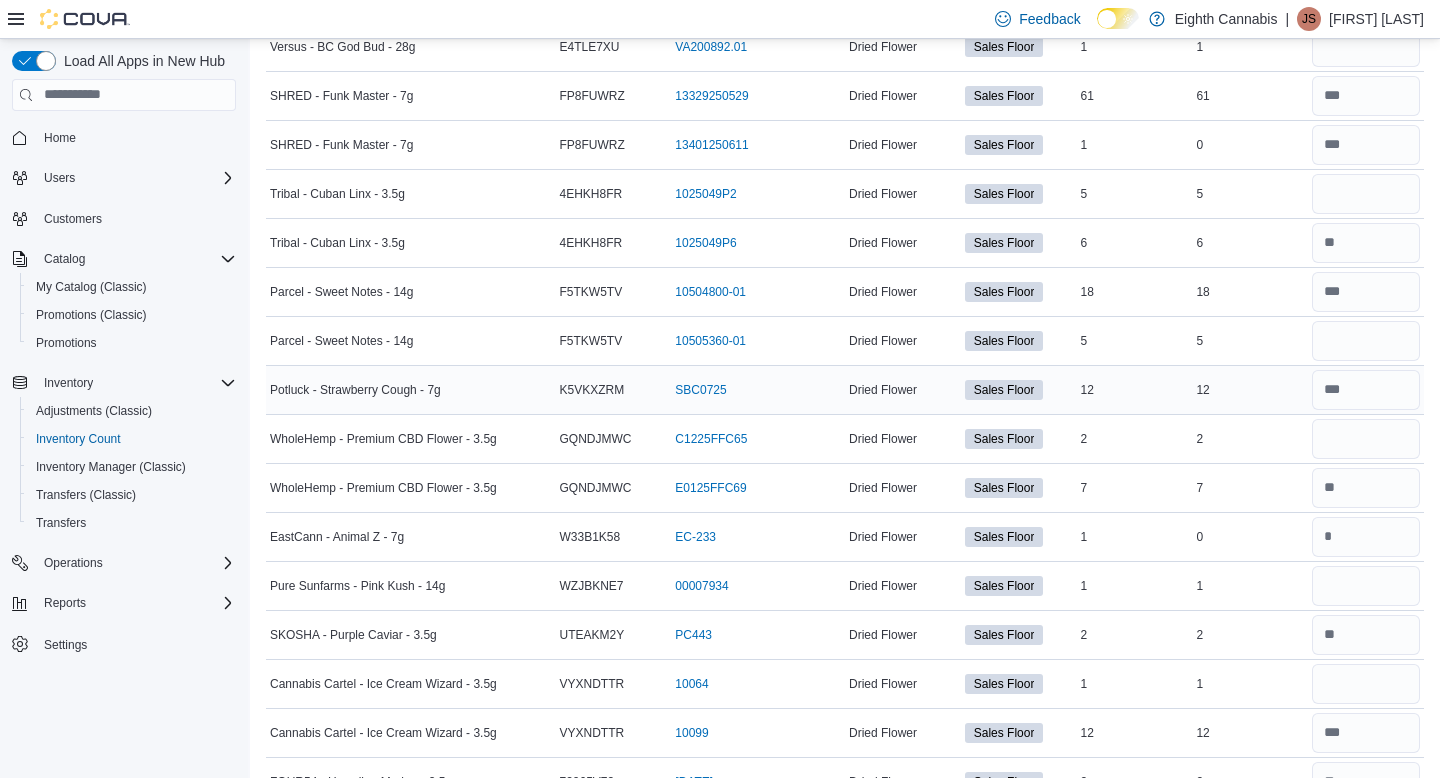 scroll, scrollTop: 4636, scrollLeft: 0, axis: vertical 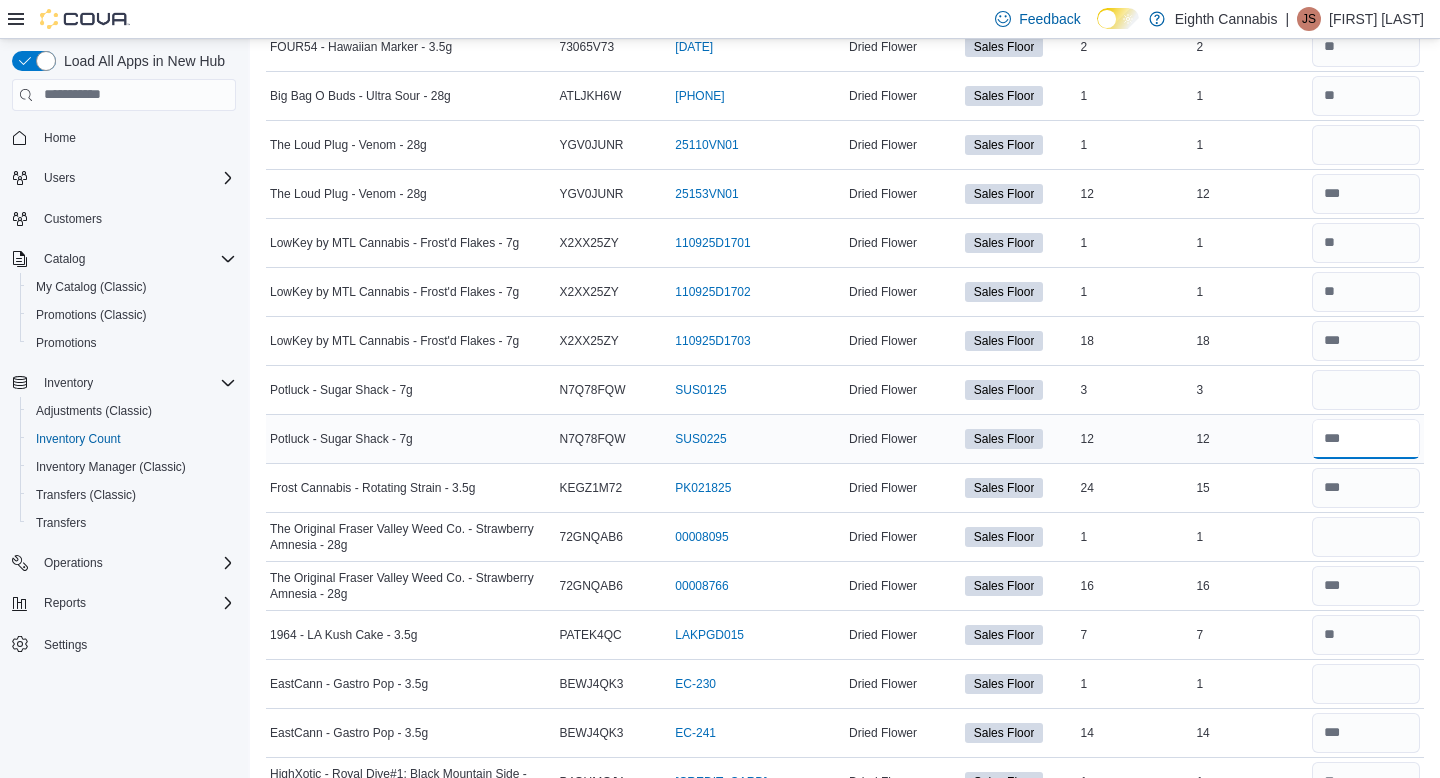 click at bounding box center (1366, 439) 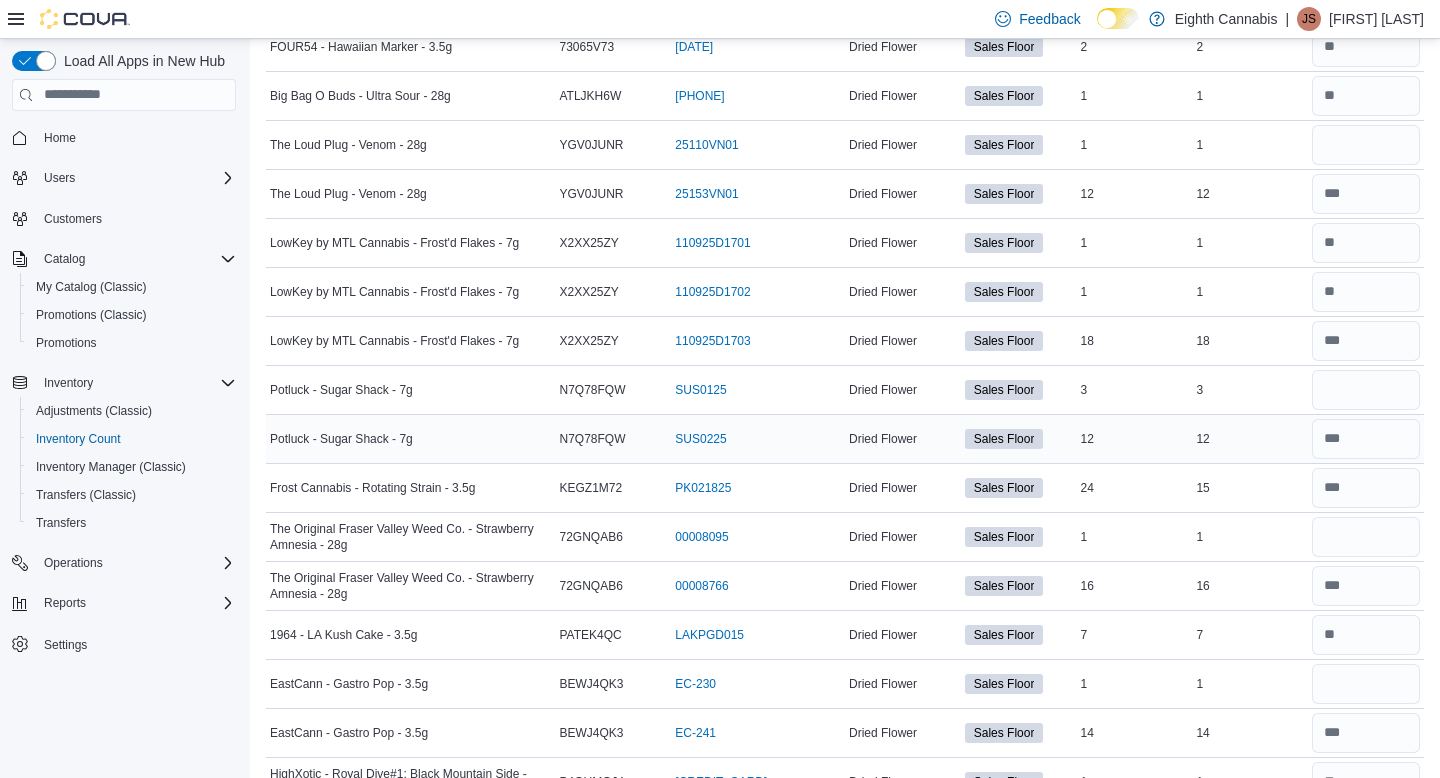 scroll, scrollTop: 6302, scrollLeft: 0, axis: vertical 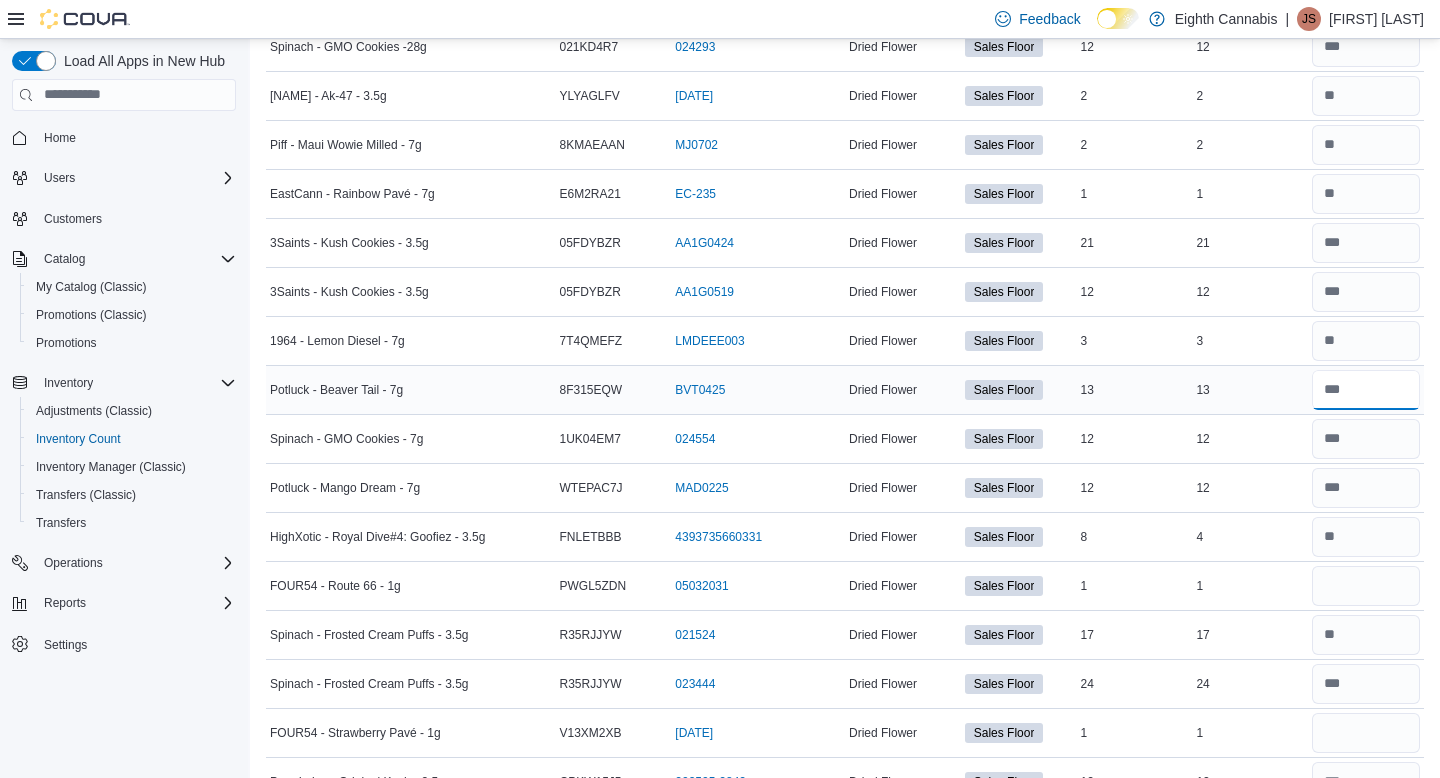 click at bounding box center (1366, 390) 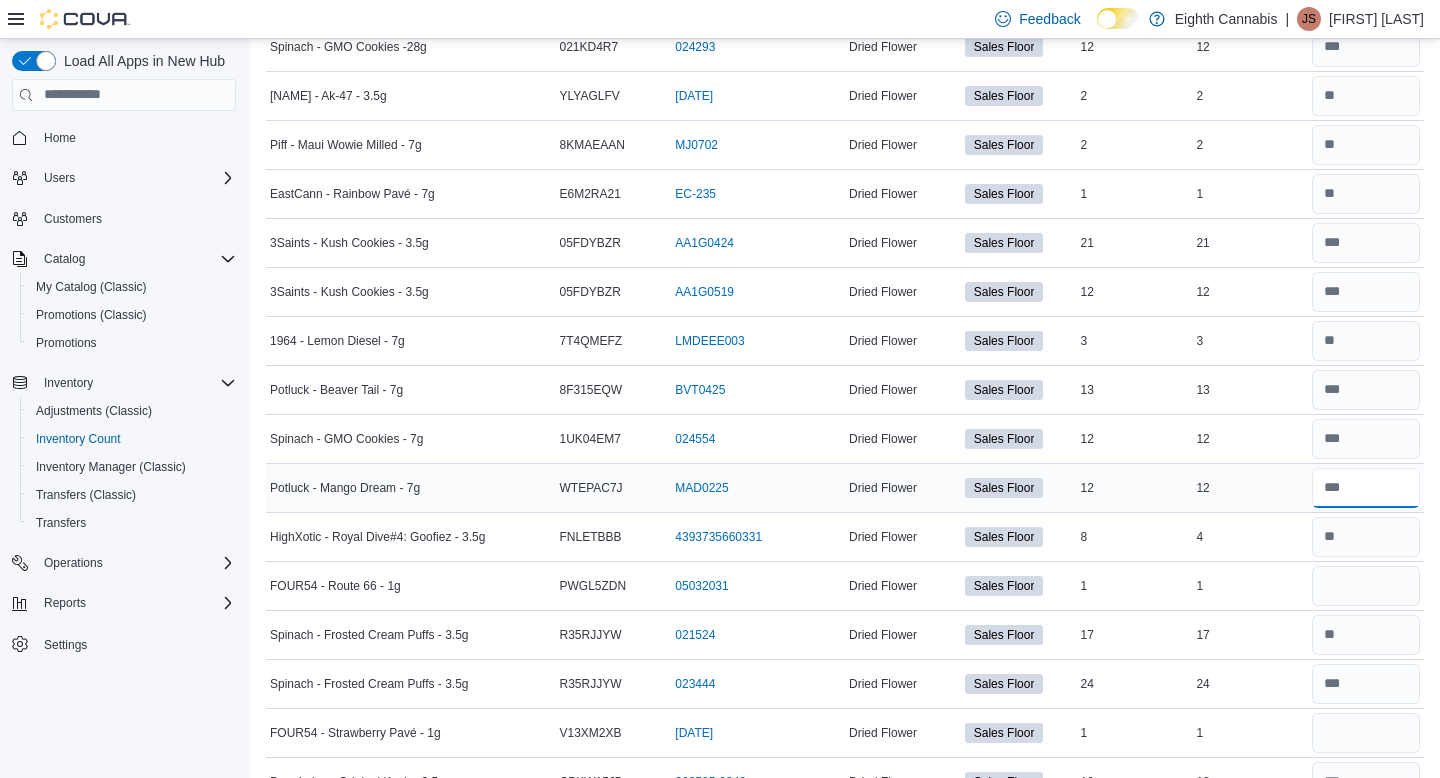 click at bounding box center [1366, 488] 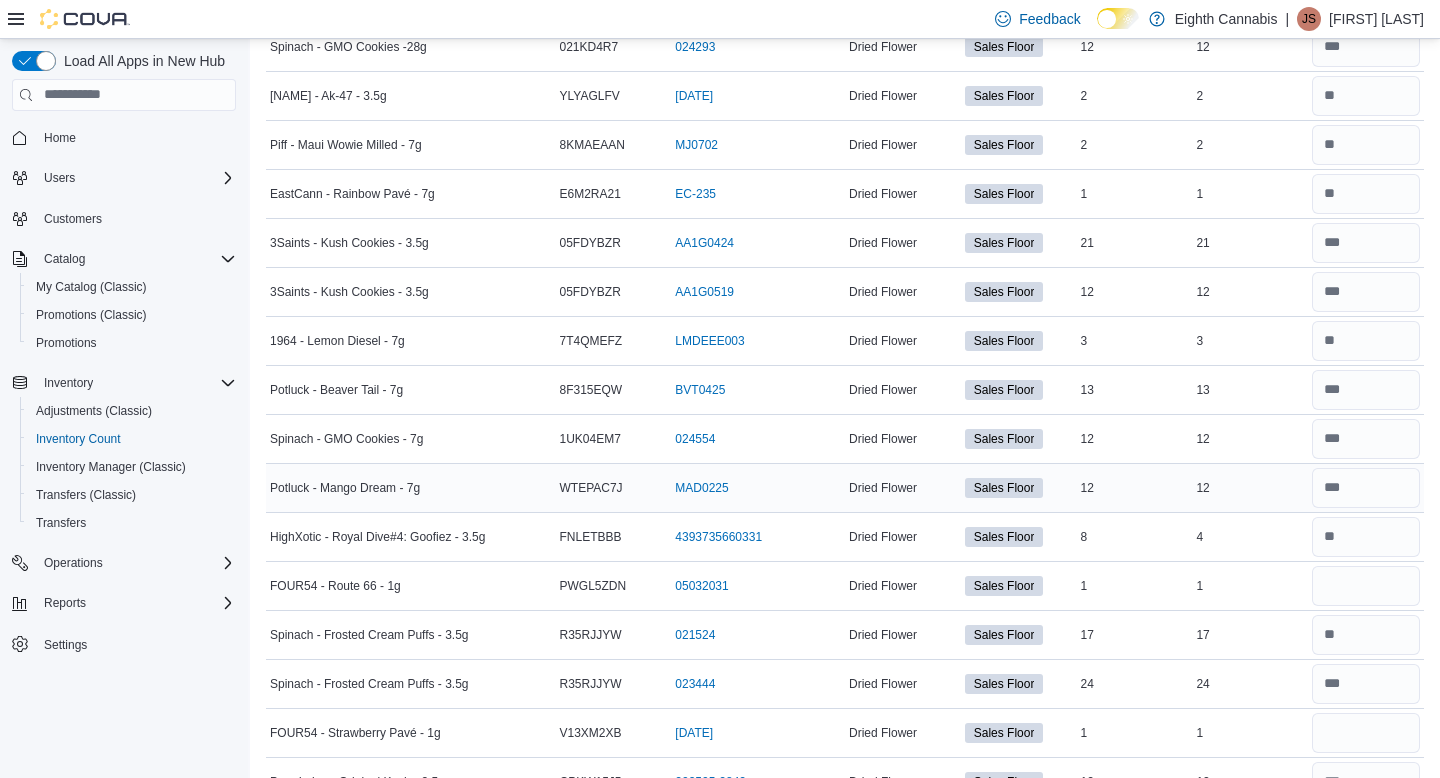 scroll, scrollTop: 569, scrollLeft: 0, axis: vertical 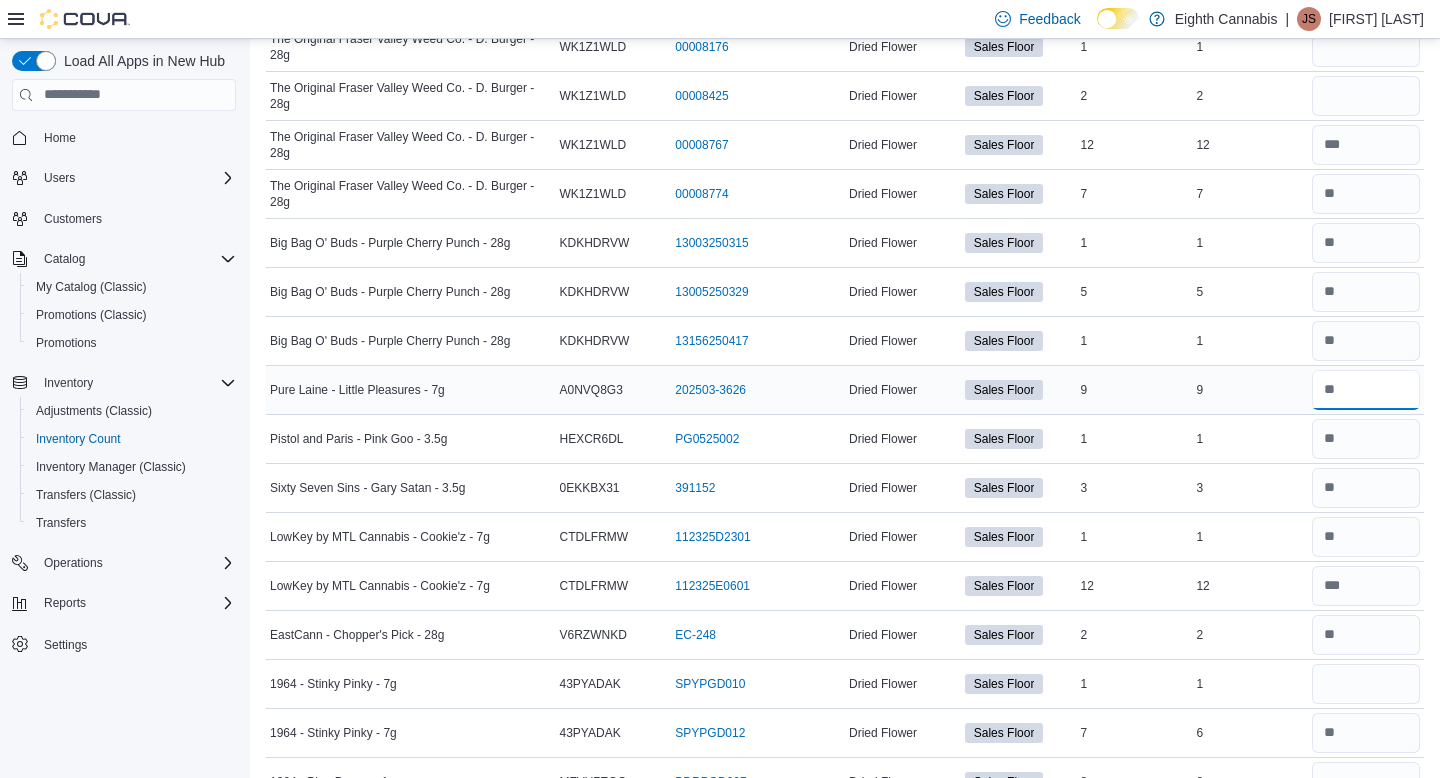 click at bounding box center [1366, 390] 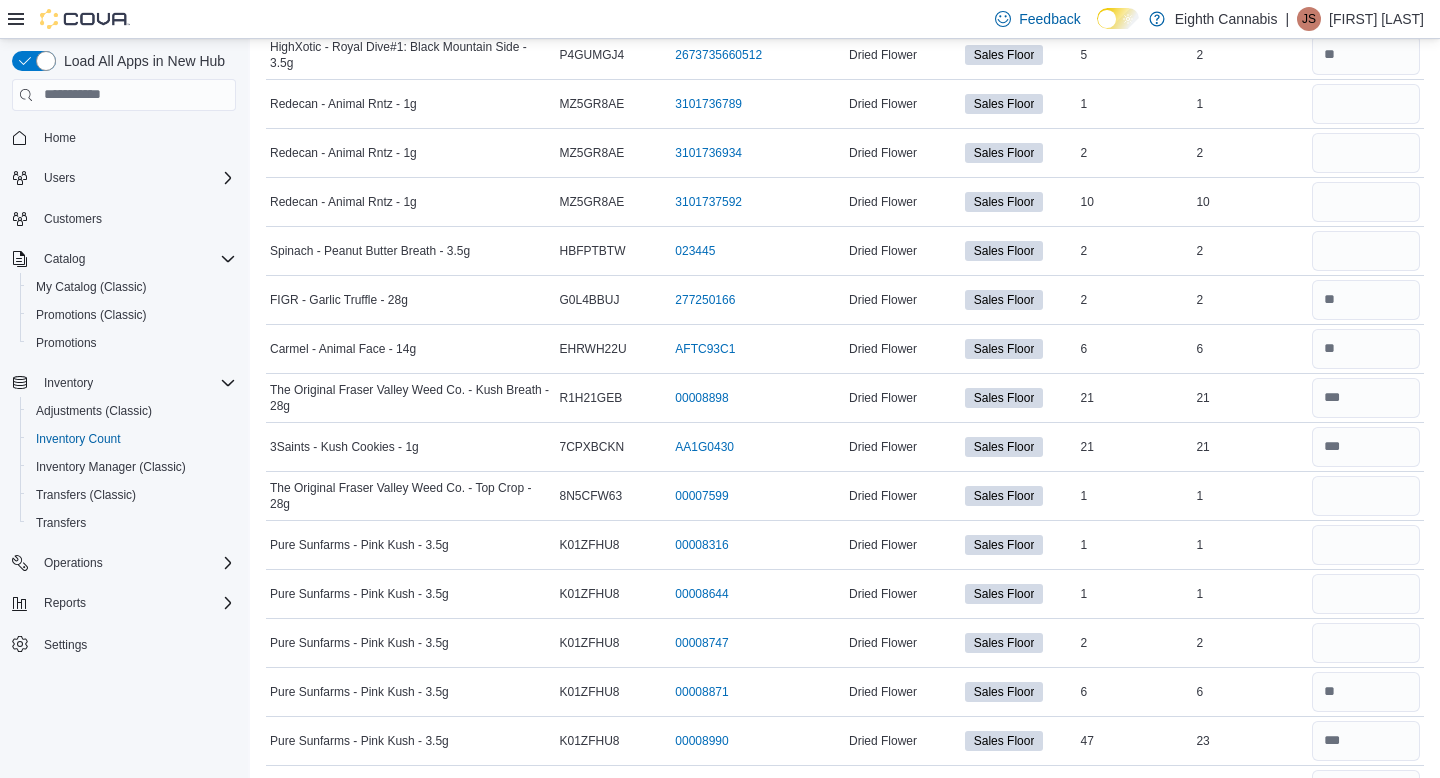 scroll, scrollTop: 6694, scrollLeft: 0, axis: vertical 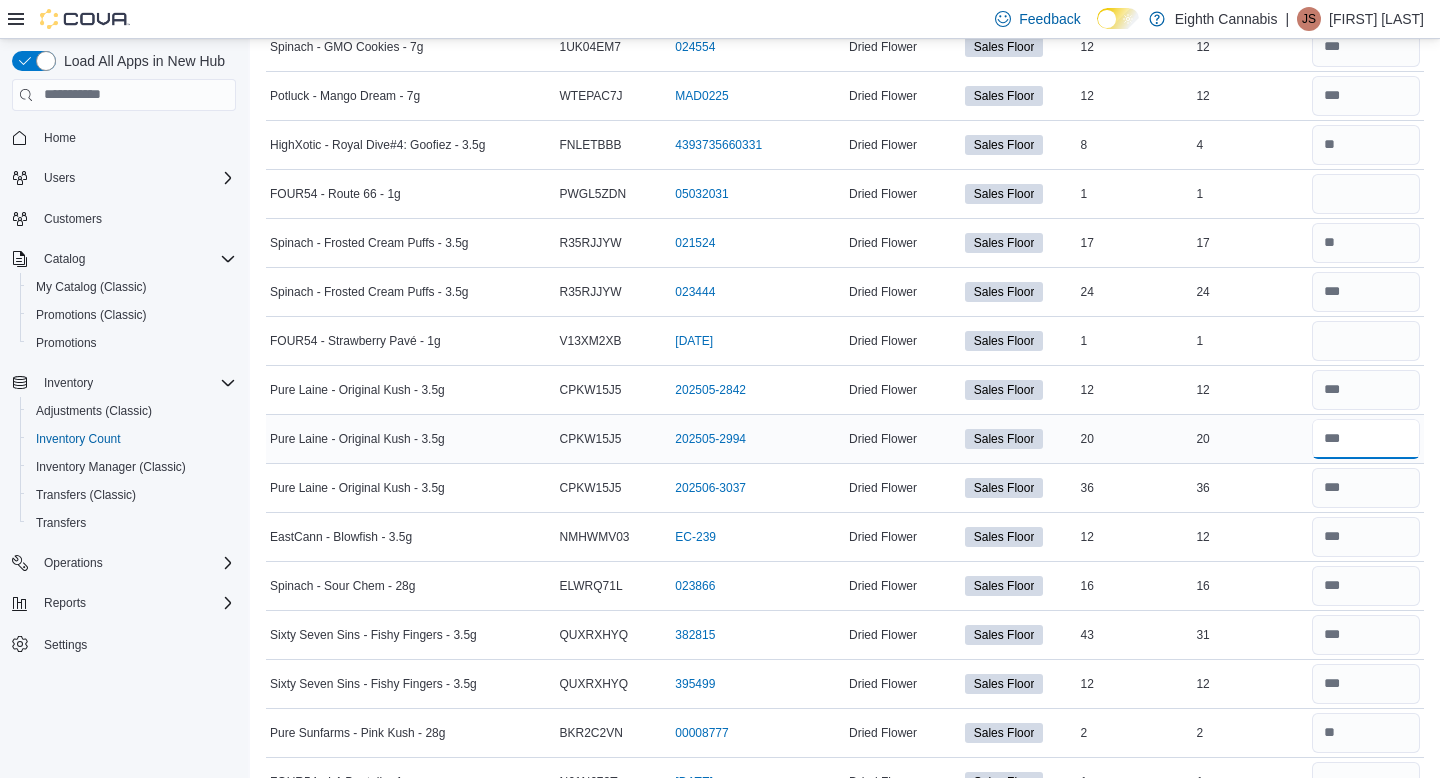 click at bounding box center [1366, 439] 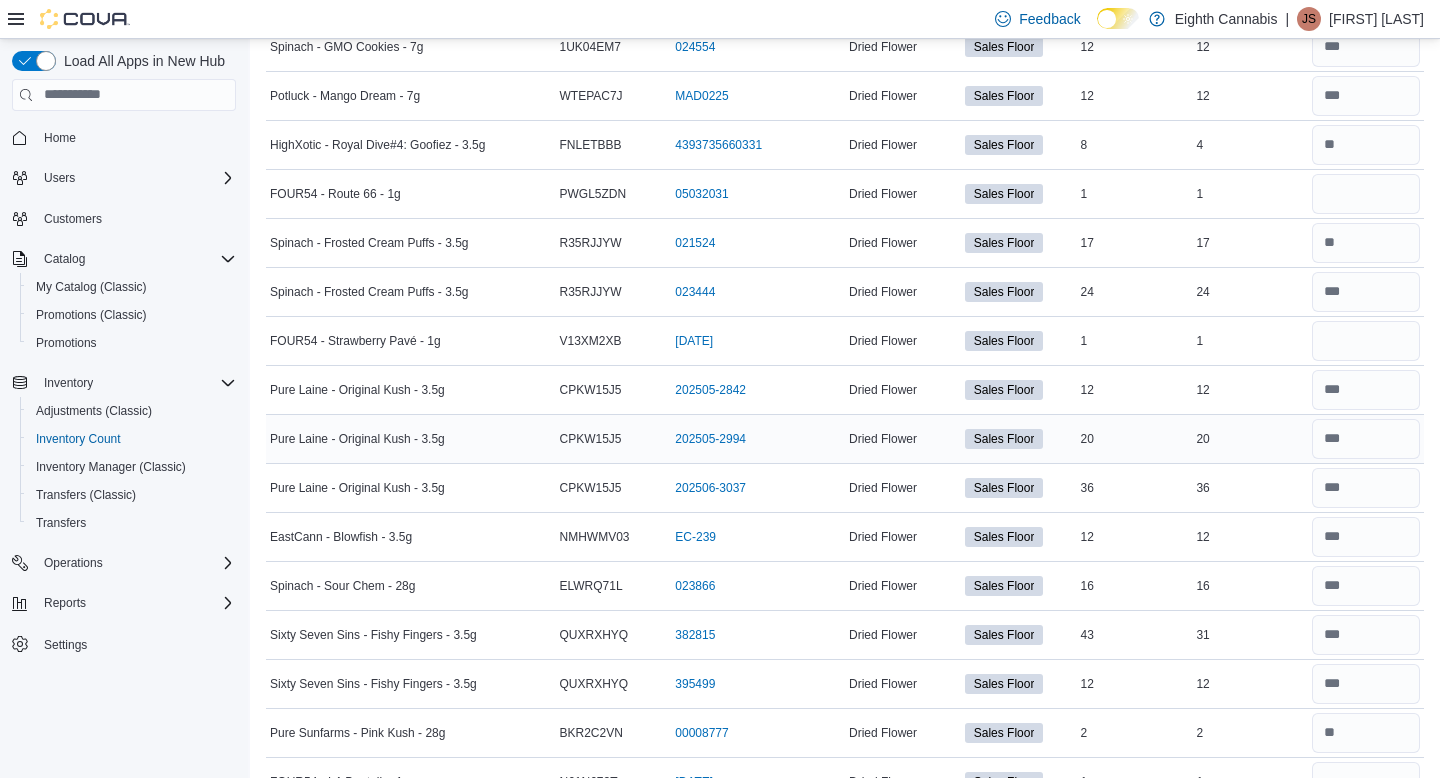 scroll, scrollTop: 1549, scrollLeft: 0, axis: vertical 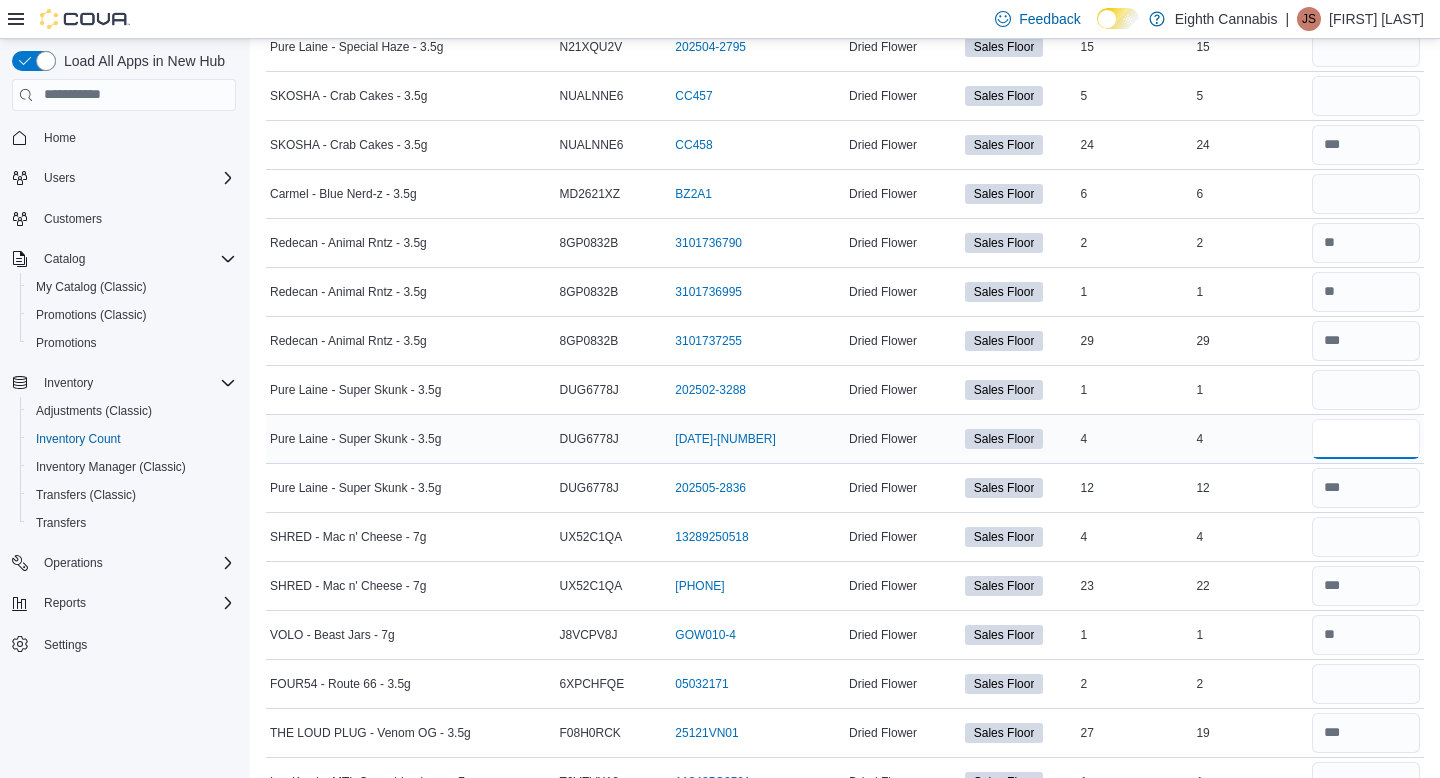click at bounding box center (1366, 439) 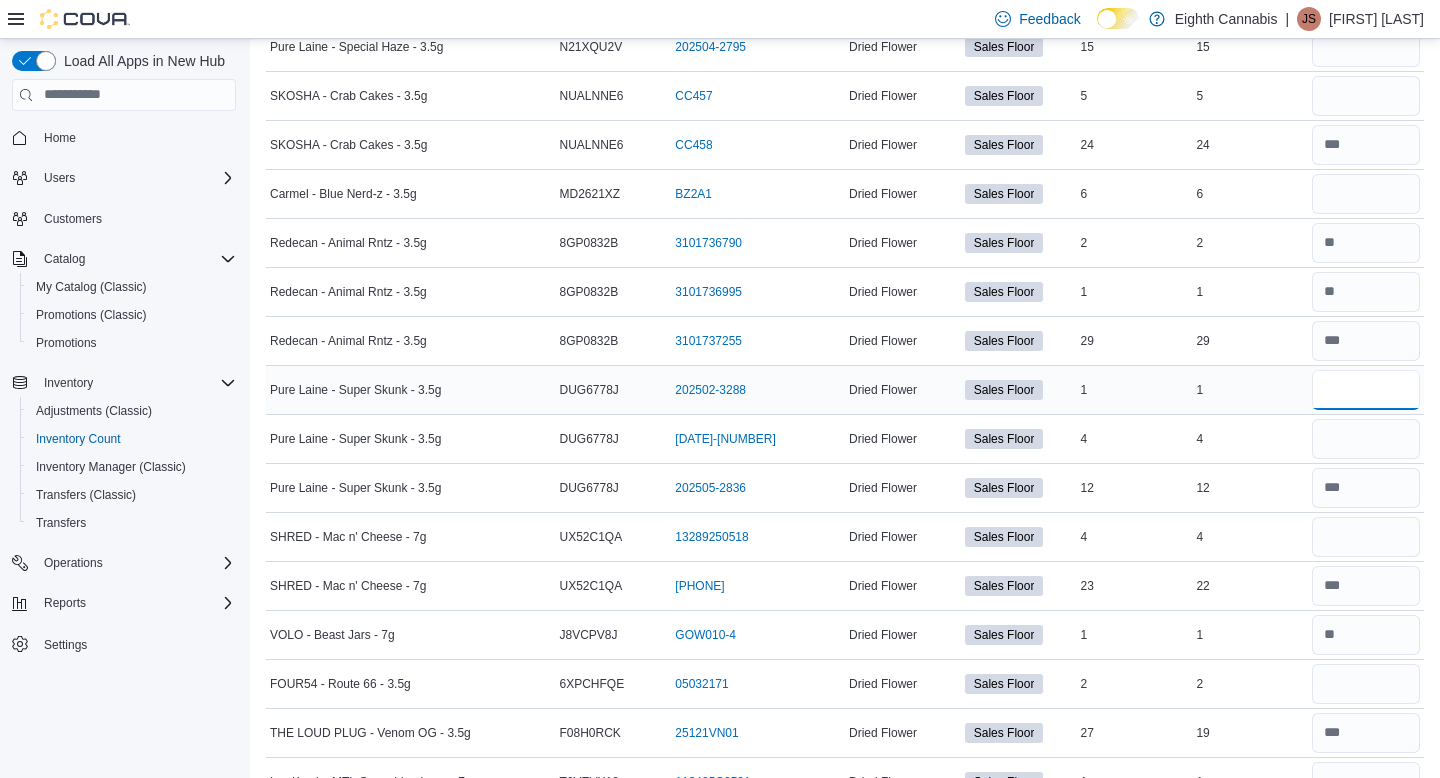 click at bounding box center (1366, 390) 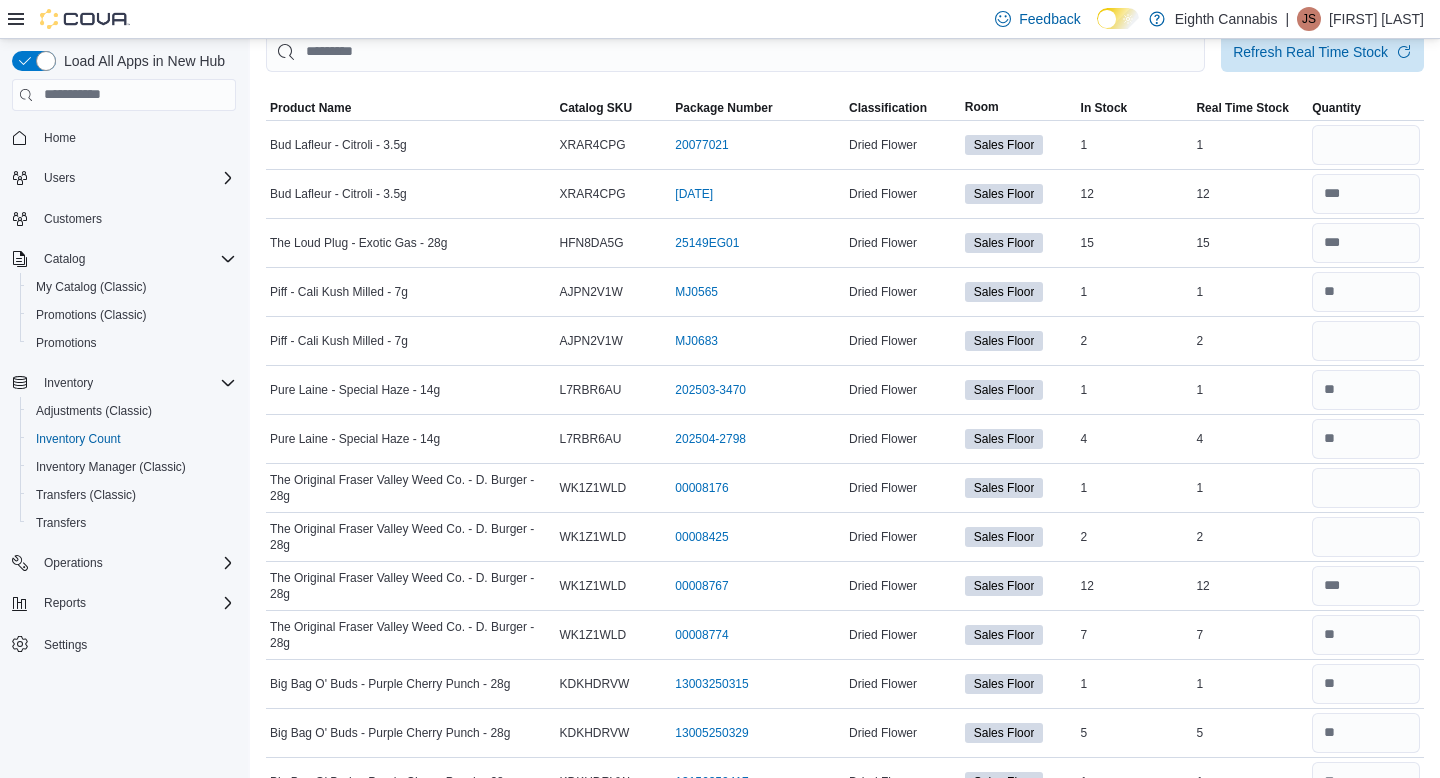 scroll, scrollTop: 1157, scrollLeft: 0, axis: vertical 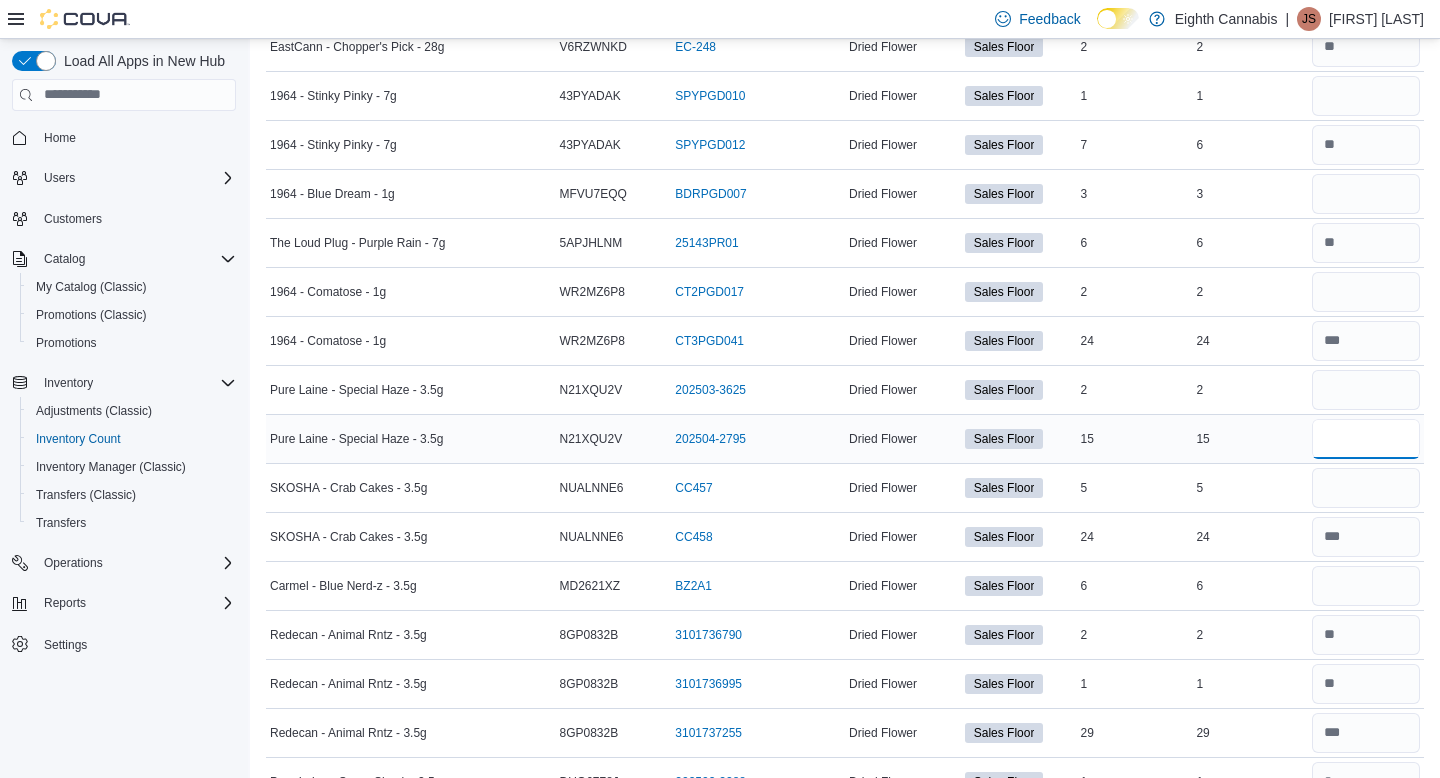 click at bounding box center (1366, 439) 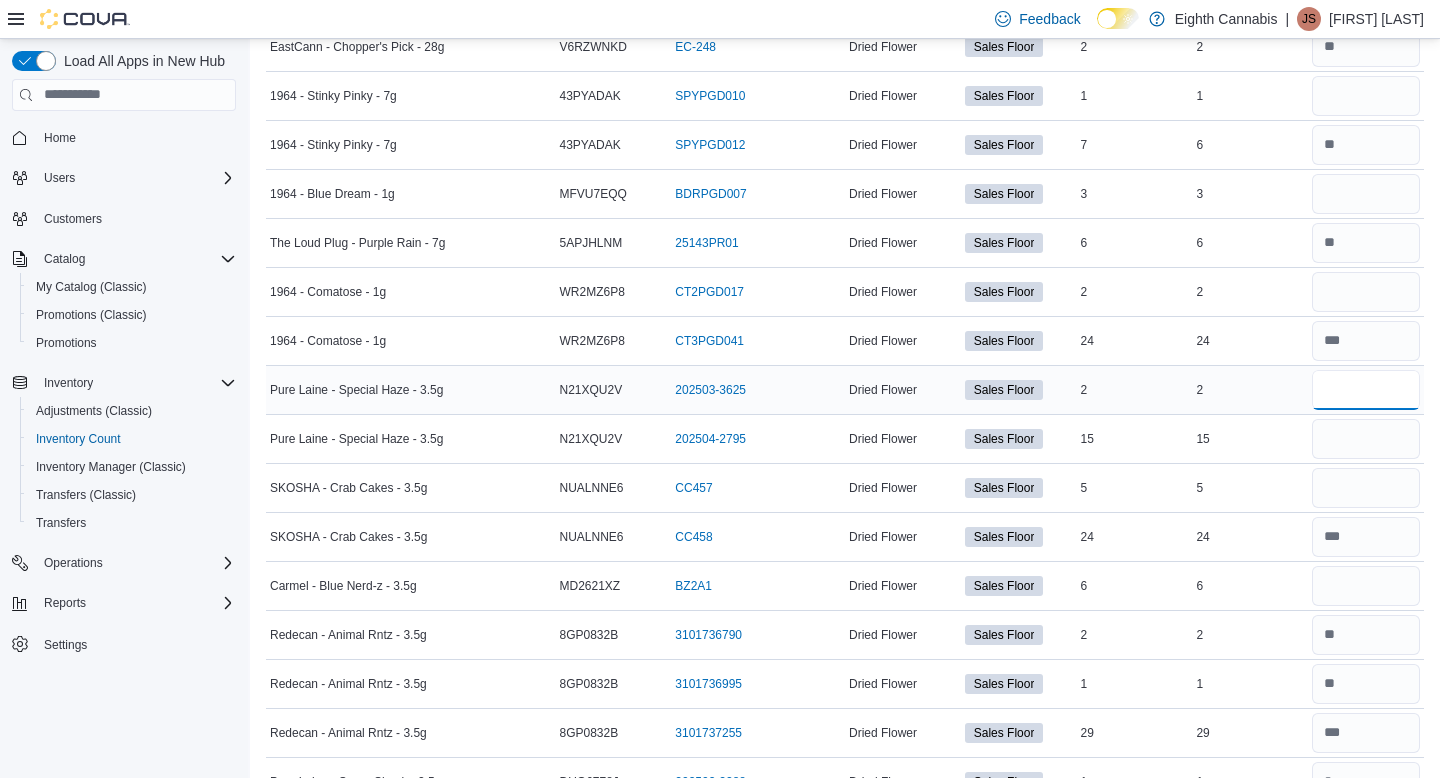 click at bounding box center [1366, 390] 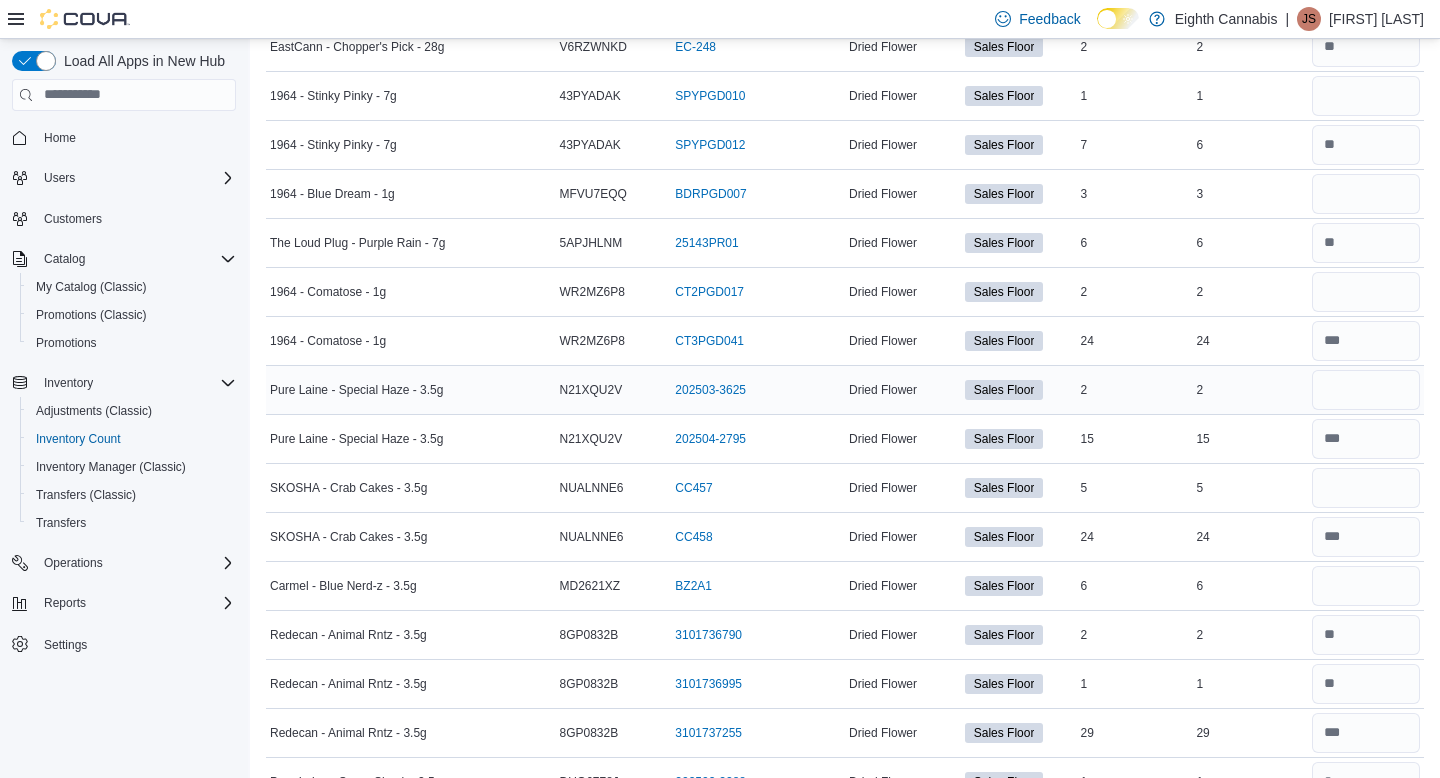 scroll, scrollTop: 5126, scrollLeft: 0, axis: vertical 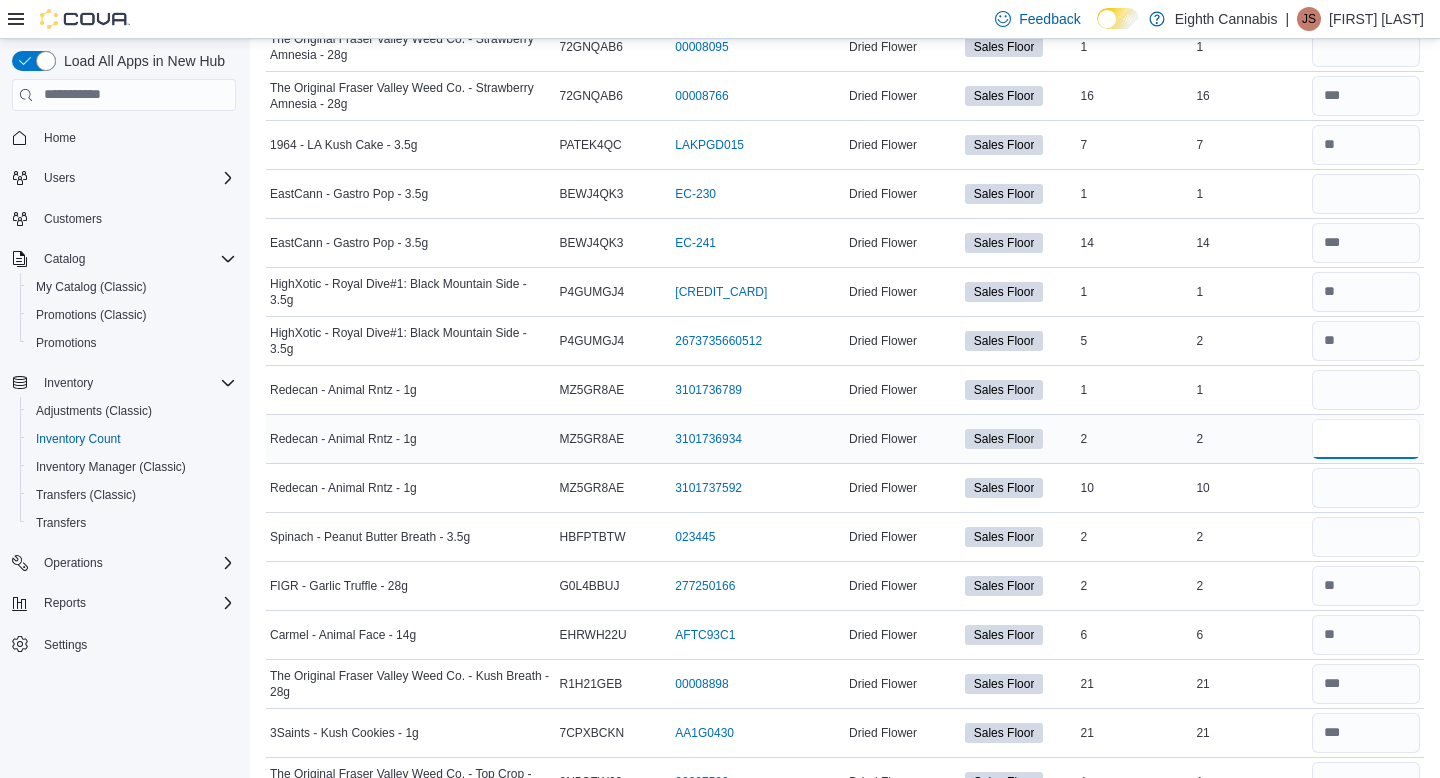click at bounding box center [1366, 439] 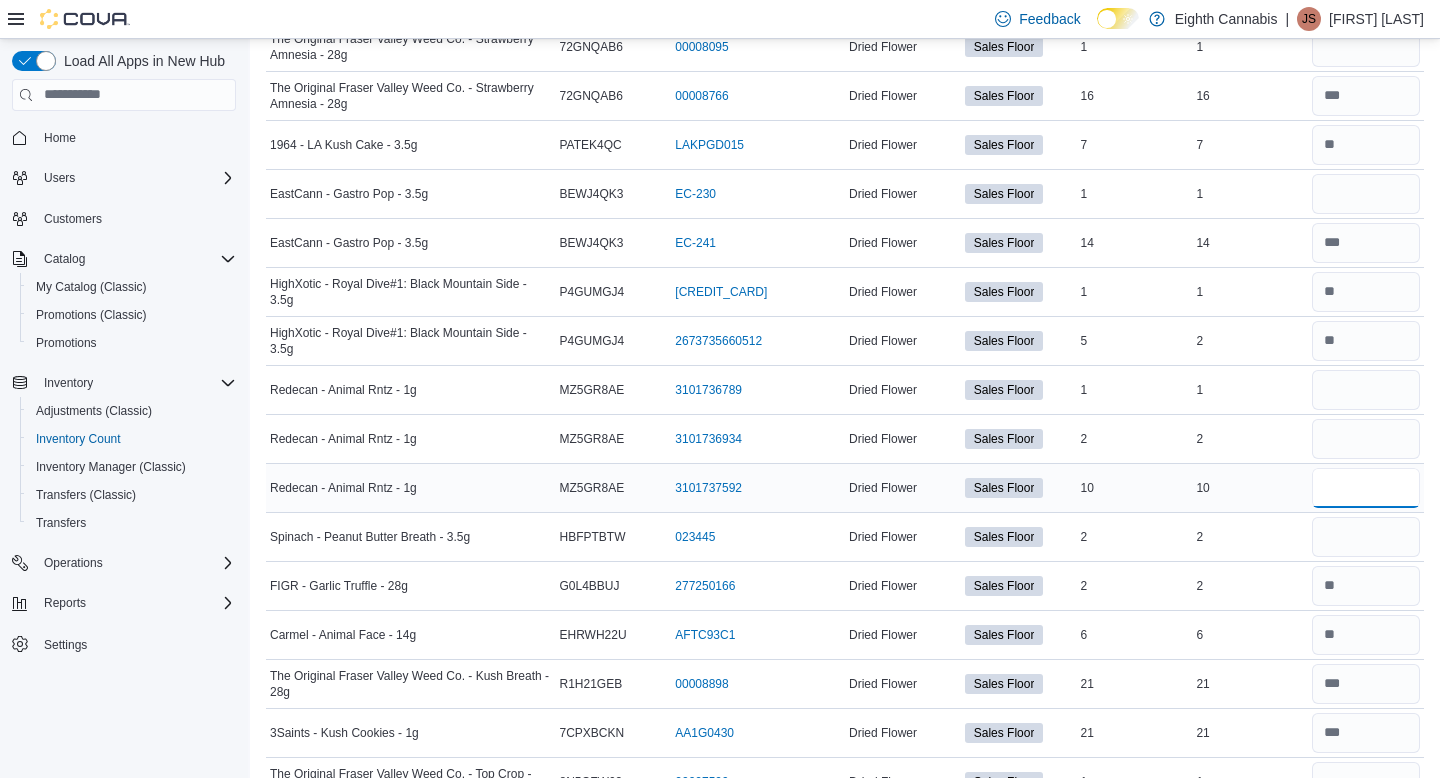 click at bounding box center (1366, 488) 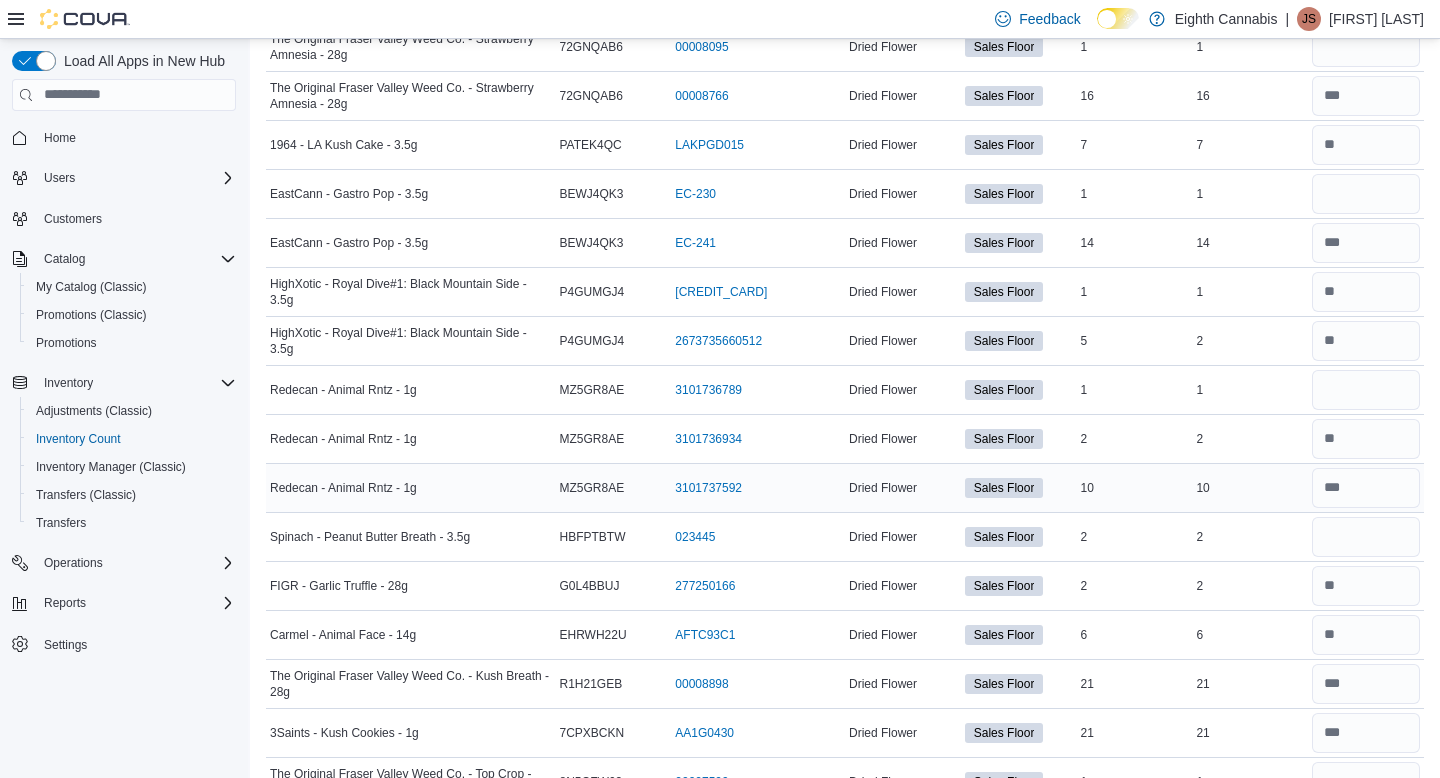 scroll, scrollTop: 961, scrollLeft: 0, axis: vertical 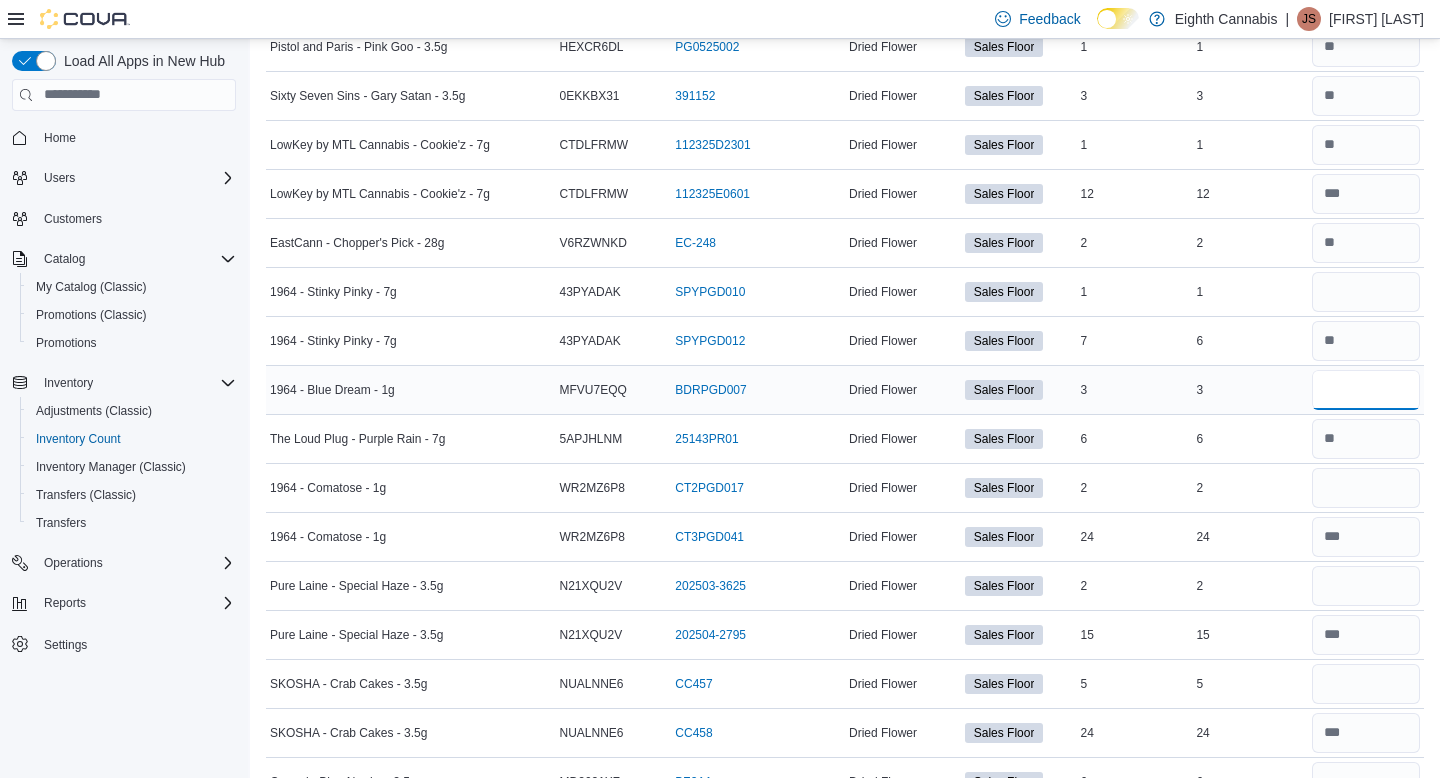 click at bounding box center (1366, 390) 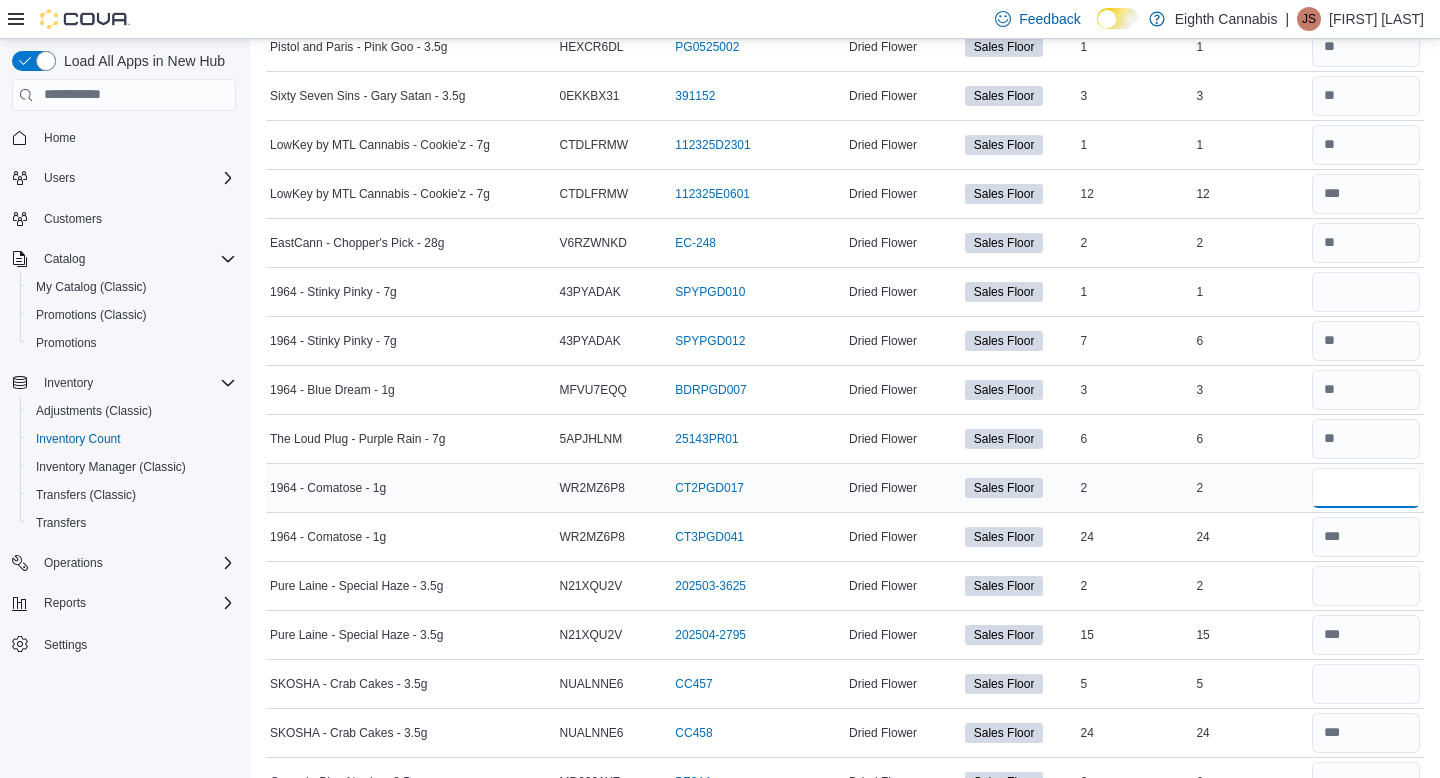 click at bounding box center (1366, 488) 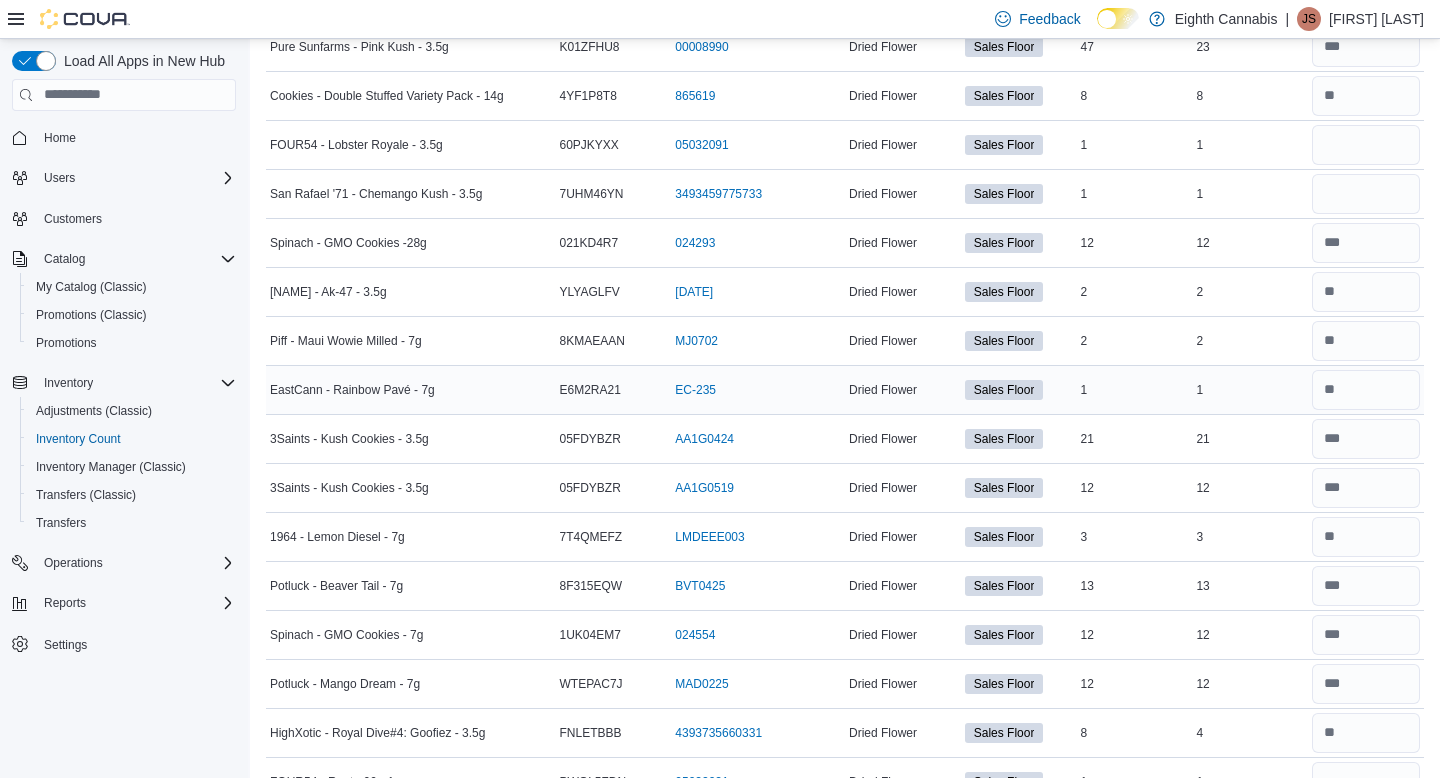 scroll, scrollTop: 6645, scrollLeft: 0, axis: vertical 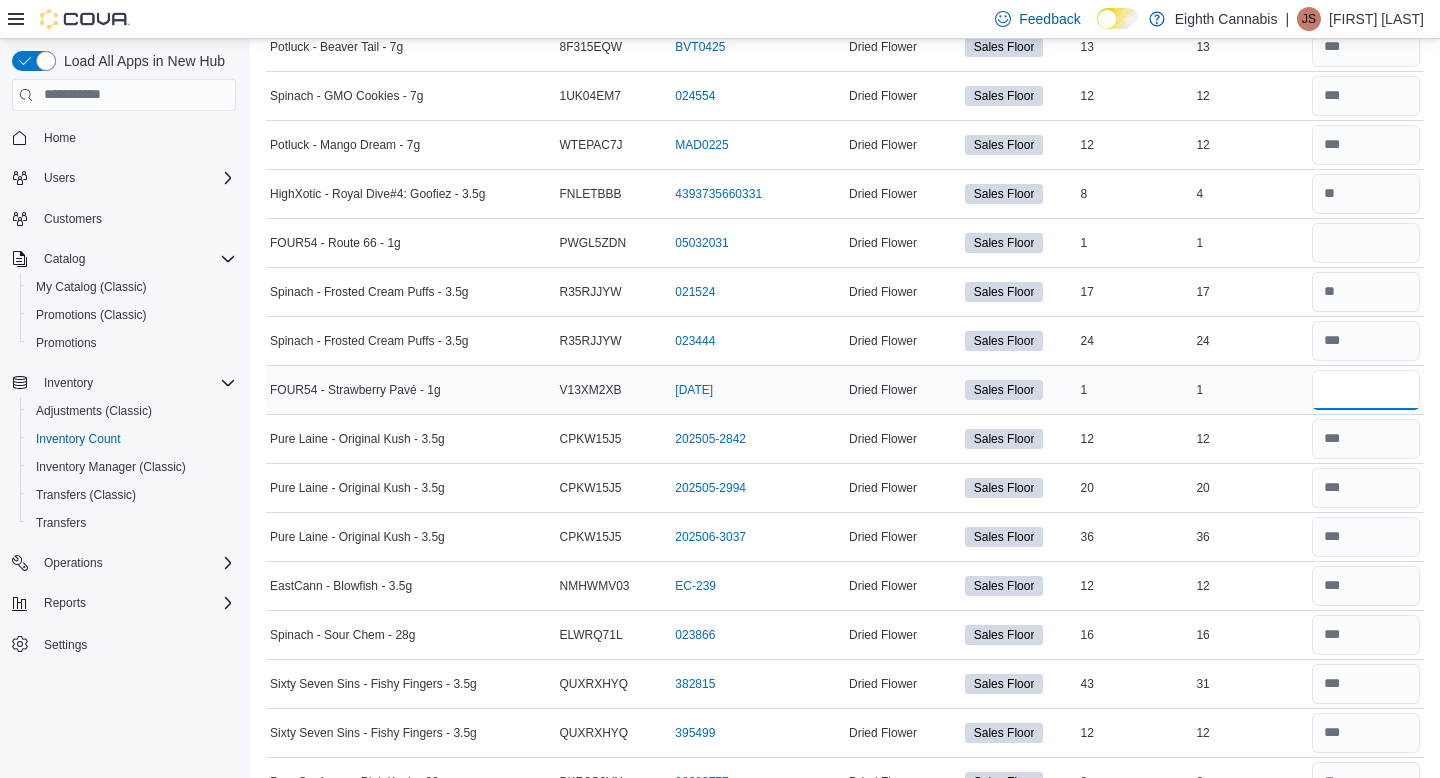 click at bounding box center [1366, 390] 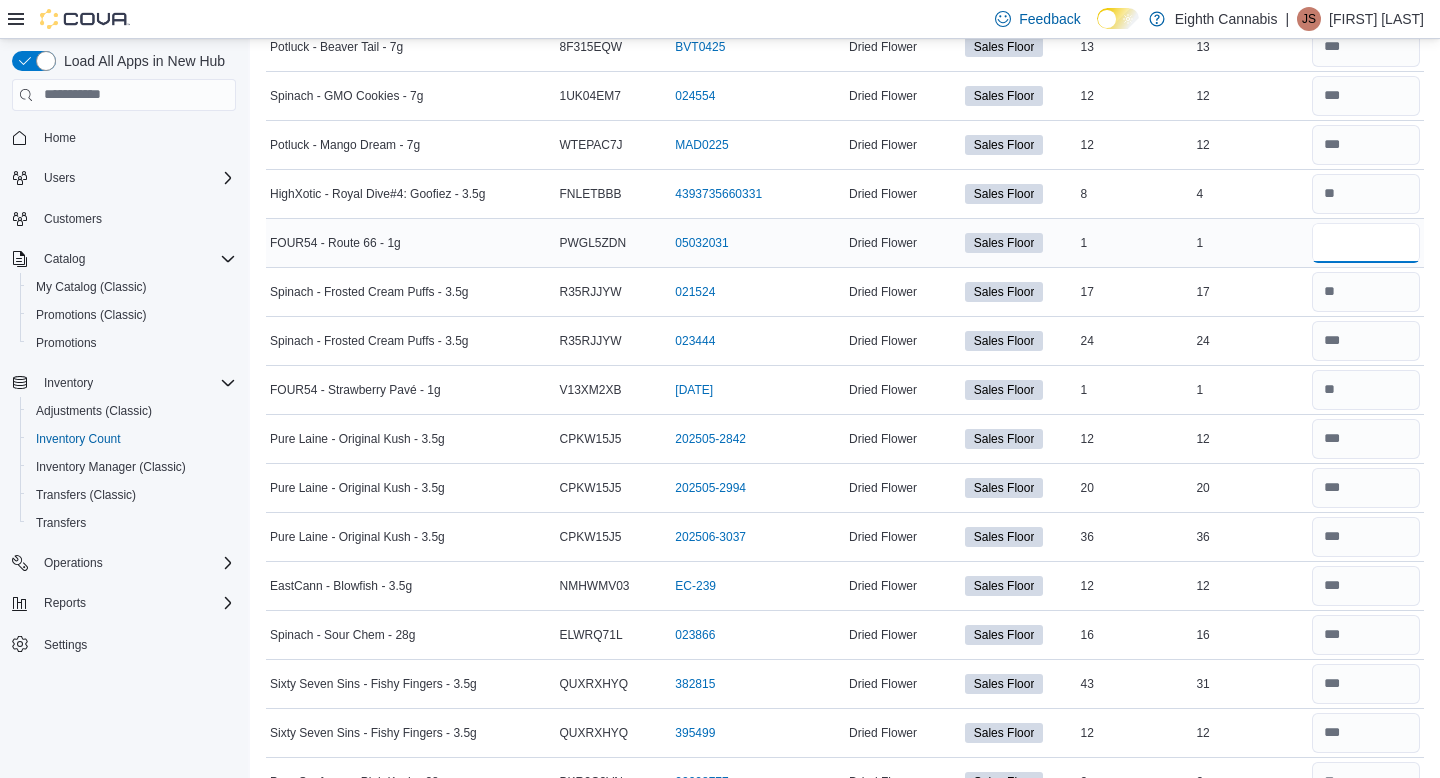 click at bounding box center [1366, 243] 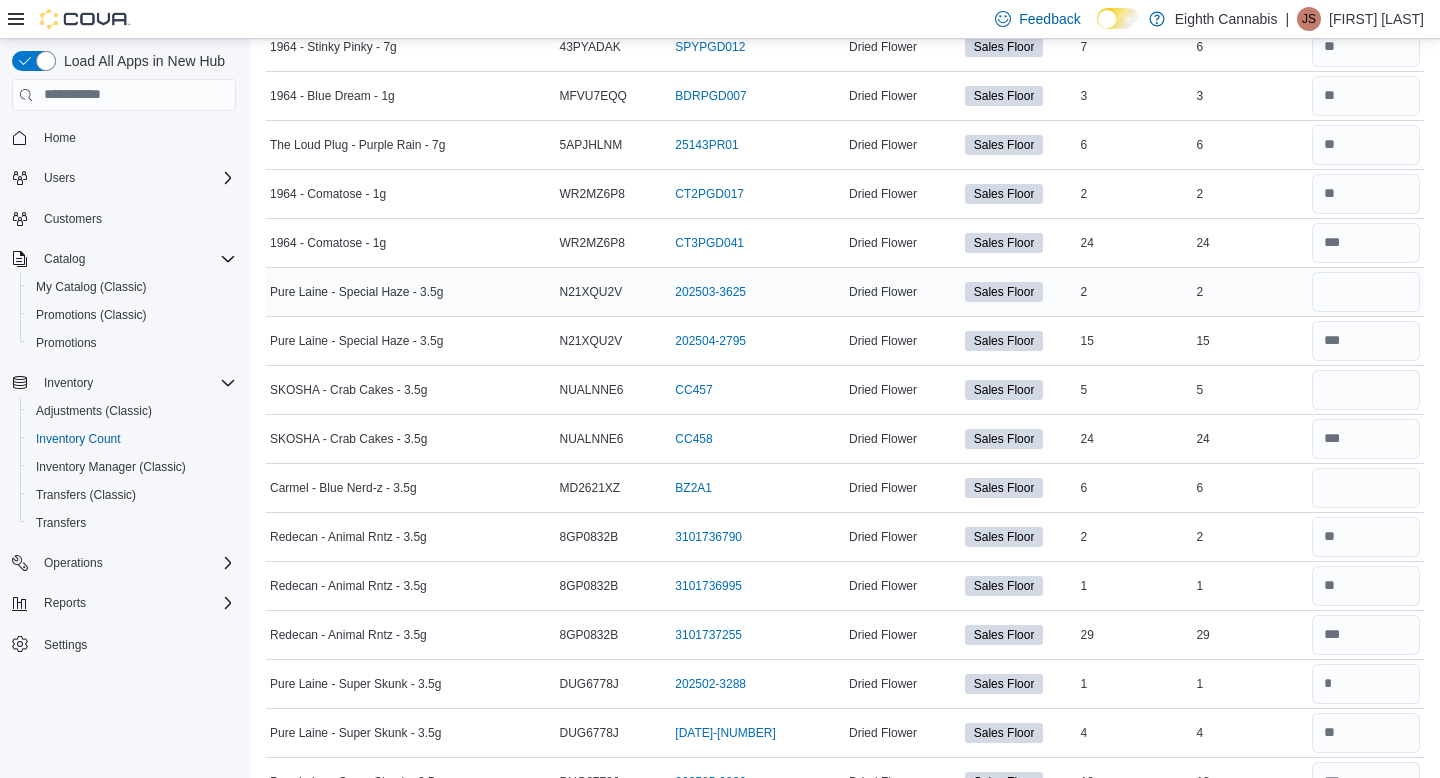 scroll, scrollTop: 2039, scrollLeft: 0, axis: vertical 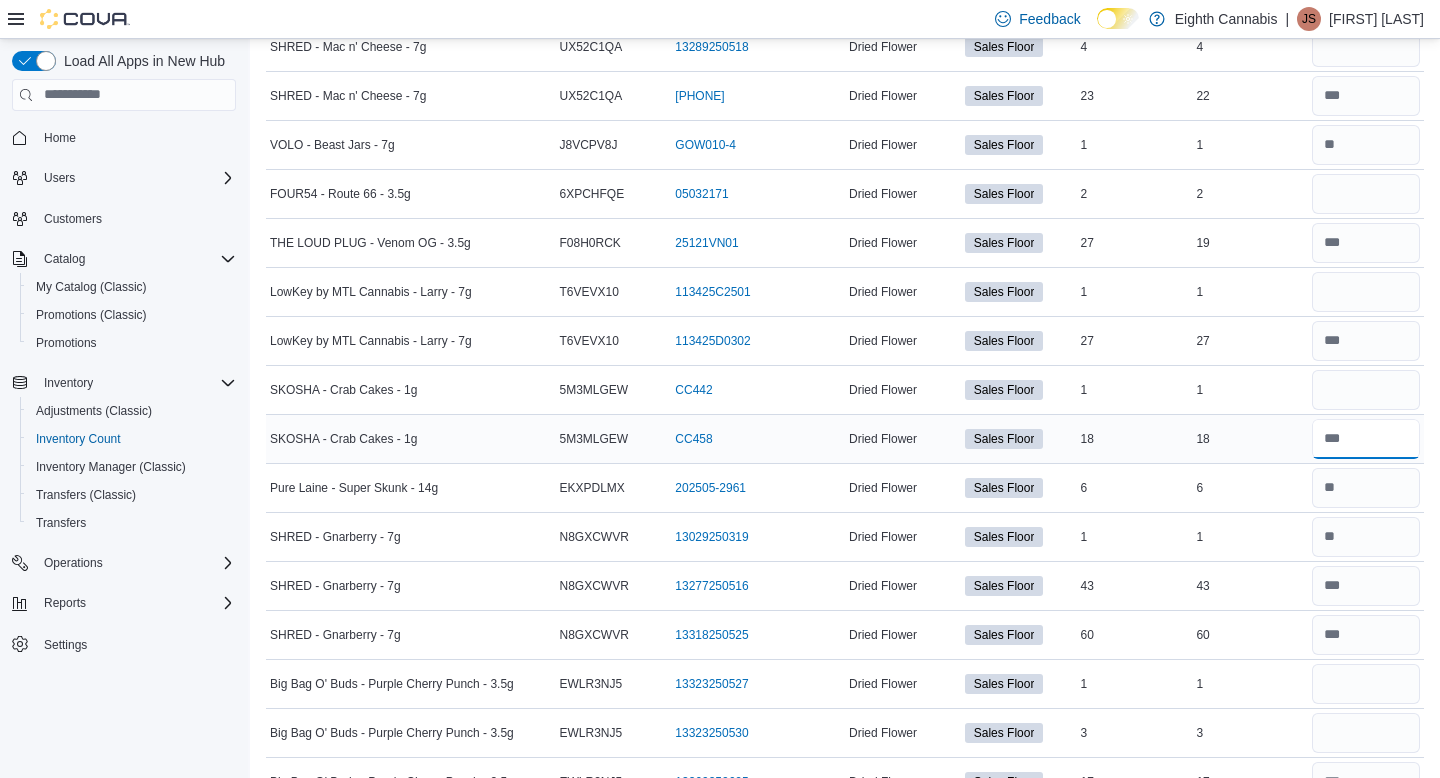 click at bounding box center (1366, 439) 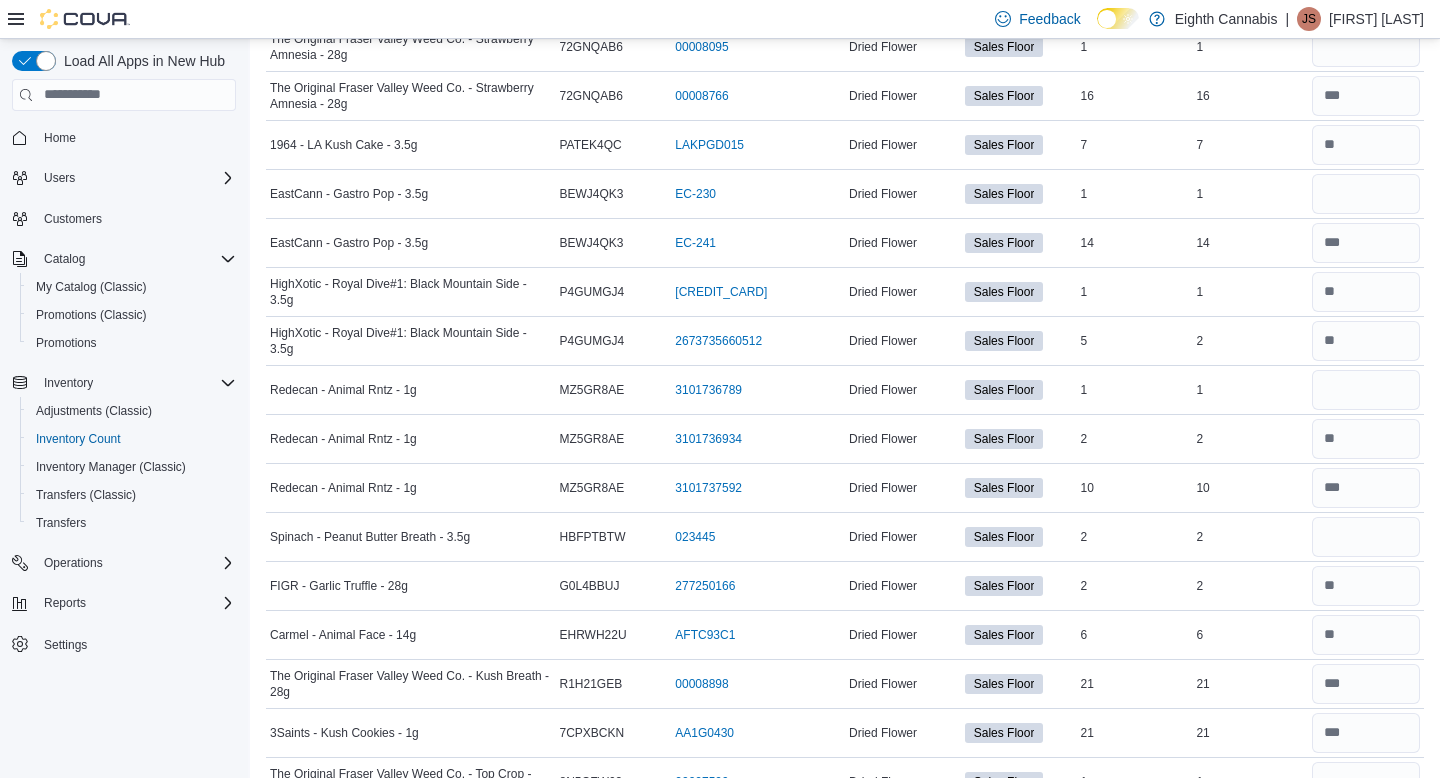 scroll, scrollTop: 1402, scrollLeft: 0, axis: vertical 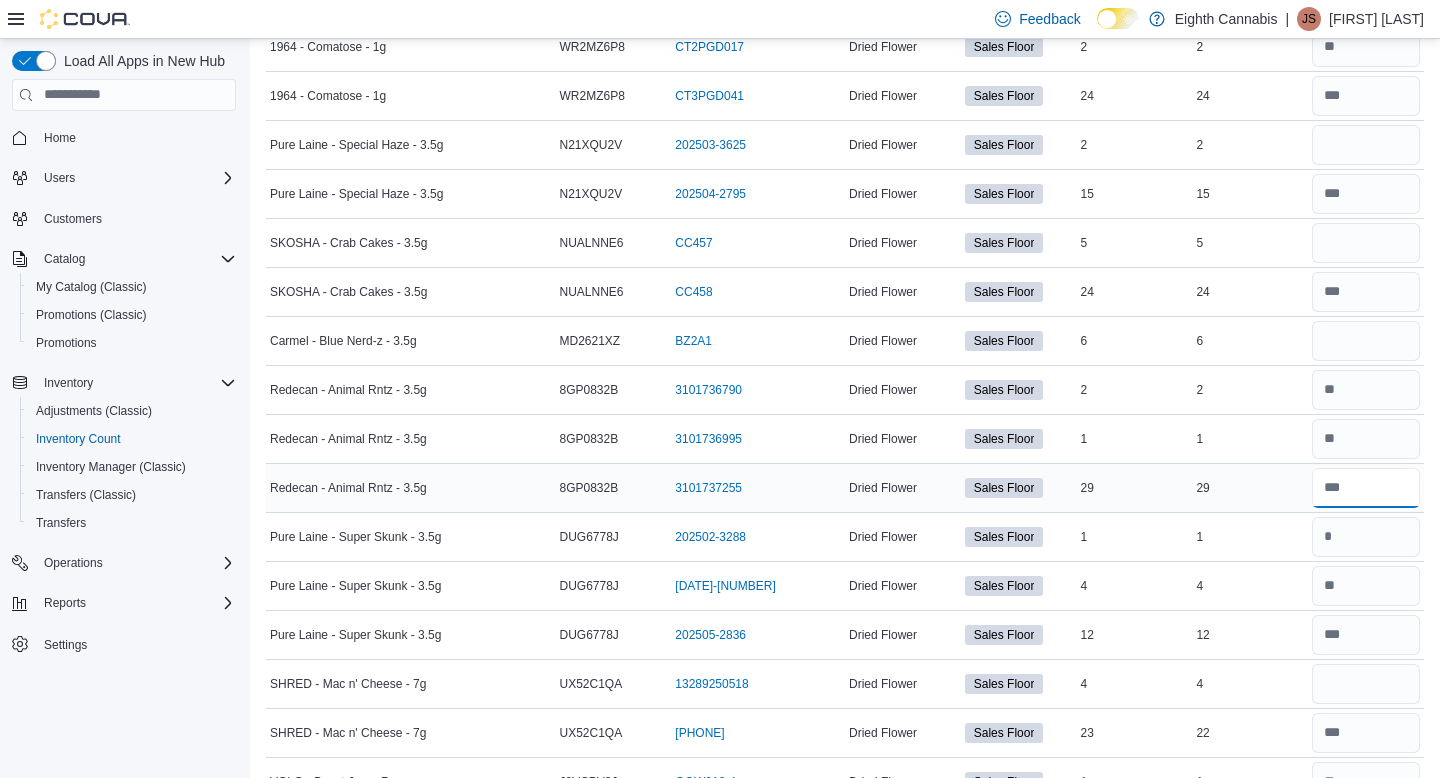 click at bounding box center [1366, 488] 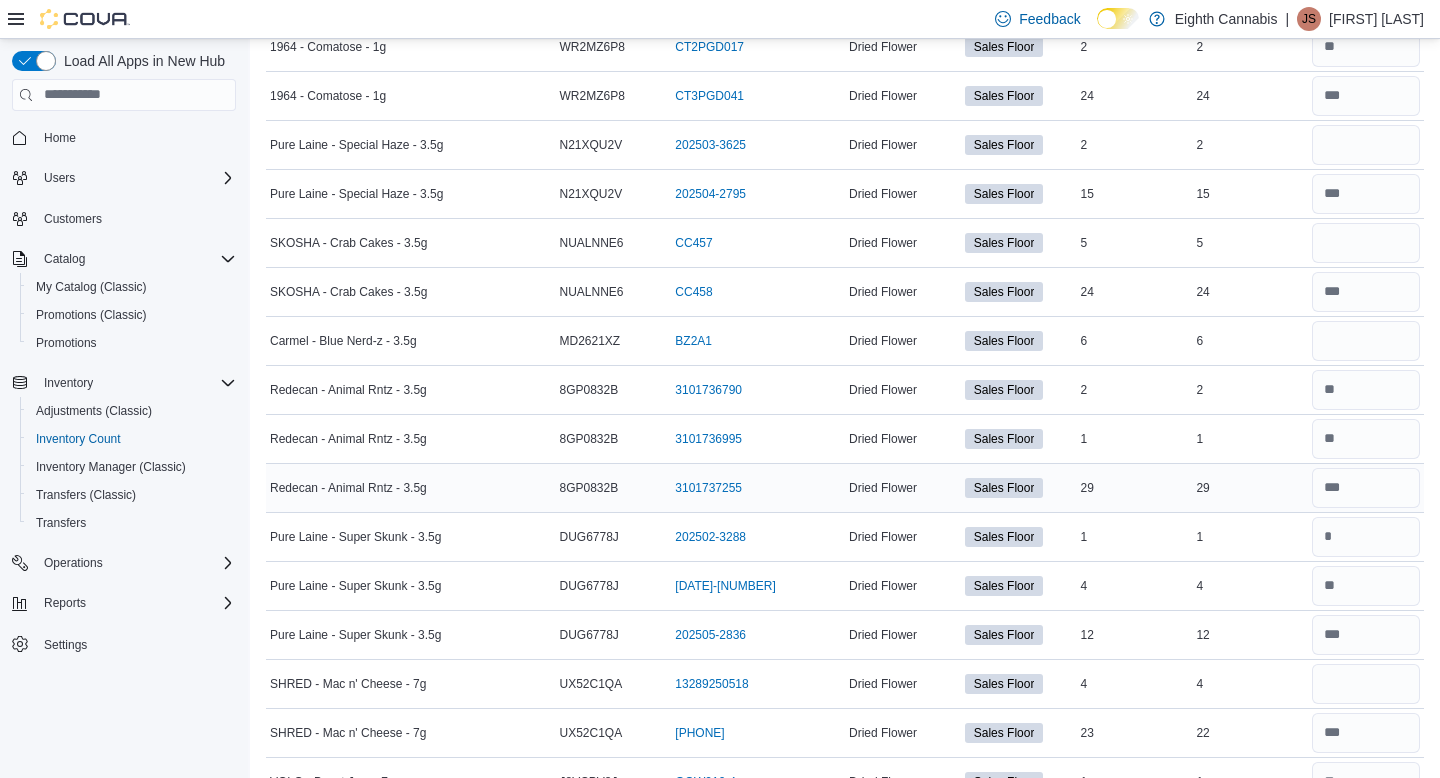 scroll, scrollTop: 2676, scrollLeft: 0, axis: vertical 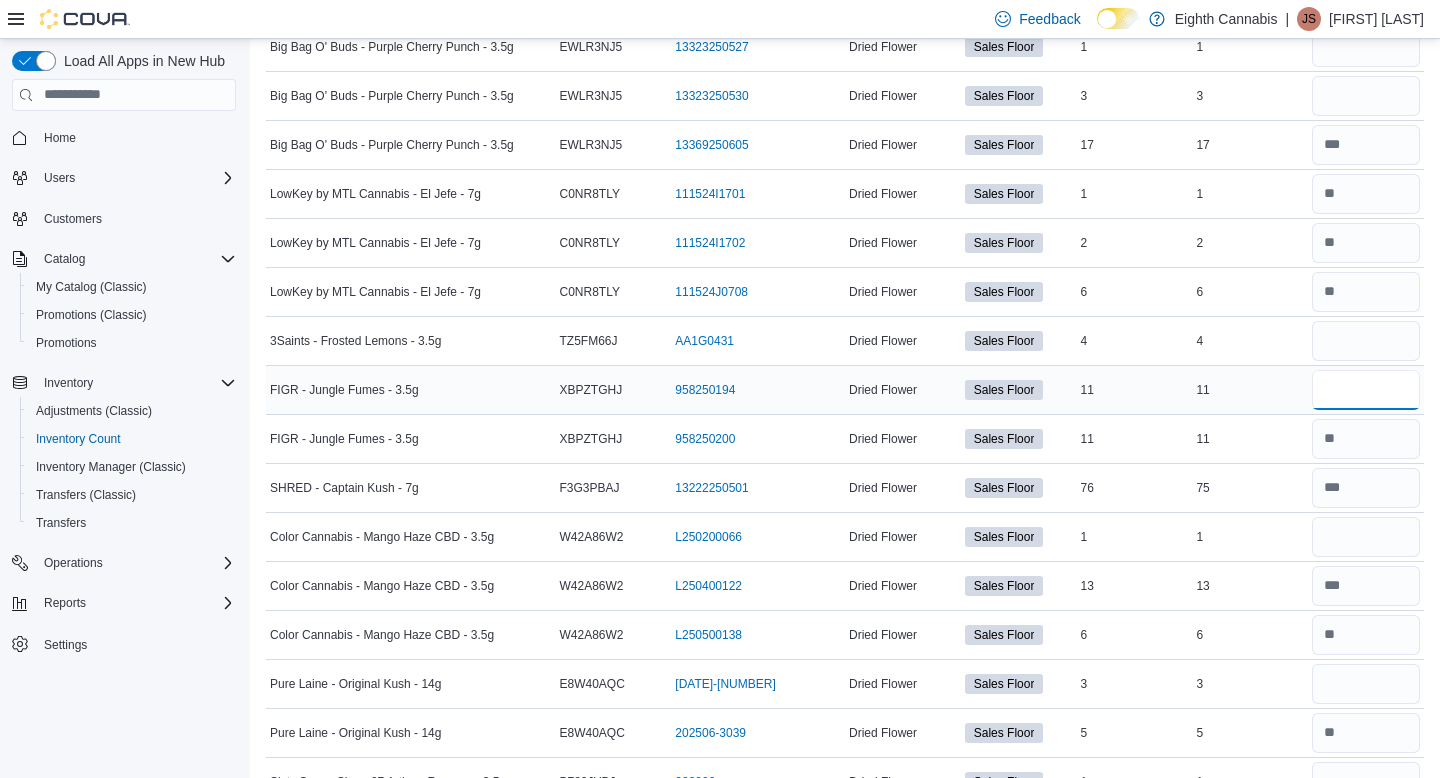click at bounding box center (1366, 390) 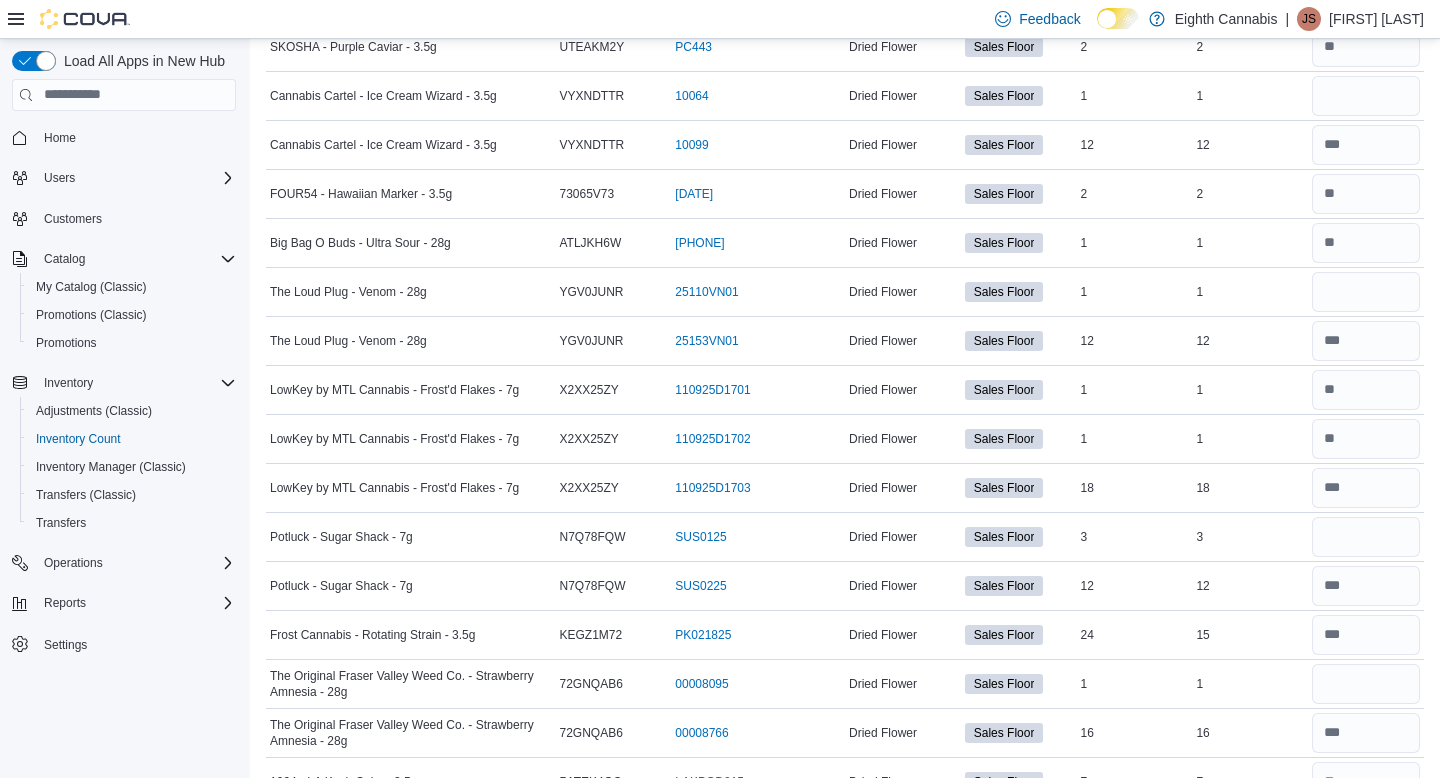 scroll, scrollTop: 6547, scrollLeft: 0, axis: vertical 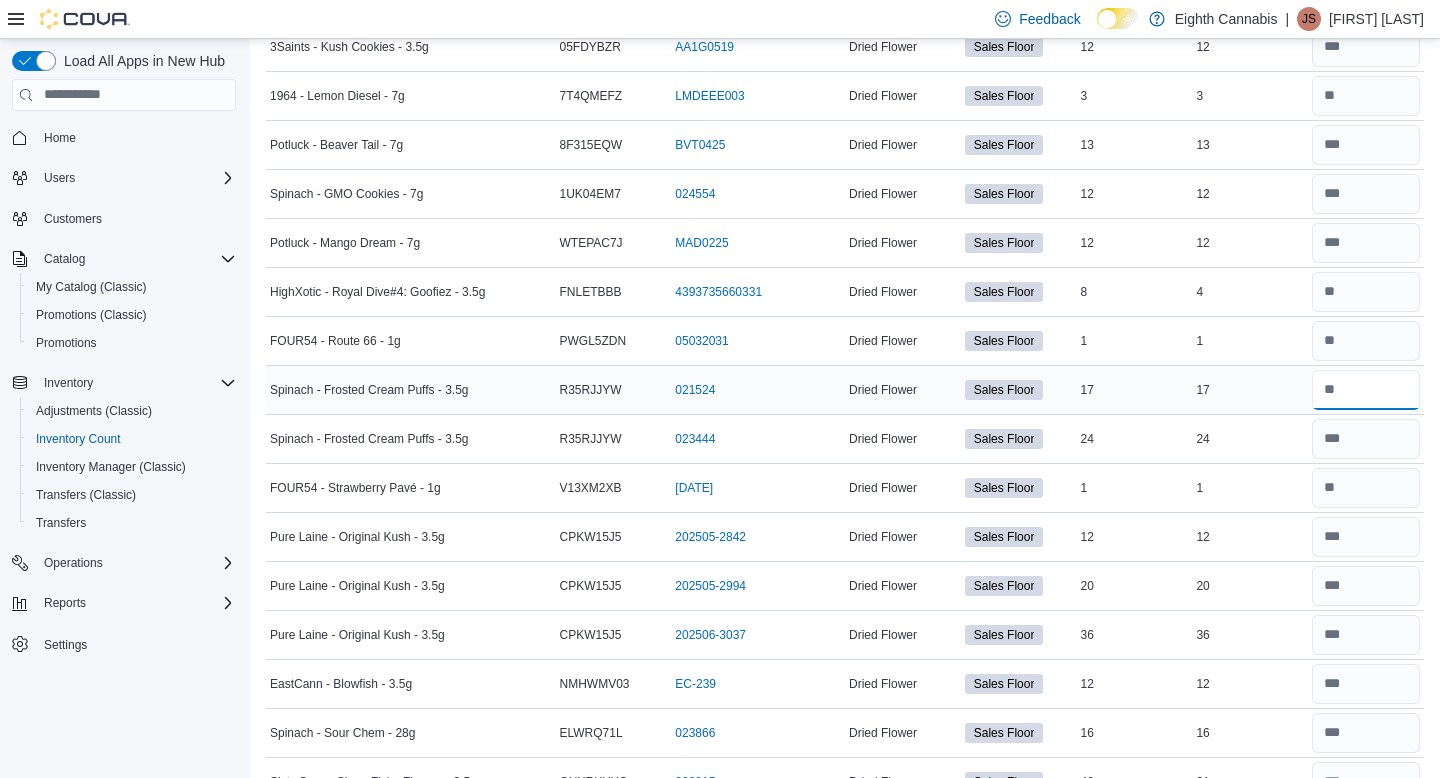 click at bounding box center [1366, 390] 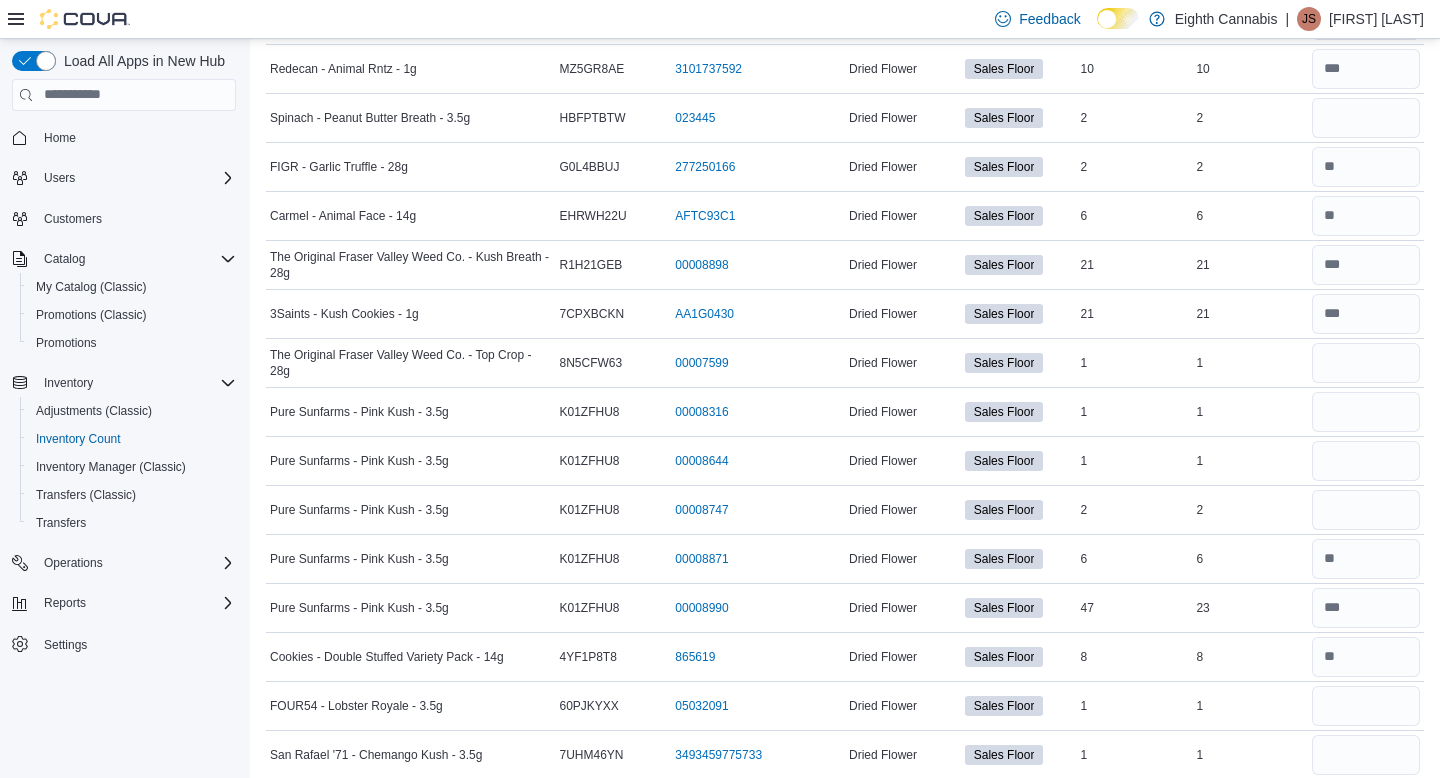 scroll, scrollTop: 5550, scrollLeft: 0, axis: vertical 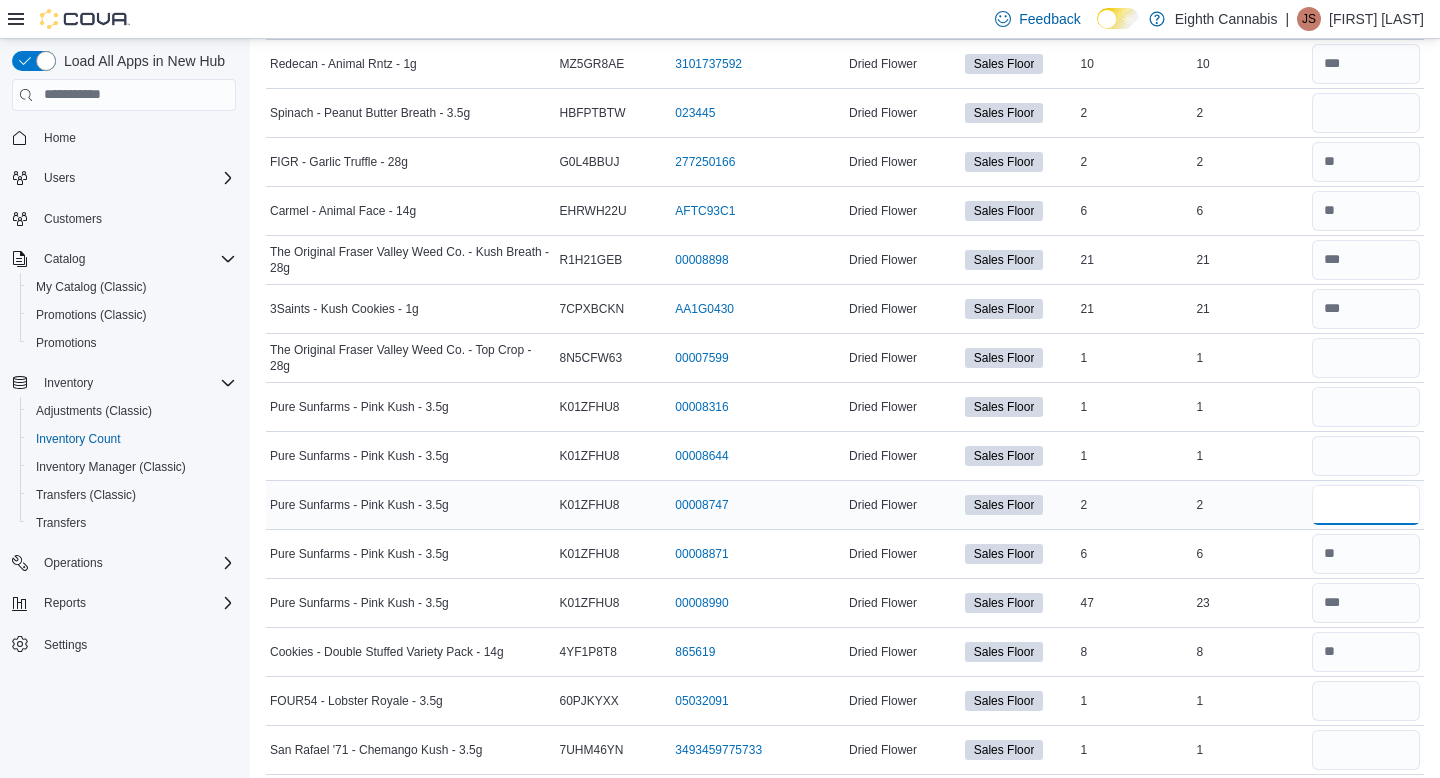 click at bounding box center [1366, 505] 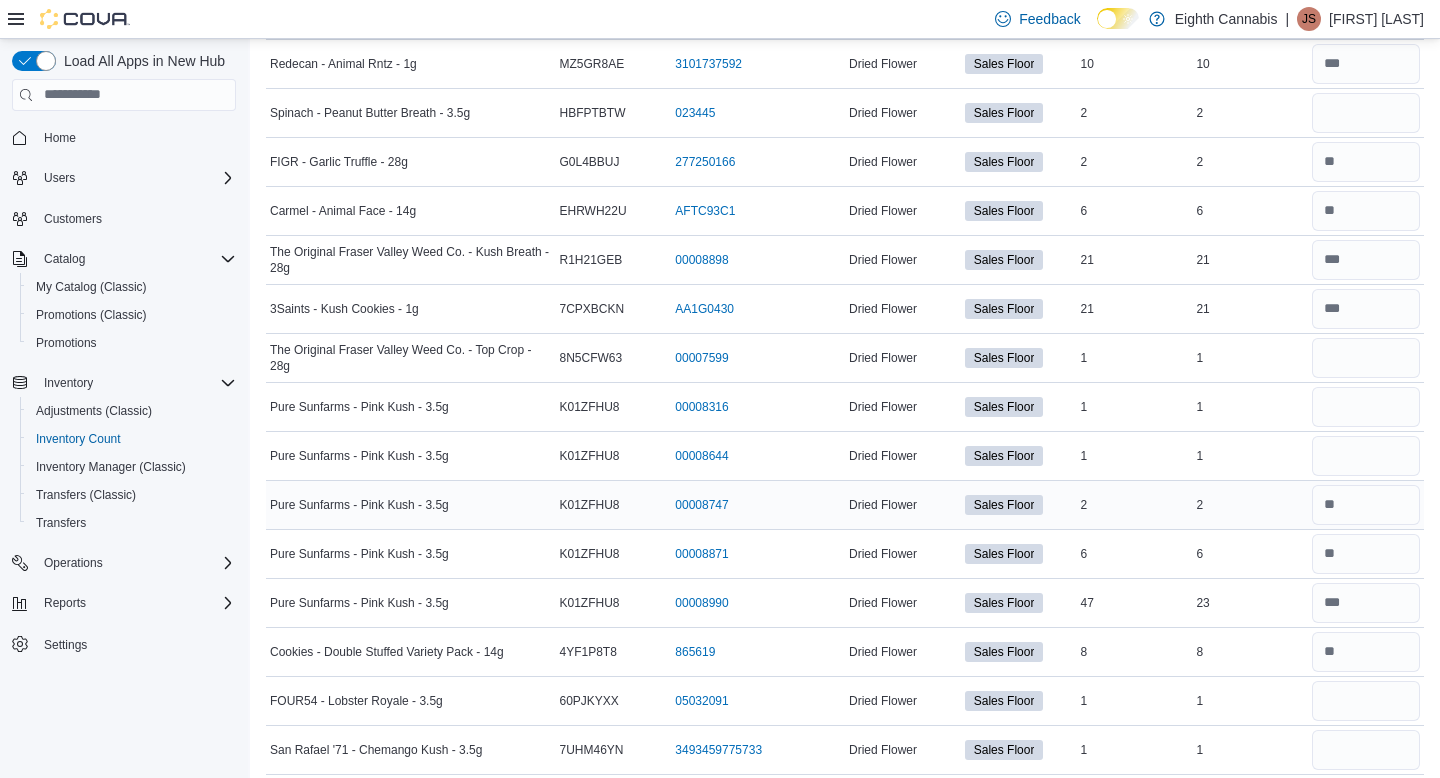 scroll, scrollTop: 6155, scrollLeft: 0, axis: vertical 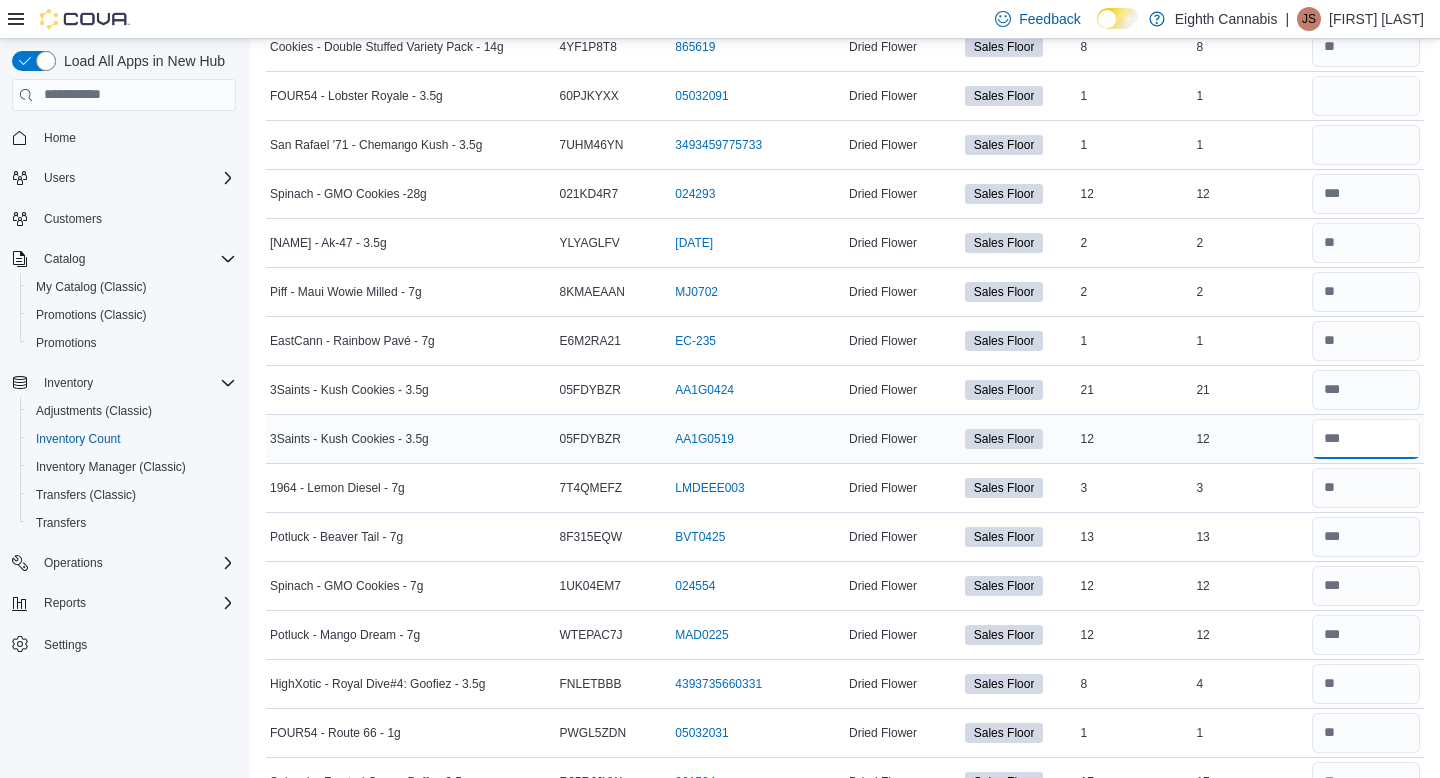 click at bounding box center (1366, 439) 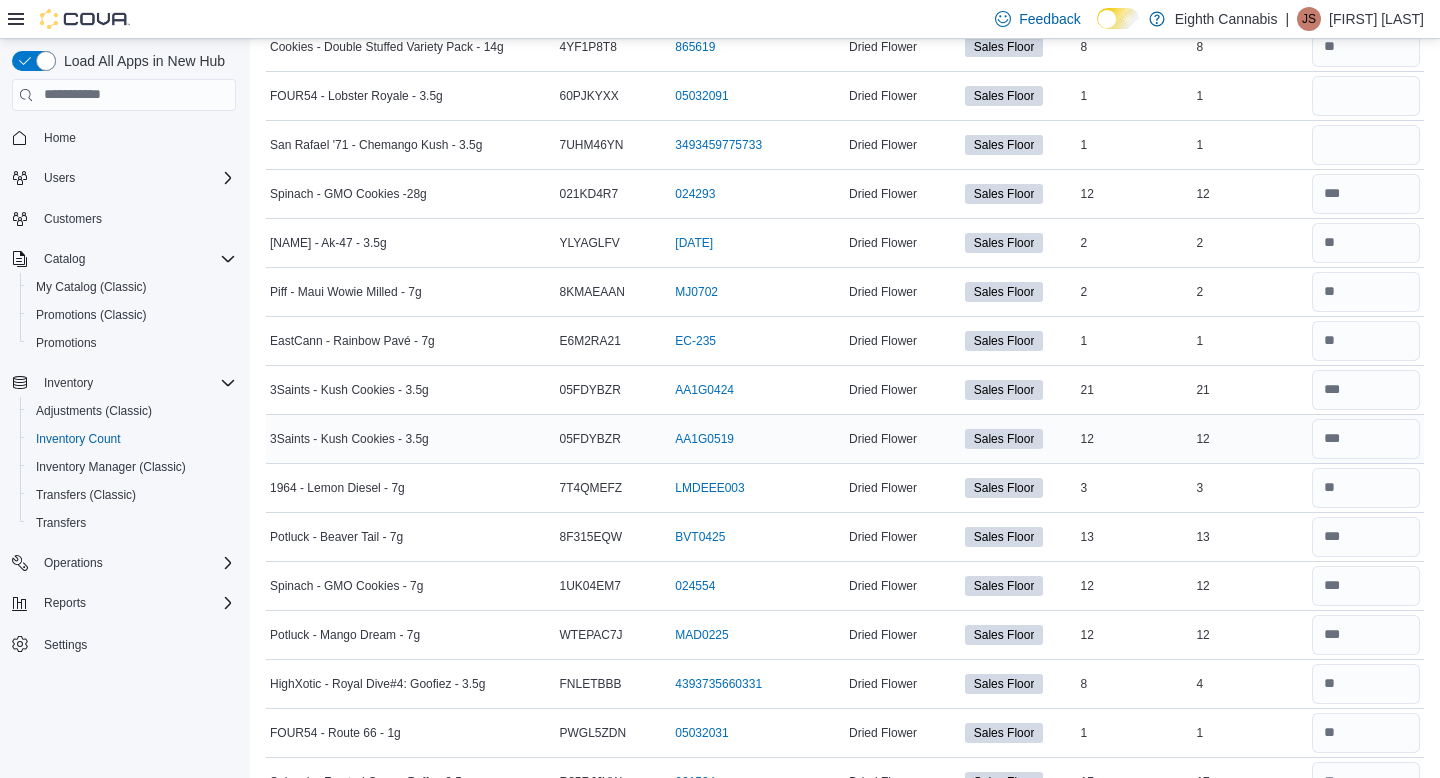 scroll, scrollTop: 4930, scrollLeft: 0, axis: vertical 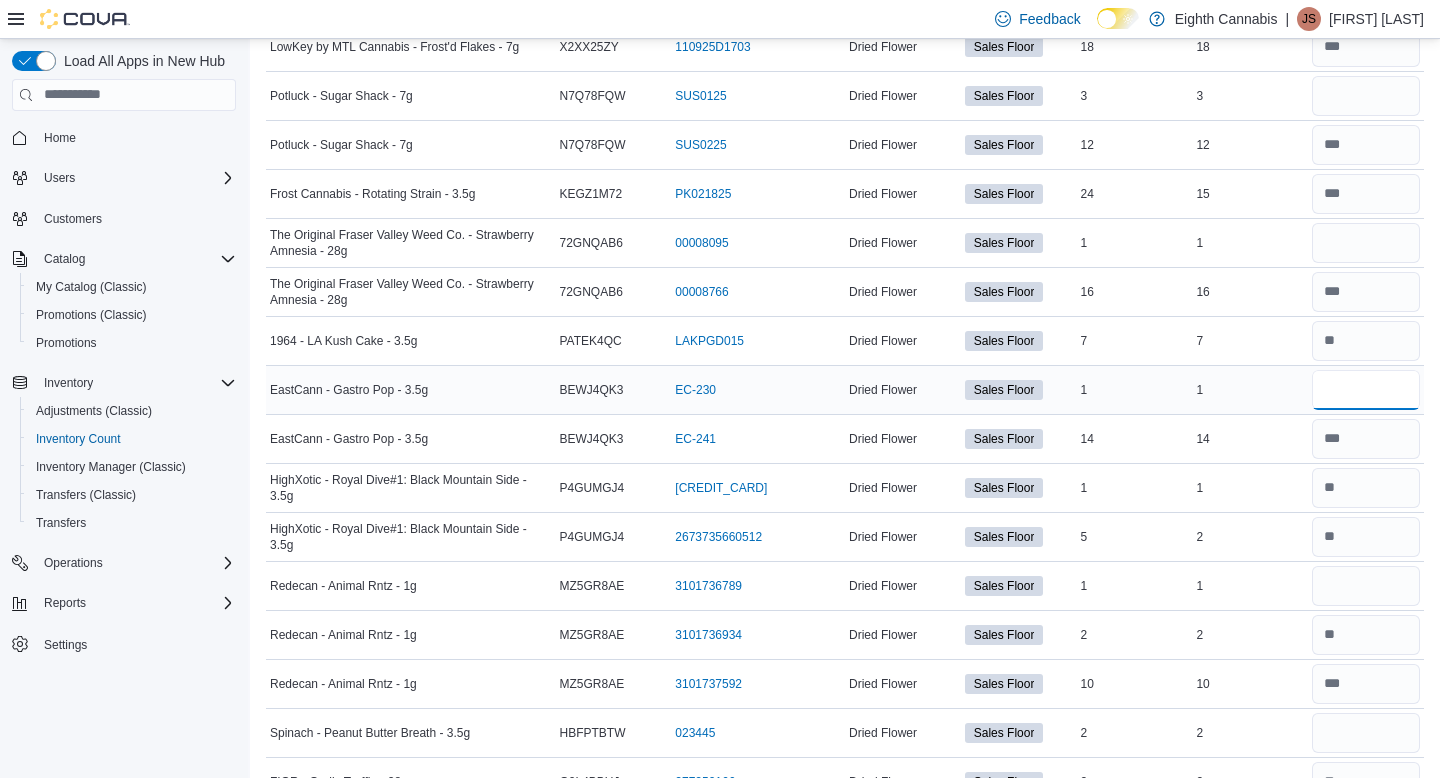 click at bounding box center [1366, 390] 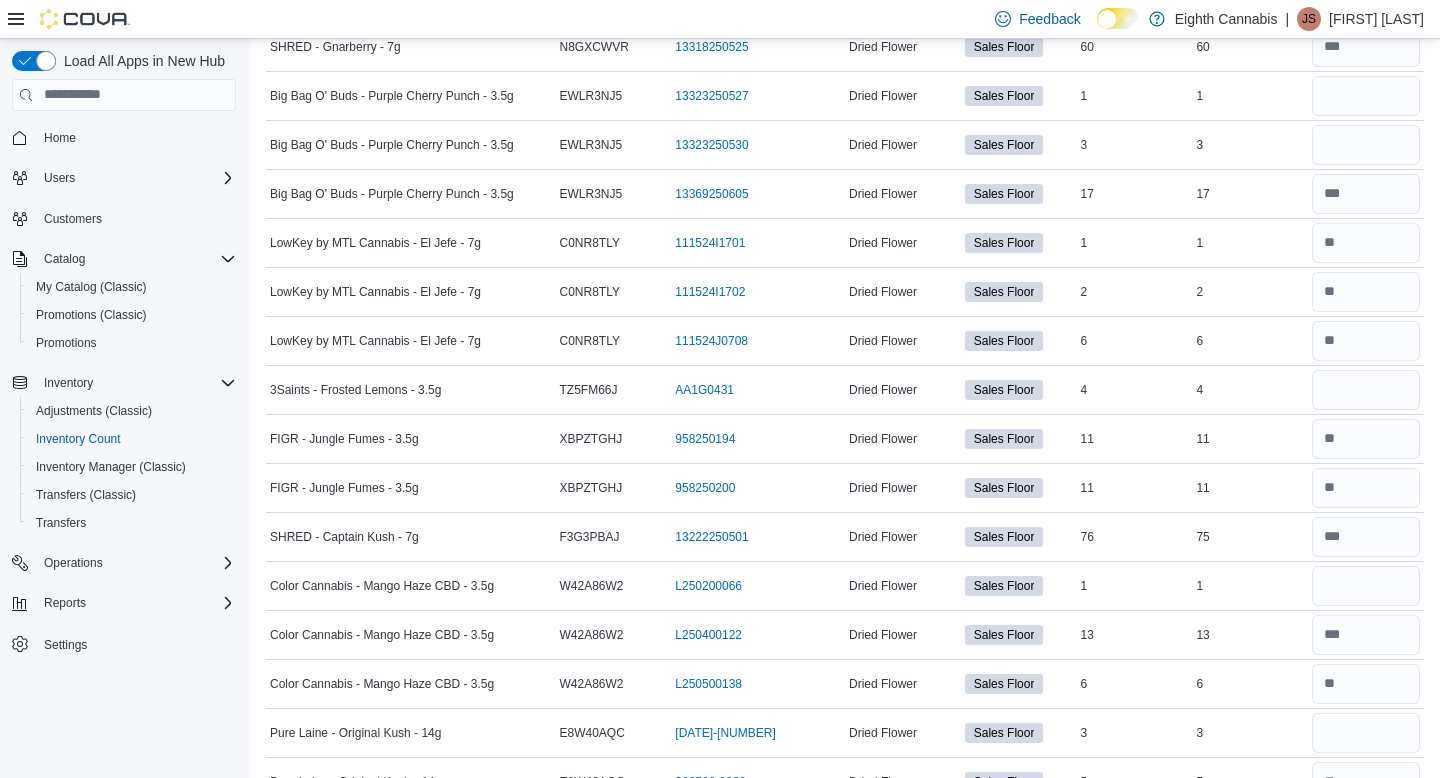 scroll, scrollTop: 4489, scrollLeft: 0, axis: vertical 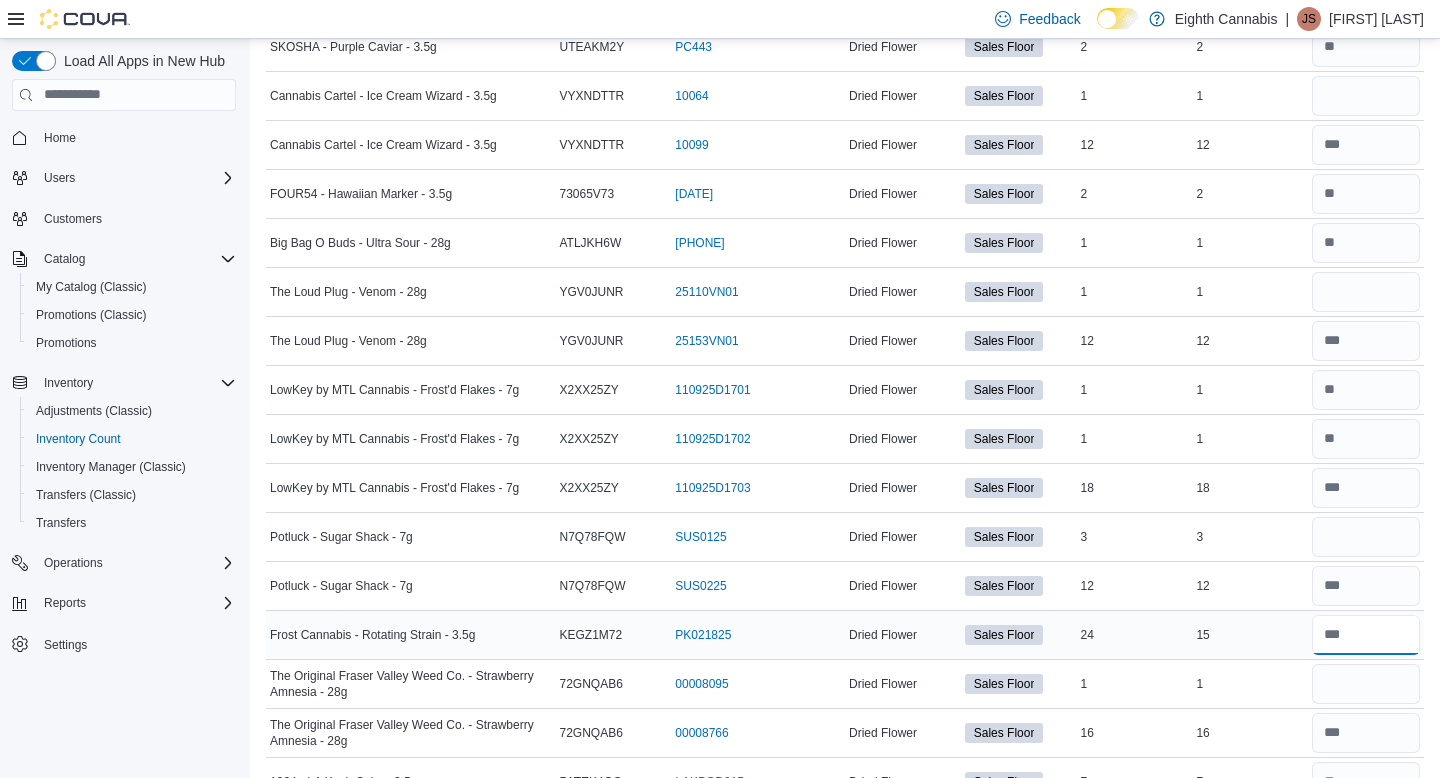 click at bounding box center [1366, 635] 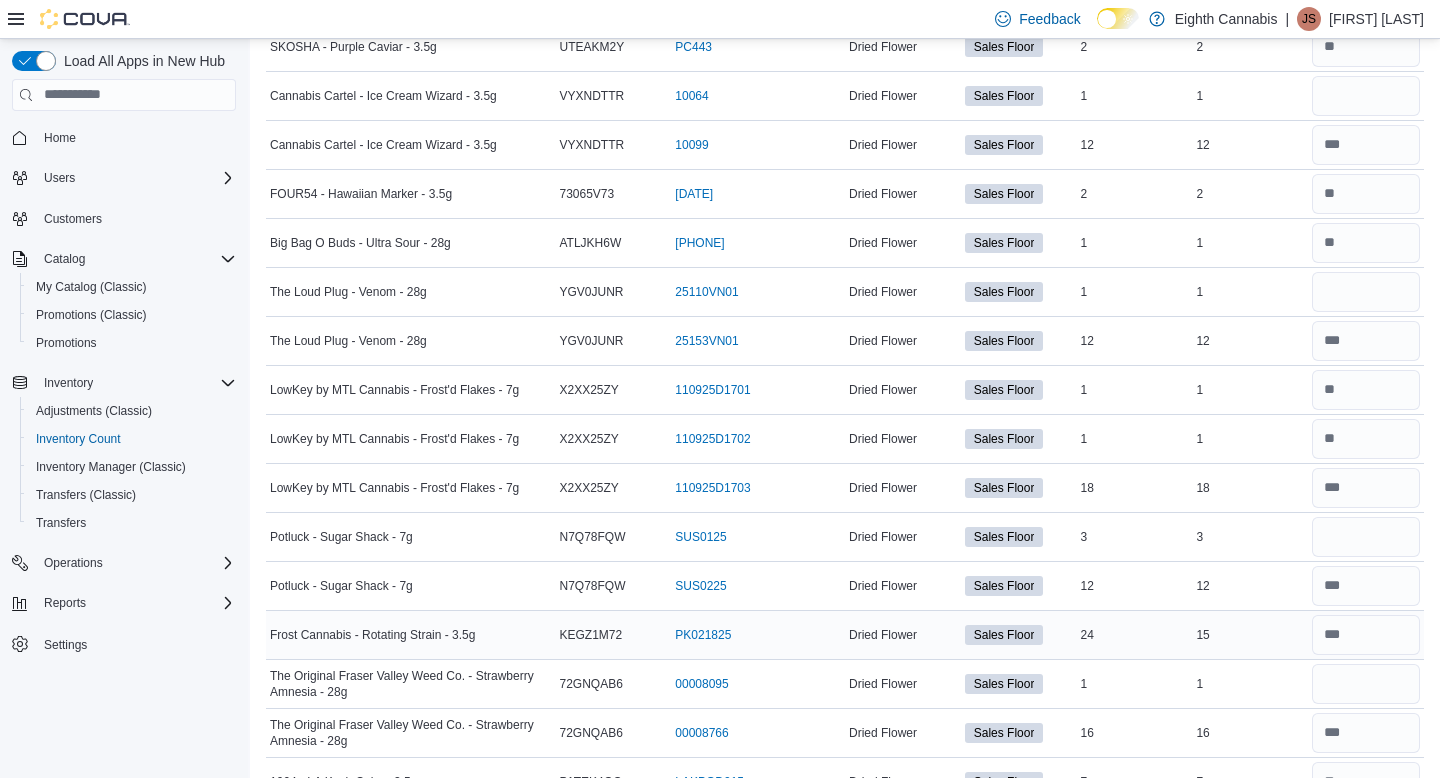 scroll, scrollTop: 1255, scrollLeft: 0, axis: vertical 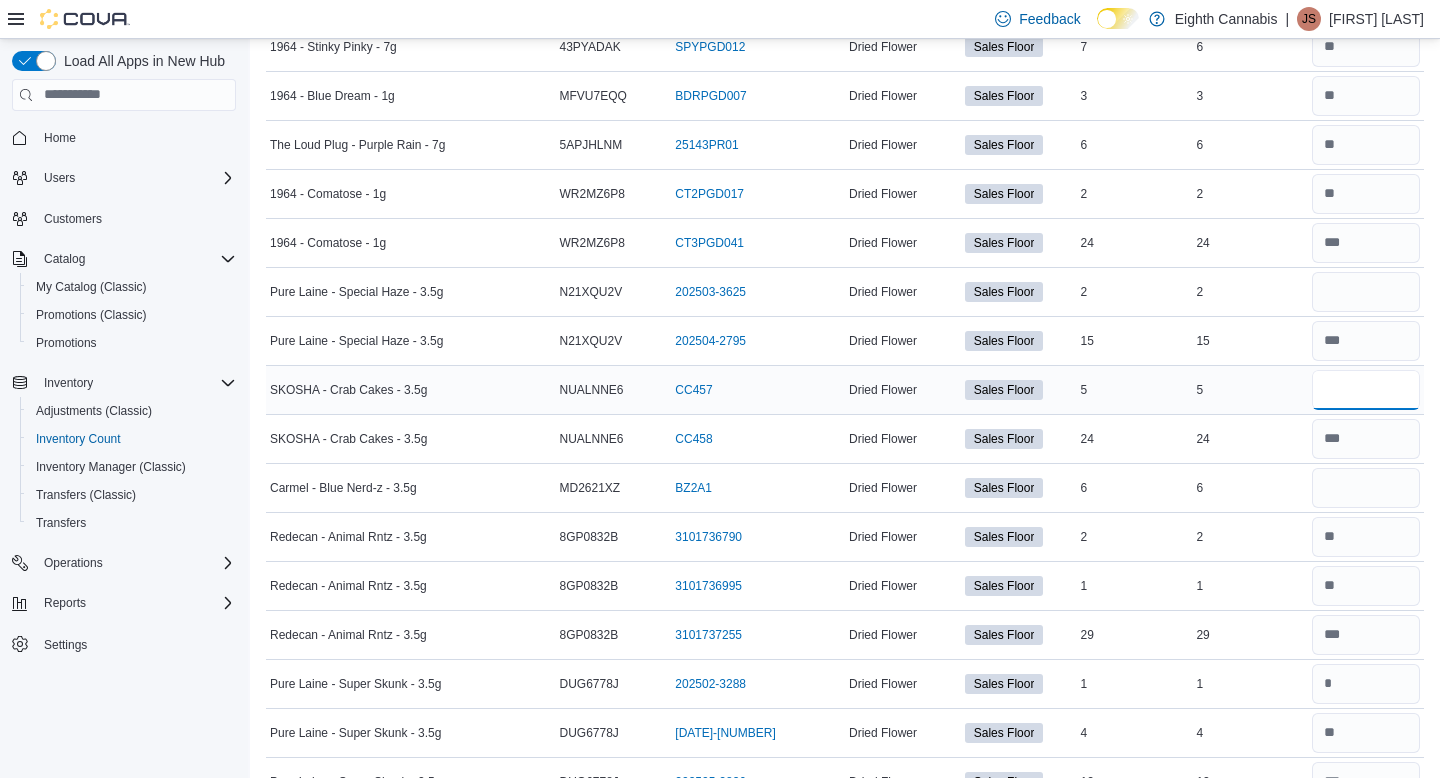 click at bounding box center (1366, 390) 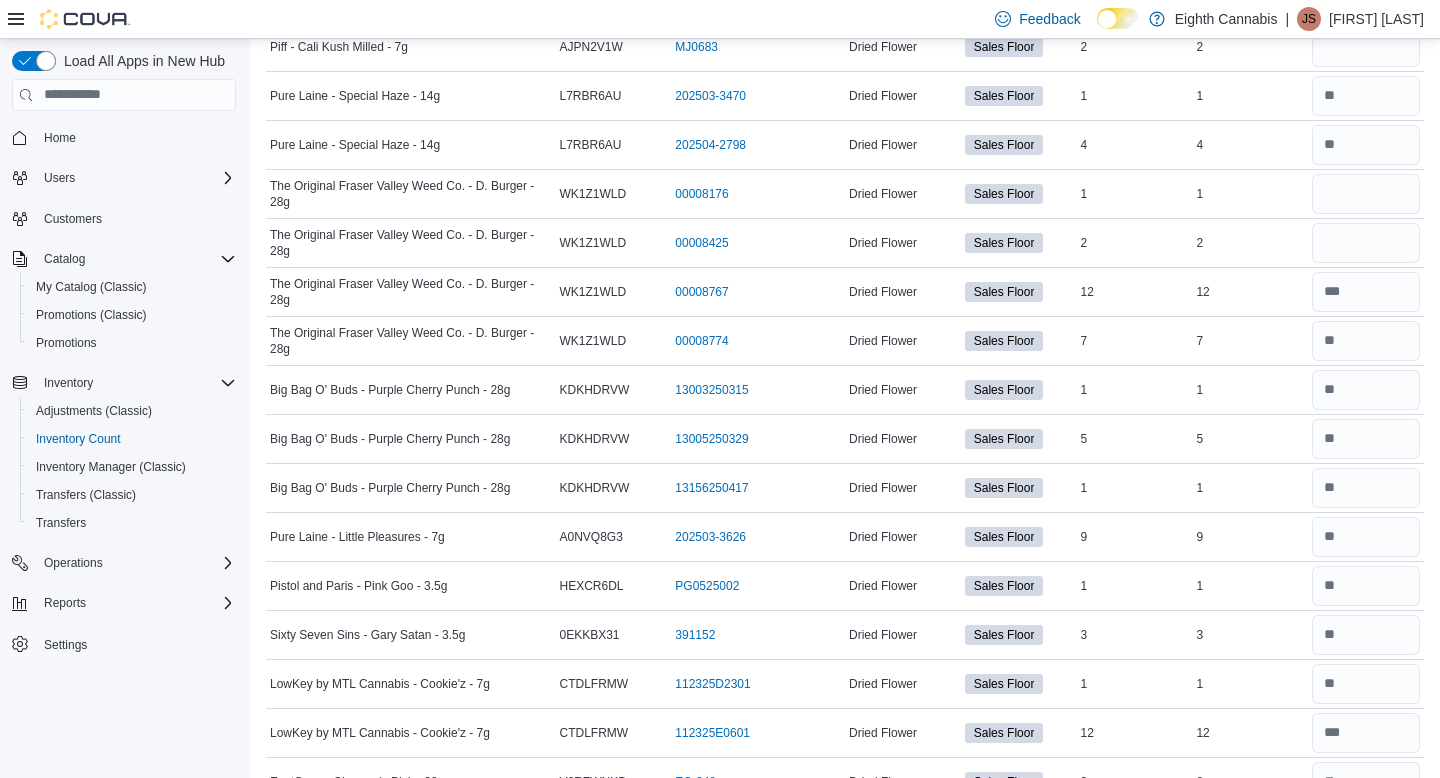 scroll, scrollTop: 2333, scrollLeft: 0, axis: vertical 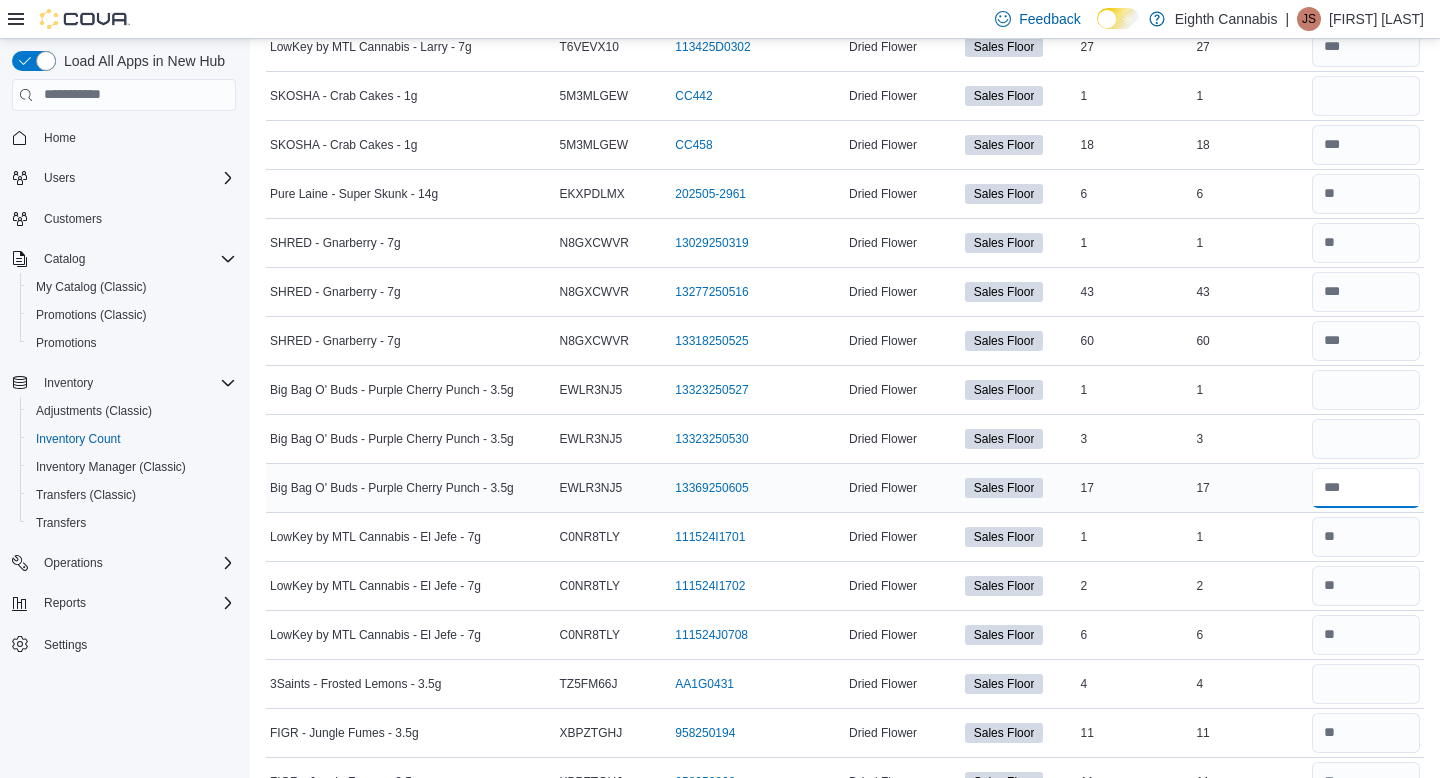 click at bounding box center [1366, 488] 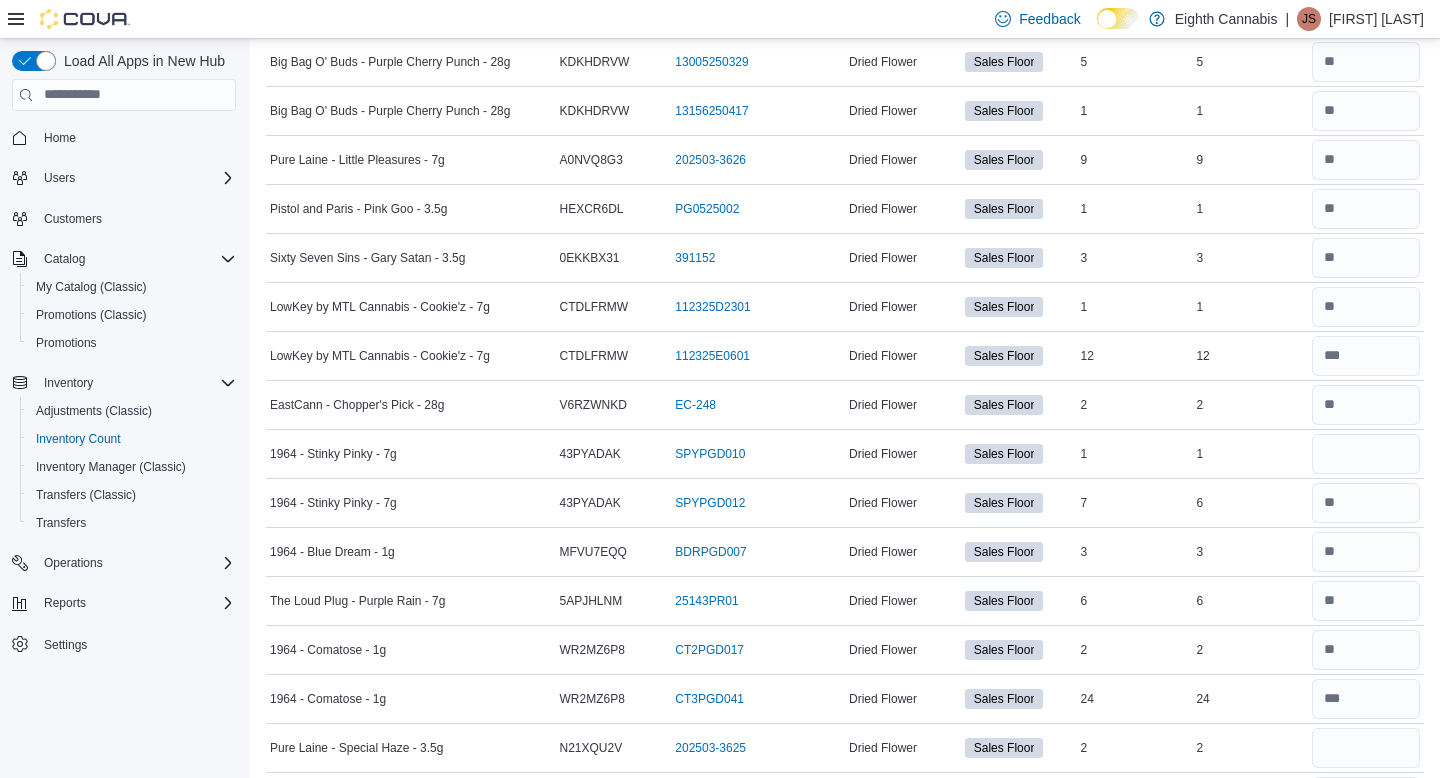 scroll, scrollTop: 0, scrollLeft: 0, axis: both 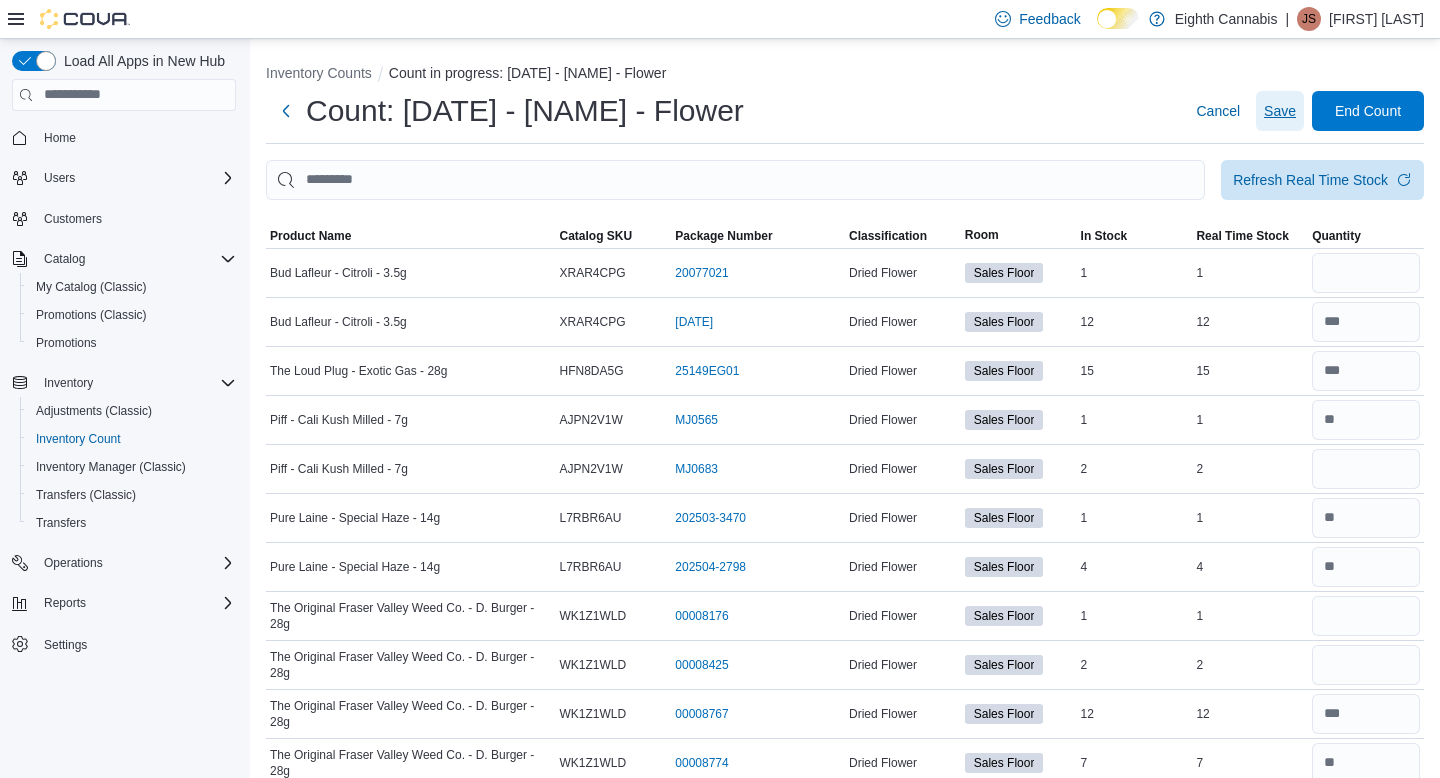 click on "Save" at bounding box center [1280, 111] 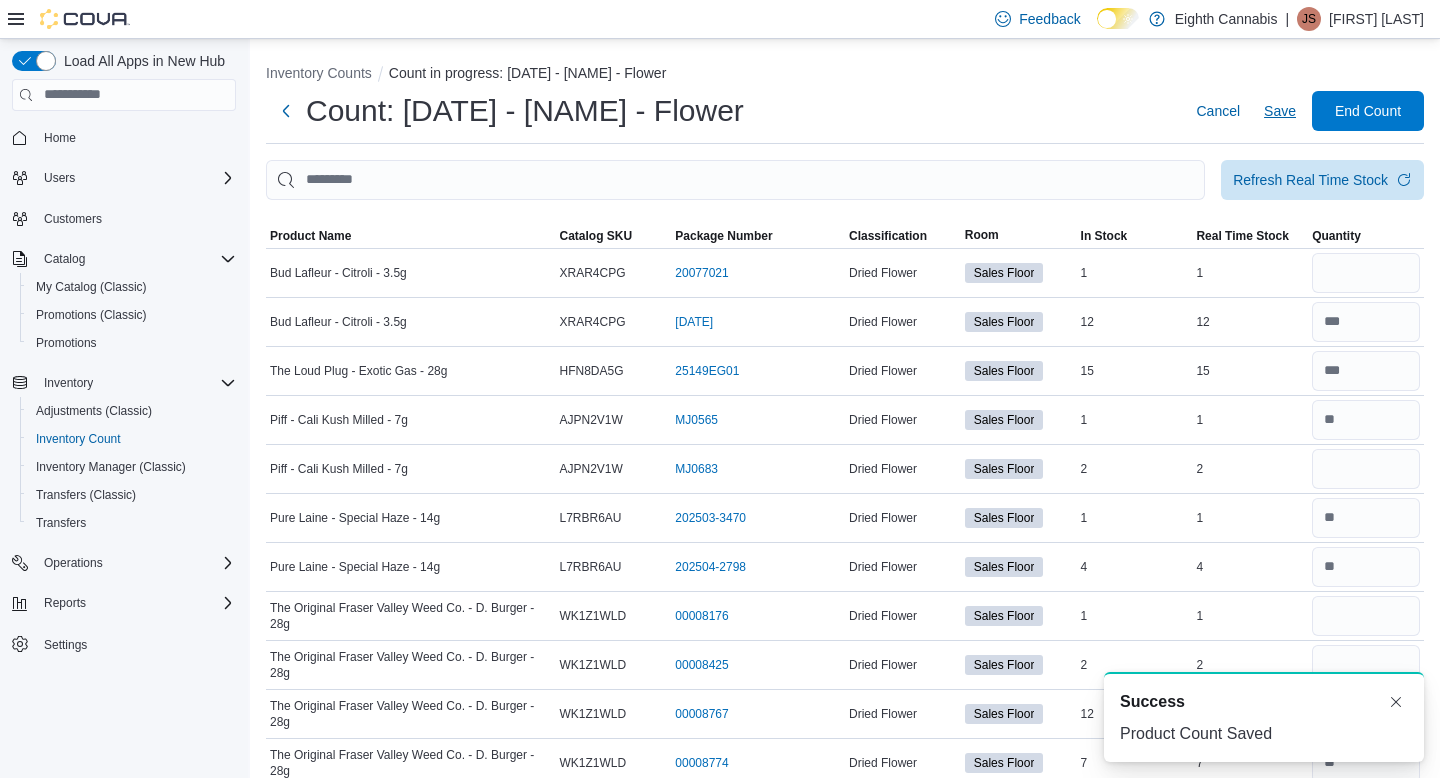 scroll, scrollTop: 0, scrollLeft: 0, axis: both 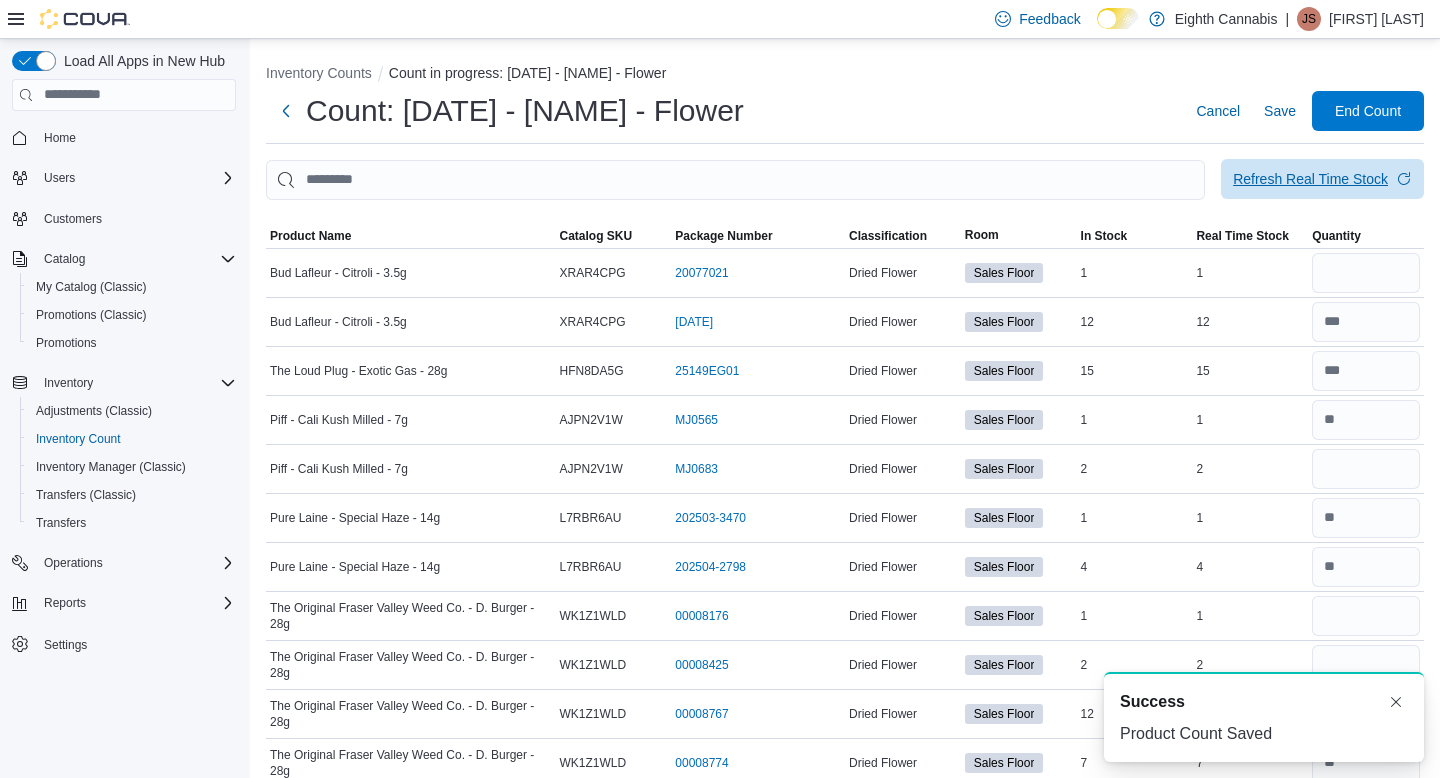click on "Refresh Real Time Stock" at bounding box center (1310, 179) 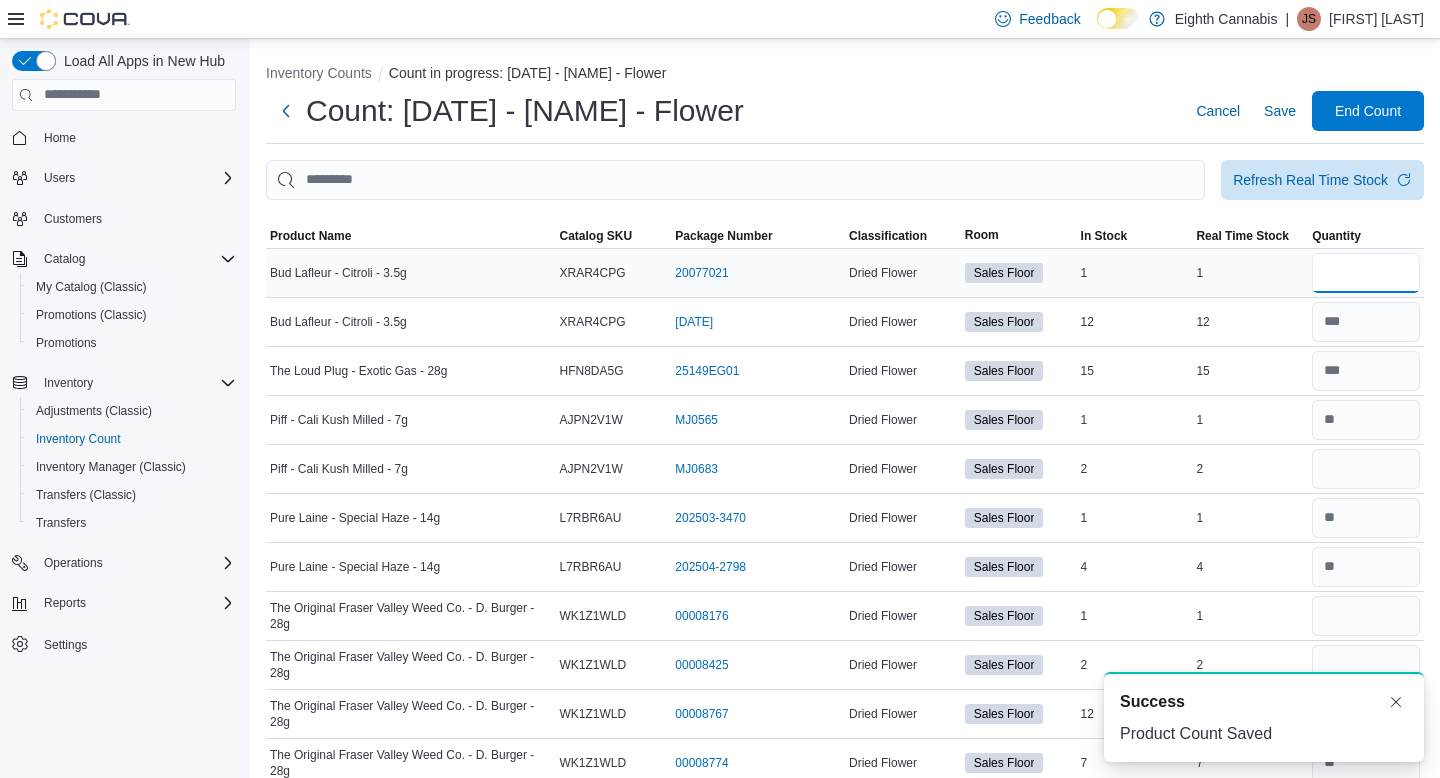 click at bounding box center (1366, 273) 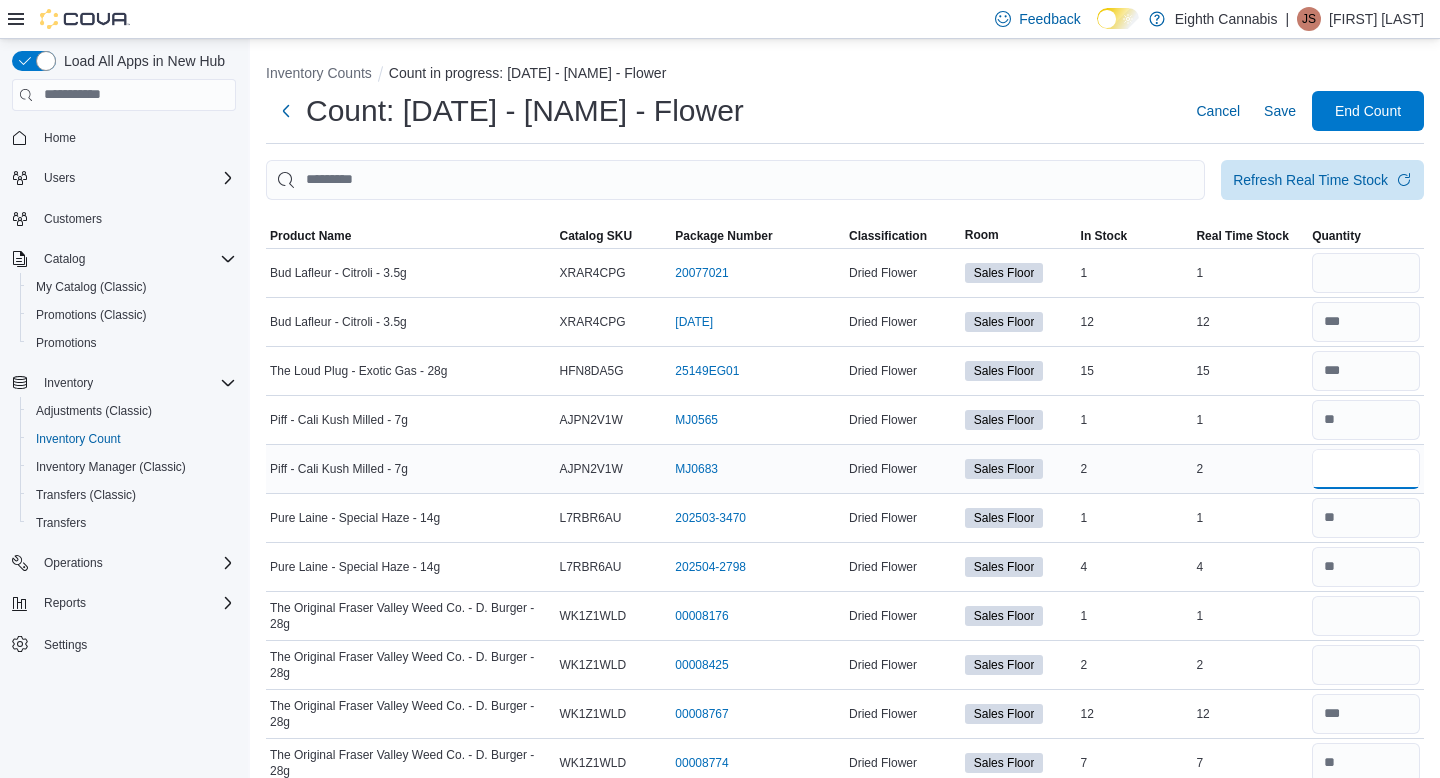 click at bounding box center [1366, 469] 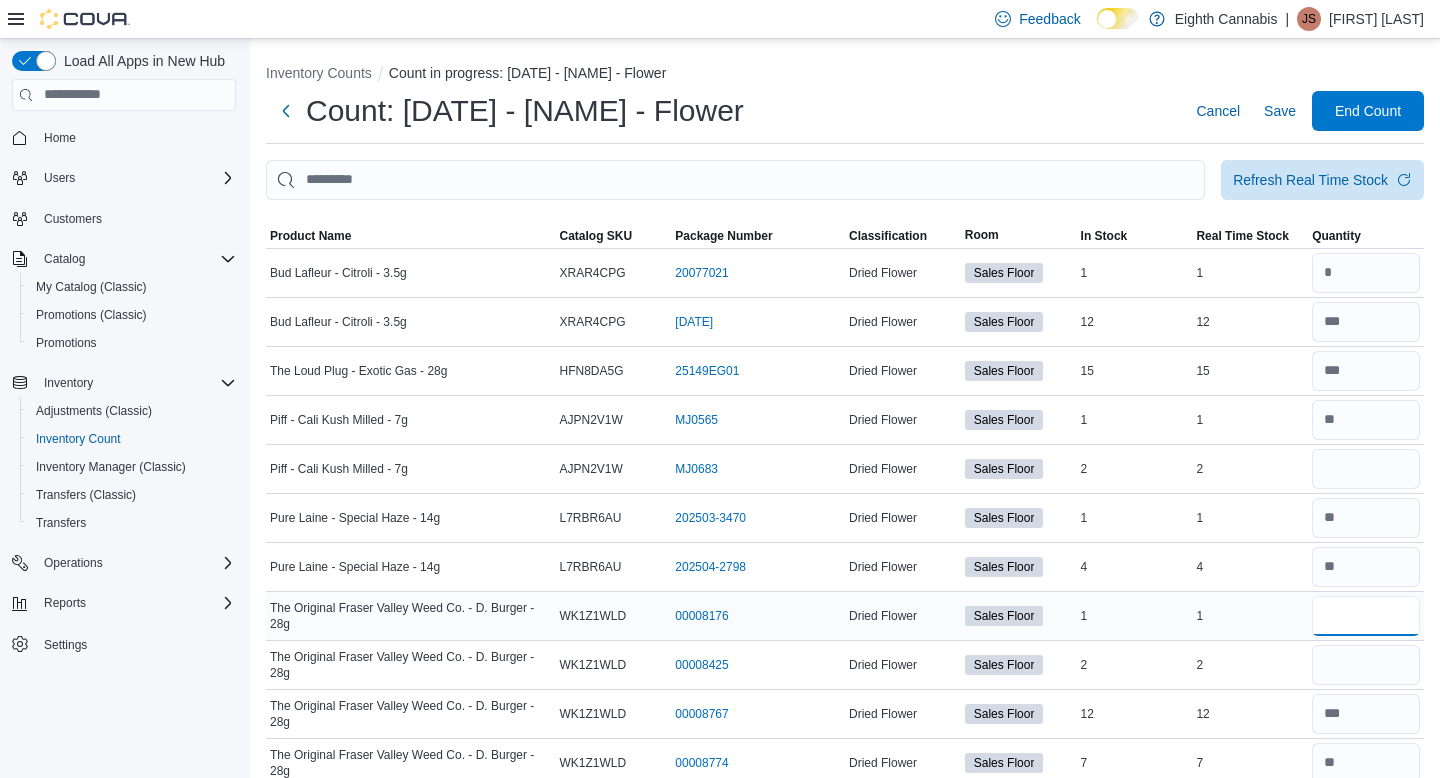 click at bounding box center [1366, 616] 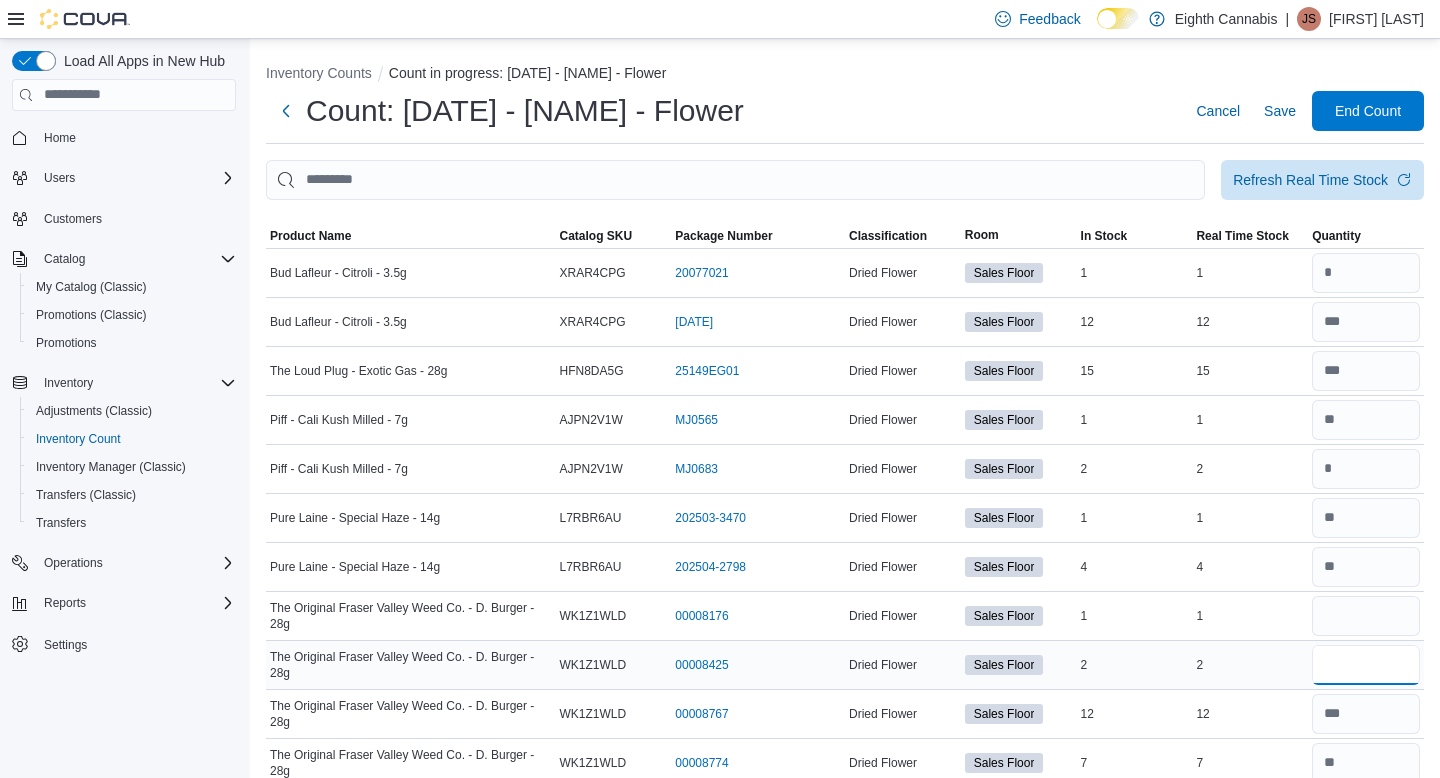 click at bounding box center (1366, 665) 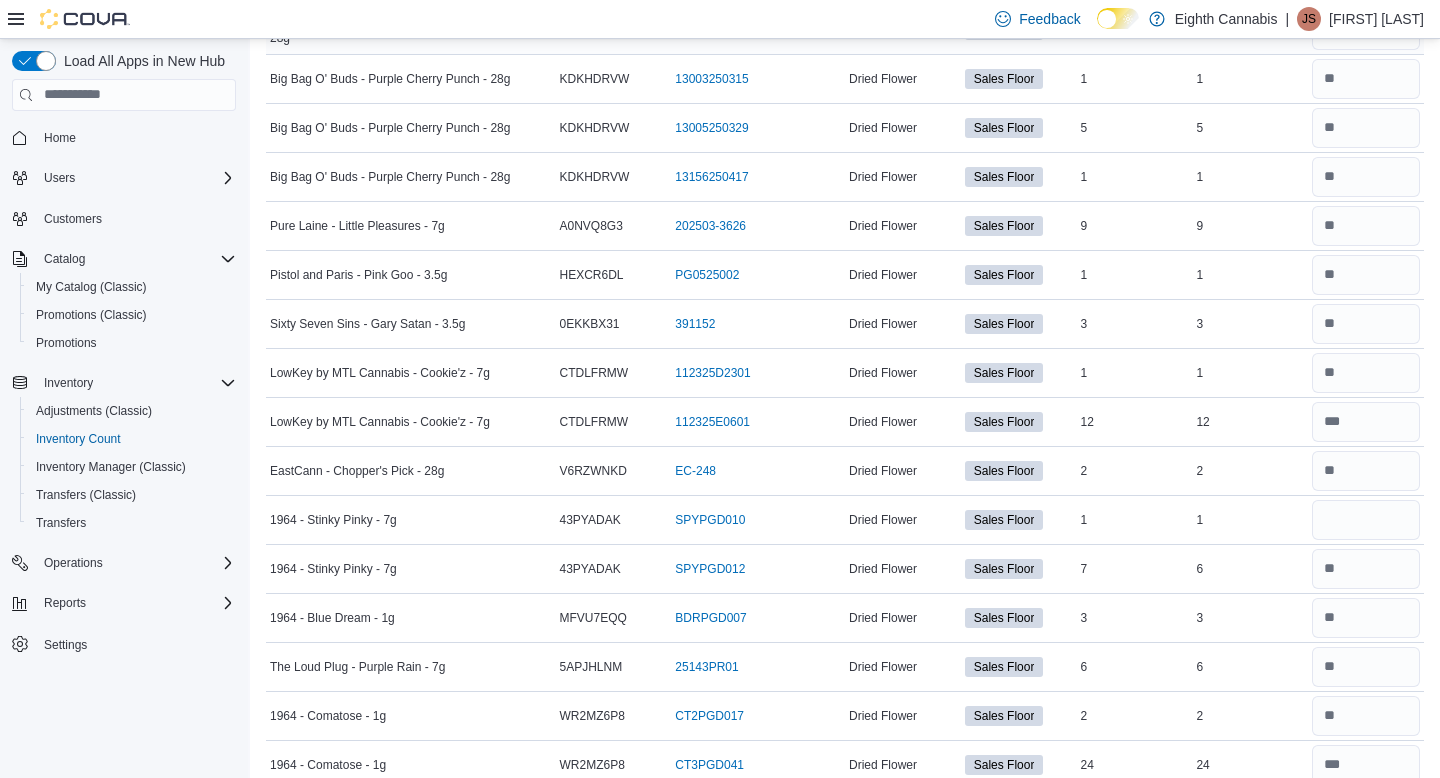 scroll, scrollTop: 736, scrollLeft: 0, axis: vertical 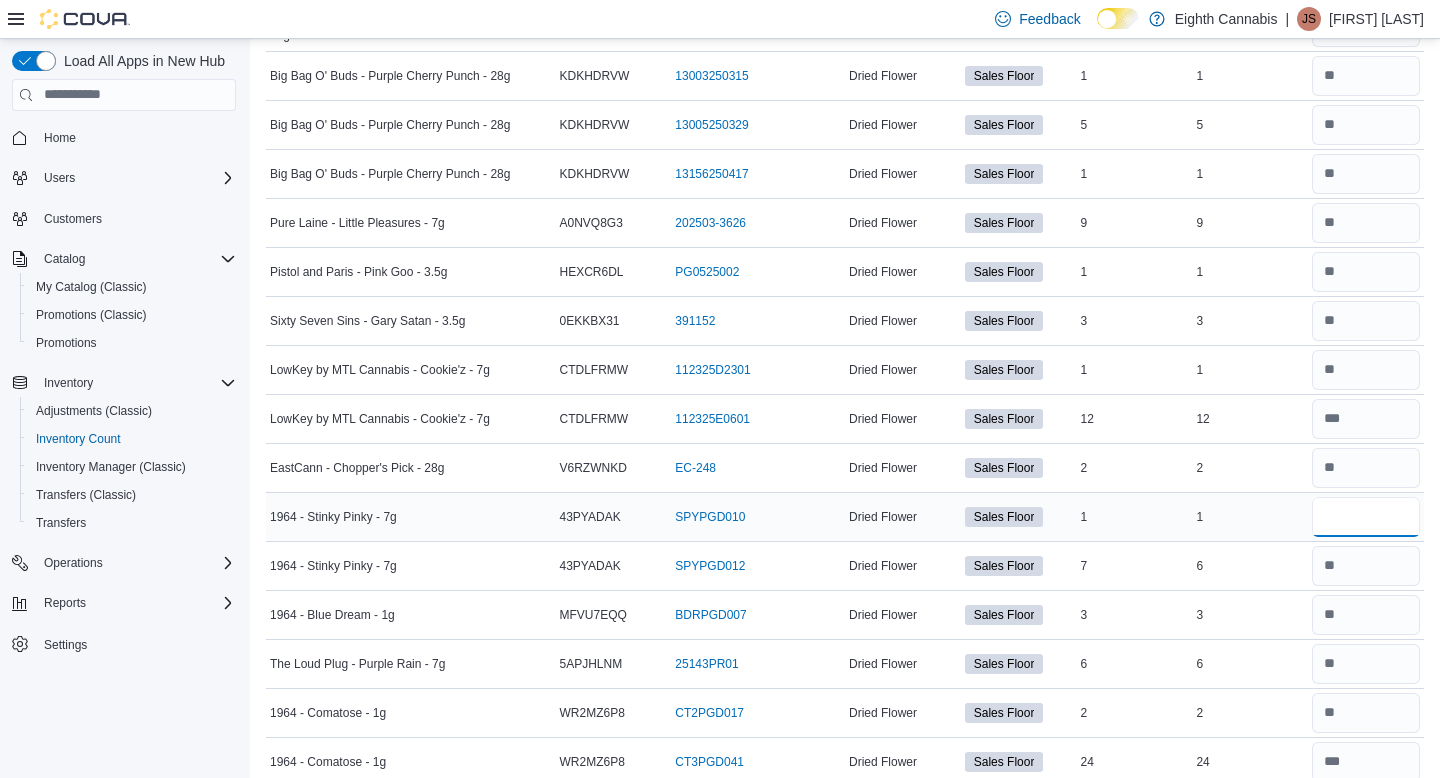 click at bounding box center [1366, 517] 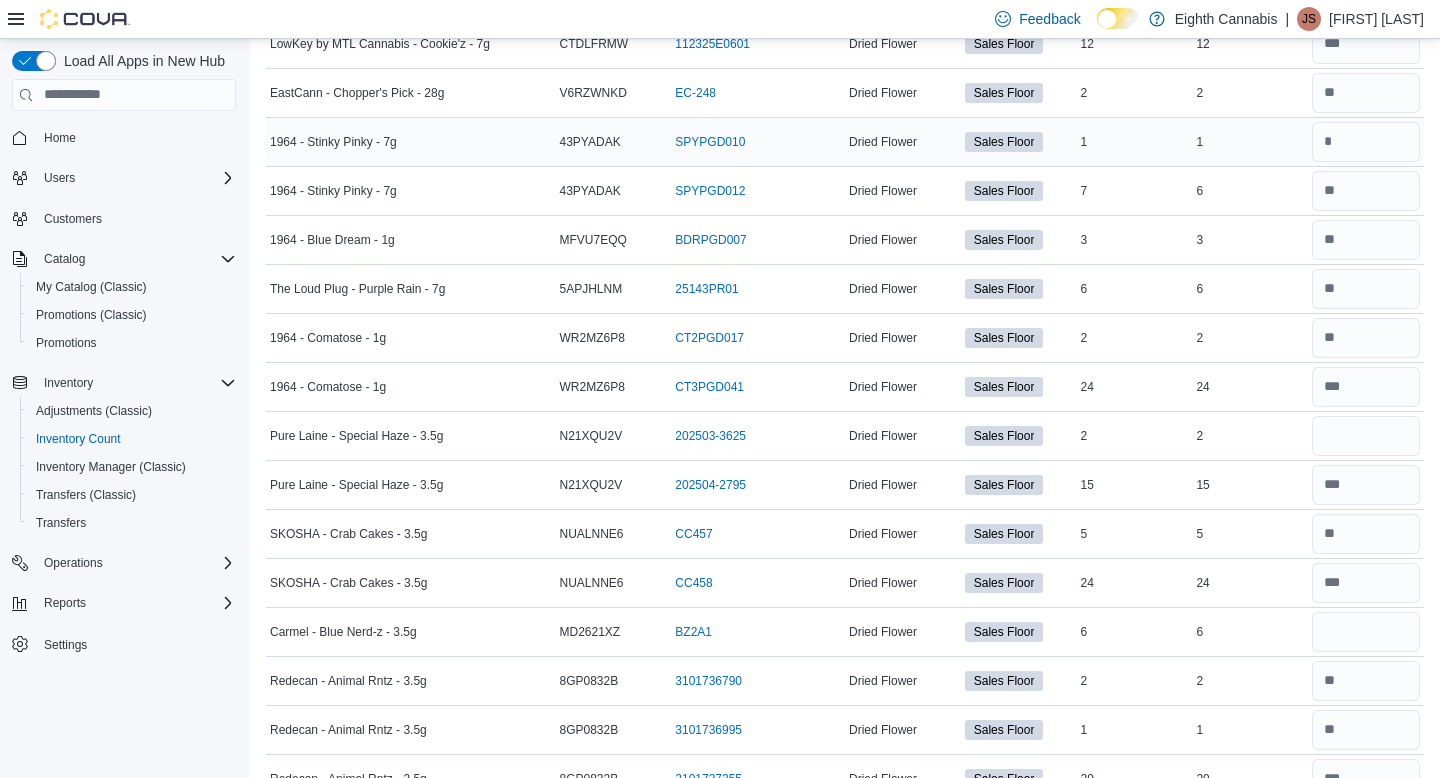 scroll, scrollTop: 1147, scrollLeft: 0, axis: vertical 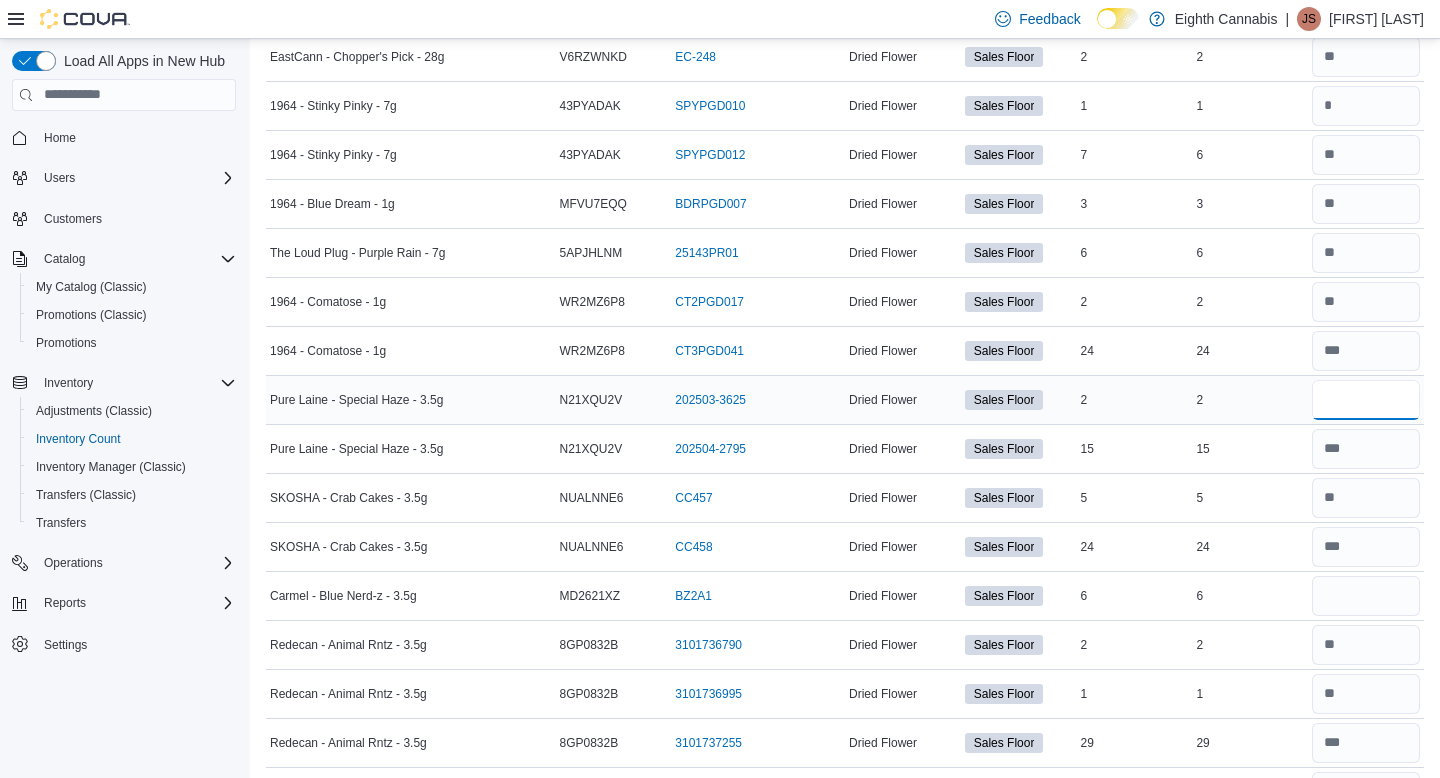 click at bounding box center [1366, 400] 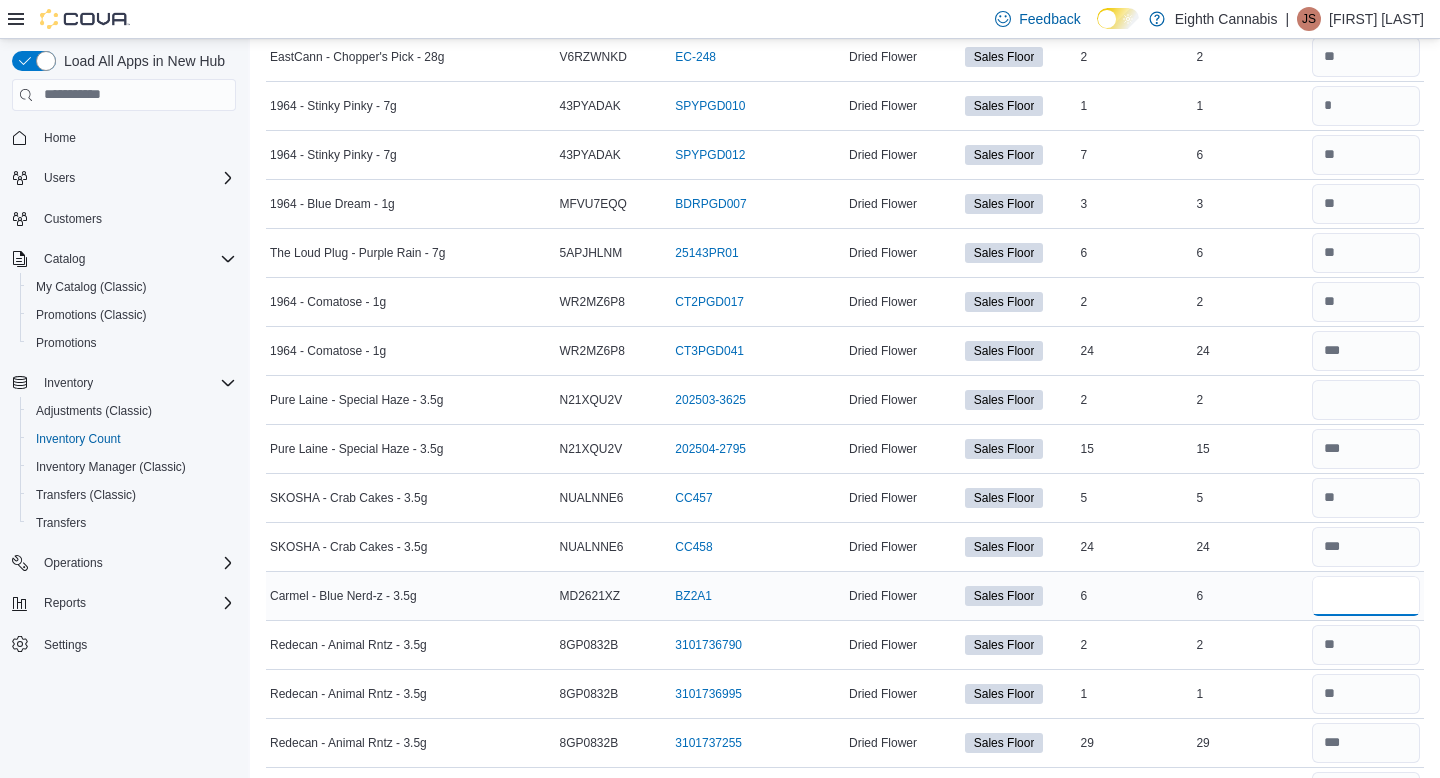 click at bounding box center [1366, 596] 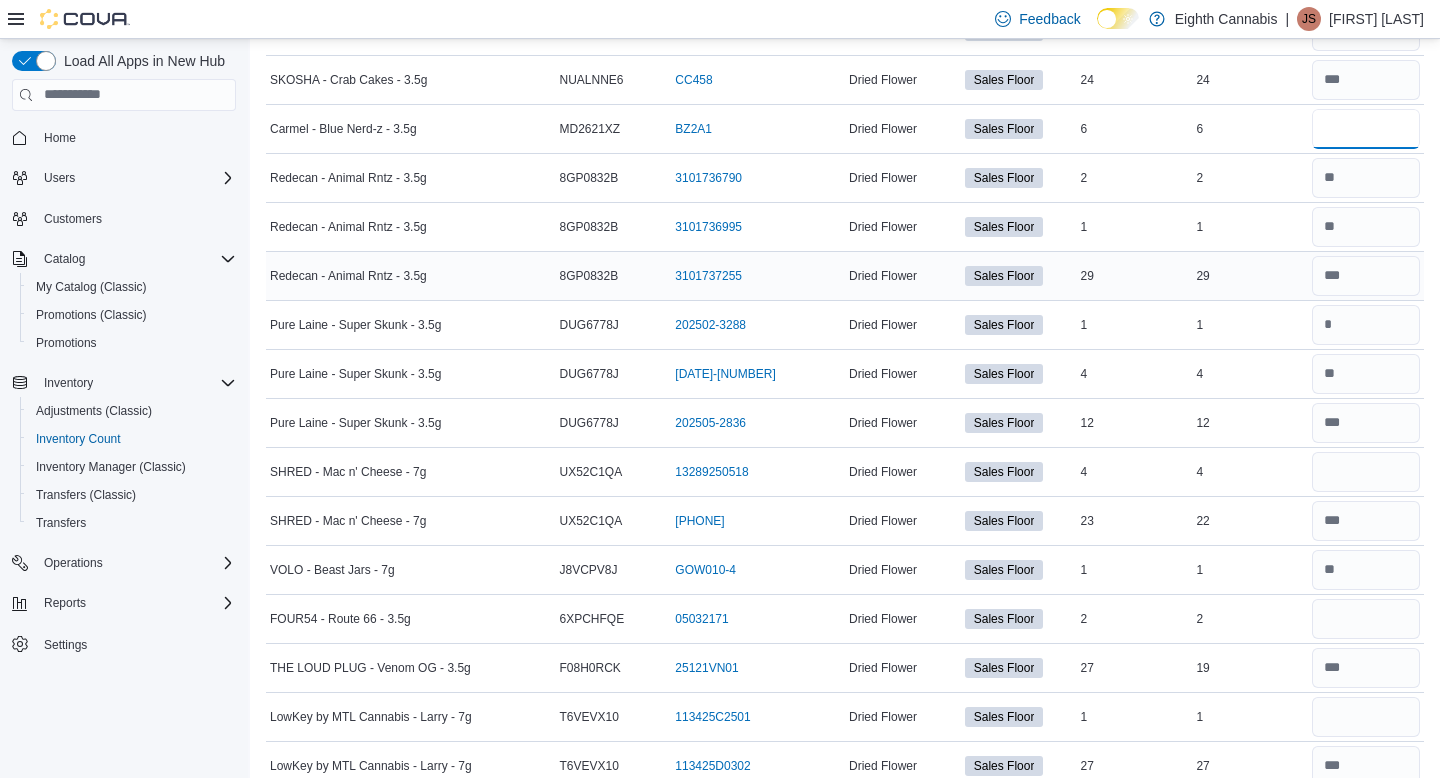 scroll, scrollTop: 1632, scrollLeft: 0, axis: vertical 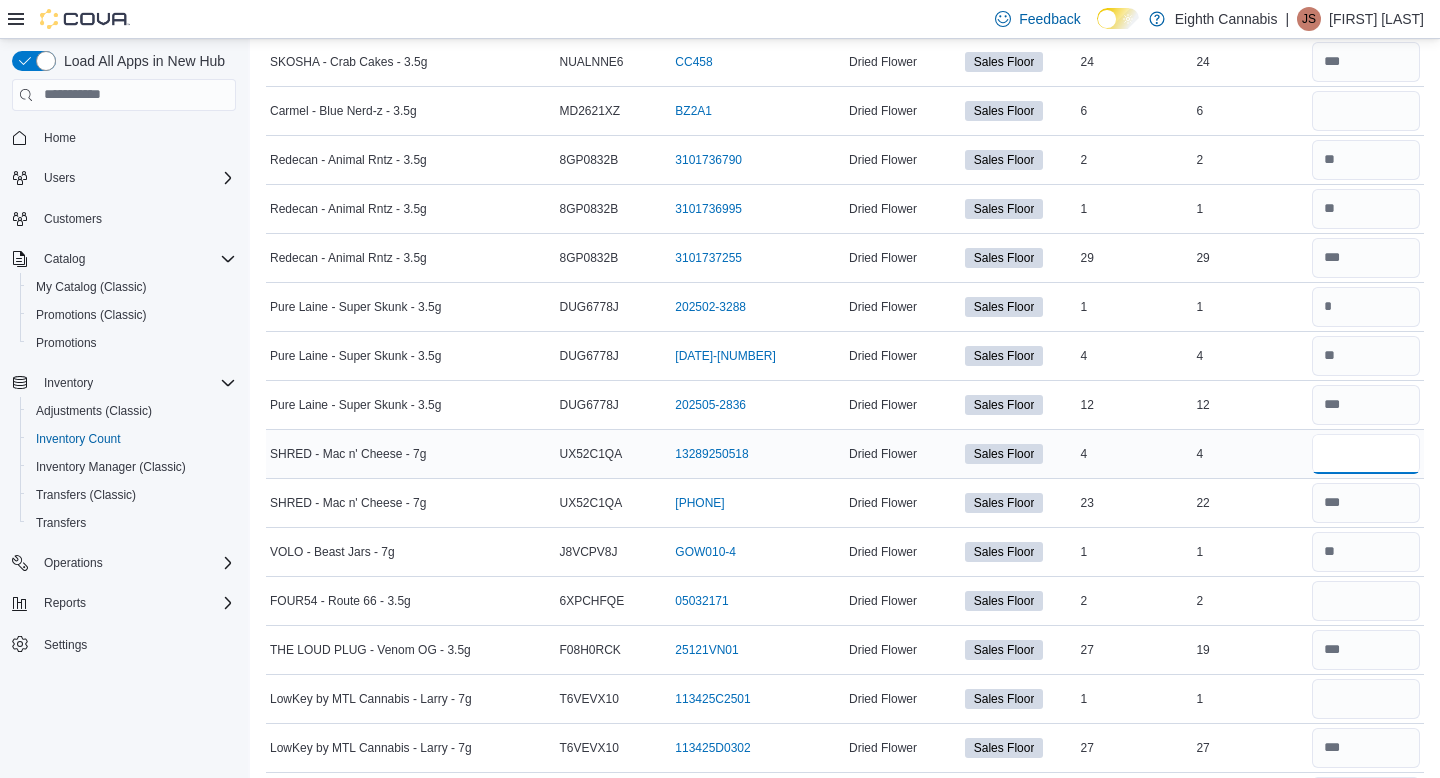 click at bounding box center [1366, 454] 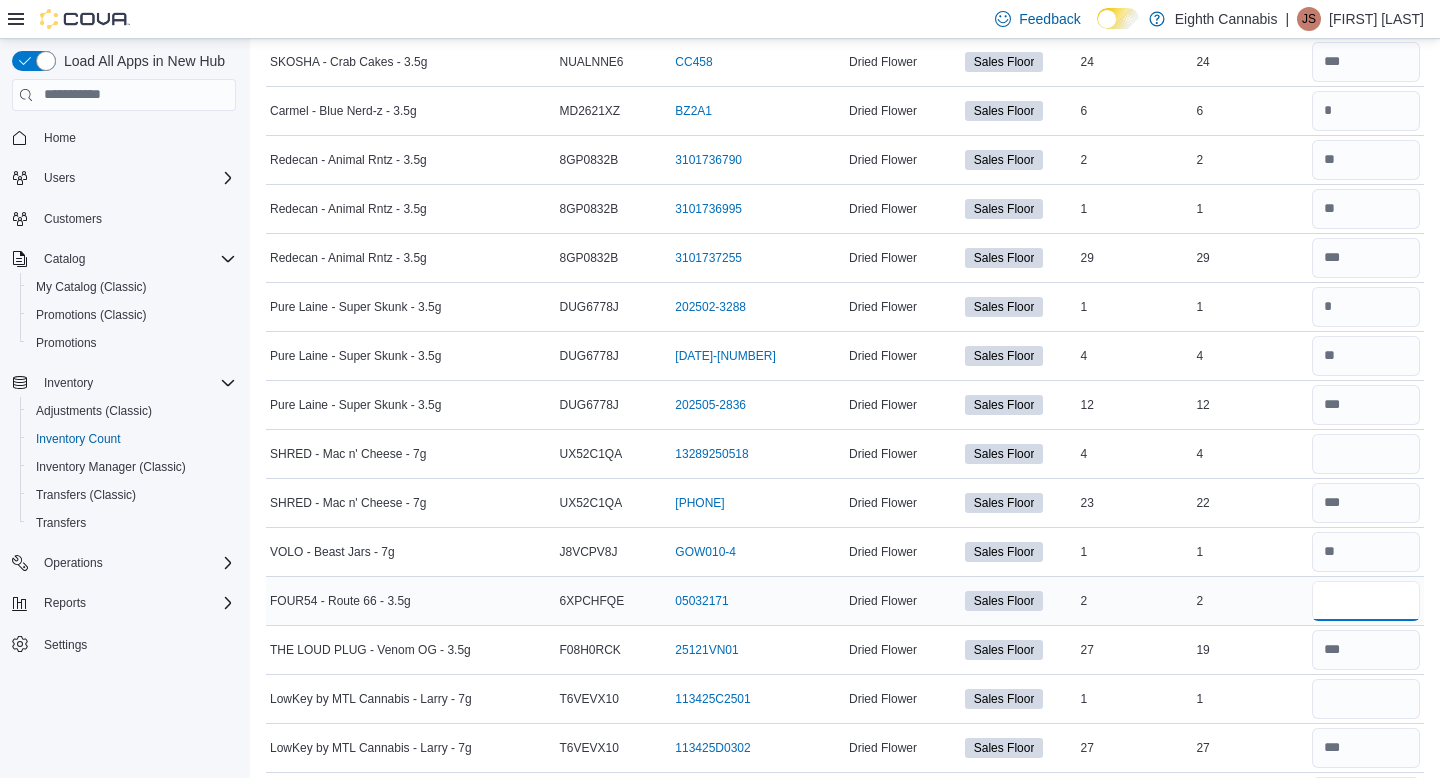 click at bounding box center [1366, 601] 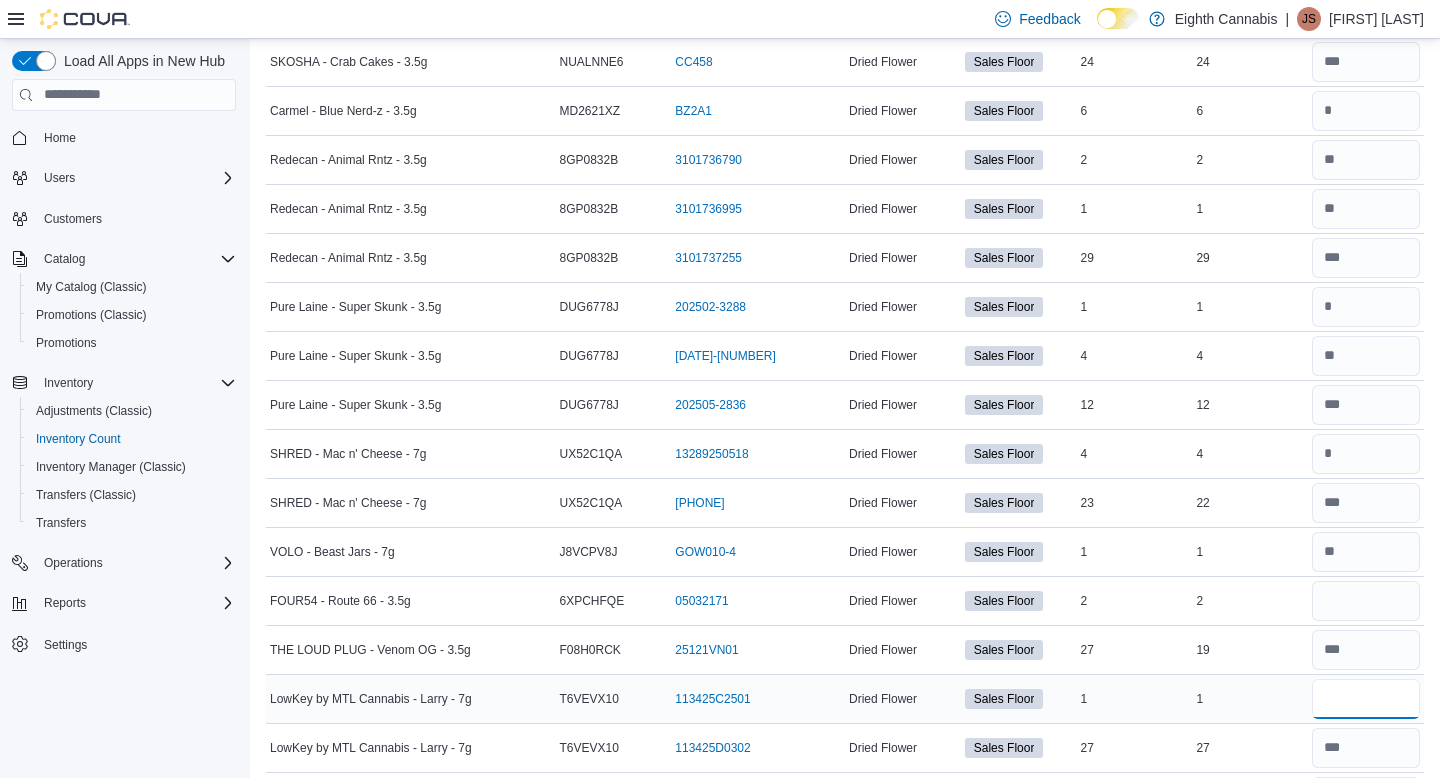 click at bounding box center [1366, 699] 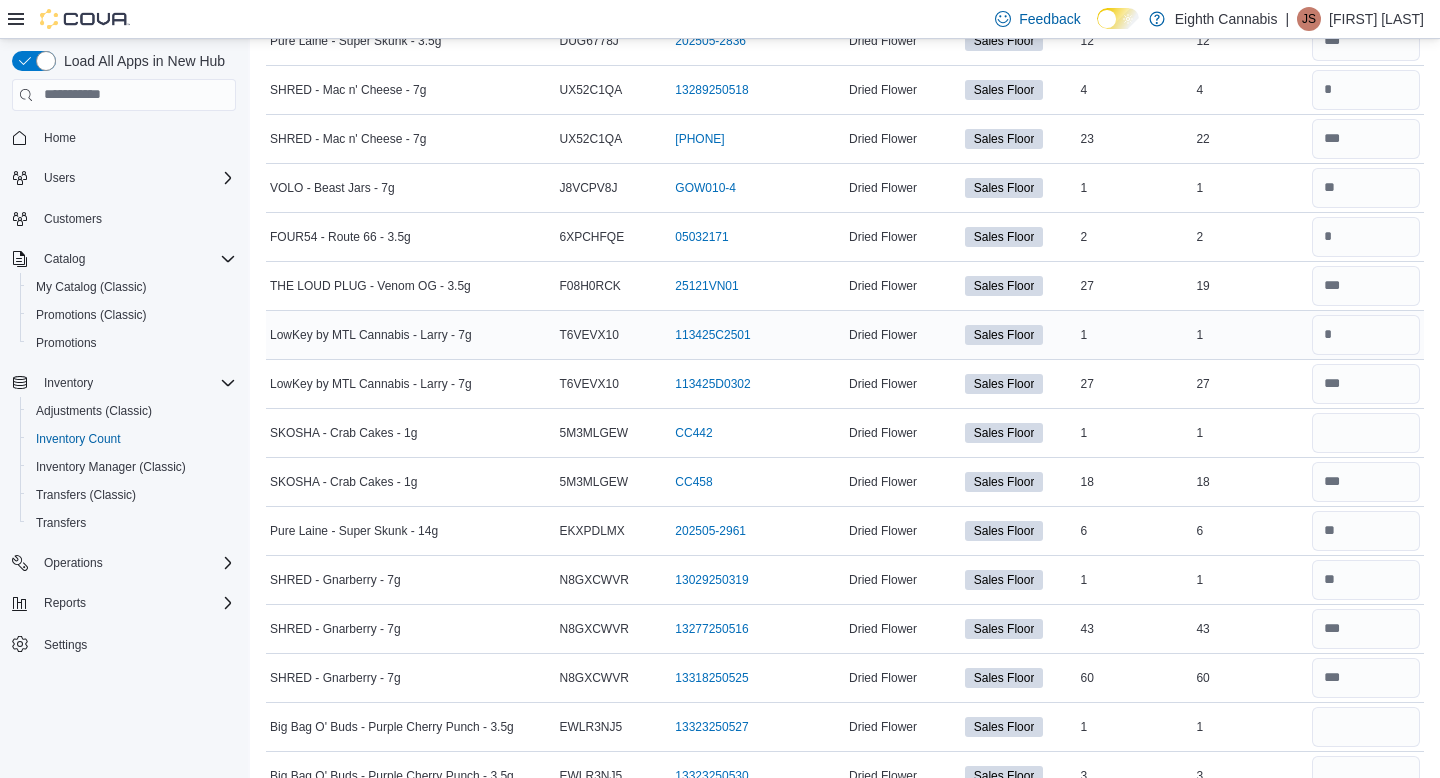 scroll, scrollTop: 2018, scrollLeft: 0, axis: vertical 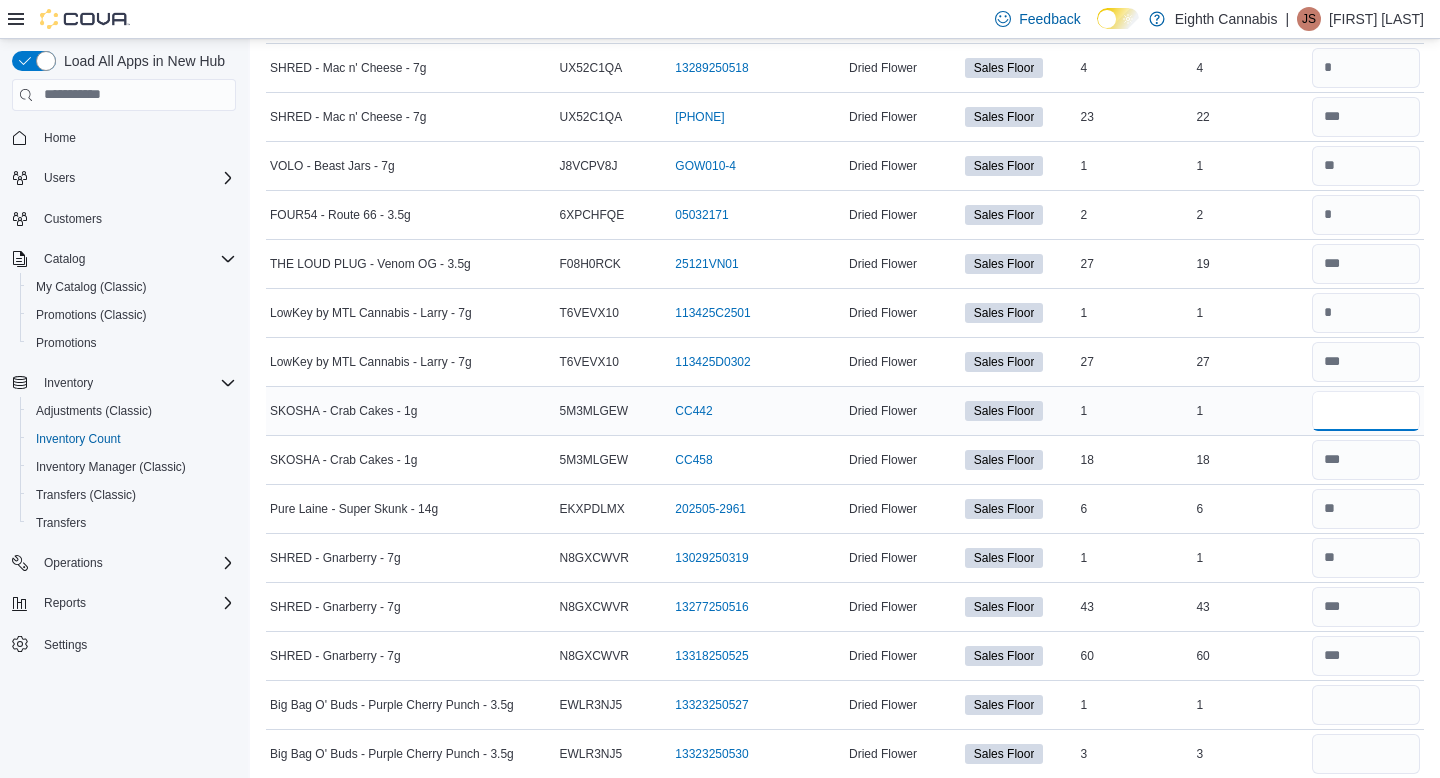 click at bounding box center [1366, 411] 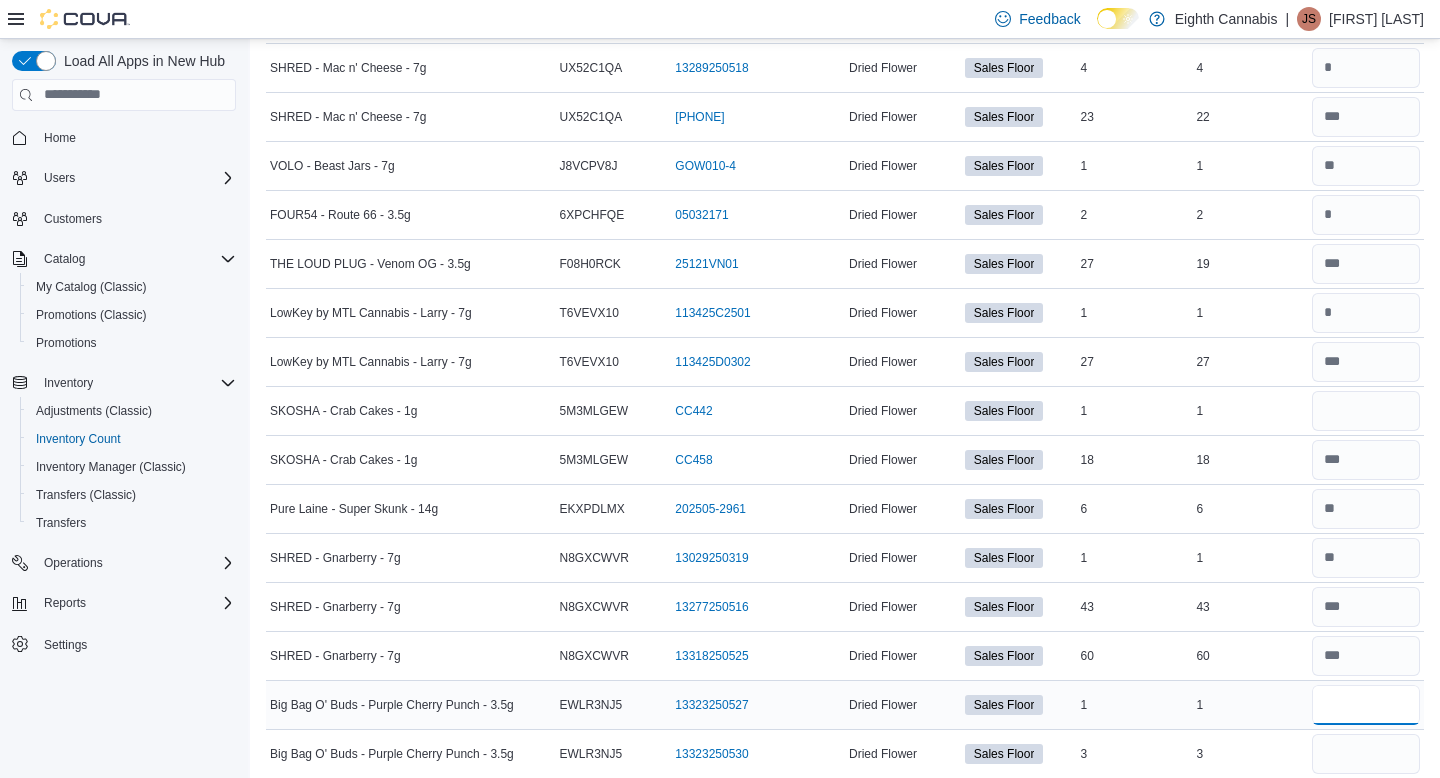 click at bounding box center (1366, 705) 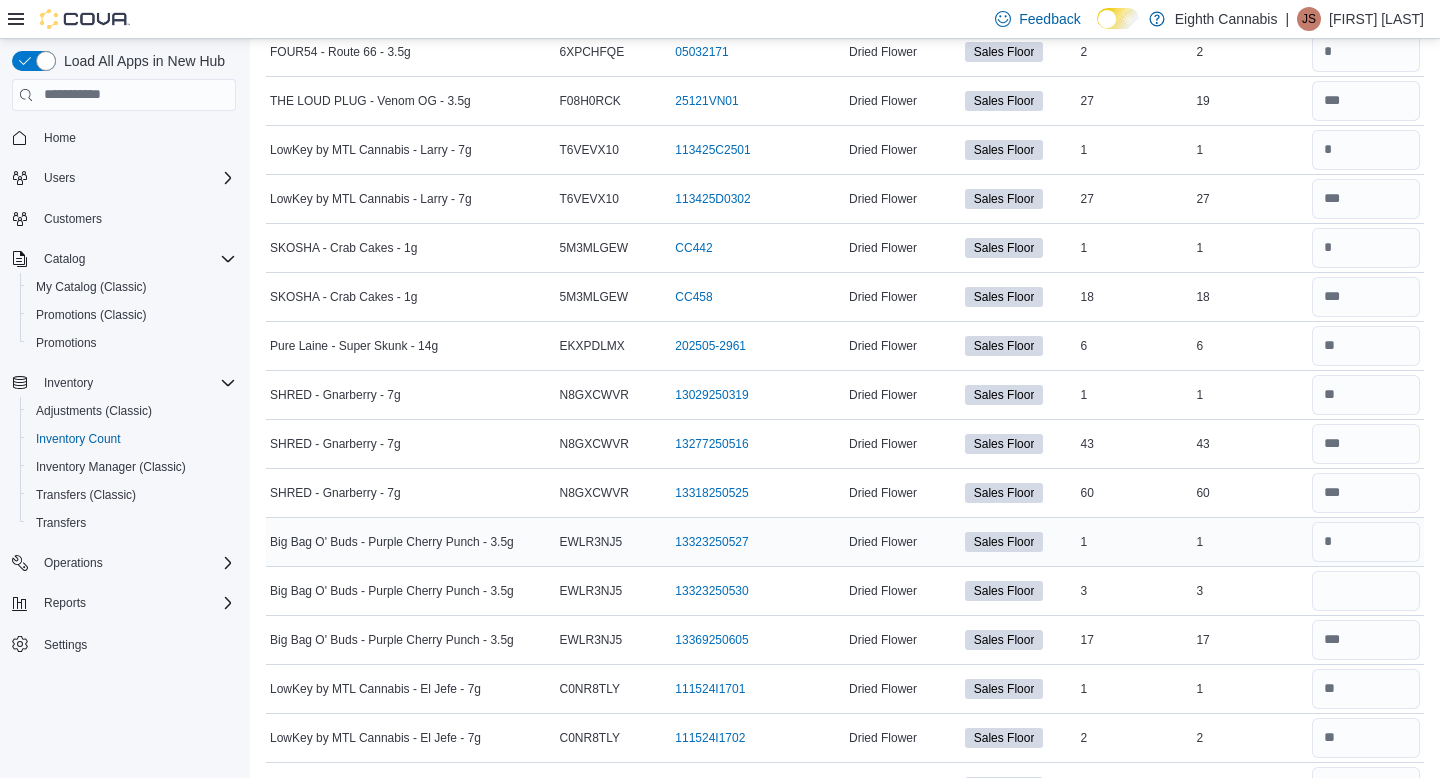 scroll, scrollTop: 2188, scrollLeft: 0, axis: vertical 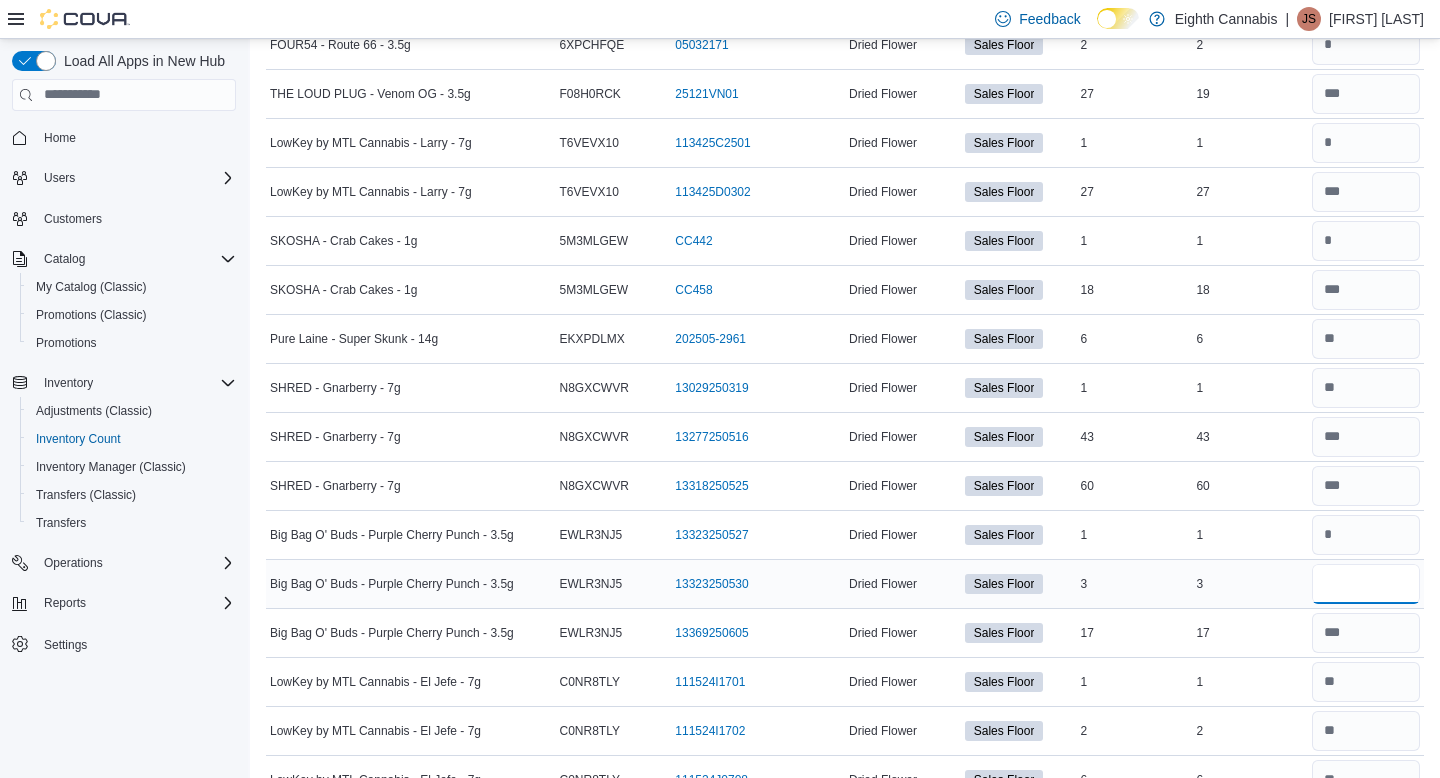 click at bounding box center [1366, 584] 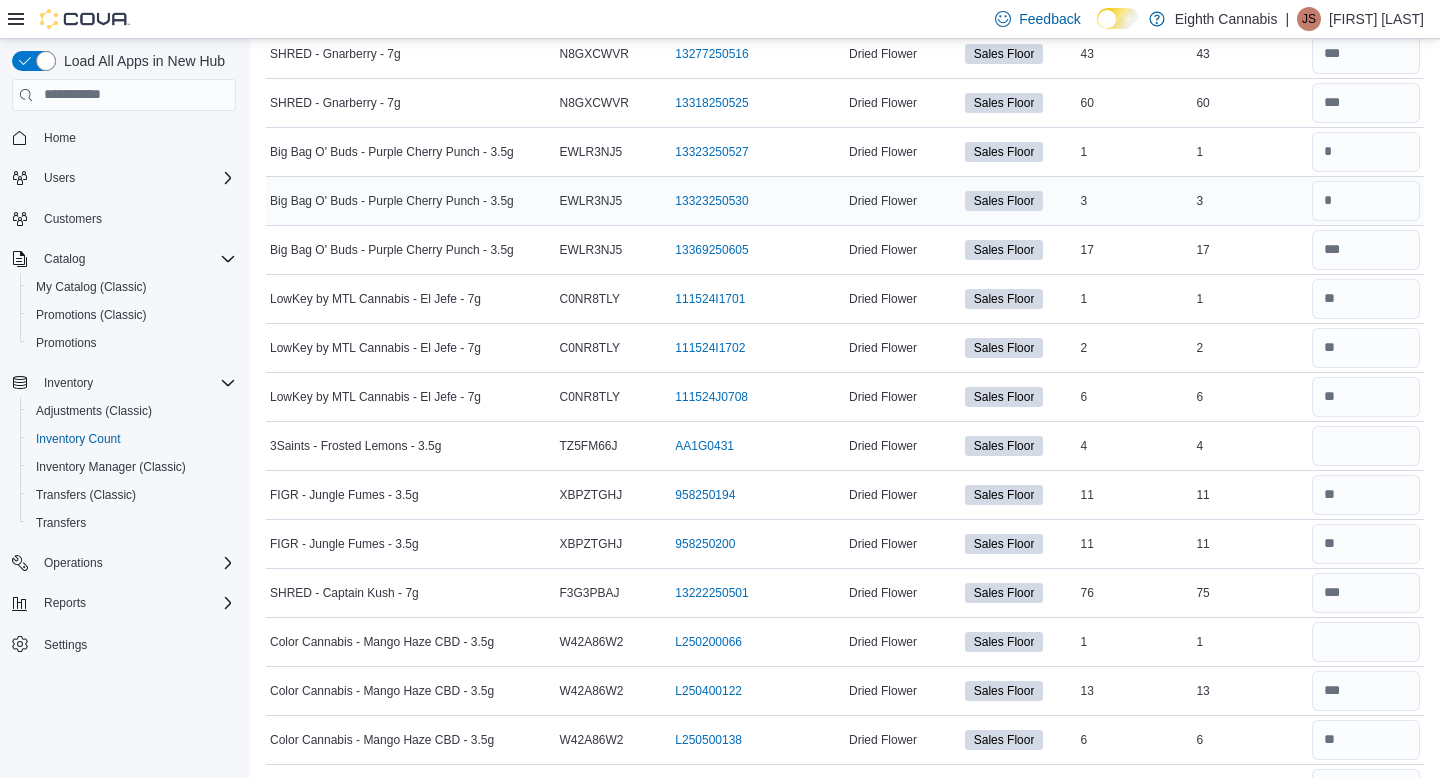 scroll, scrollTop: 2577, scrollLeft: 0, axis: vertical 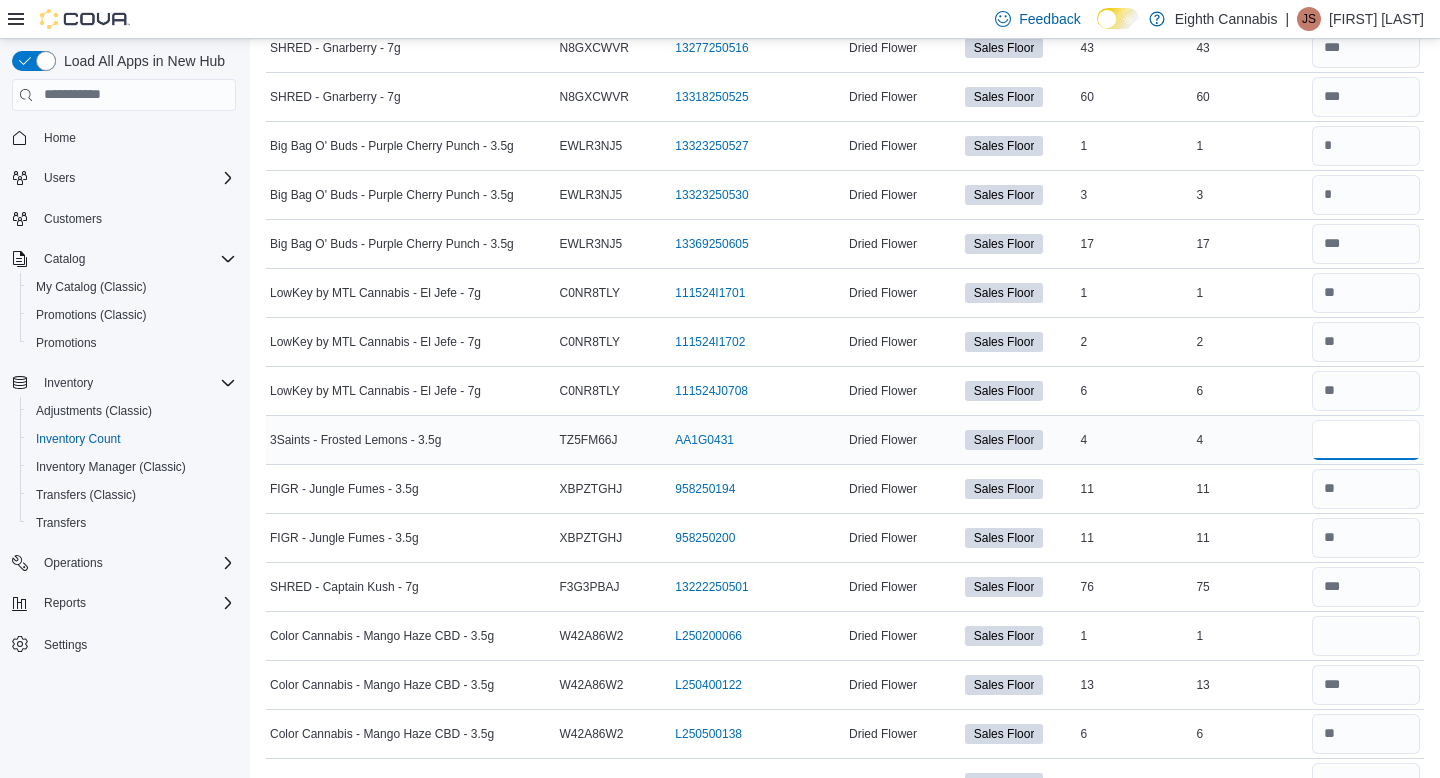 click at bounding box center [1366, 440] 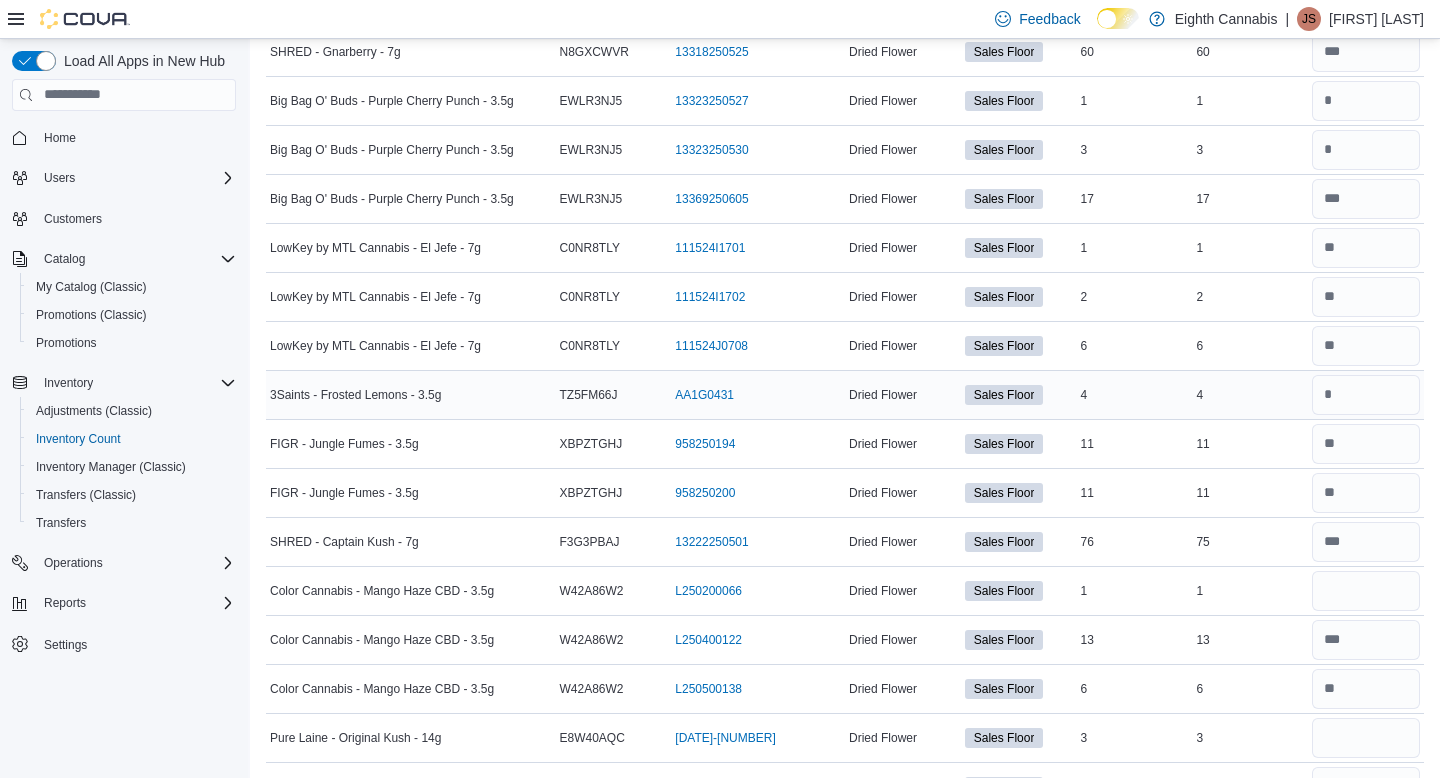 scroll, scrollTop: 1255, scrollLeft: 0, axis: vertical 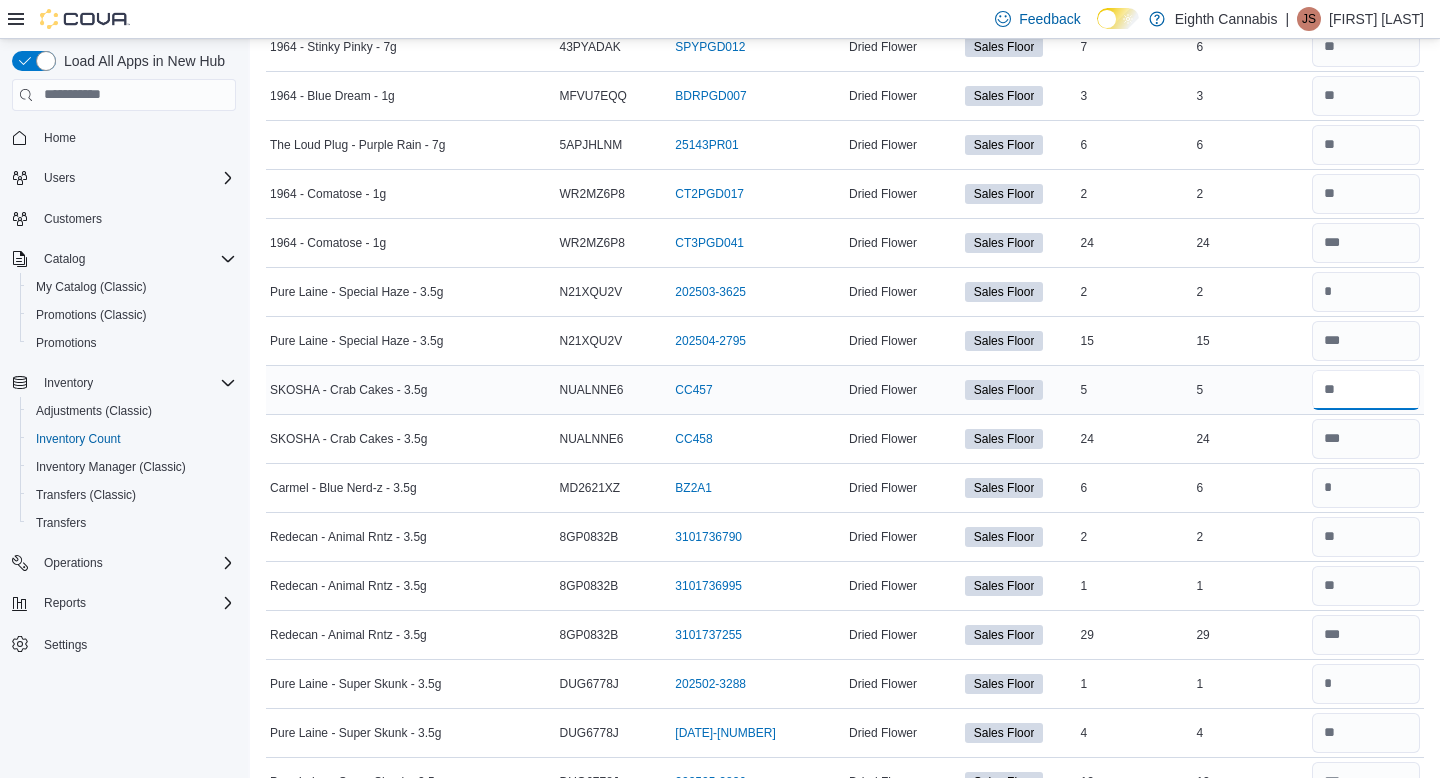 click at bounding box center [1366, 390] 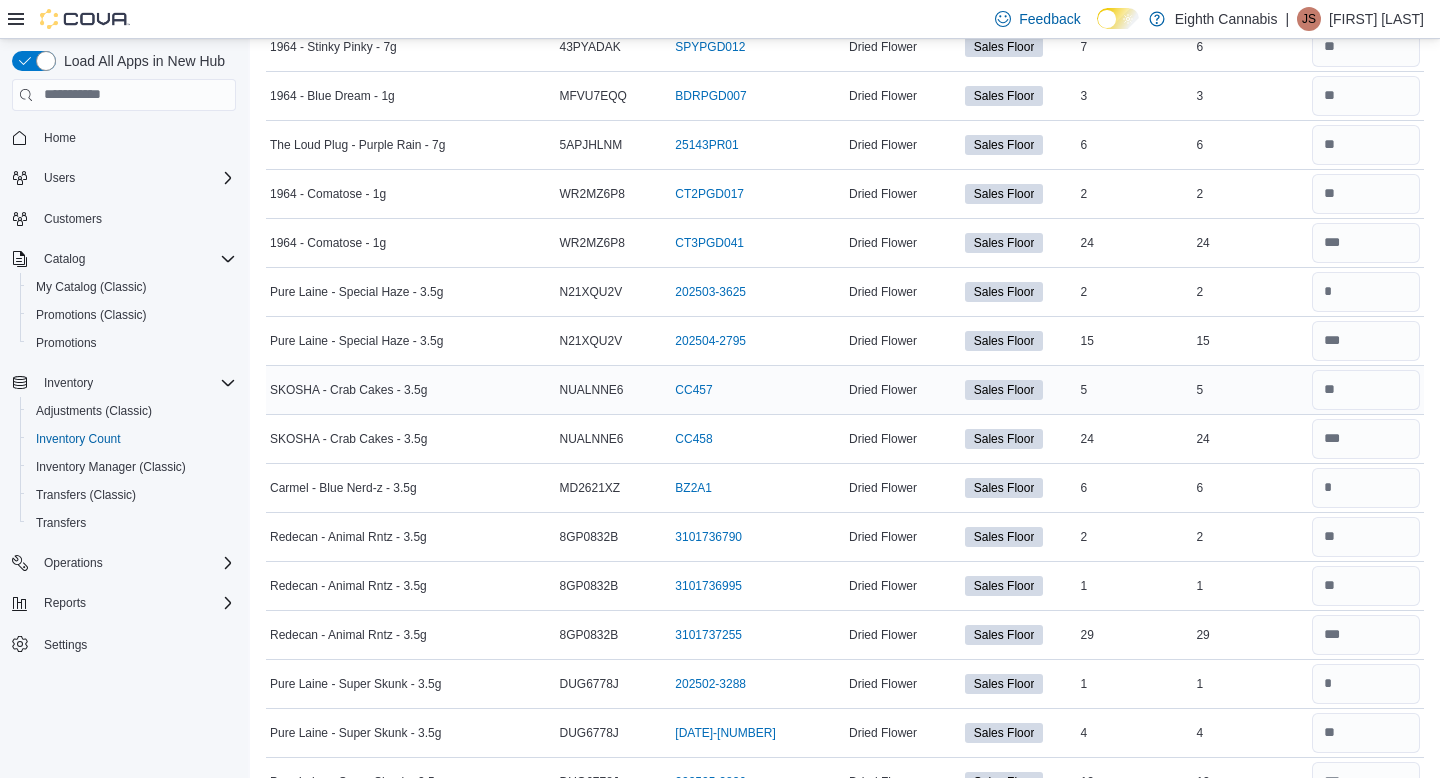 scroll, scrollTop: 6008, scrollLeft: 0, axis: vertical 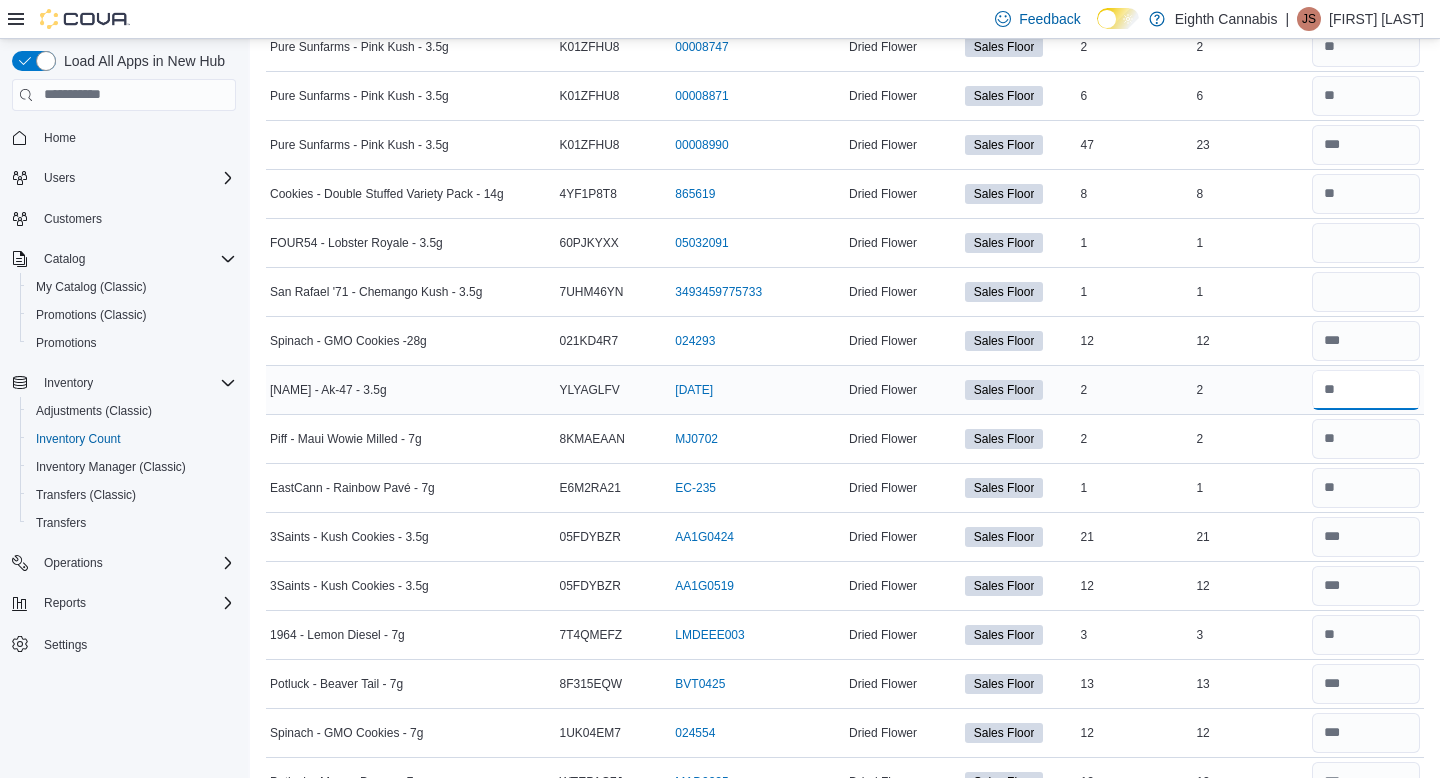 click at bounding box center (1366, 390) 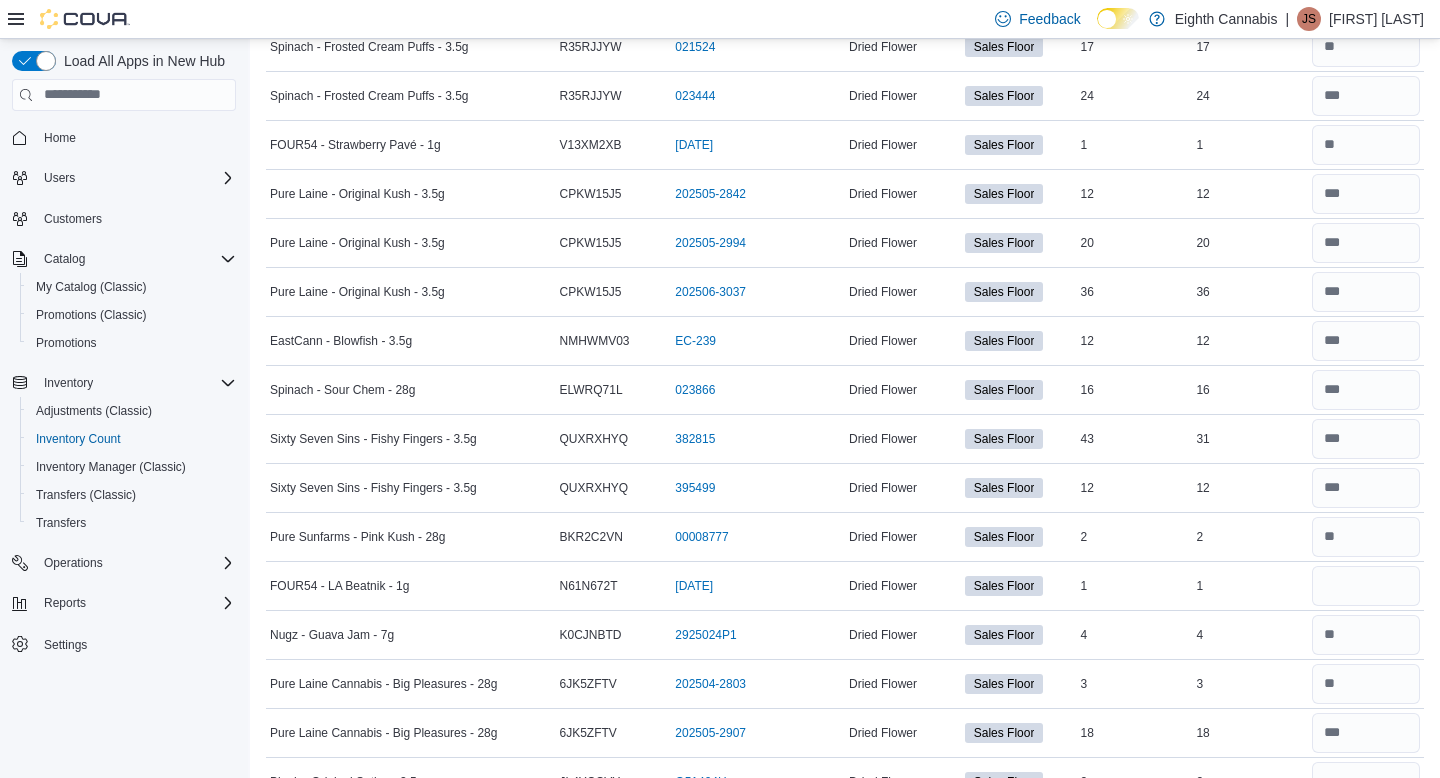 scroll, scrollTop: 1843, scrollLeft: 0, axis: vertical 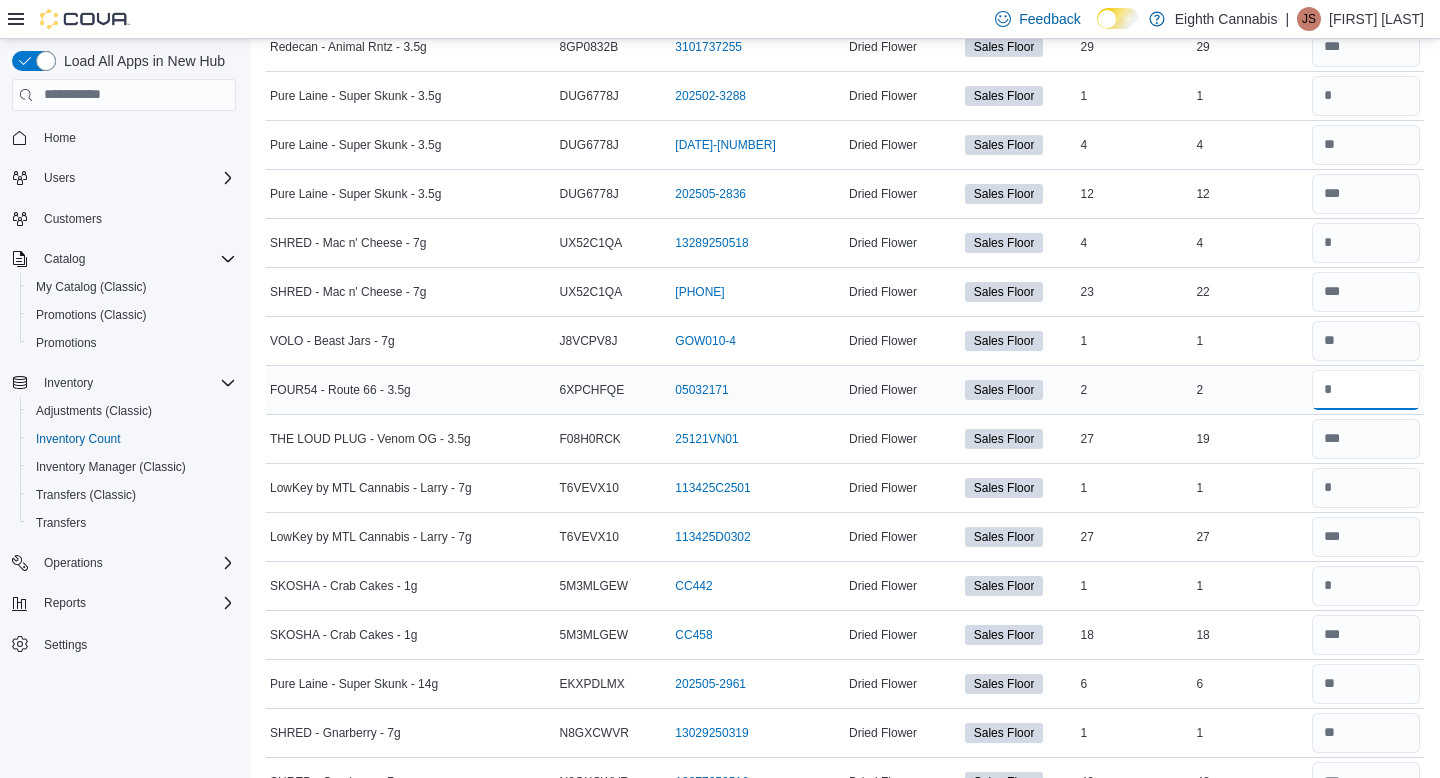 click at bounding box center [1366, 390] 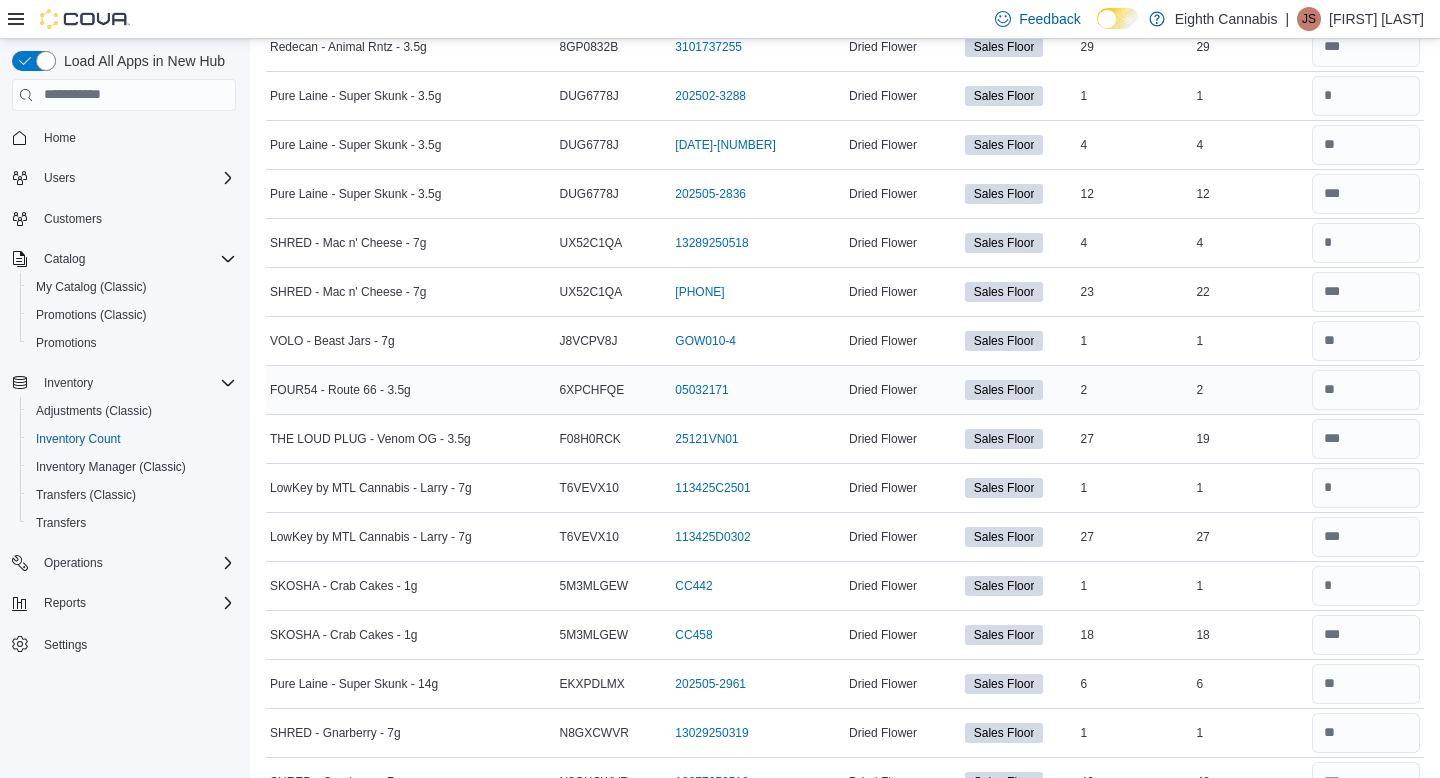 scroll, scrollTop: 3705, scrollLeft: 0, axis: vertical 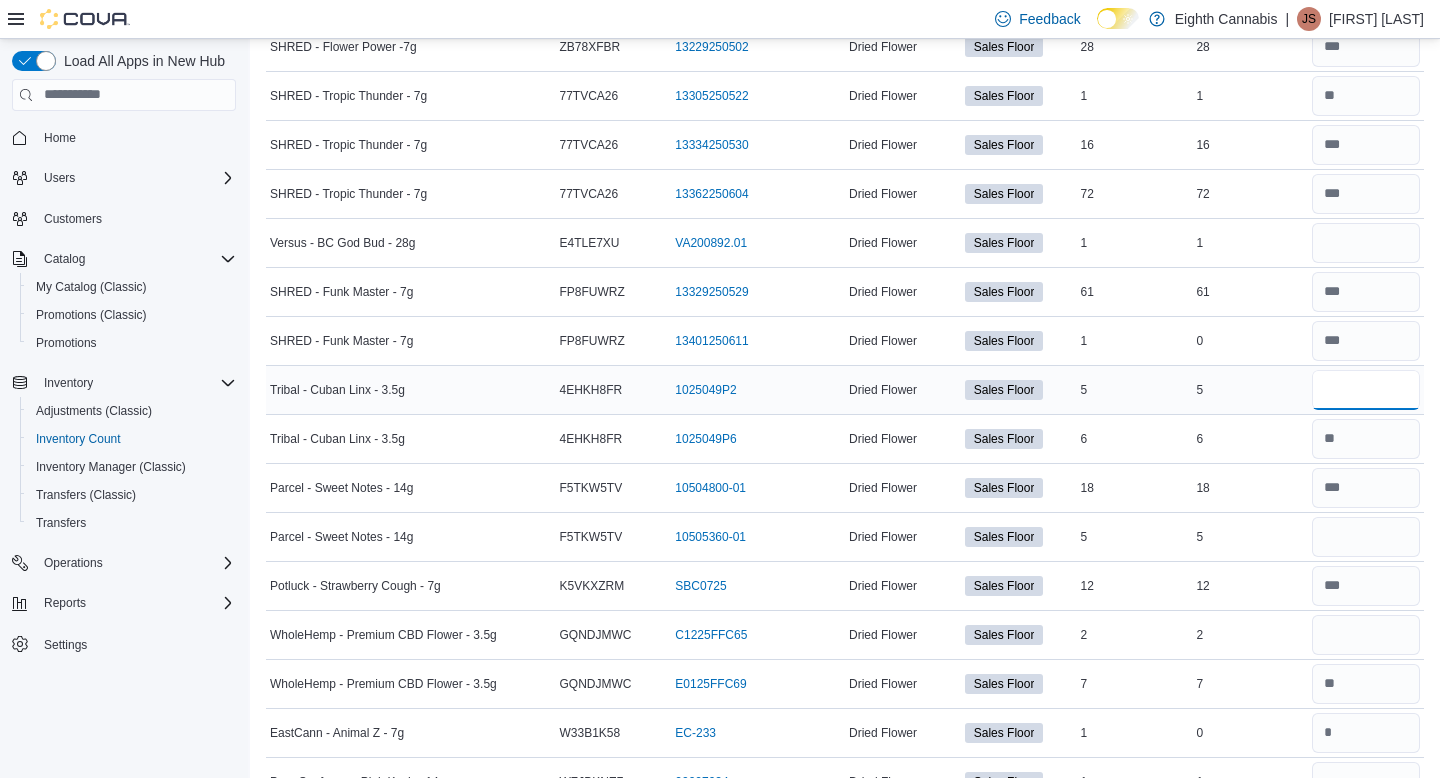 click at bounding box center [1366, 390] 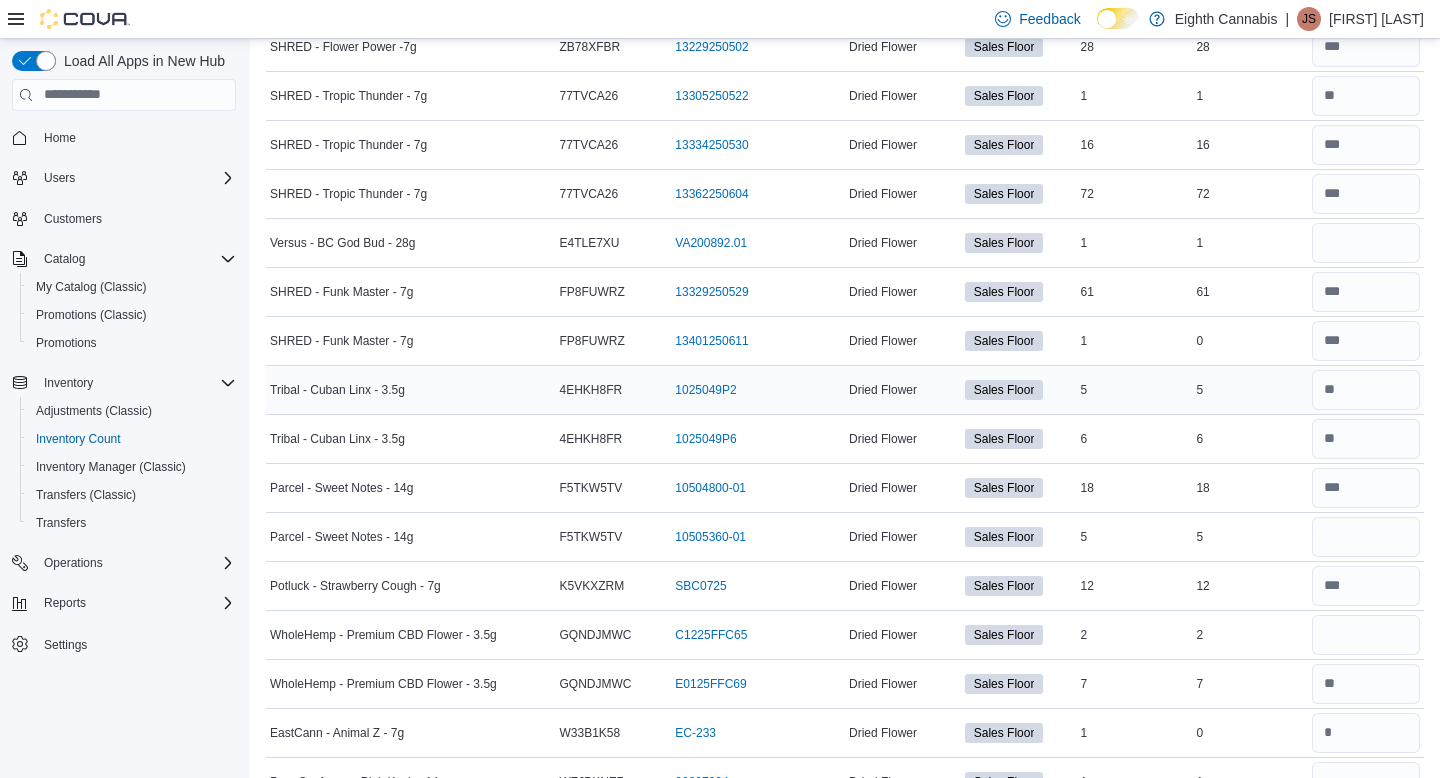 scroll, scrollTop: 3215, scrollLeft: 0, axis: vertical 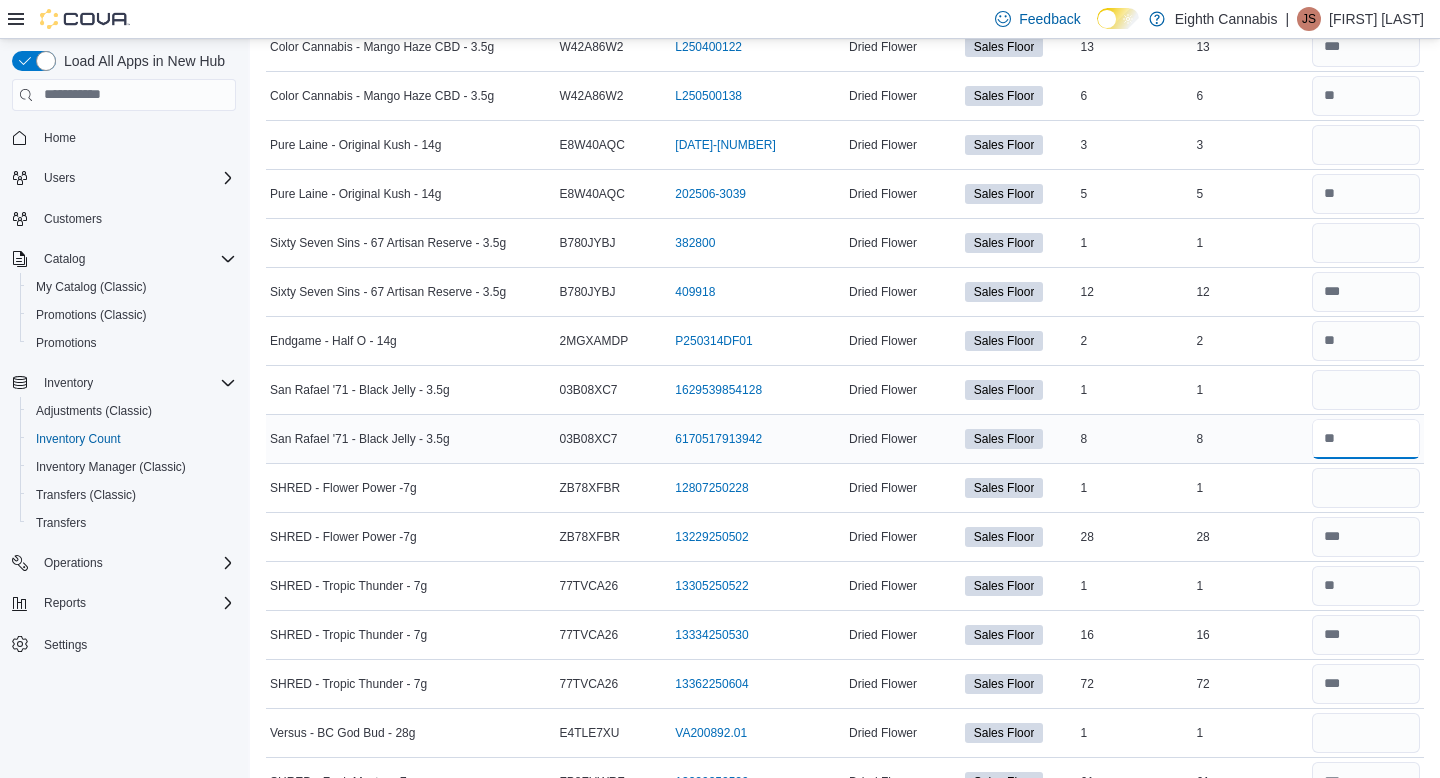 click at bounding box center (1366, 439) 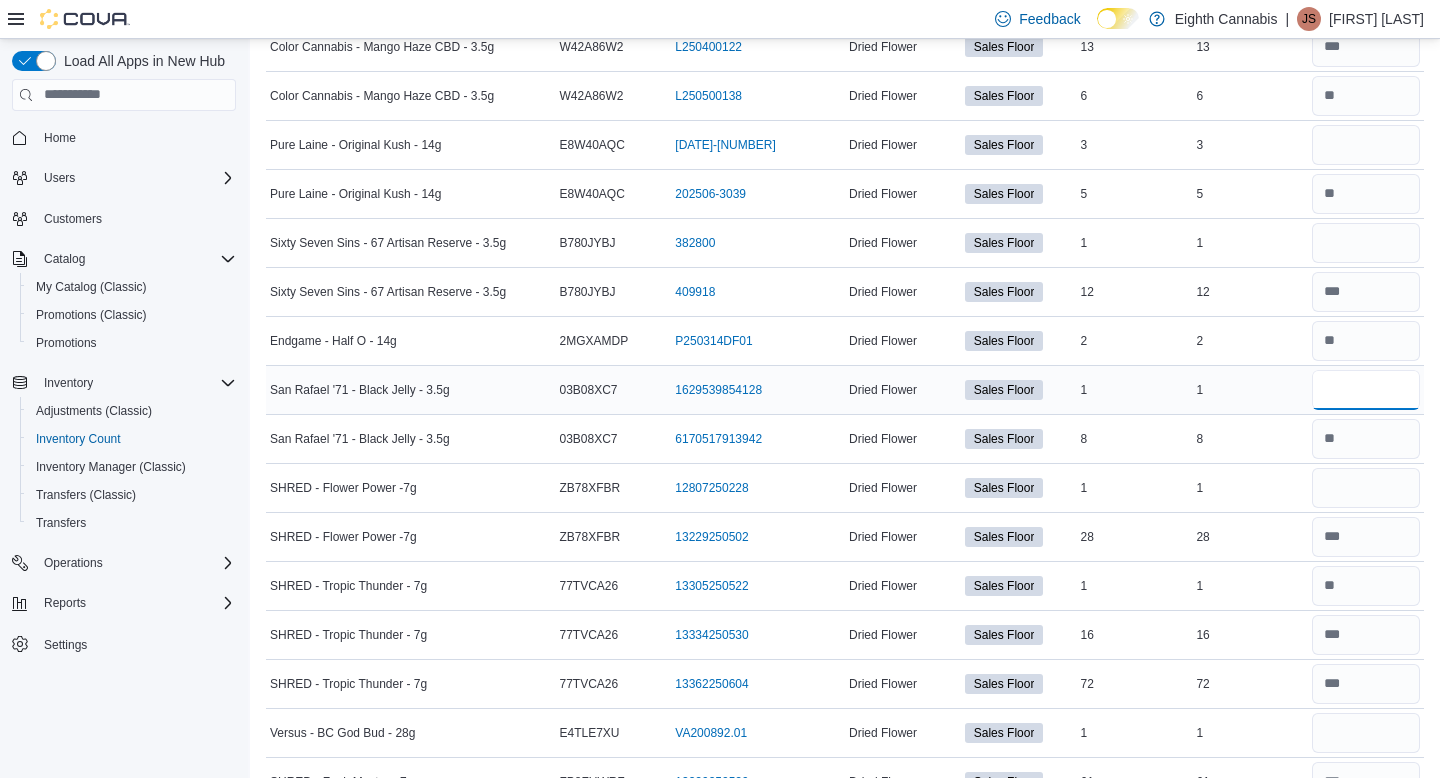 click at bounding box center [1366, 390] 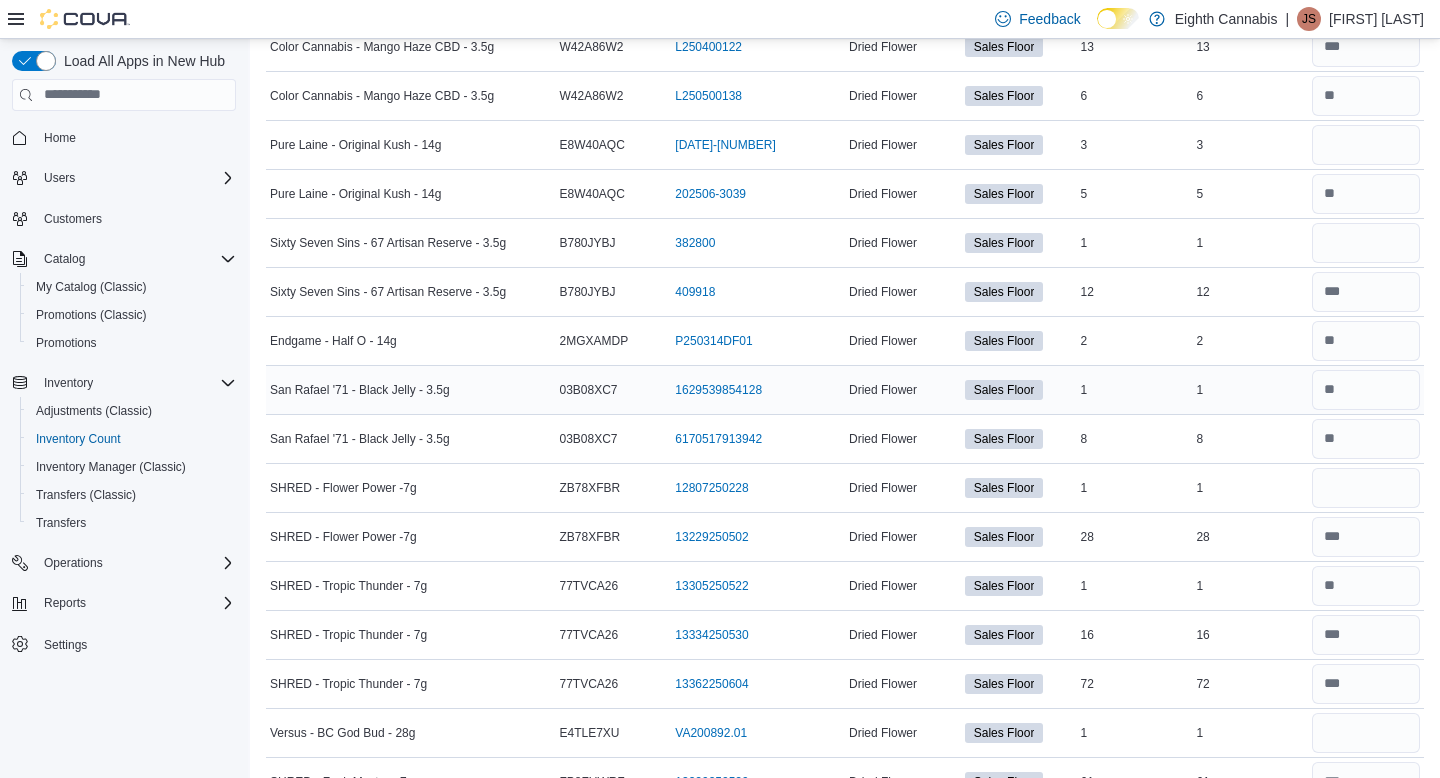 scroll, scrollTop: 2676, scrollLeft: 0, axis: vertical 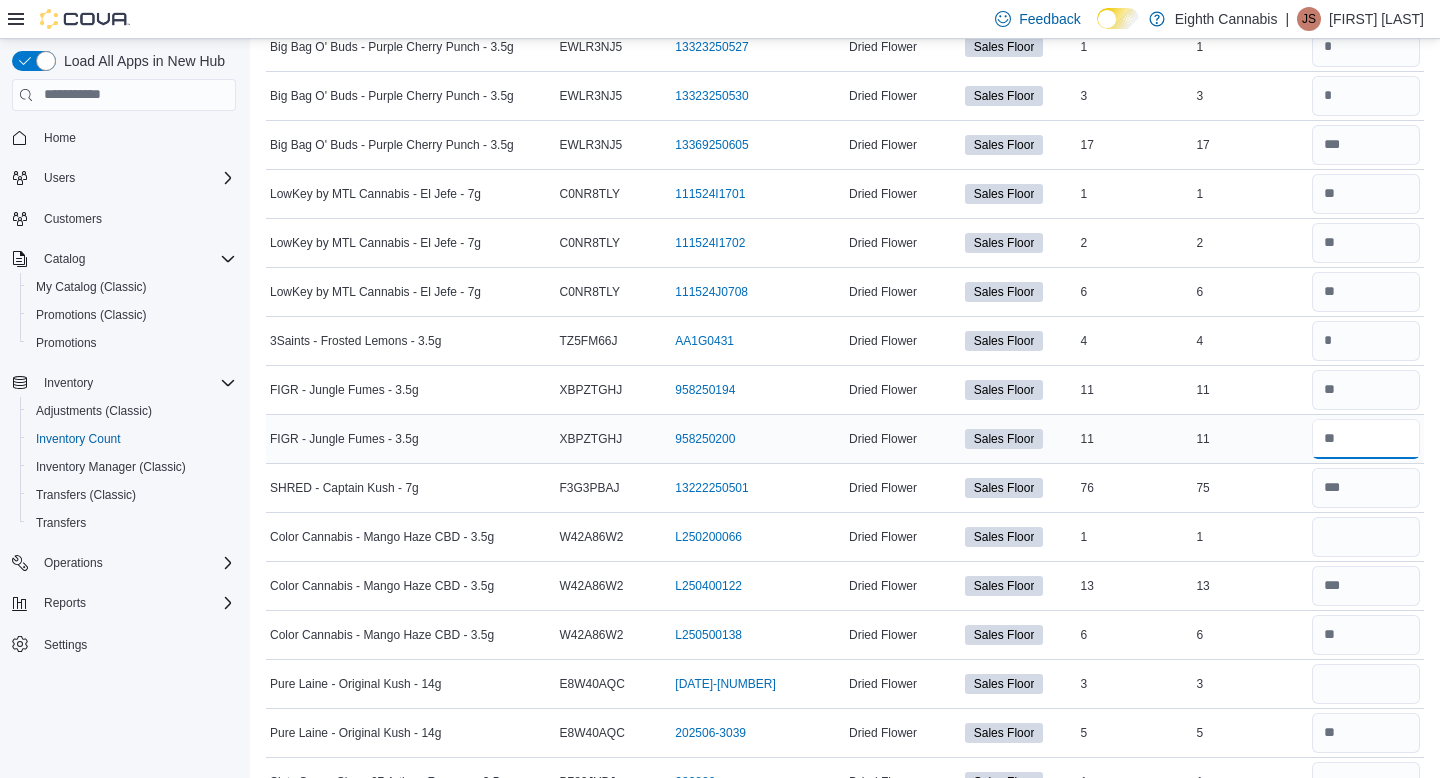 click at bounding box center [1366, 439] 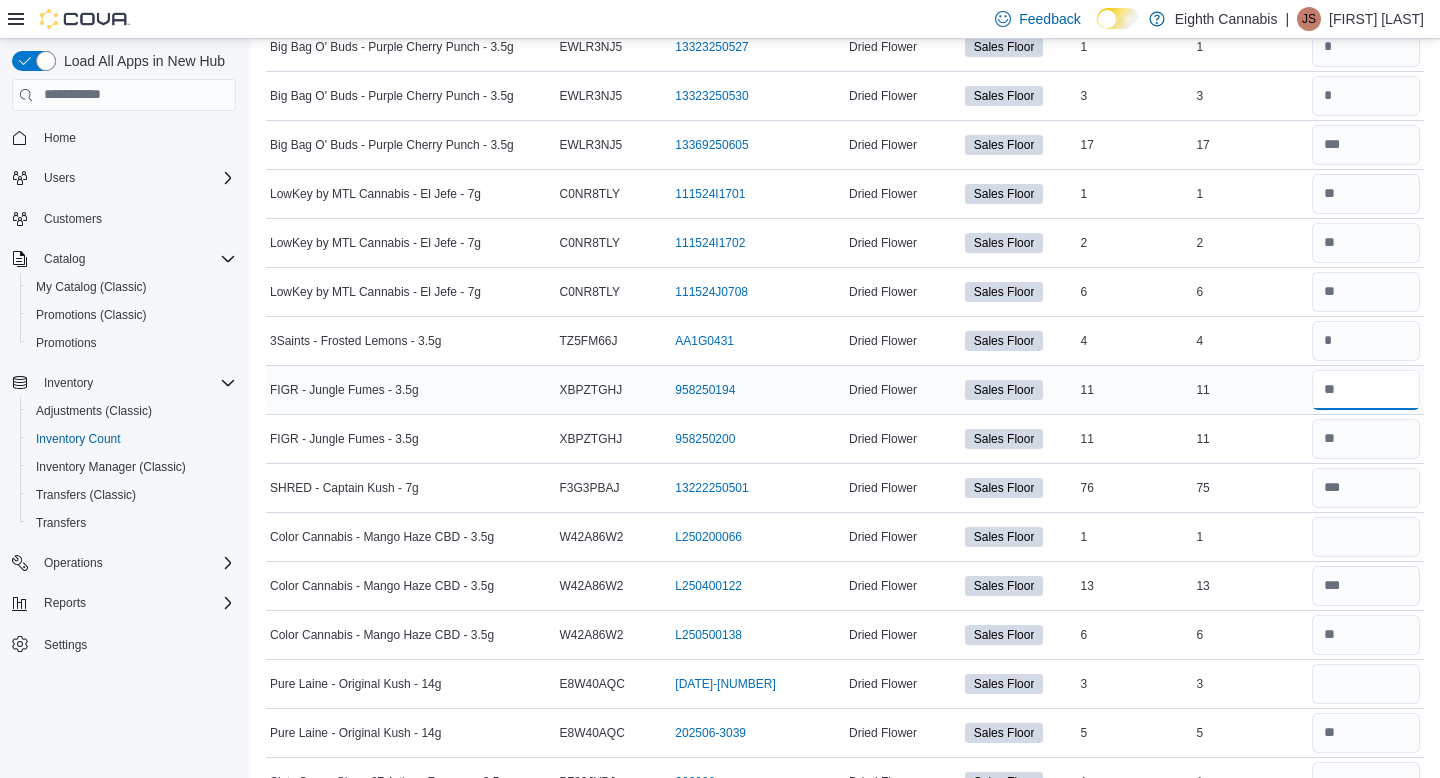 click at bounding box center [1366, 390] 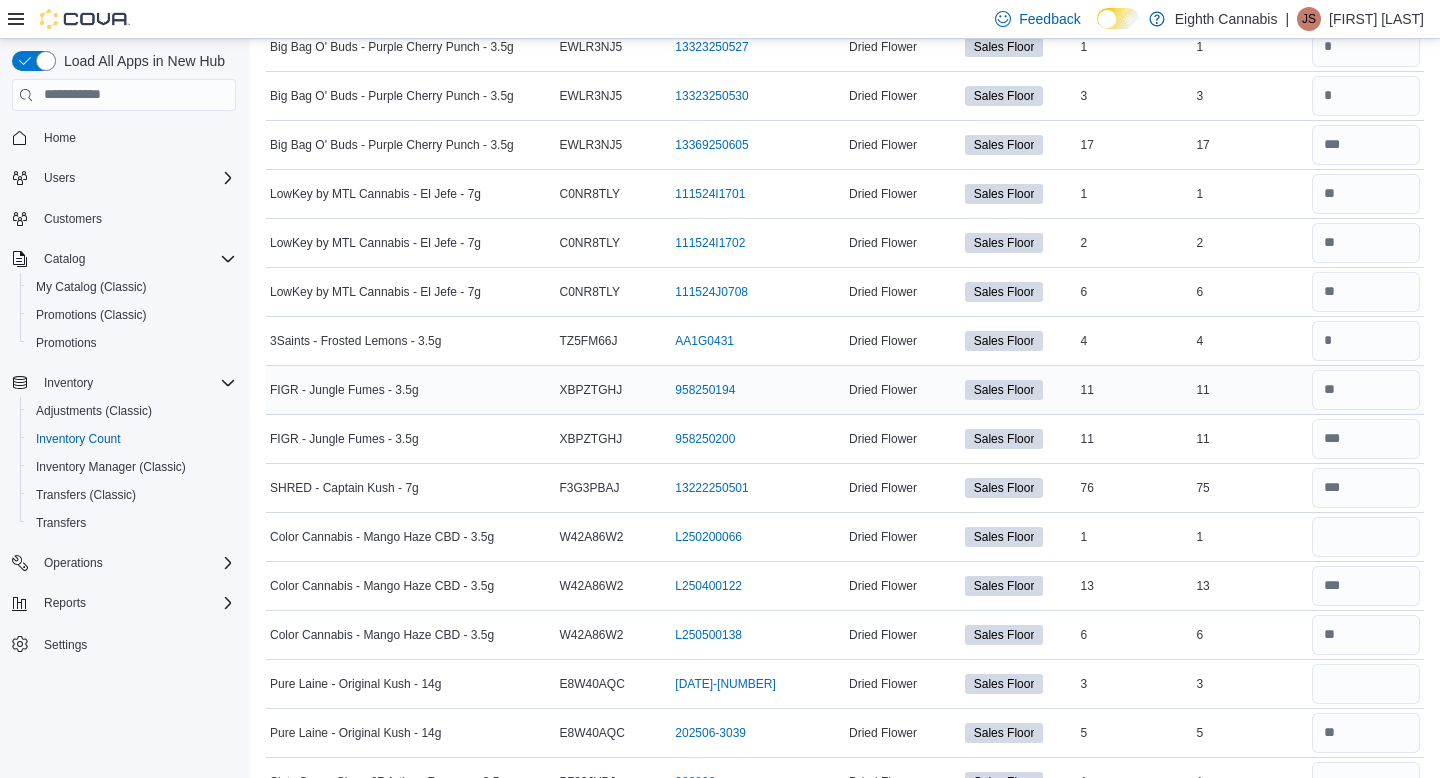 scroll, scrollTop: 5273, scrollLeft: 0, axis: vertical 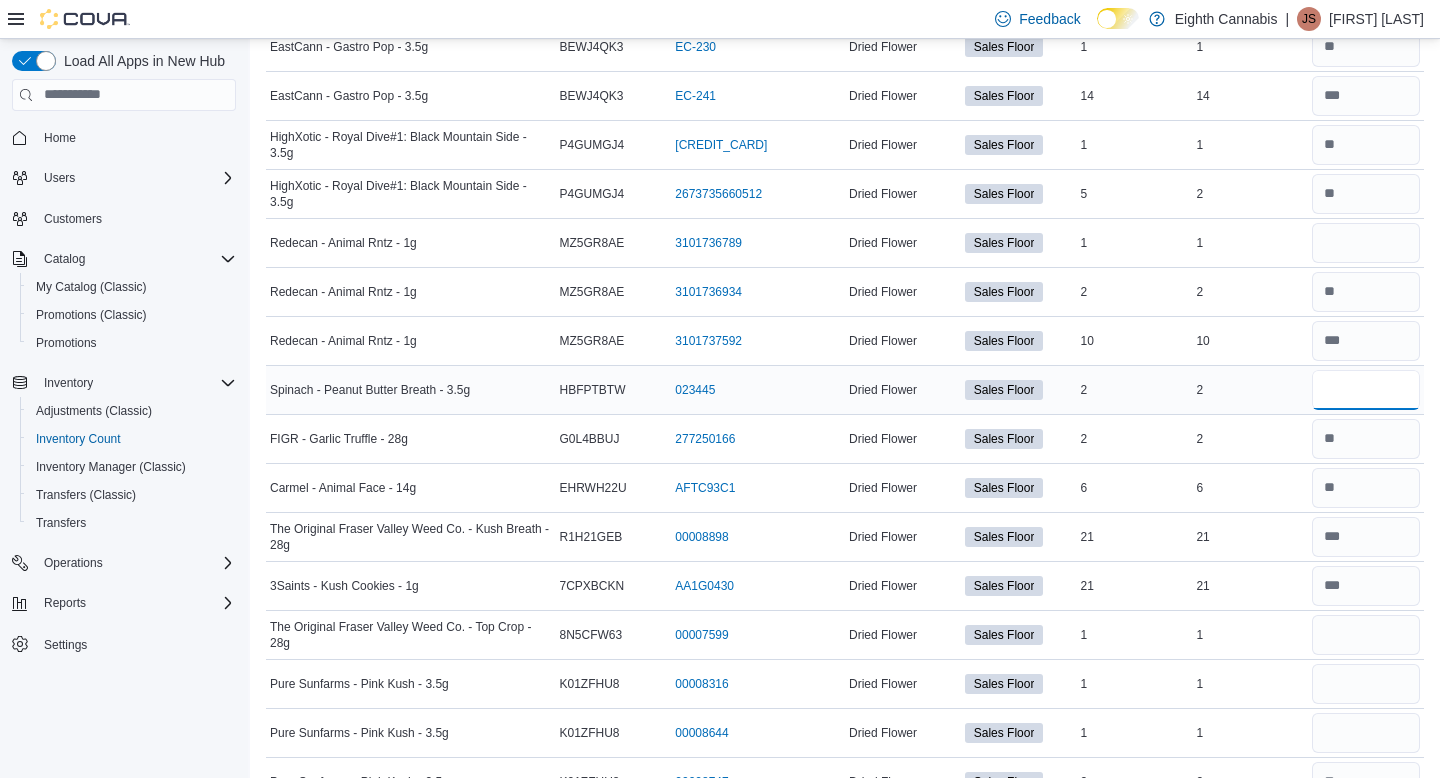 click at bounding box center (1366, 390) 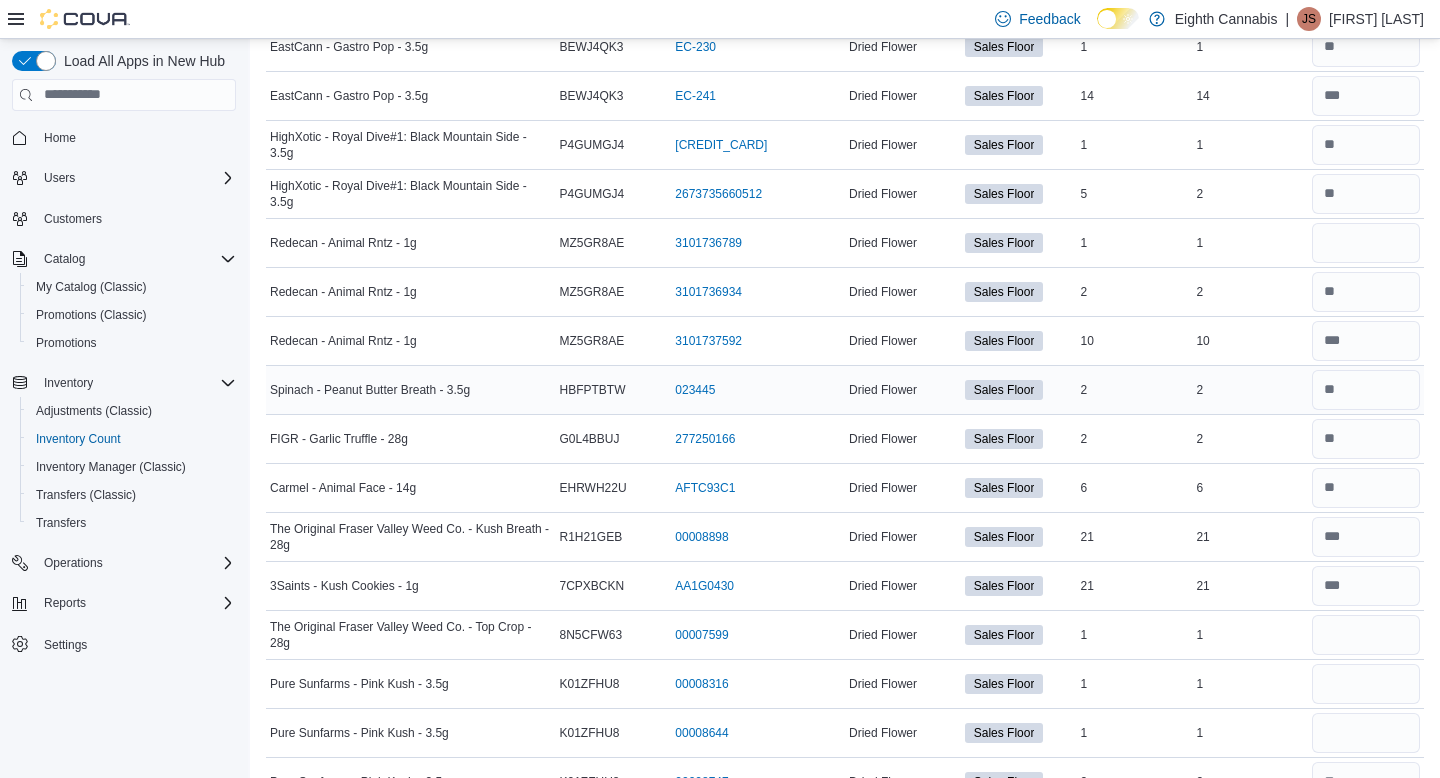 scroll, scrollTop: 0, scrollLeft: 0, axis: both 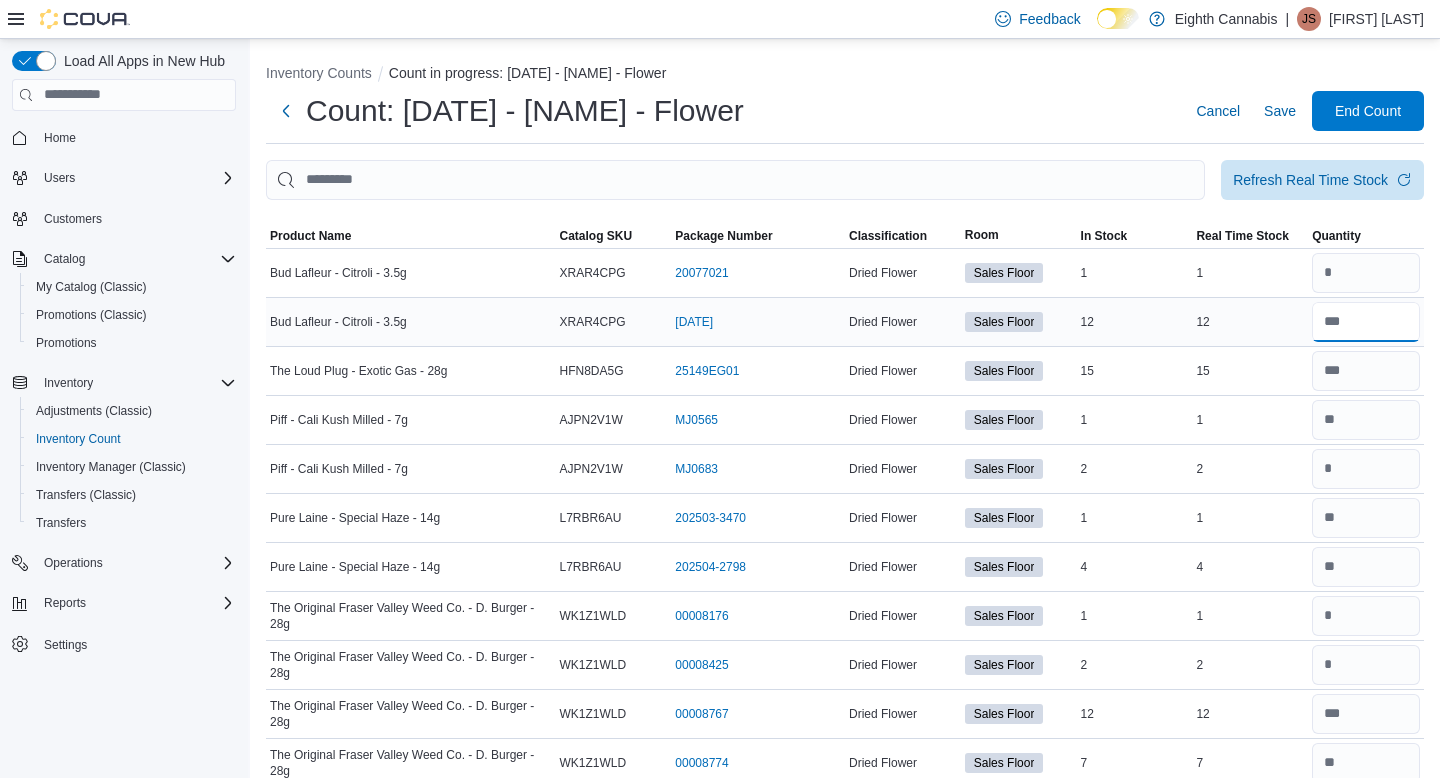 click at bounding box center (1366, 322) 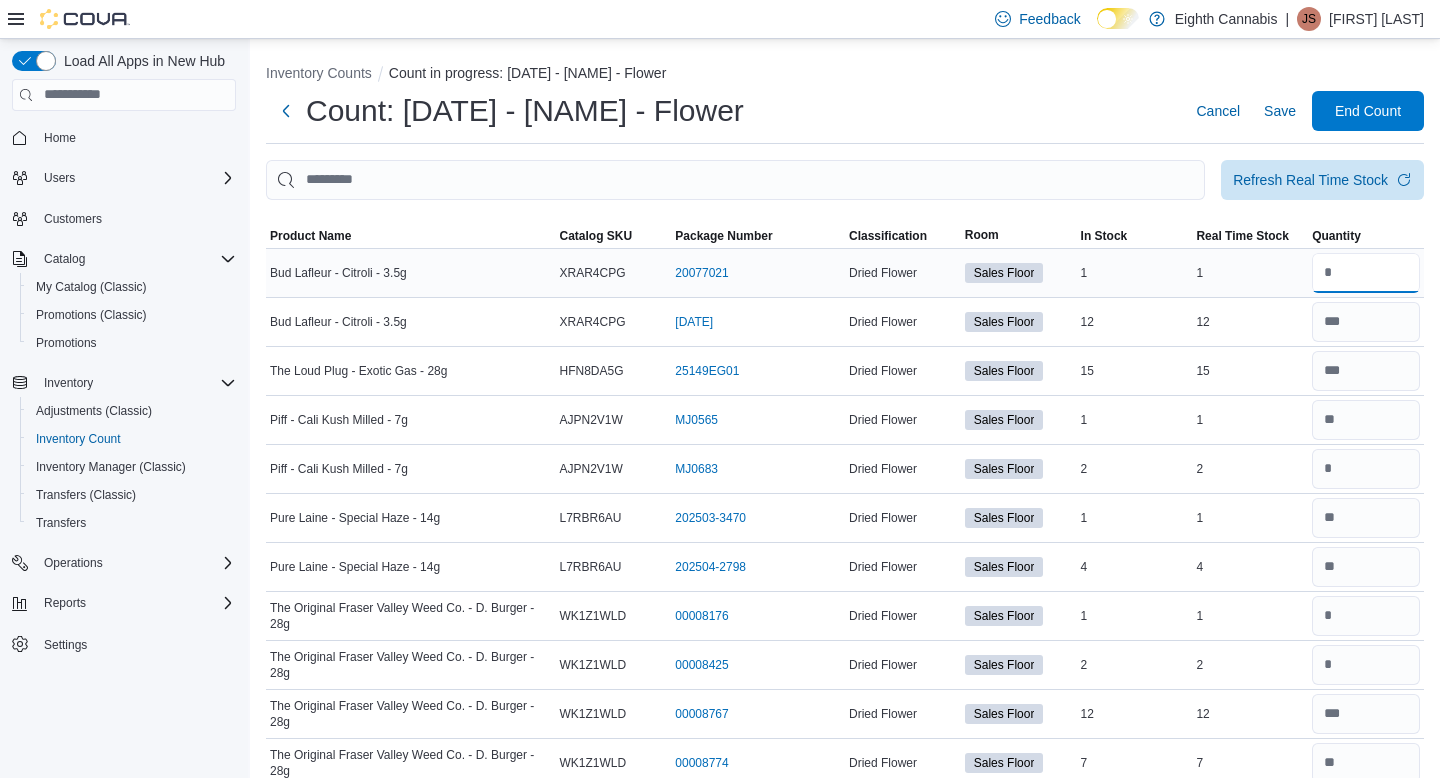 click at bounding box center (1366, 273) 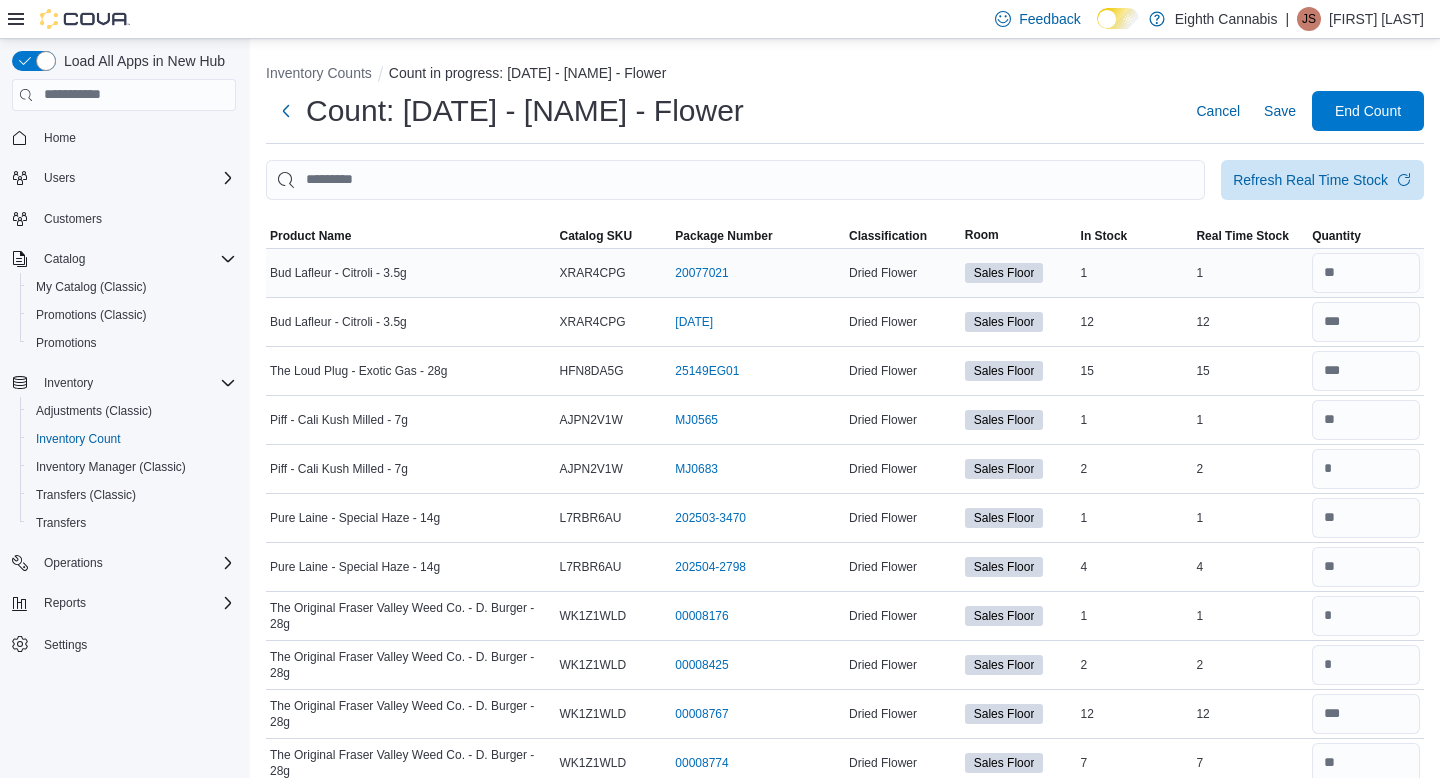 scroll, scrollTop: 1157, scrollLeft: 0, axis: vertical 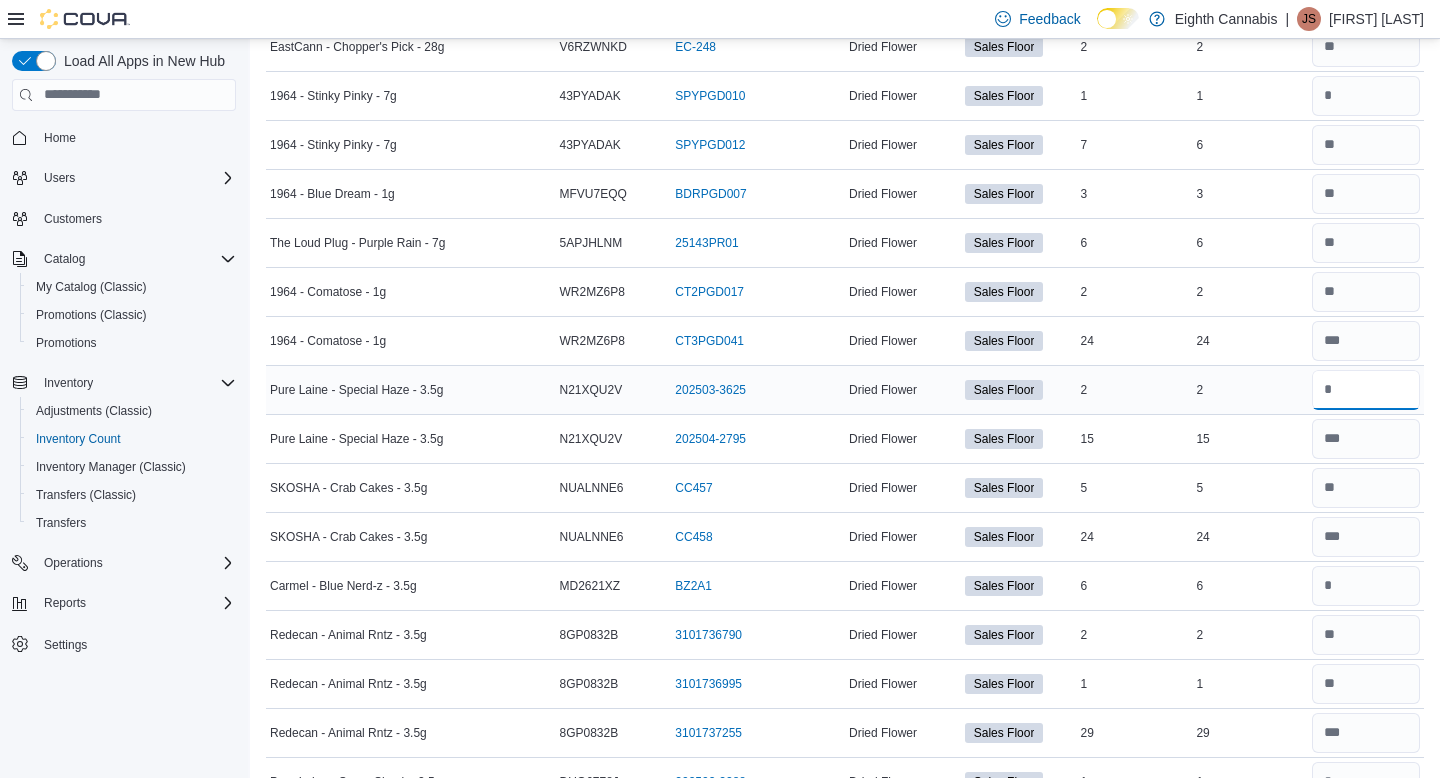 click at bounding box center (1366, 390) 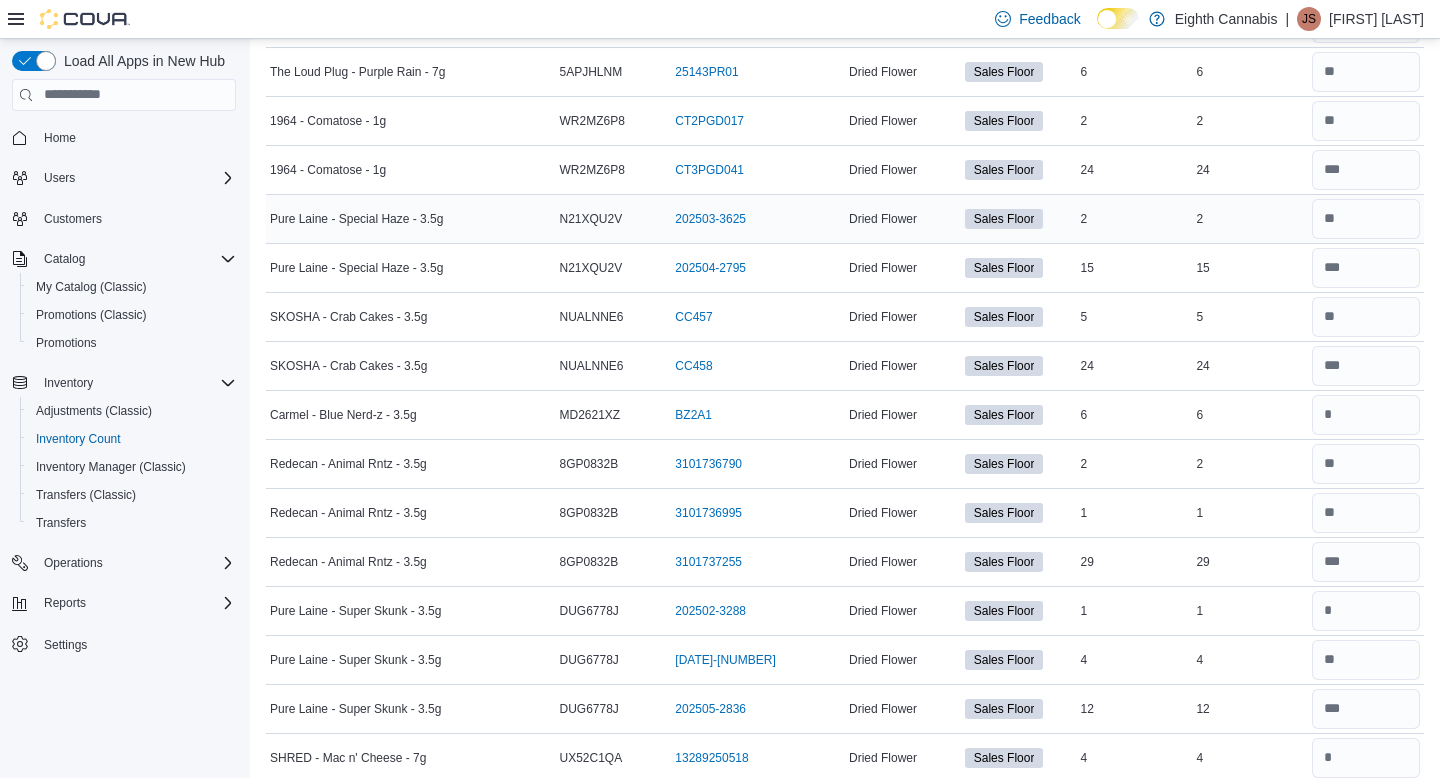 scroll, scrollTop: 1341, scrollLeft: 0, axis: vertical 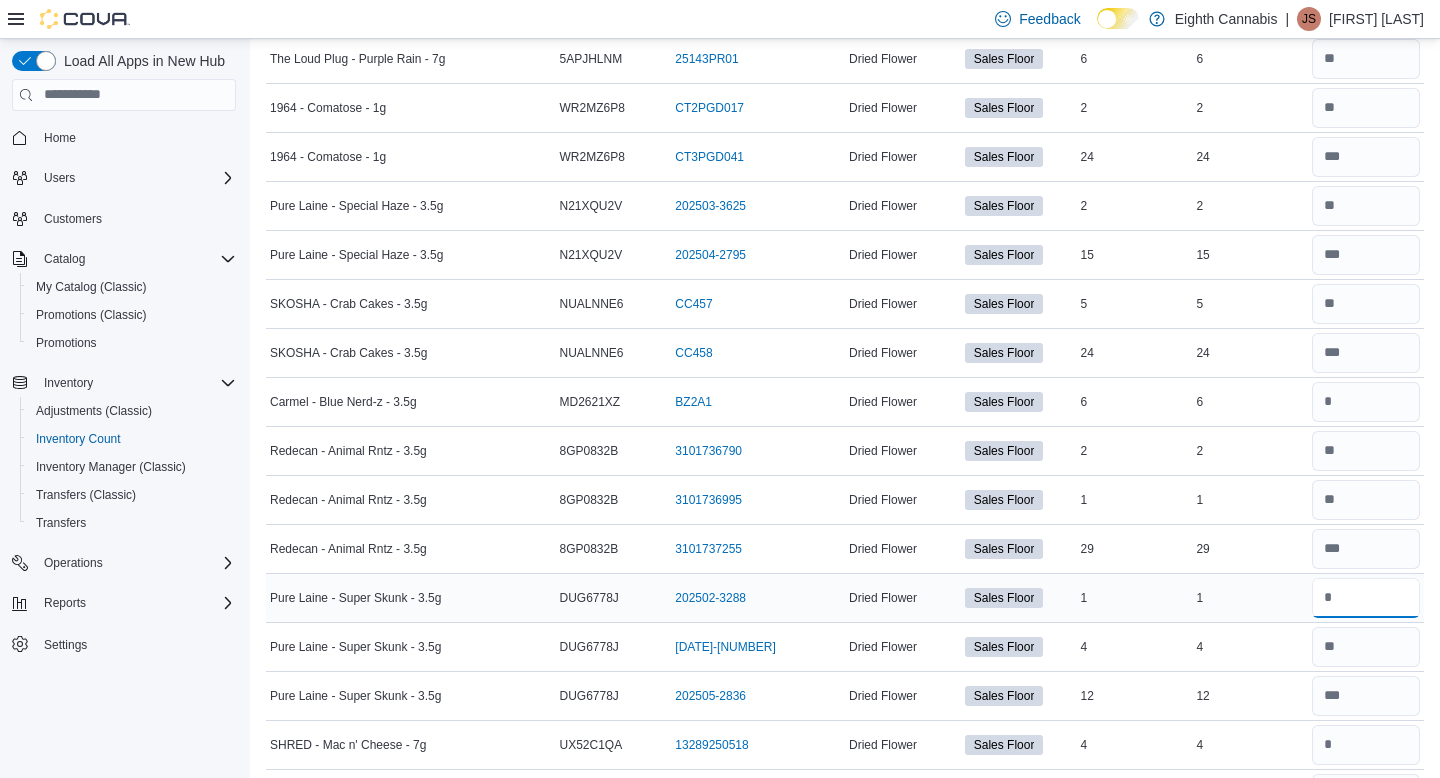 click at bounding box center (1366, 598) 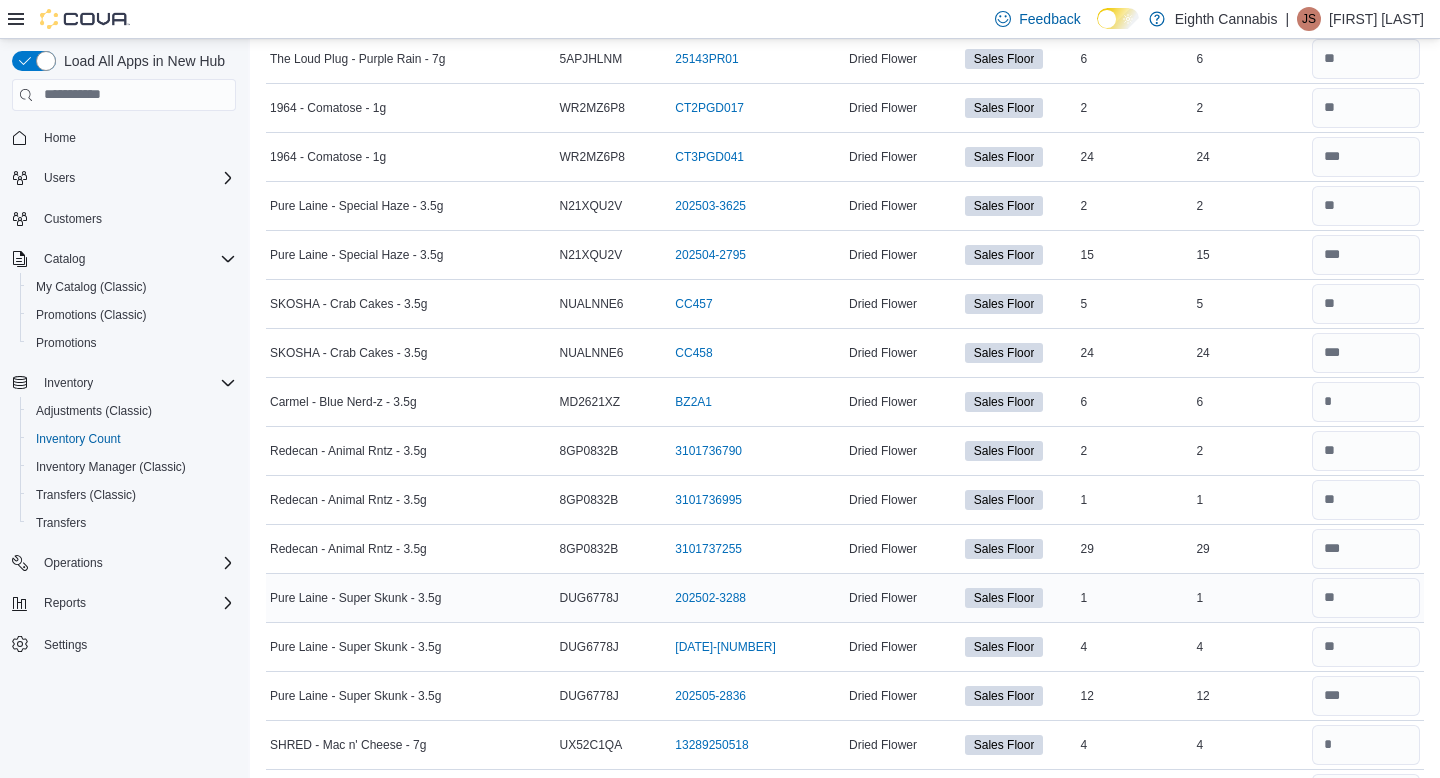 scroll, scrollTop: 2627, scrollLeft: 0, axis: vertical 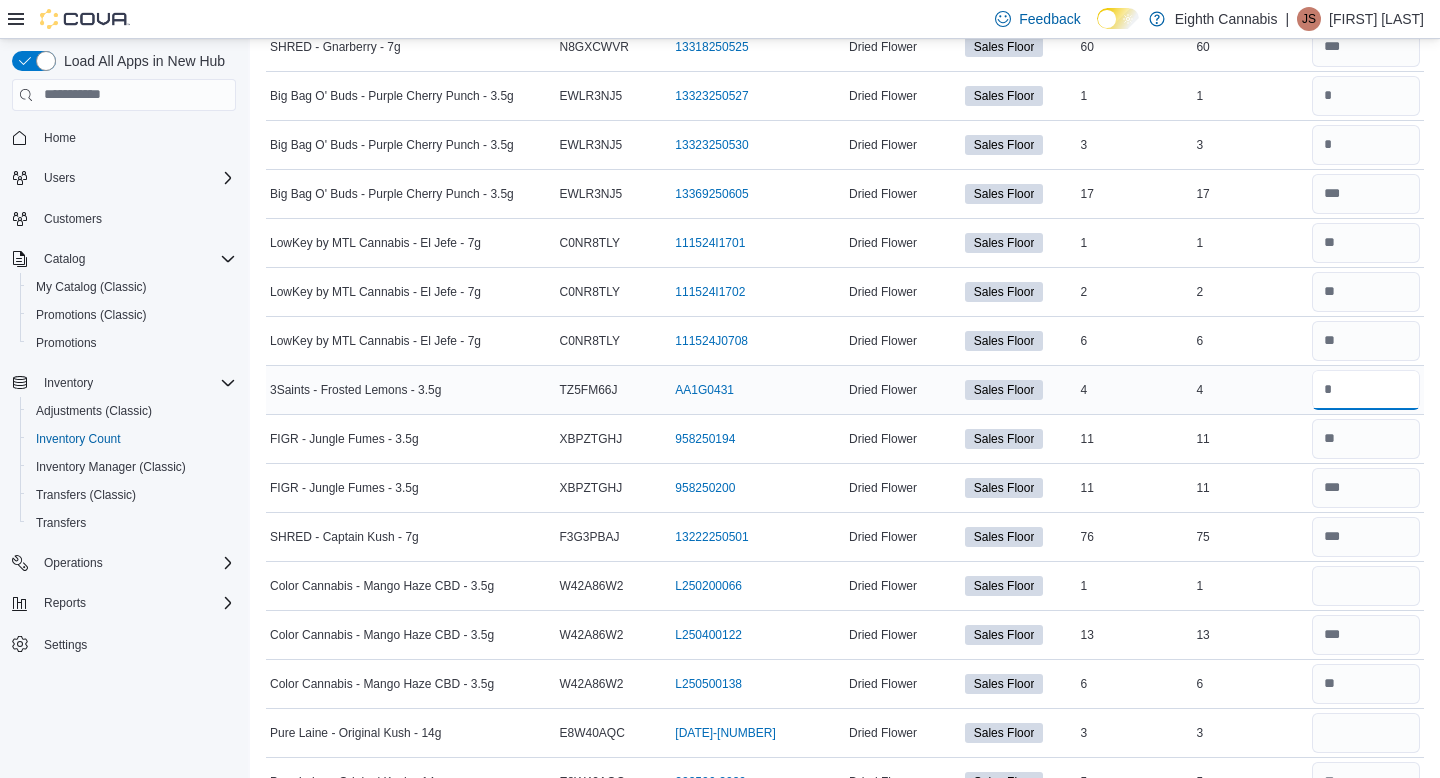 click at bounding box center [1366, 390] 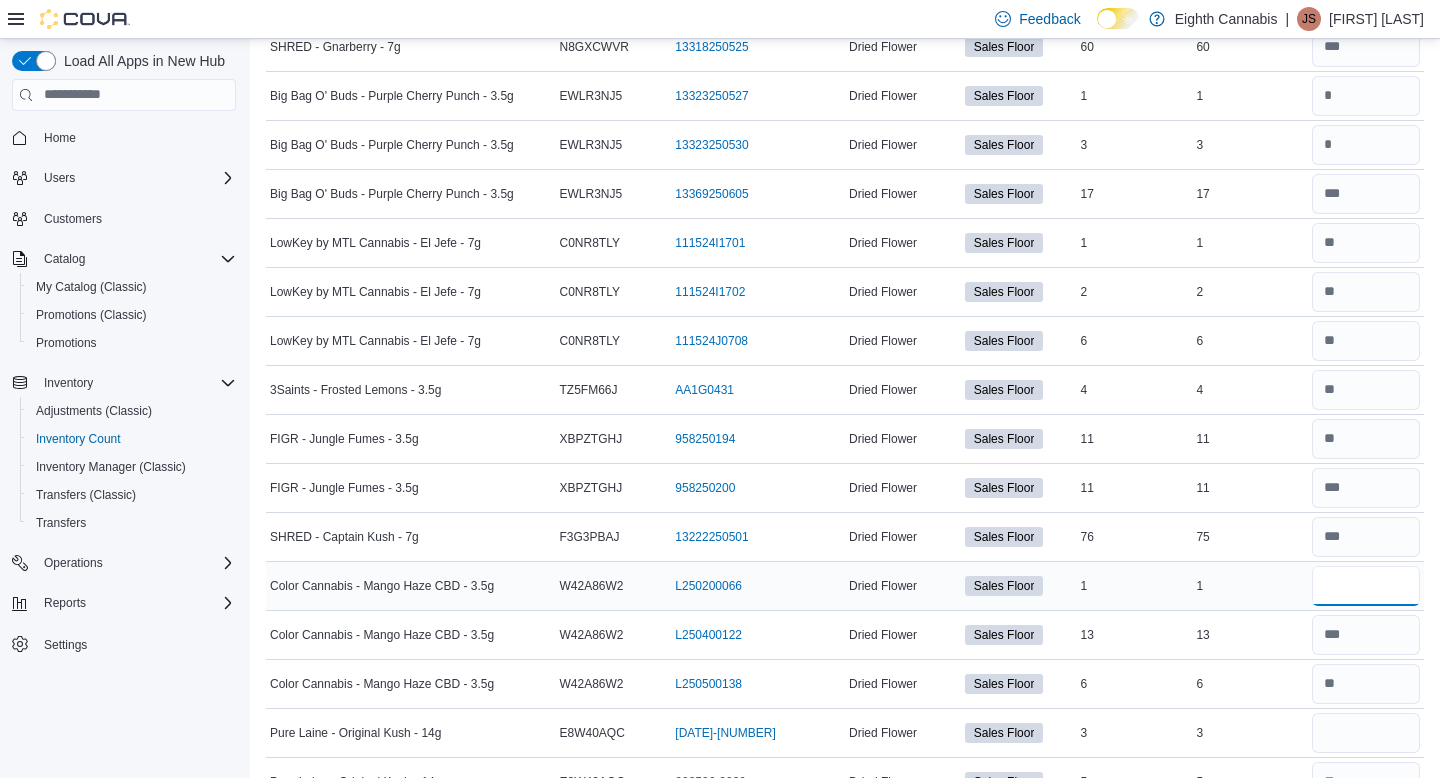 click at bounding box center (1366, 586) 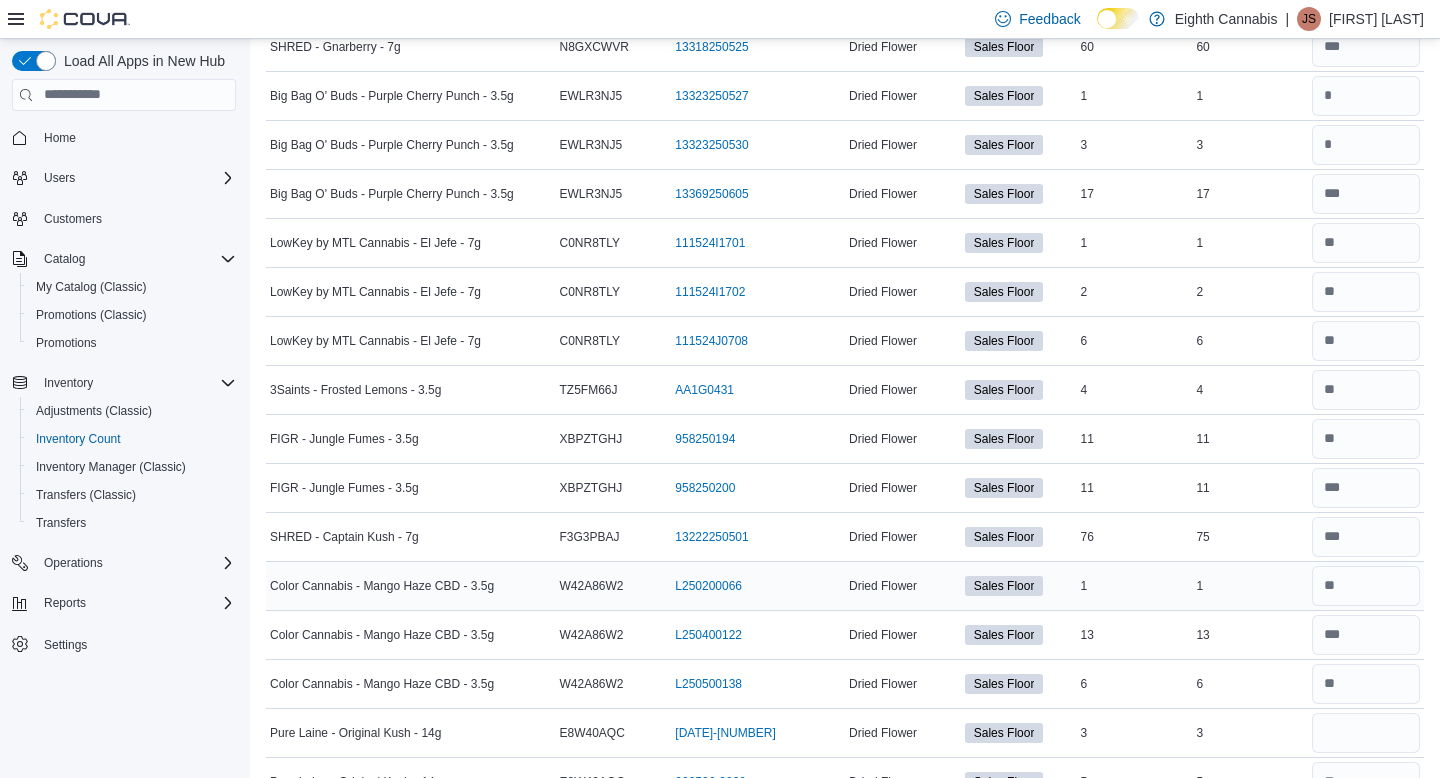 scroll, scrollTop: 3950, scrollLeft: 0, axis: vertical 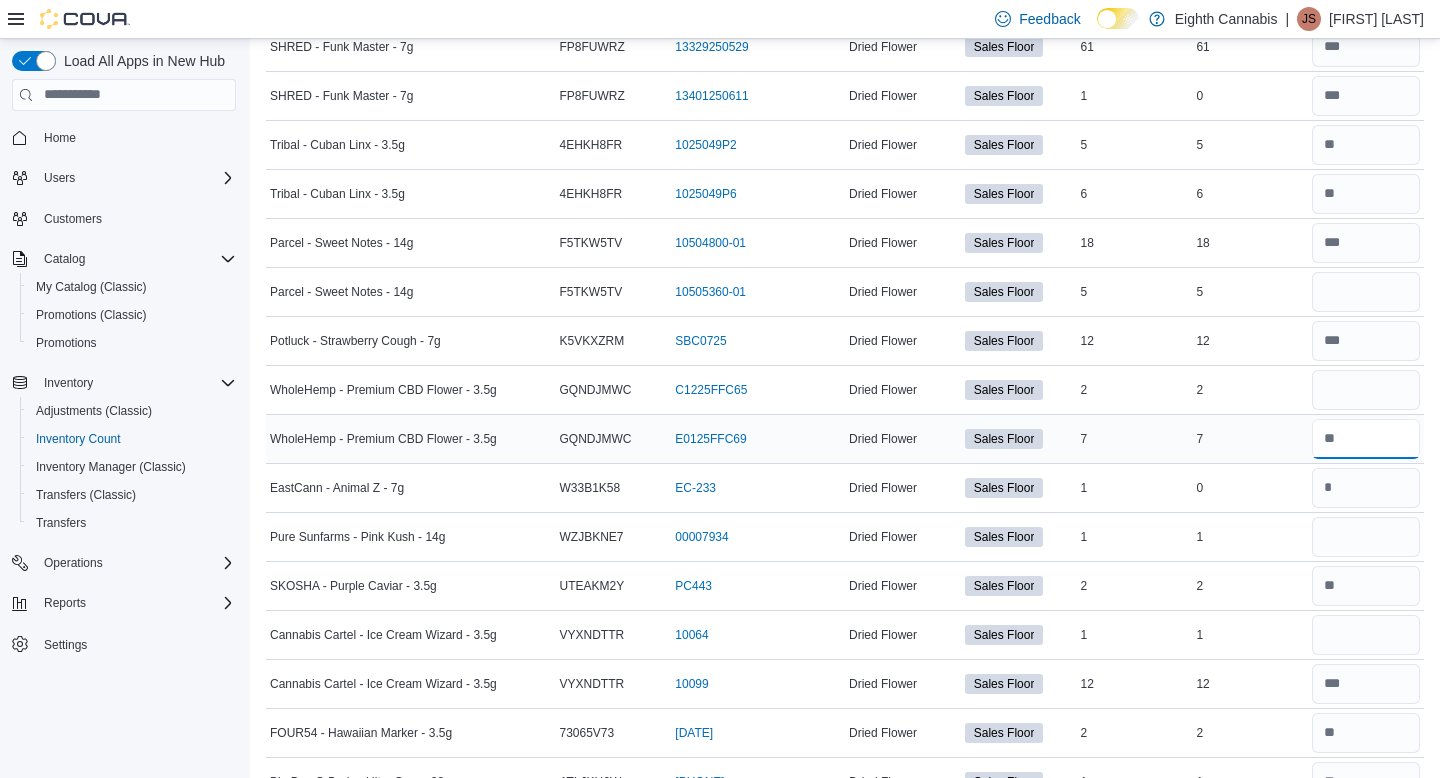 click at bounding box center [1366, 439] 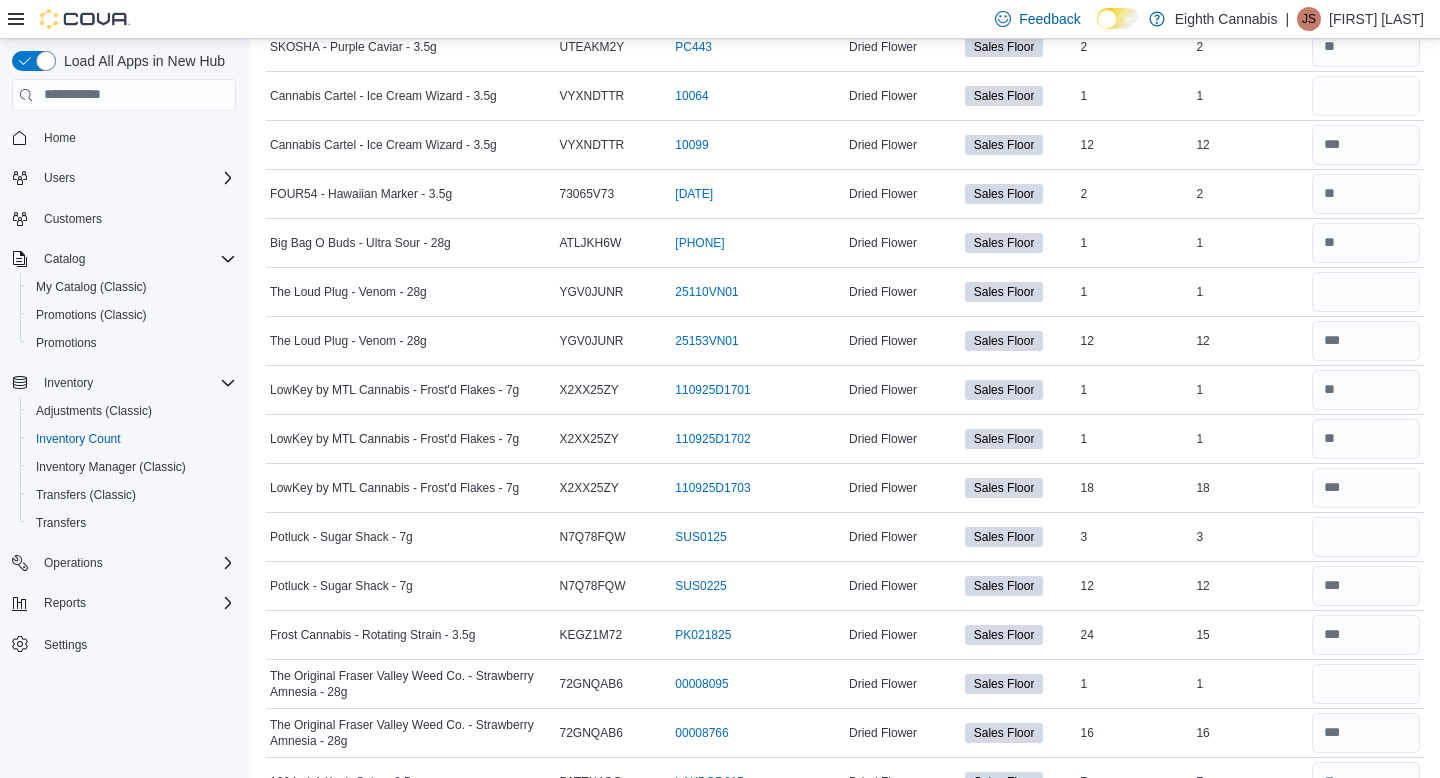 scroll, scrollTop: 6547, scrollLeft: 0, axis: vertical 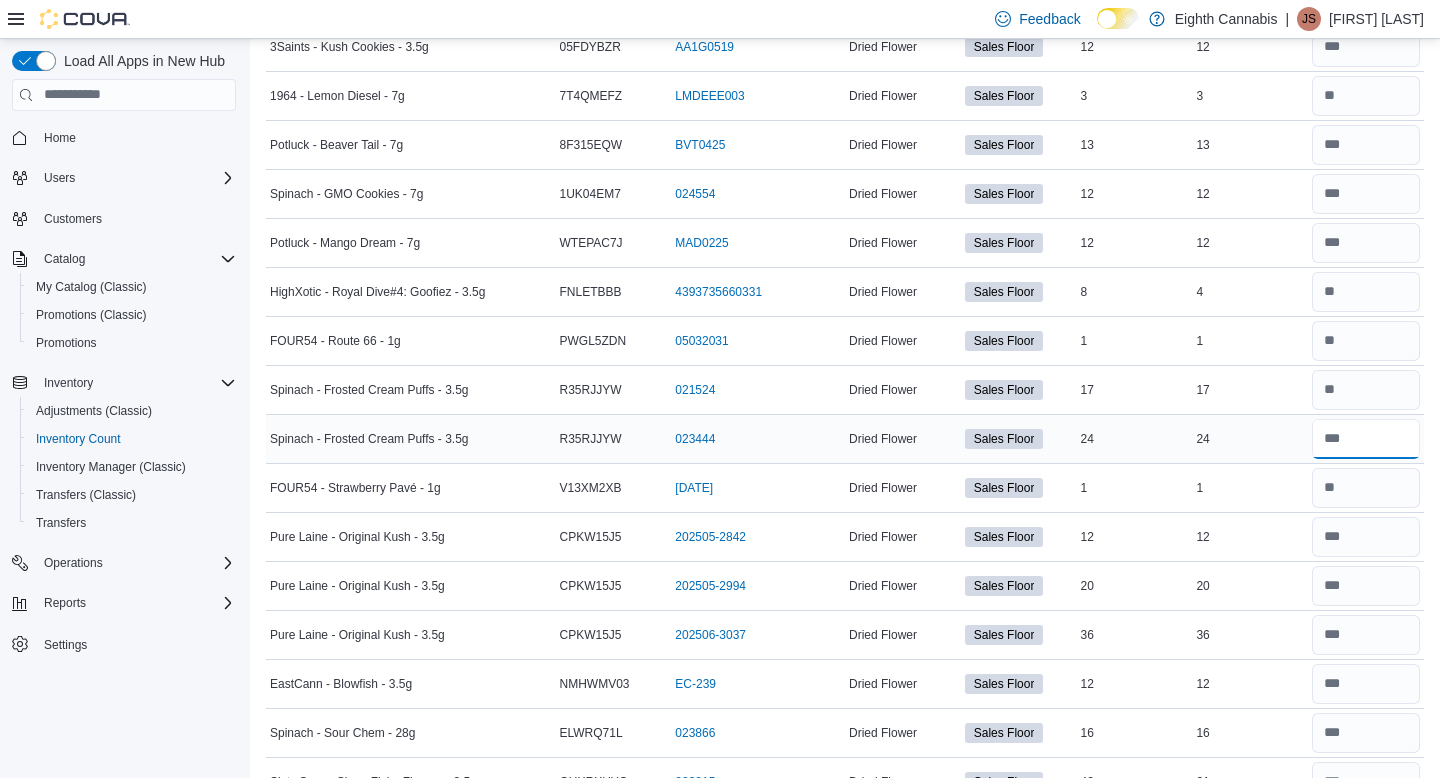 click at bounding box center (1366, 439) 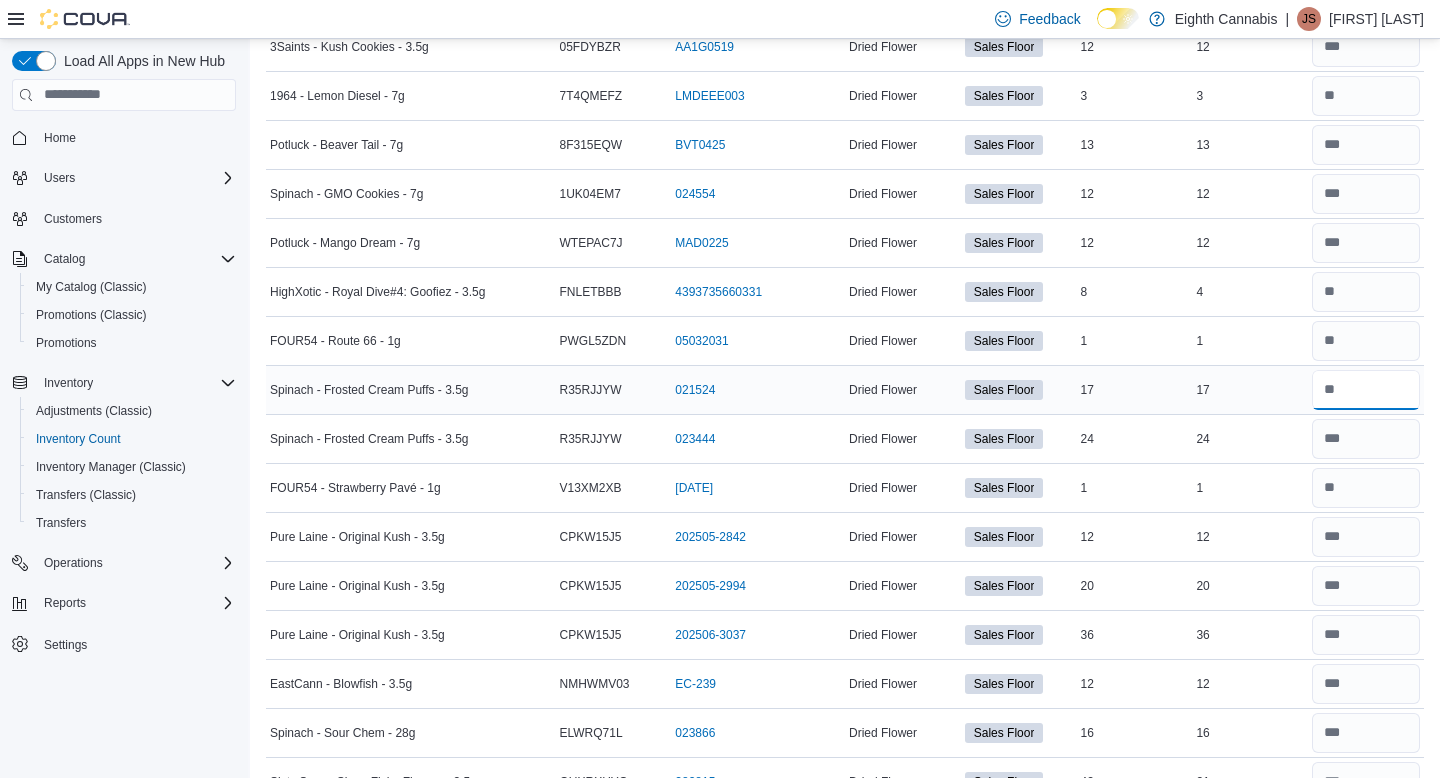 click at bounding box center [1366, 390] 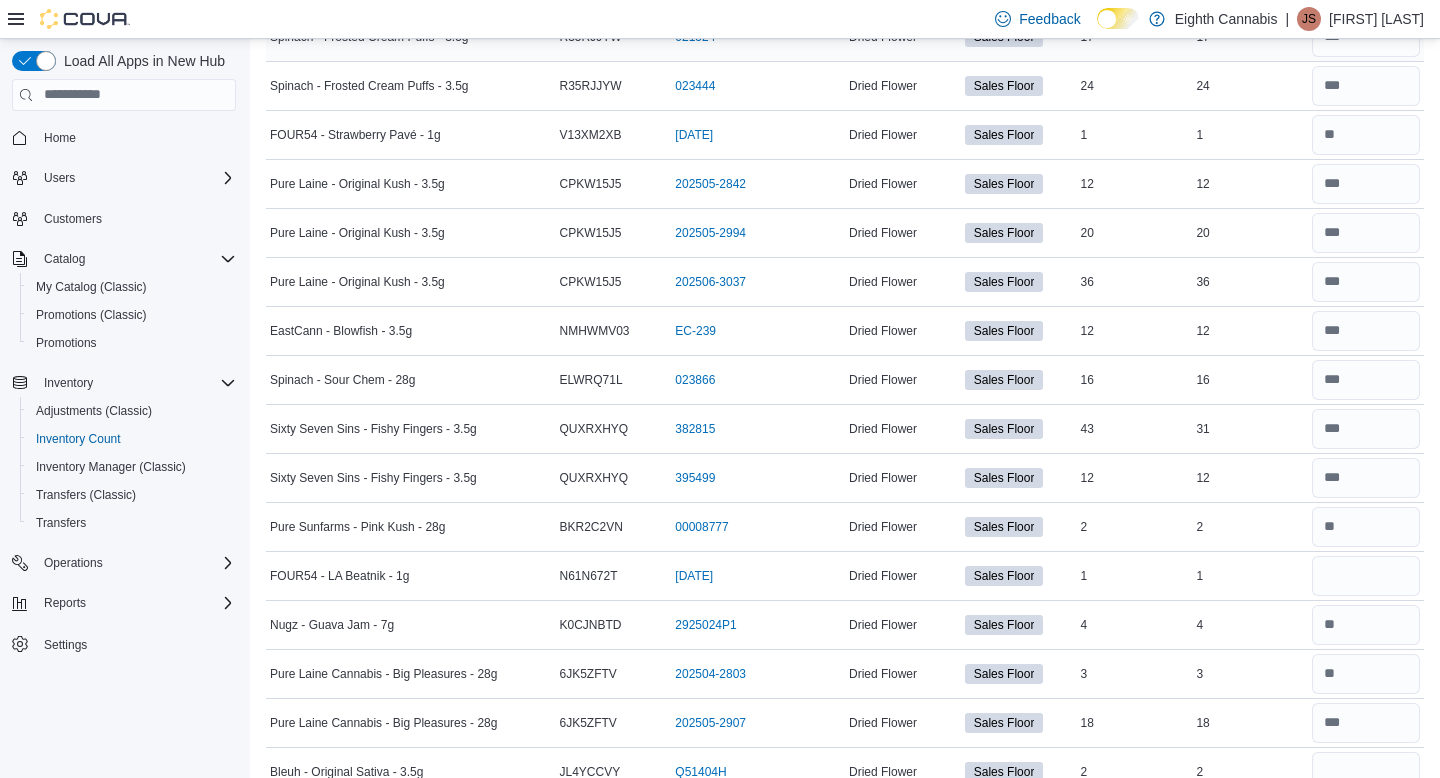 scroll, scrollTop: 6914, scrollLeft: 0, axis: vertical 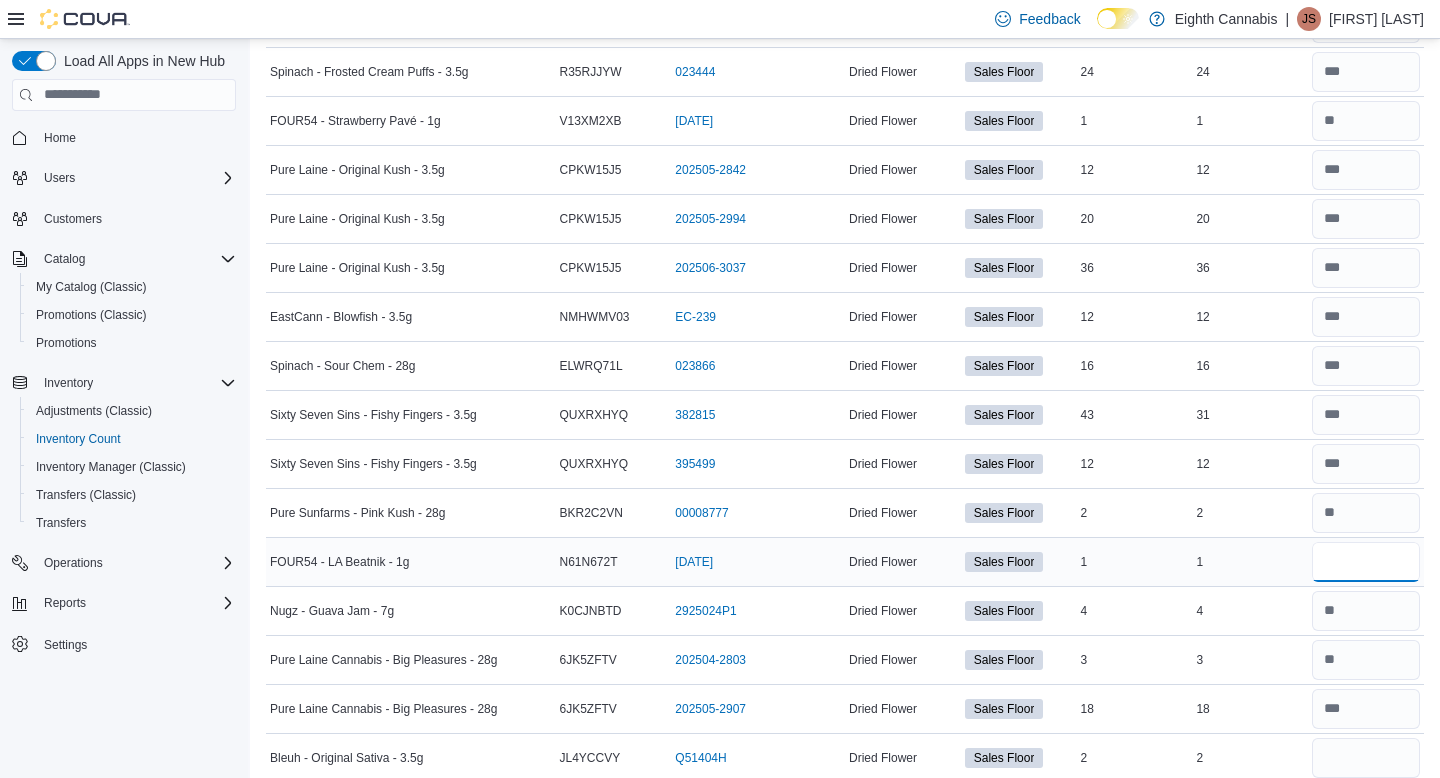 click at bounding box center (1366, 562) 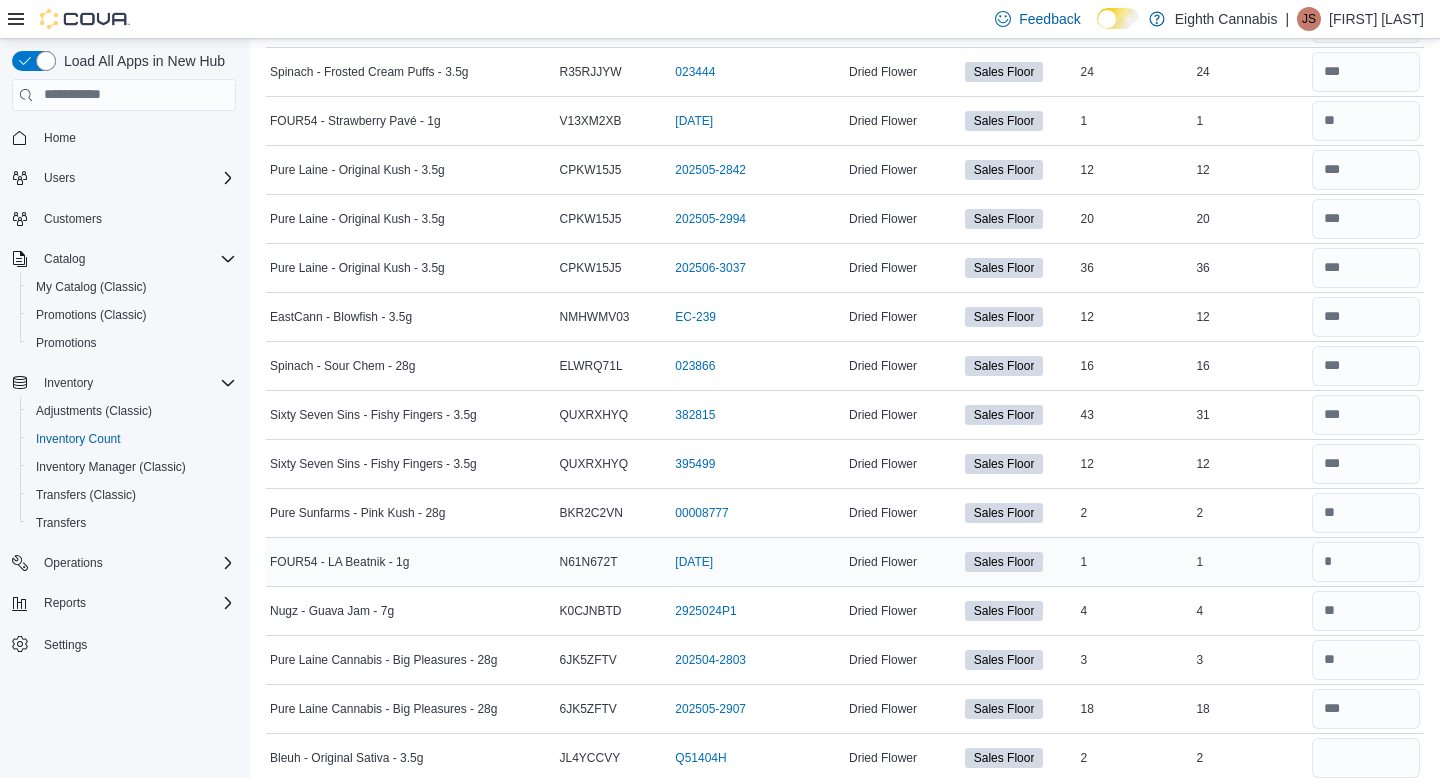 scroll, scrollTop: 6935, scrollLeft: 0, axis: vertical 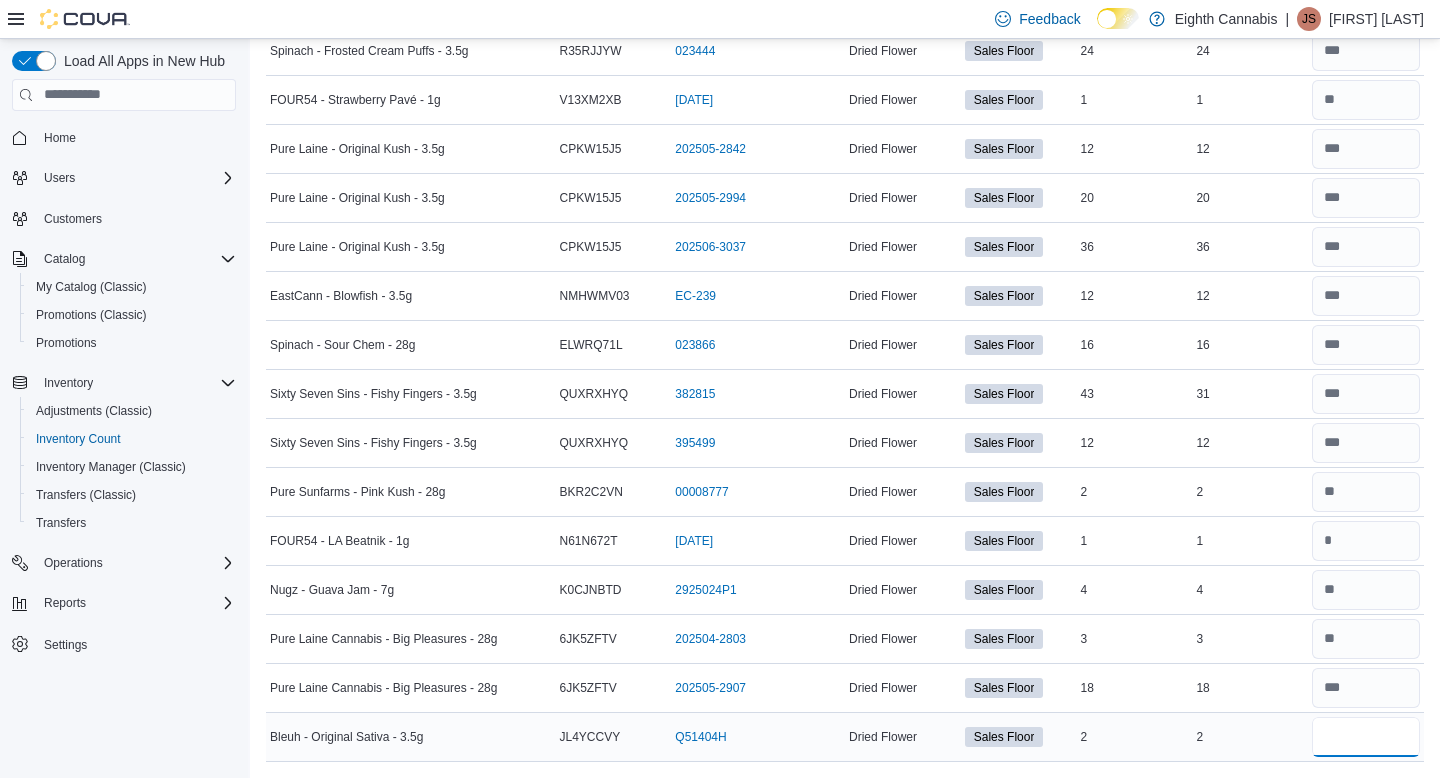 click at bounding box center [1366, 737] 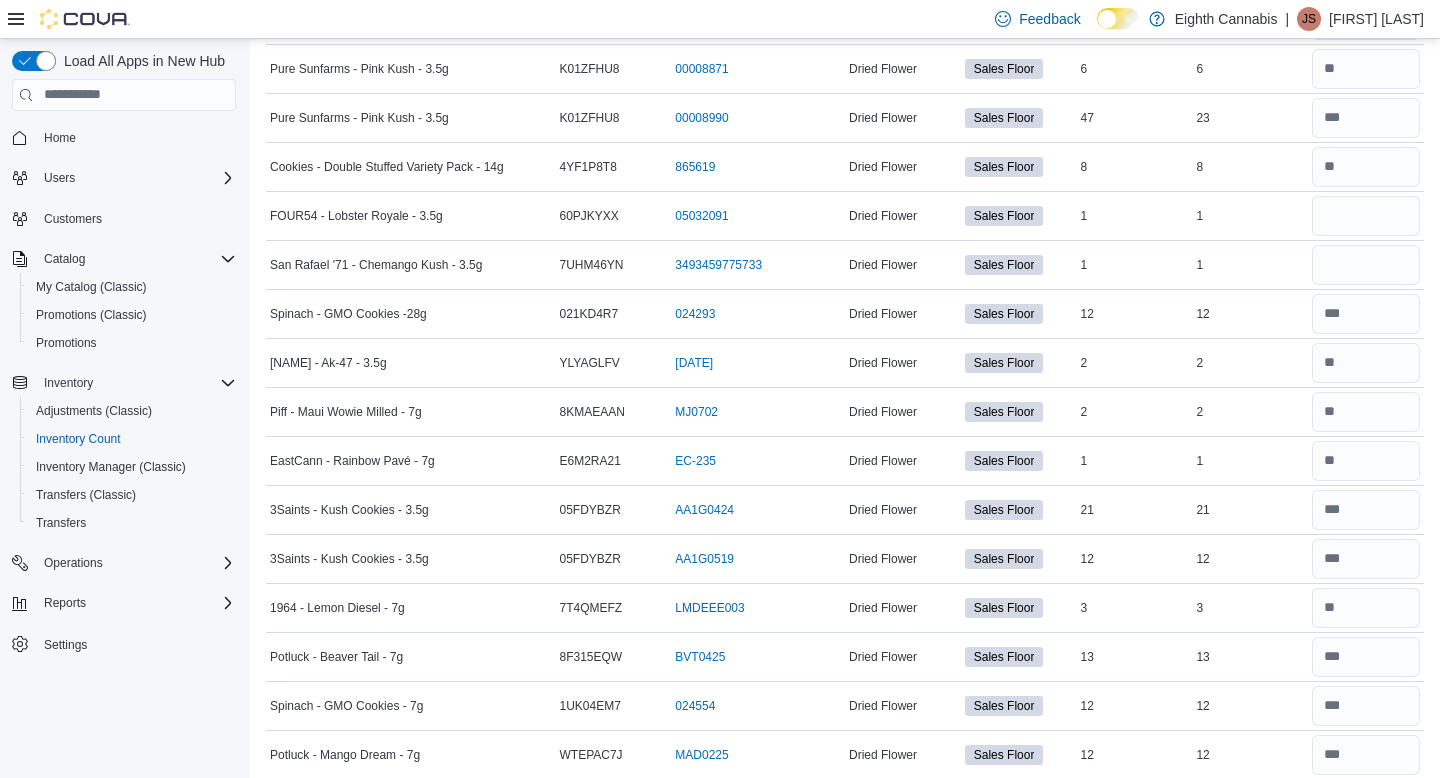 scroll, scrollTop: 6018, scrollLeft: 0, axis: vertical 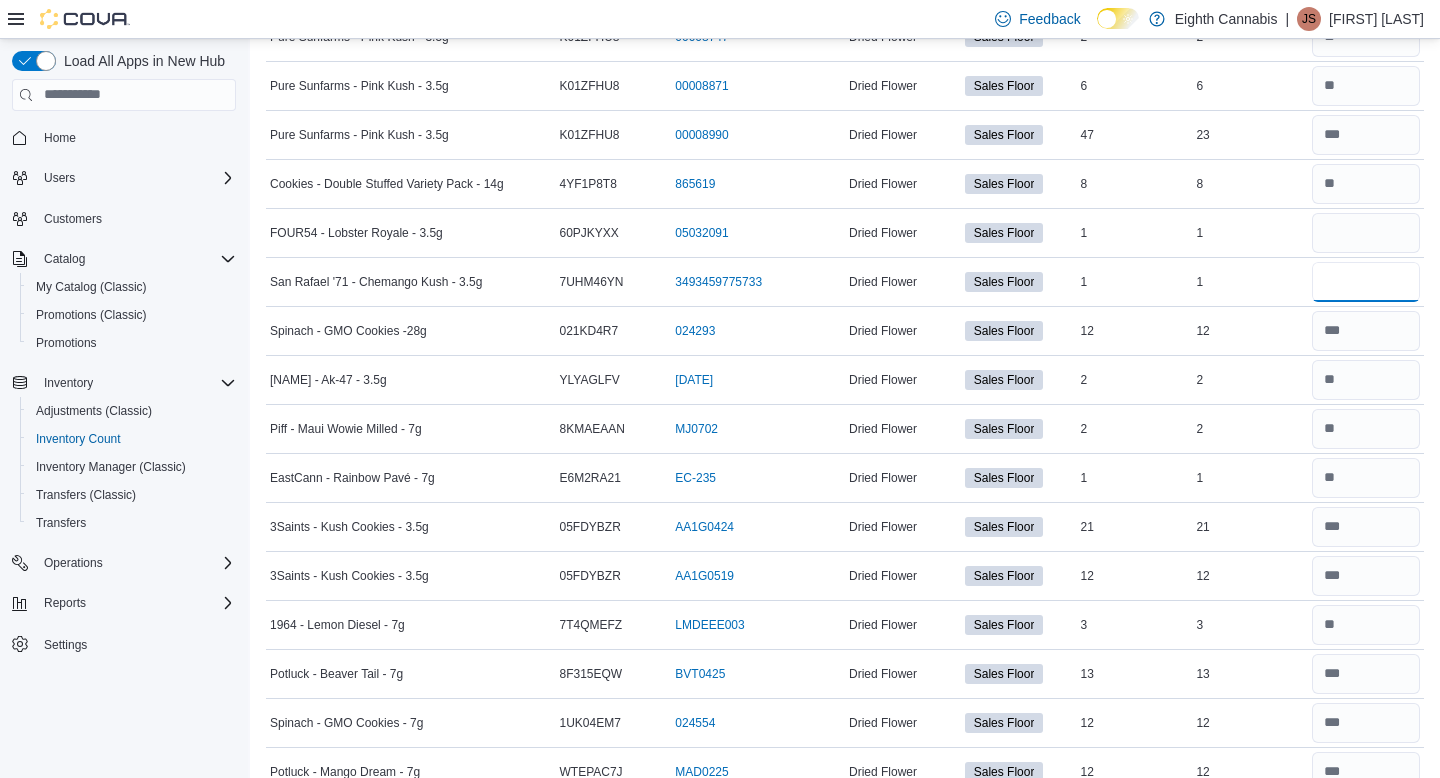 click at bounding box center [1366, 282] 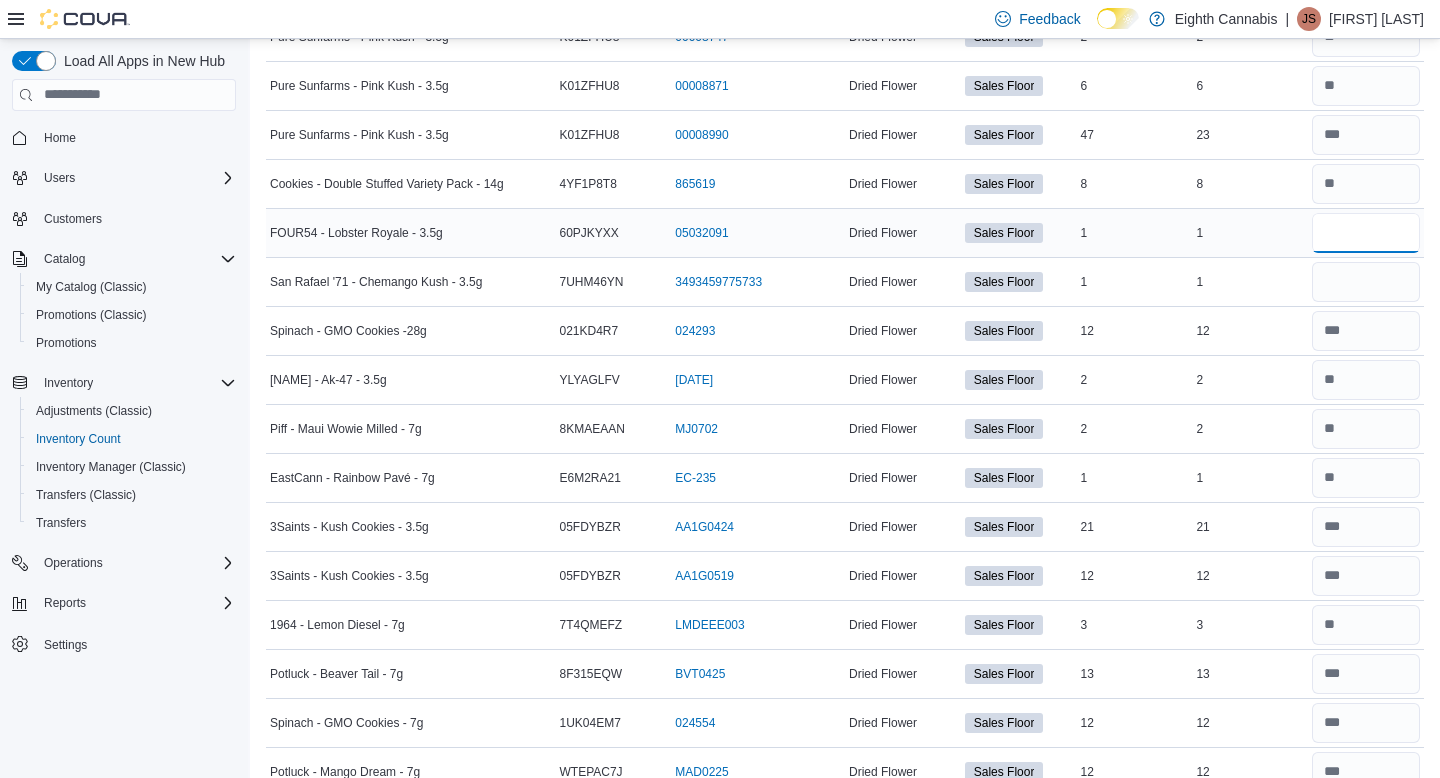 click at bounding box center (1366, 233) 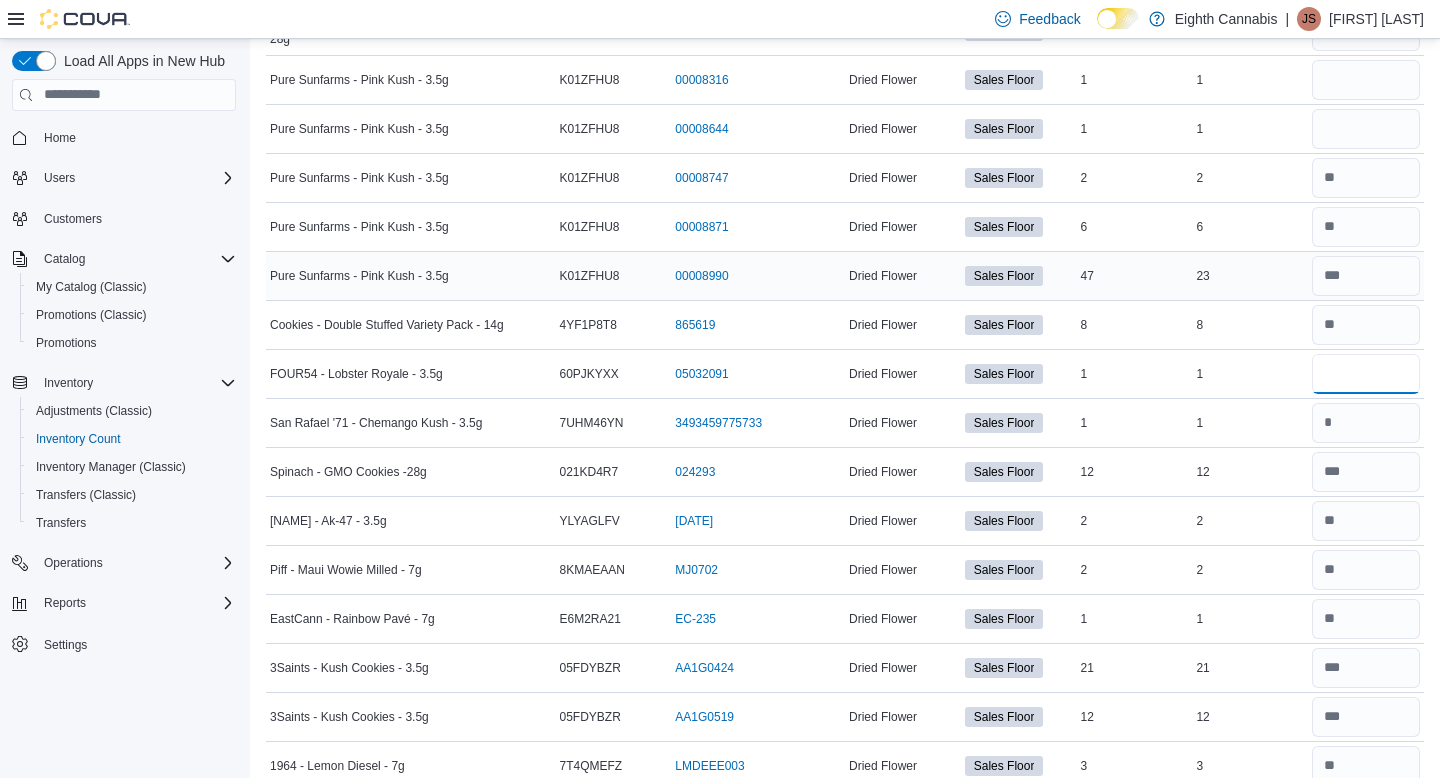 scroll, scrollTop: 5824, scrollLeft: 0, axis: vertical 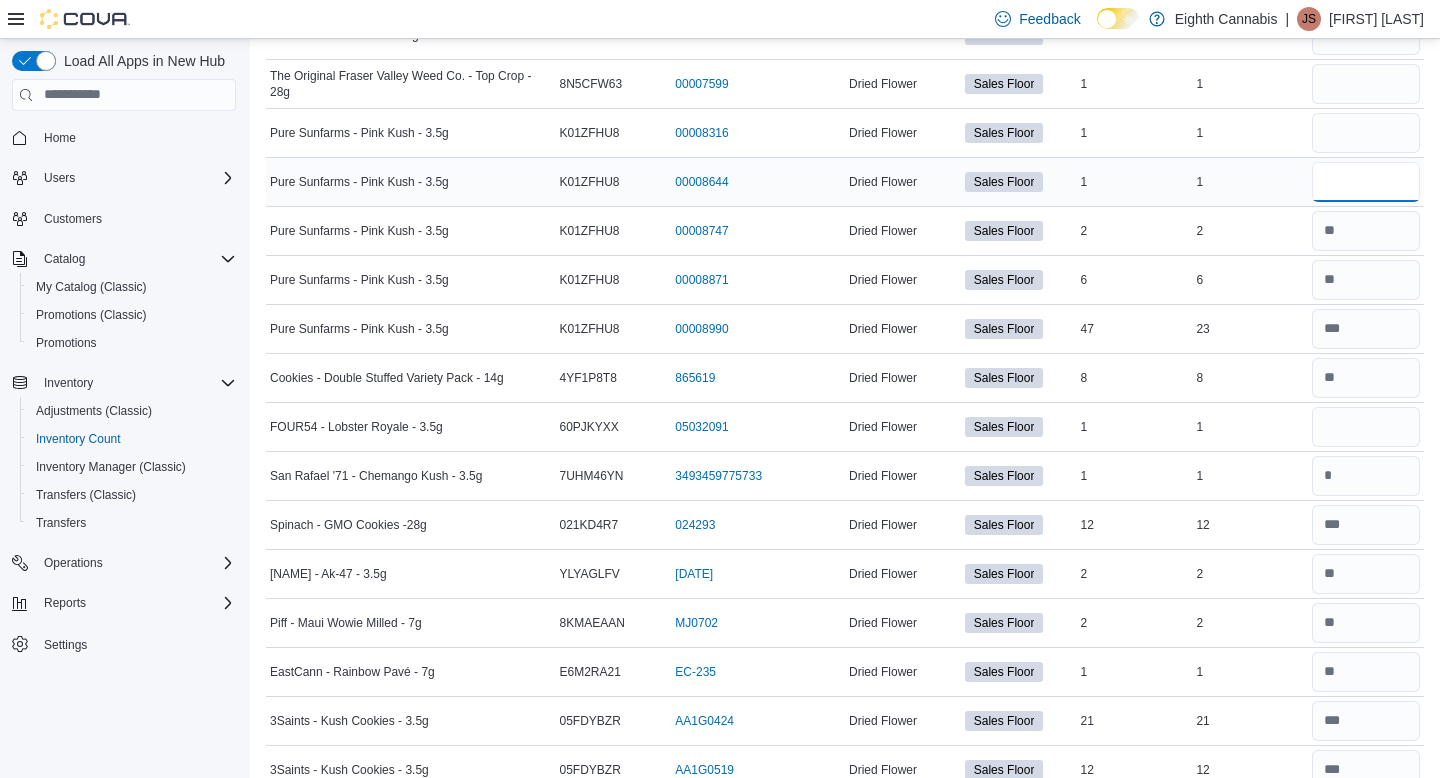 click at bounding box center (1366, 182) 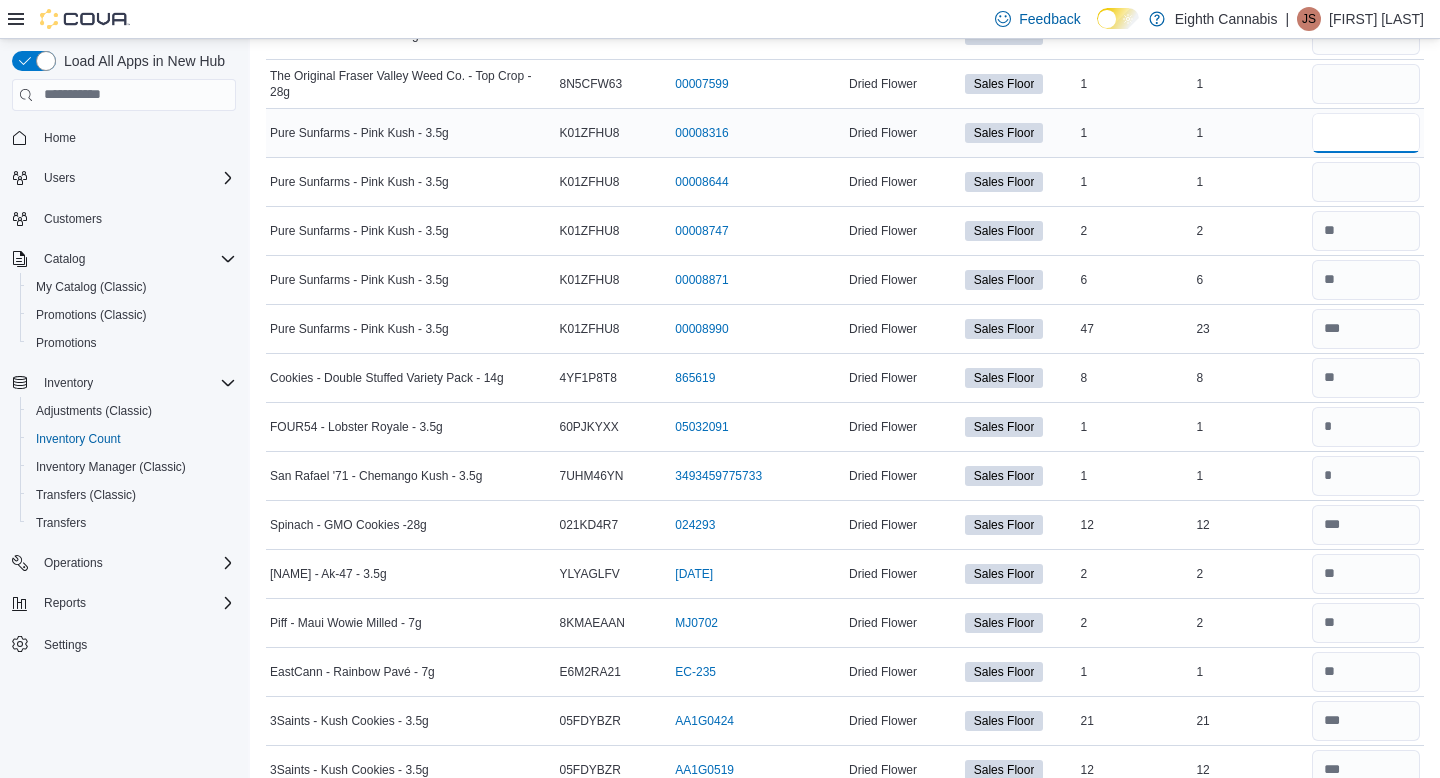 click at bounding box center (1366, 133) 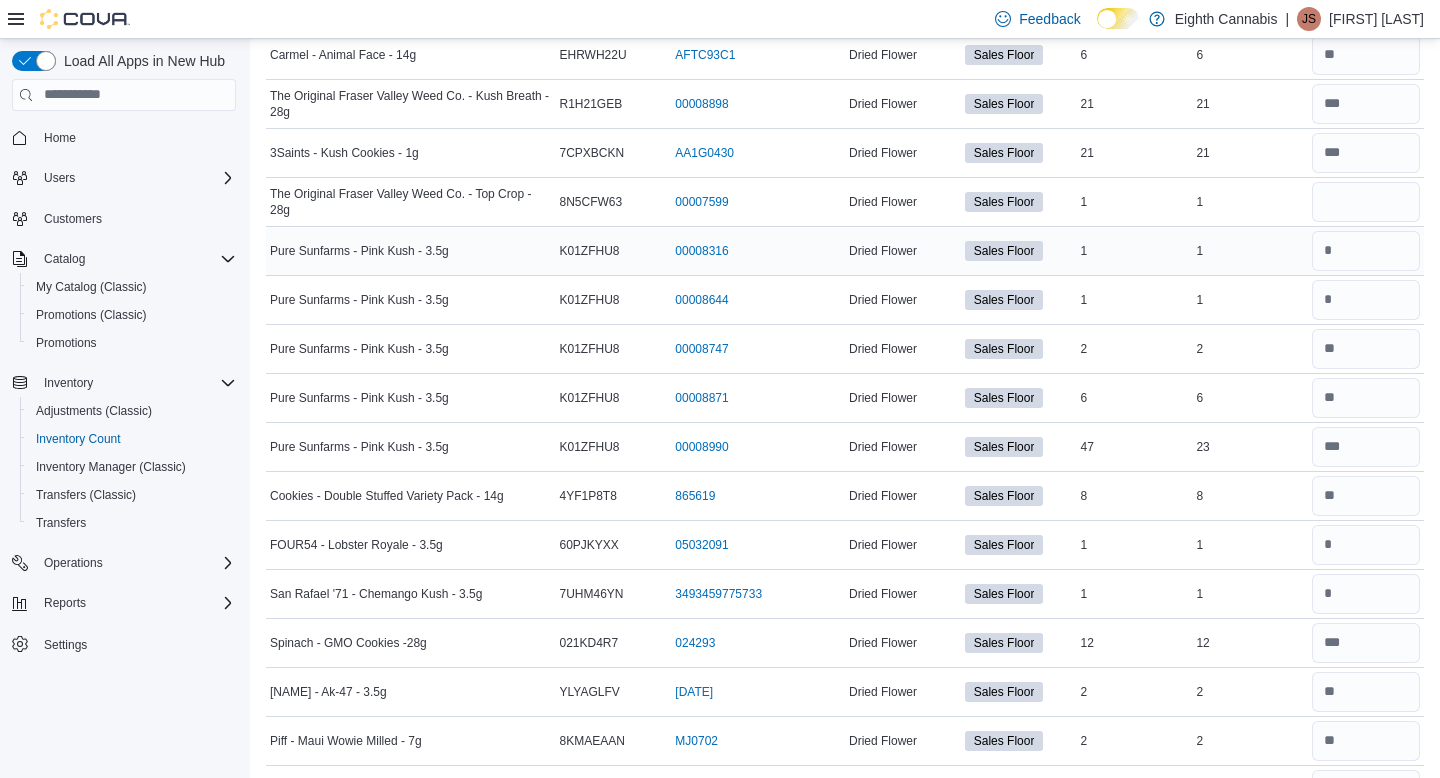 scroll, scrollTop: 5701, scrollLeft: 0, axis: vertical 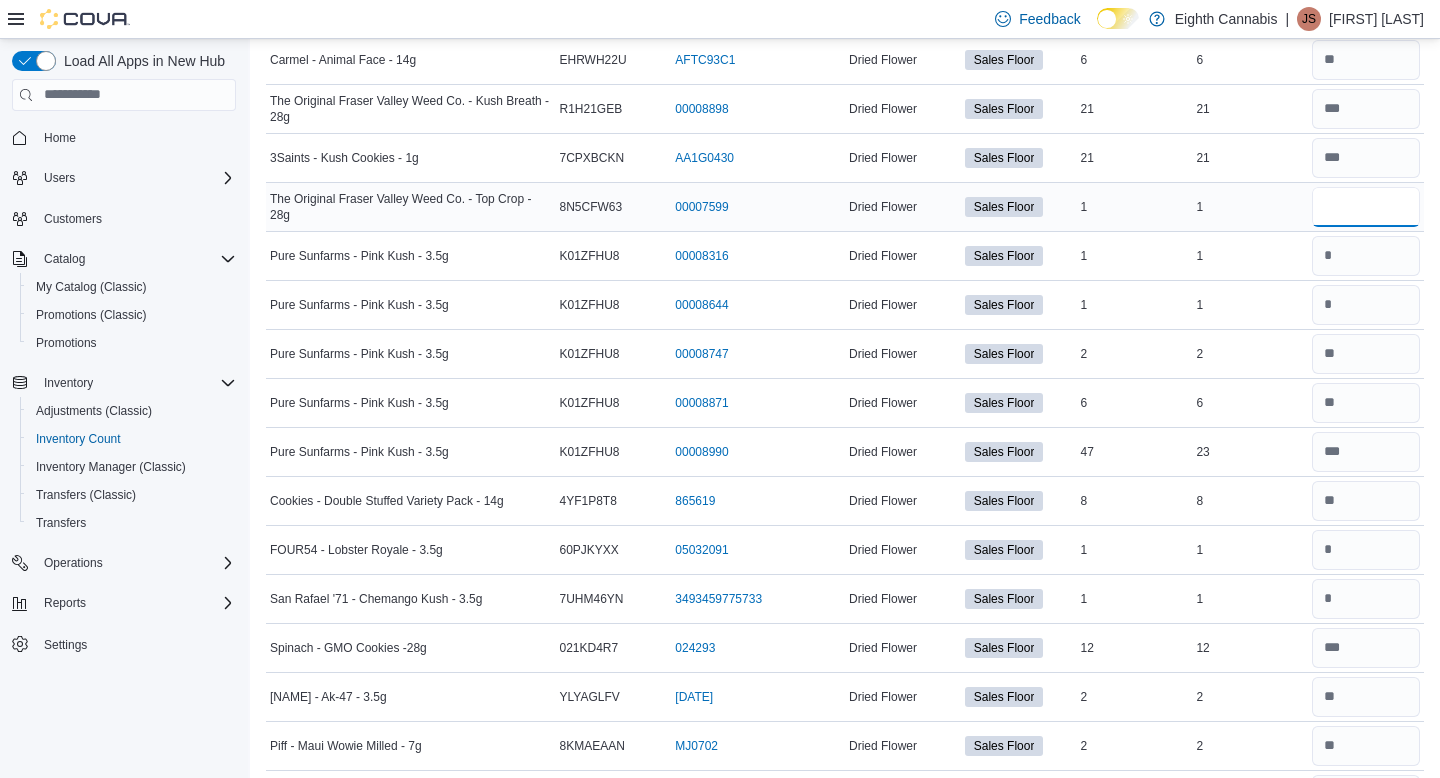 click at bounding box center [1366, 207] 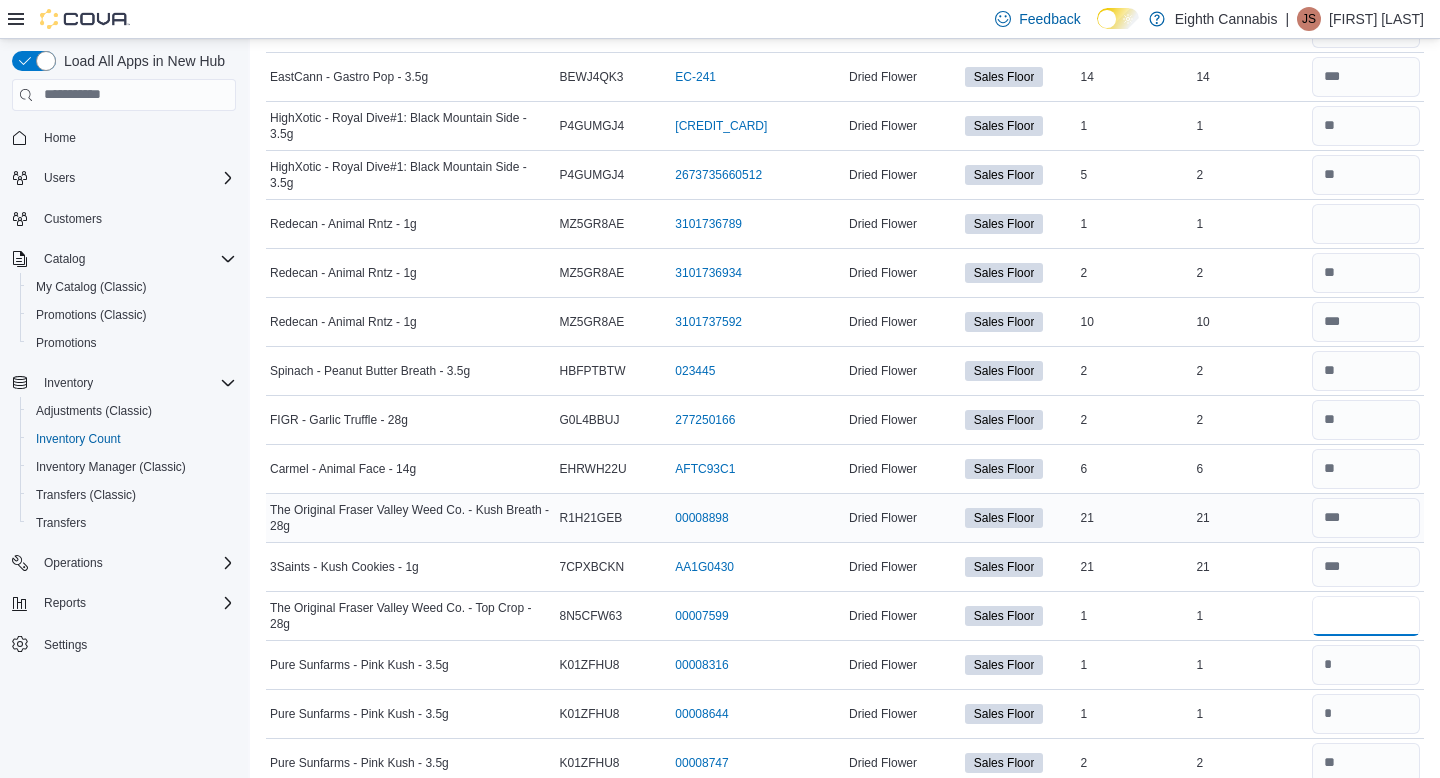 scroll, scrollTop: 5288, scrollLeft: 0, axis: vertical 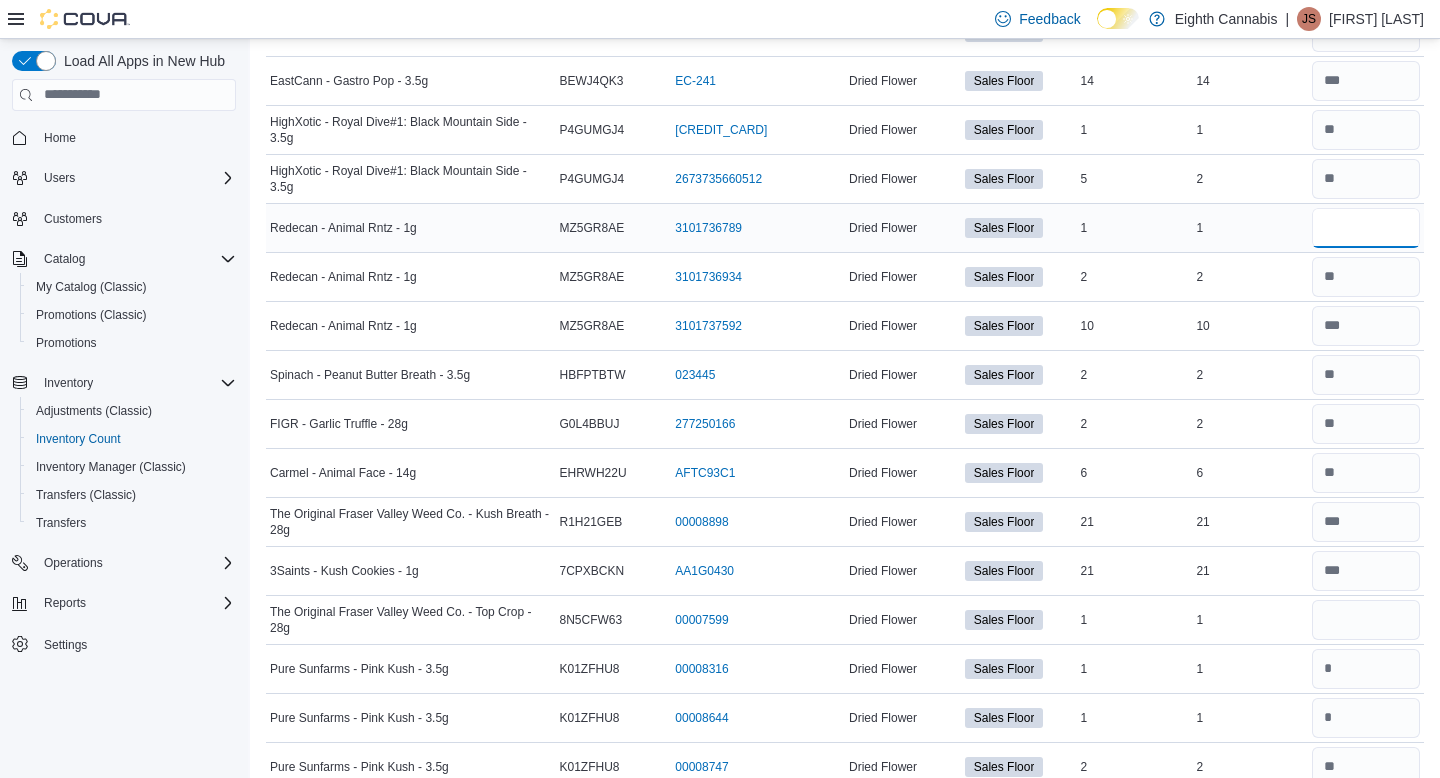 click at bounding box center [1366, 228] 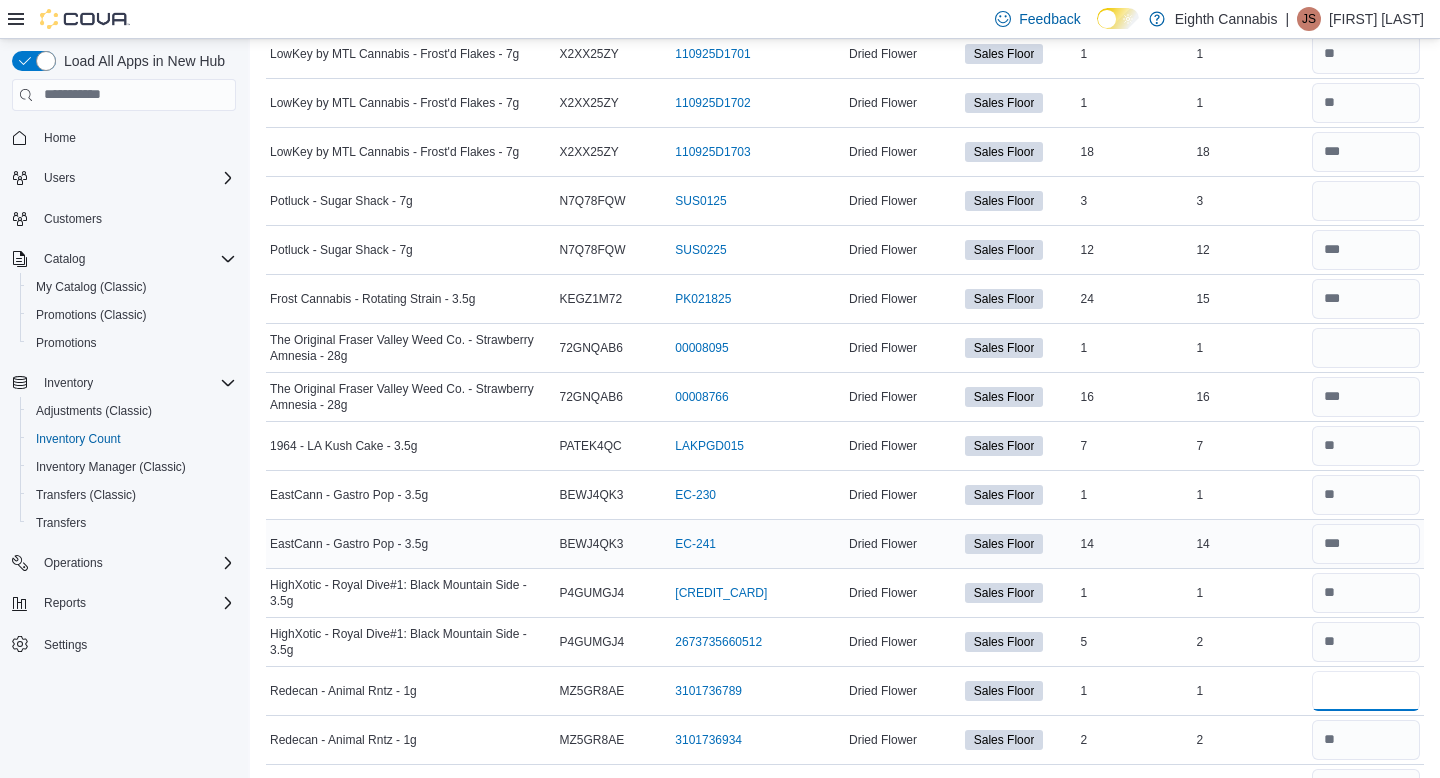 scroll, scrollTop: 4800, scrollLeft: 0, axis: vertical 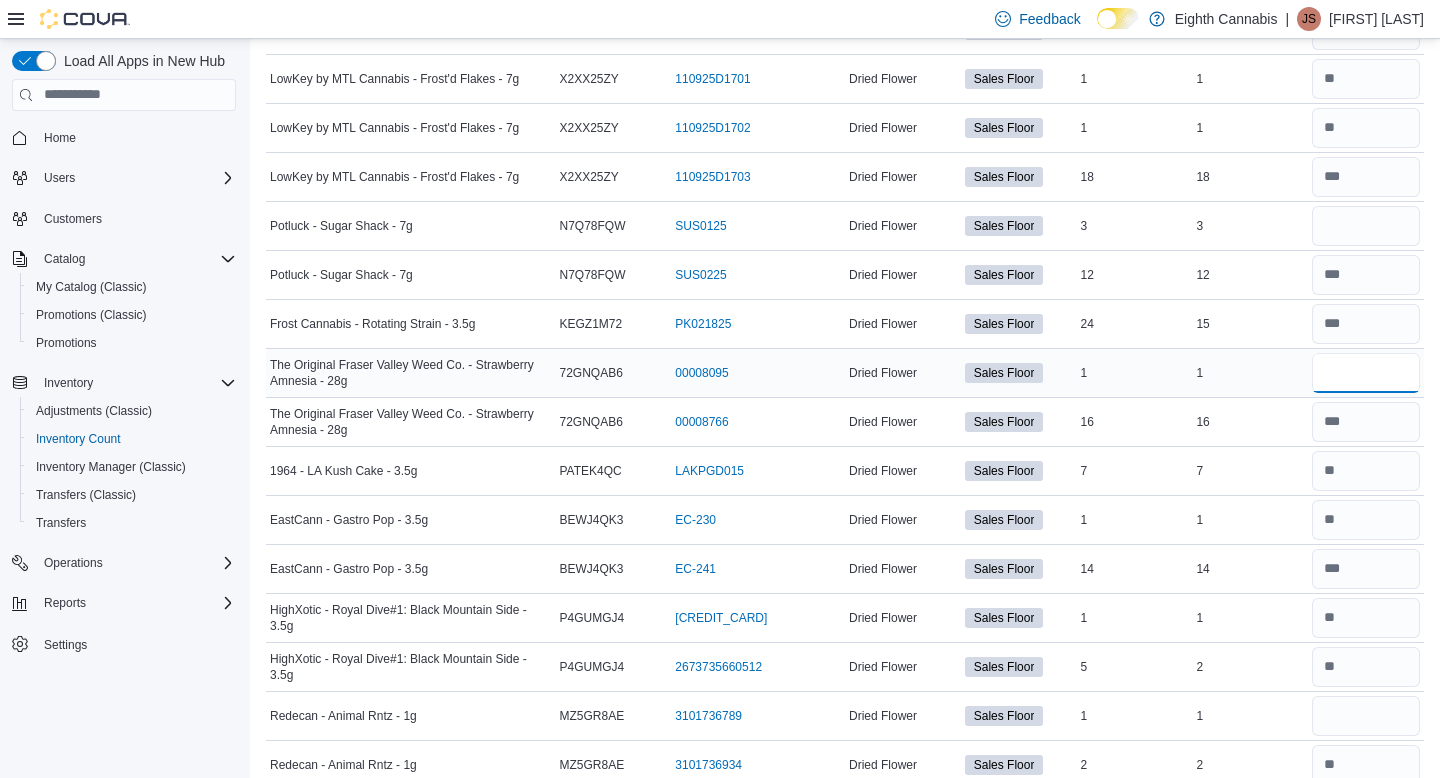 click at bounding box center [1366, 373] 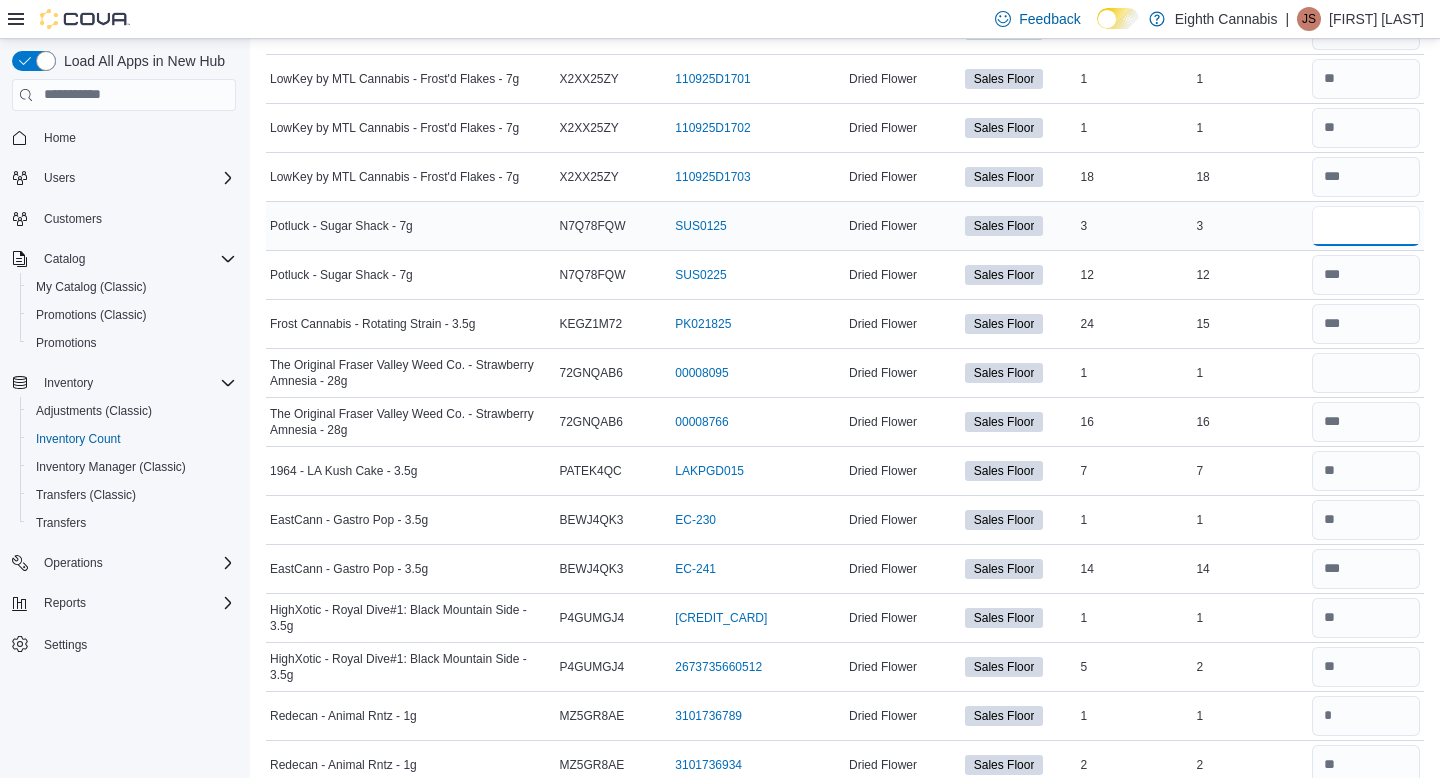 click at bounding box center [1366, 226] 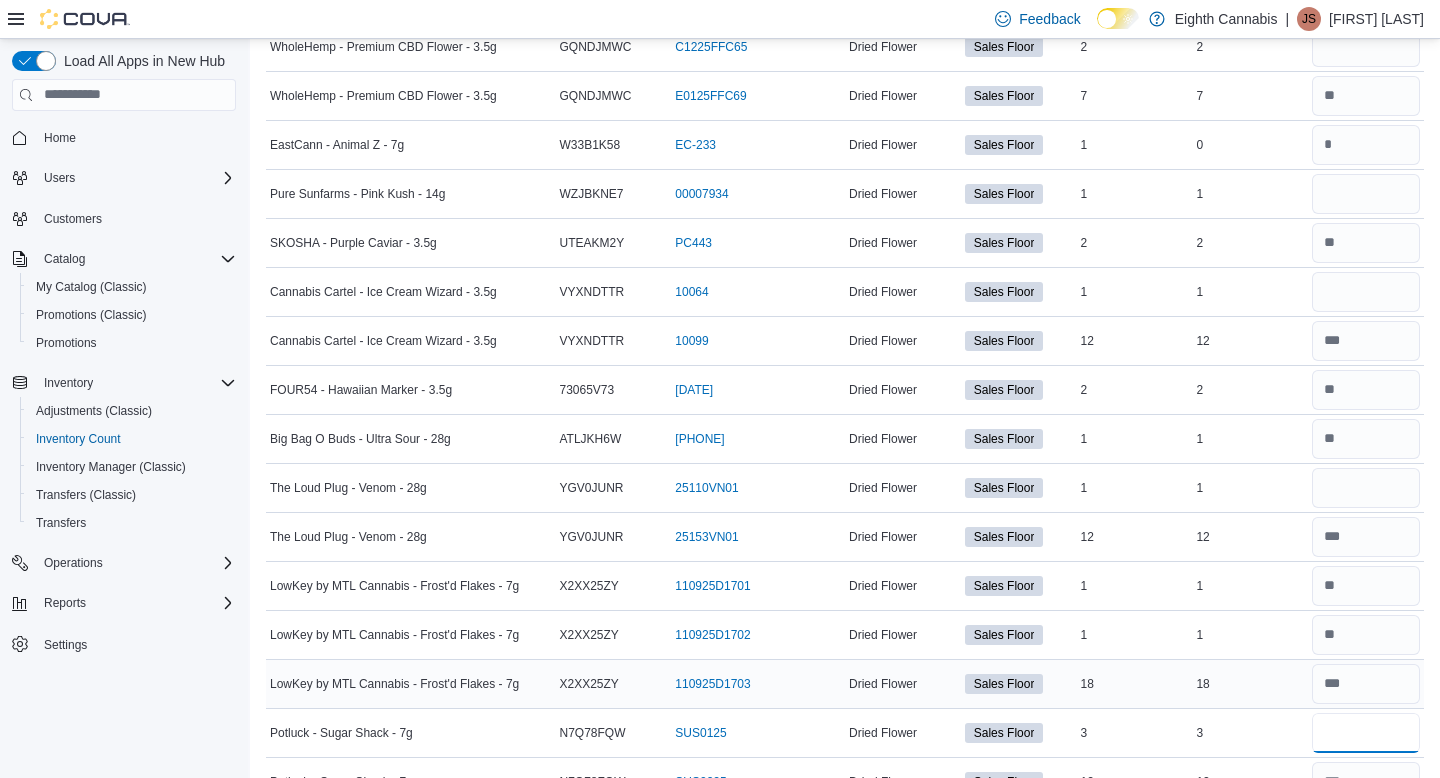 scroll, scrollTop: 4261, scrollLeft: 0, axis: vertical 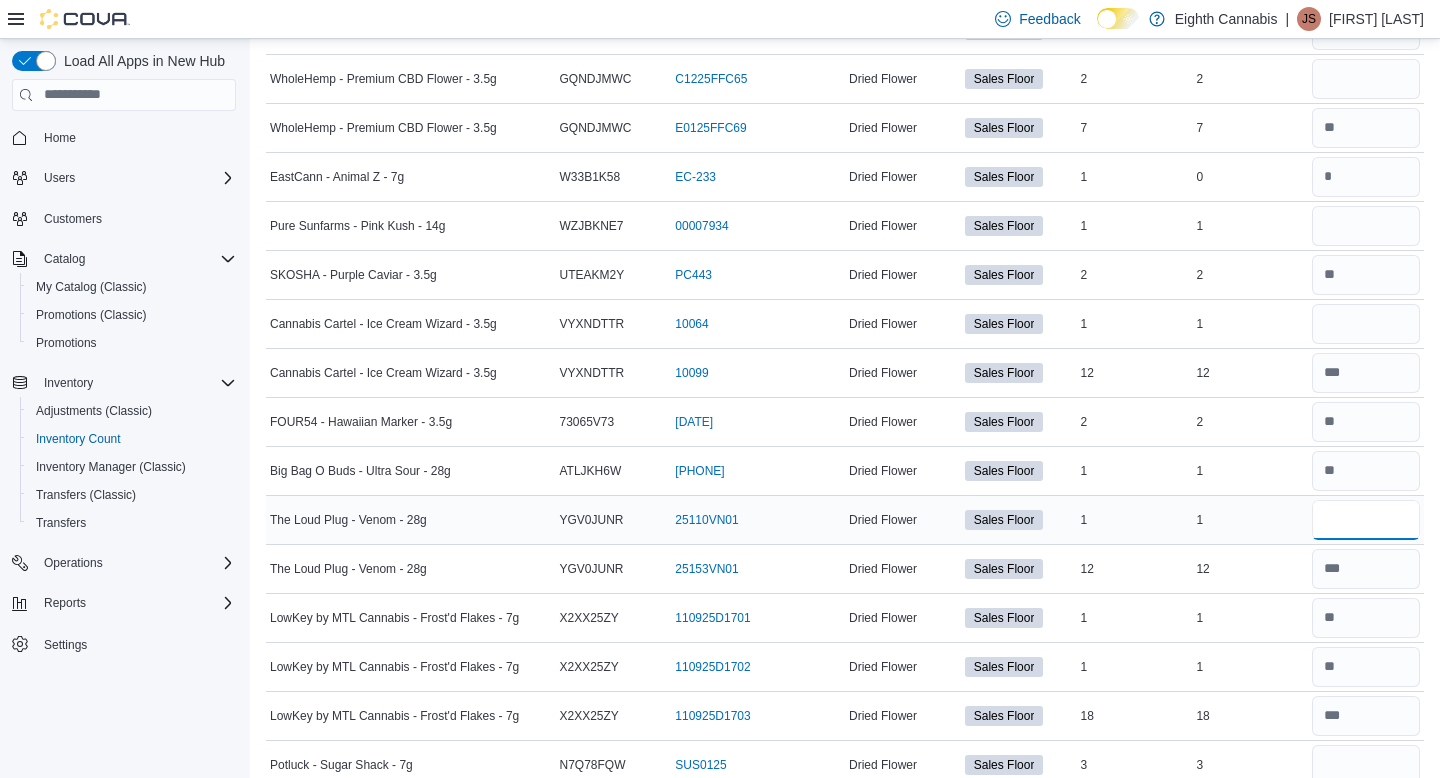 click at bounding box center [1366, 520] 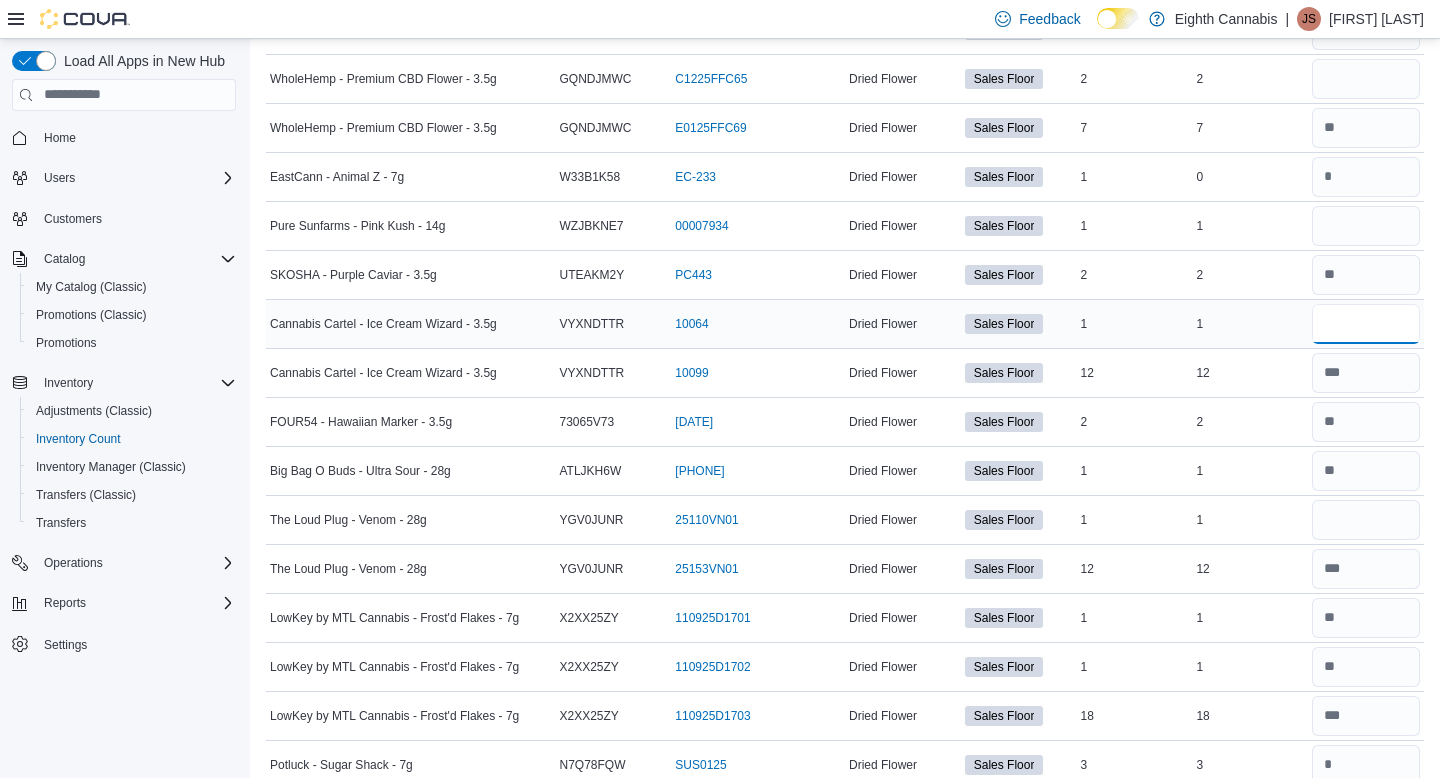 click at bounding box center (1366, 324) 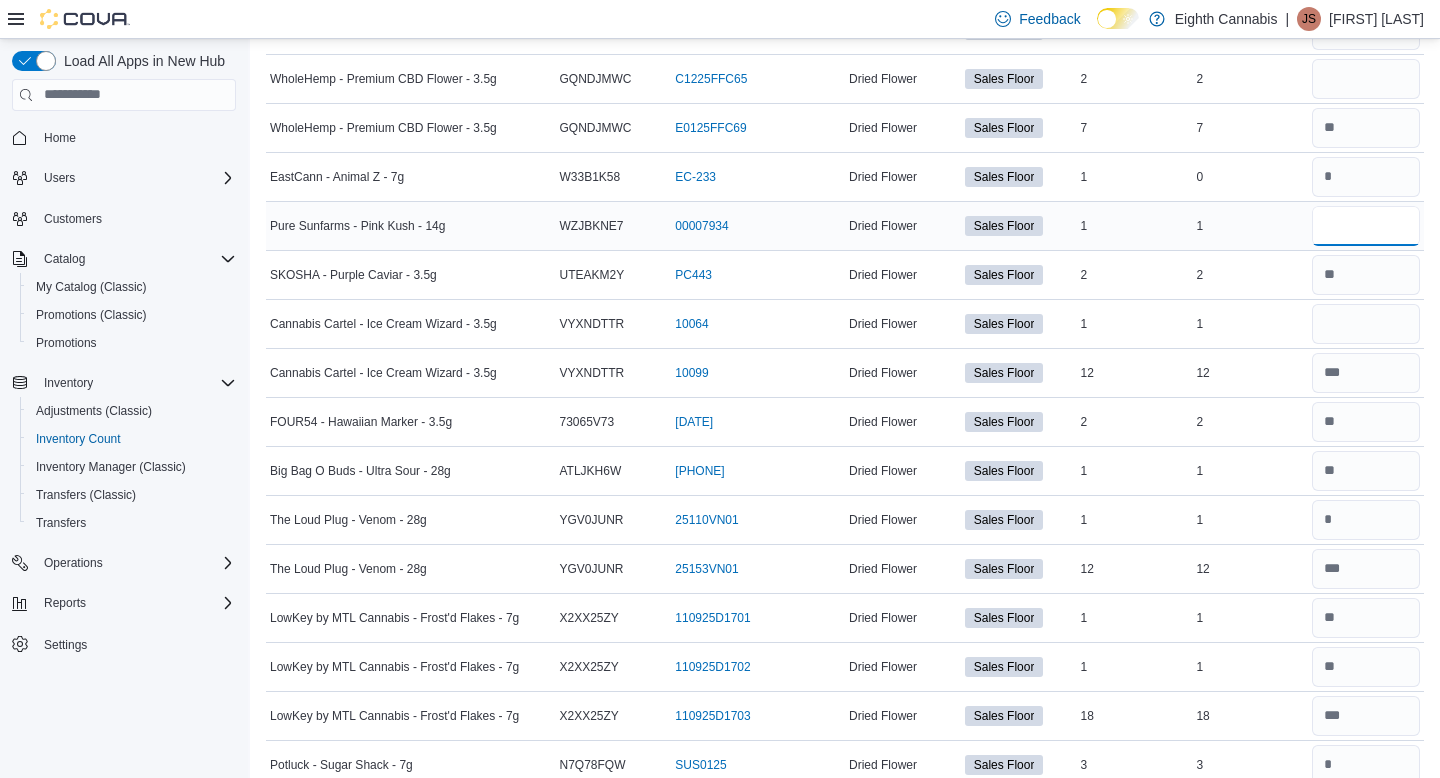 click at bounding box center (1366, 226) 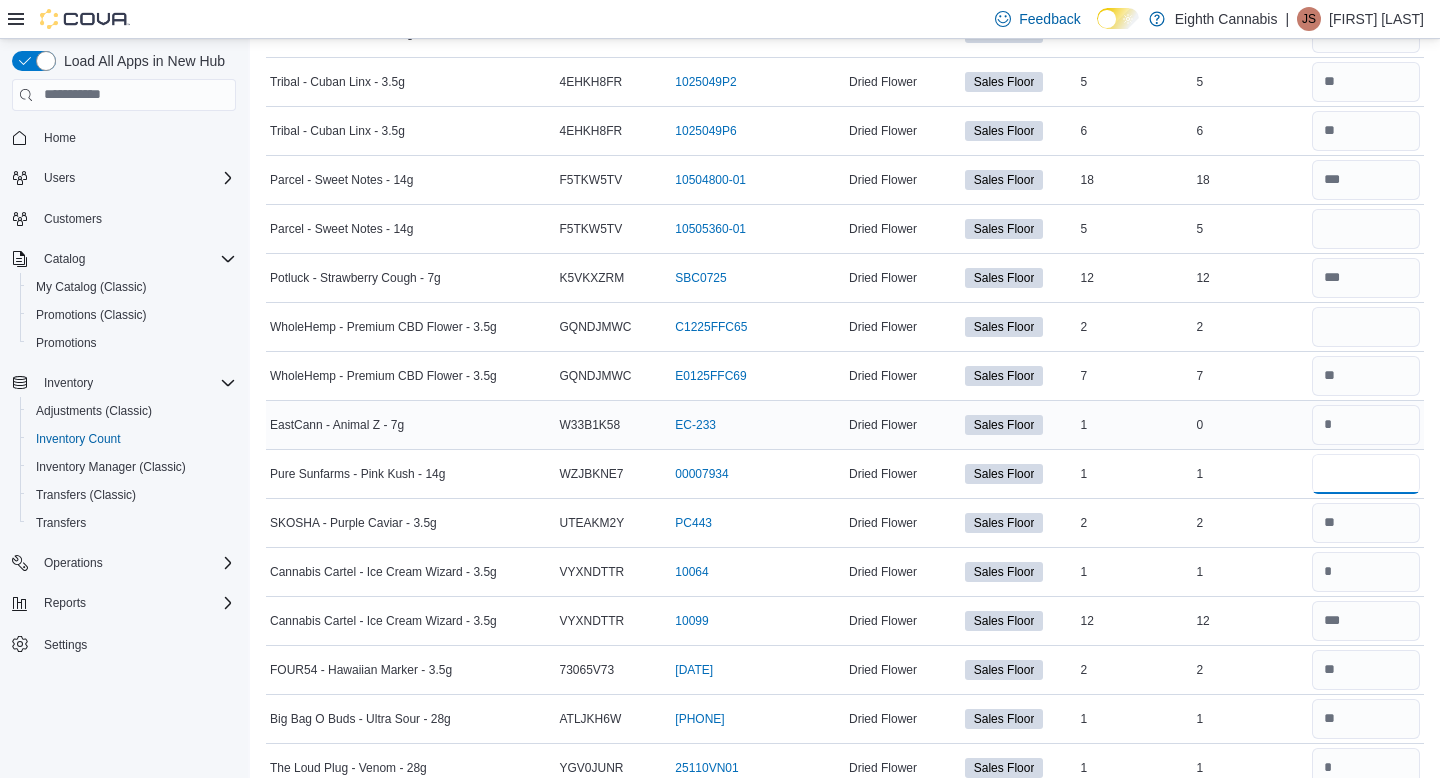 scroll, scrollTop: 4007, scrollLeft: 0, axis: vertical 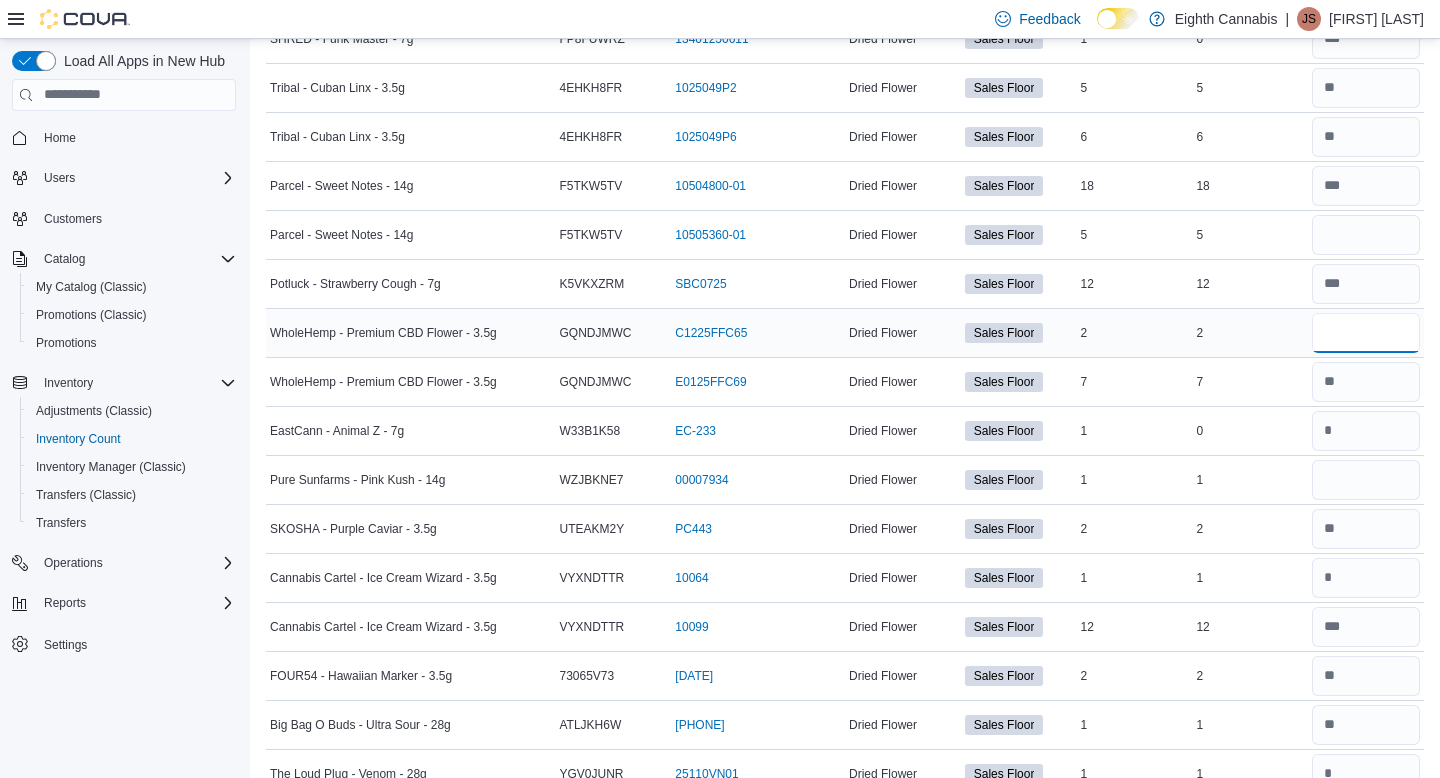 click at bounding box center (1366, 333) 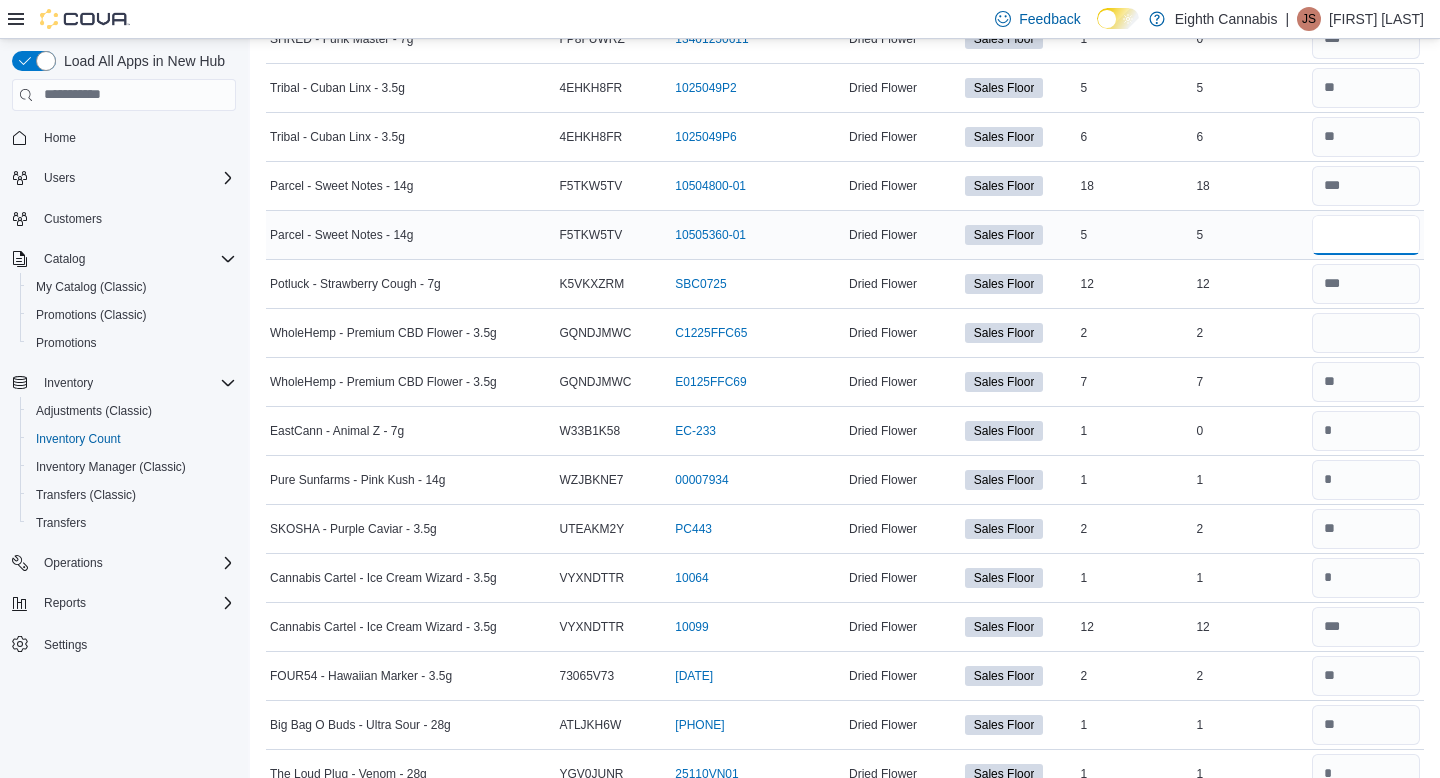 click at bounding box center [1366, 235] 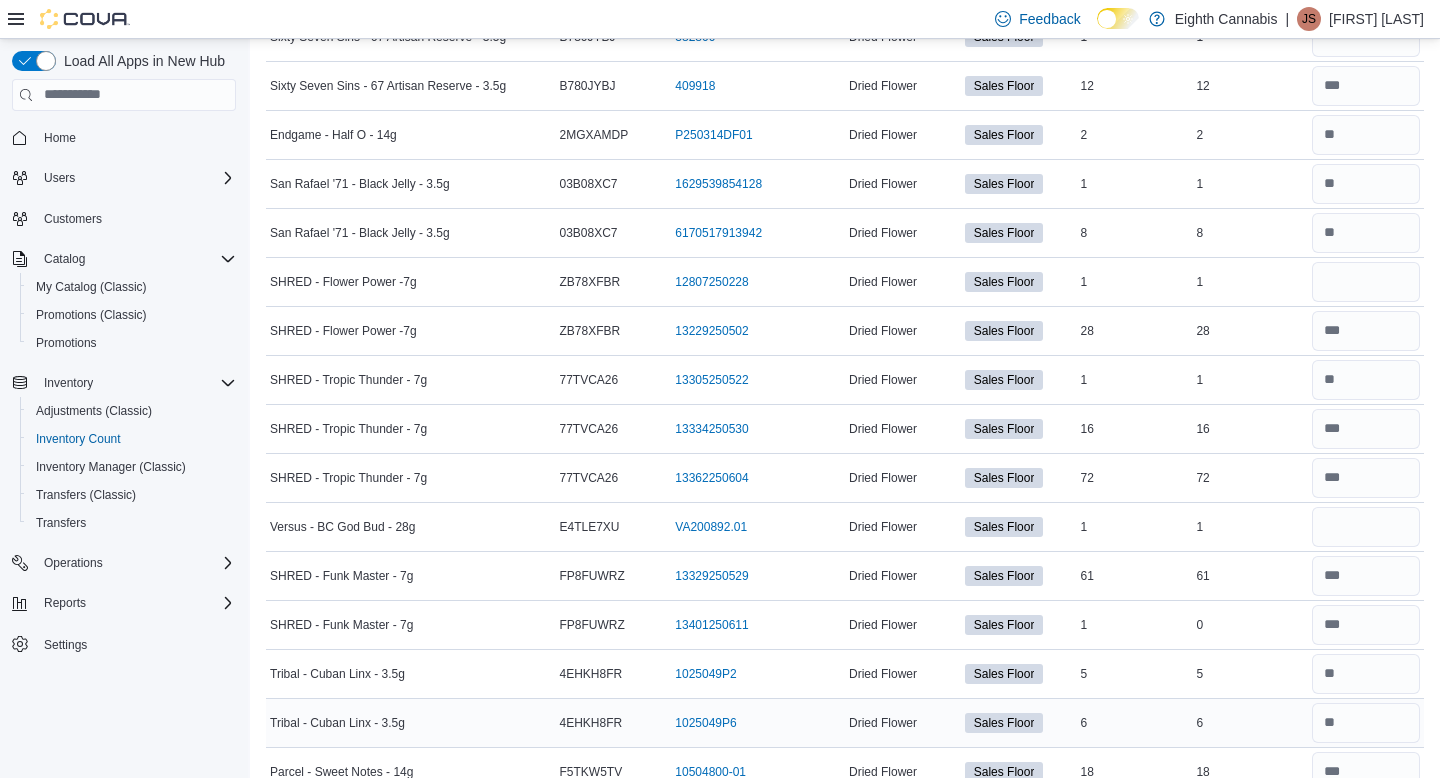 scroll, scrollTop: 3418, scrollLeft: 0, axis: vertical 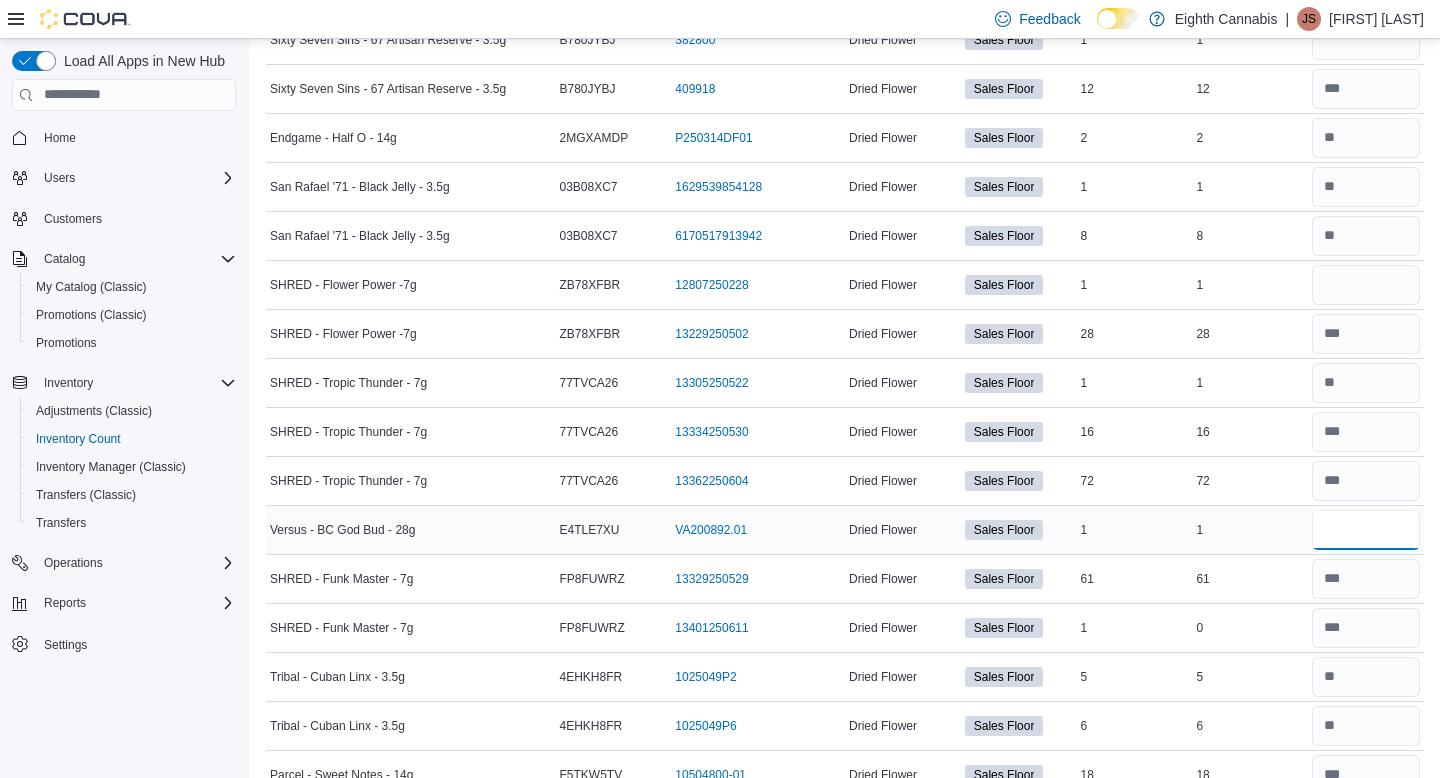 click at bounding box center (1366, 530) 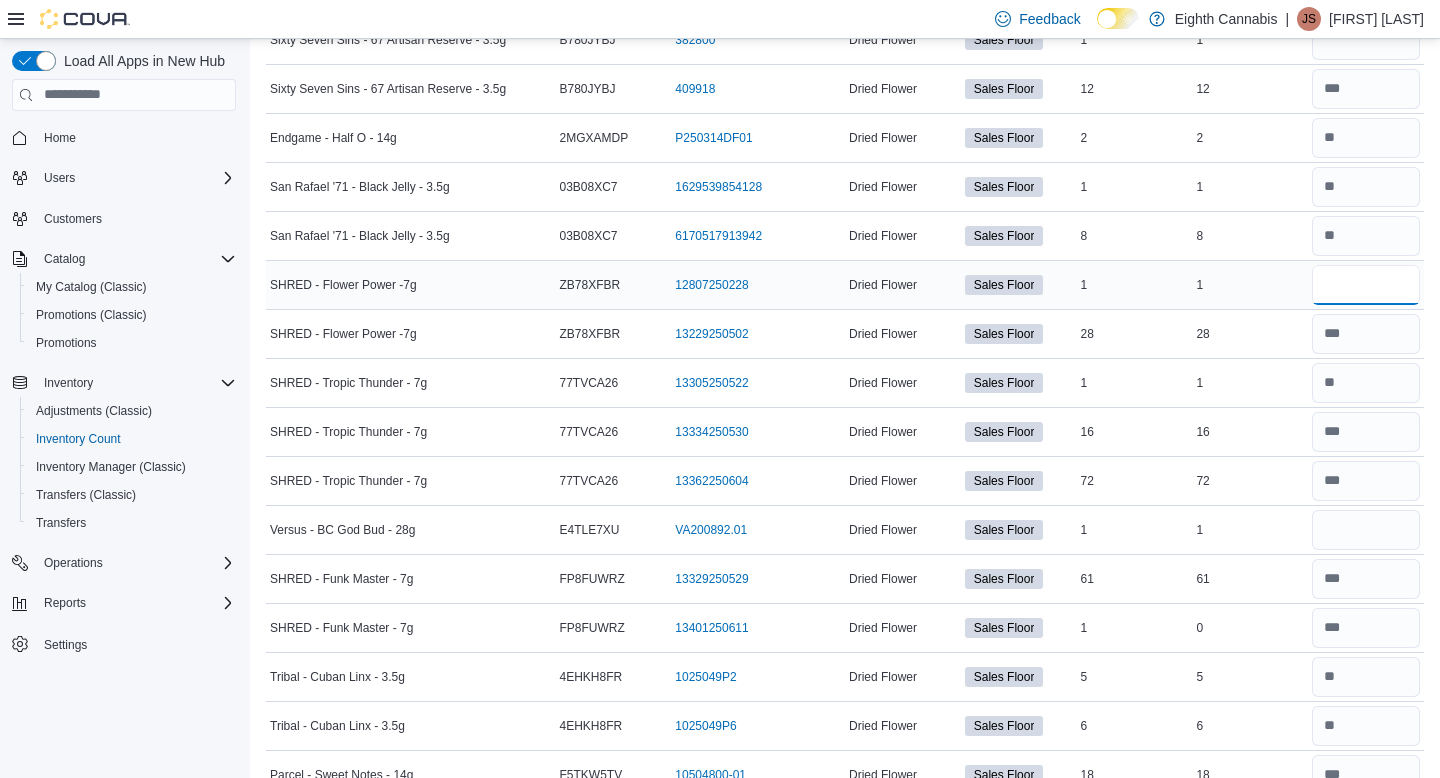 click at bounding box center (1366, 285) 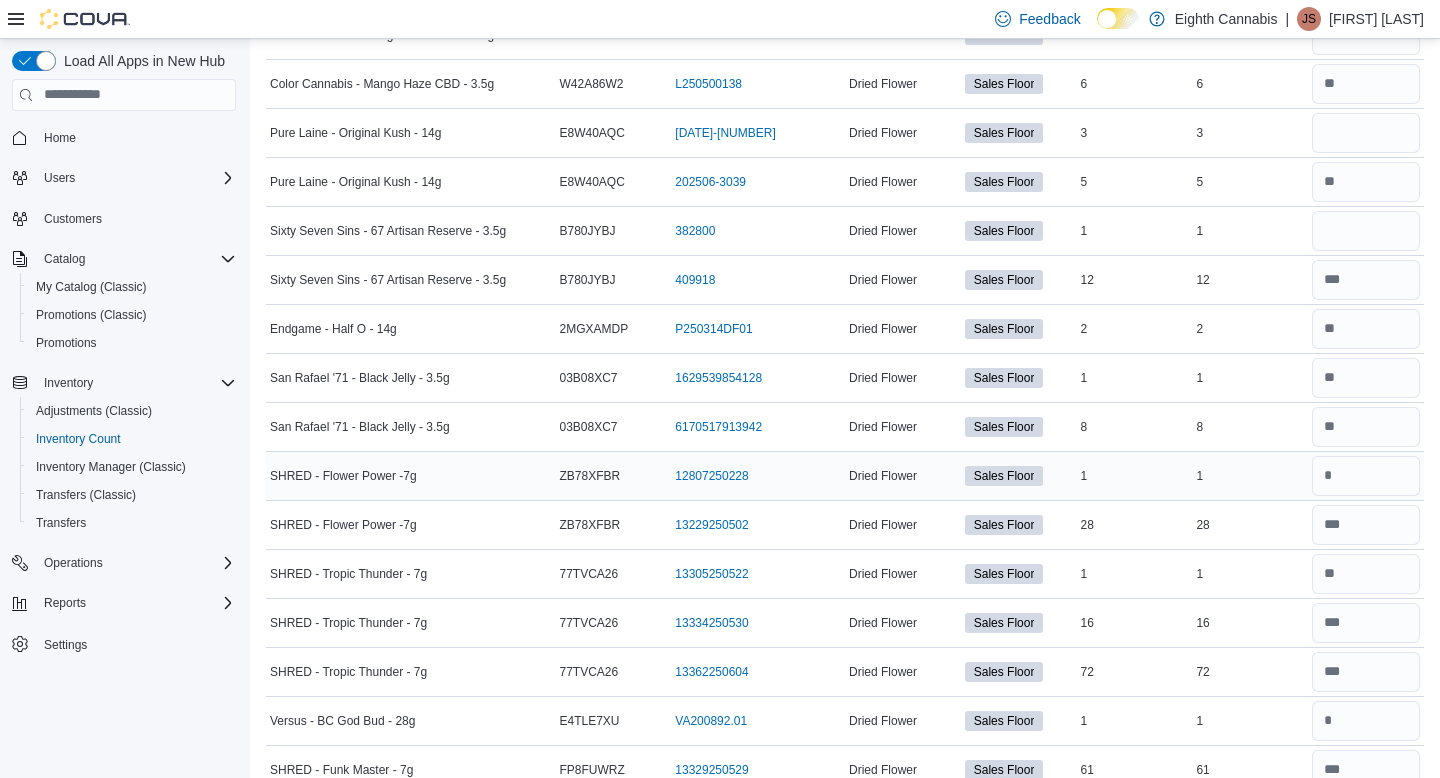 scroll, scrollTop: 3226, scrollLeft: 0, axis: vertical 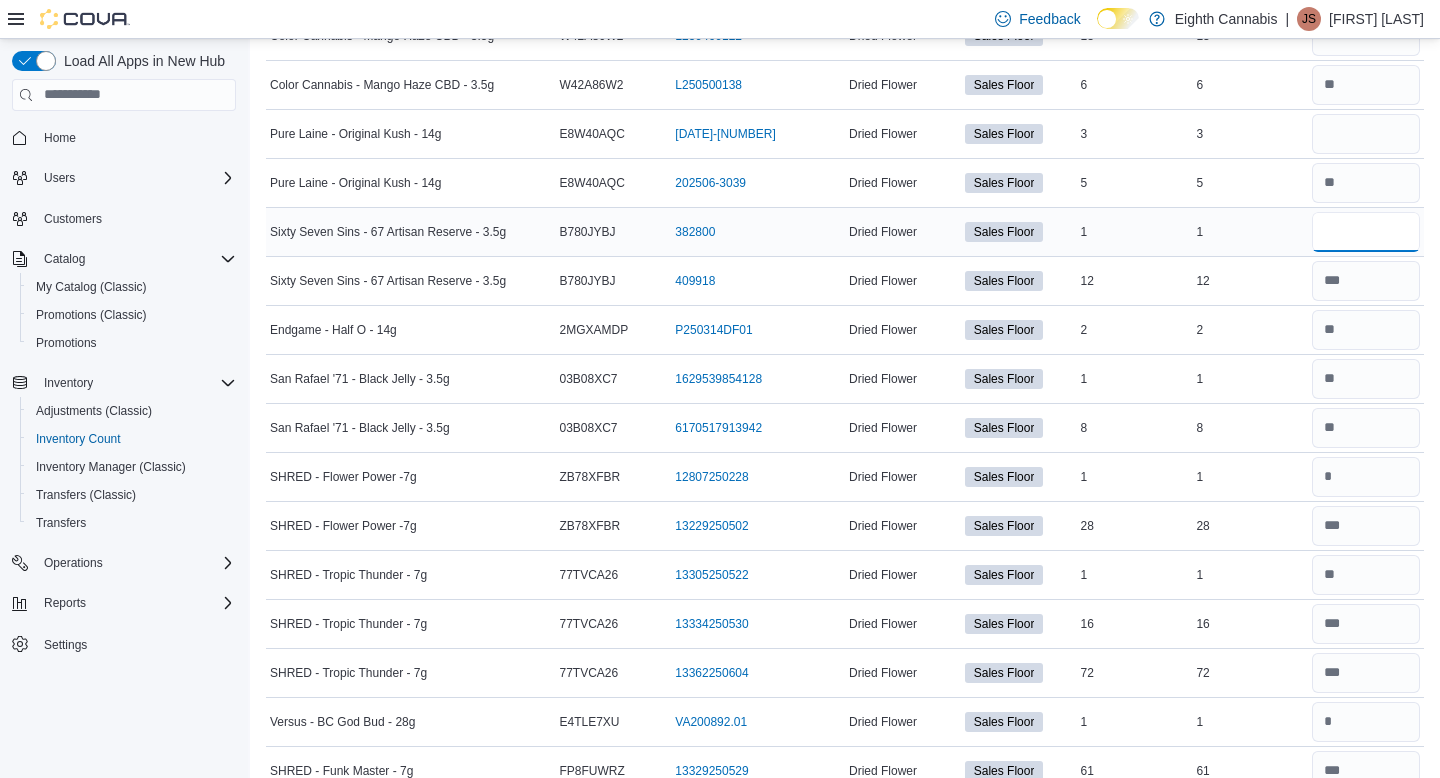 click at bounding box center [1366, 232] 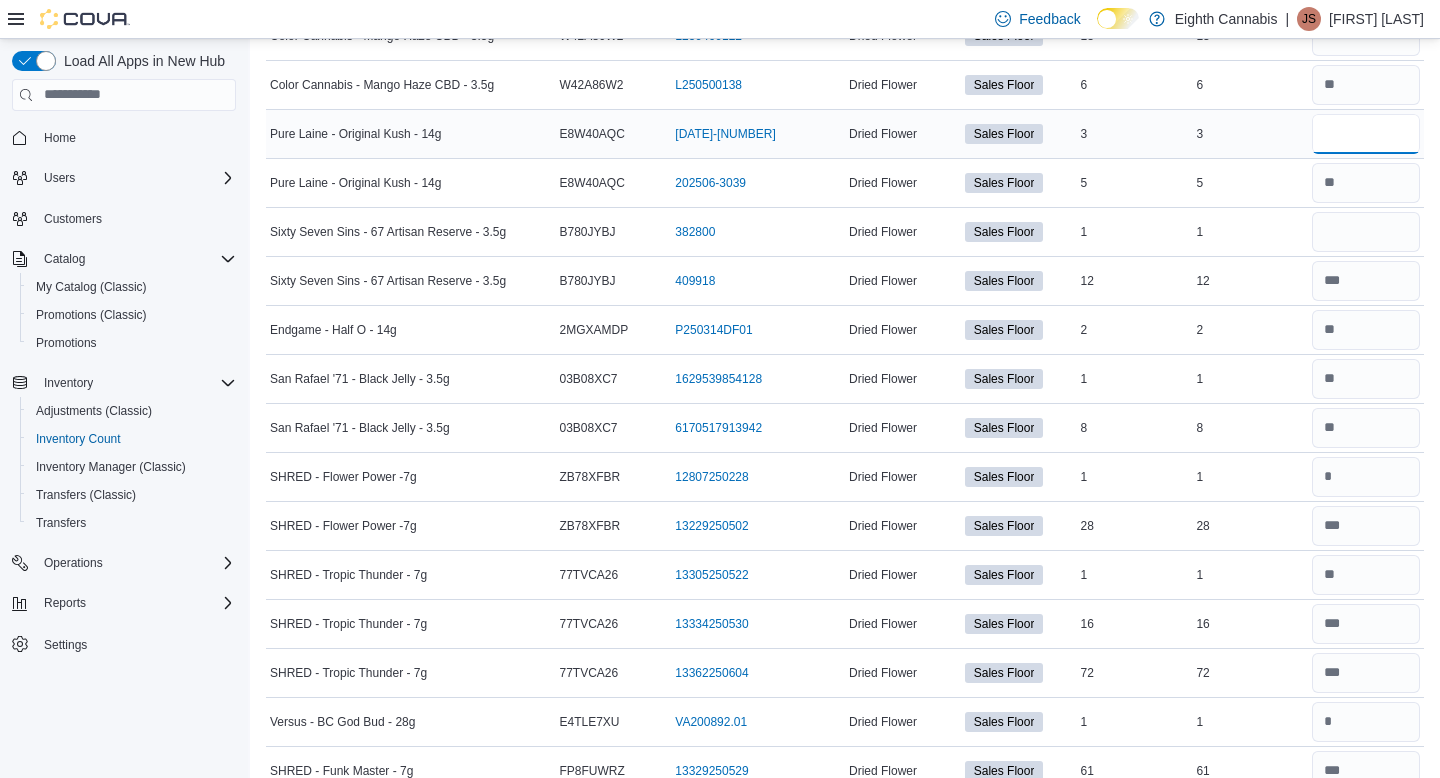 click at bounding box center (1366, 134) 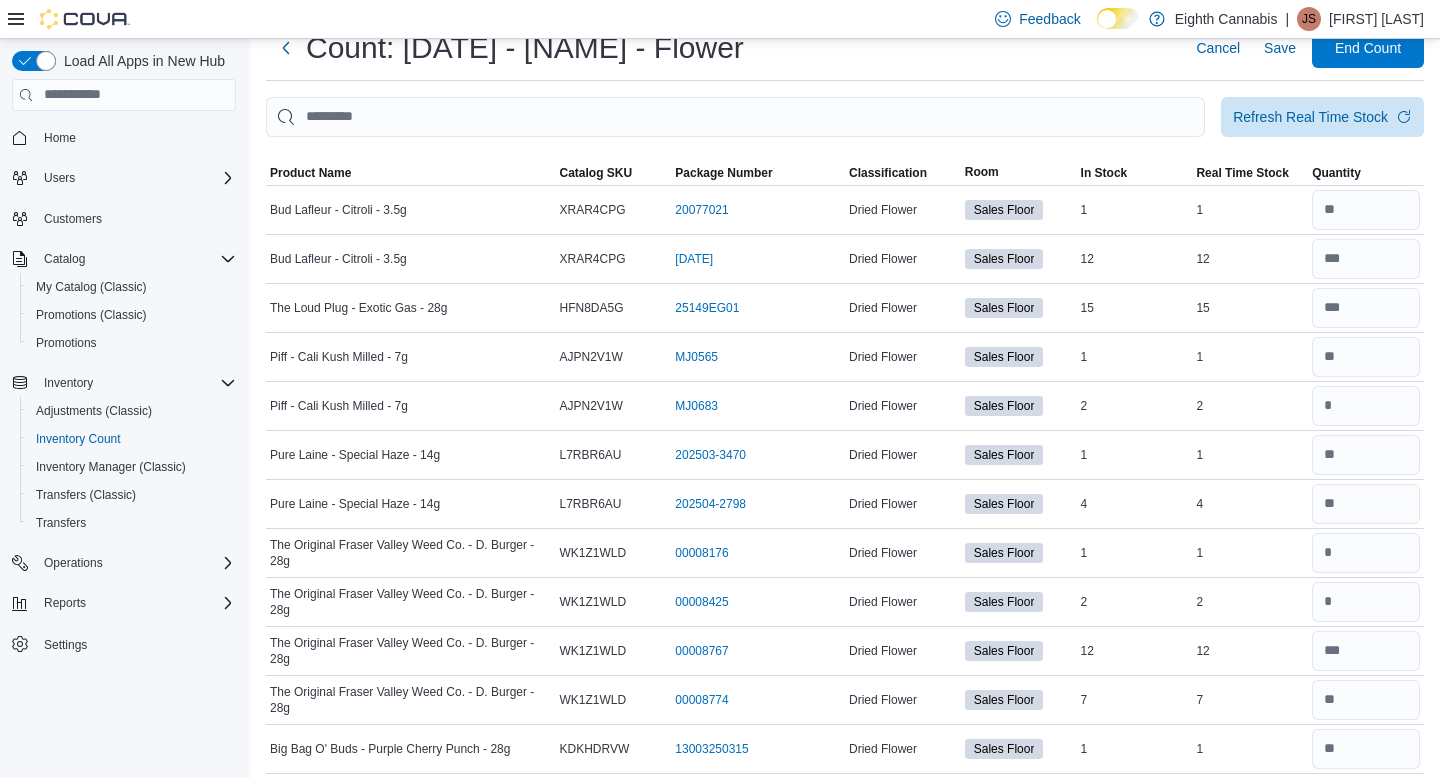 scroll, scrollTop: 0, scrollLeft: 0, axis: both 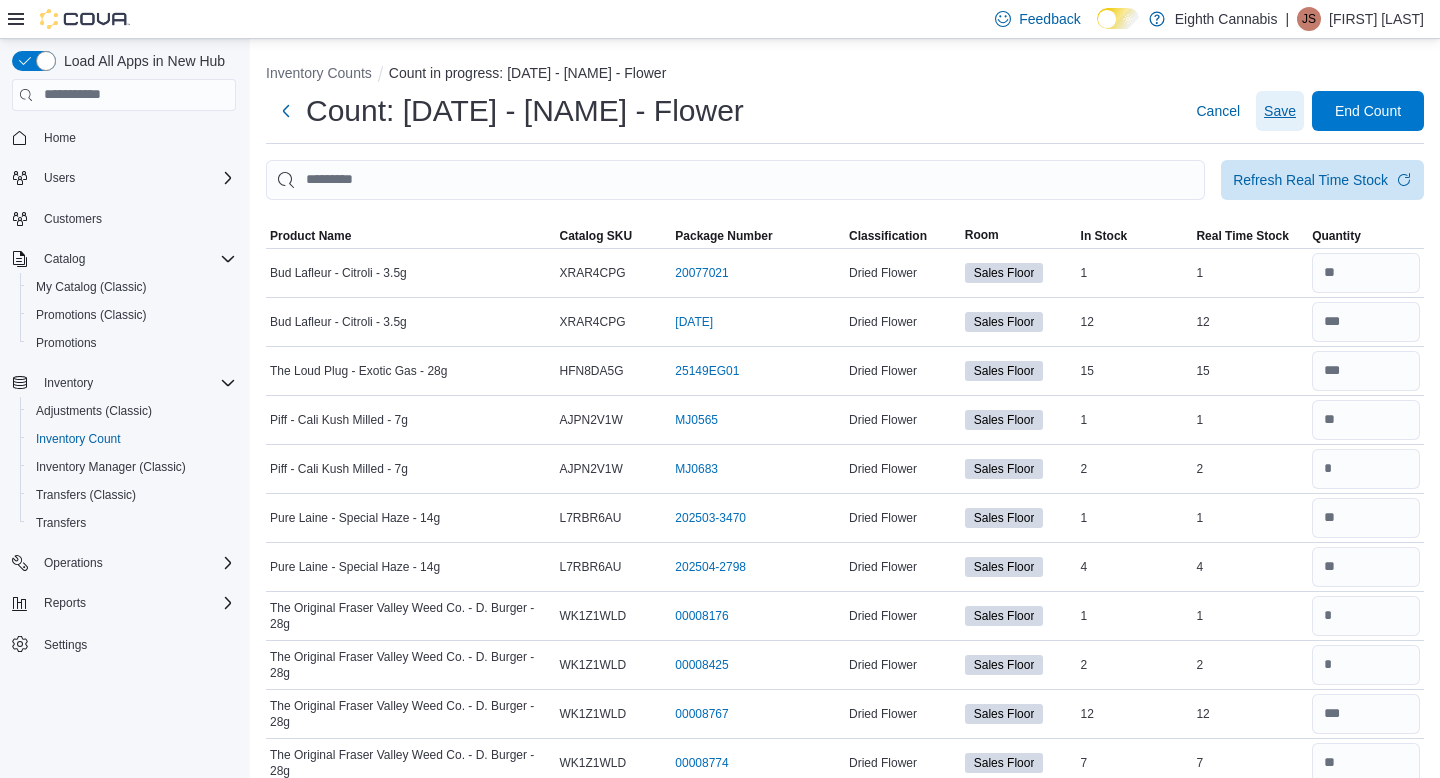 click on "Save" at bounding box center (1280, 111) 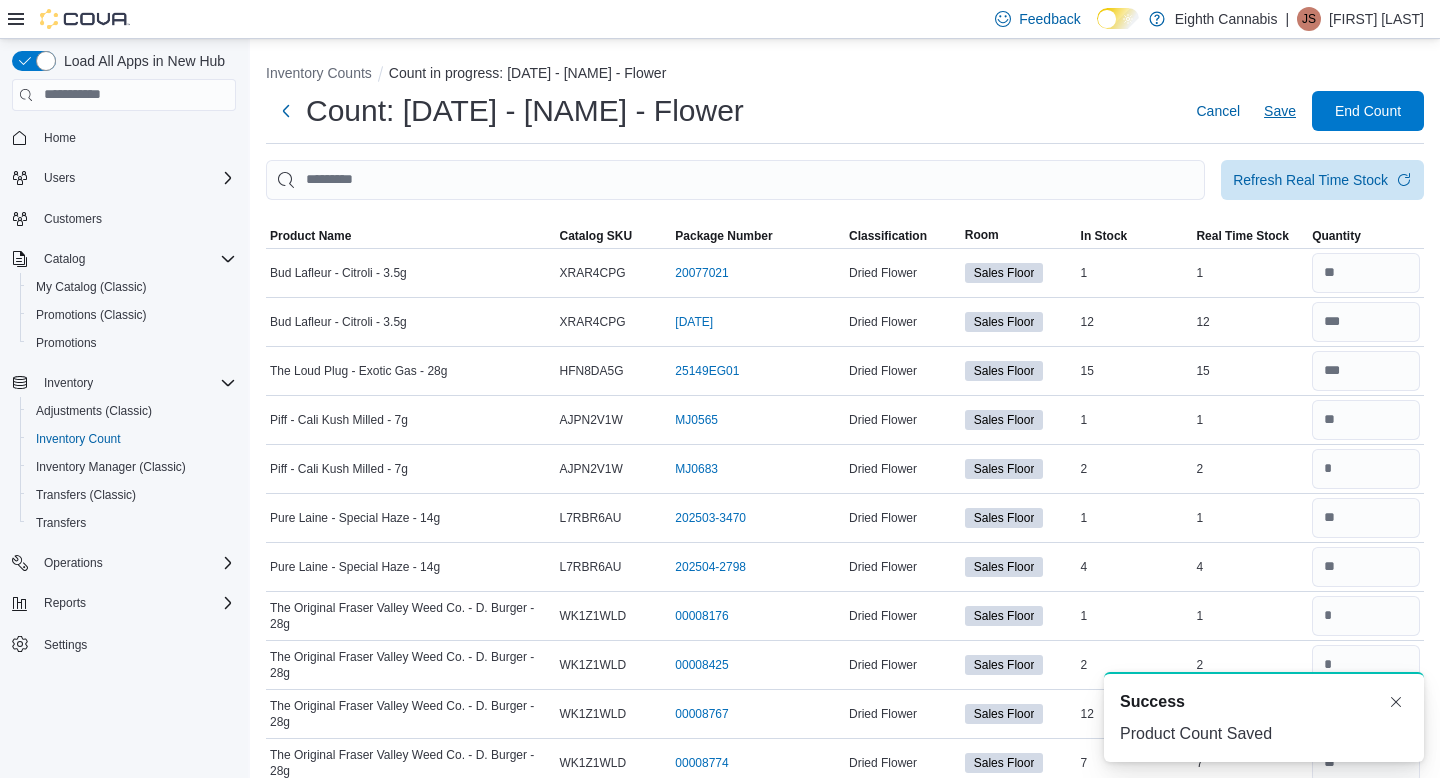 scroll, scrollTop: 0, scrollLeft: 0, axis: both 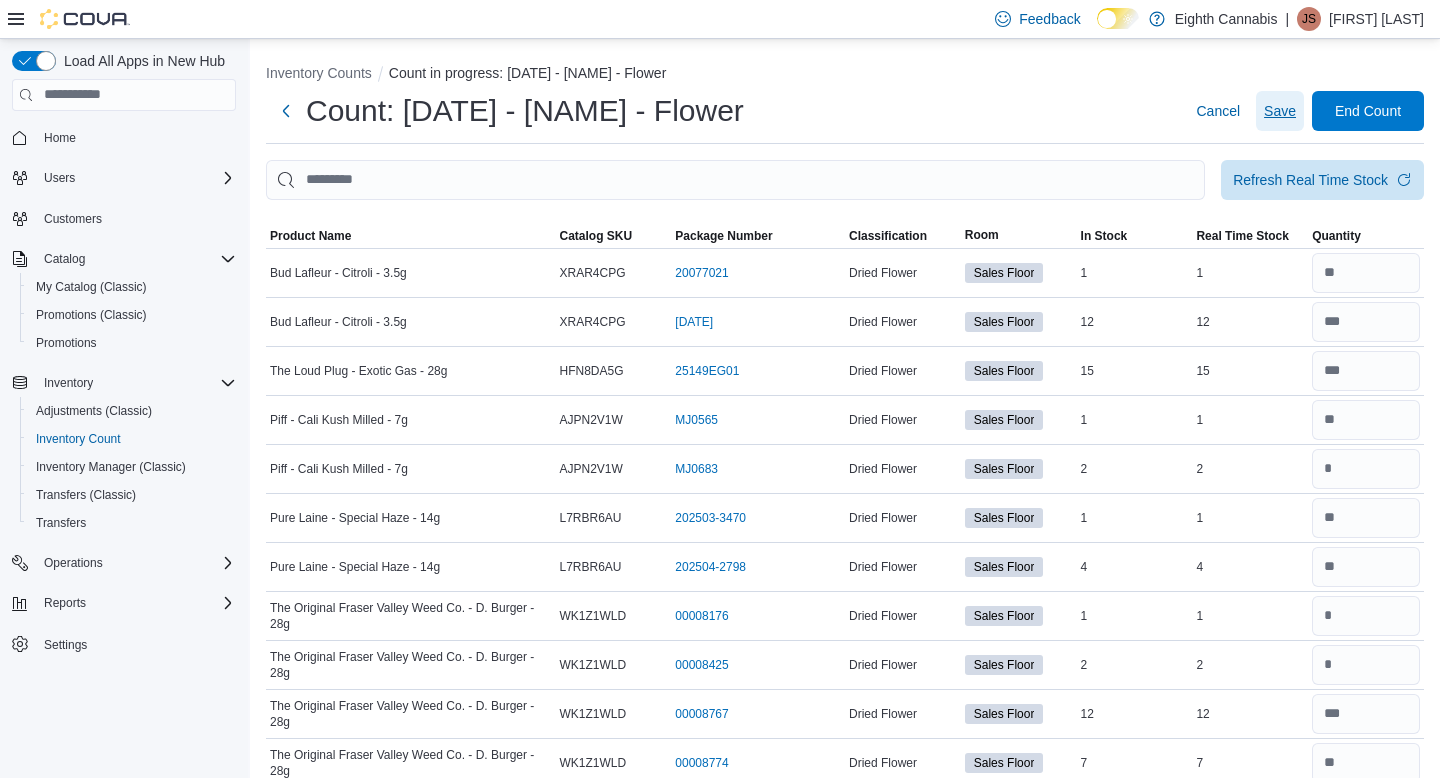 click on "Save" at bounding box center [1280, 111] 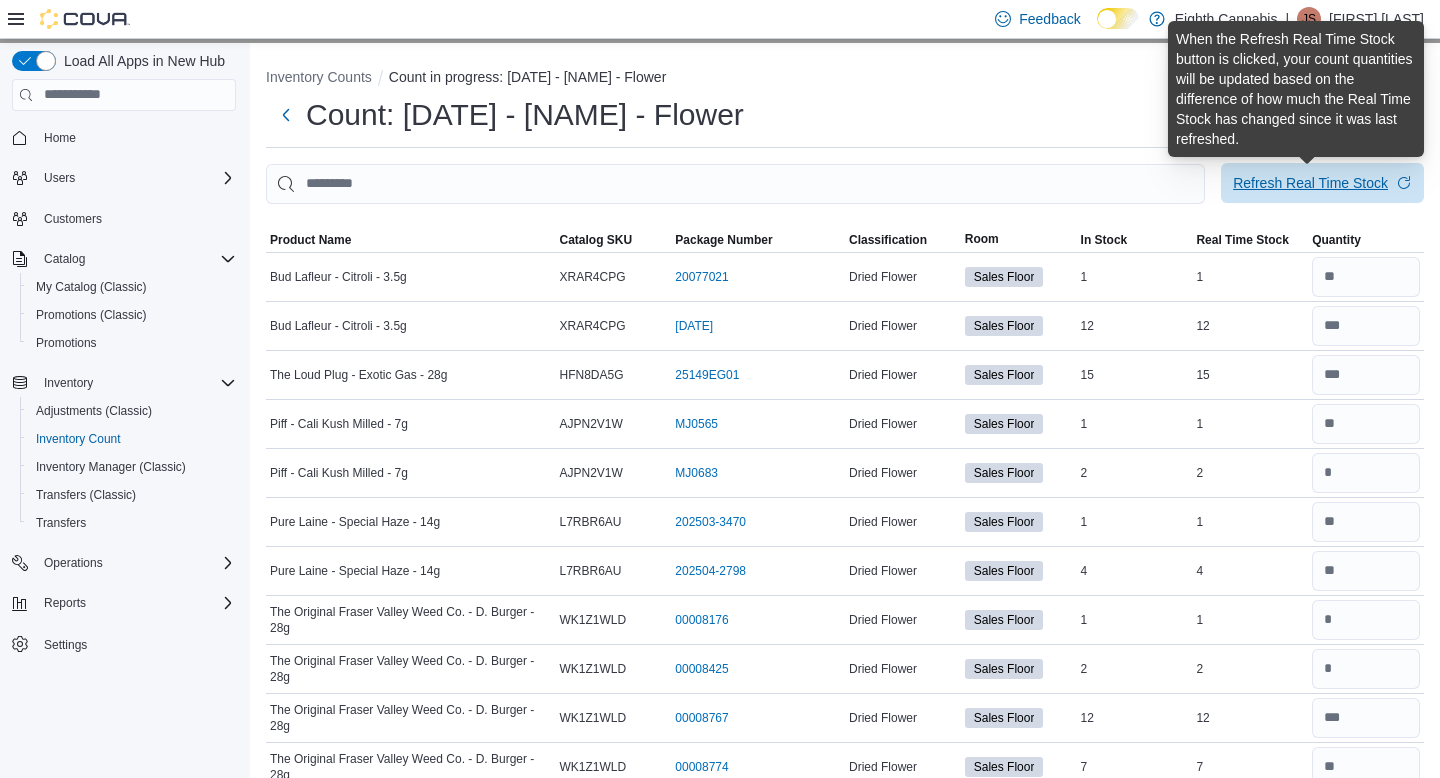 click on "Refresh Real Time Stock" at bounding box center [1310, 183] 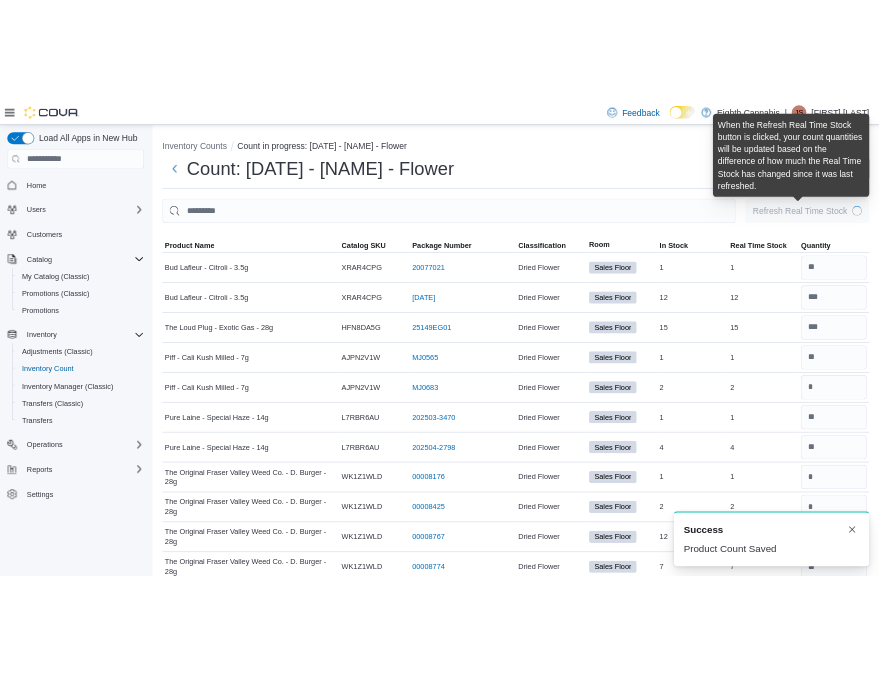 scroll, scrollTop: 0, scrollLeft: 0, axis: both 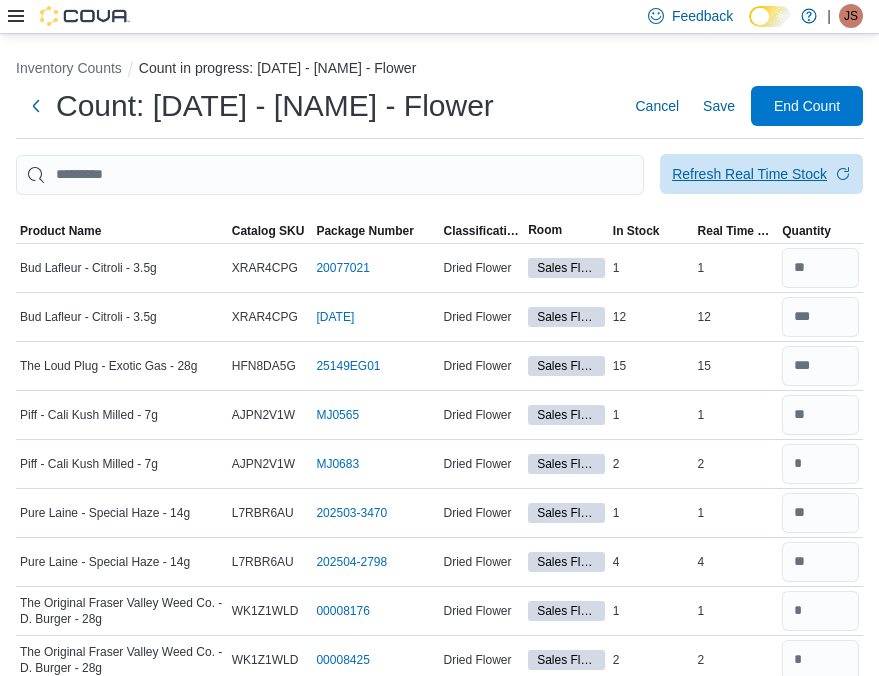 click on "Refresh Real Time Stock" at bounding box center [749, 174] 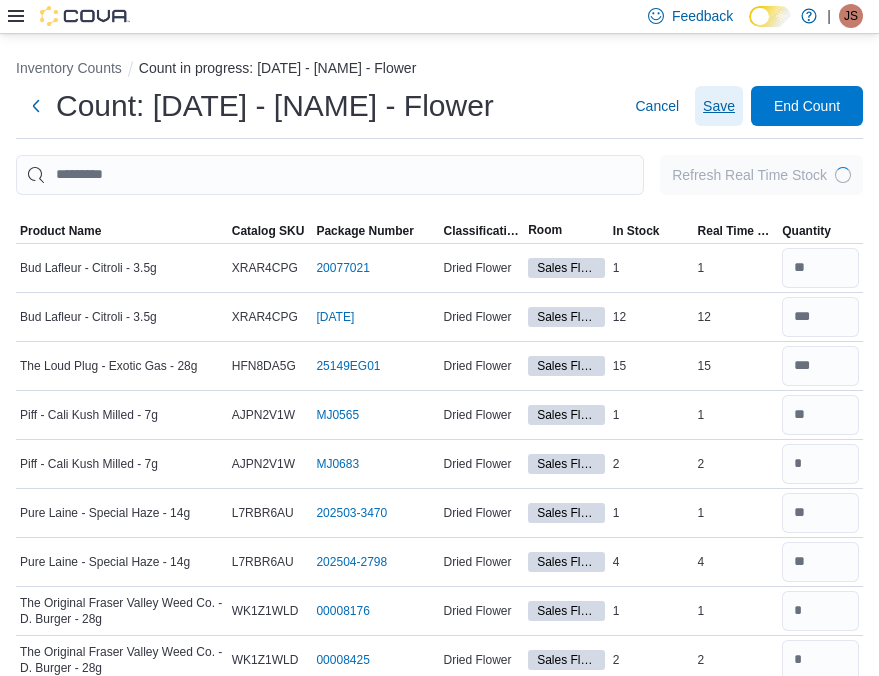 click on "Save" at bounding box center (719, 106) 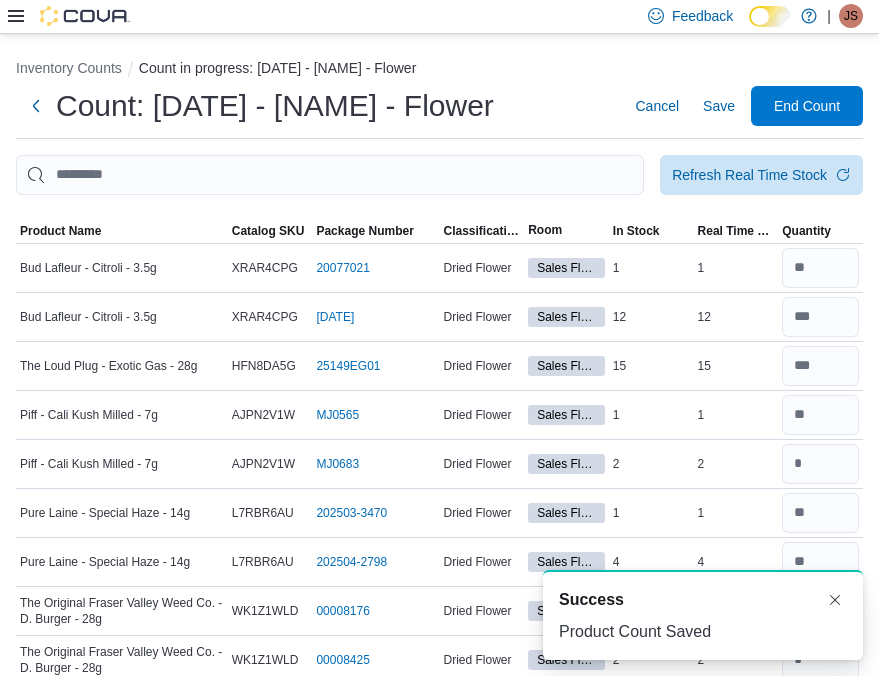 scroll, scrollTop: 0, scrollLeft: 0, axis: both 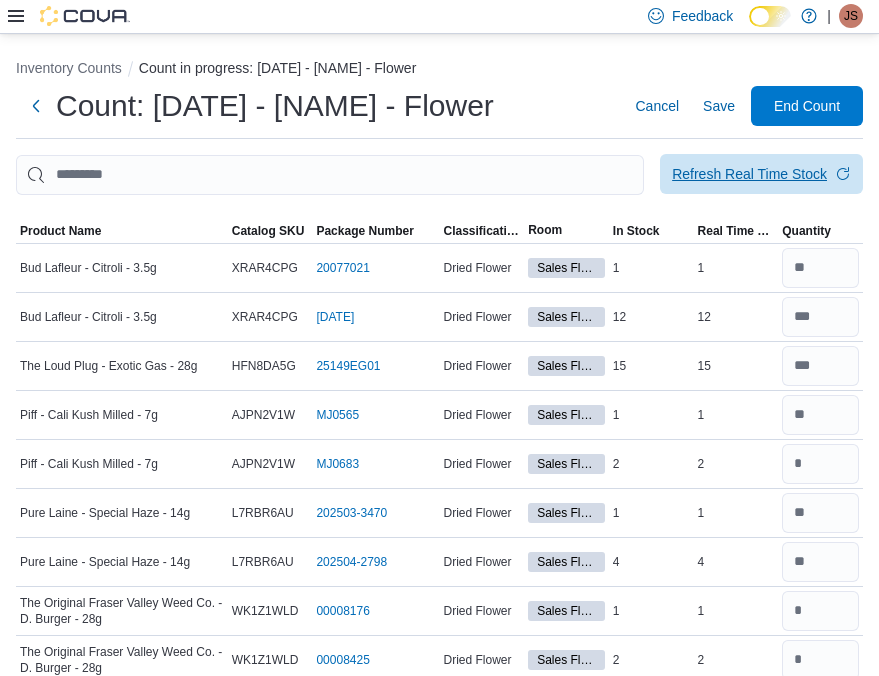 click on "Refresh Real Time Stock" at bounding box center (749, 174) 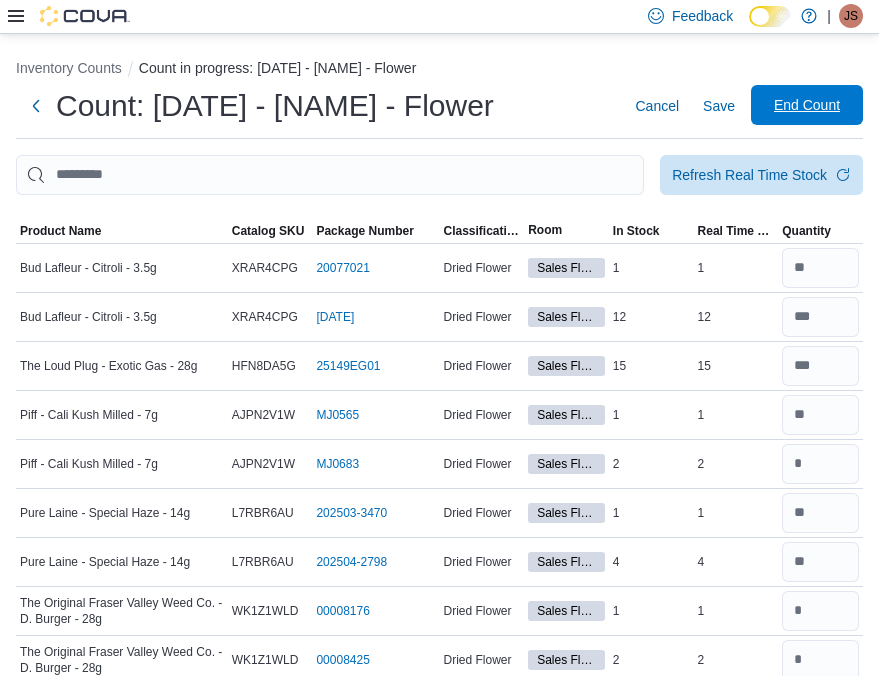 click on "End Count" at bounding box center (807, 105) 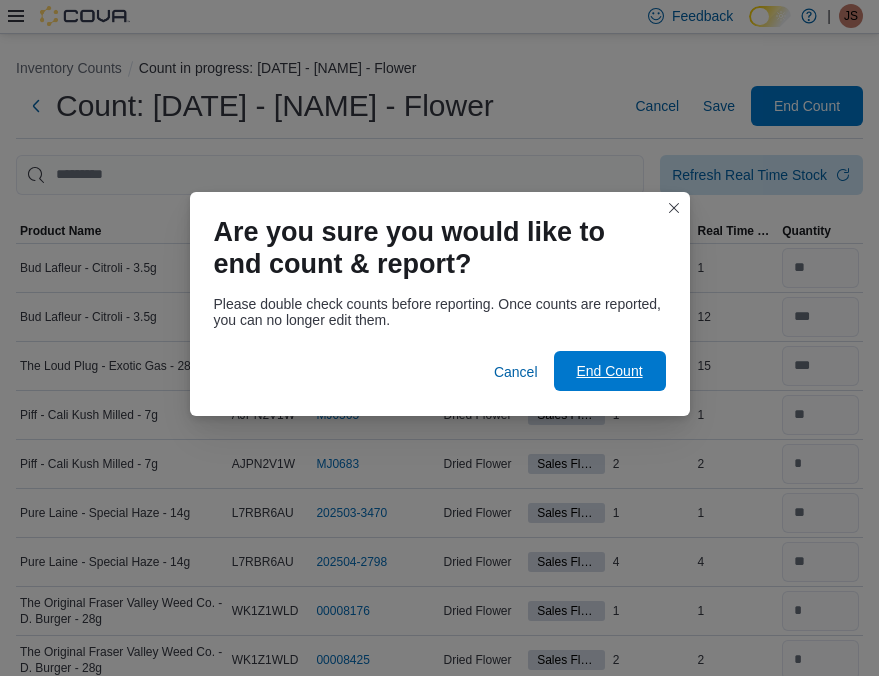click on "End Count" at bounding box center (610, 371) 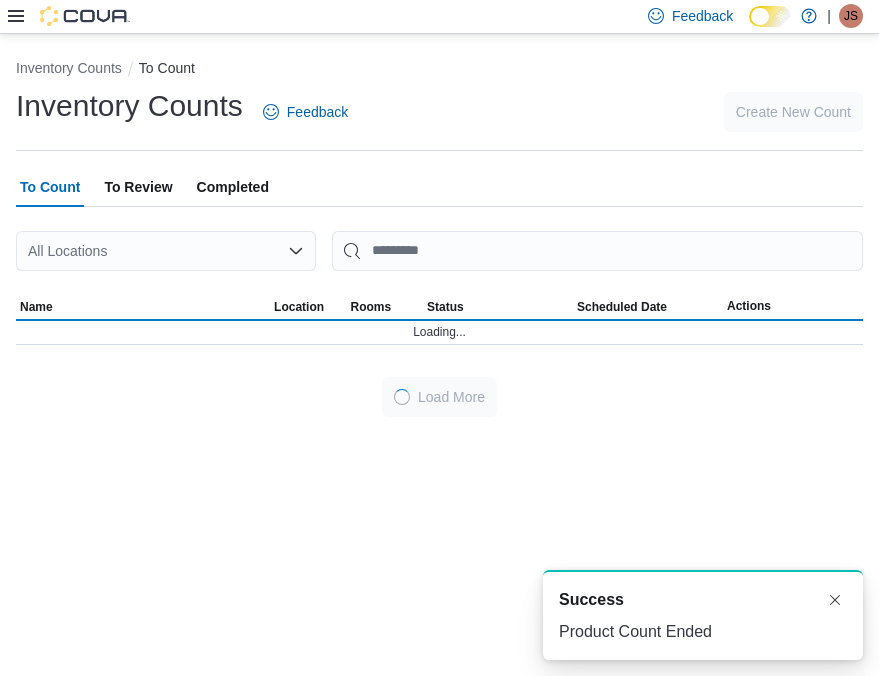 scroll, scrollTop: 0, scrollLeft: 0, axis: both 